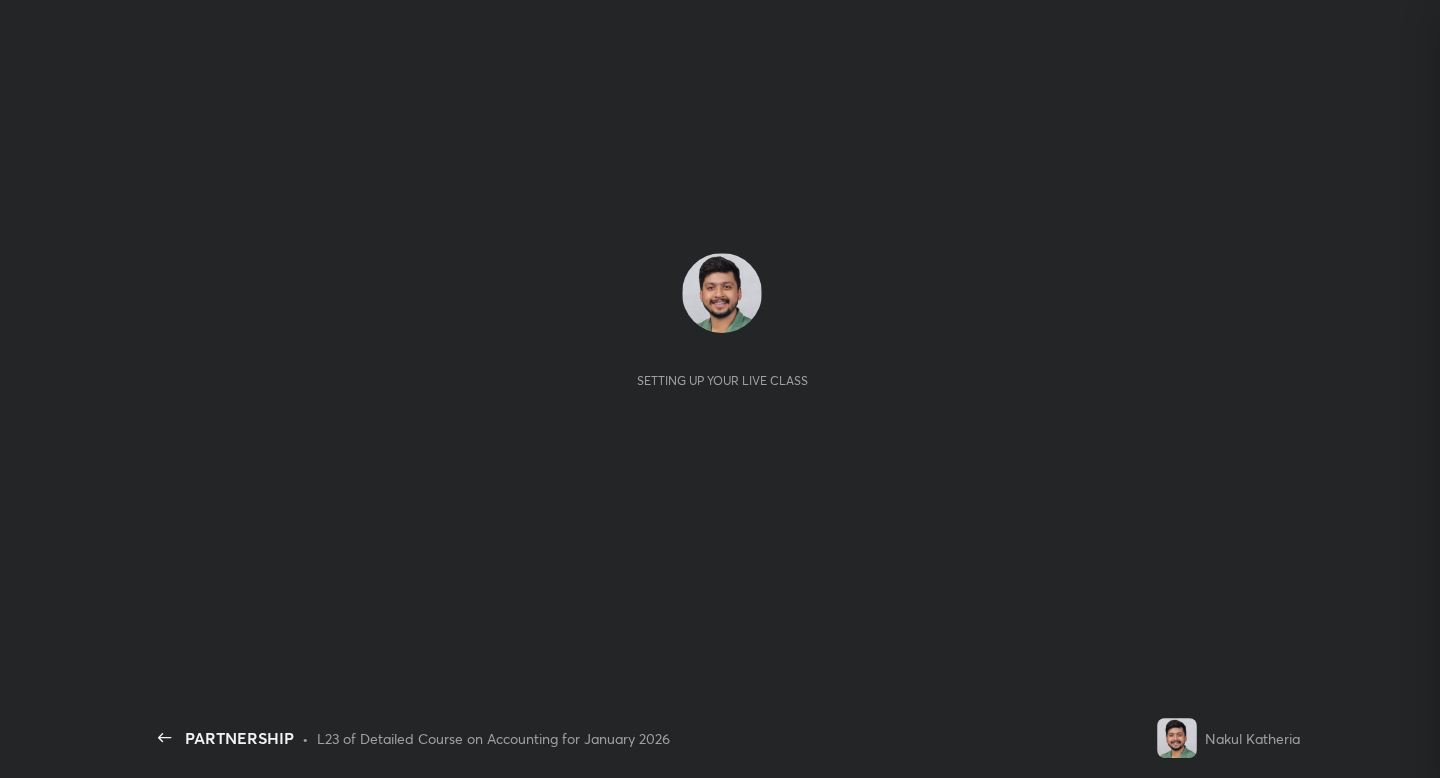 scroll, scrollTop: 0, scrollLeft: 0, axis: both 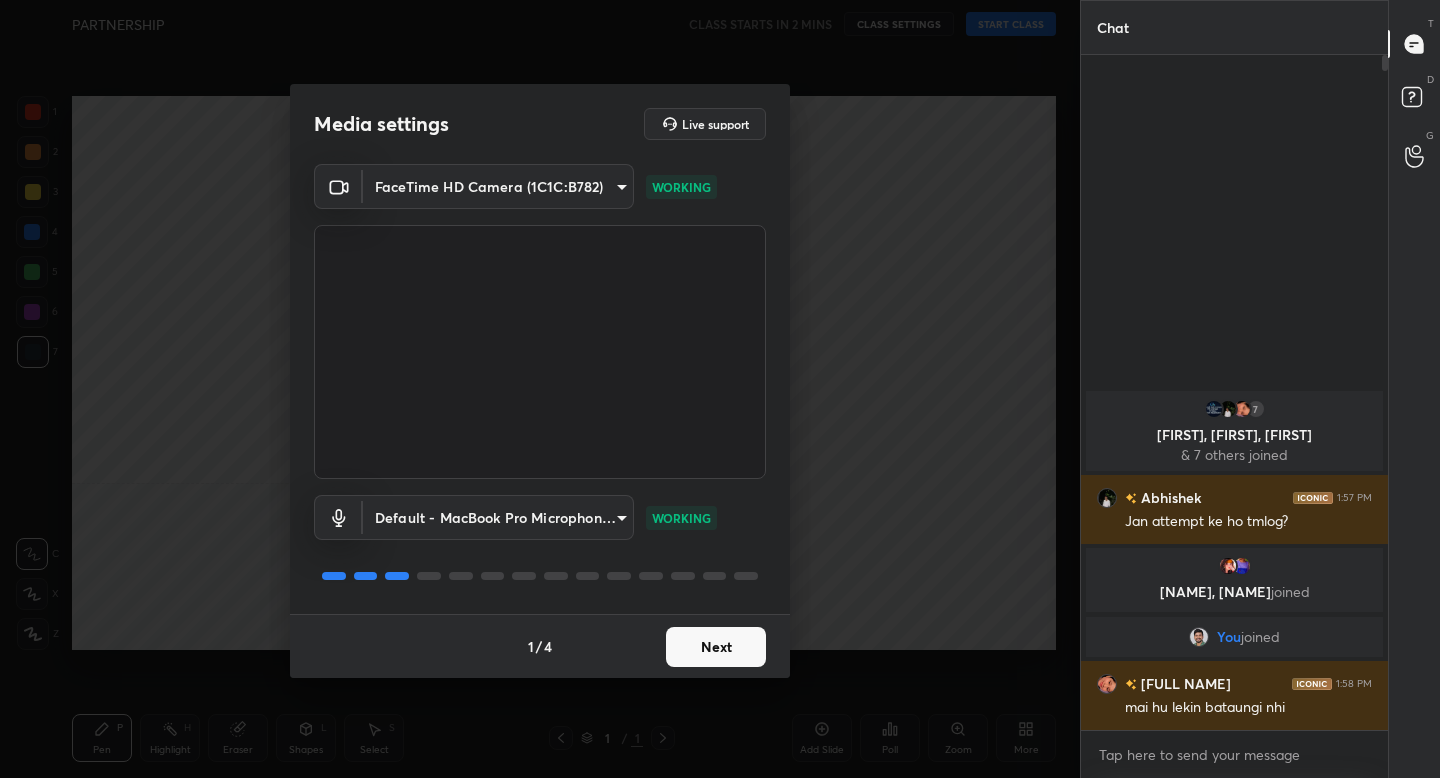 click on "Next" at bounding box center (716, 647) 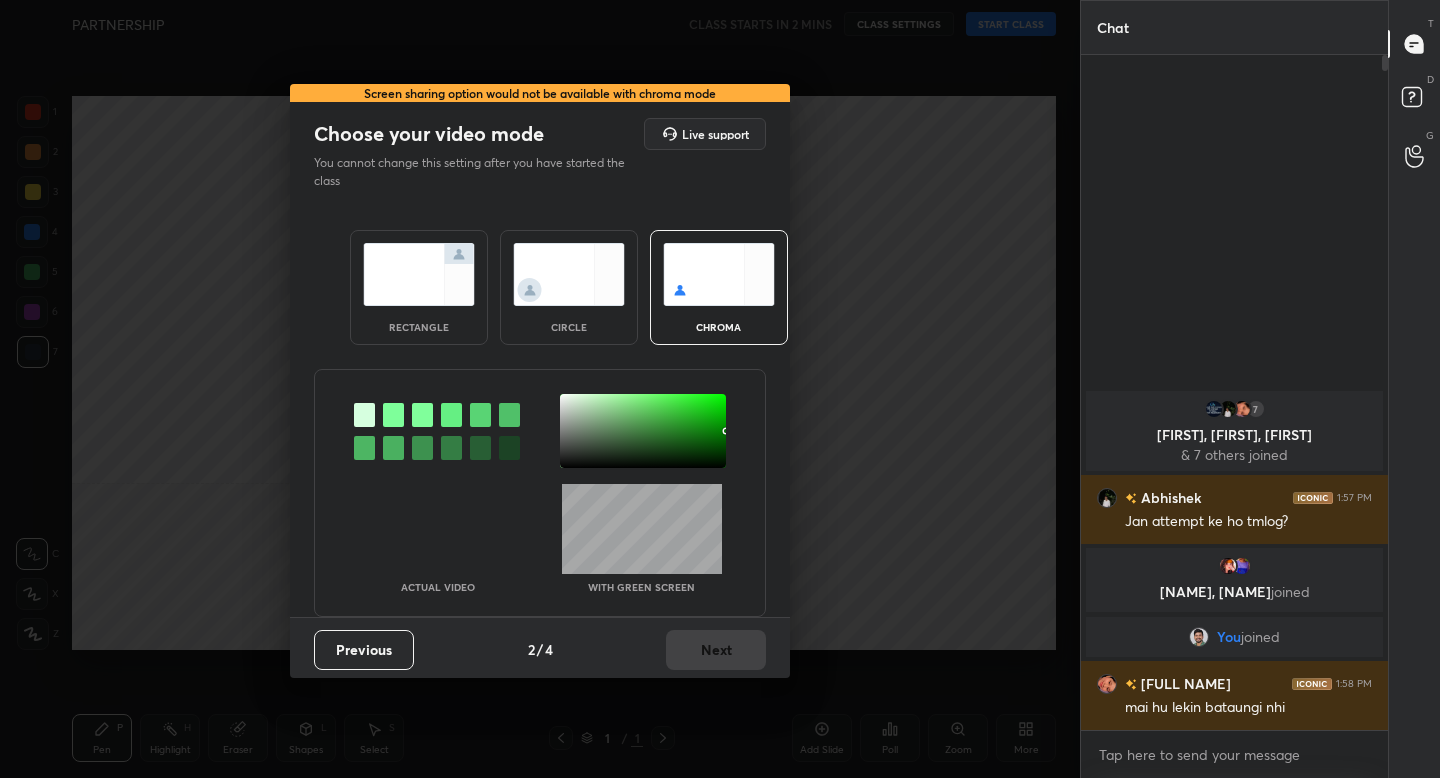 click at bounding box center [419, 274] 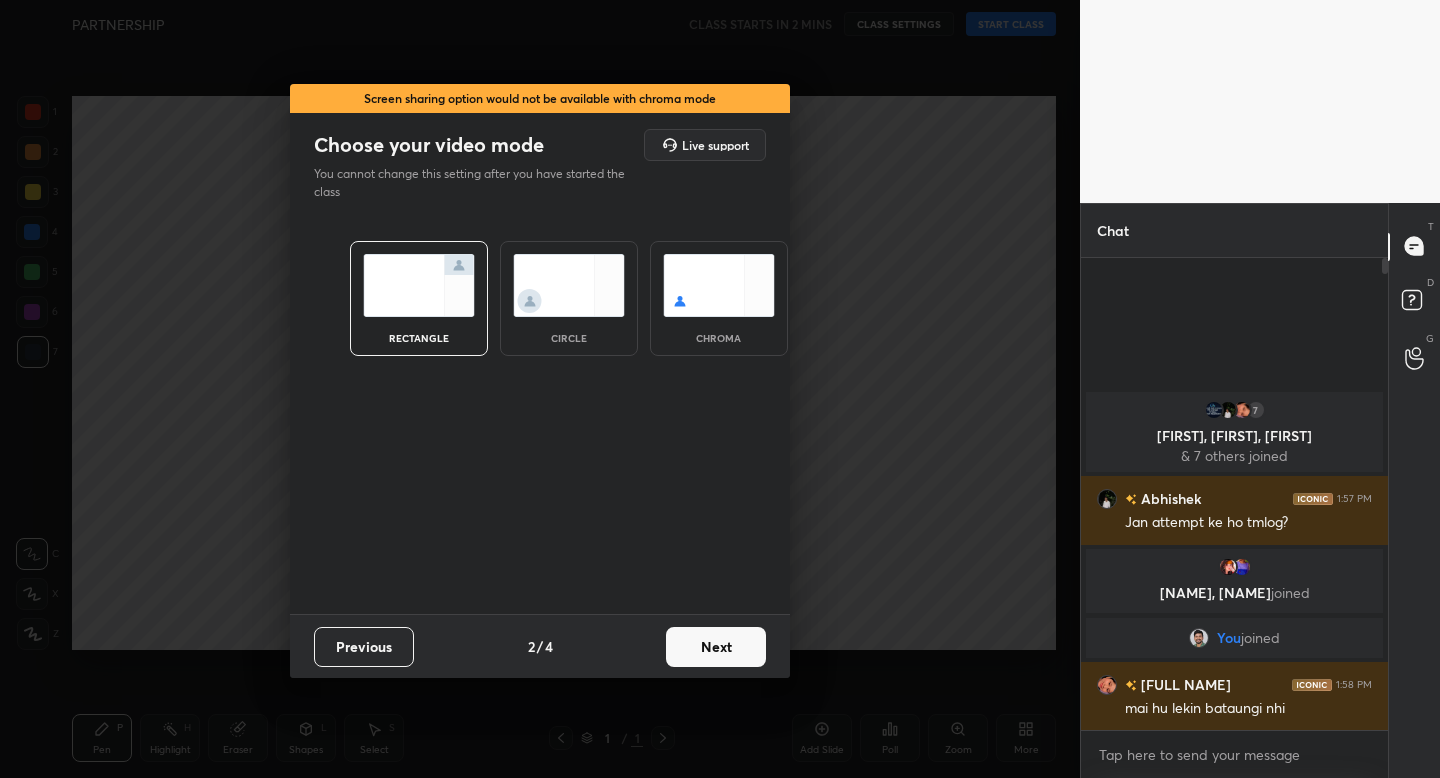 scroll, scrollTop: 466, scrollLeft: 301, axis: both 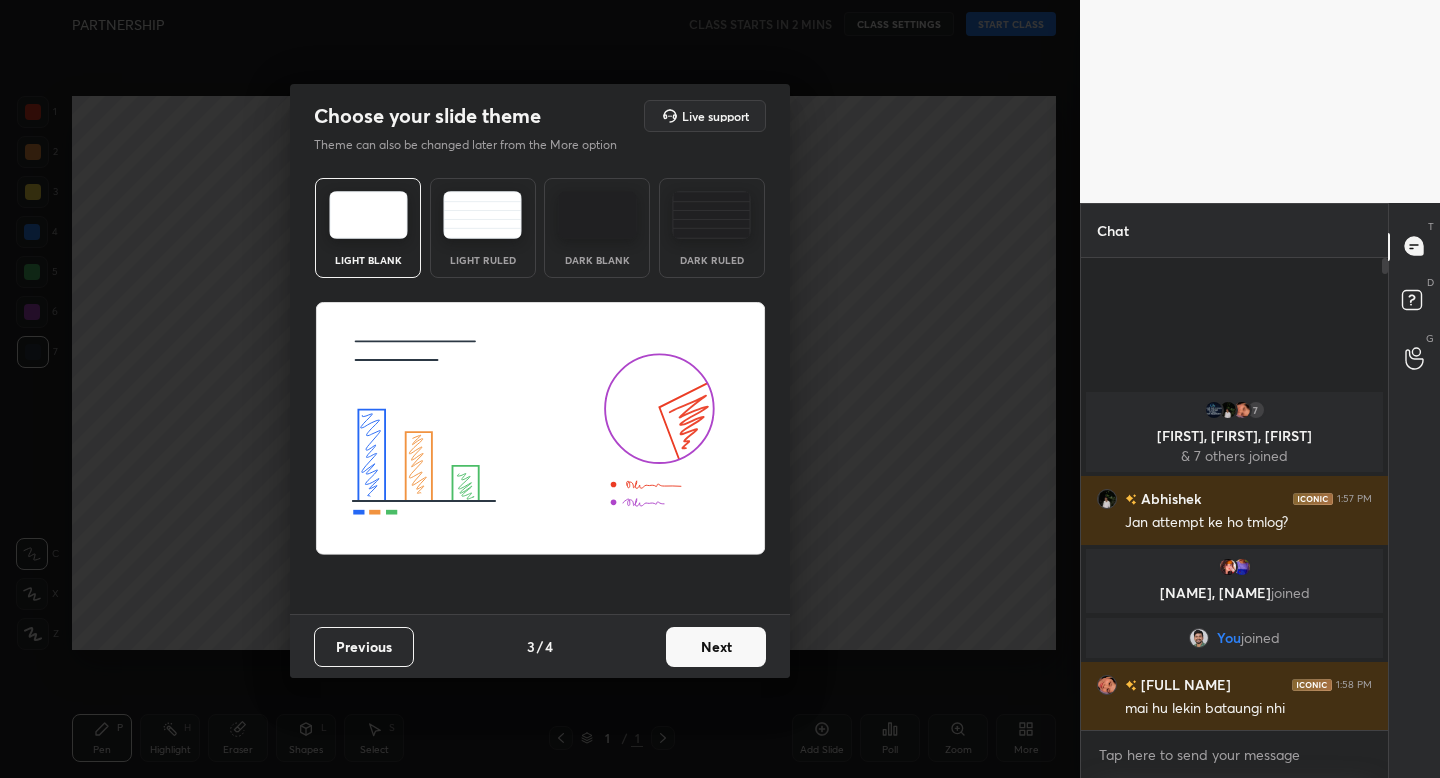 click at bounding box center [482, 215] 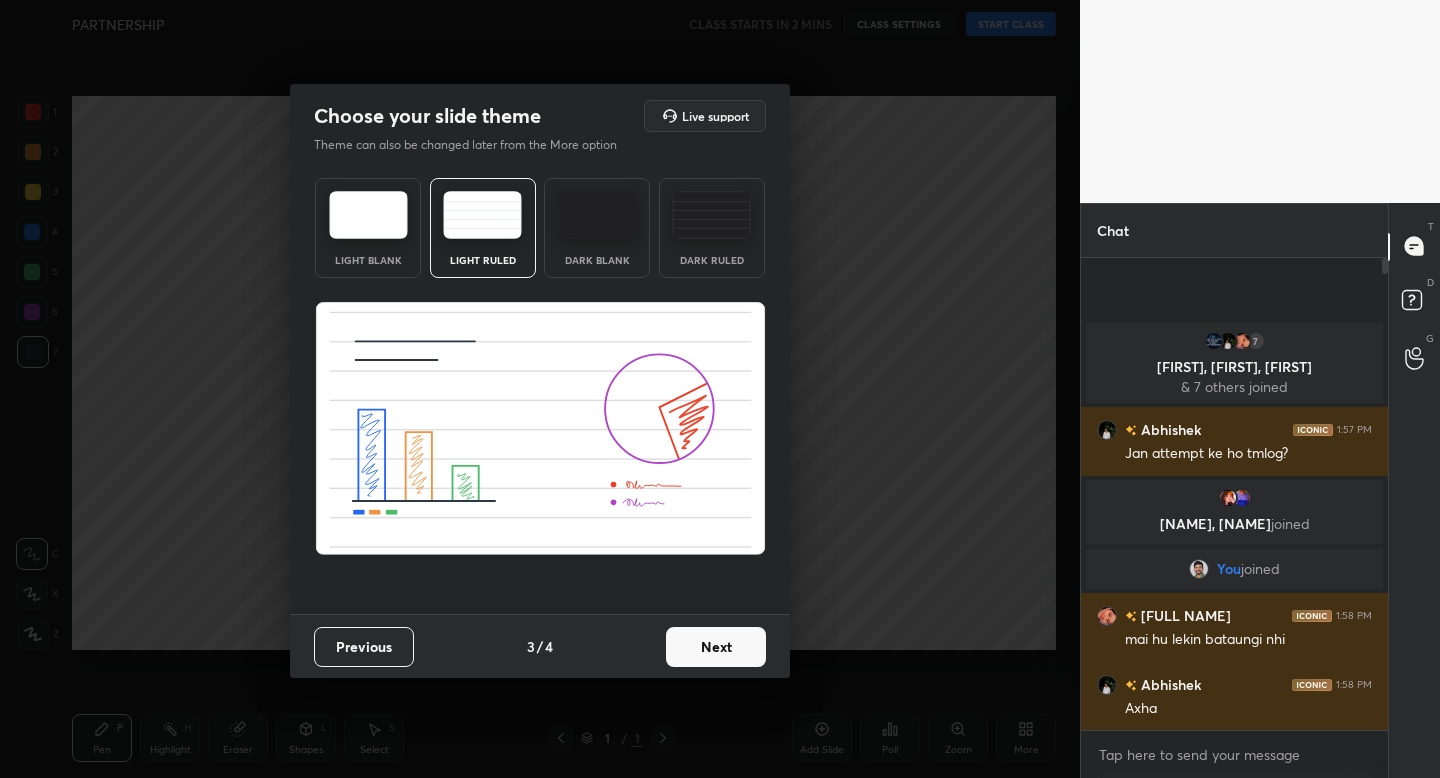 click on "Next" at bounding box center (716, 647) 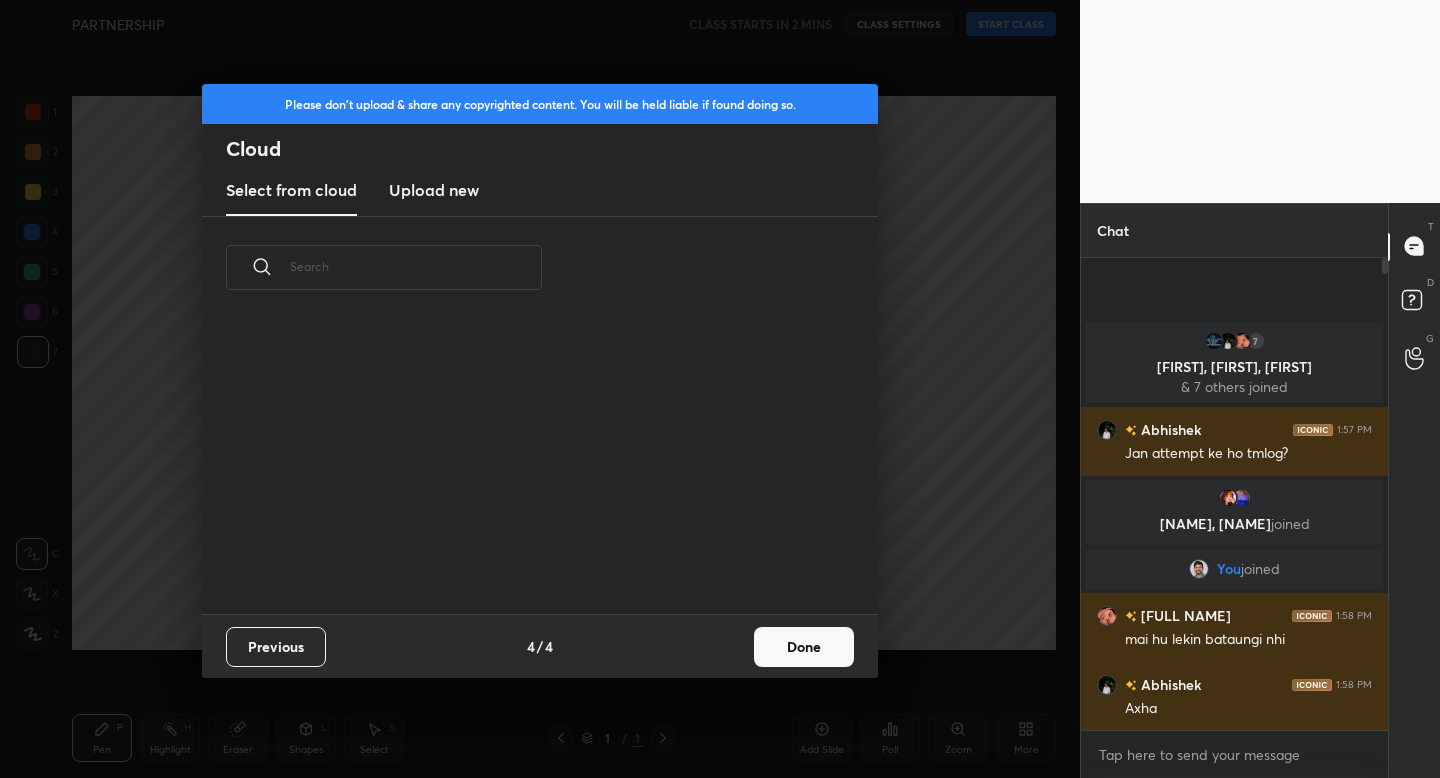 scroll, scrollTop: 7, scrollLeft: 11, axis: both 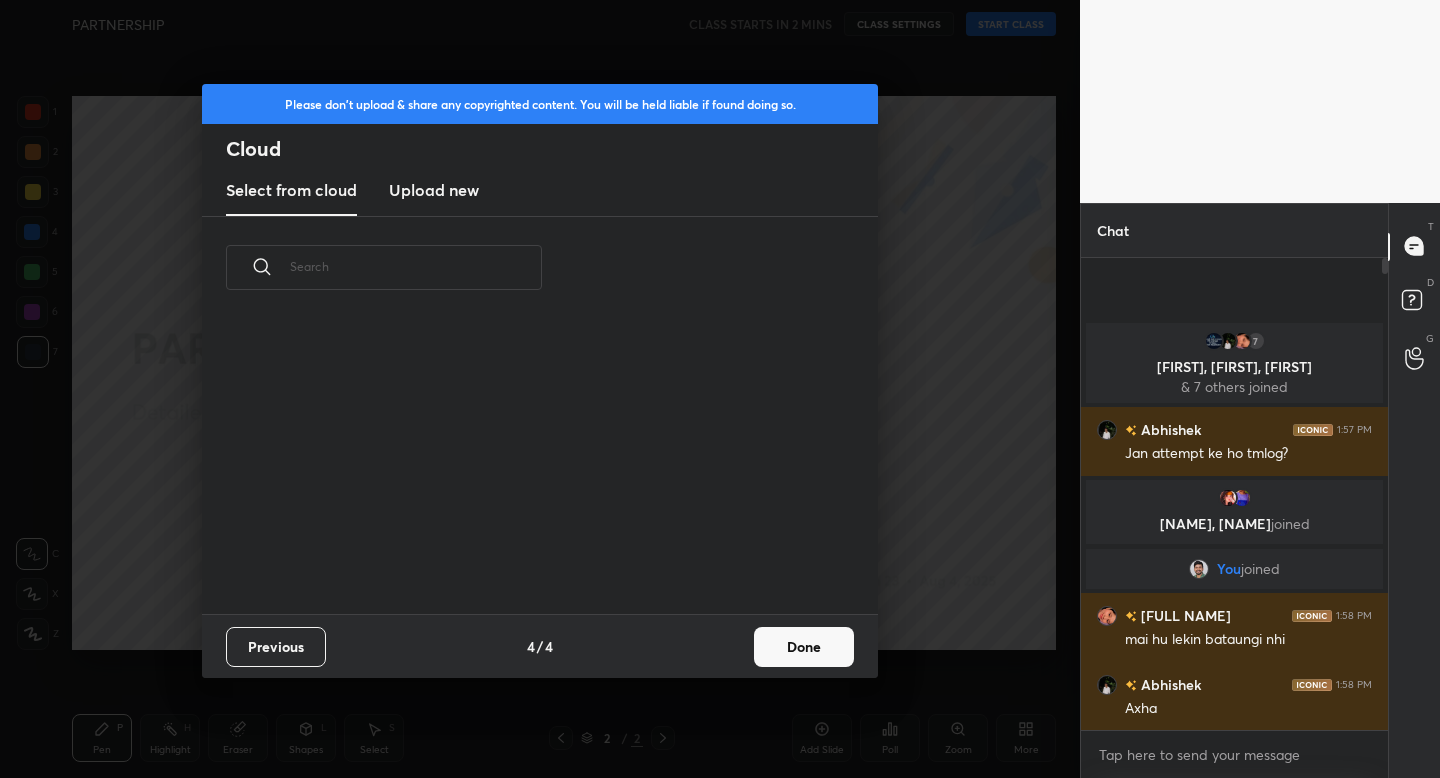 click on "Done" at bounding box center (804, 647) 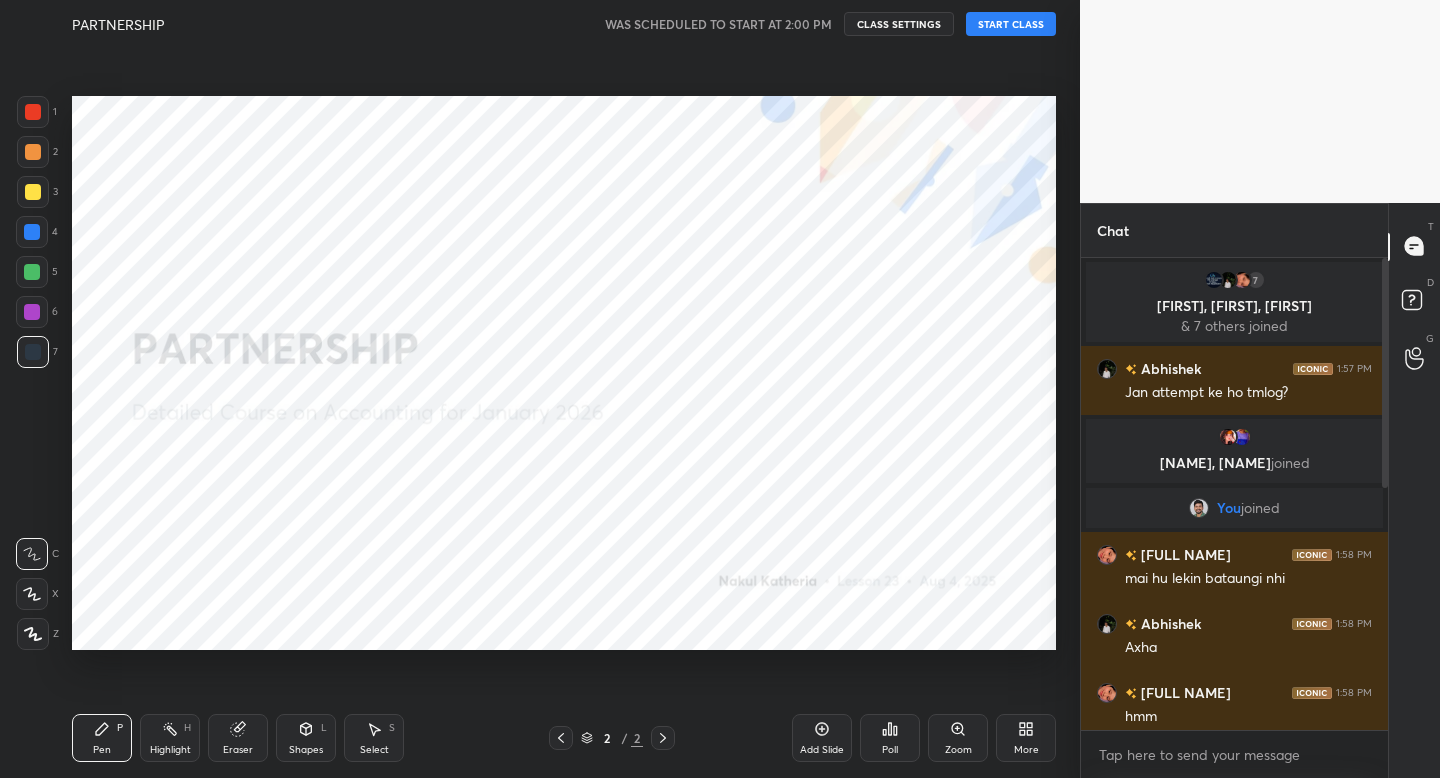 click on "START CLASS" at bounding box center [1011, 24] 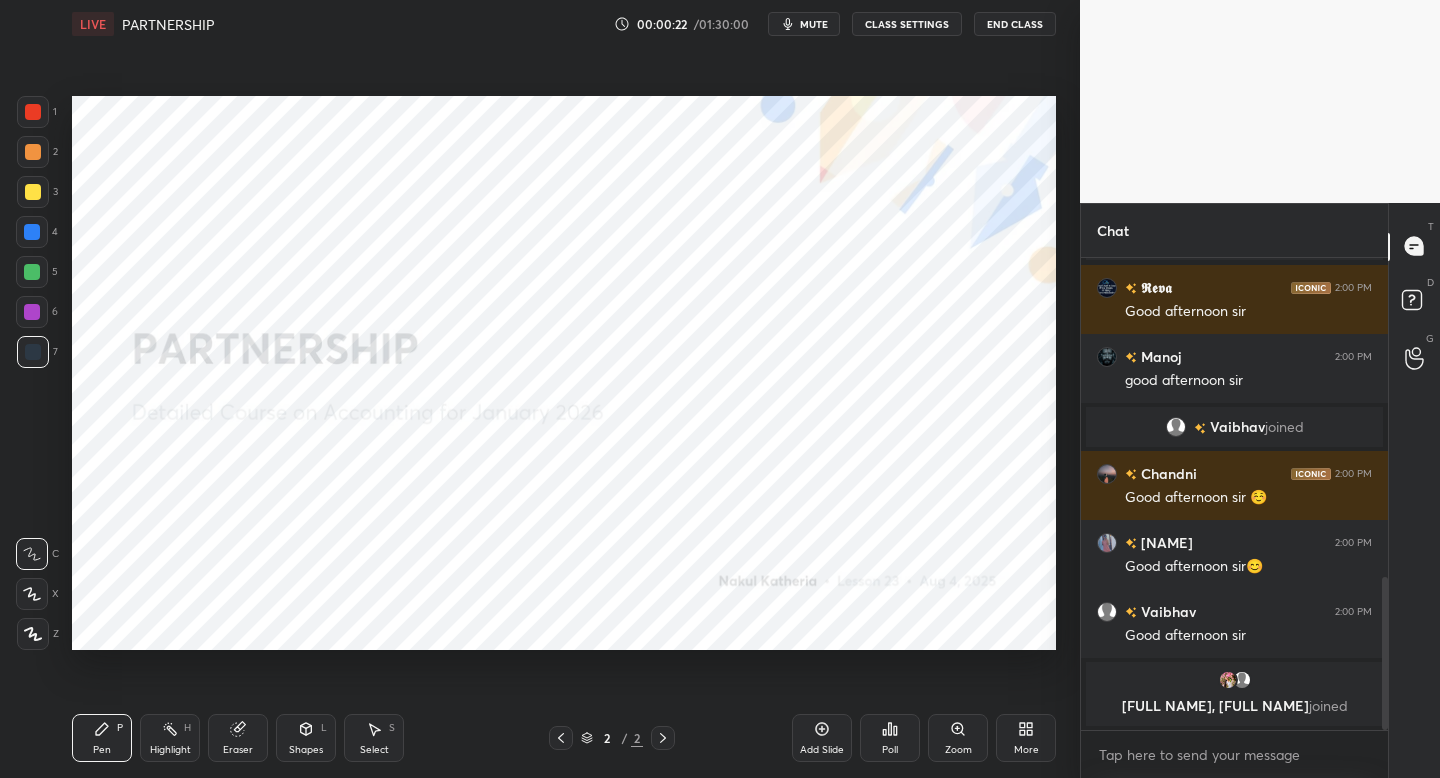 scroll, scrollTop: 983, scrollLeft: 0, axis: vertical 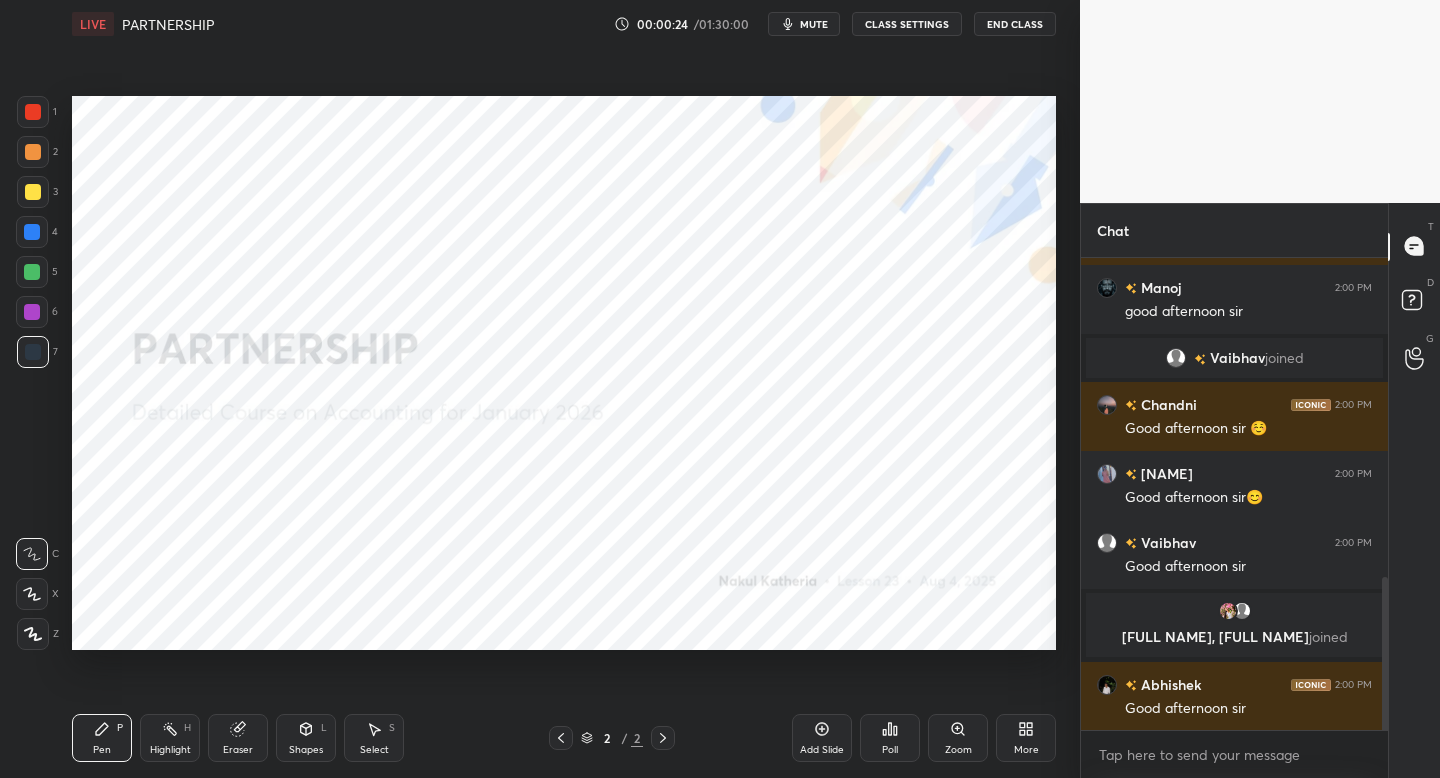 click at bounding box center [33, 634] 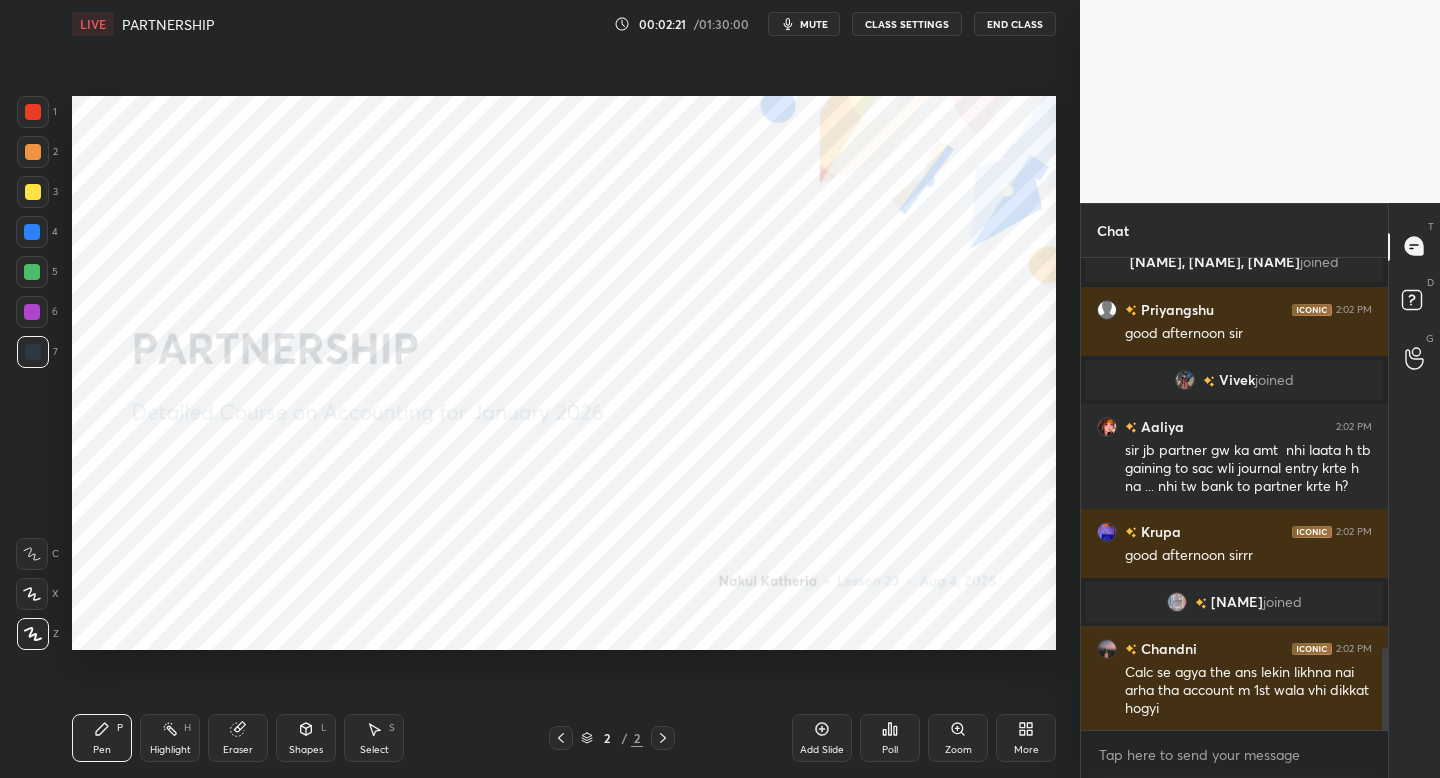 scroll, scrollTop: 2327, scrollLeft: 0, axis: vertical 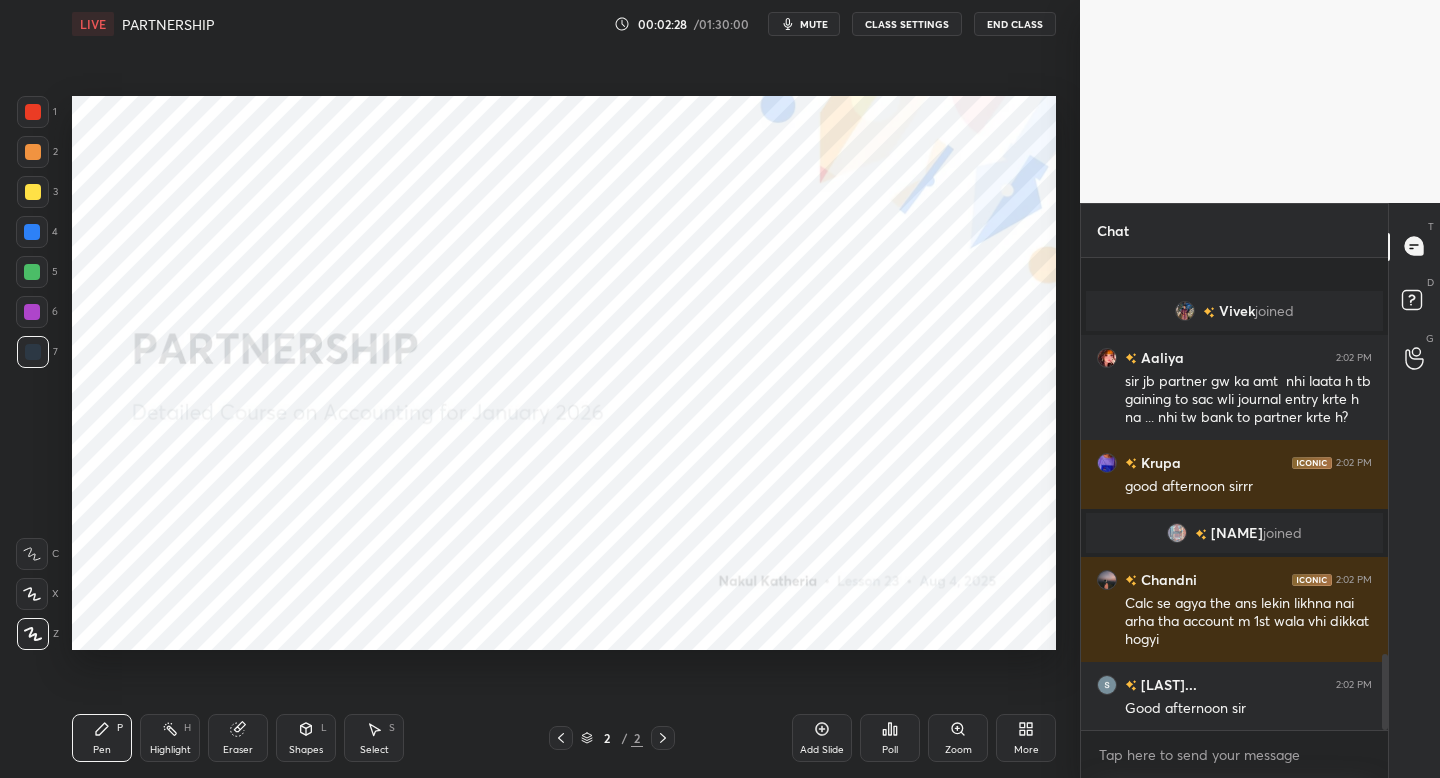 drag, startPoint x: 37, startPoint y: 117, endPoint x: 57, endPoint y: 114, distance: 20.22375 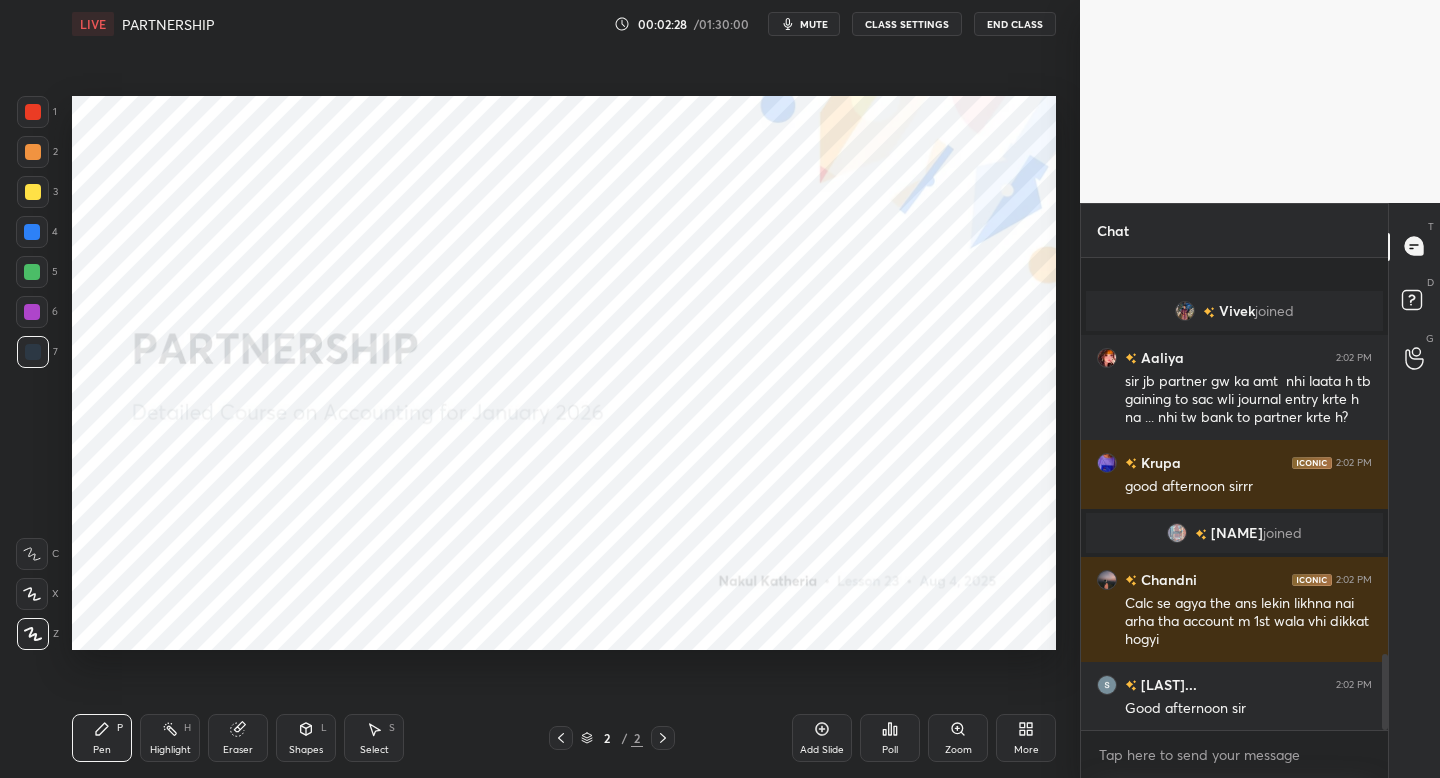 click at bounding box center [33, 112] 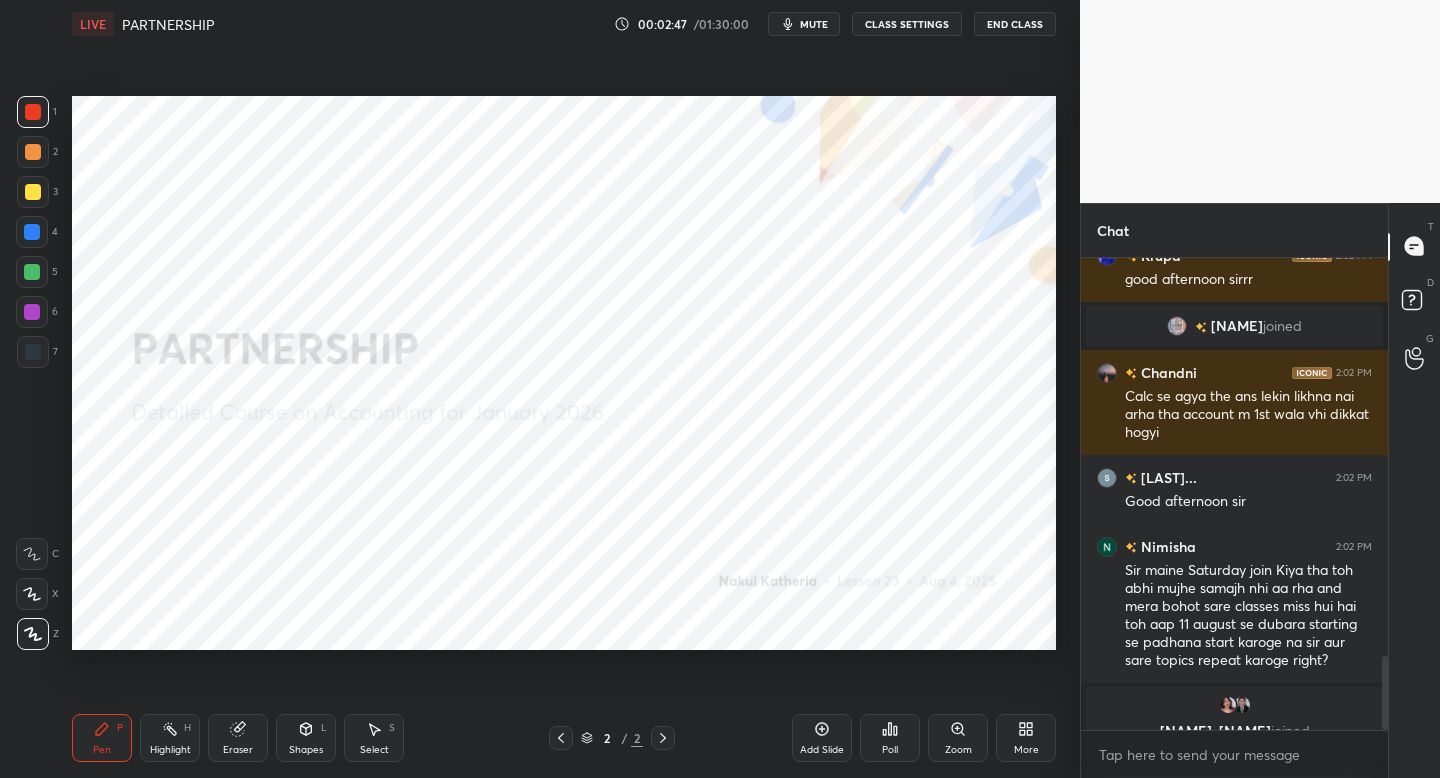 scroll, scrollTop: 2559, scrollLeft: 0, axis: vertical 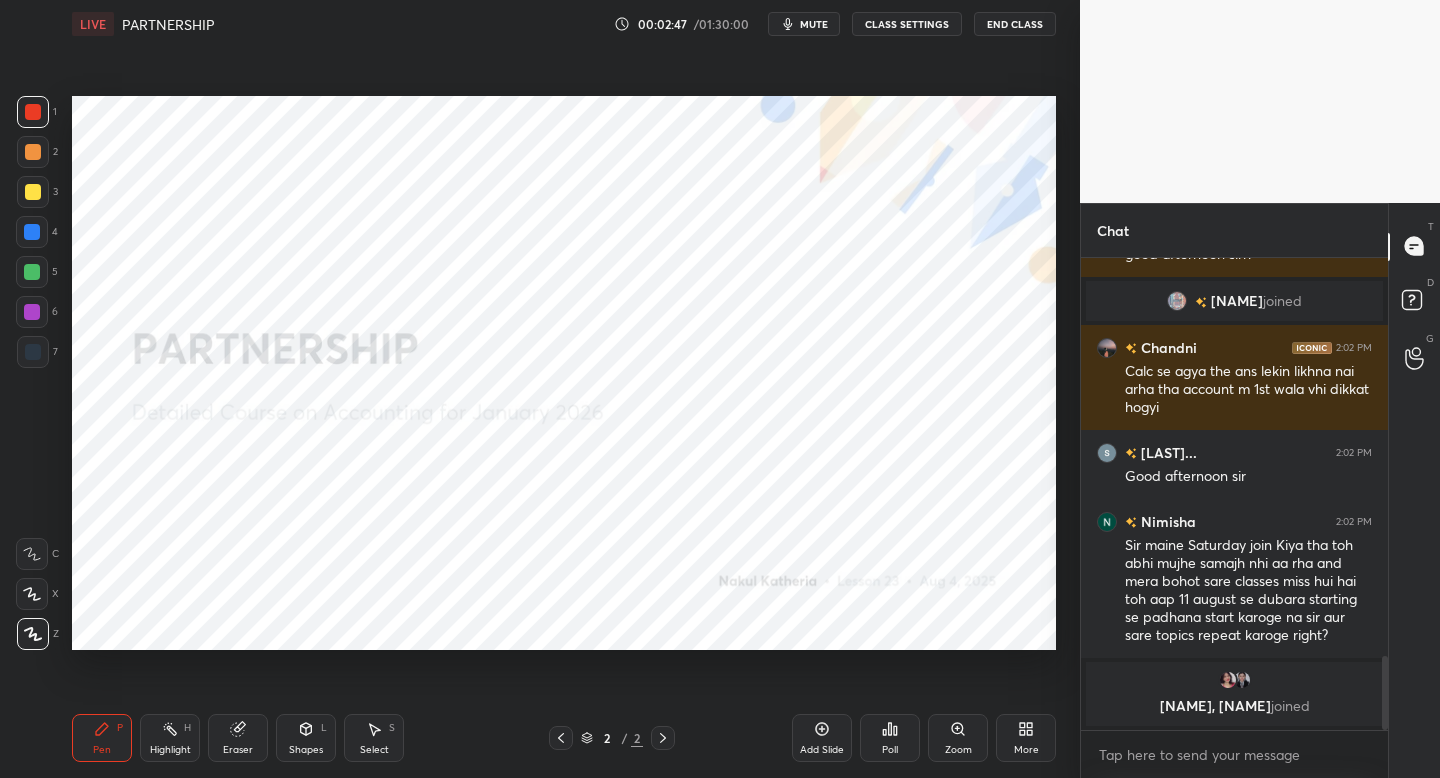 drag, startPoint x: 33, startPoint y: 309, endPoint x: 59, endPoint y: 307, distance: 26.076809 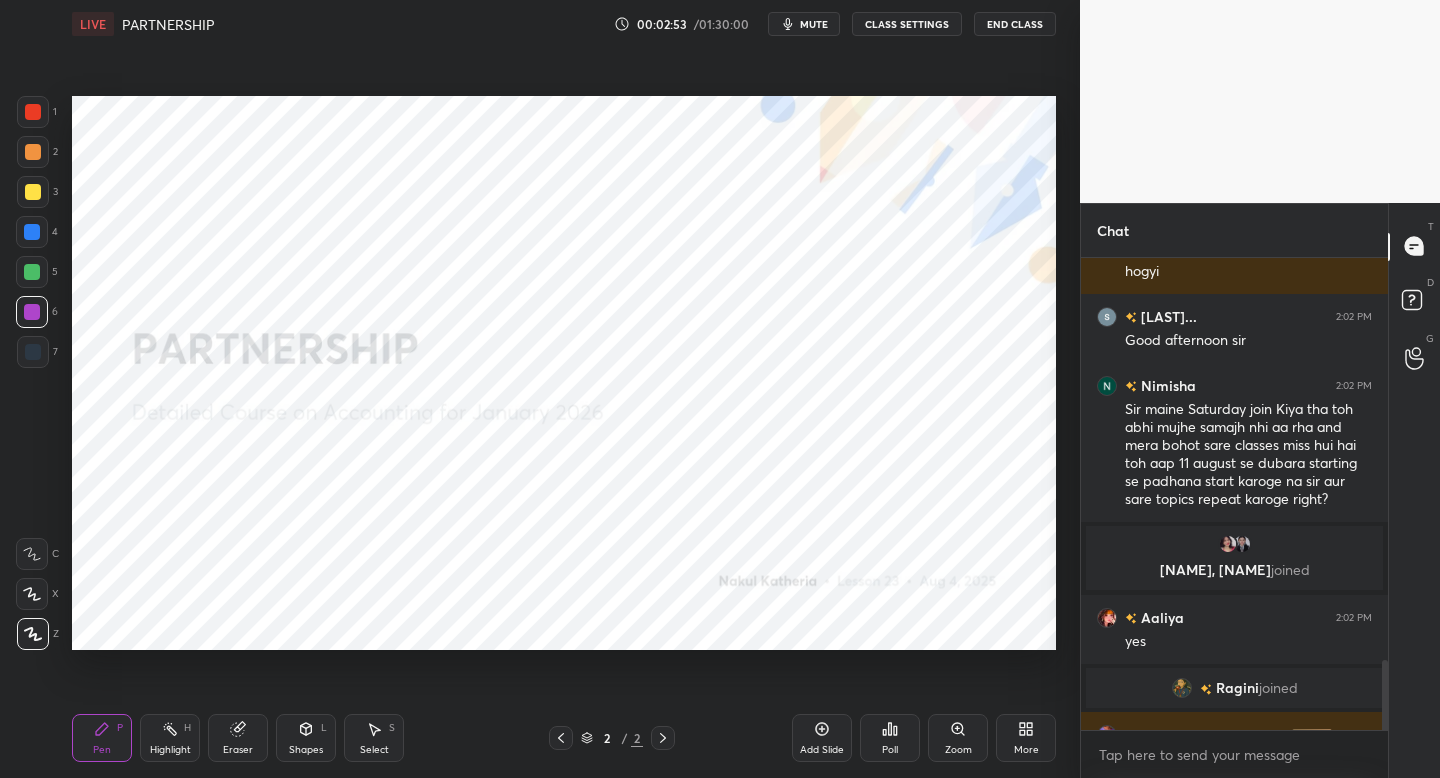 scroll, scrollTop: 2710, scrollLeft: 0, axis: vertical 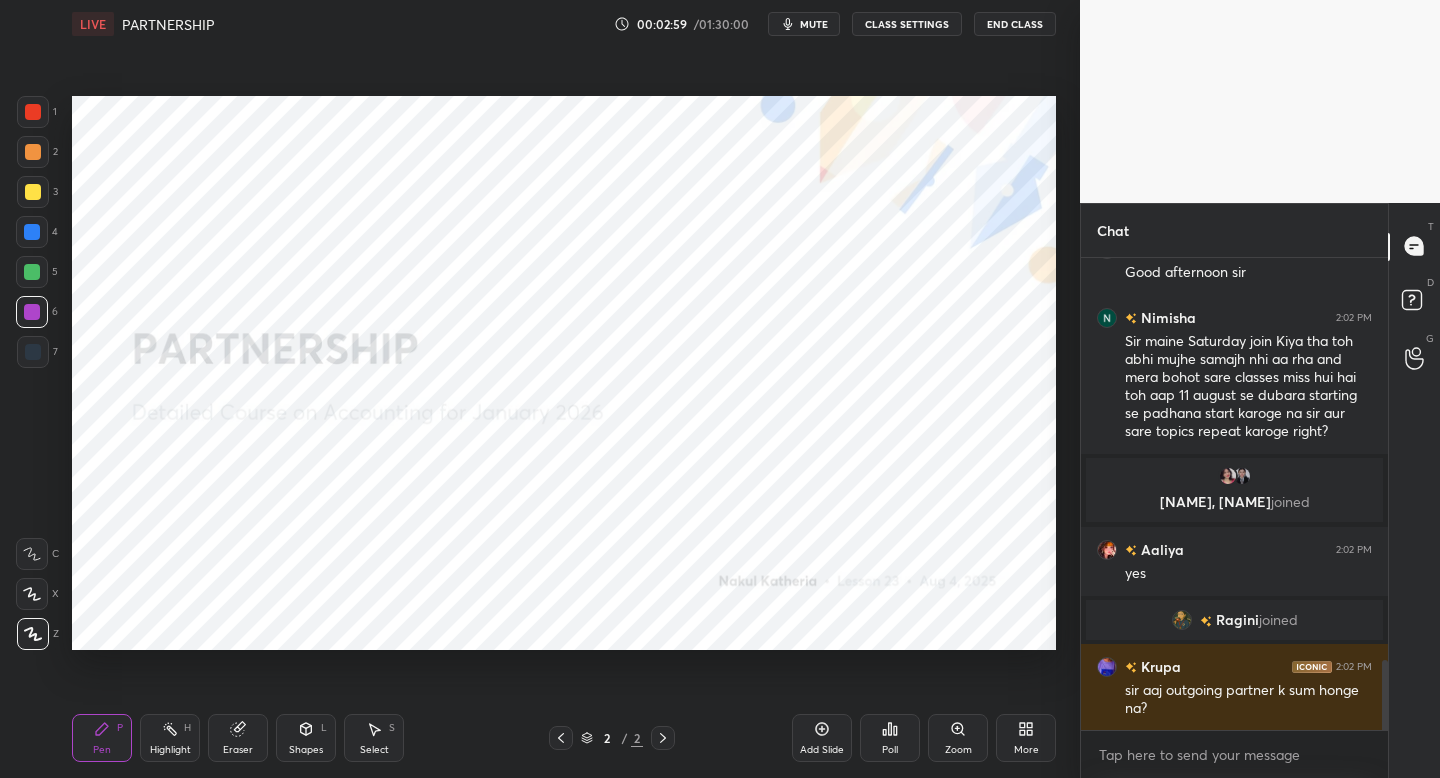 drag, startPoint x: 34, startPoint y: 345, endPoint x: 68, endPoint y: 340, distance: 34.36568 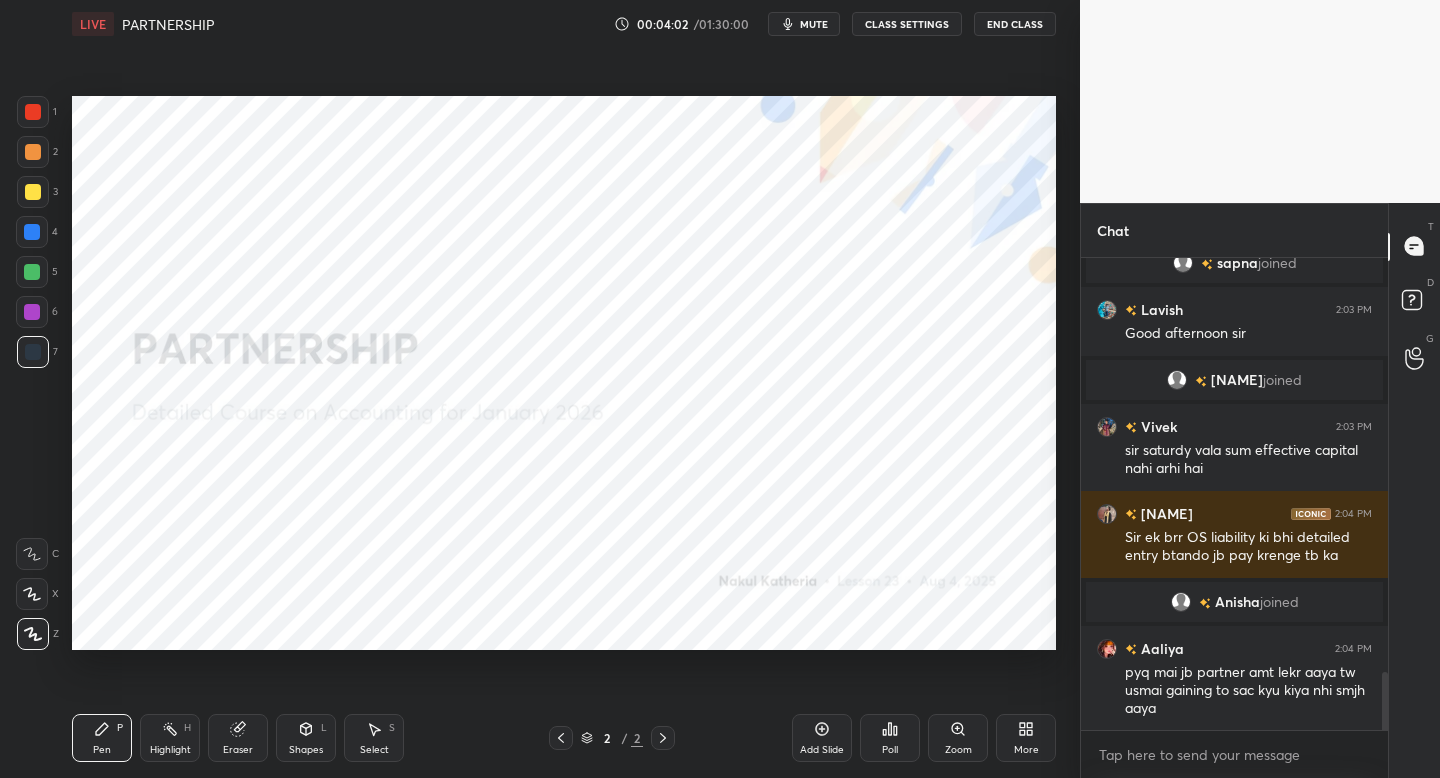 scroll, scrollTop: 3429, scrollLeft: 0, axis: vertical 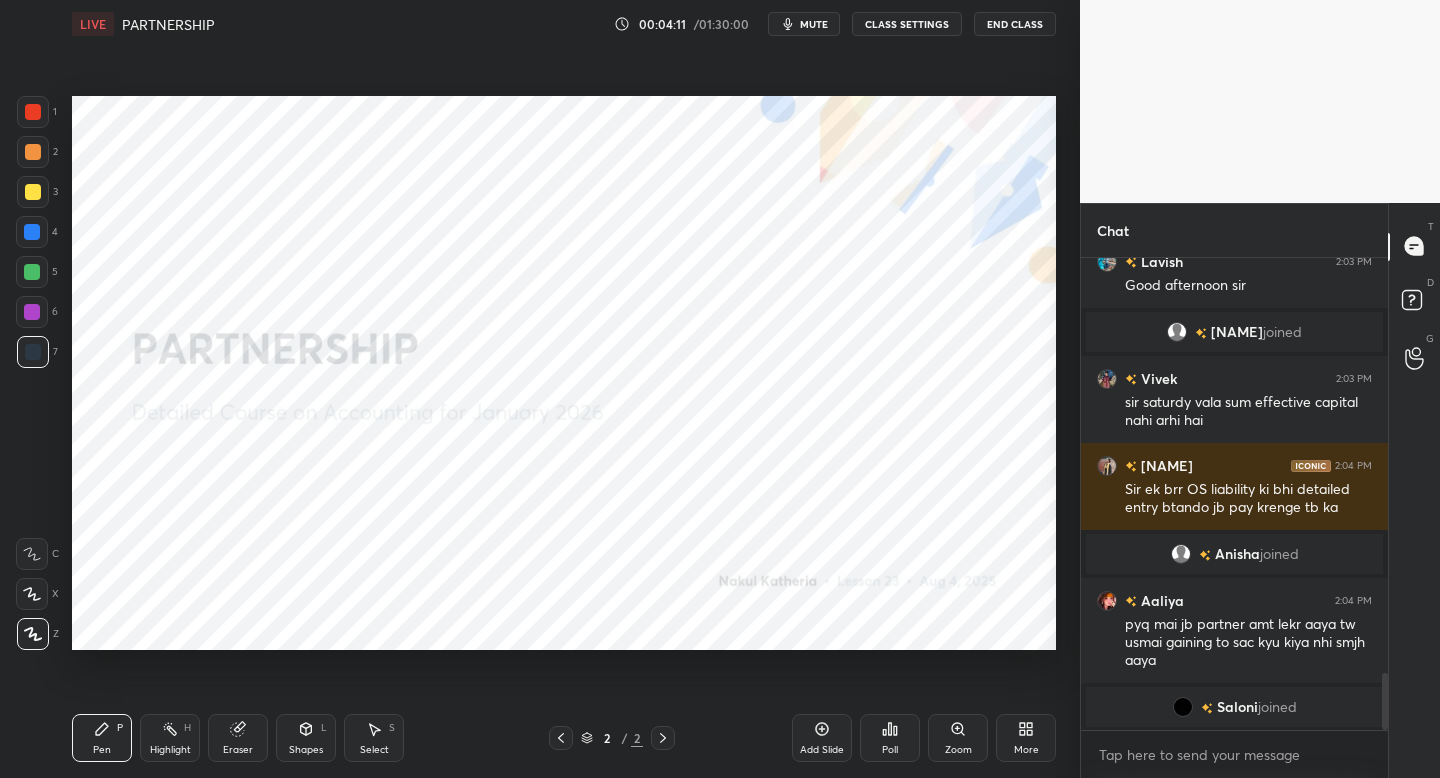 drag, startPoint x: 820, startPoint y: 745, endPoint x: 809, endPoint y: 711, distance: 35.735138 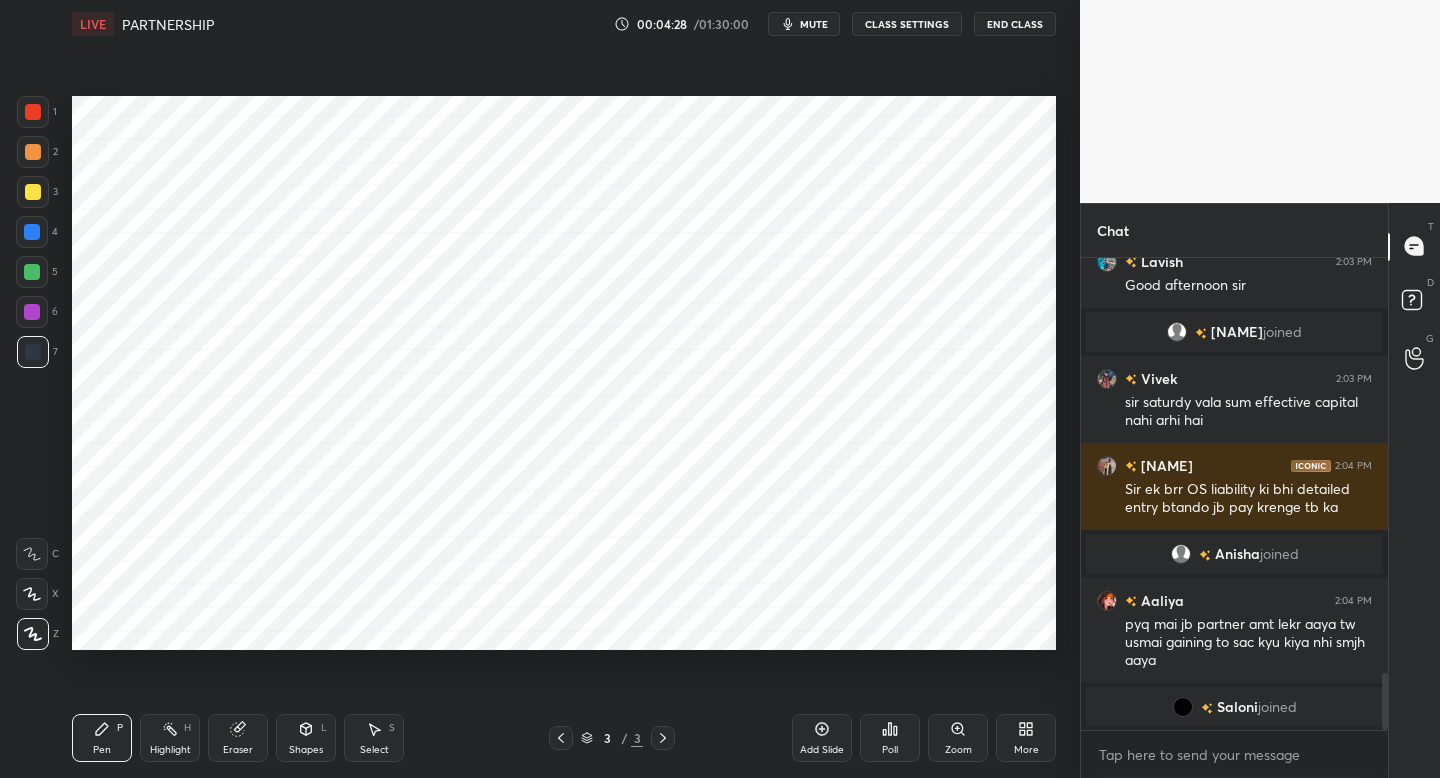 click on "Shapes L" at bounding box center (306, 738) 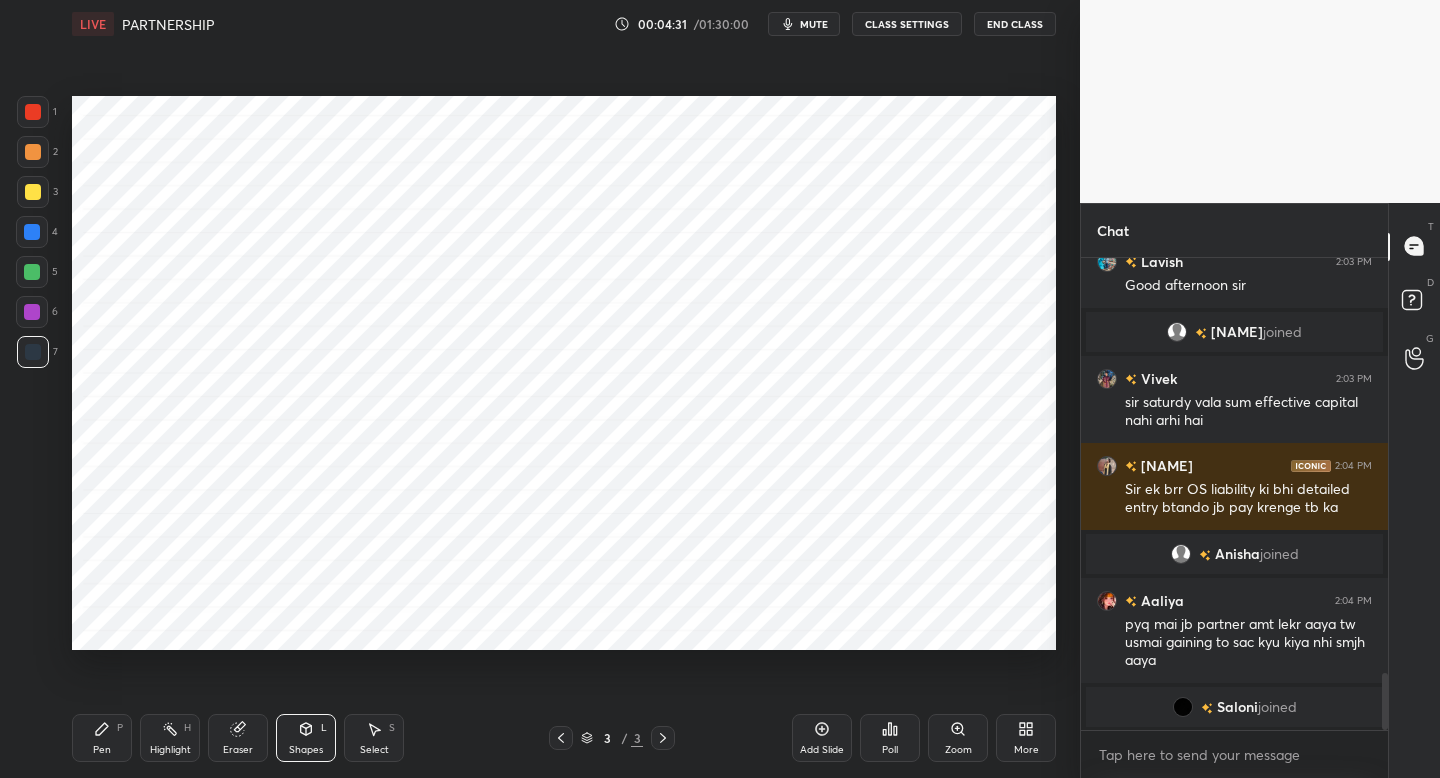 drag, startPoint x: 115, startPoint y: 745, endPoint x: 111, endPoint y: 729, distance: 16.492422 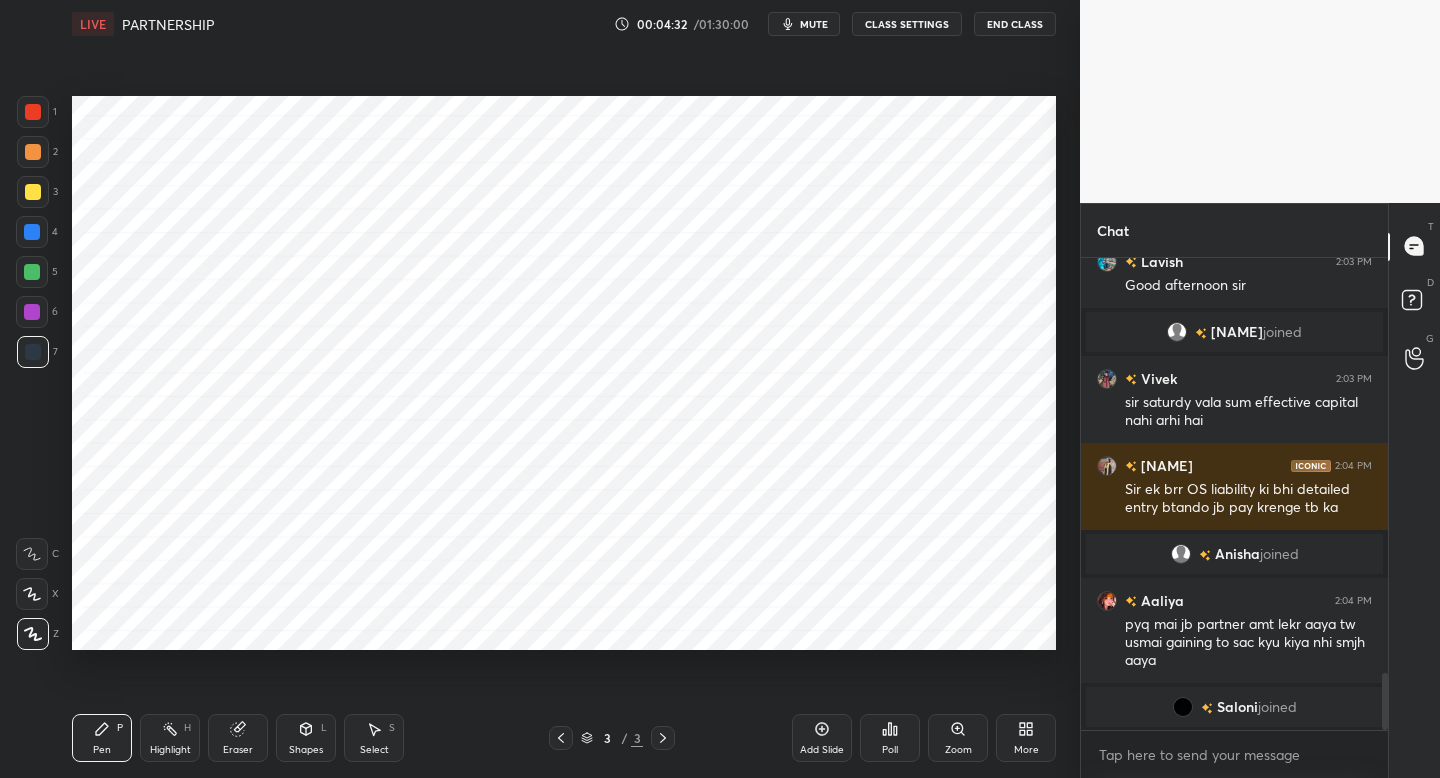 click on "1" at bounding box center (37, 112) 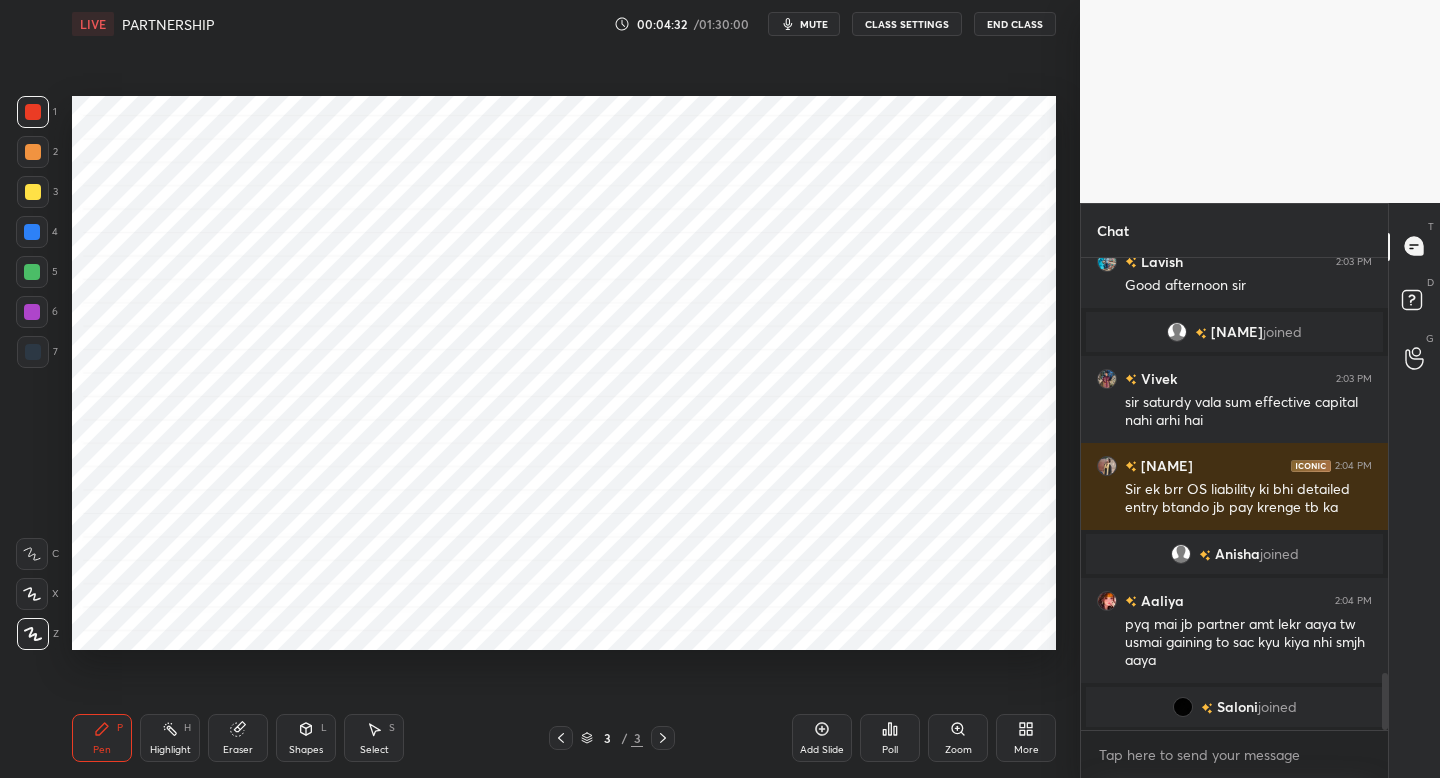 scroll, scrollTop: 3454, scrollLeft: 0, axis: vertical 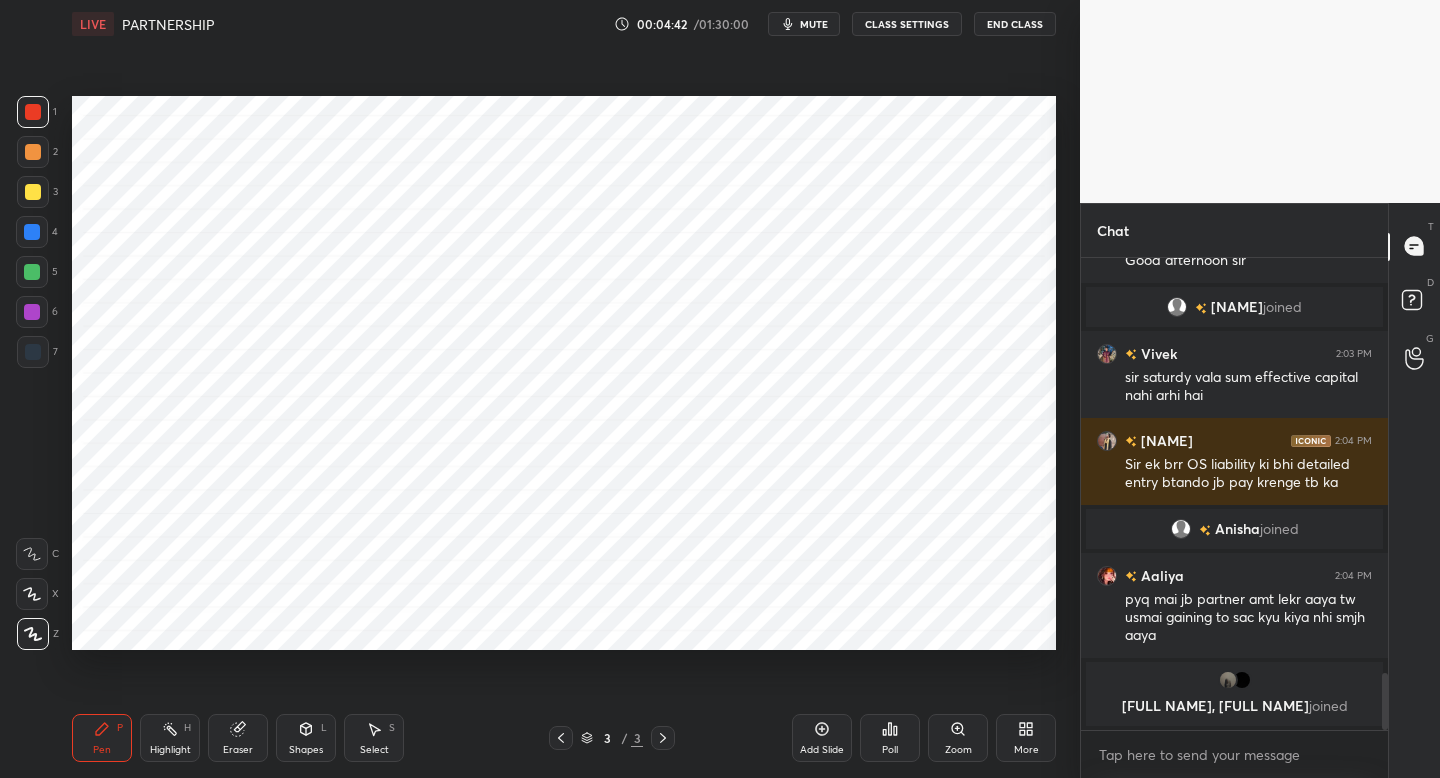 drag, startPoint x: 36, startPoint y: 311, endPoint x: 70, endPoint y: 310, distance: 34.0147 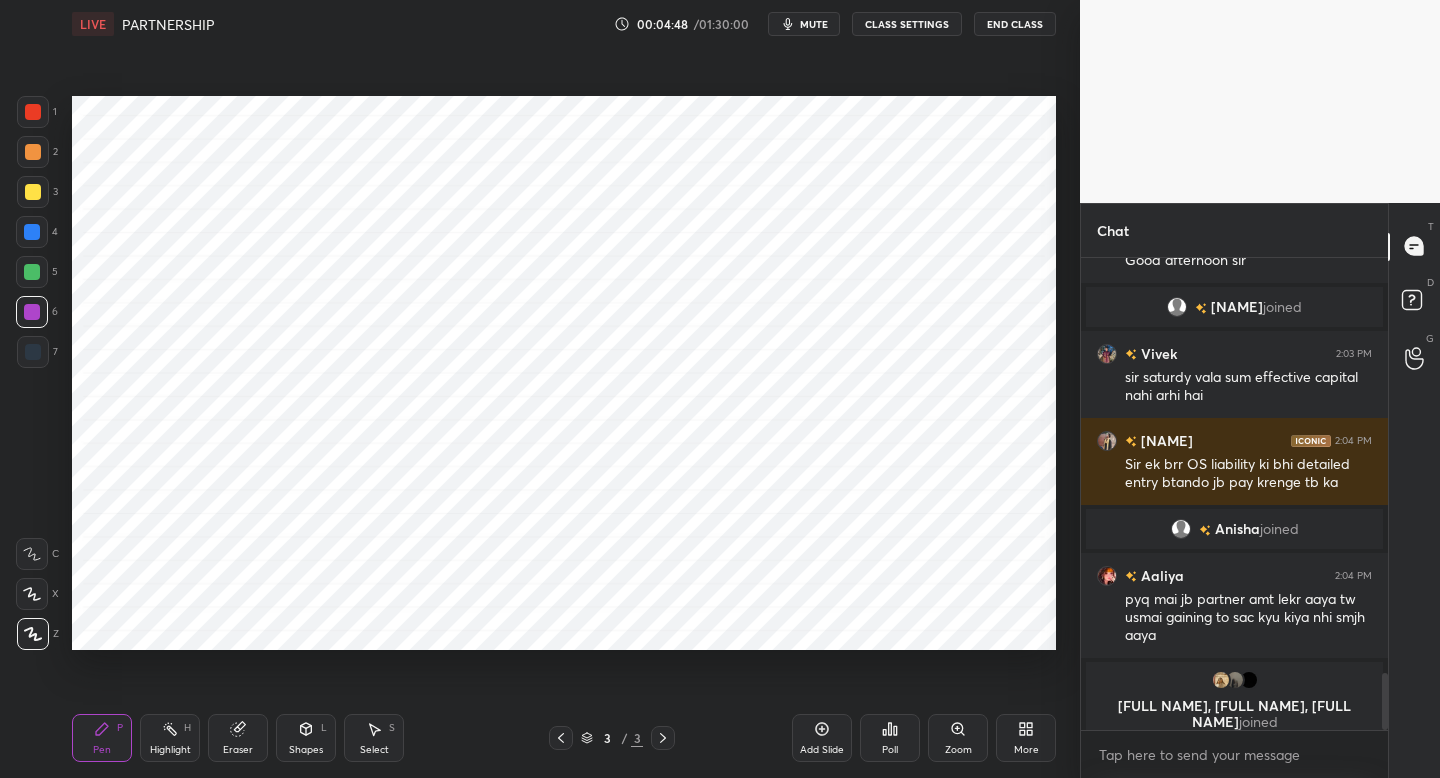 drag, startPoint x: 37, startPoint y: 350, endPoint x: 59, endPoint y: 347, distance: 22.203604 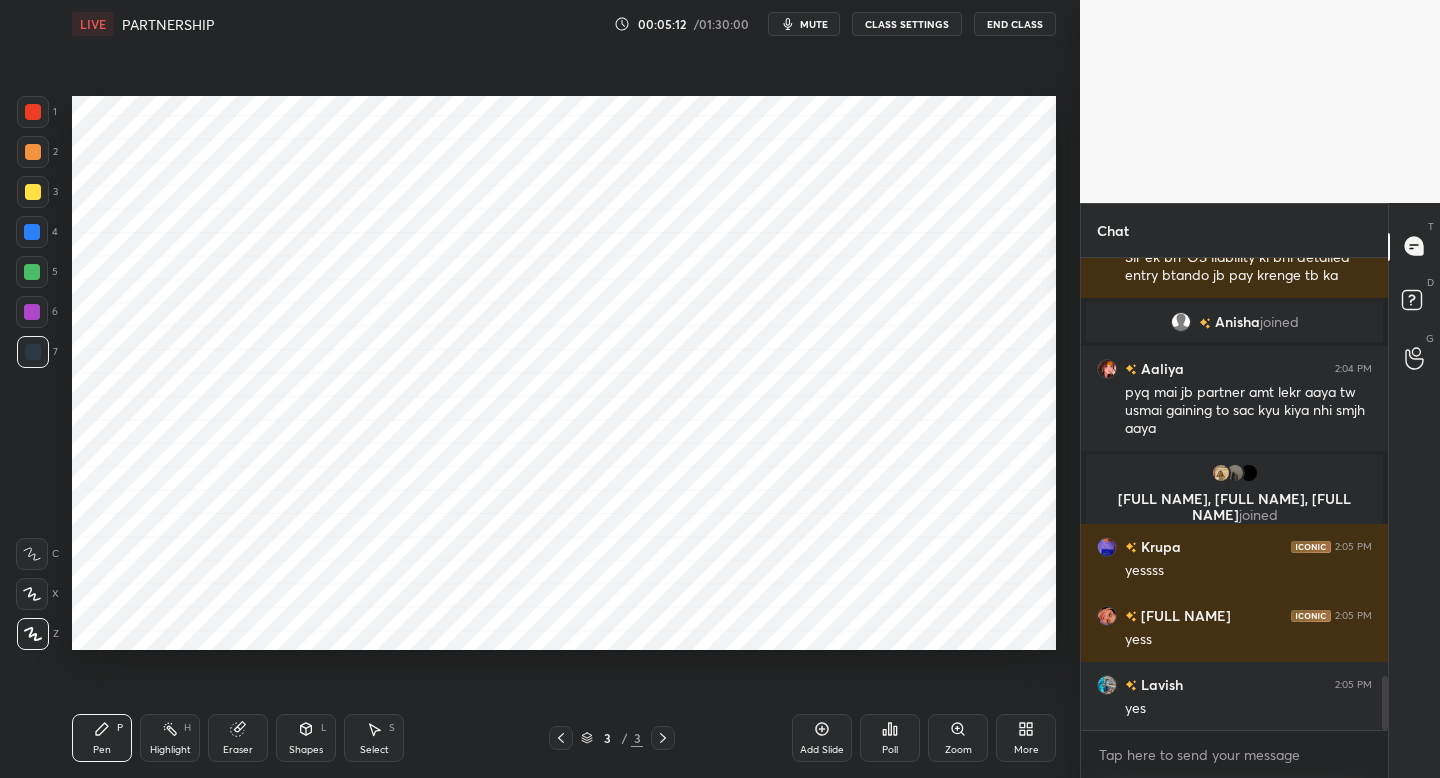 scroll, scrollTop: 3690, scrollLeft: 0, axis: vertical 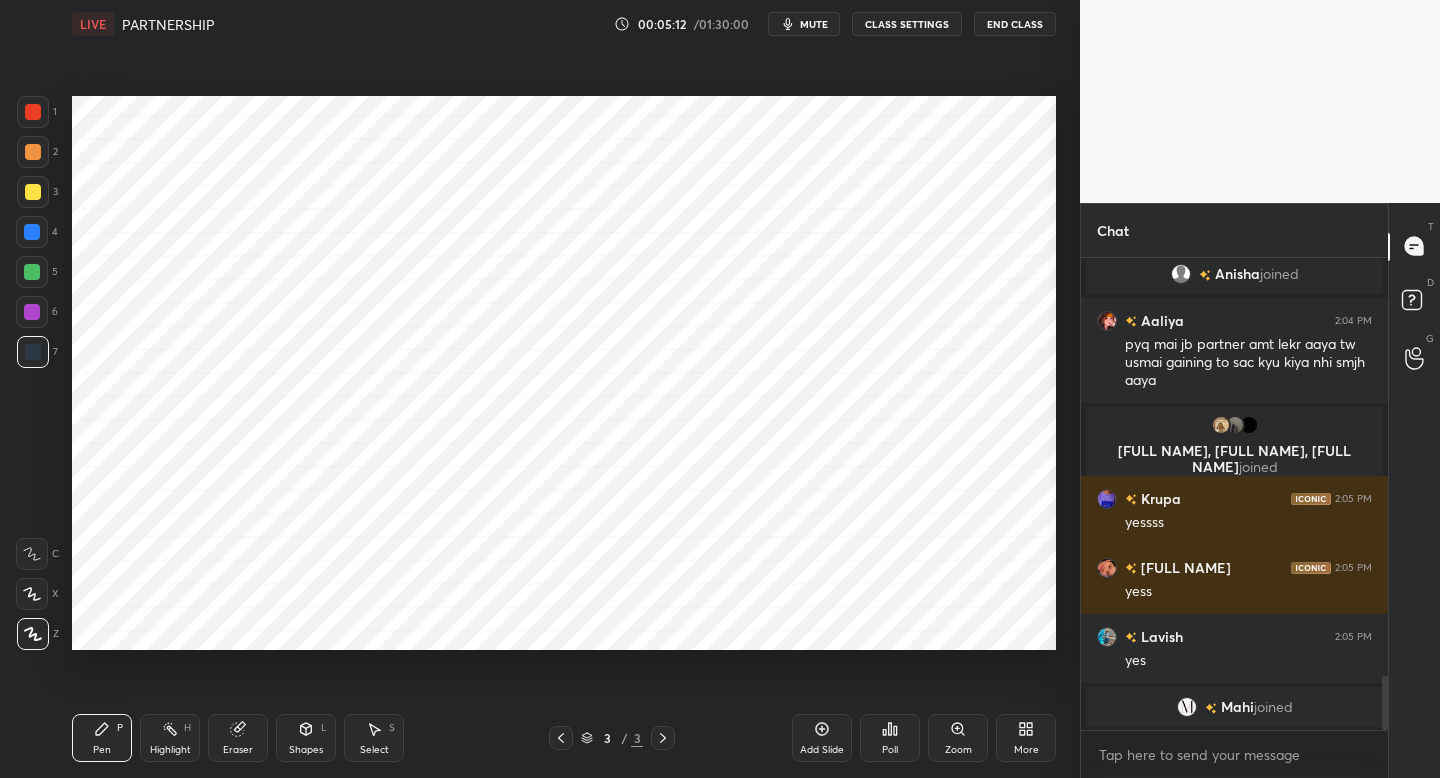 click at bounding box center [32, 312] 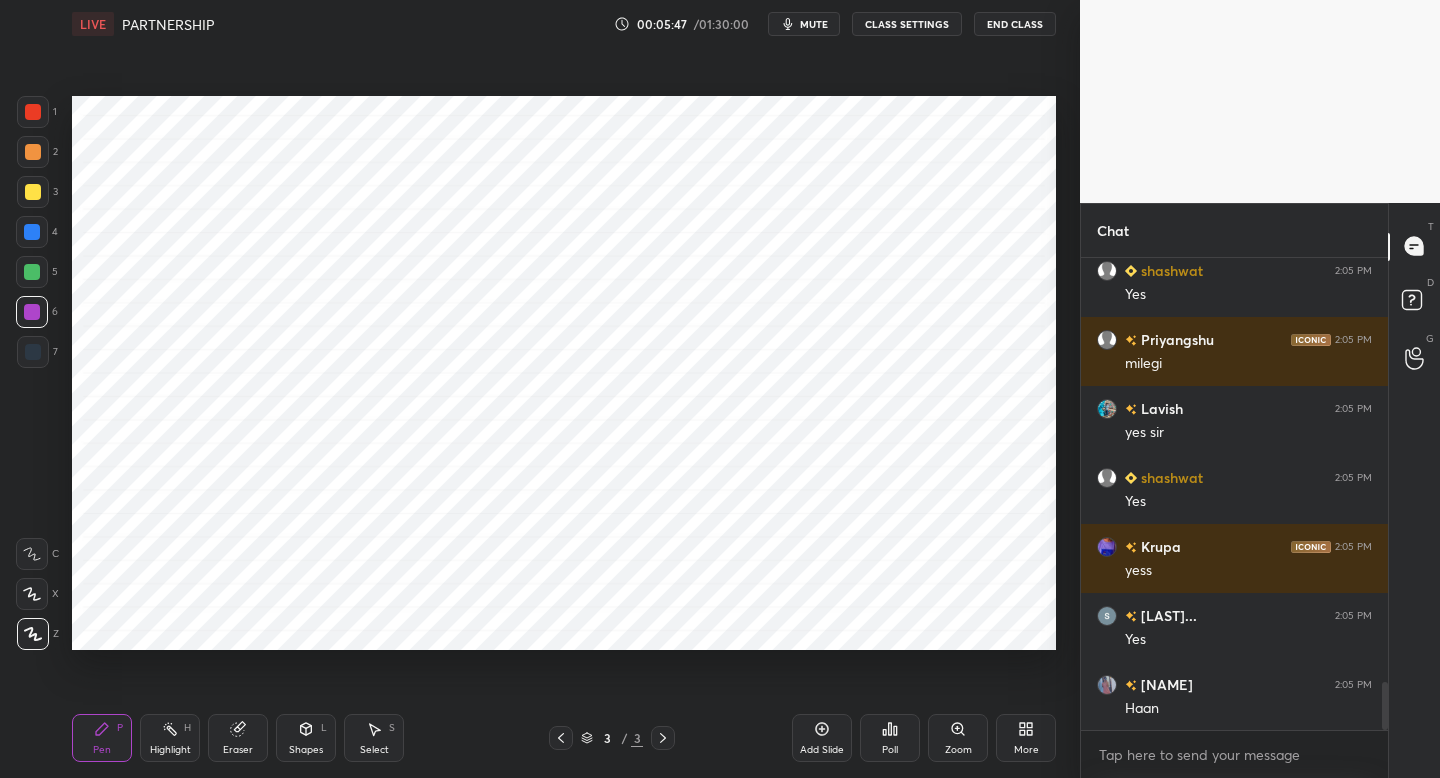scroll, scrollTop: 4205, scrollLeft: 0, axis: vertical 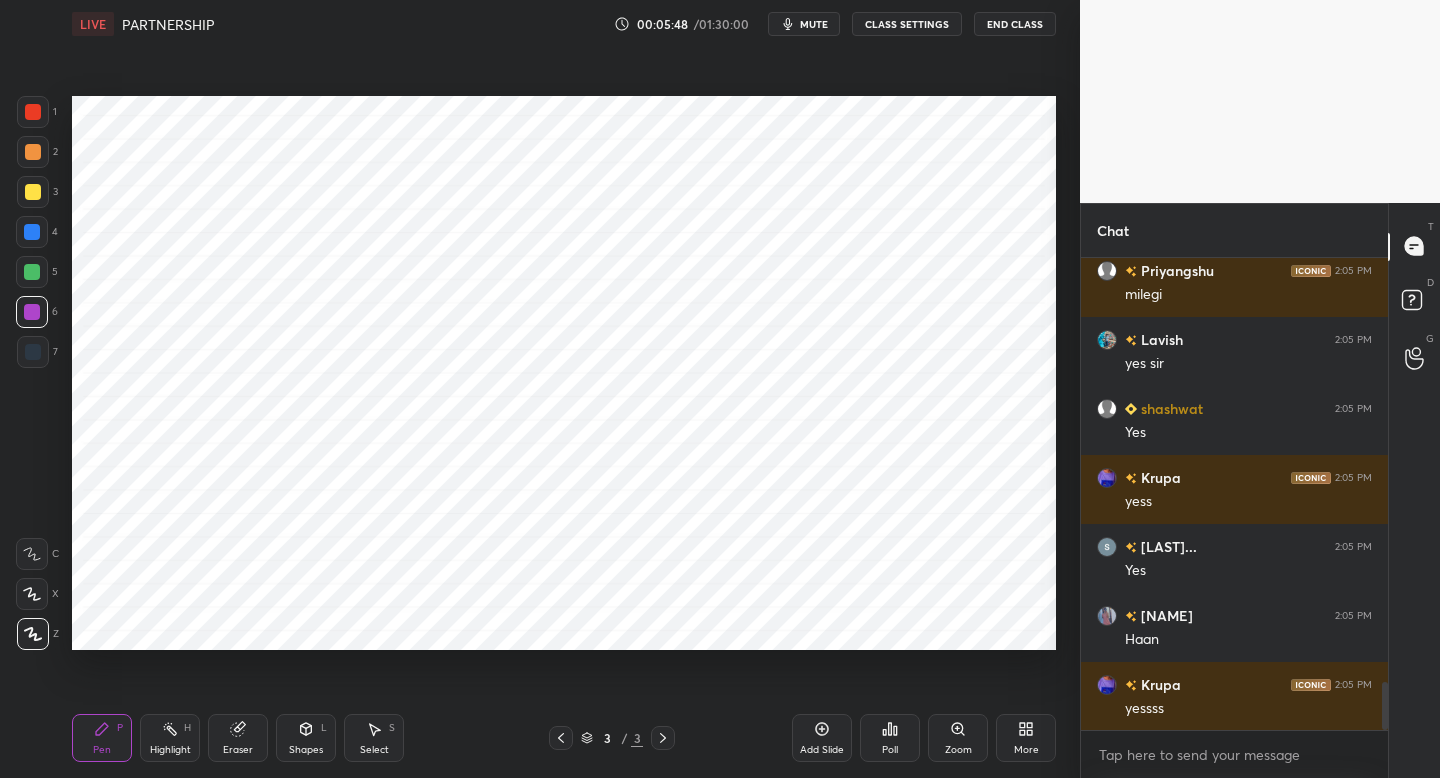 click at bounding box center [33, 352] 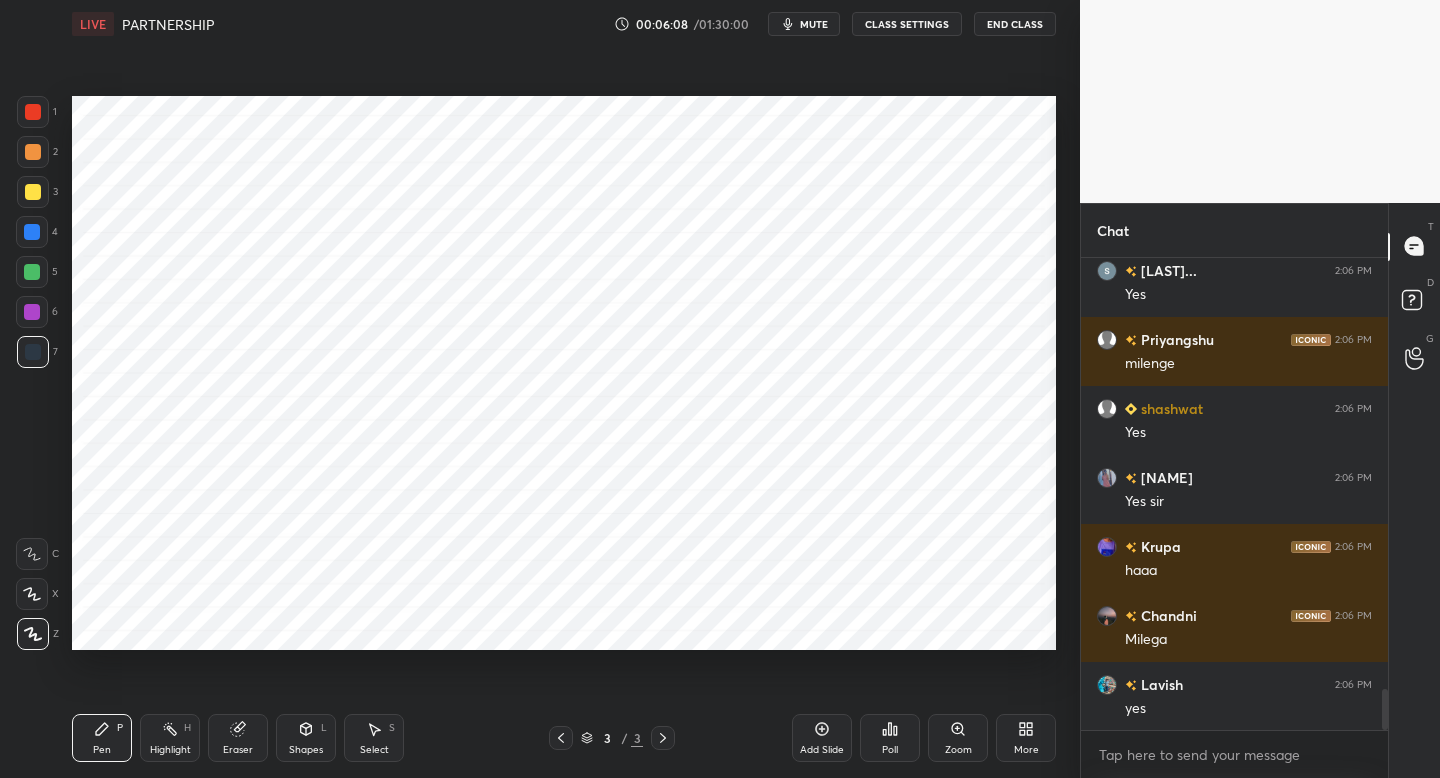 scroll, scrollTop: 4930, scrollLeft: 0, axis: vertical 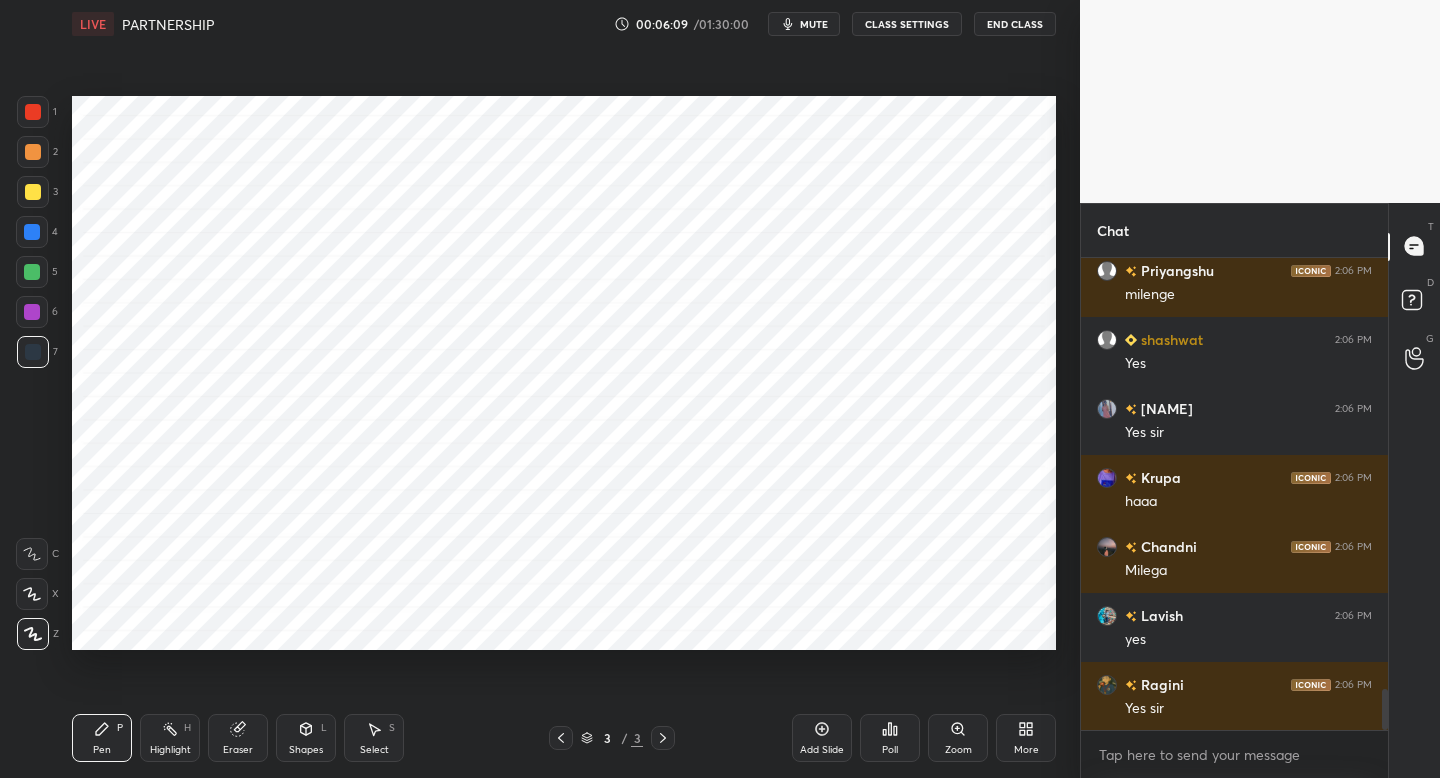 click 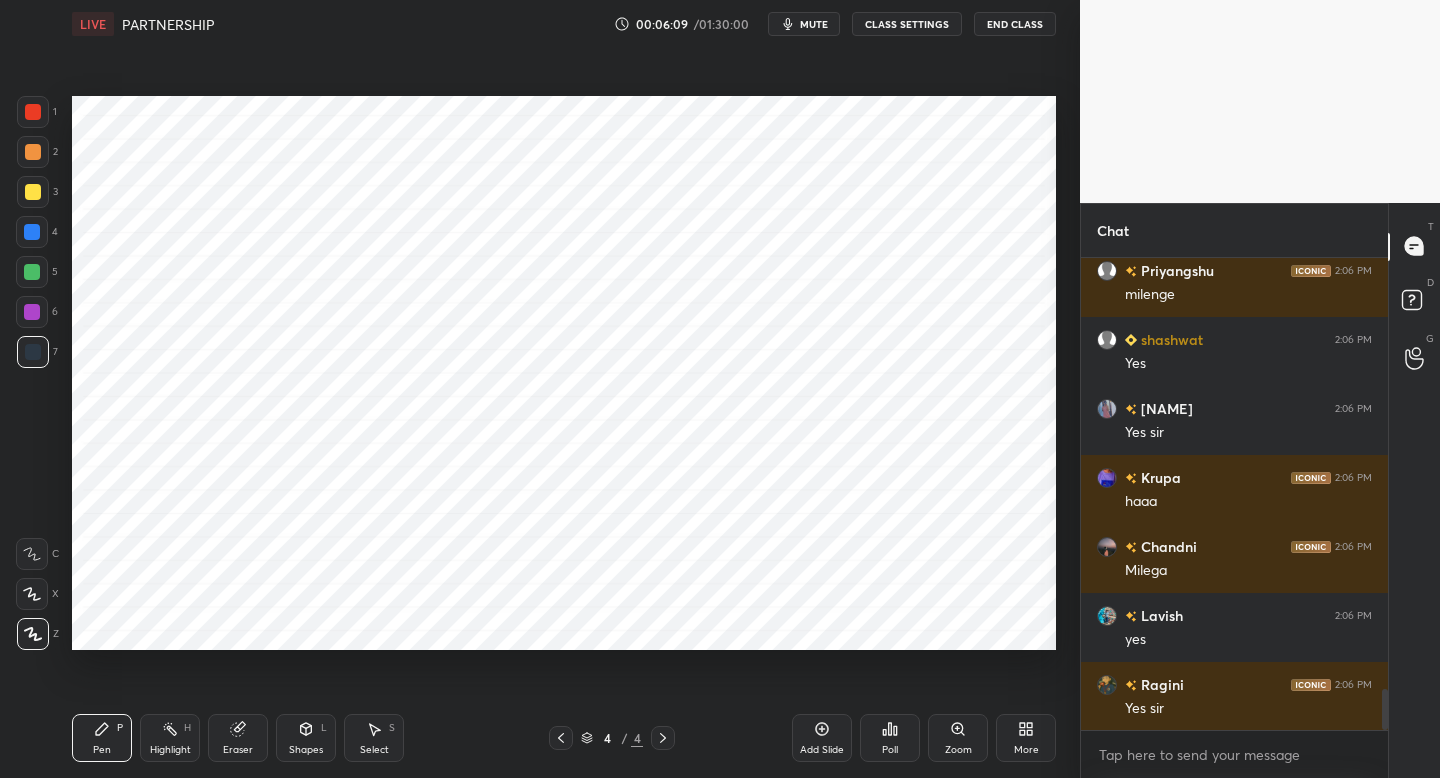 scroll, scrollTop: 5047, scrollLeft: 0, axis: vertical 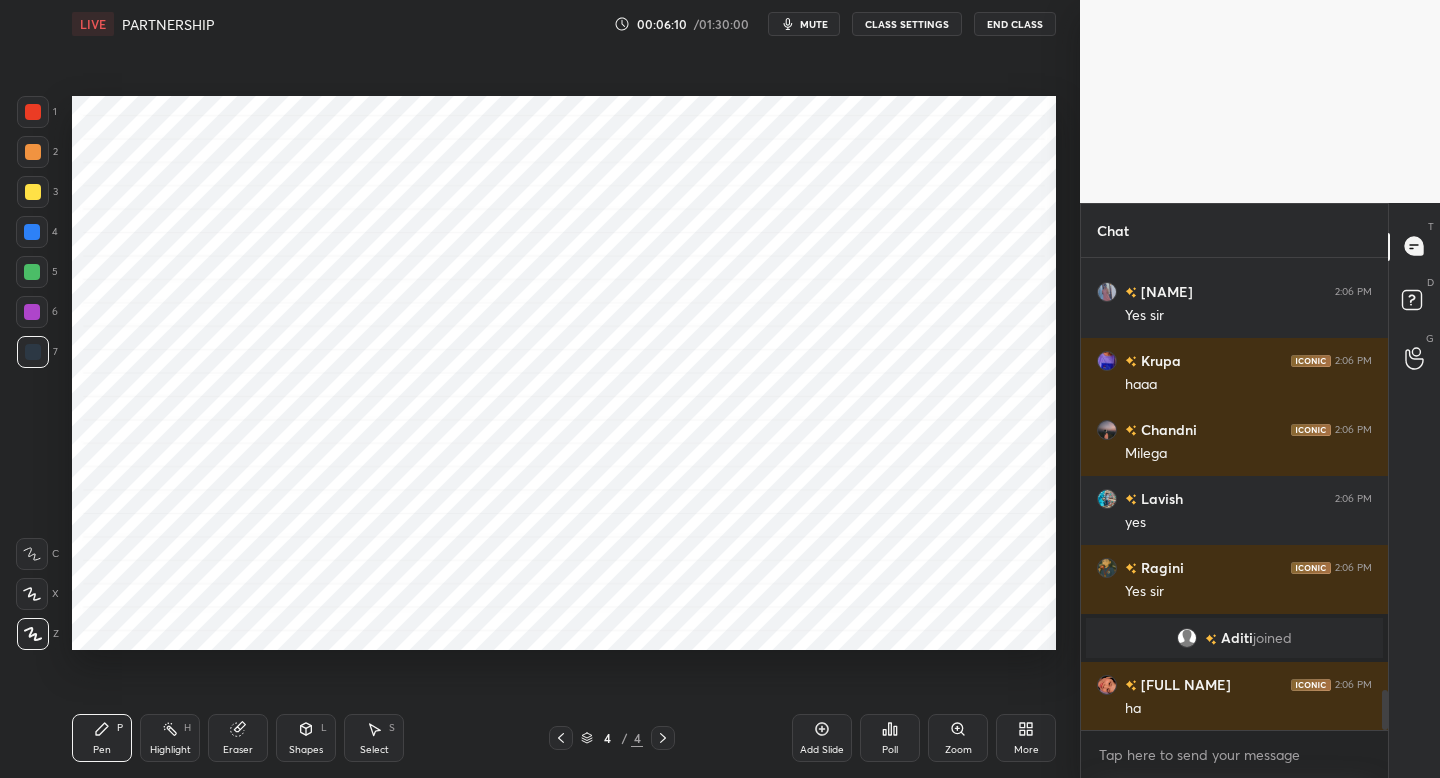 drag, startPoint x: 38, startPoint y: 114, endPoint x: 57, endPoint y: 113, distance: 19.026299 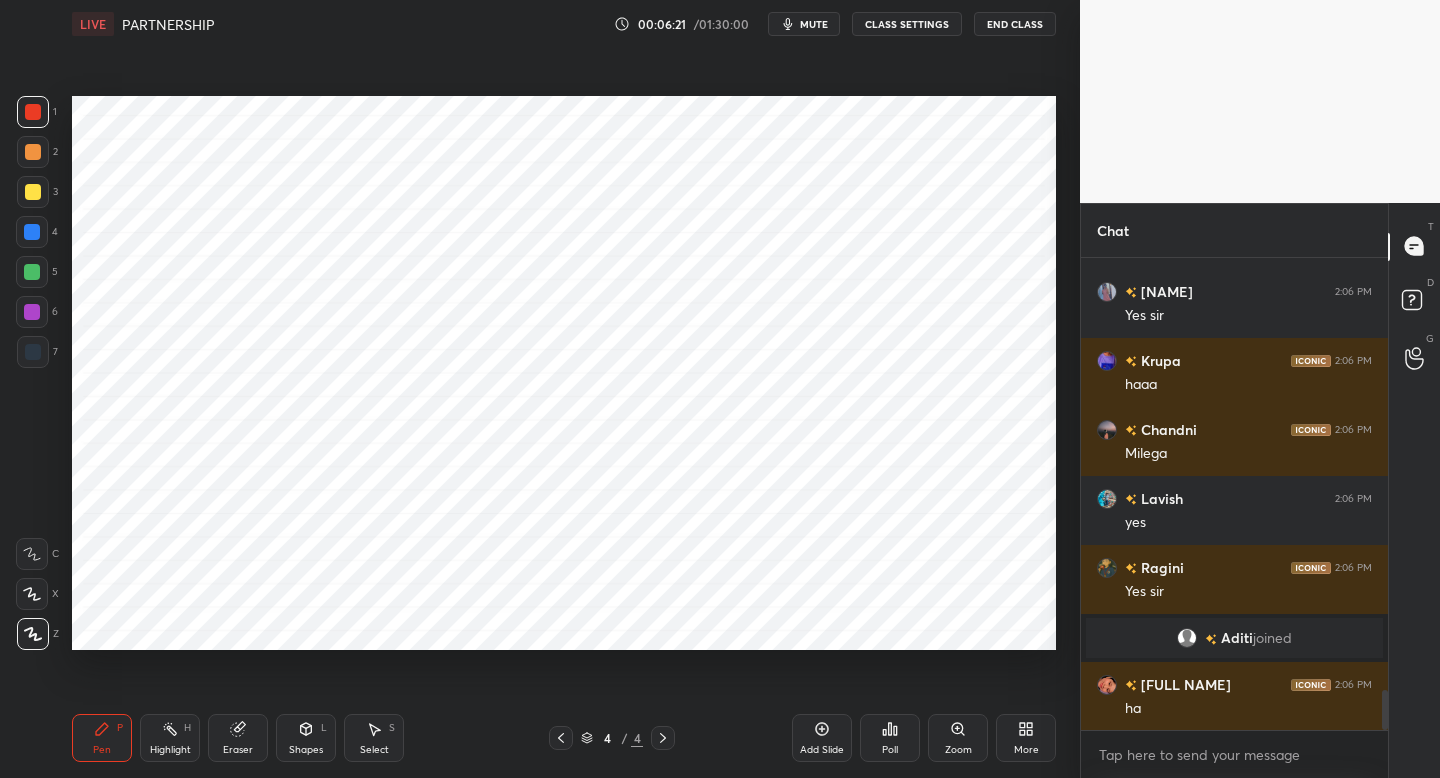 drag, startPoint x: 40, startPoint y: 235, endPoint x: 71, endPoint y: 228, distance: 31.780497 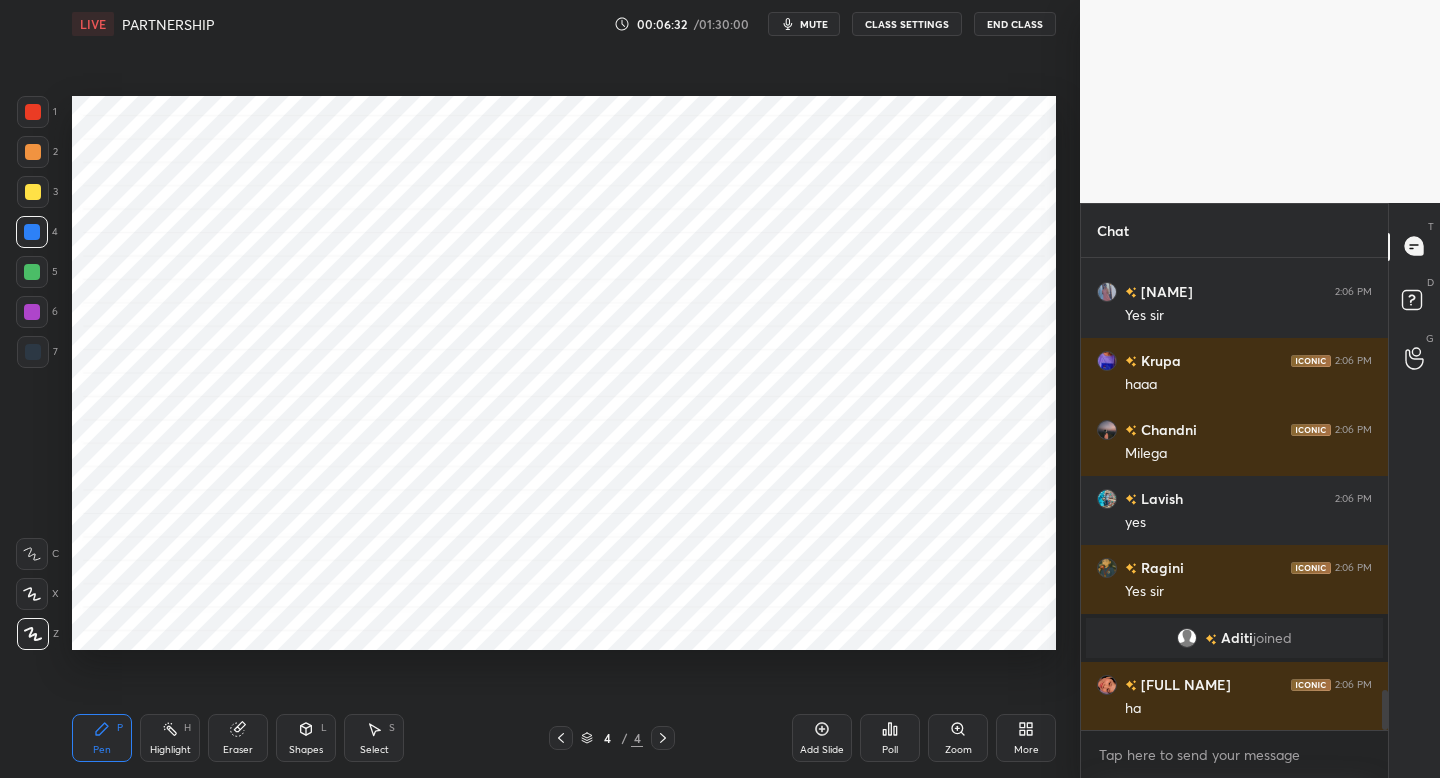 drag, startPoint x: 38, startPoint y: 357, endPoint x: 71, endPoint y: 356, distance: 33.01515 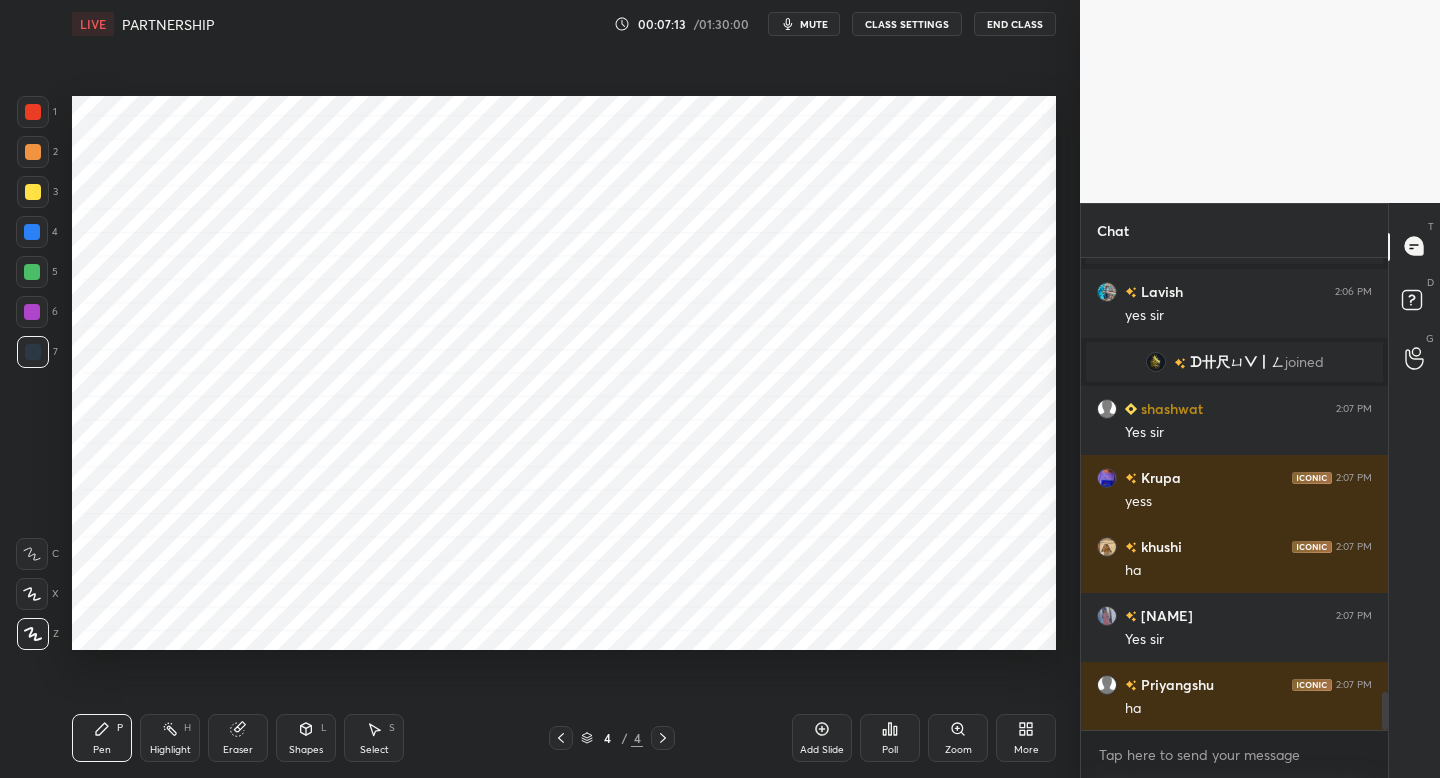 scroll, scrollTop: 5343, scrollLeft: 0, axis: vertical 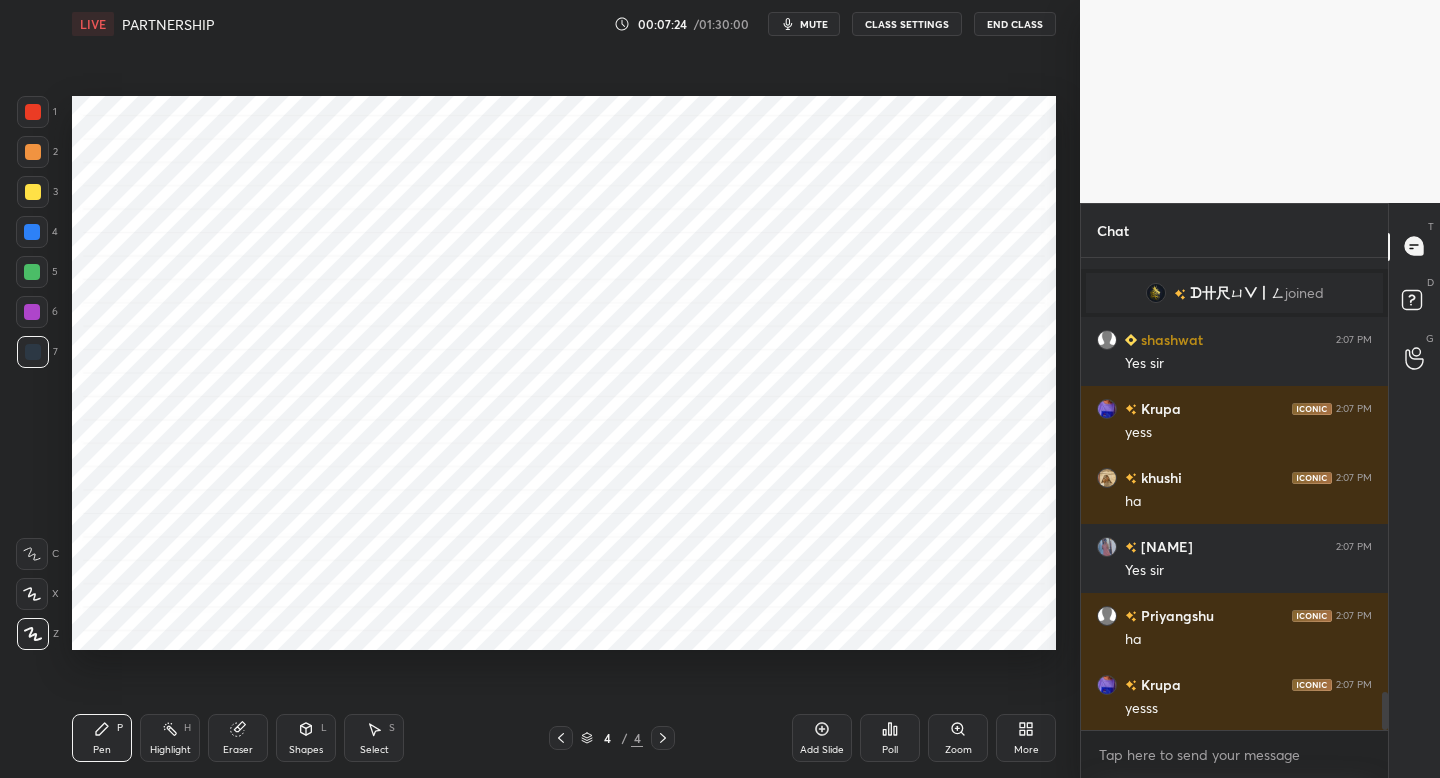 drag, startPoint x: 29, startPoint y: 272, endPoint x: 57, endPoint y: 274, distance: 28.071337 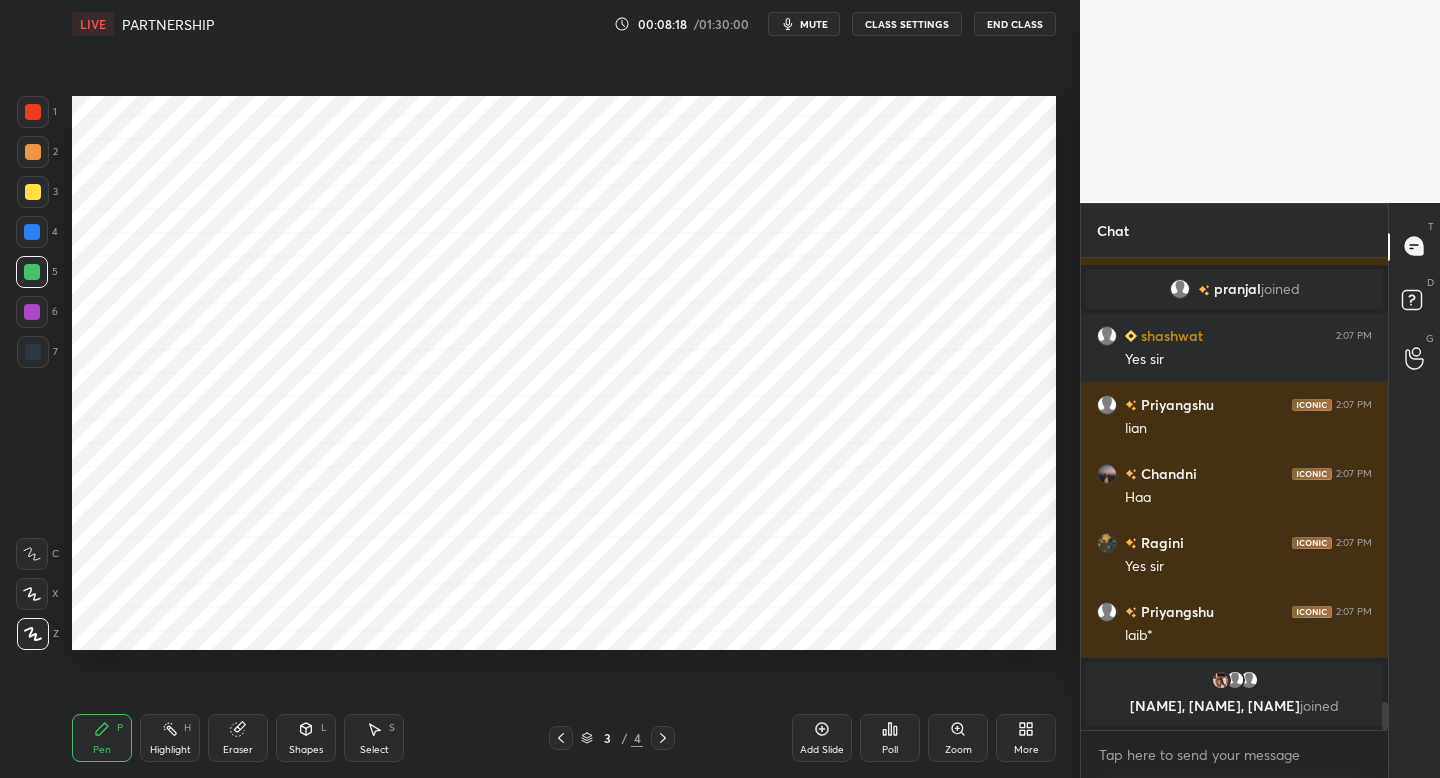 scroll, scrollTop: 7477, scrollLeft: 0, axis: vertical 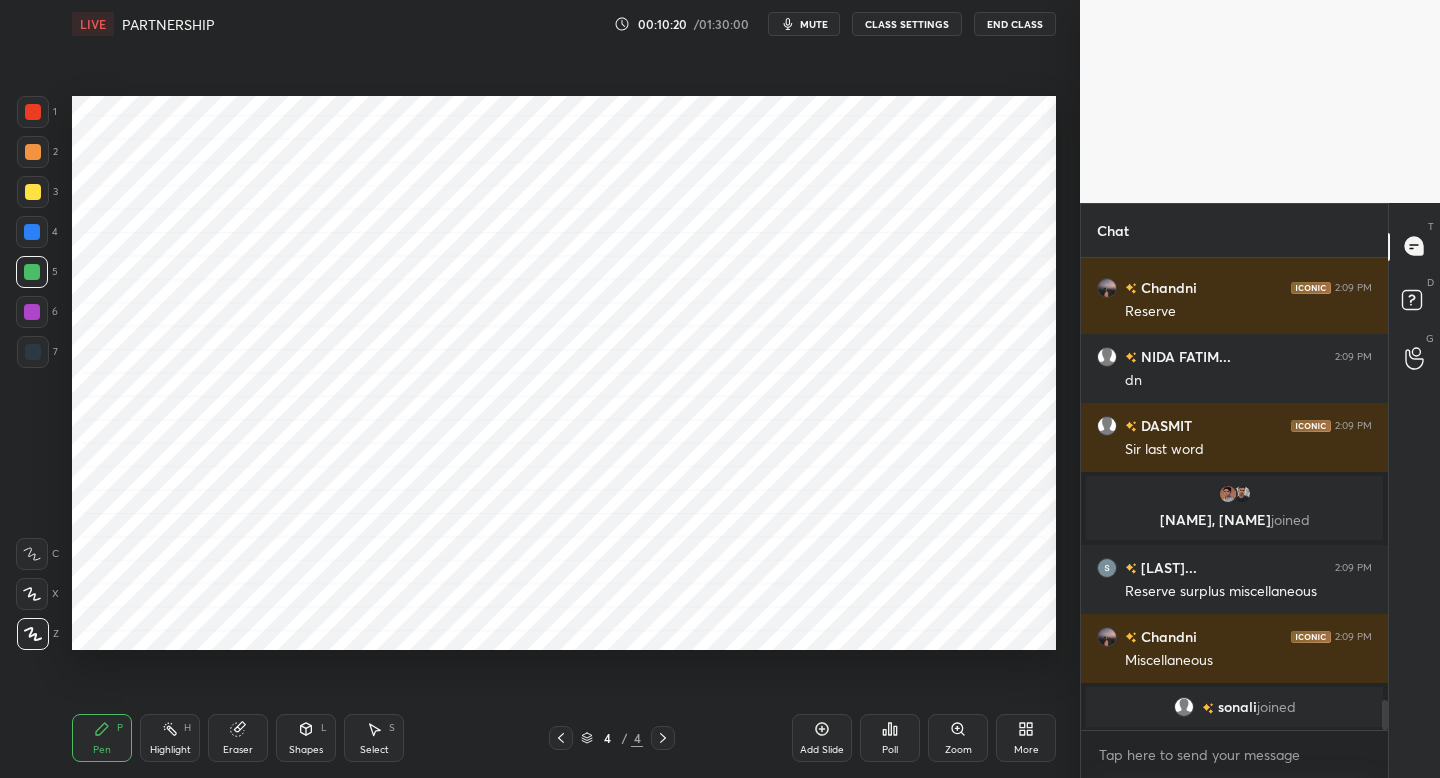 drag, startPoint x: 31, startPoint y: 365, endPoint x: 38, endPoint y: 345, distance: 21.189621 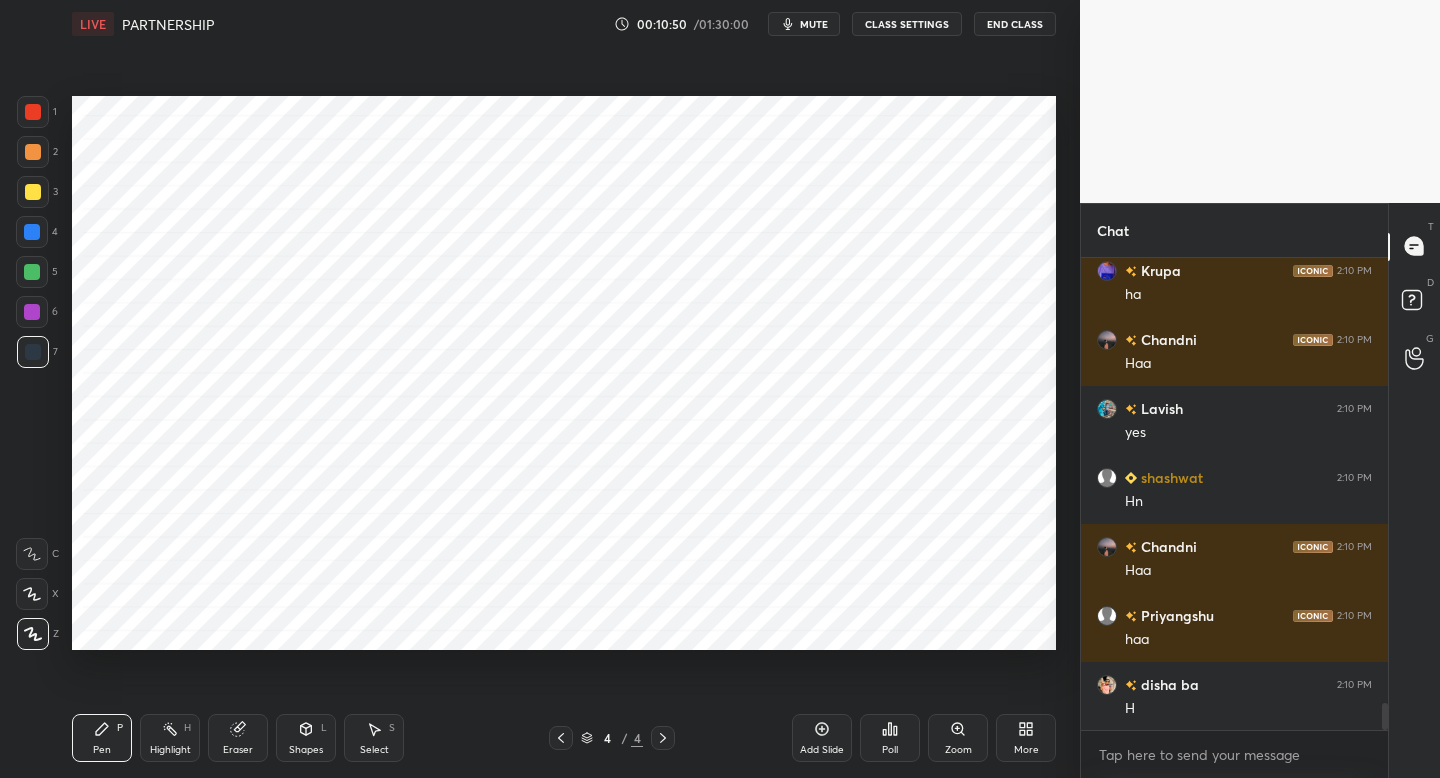 scroll, scrollTop: 7956, scrollLeft: 0, axis: vertical 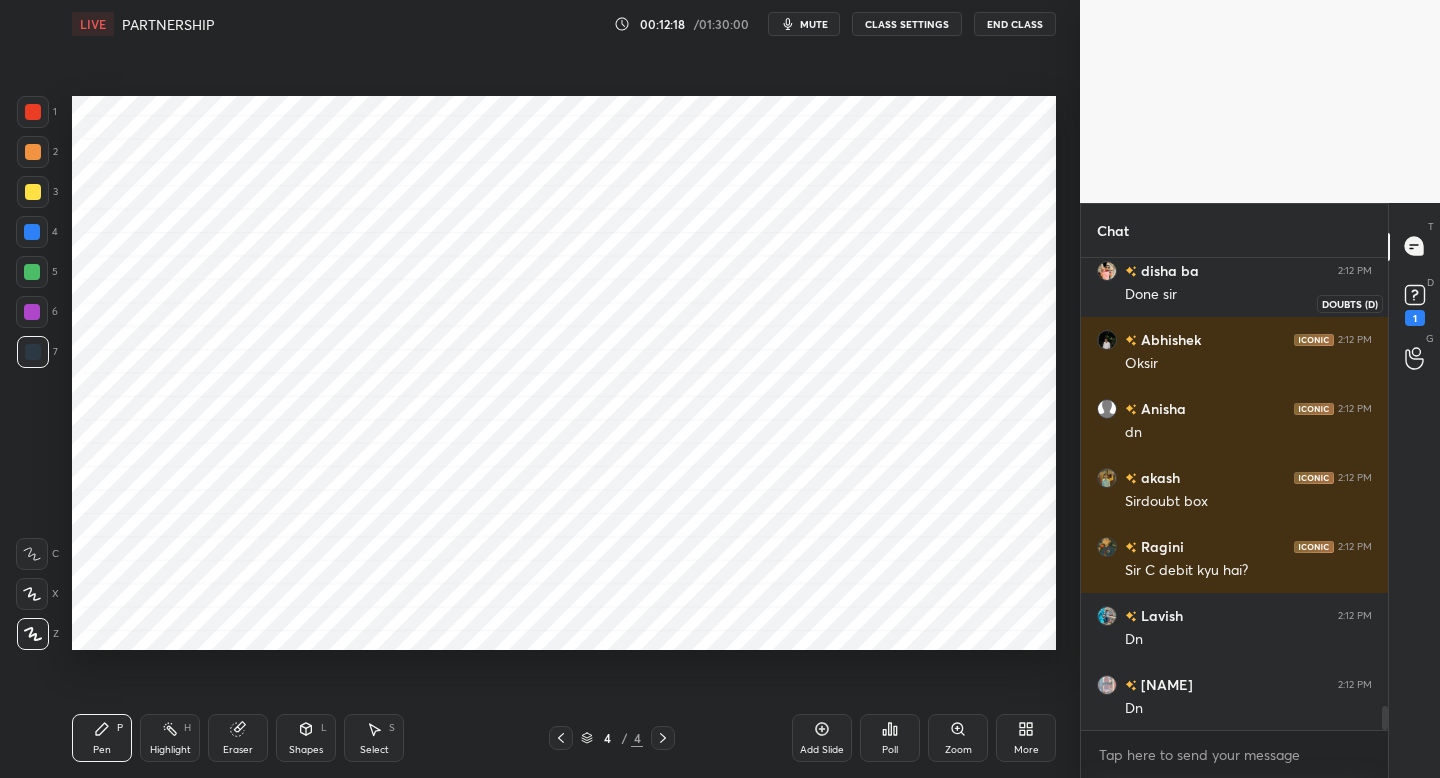 click 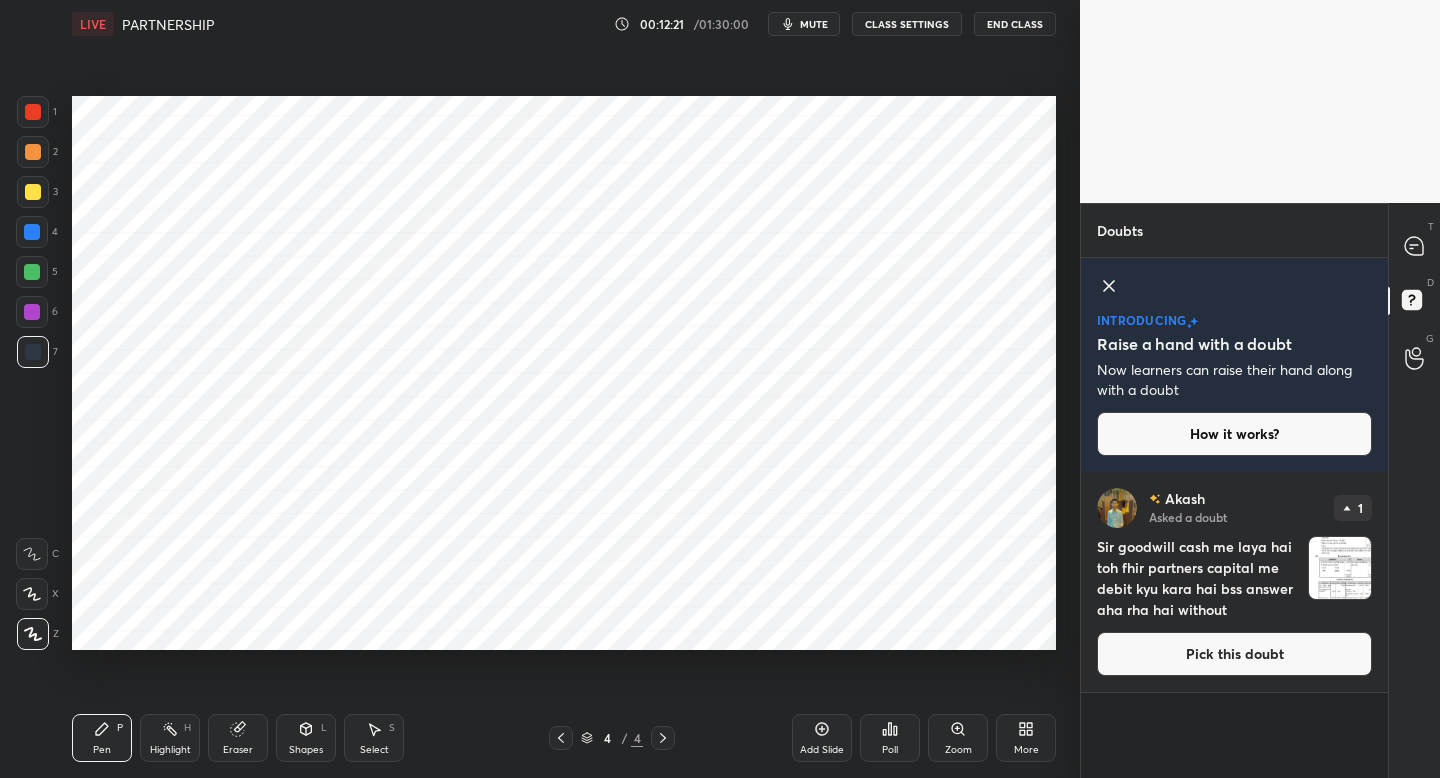 click on "Pick this doubt" at bounding box center (1234, 654) 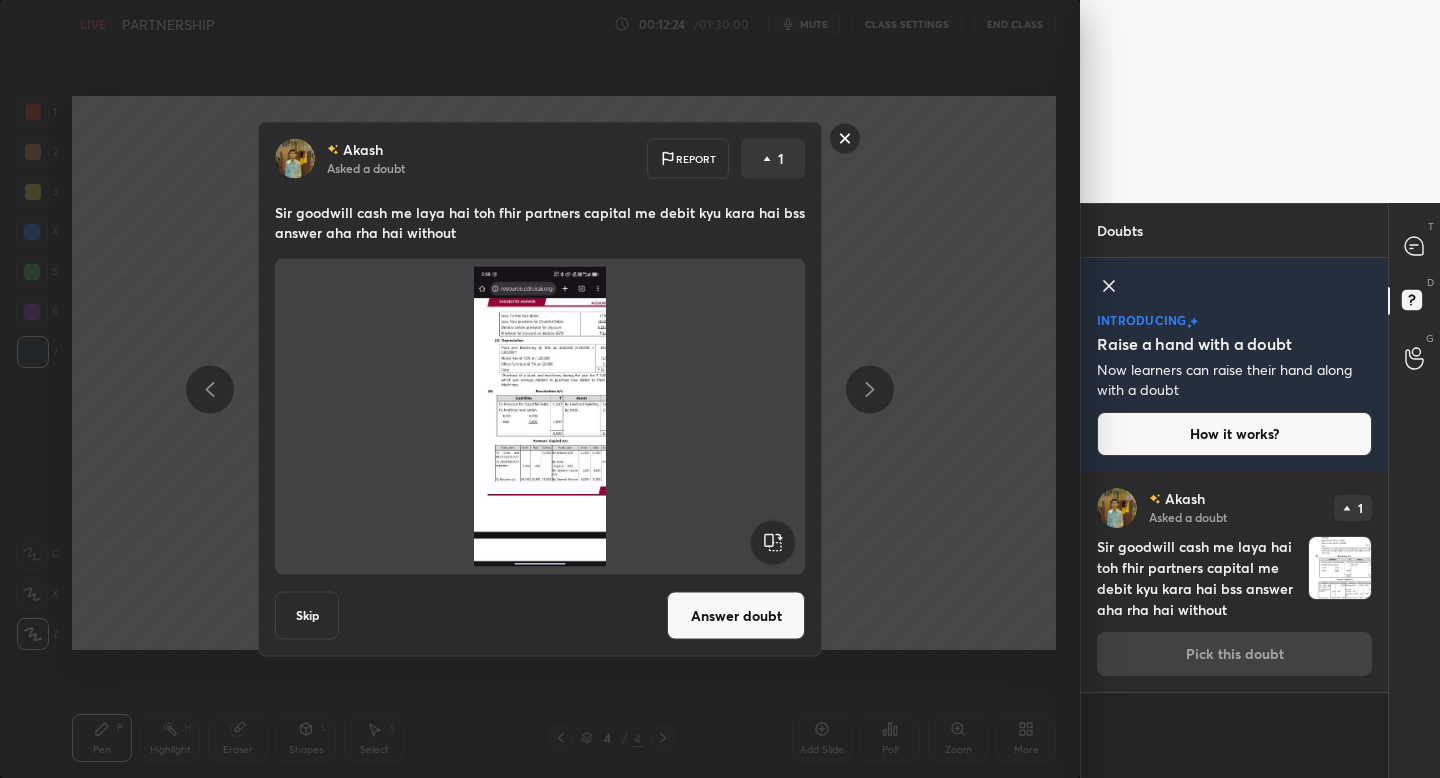 click 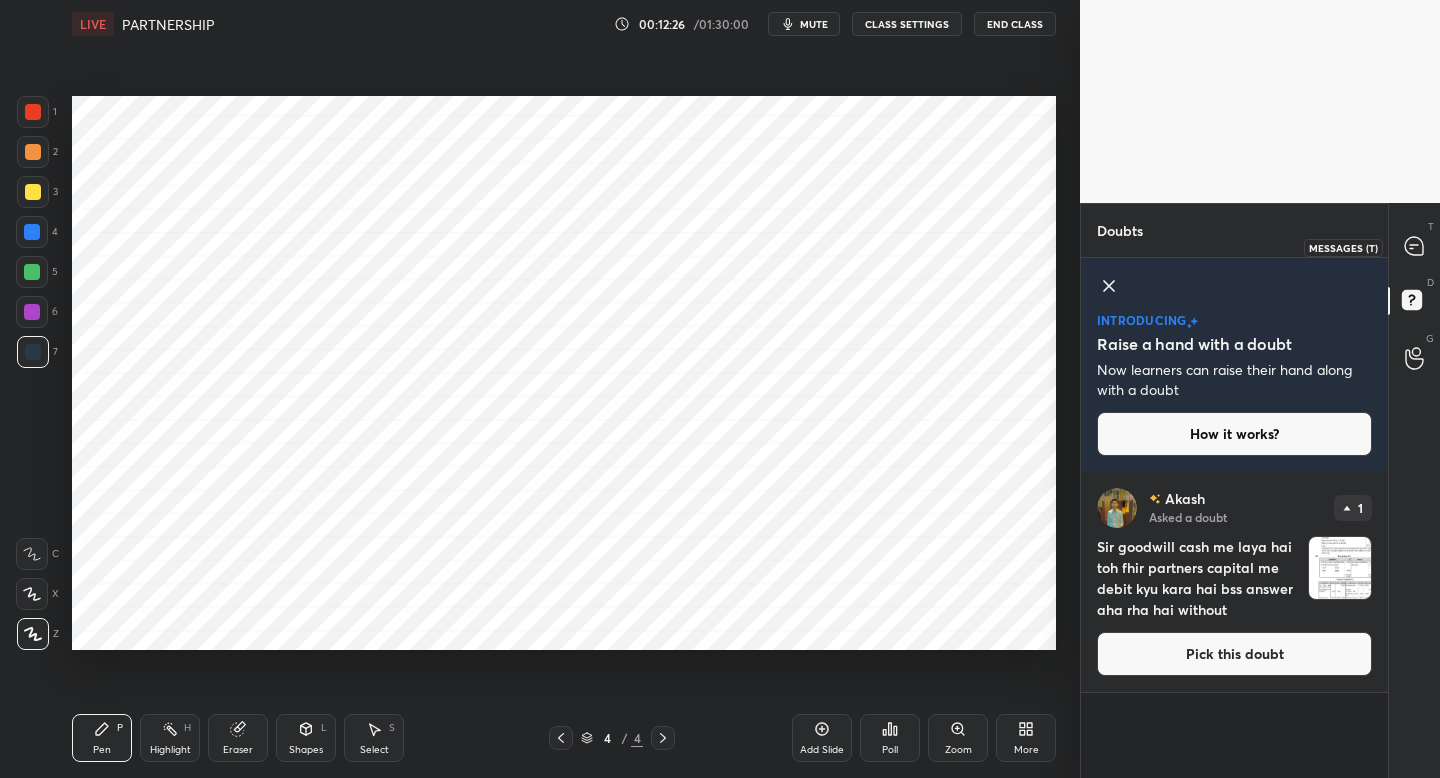 click 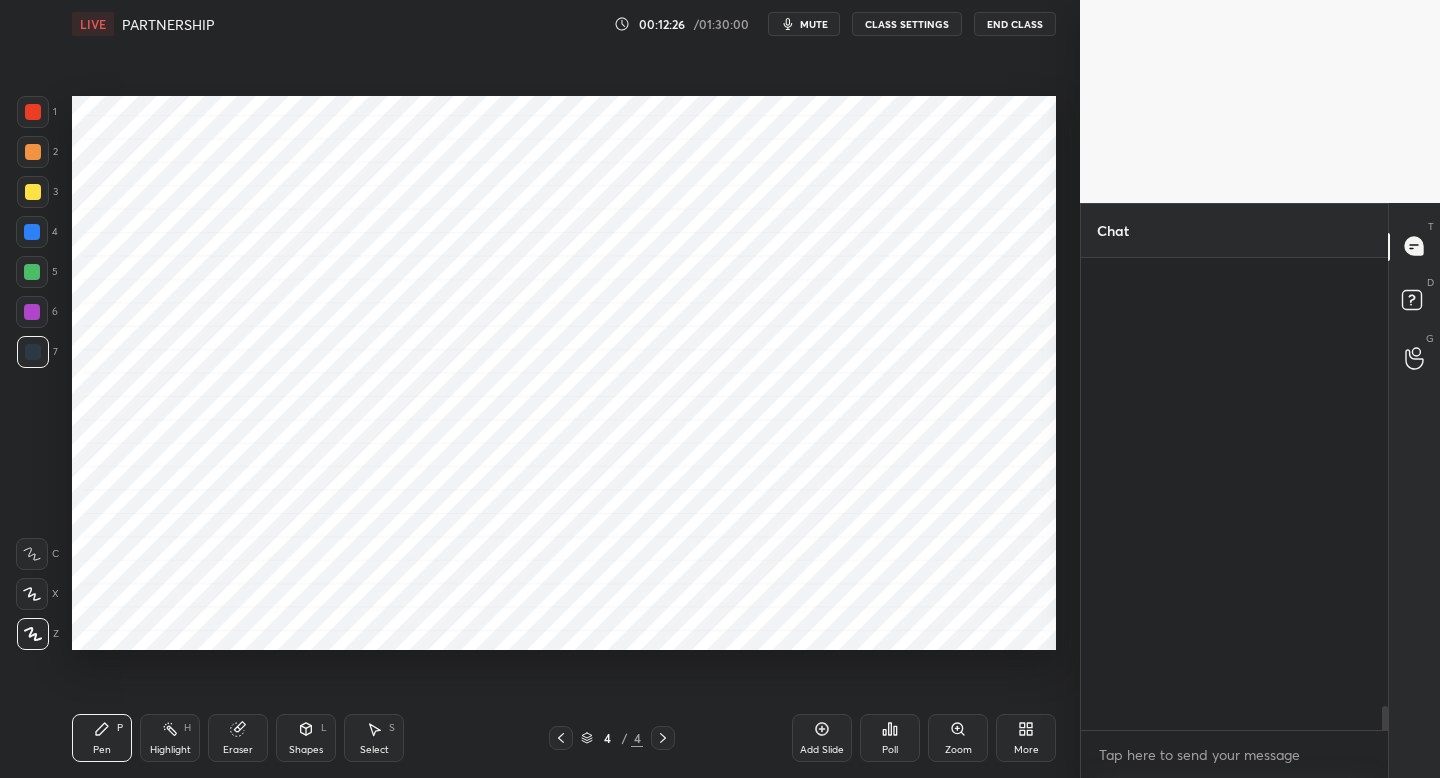 scroll, scrollTop: 9221, scrollLeft: 0, axis: vertical 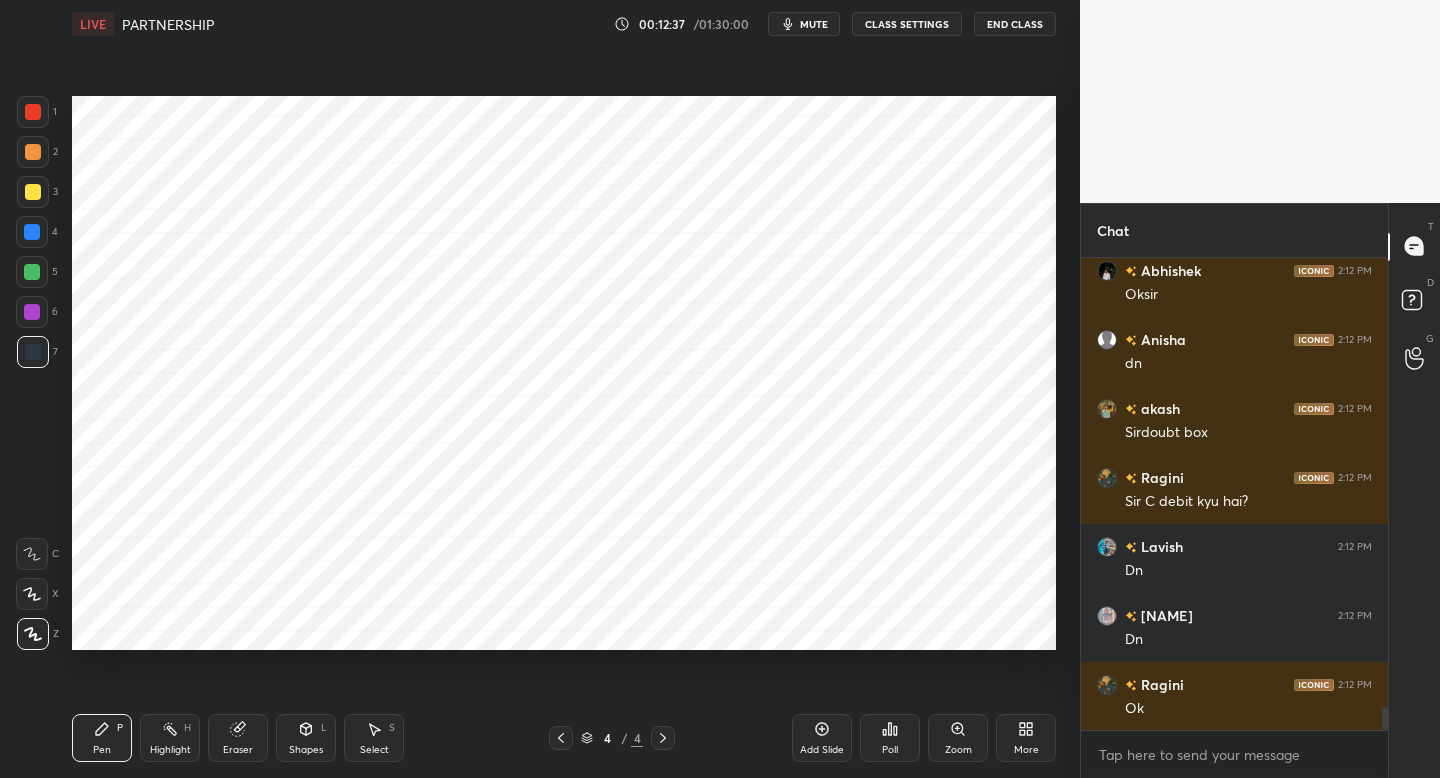 click on "More" at bounding box center (1026, 738) 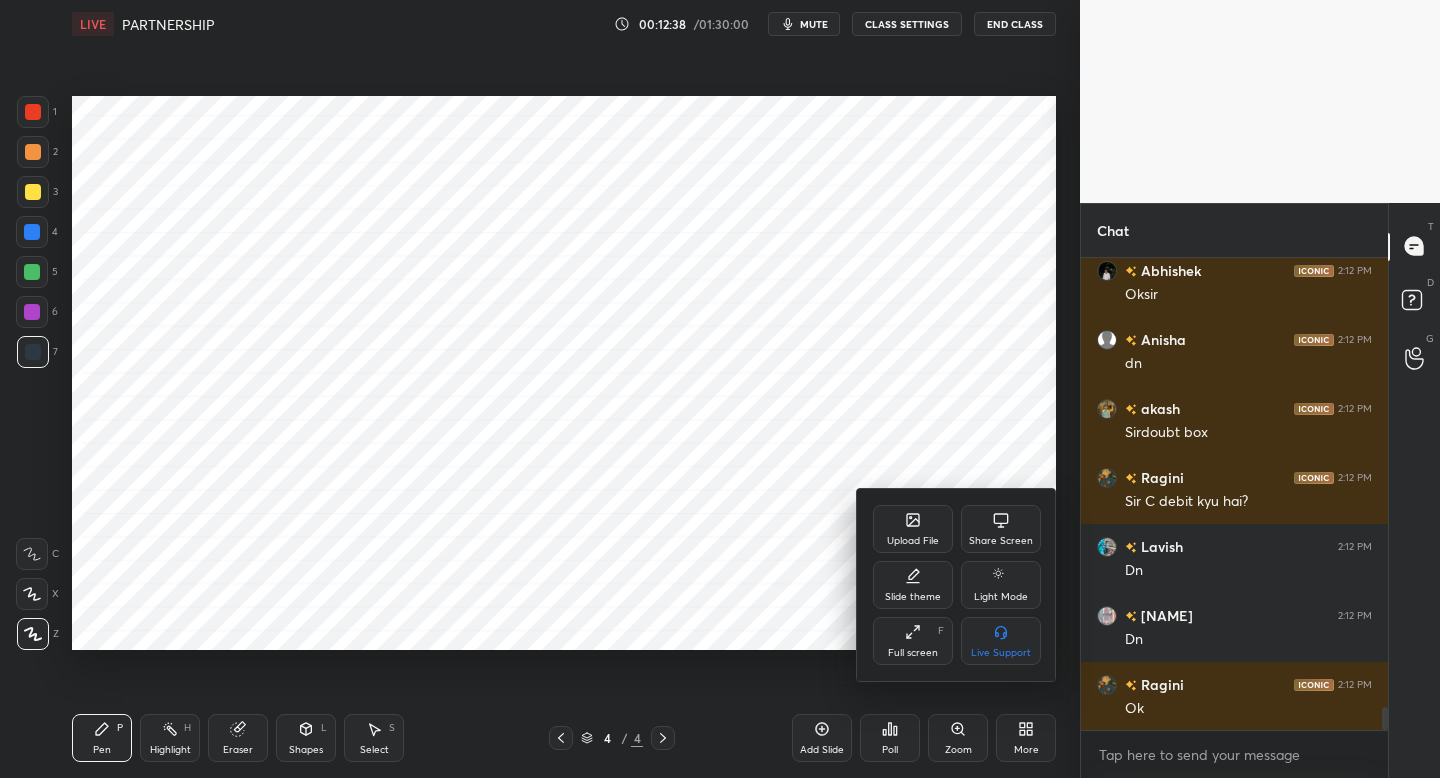 click on "Upload File" at bounding box center (913, 529) 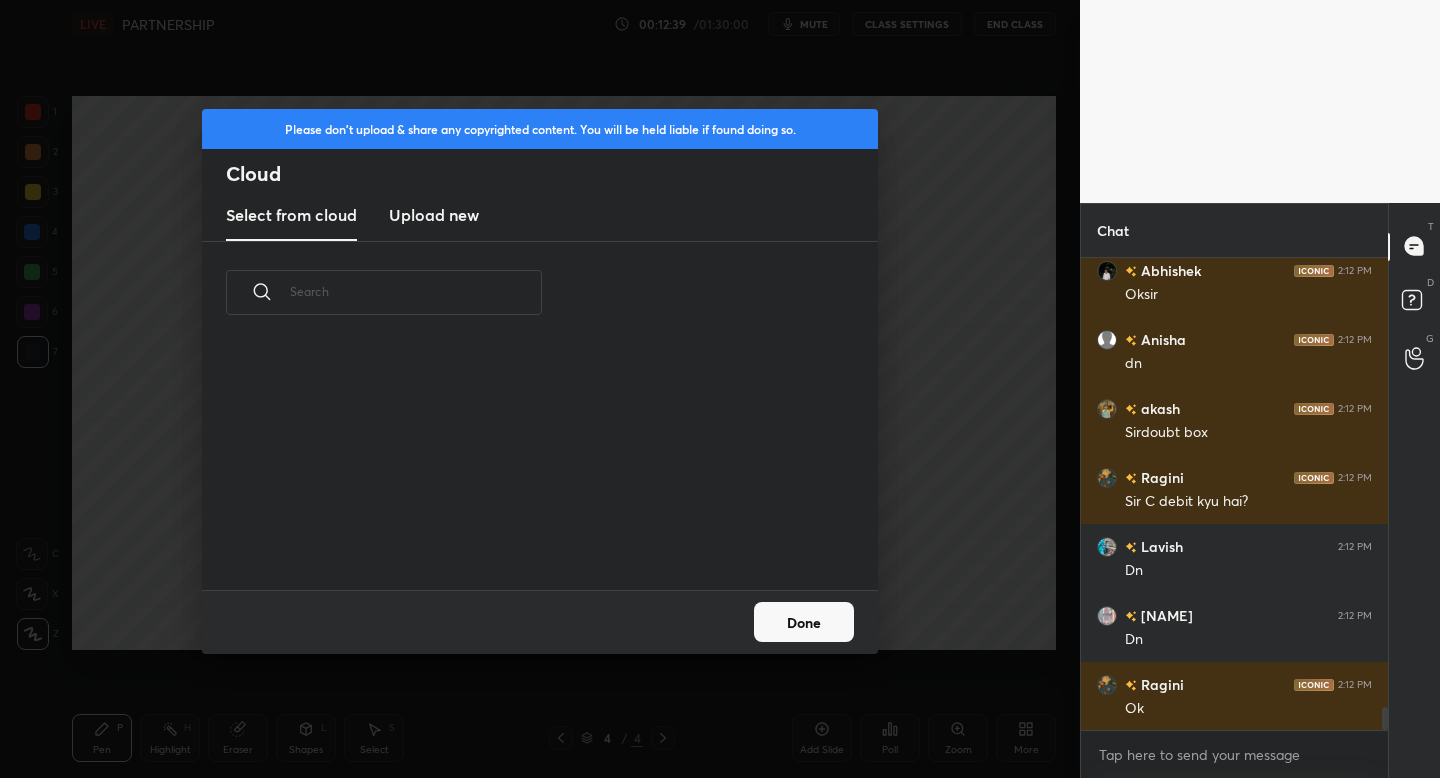 scroll, scrollTop: 7, scrollLeft: 11, axis: both 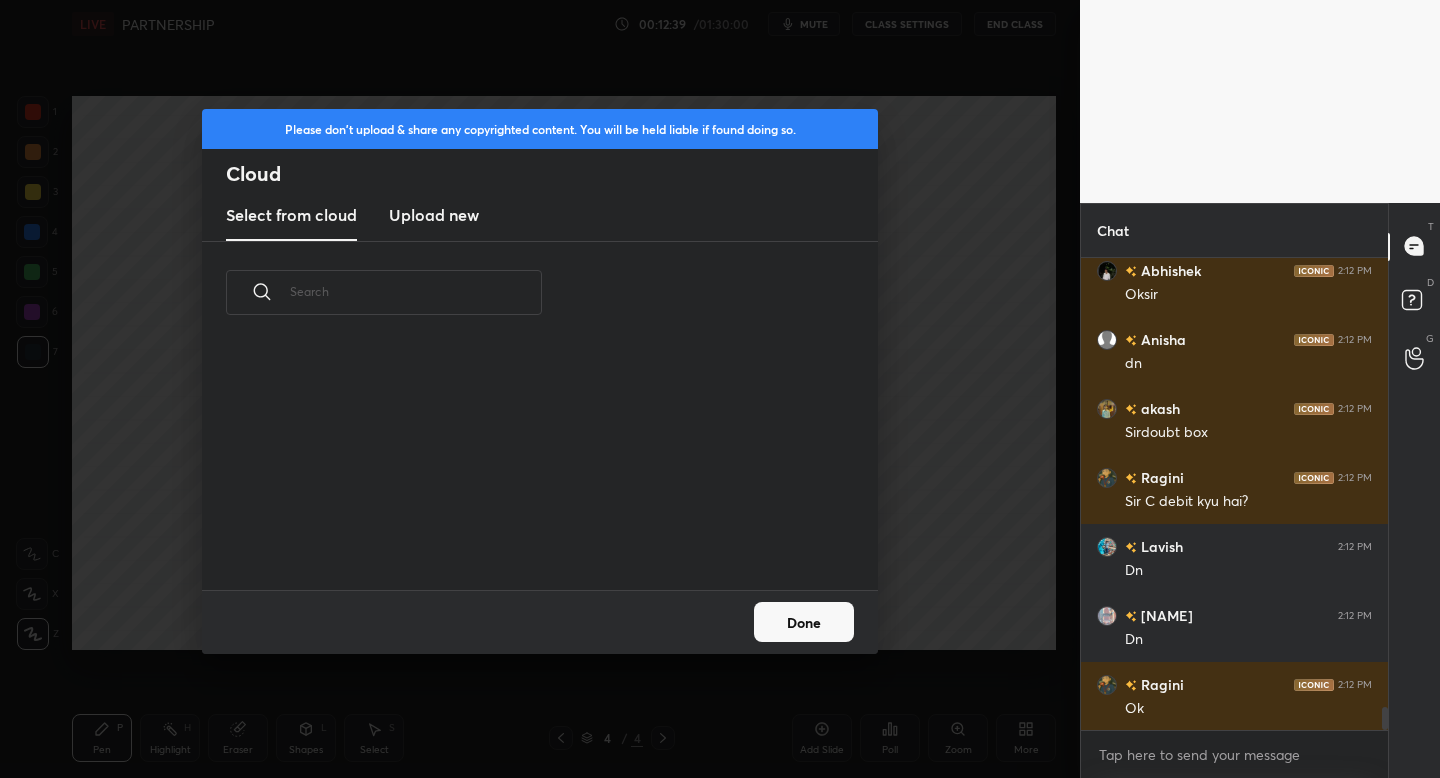 click on "Upload new" at bounding box center [434, 215] 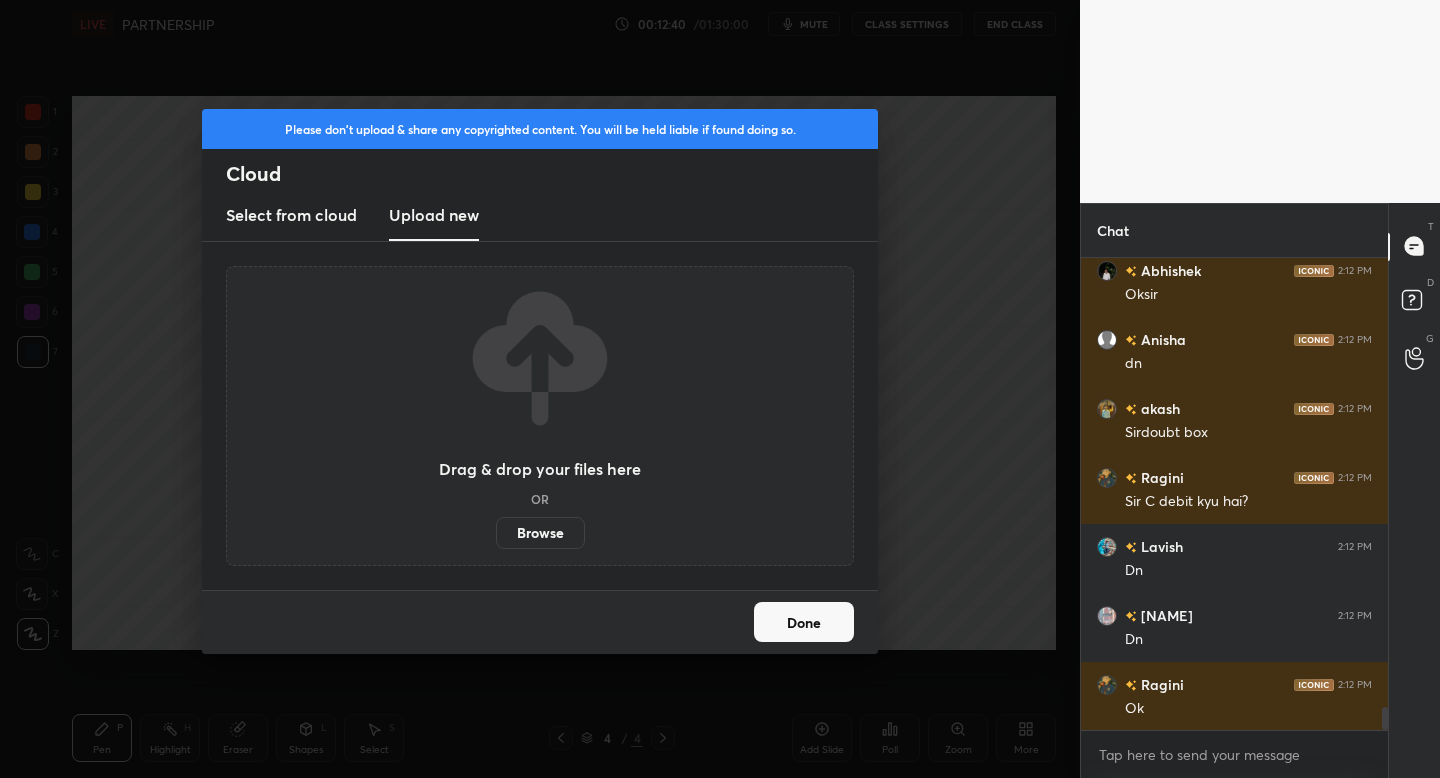 click on "Browse" at bounding box center (540, 533) 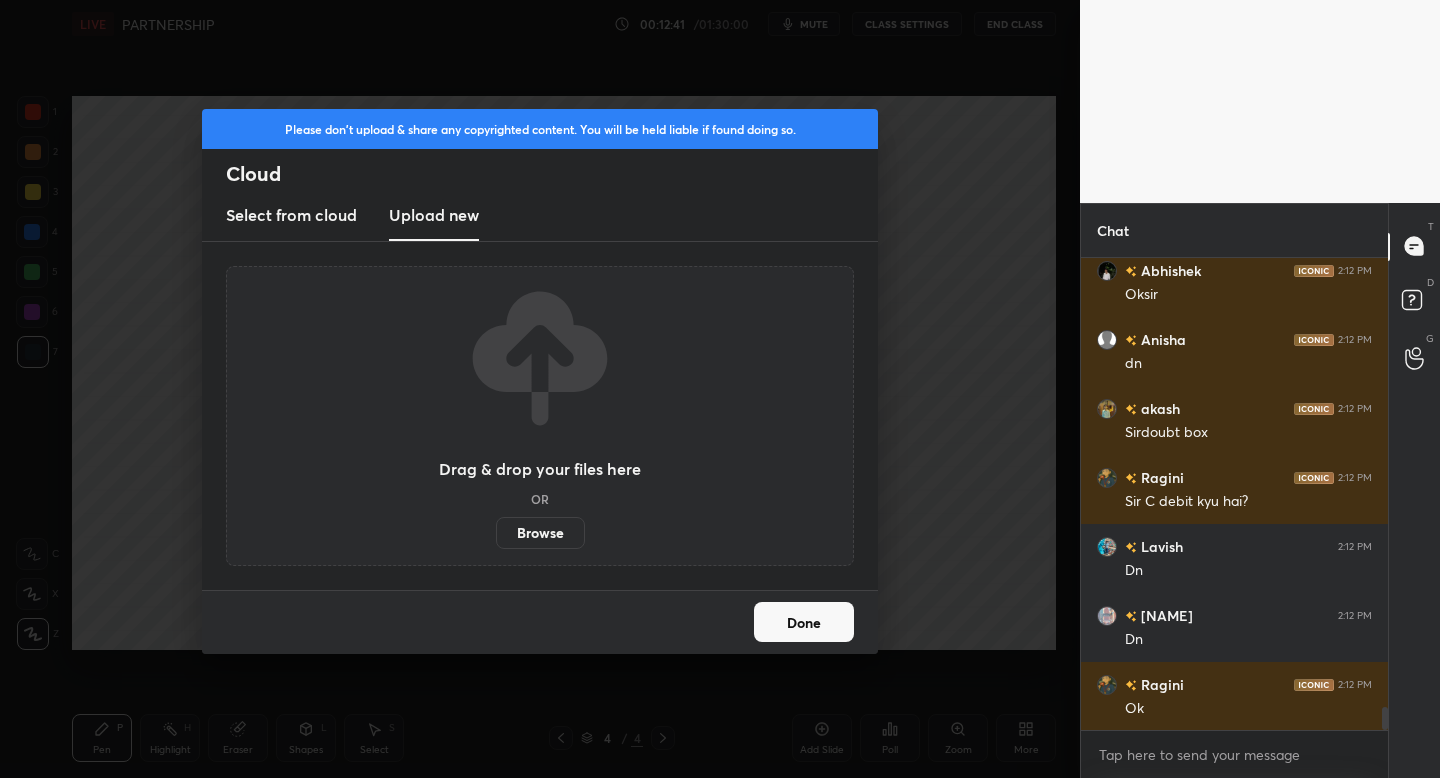 scroll, scrollTop: 9309, scrollLeft: 0, axis: vertical 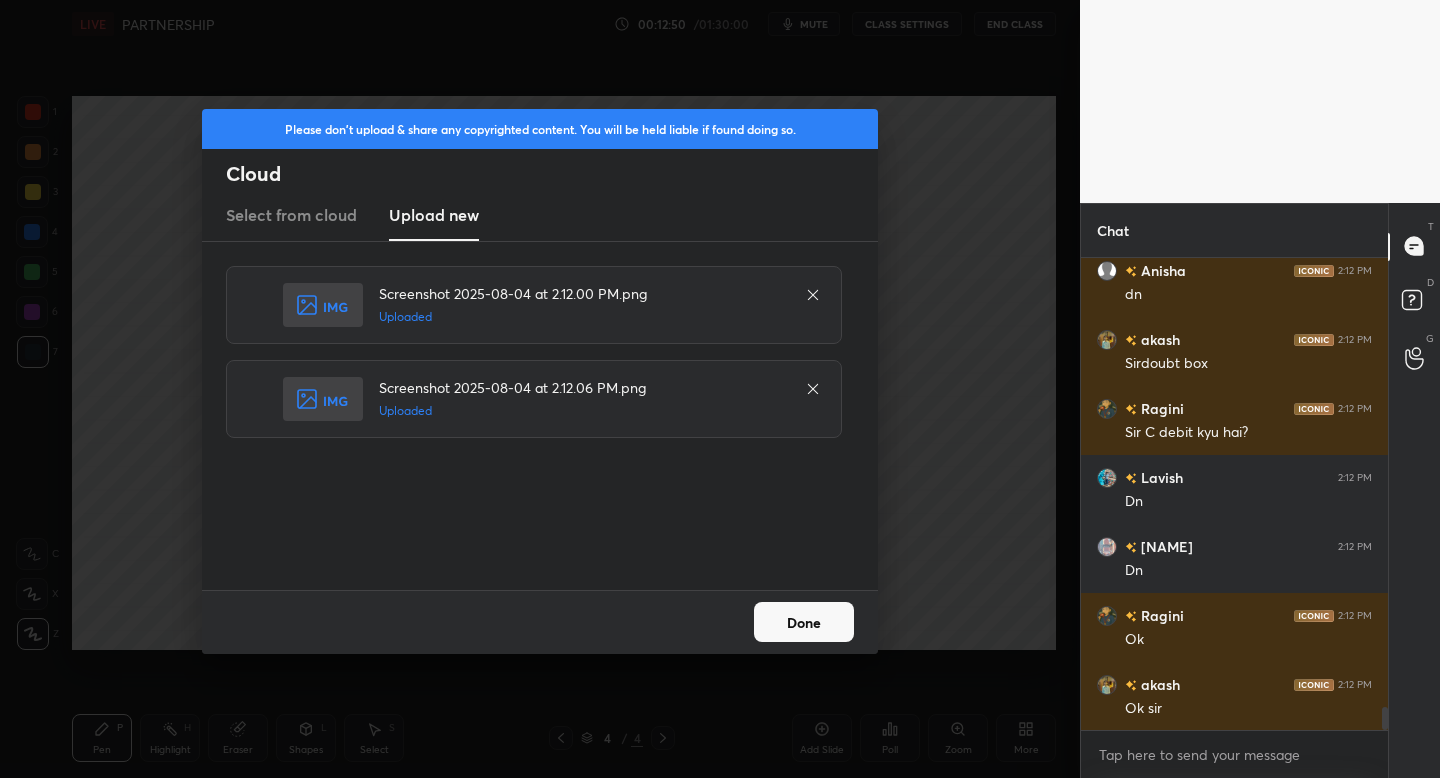 click on "Done" at bounding box center (804, 622) 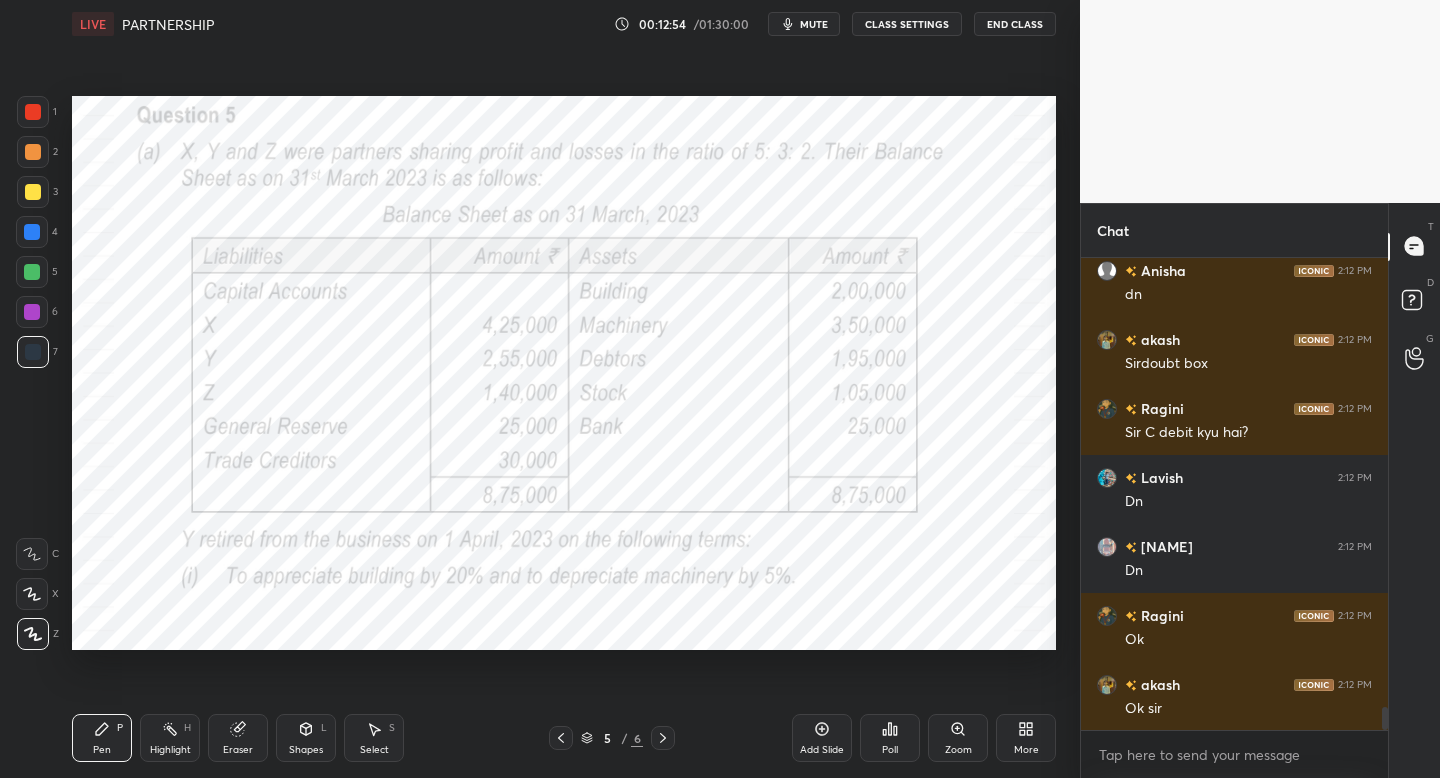 scroll, scrollTop: 9357, scrollLeft: 0, axis: vertical 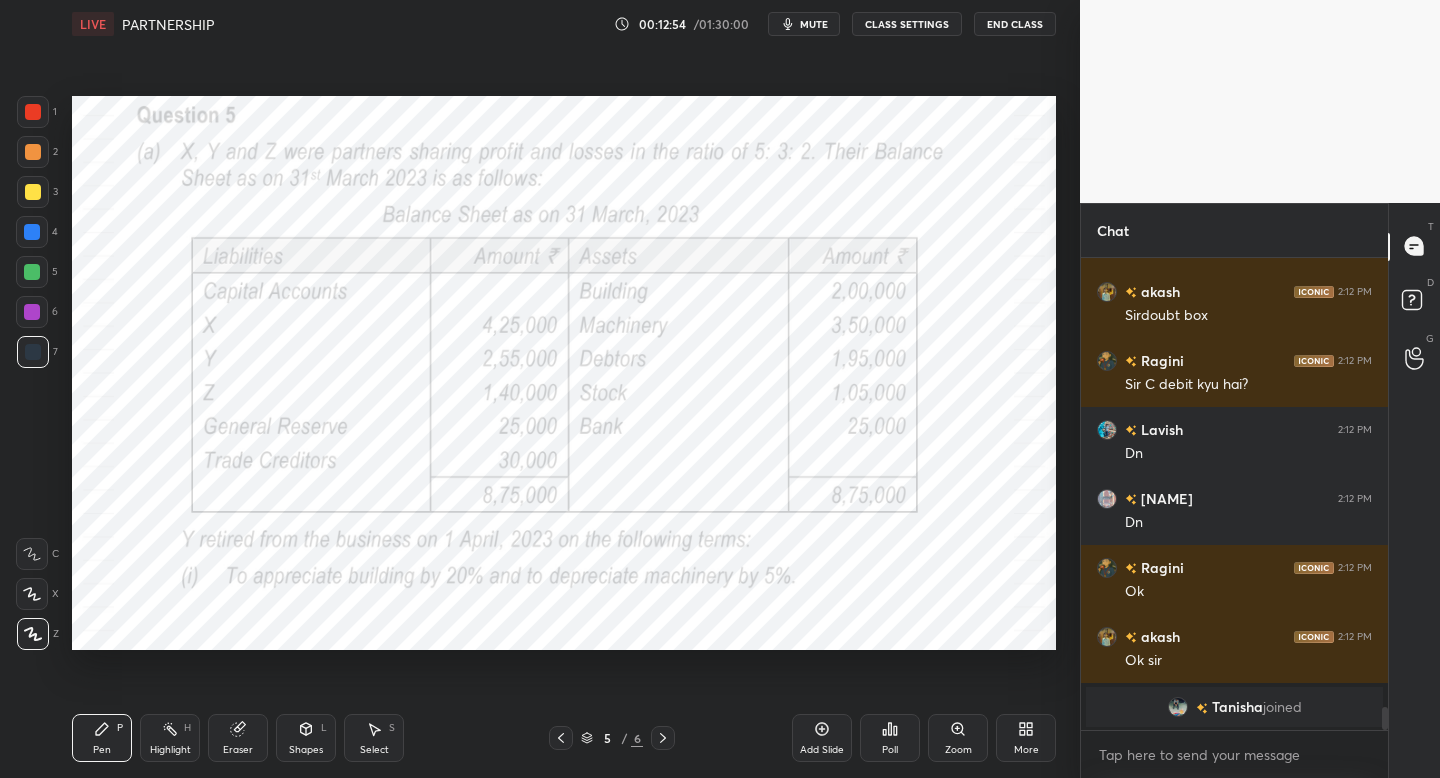 click at bounding box center (33, 112) 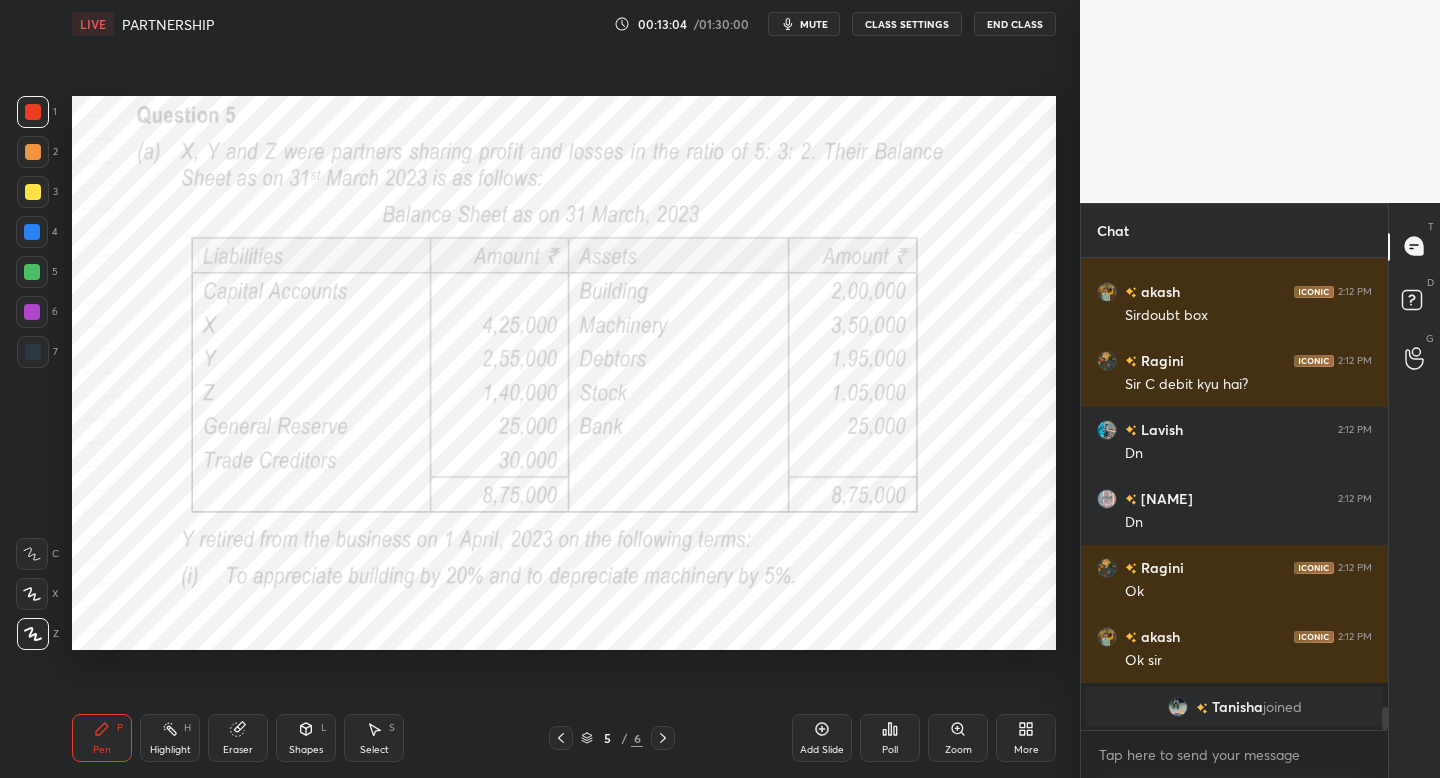 click 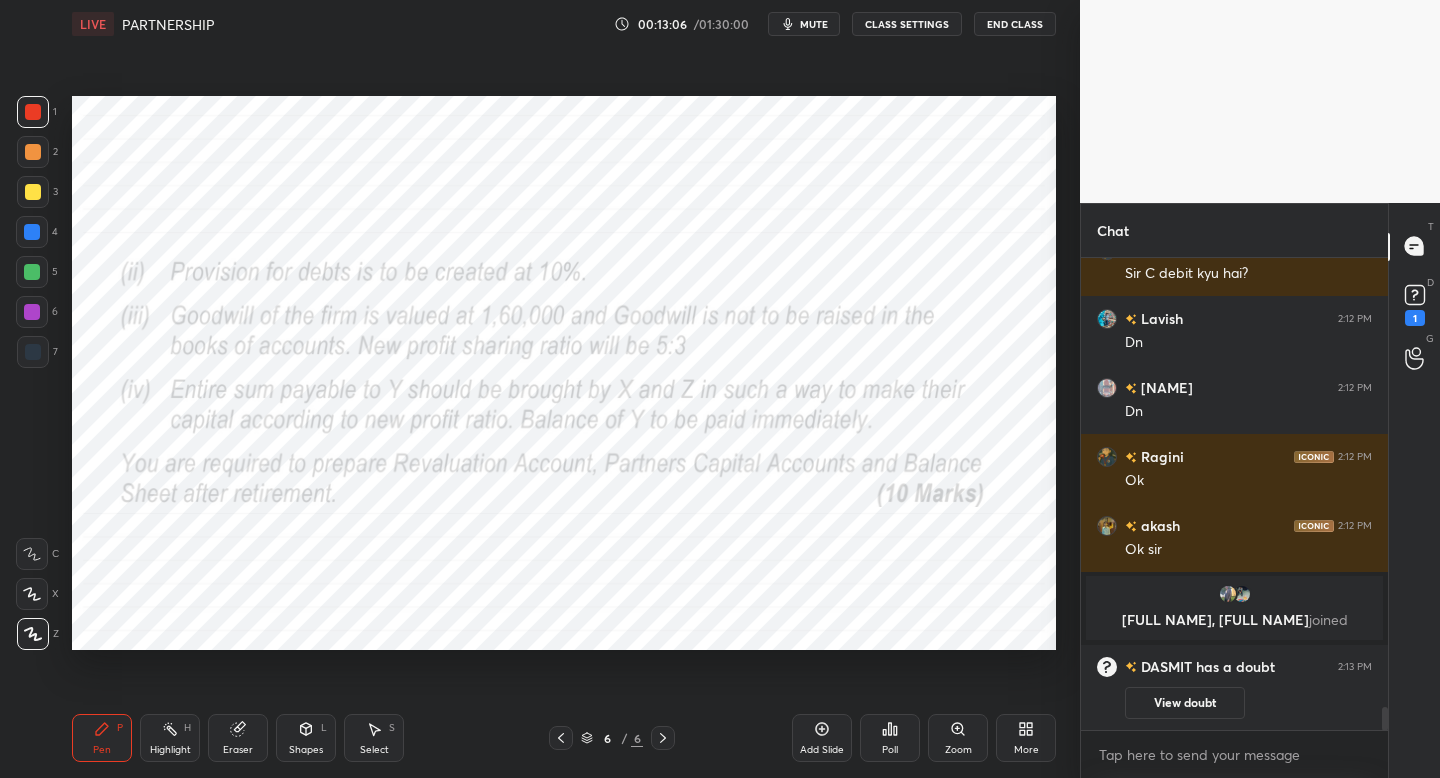 scroll, scrollTop: 9092, scrollLeft: 0, axis: vertical 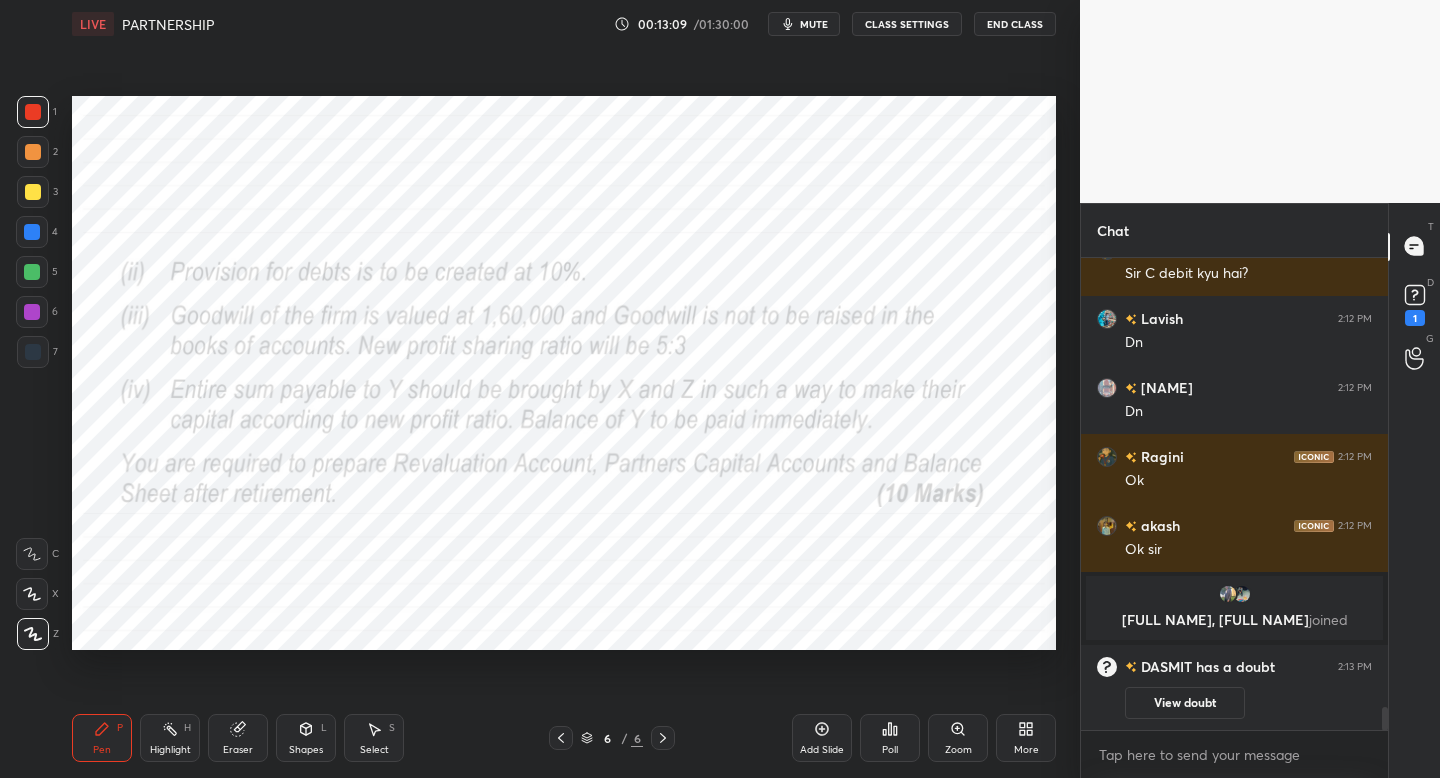 click 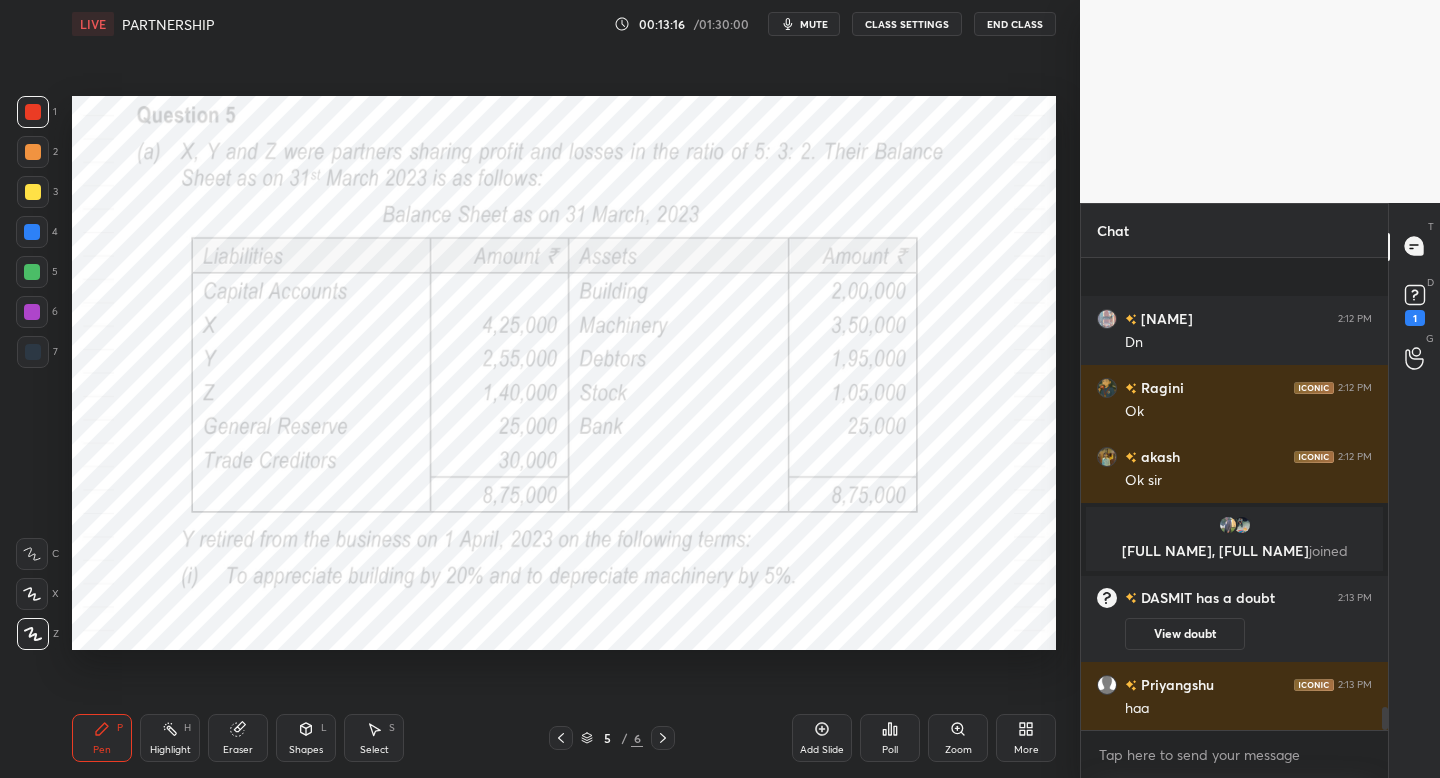 scroll, scrollTop: 9299, scrollLeft: 0, axis: vertical 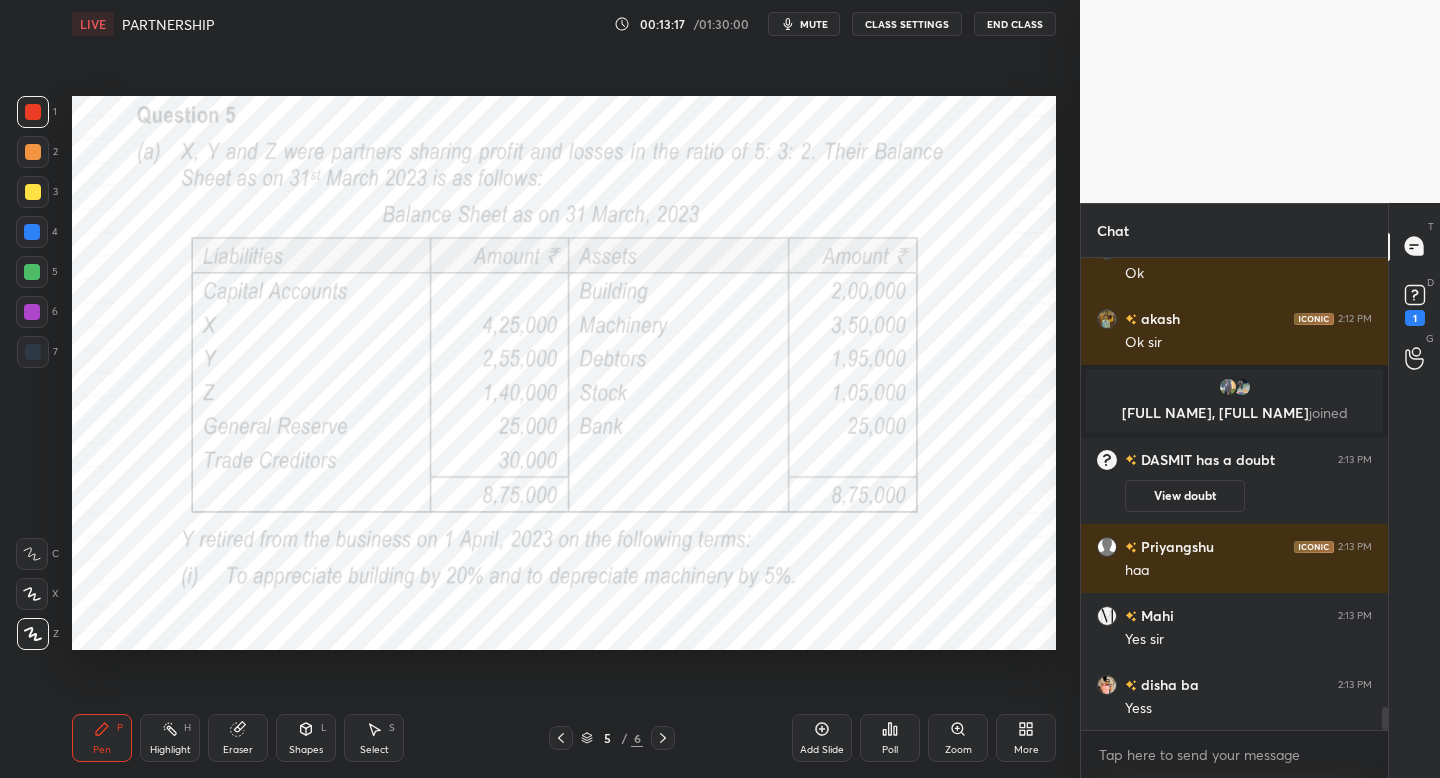 click 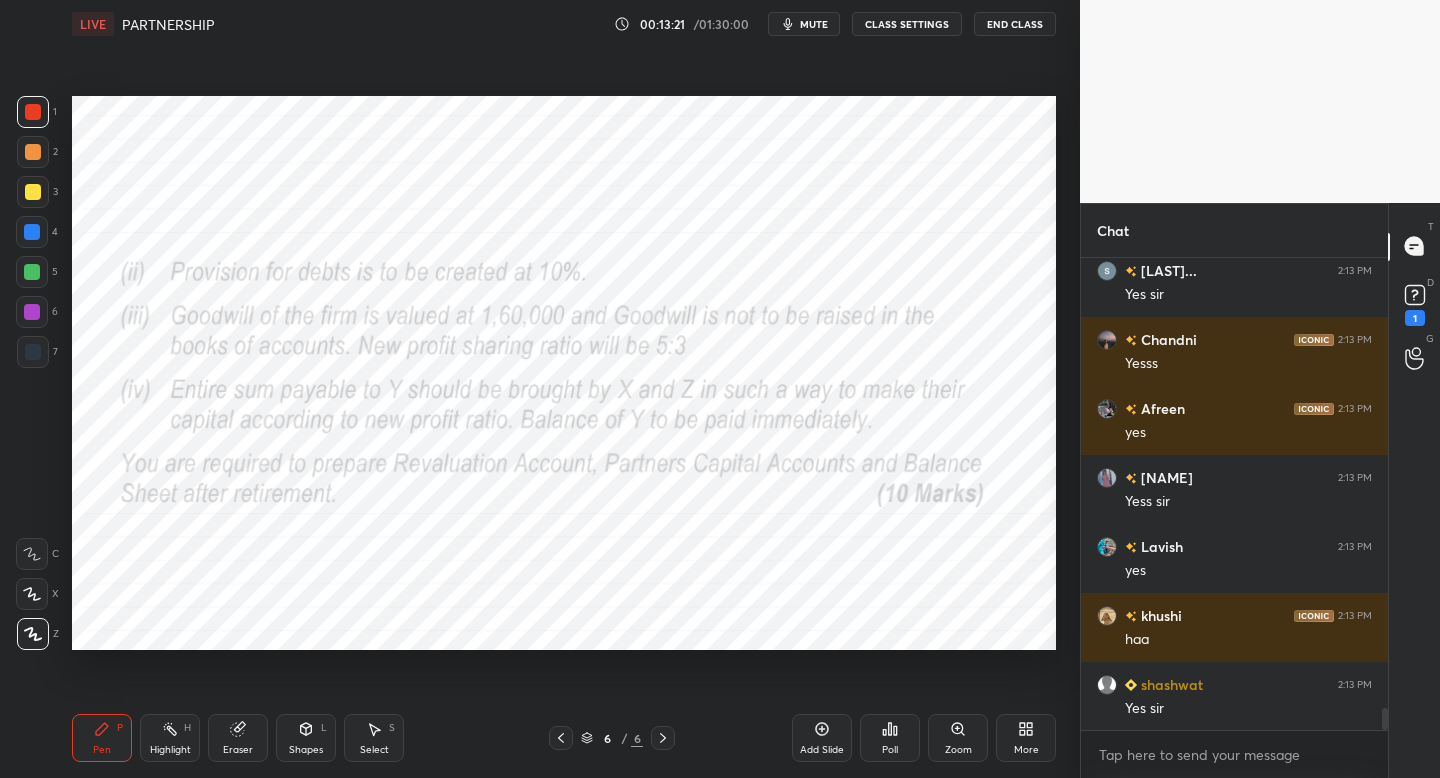 scroll, scrollTop: 9920, scrollLeft: 0, axis: vertical 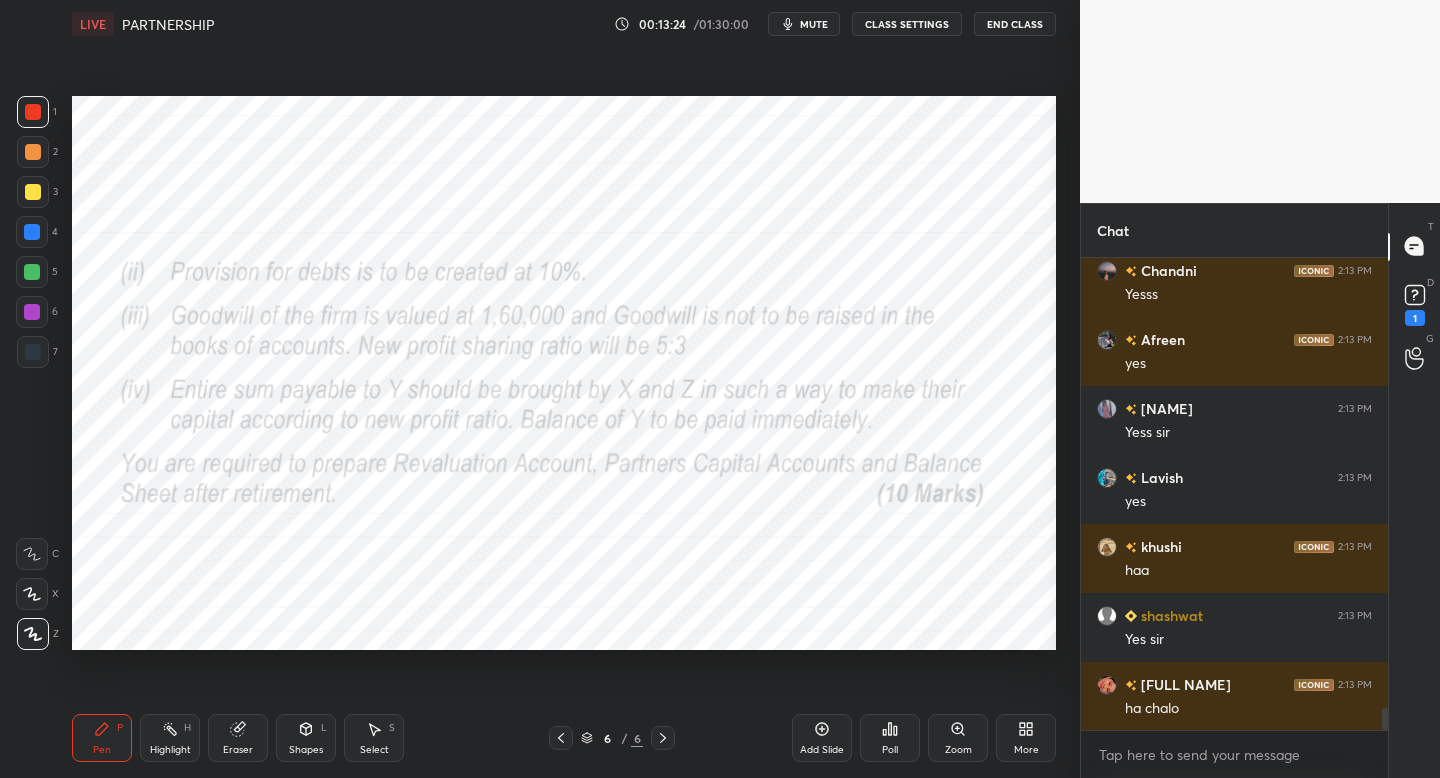 drag, startPoint x: 560, startPoint y: 732, endPoint x: 623, endPoint y: 734, distance: 63.03174 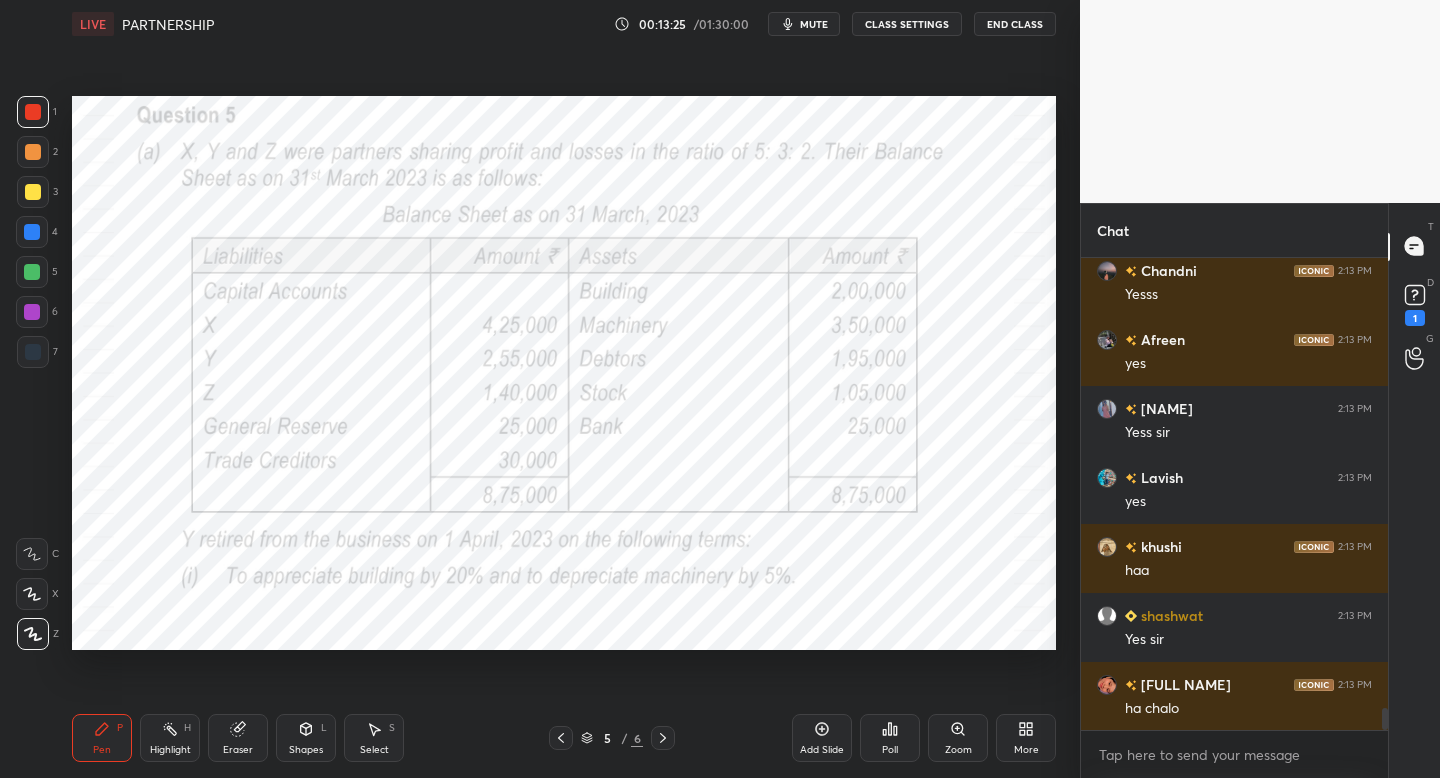 click on "Add Slide" at bounding box center (822, 738) 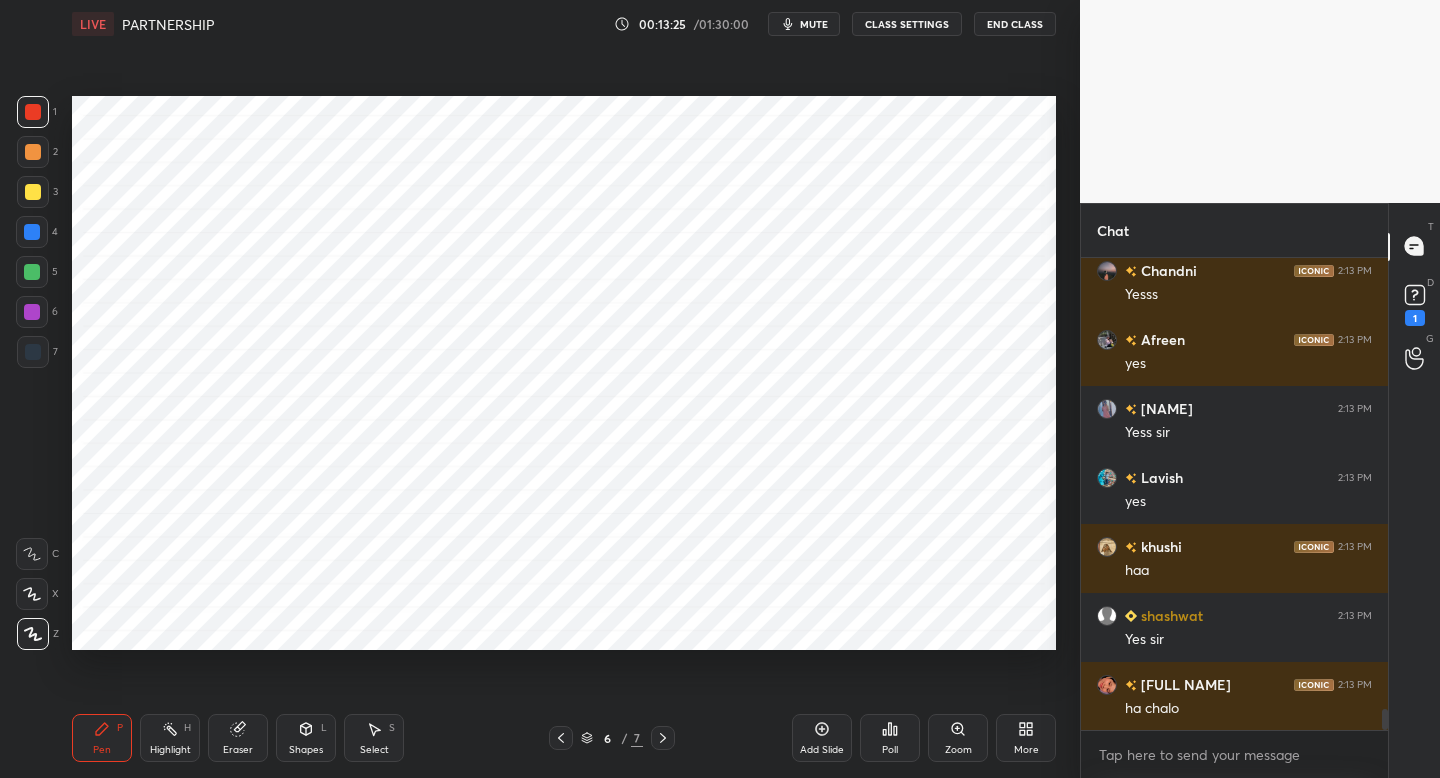 scroll, scrollTop: 9989, scrollLeft: 0, axis: vertical 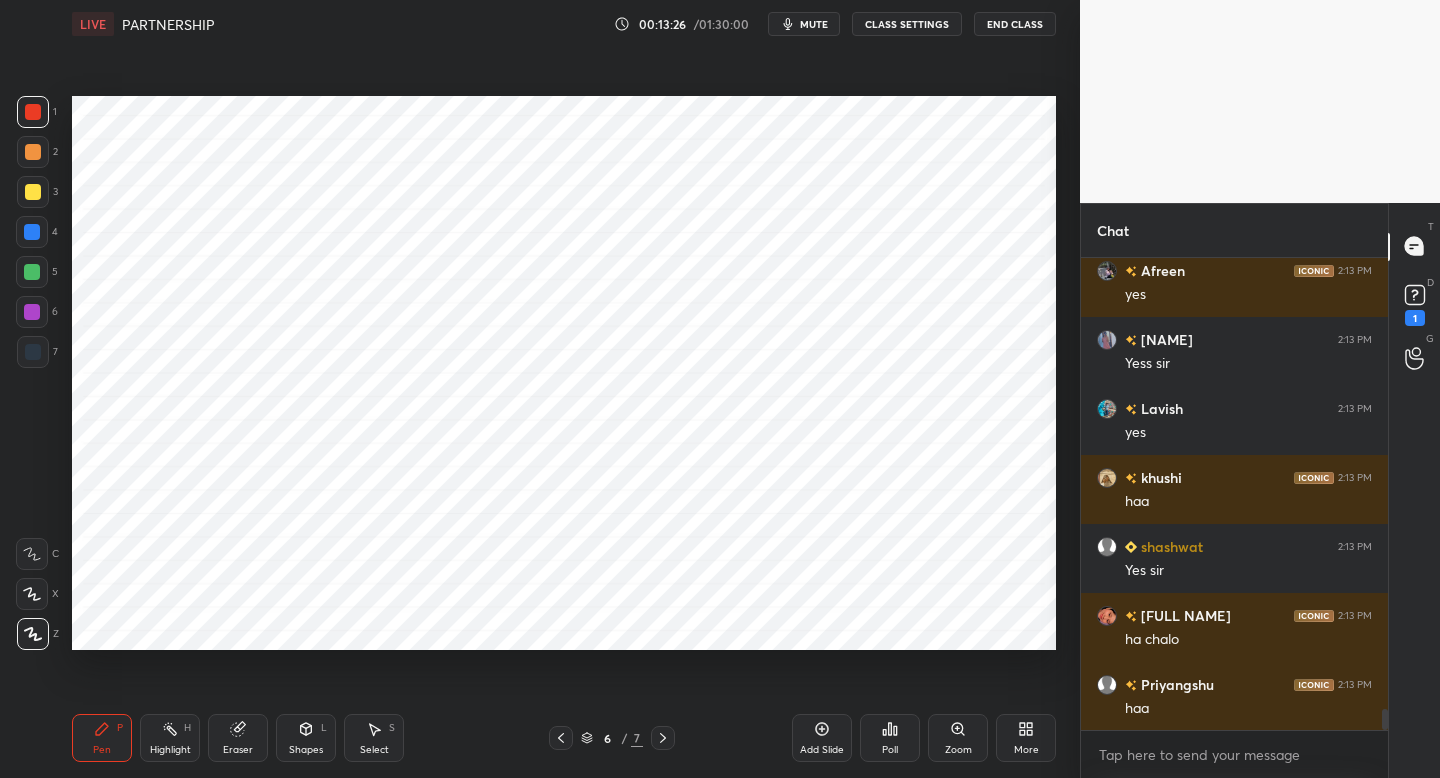 click at bounding box center [33, 352] 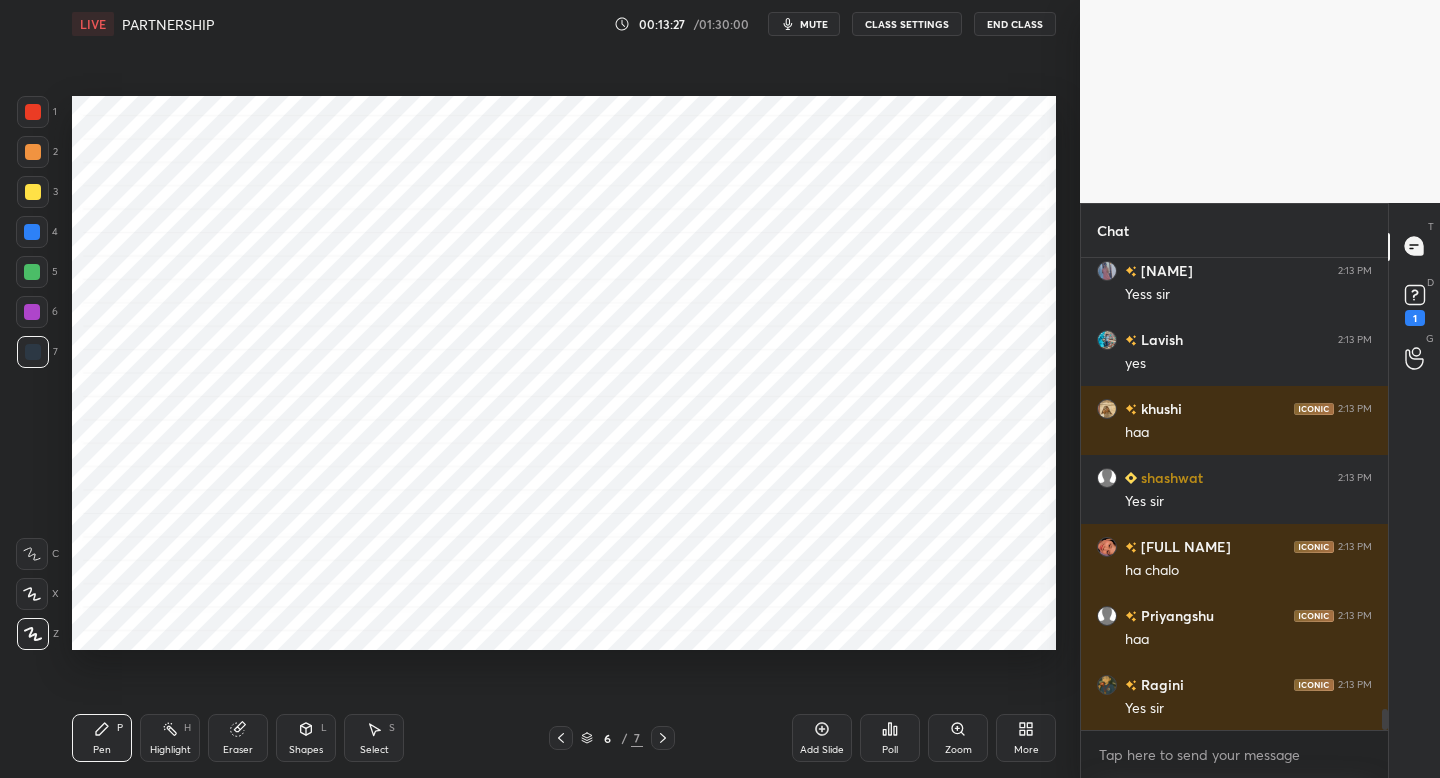 scroll, scrollTop: 10144, scrollLeft: 0, axis: vertical 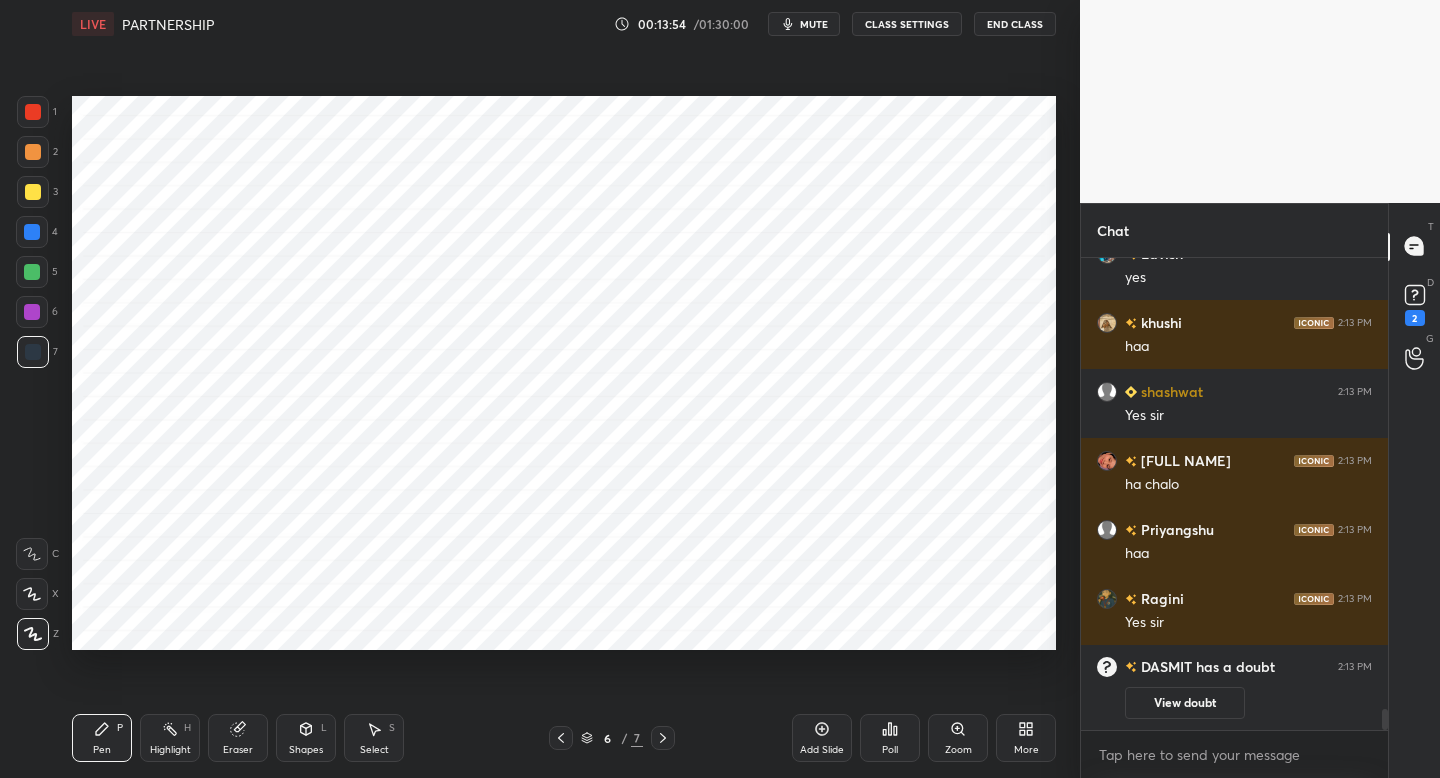 drag, startPoint x: 306, startPoint y: 735, endPoint x: 312, endPoint y: 717, distance: 18.973665 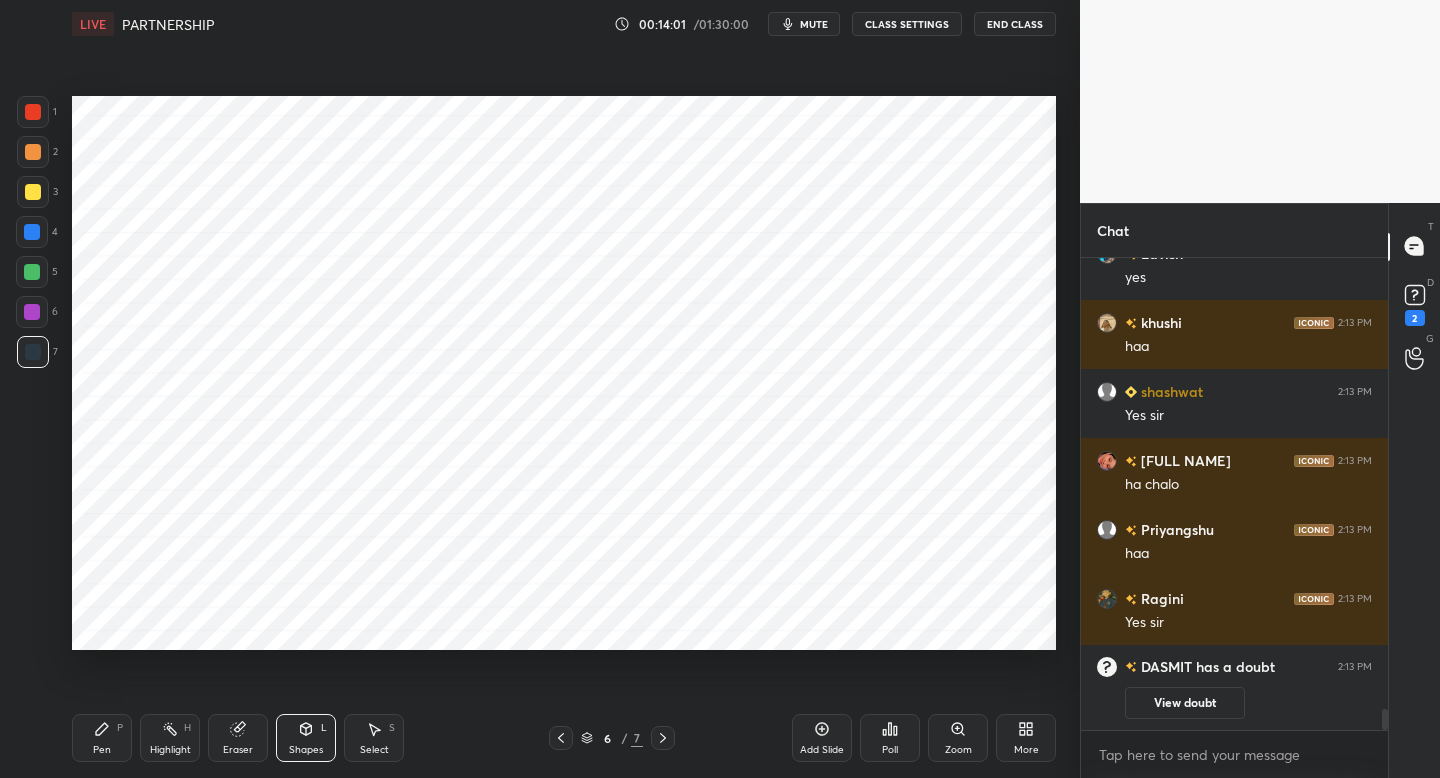 click on "Pen P" at bounding box center (102, 738) 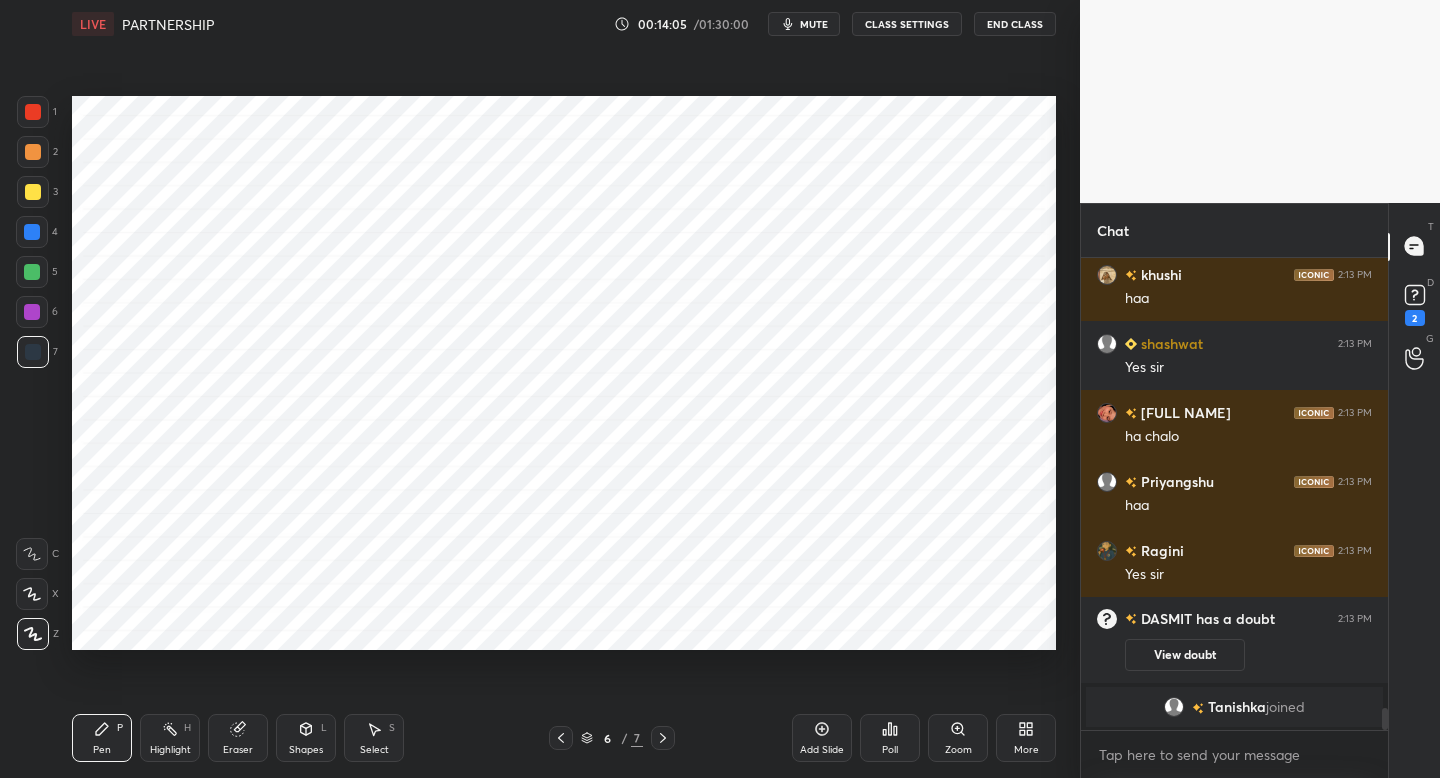scroll, scrollTop: 9874, scrollLeft: 0, axis: vertical 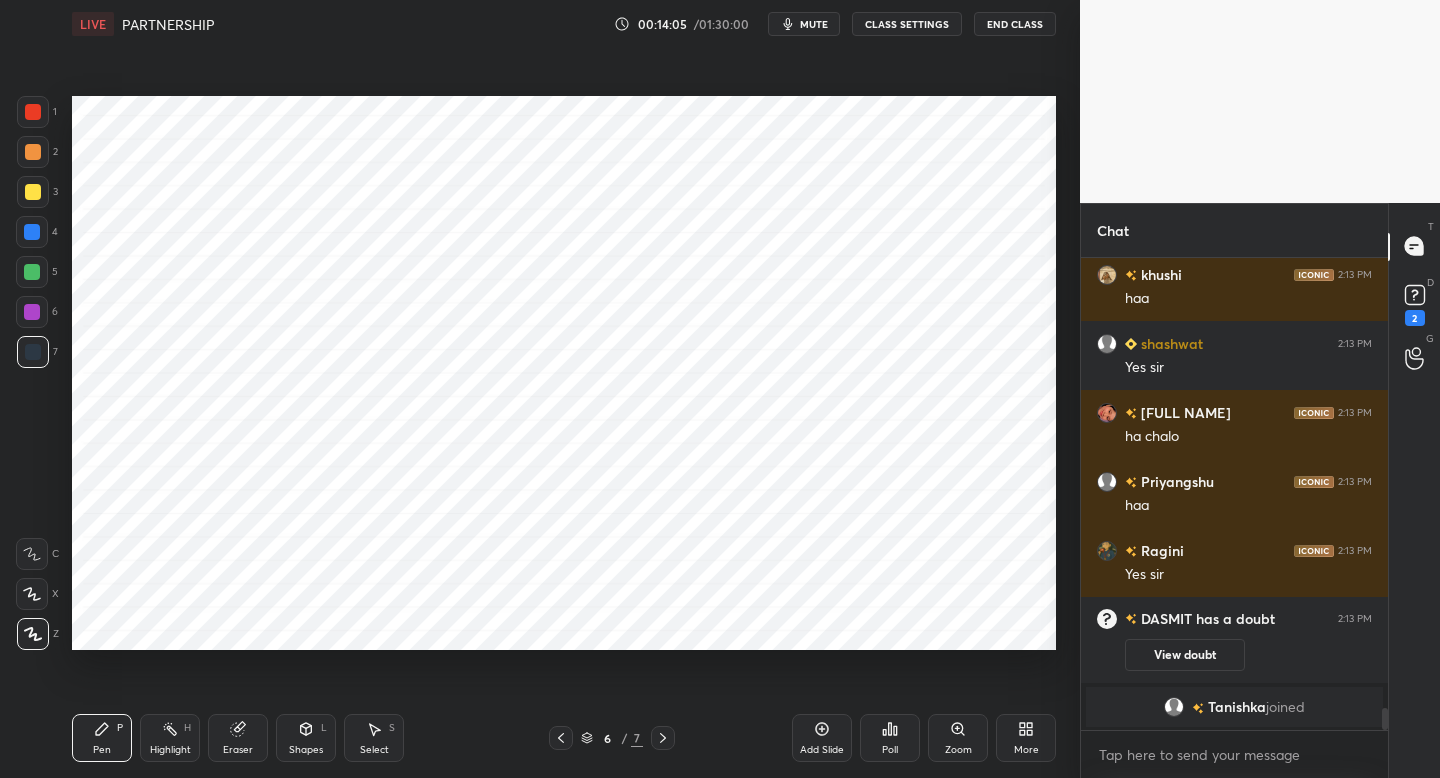 click 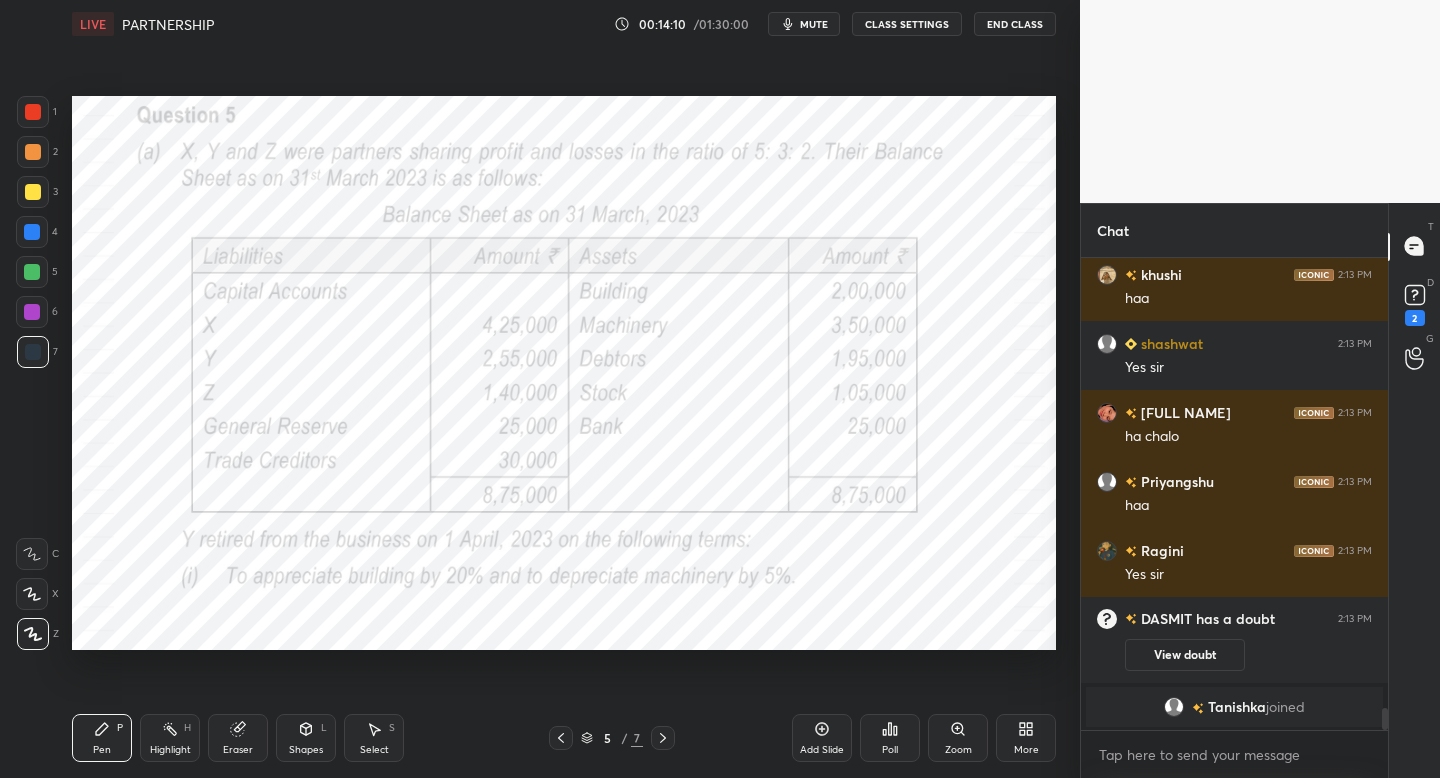 click 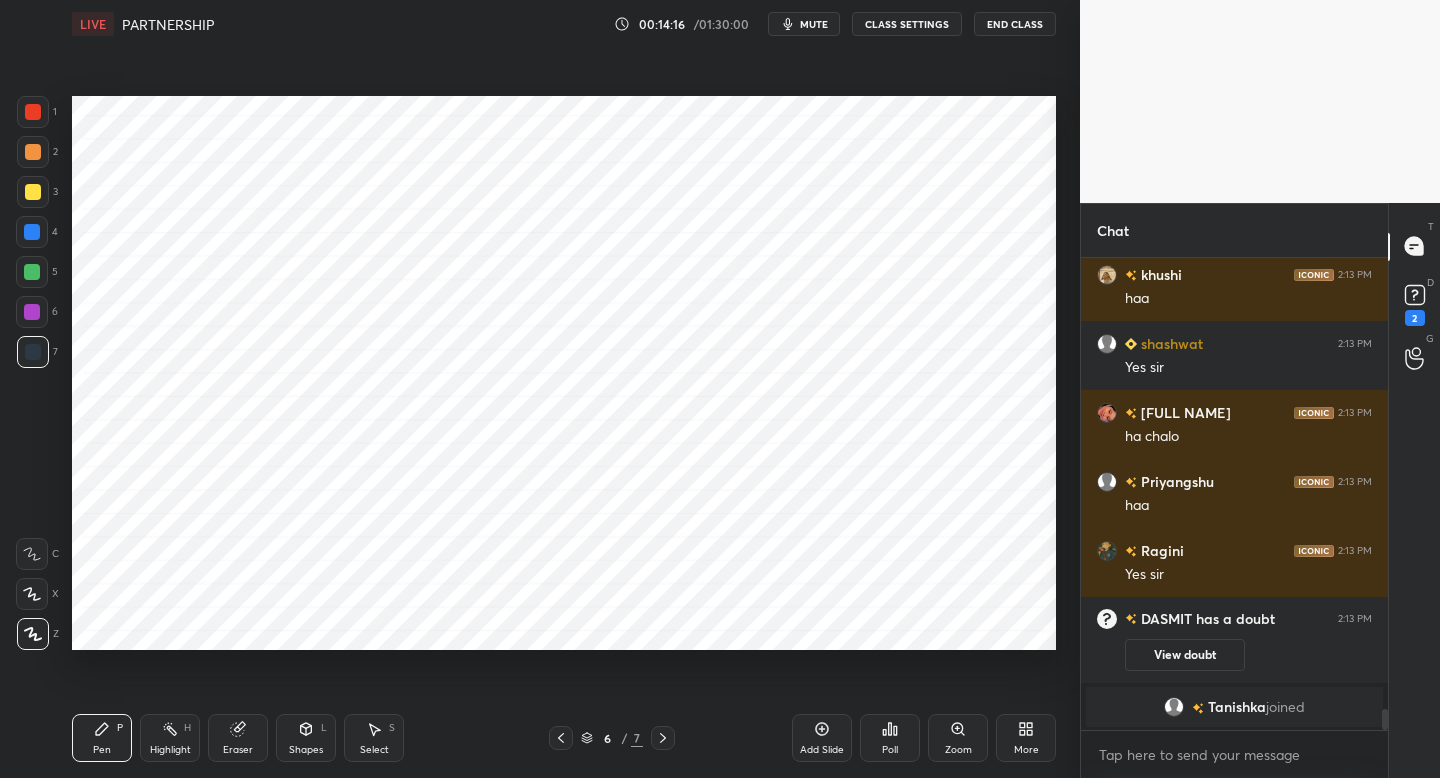 scroll, scrollTop: 9943, scrollLeft: 0, axis: vertical 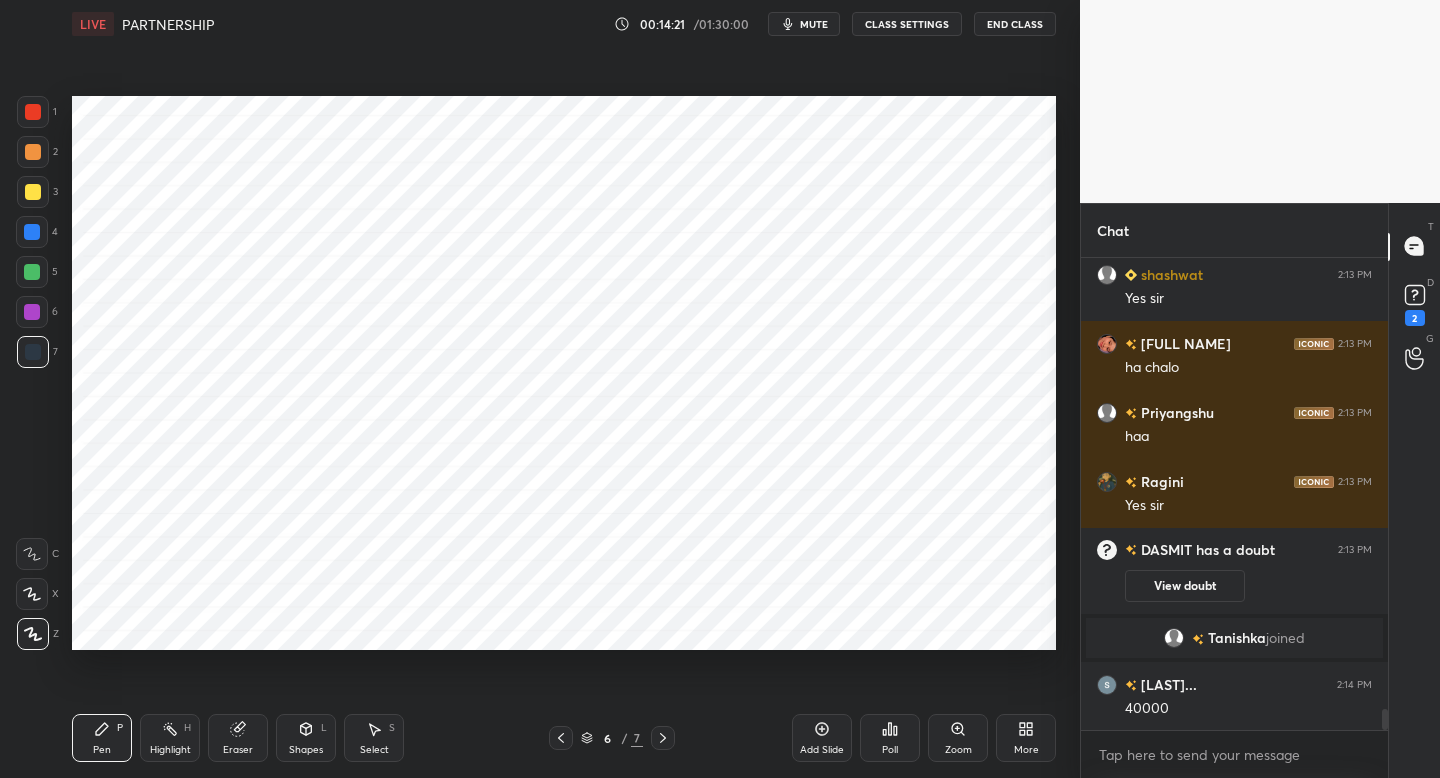 click 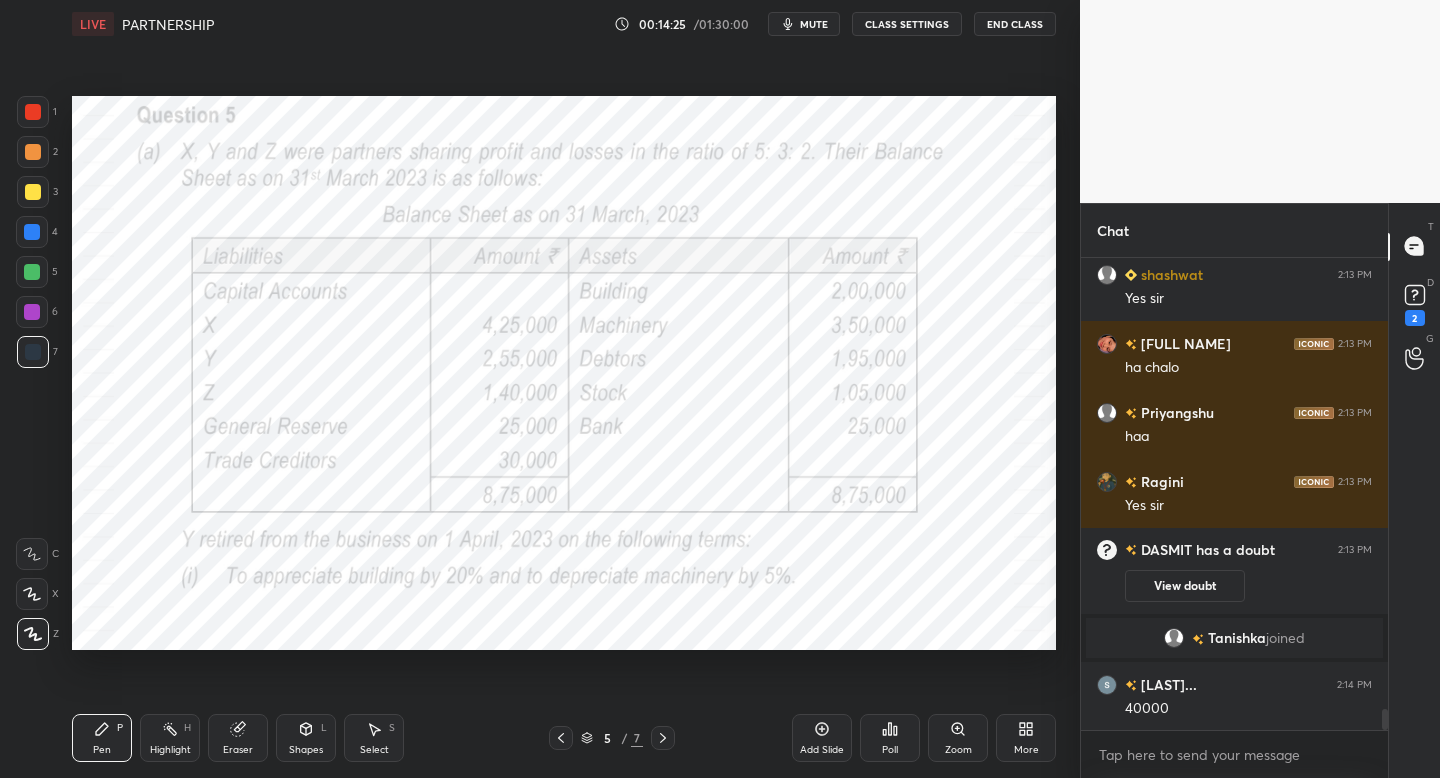 drag, startPoint x: 663, startPoint y: 742, endPoint x: 646, endPoint y: 724, distance: 24.758837 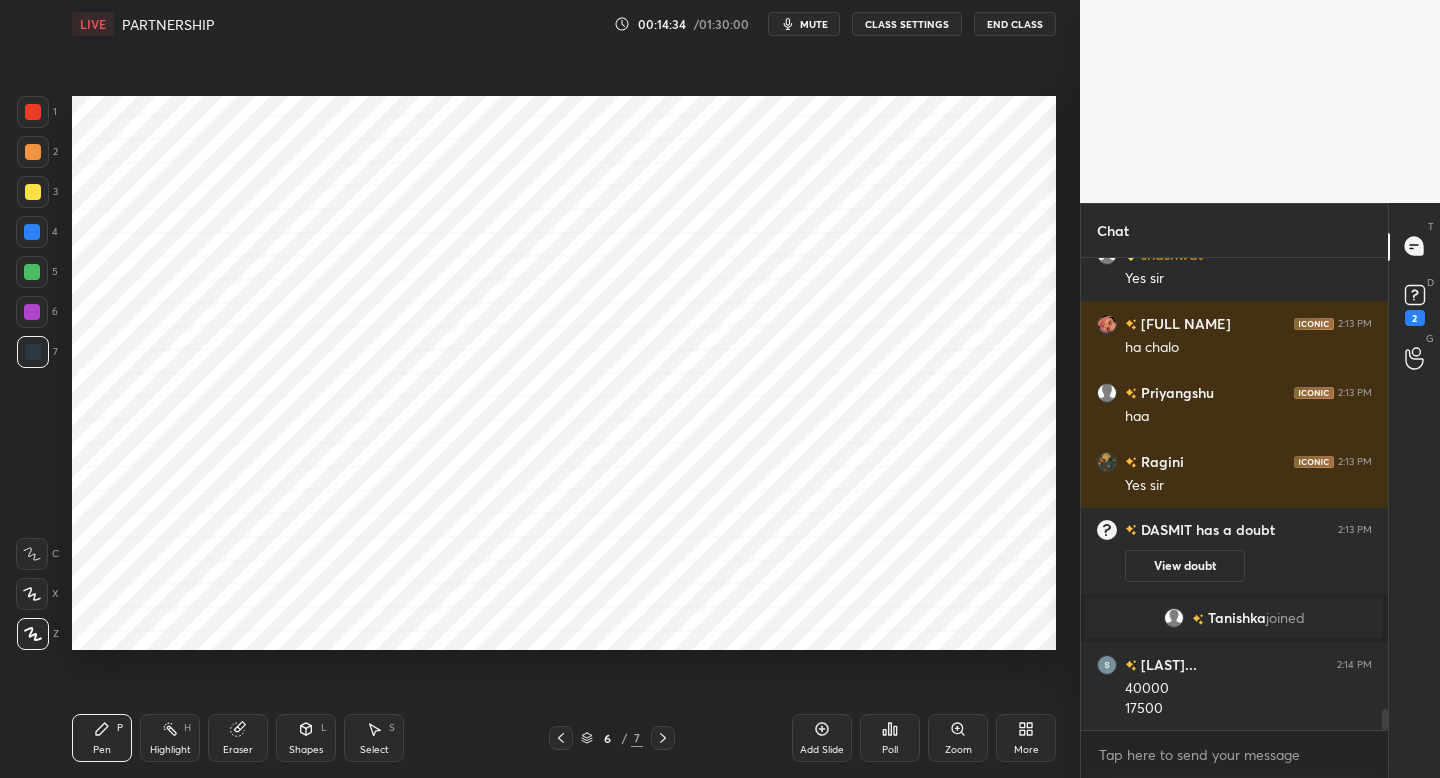 scroll, scrollTop: 10032, scrollLeft: 0, axis: vertical 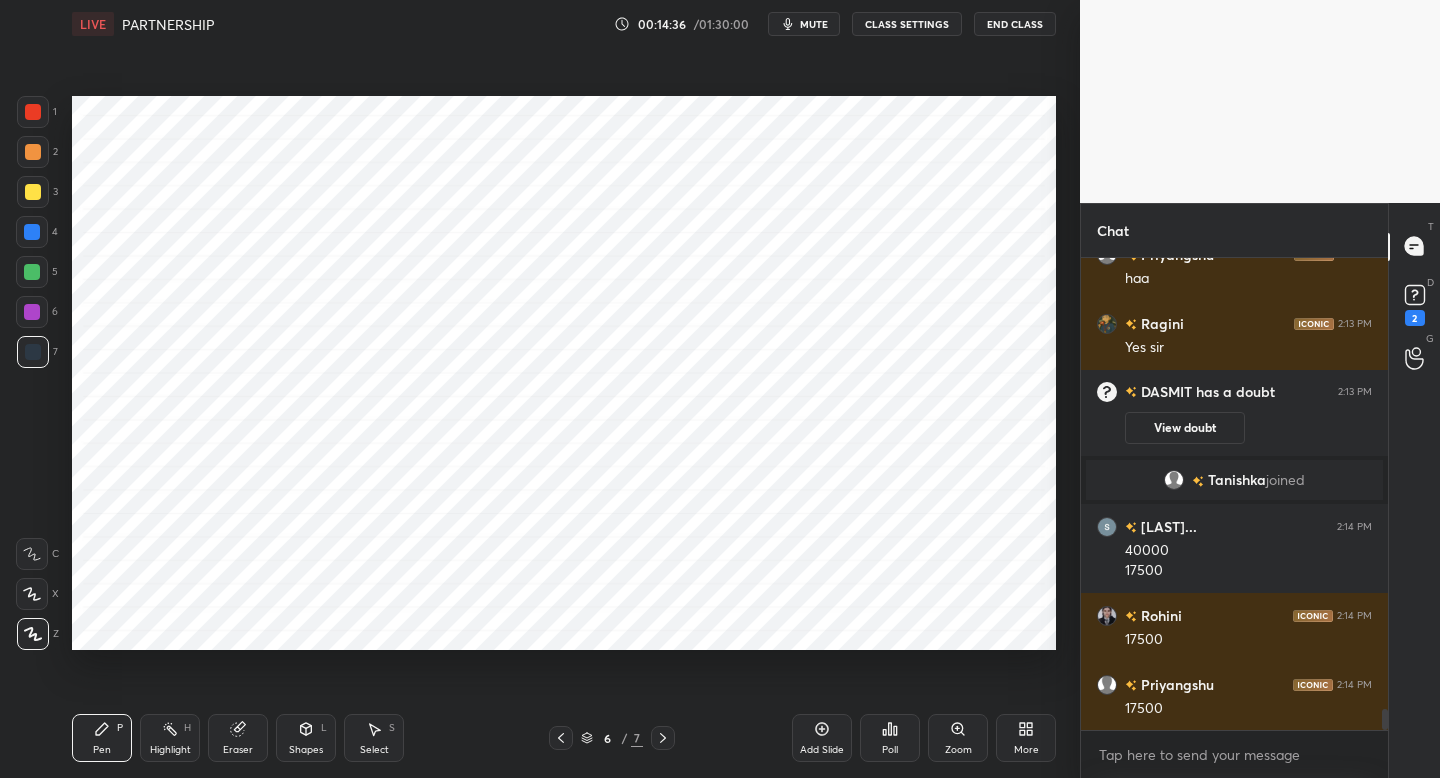 click 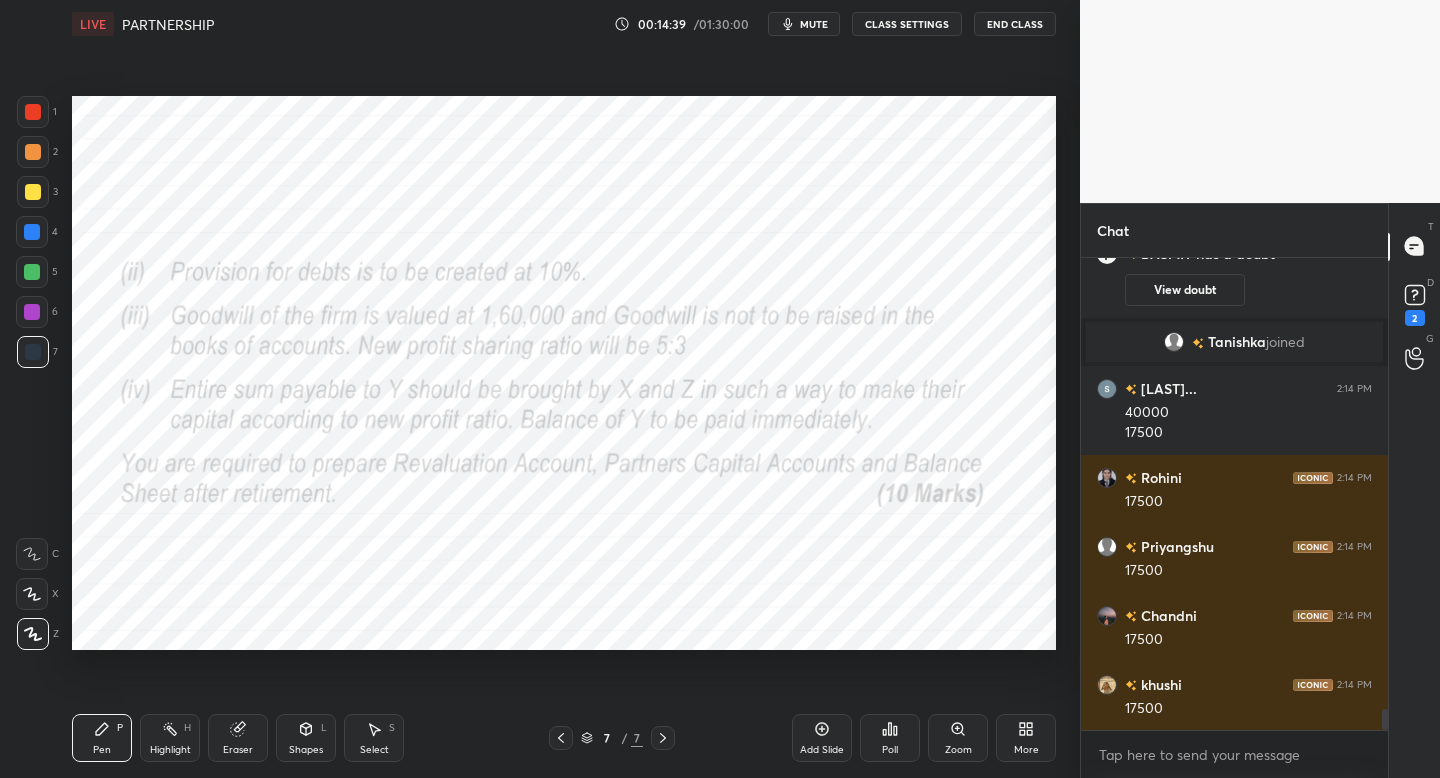 scroll, scrollTop: 10308, scrollLeft: 0, axis: vertical 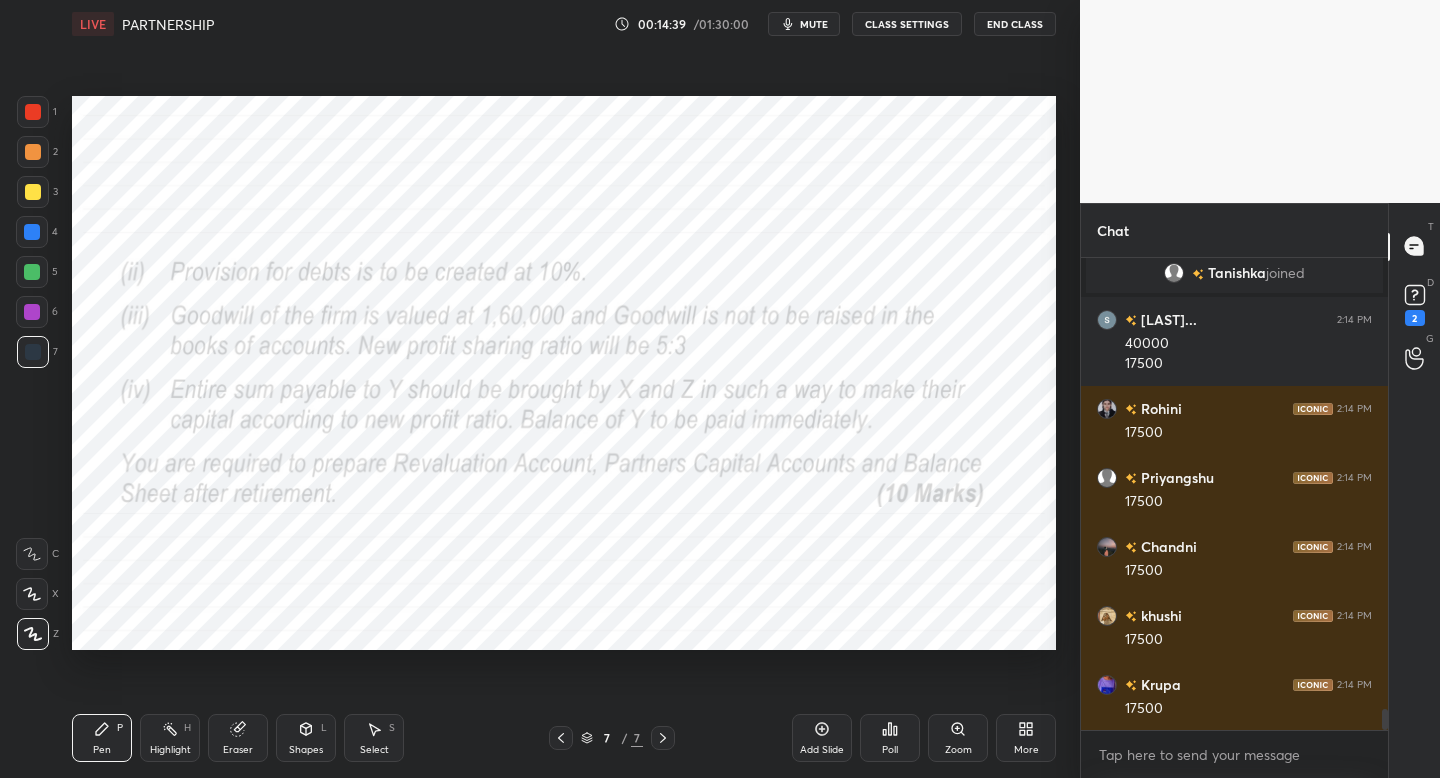 click 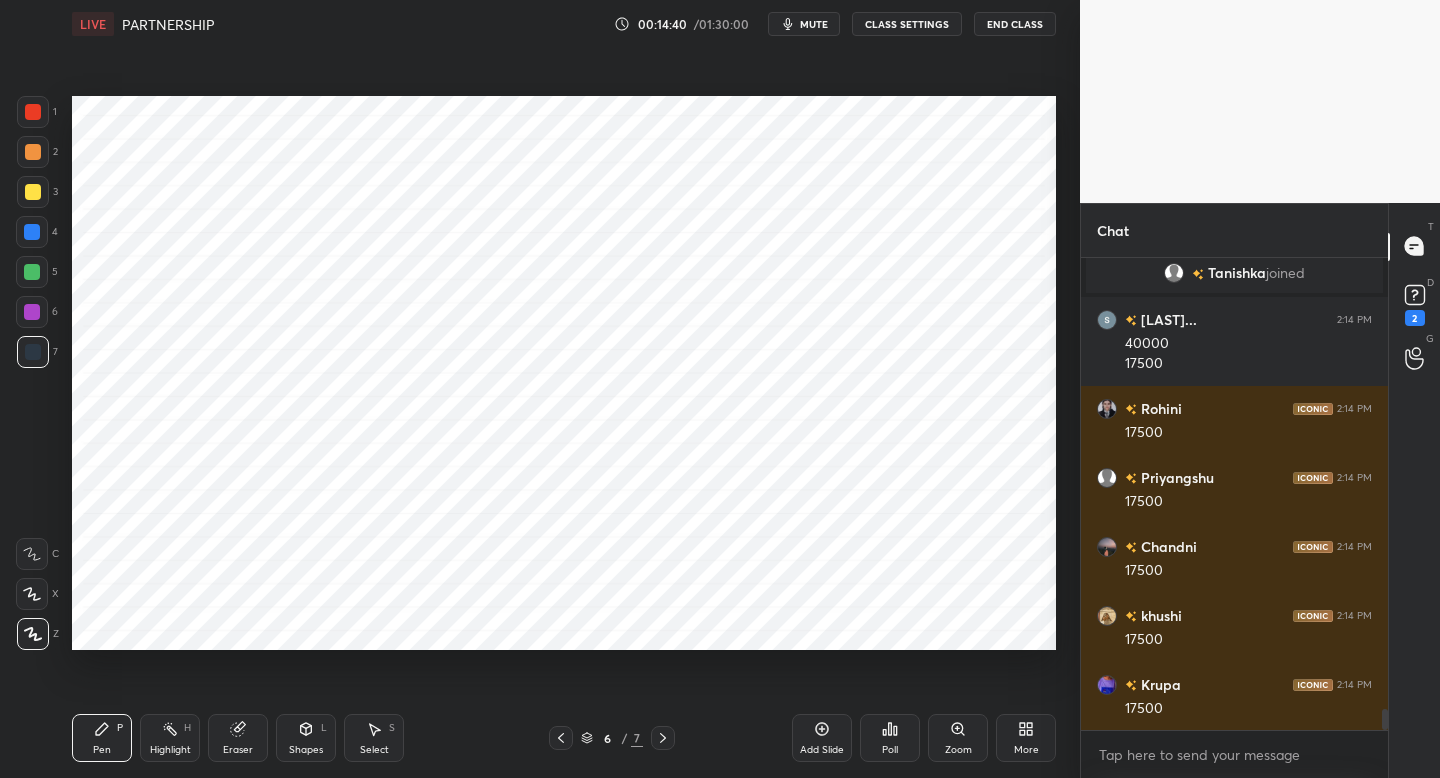 click 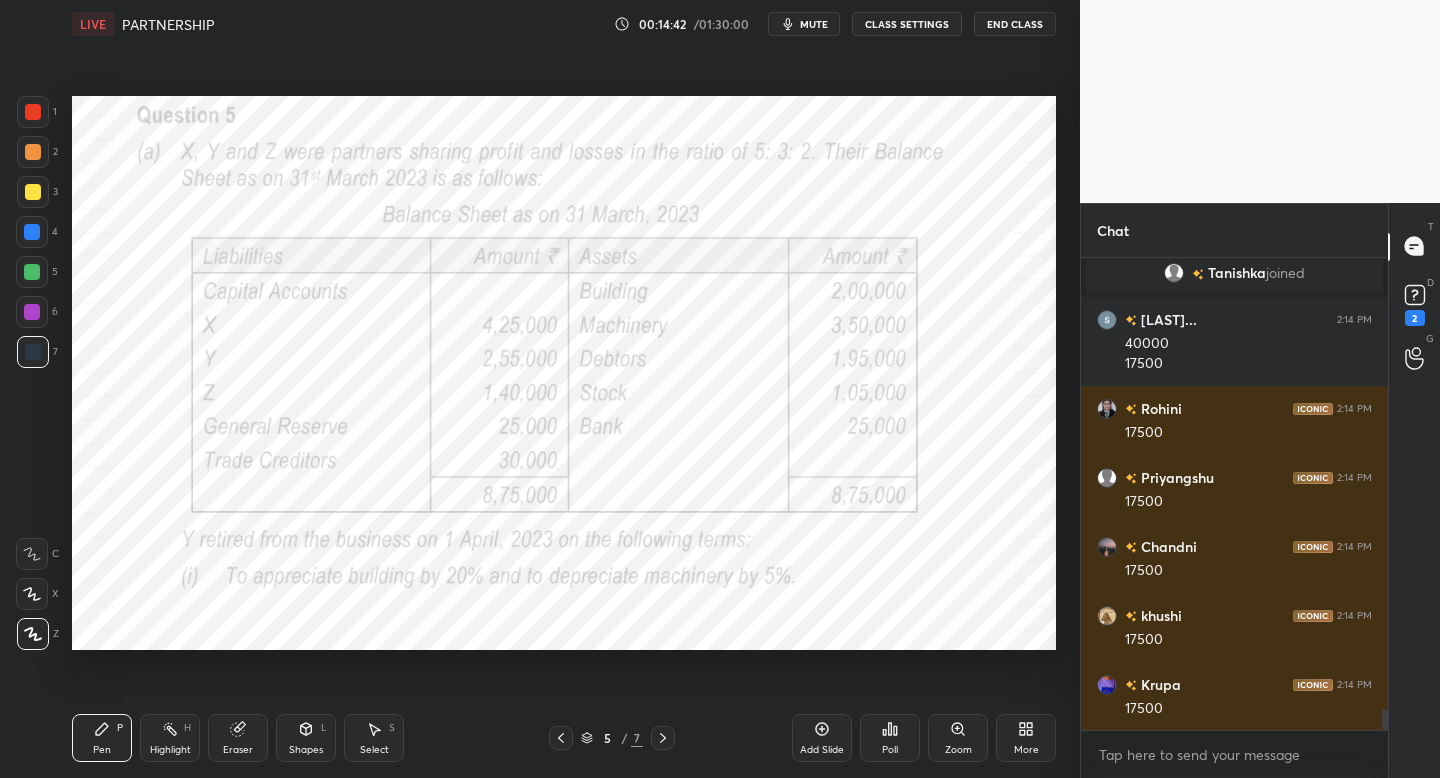scroll, scrollTop: 10377, scrollLeft: 0, axis: vertical 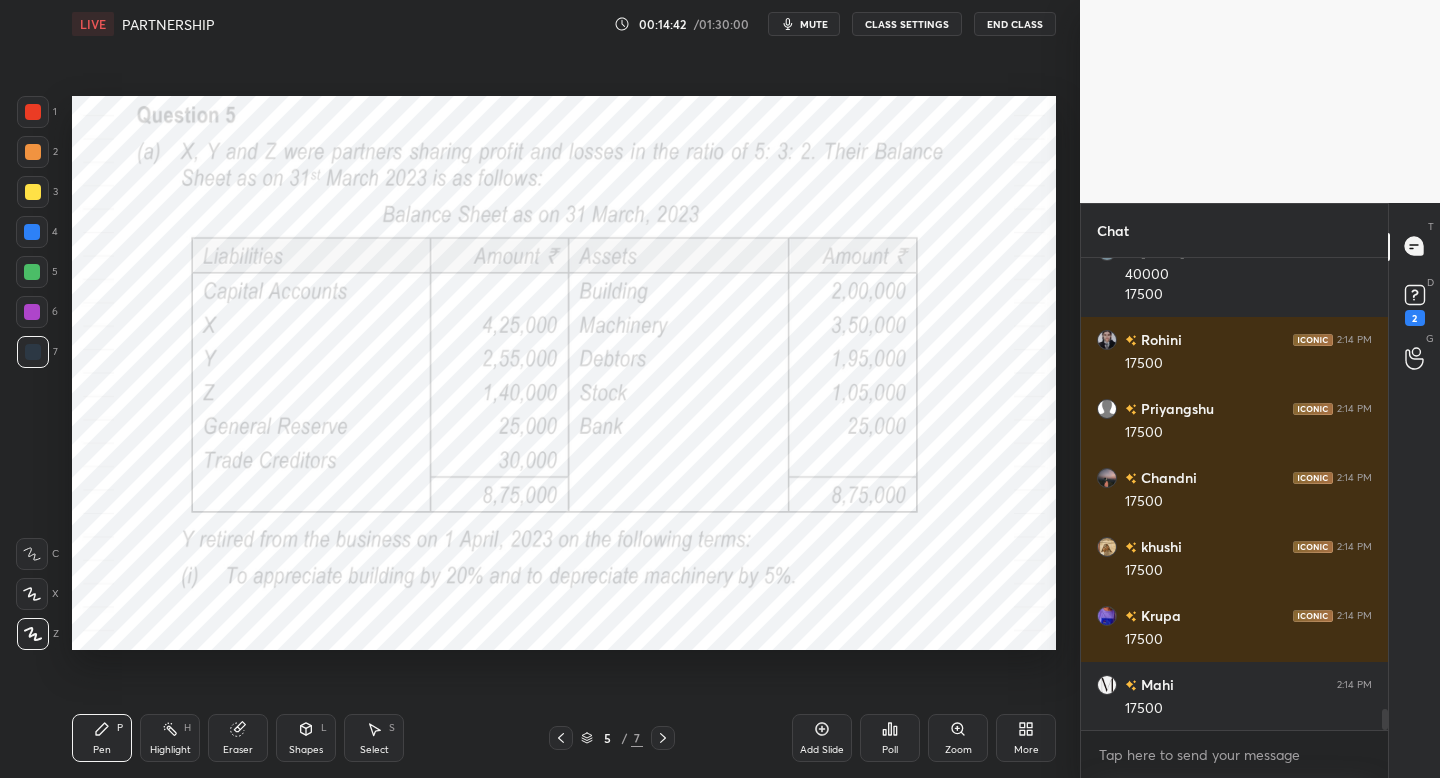 click 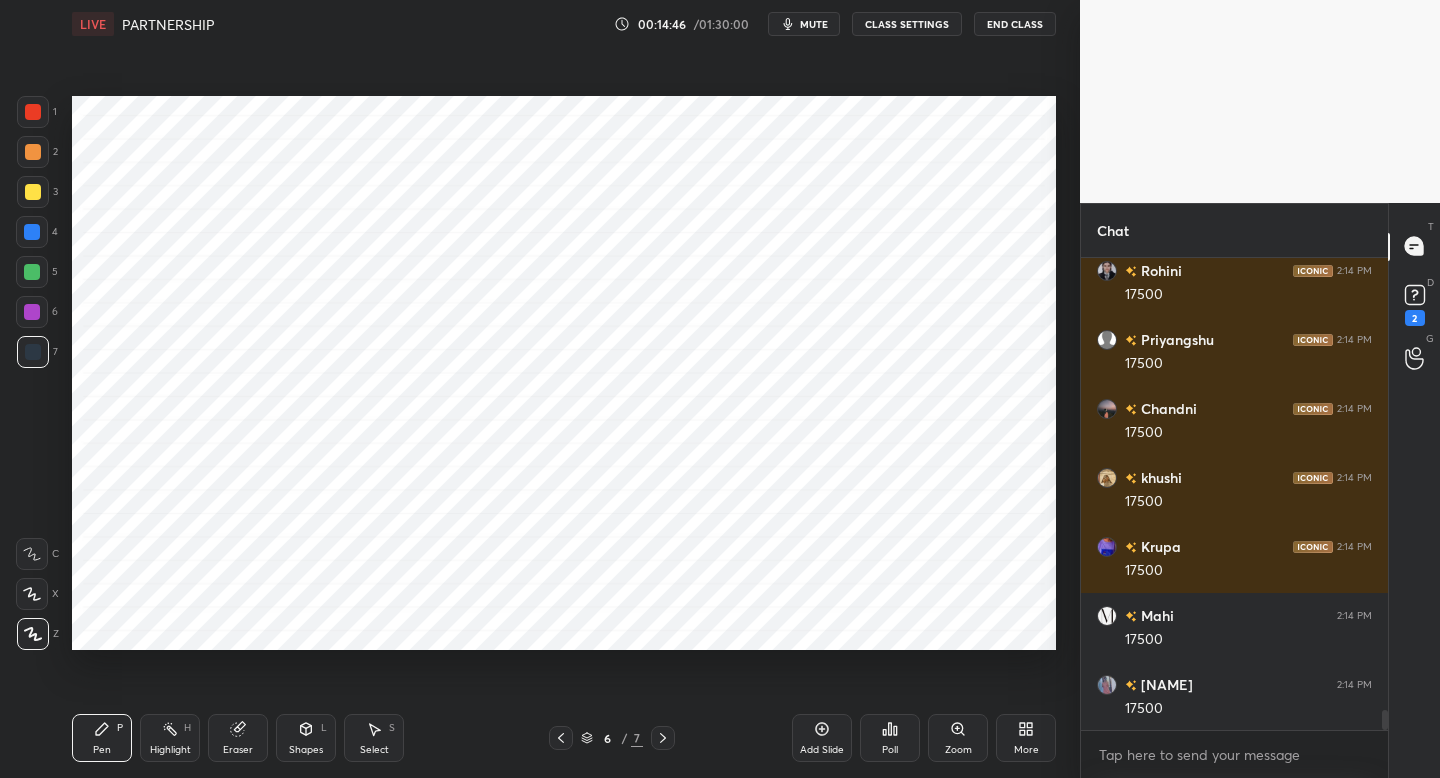 scroll, scrollTop: 10515, scrollLeft: 0, axis: vertical 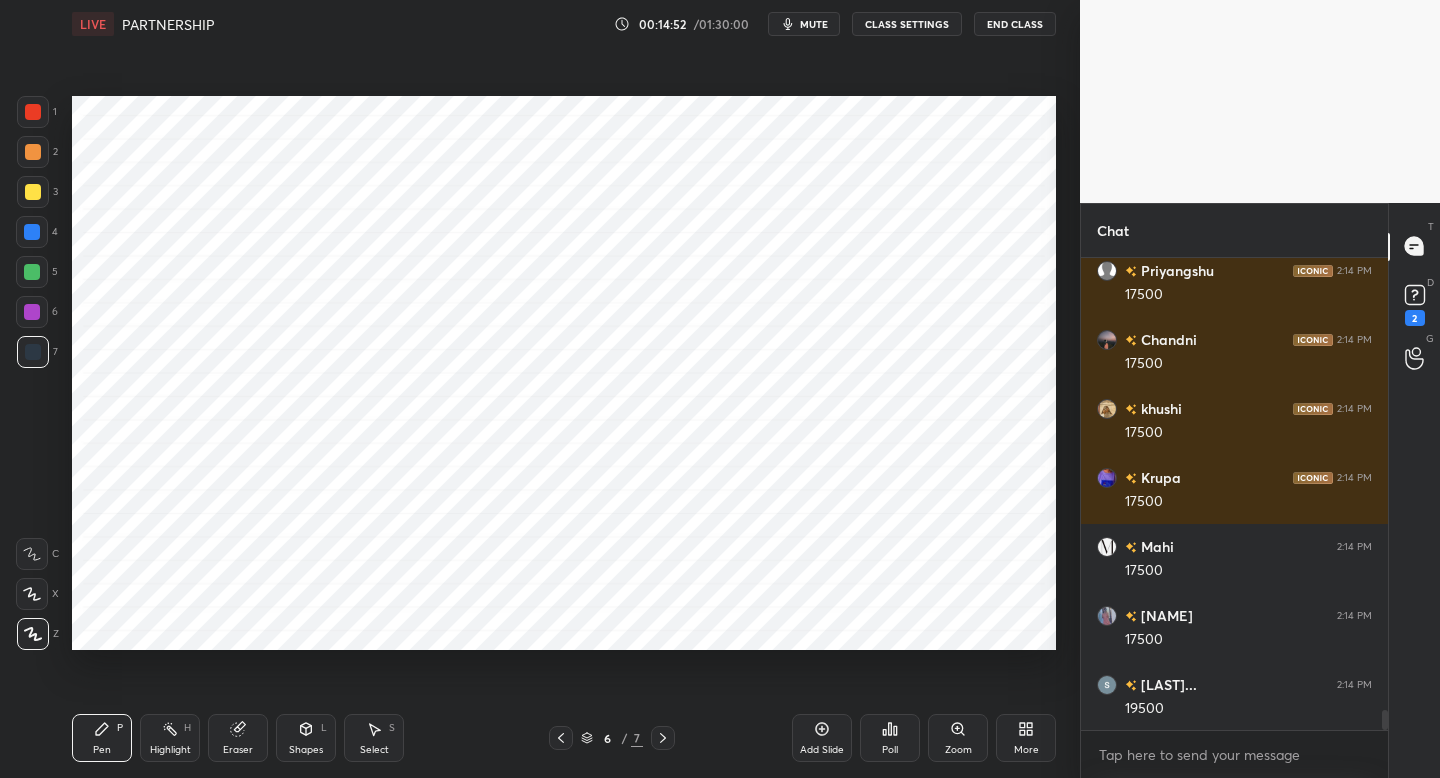 click 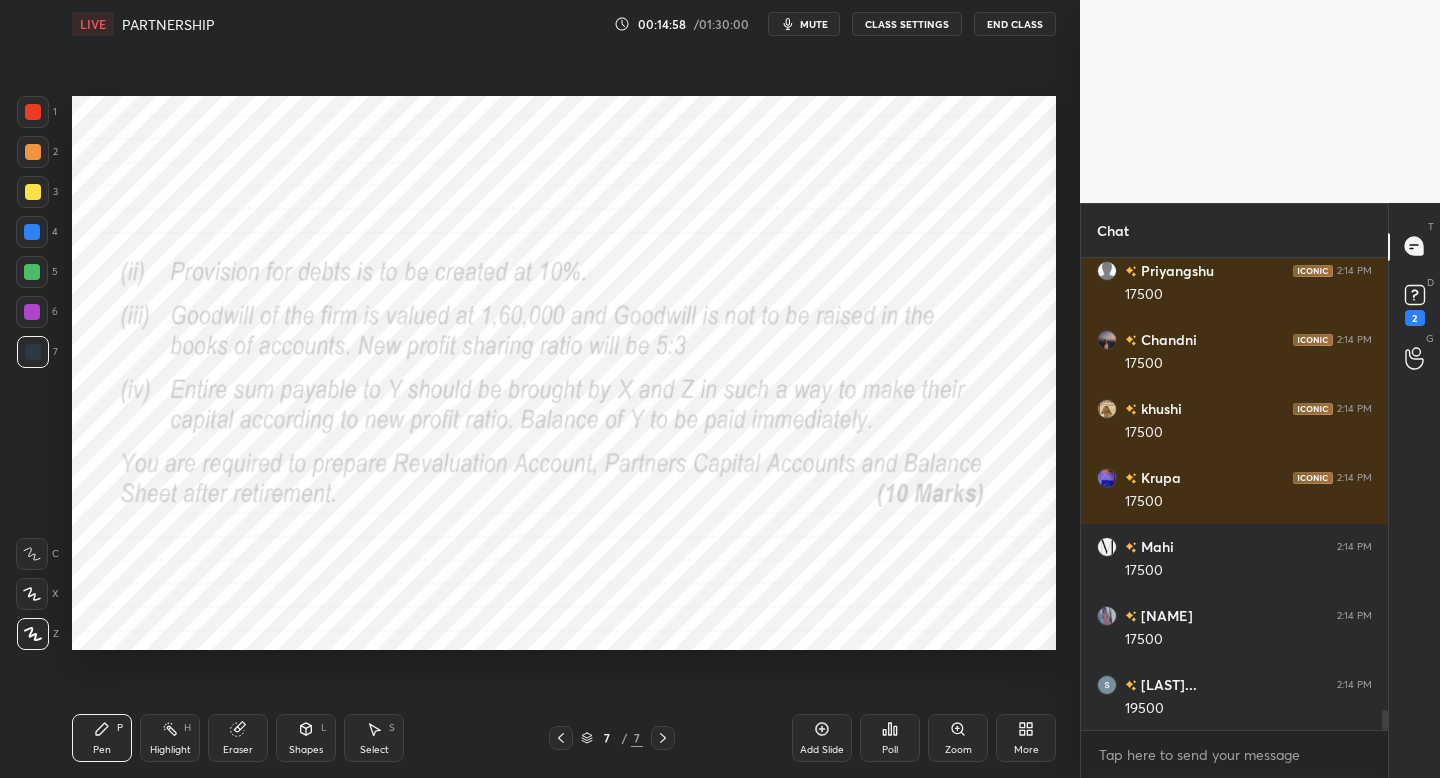 click 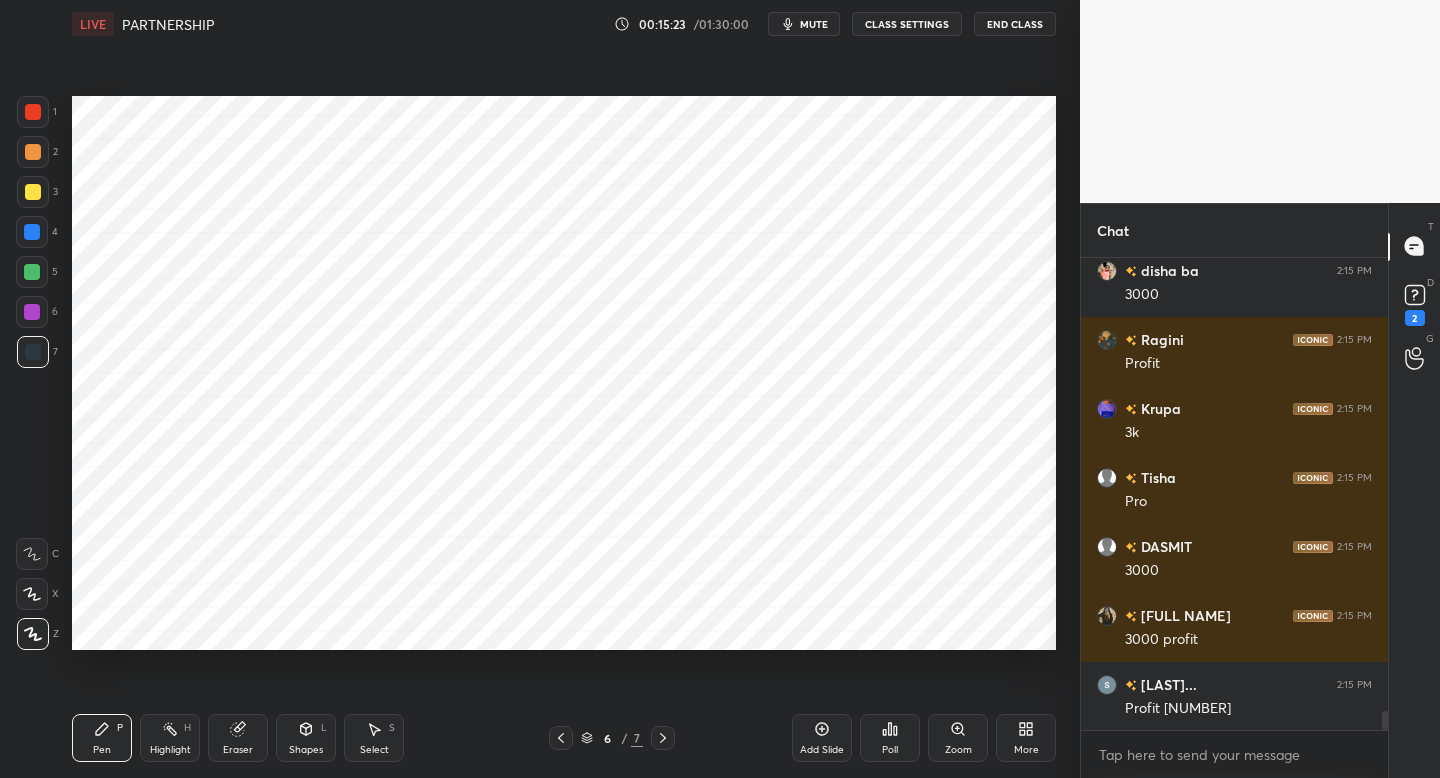 scroll, scrollTop: 11343, scrollLeft: 0, axis: vertical 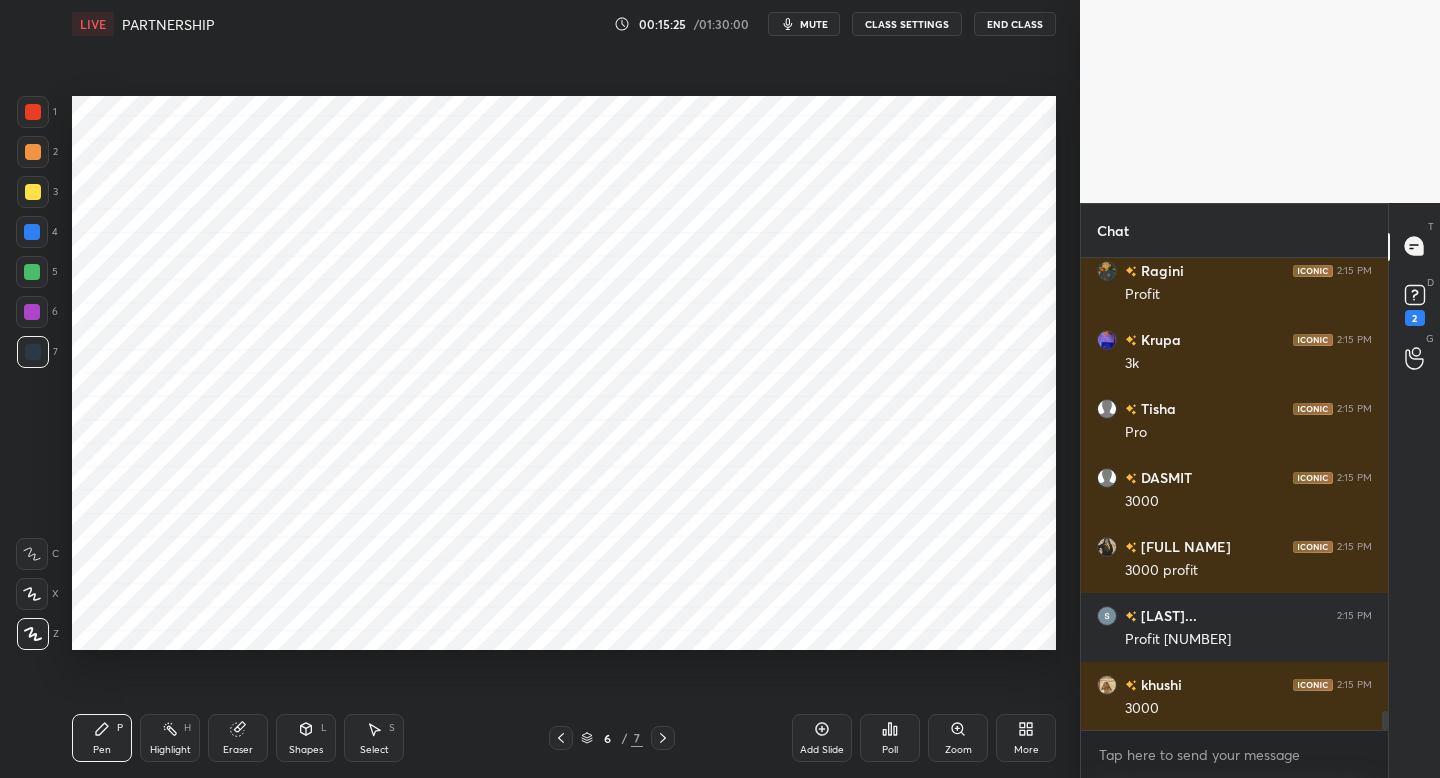 click 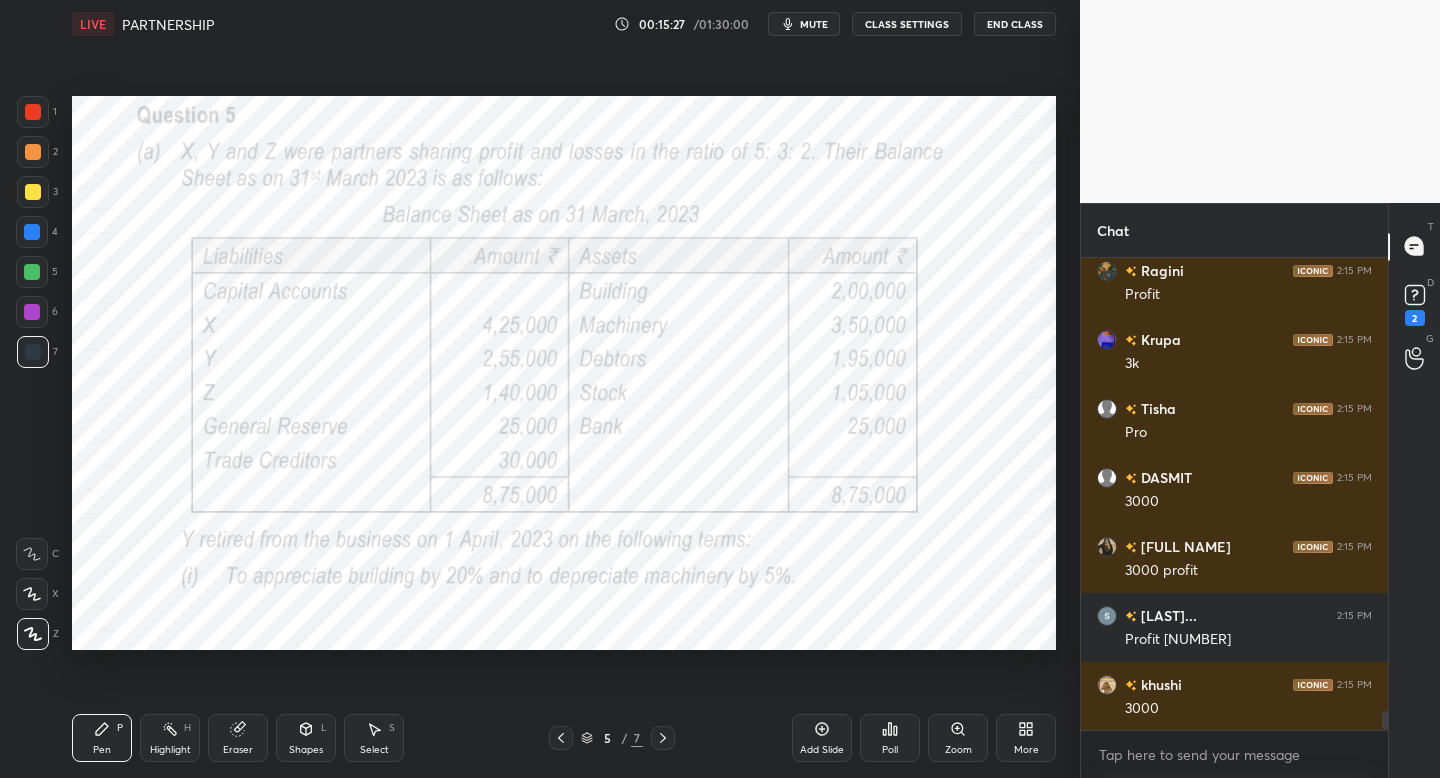 click 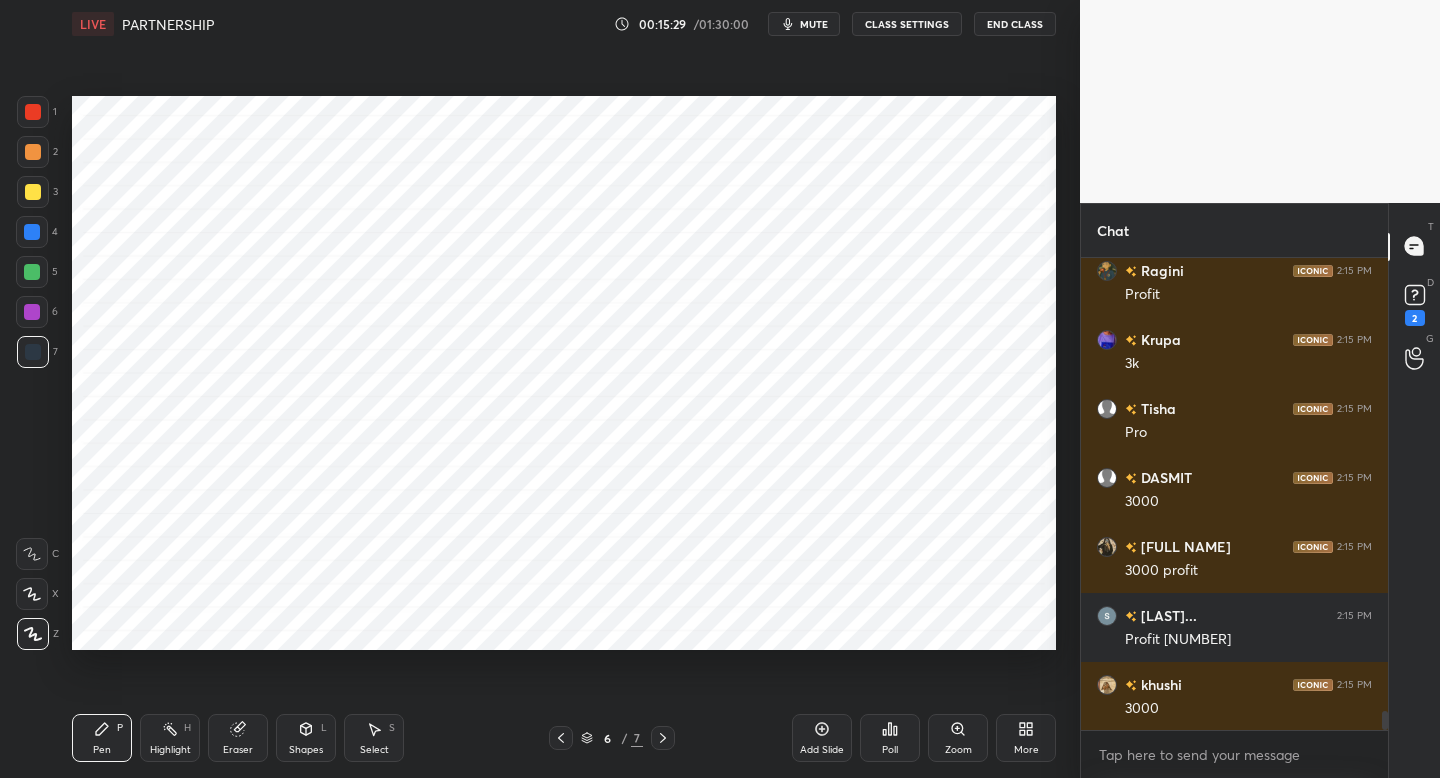 scroll, scrollTop: 11412, scrollLeft: 0, axis: vertical 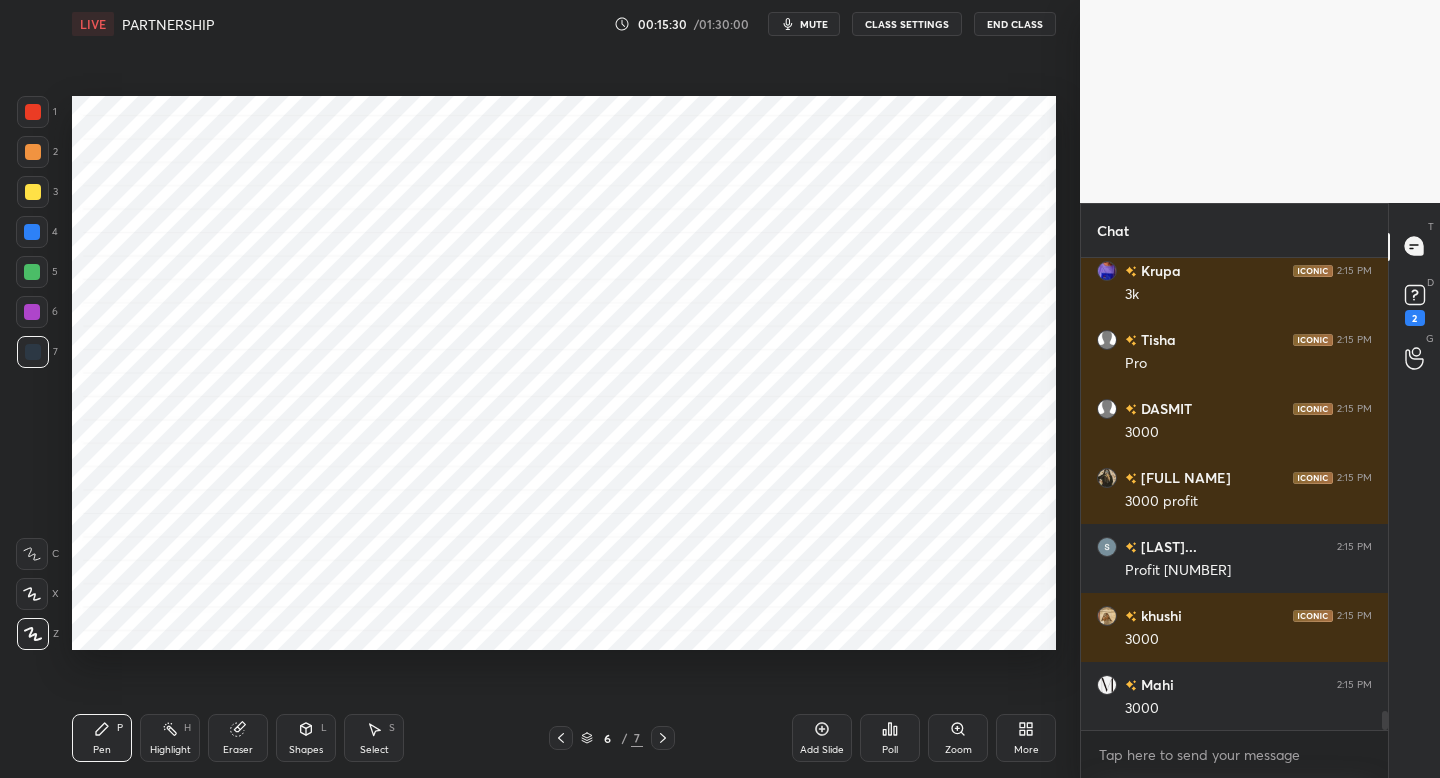 drag, startPoint x: 557, startPoint y: 743, endPoint x: 552, endPoint y: 733, distance: 11.18034 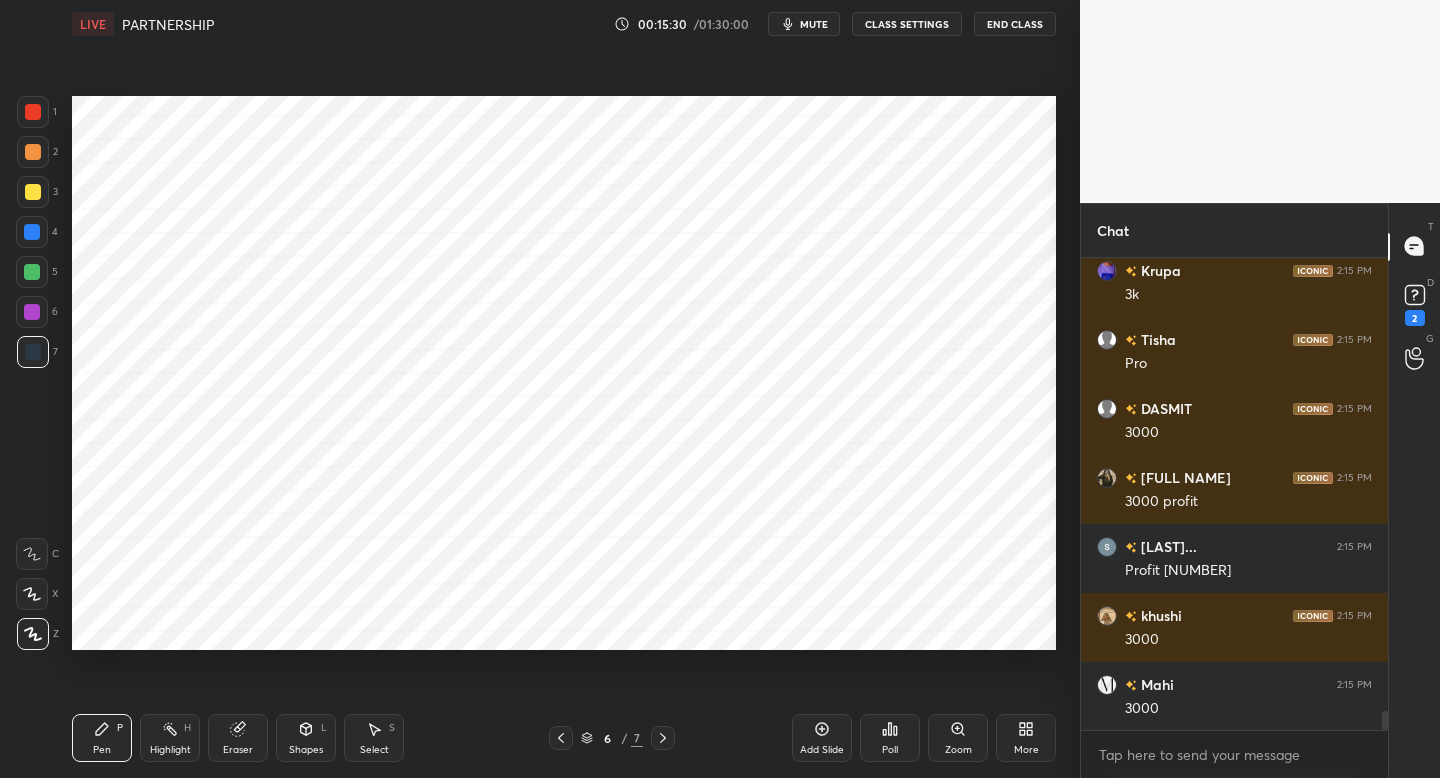 click 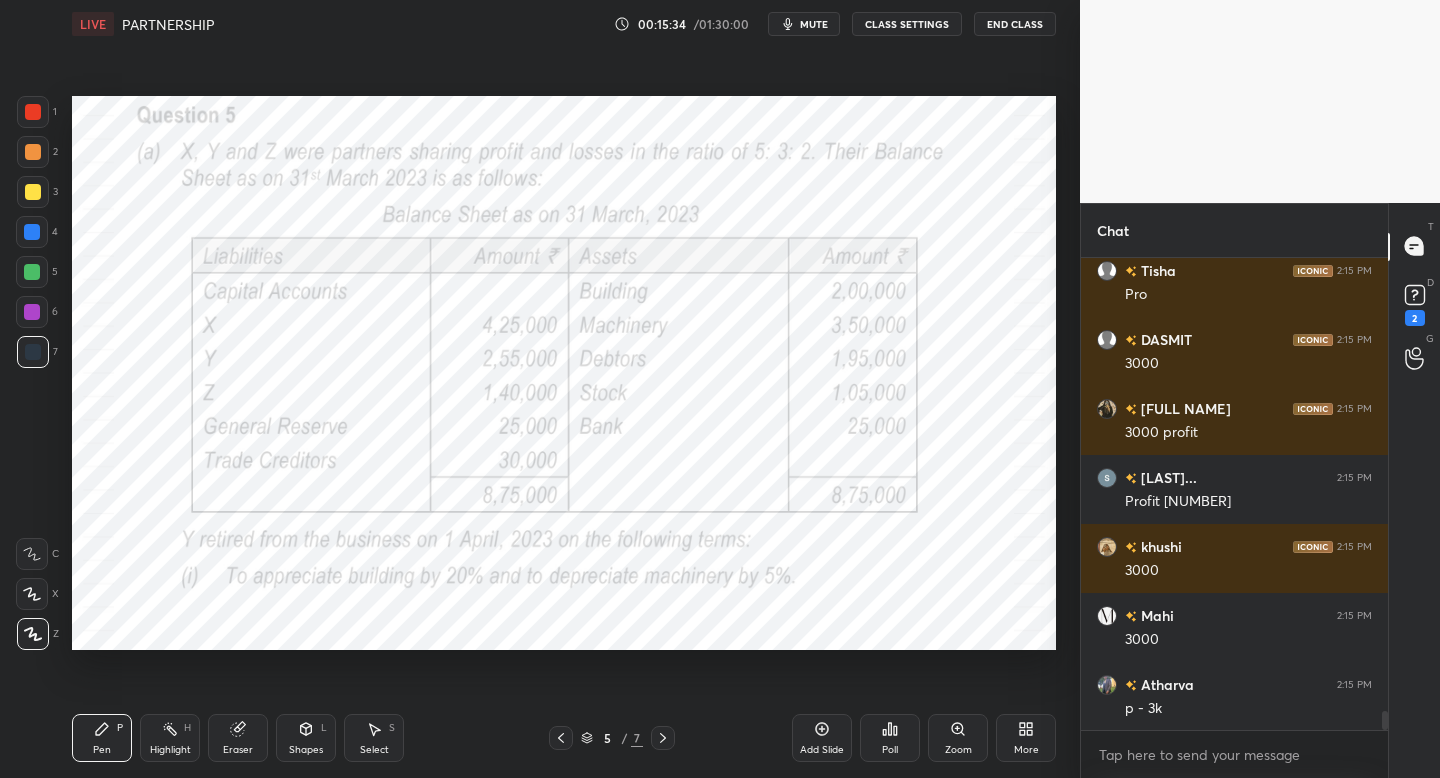click 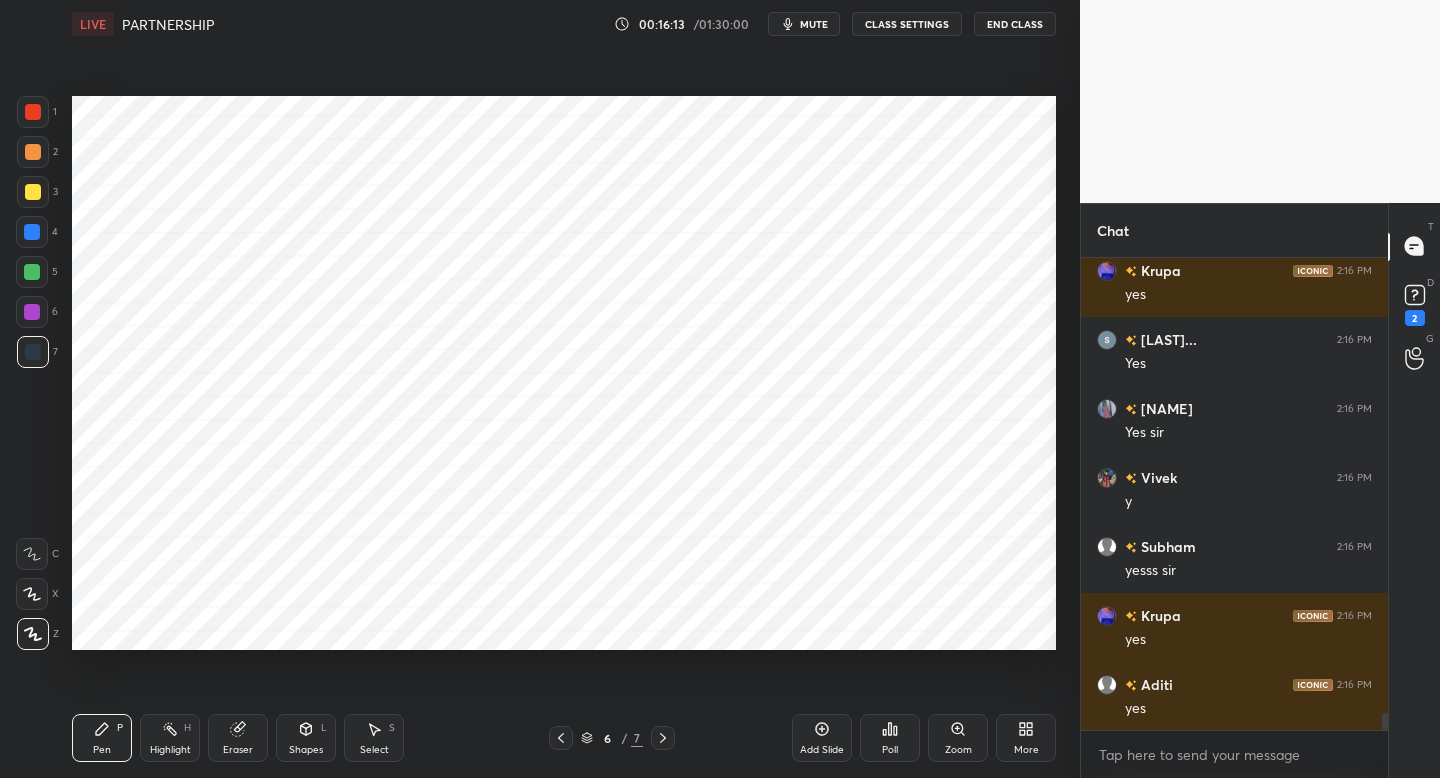 scroll, scrollTop: 12516, scrollLeft: 0, axis: vertical 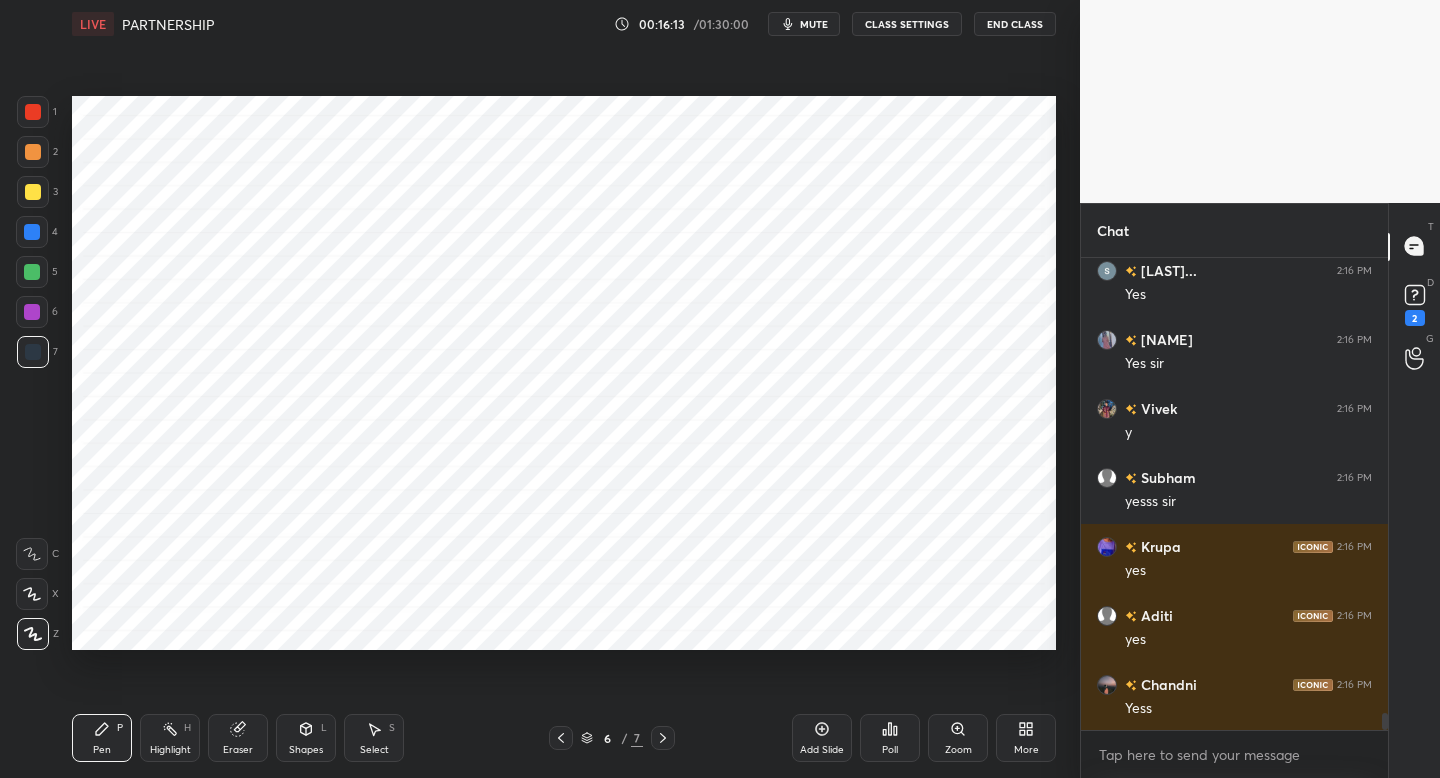 click 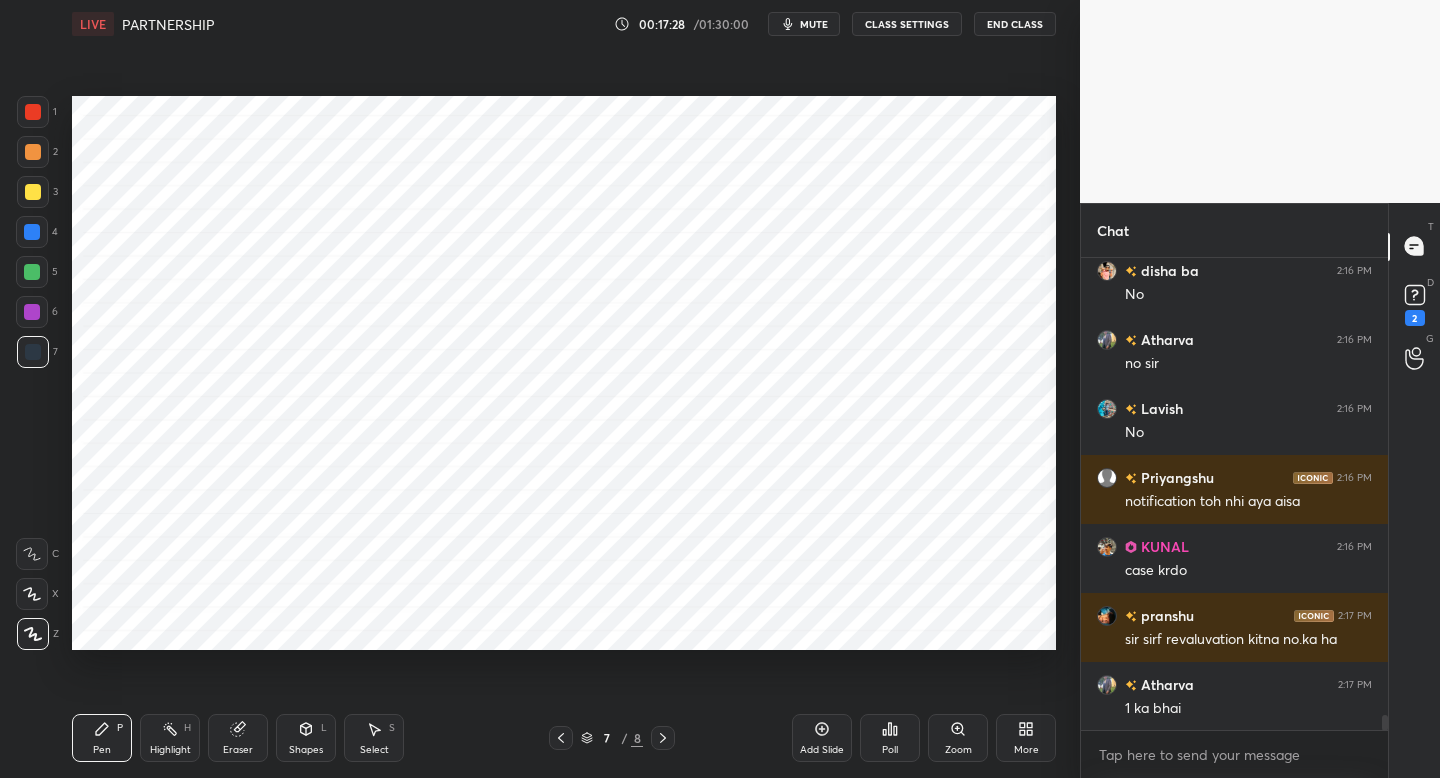 scroll, scrollTop: 14172, scrollLeft: 0, axis: vertical 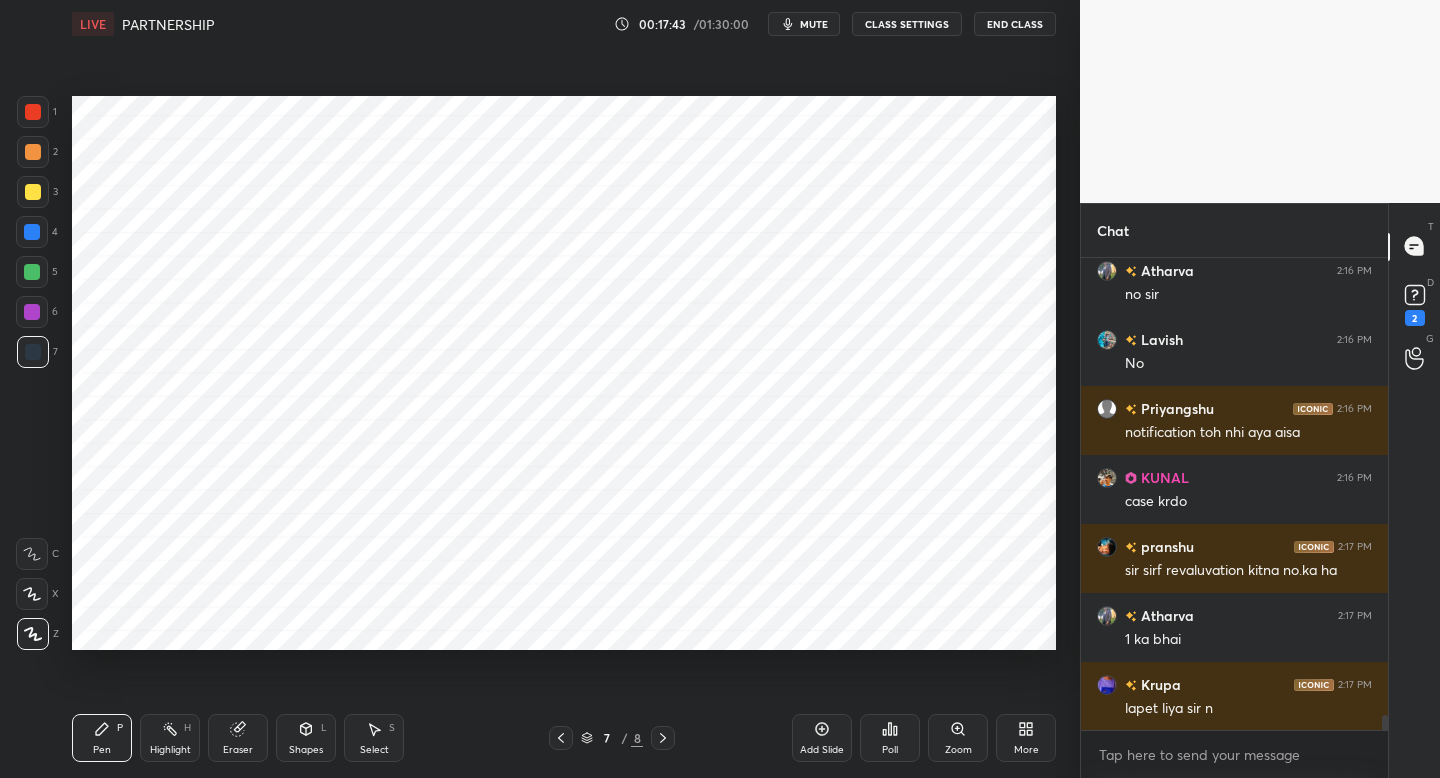 click on "Shapes" at bounding box center (306, 750) 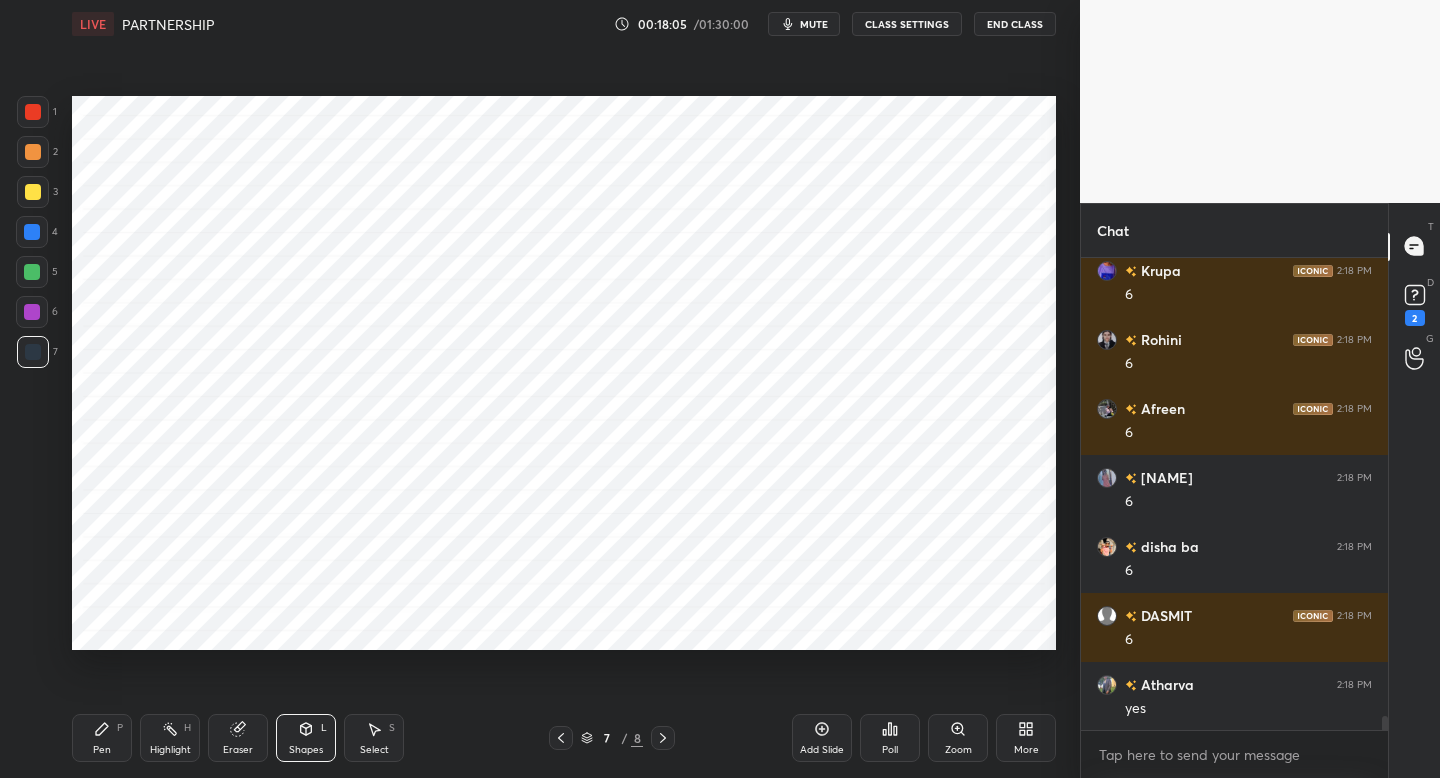 scroll, scrollTop: 15207, scrollLeft: 0, axis: vertical 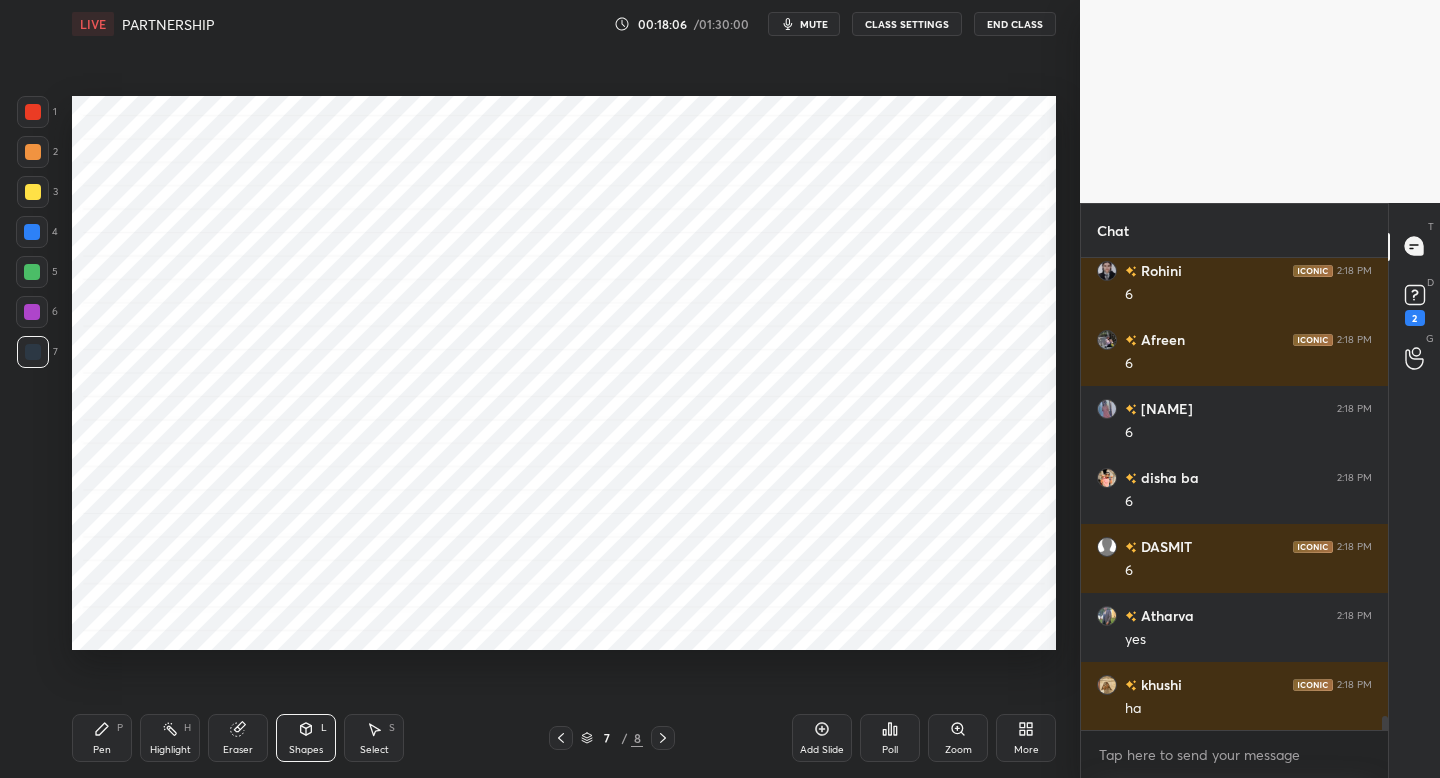 drag, startPoint x: 102, startPoint y: 739, endPoint x: 154, endPoint y: 653, distance: 100.49876 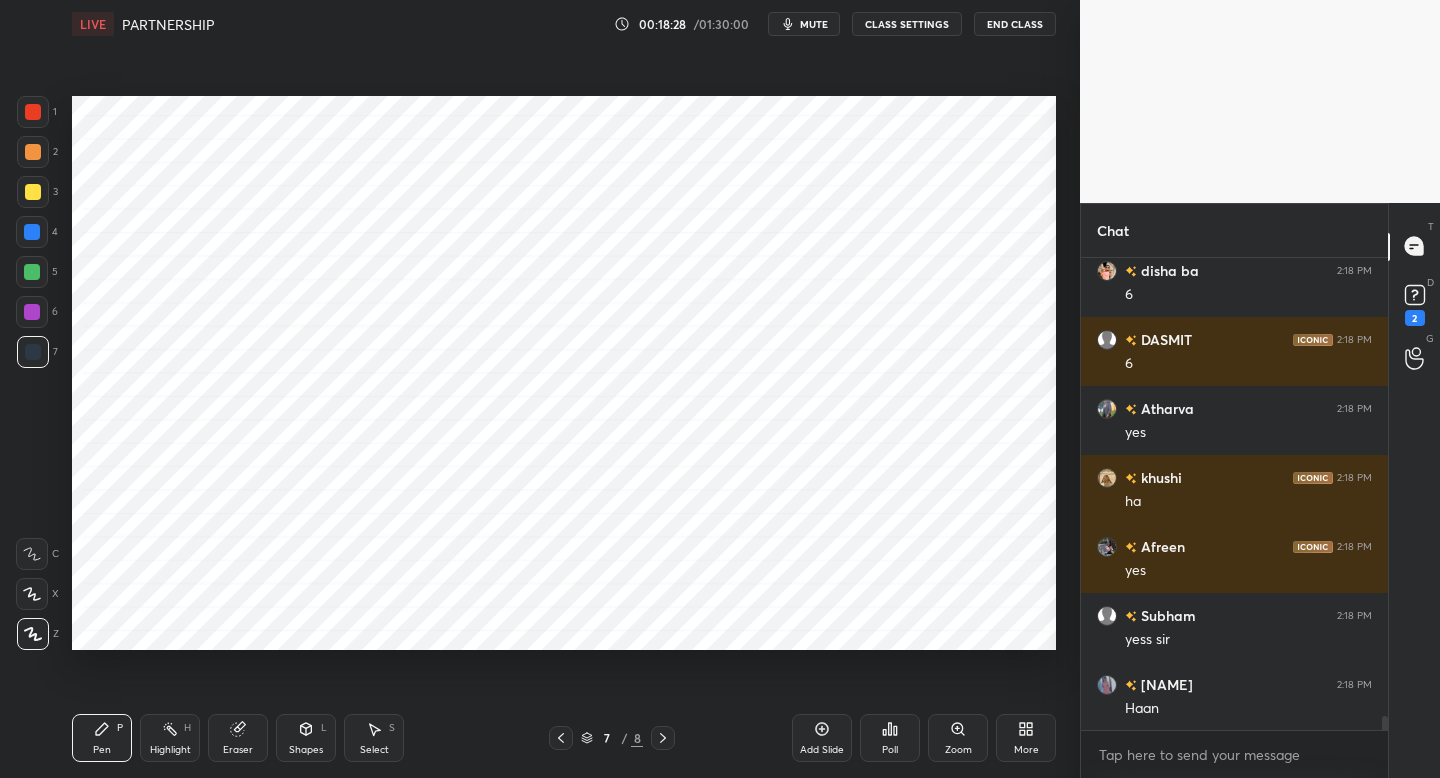 scroll, scrollTop: 15434, scrollLeft: 0, axis: vertical 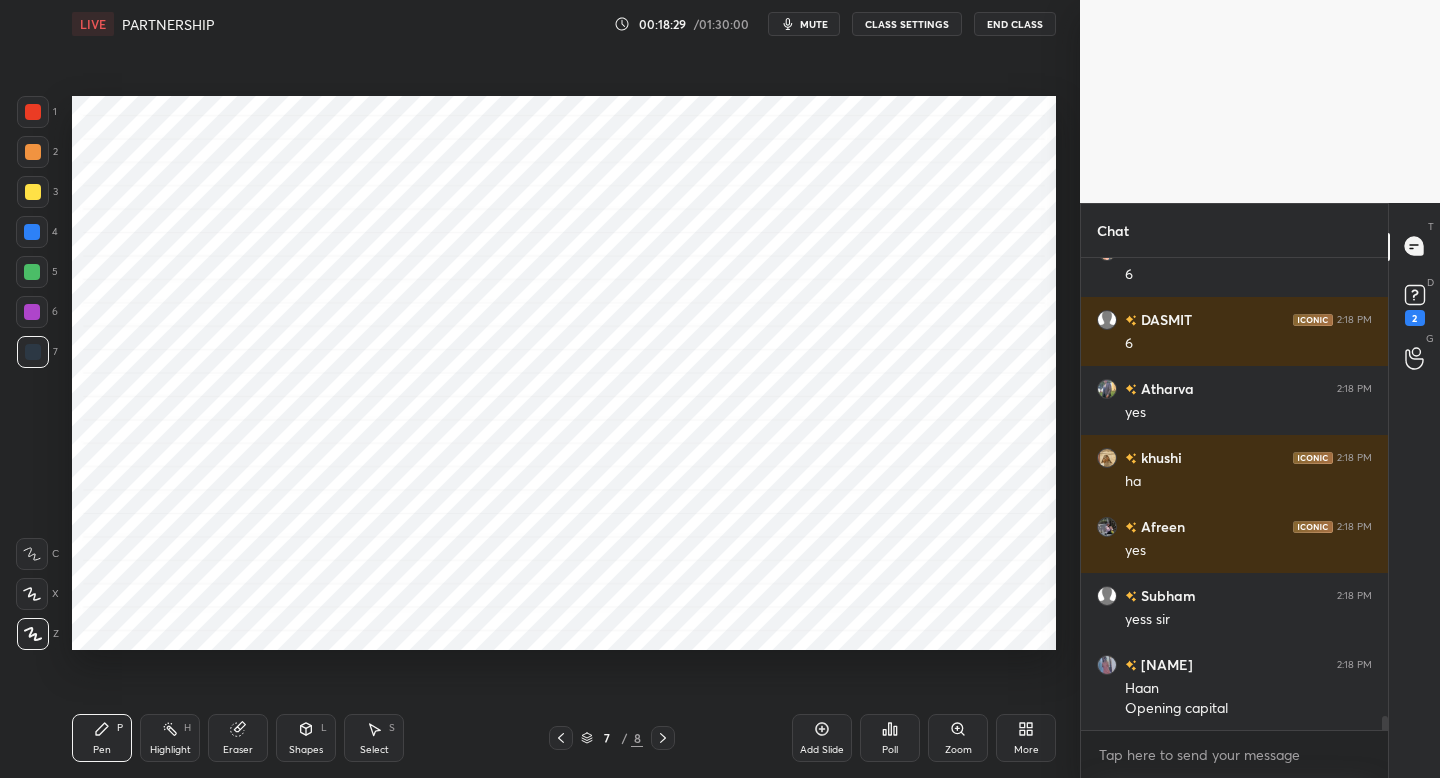 drag, startPoint x: 805, startPoint y: 726, endPoint x: 782, endPoint y: 709, distance: 28.600698 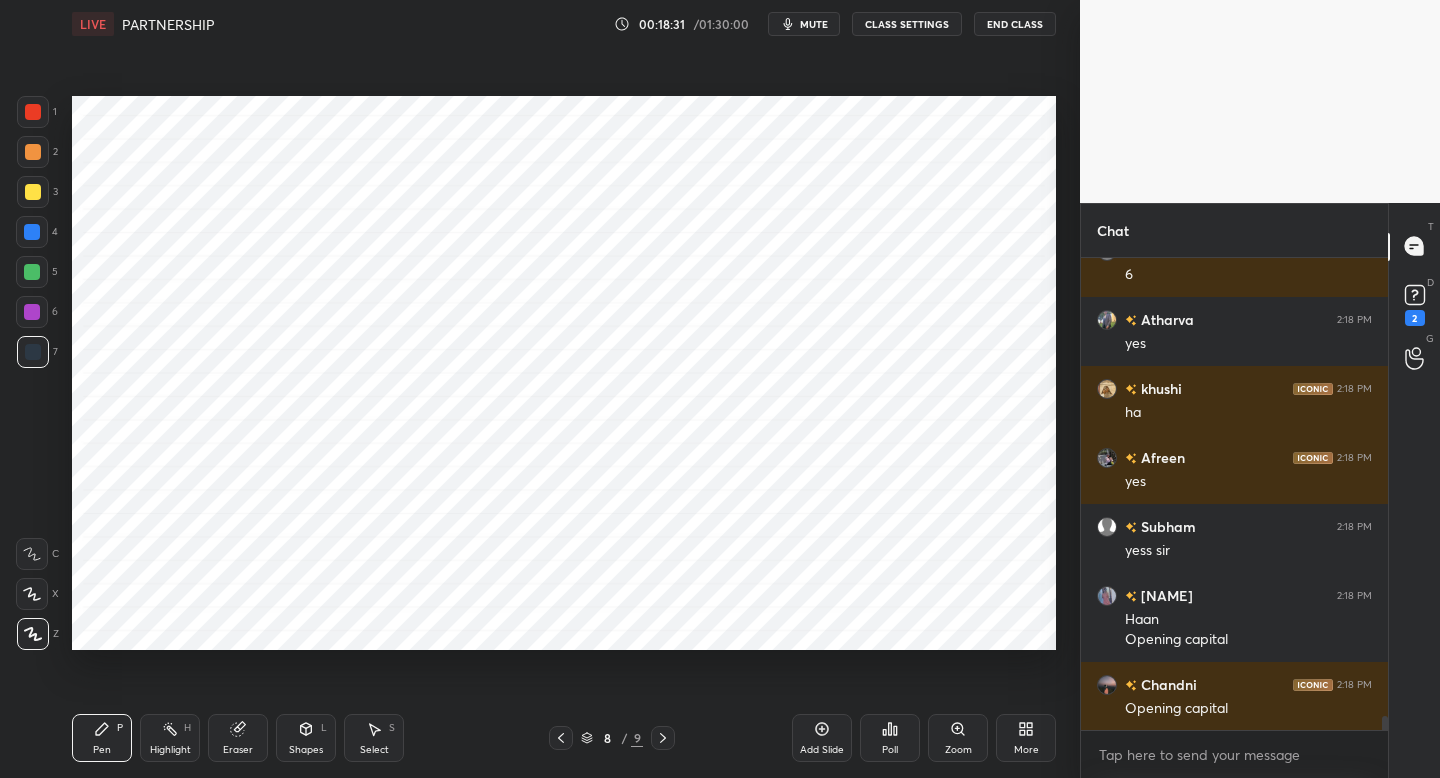 scroll, scrollTop: 15590, scrollLeft: 0, axis: vertical 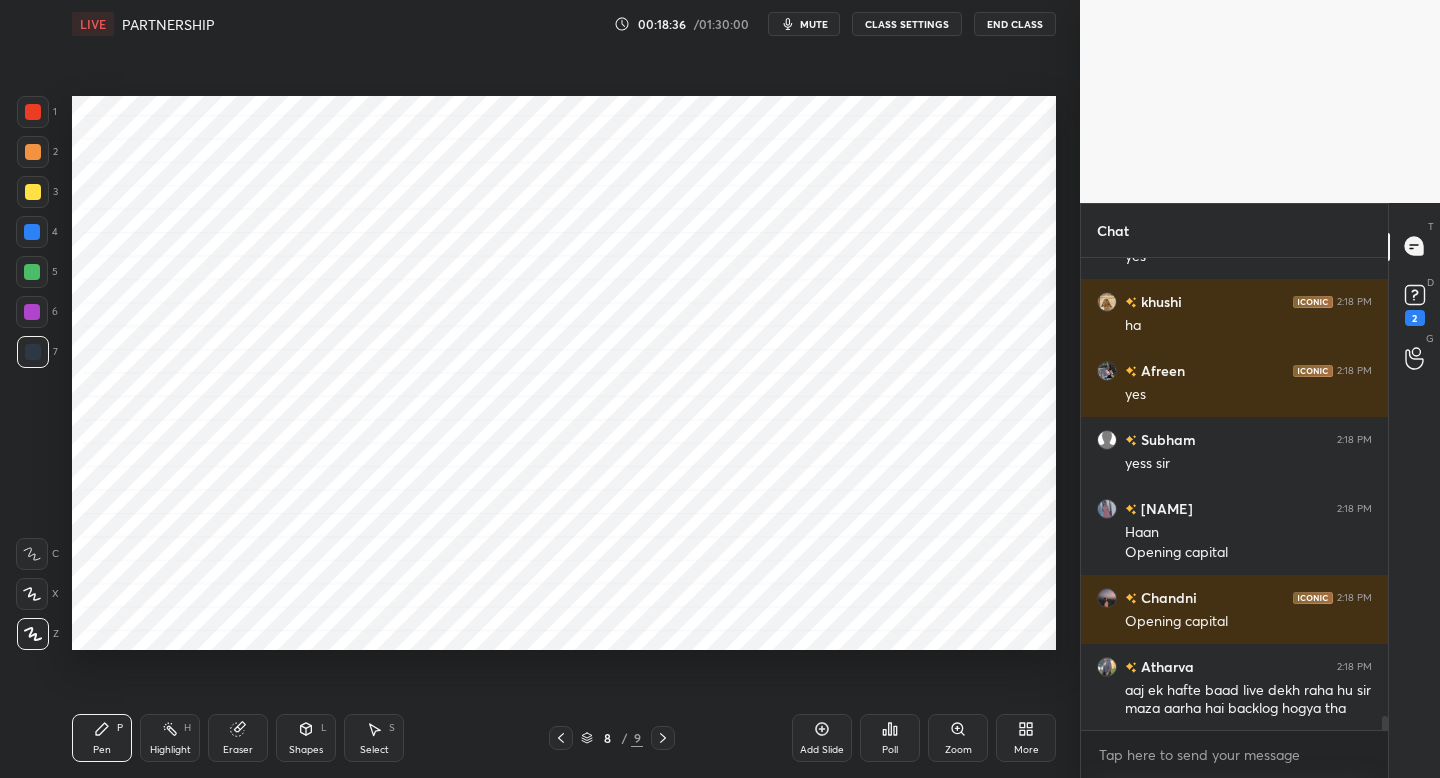 click 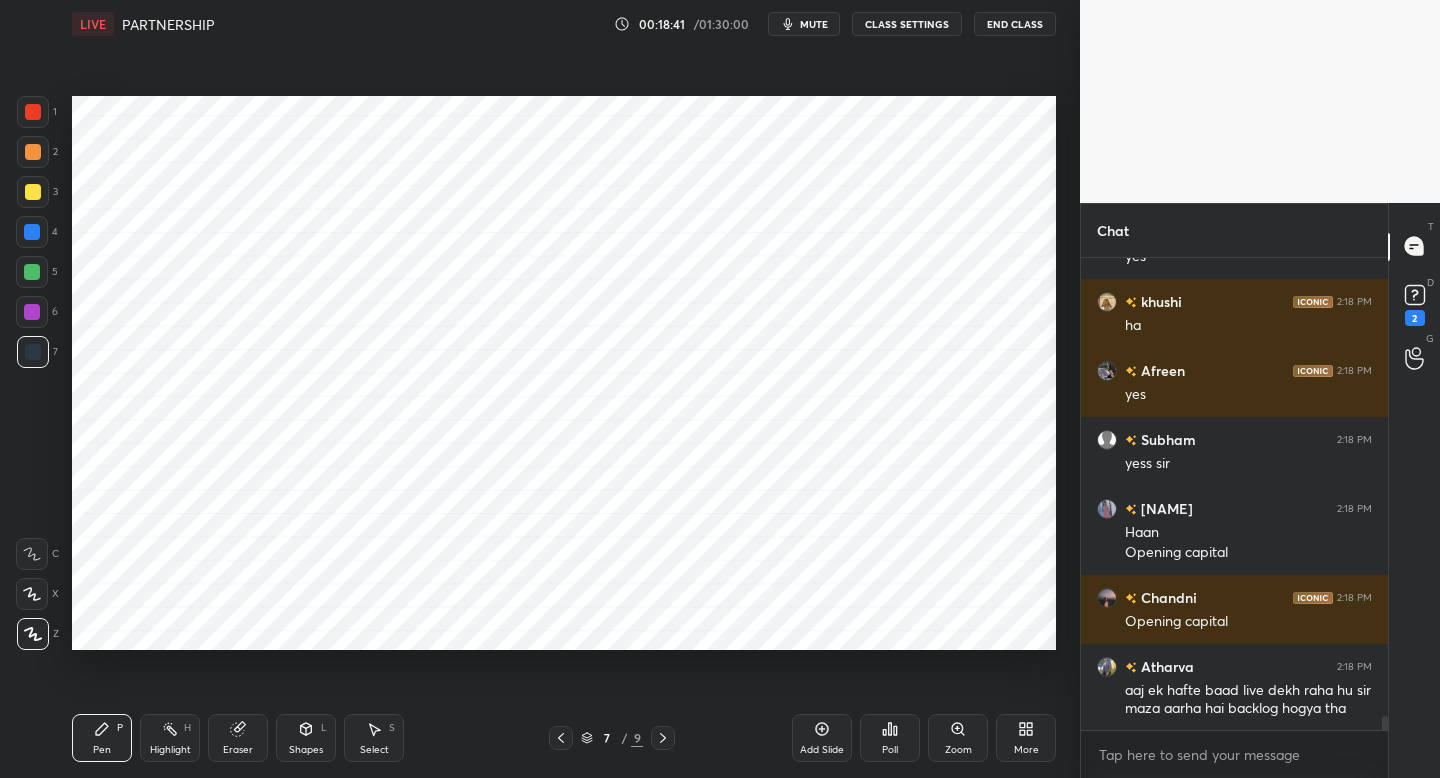 drag, startPoint x: 560, startPoint y: 746, endPoint x: 554, endPoint y: 709, distance: 37.48333 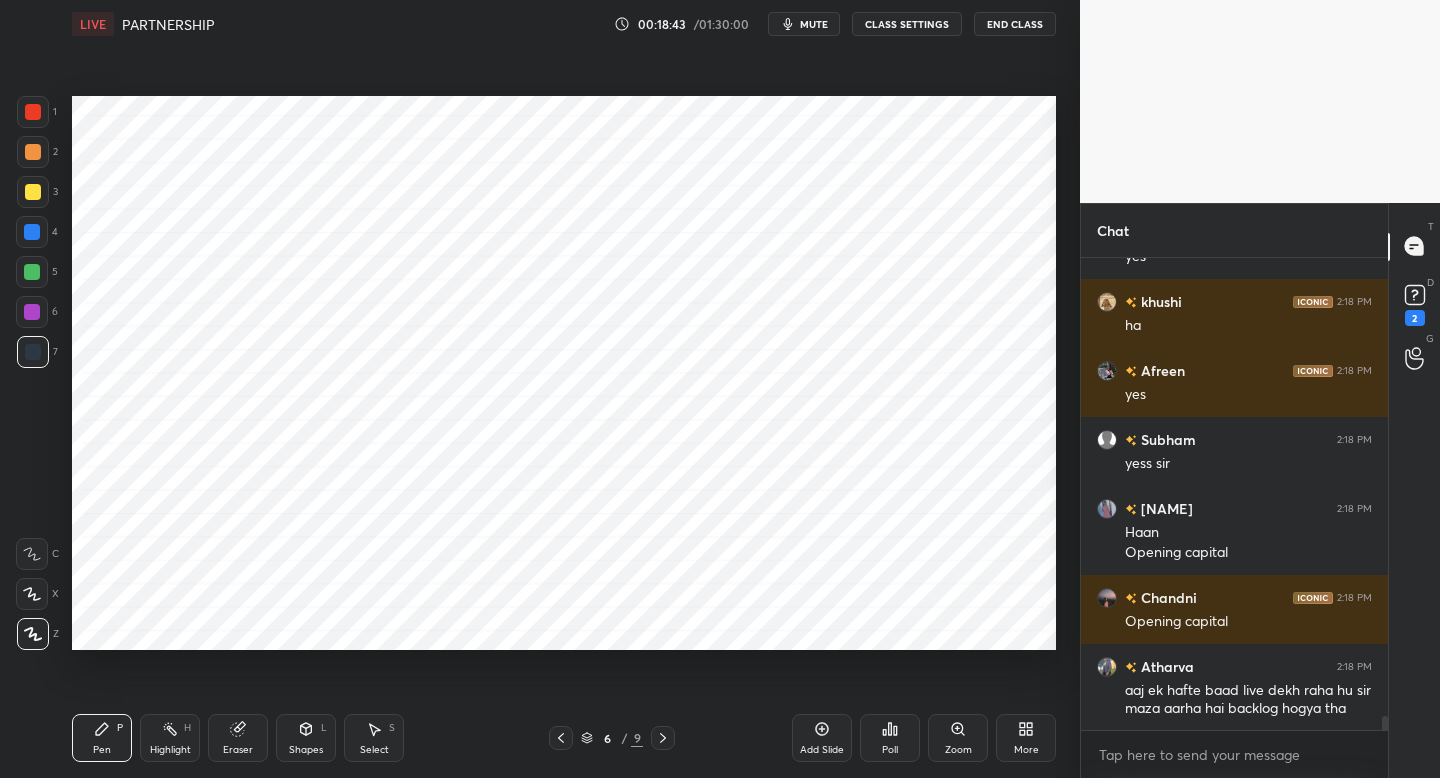 click 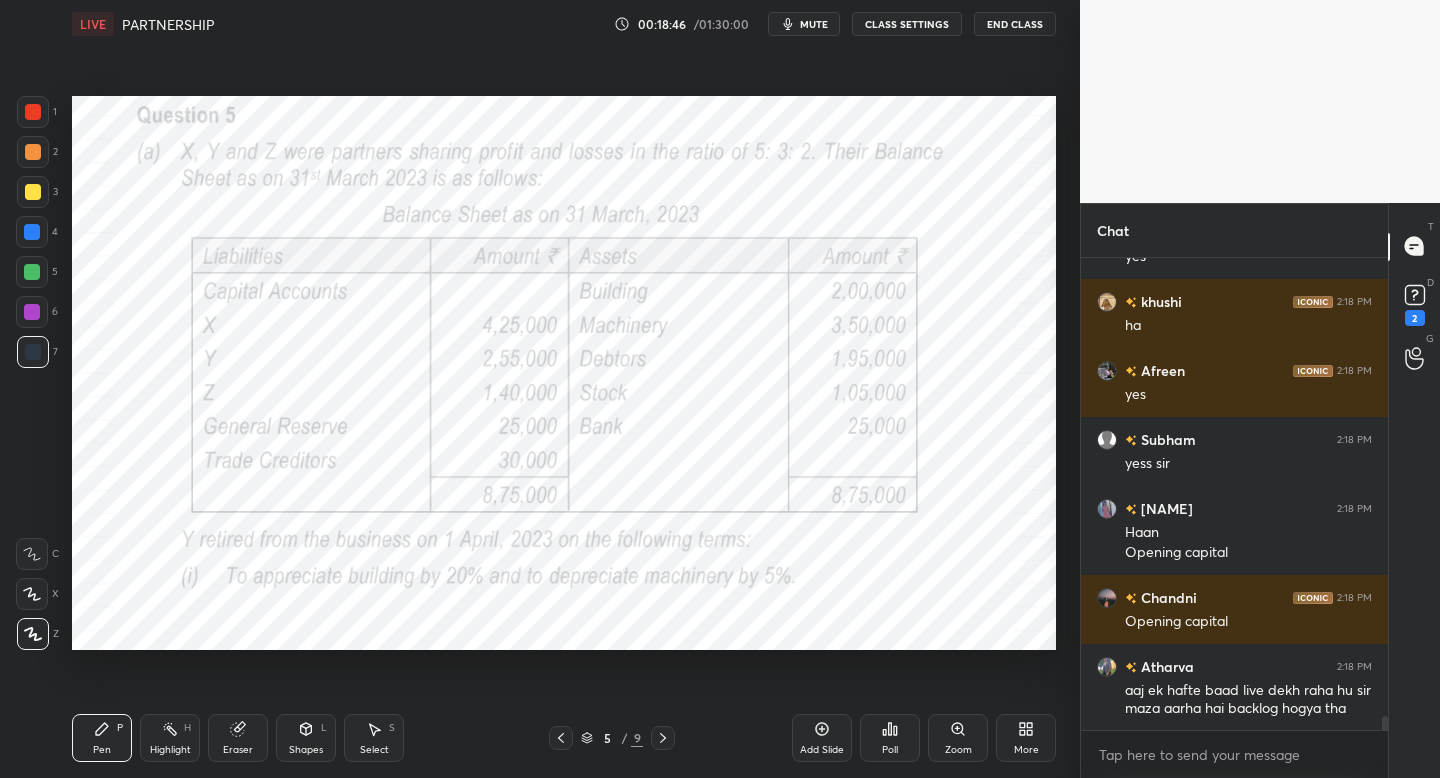 click at bounding box center [663, 738] 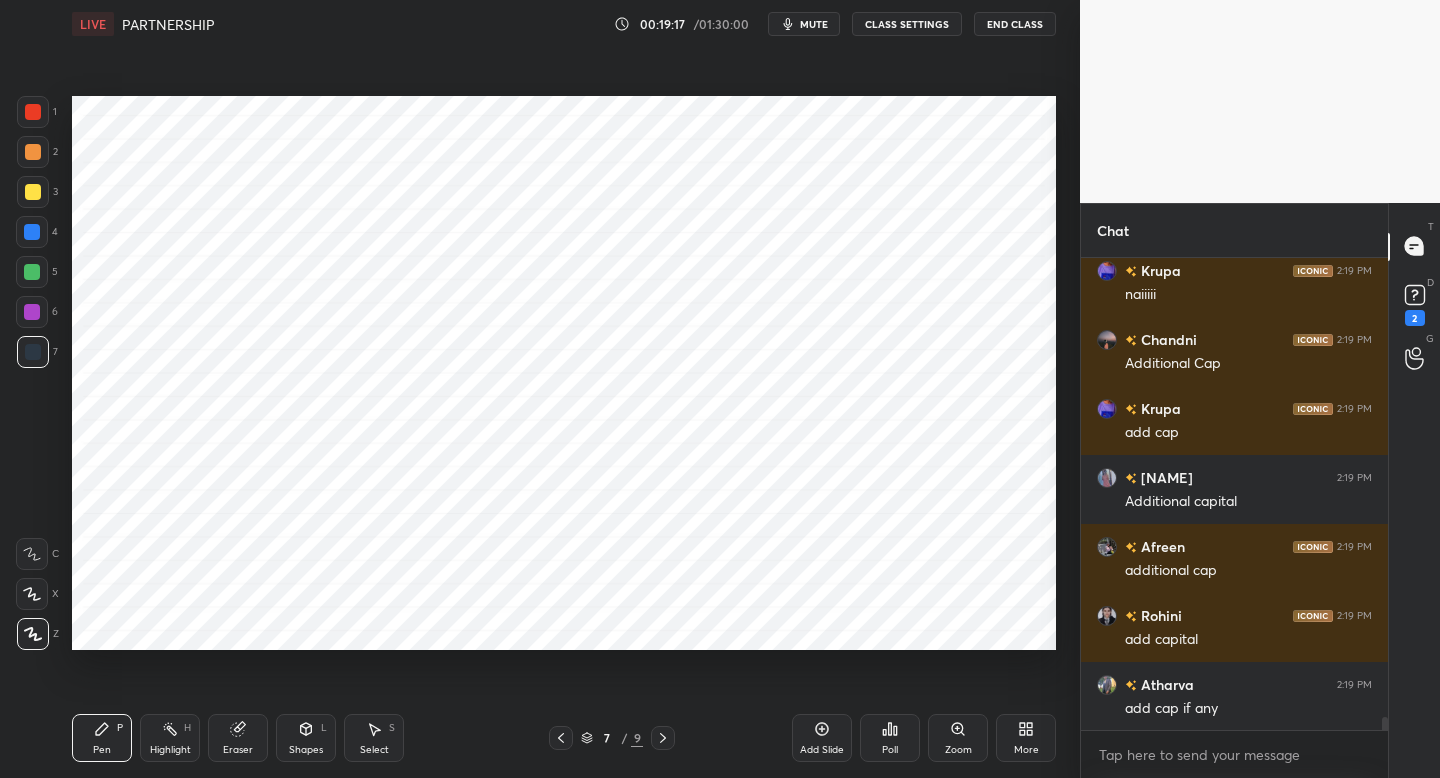 scroll, scrollTop: 16901, scrollLeft: 0, axis: vertical 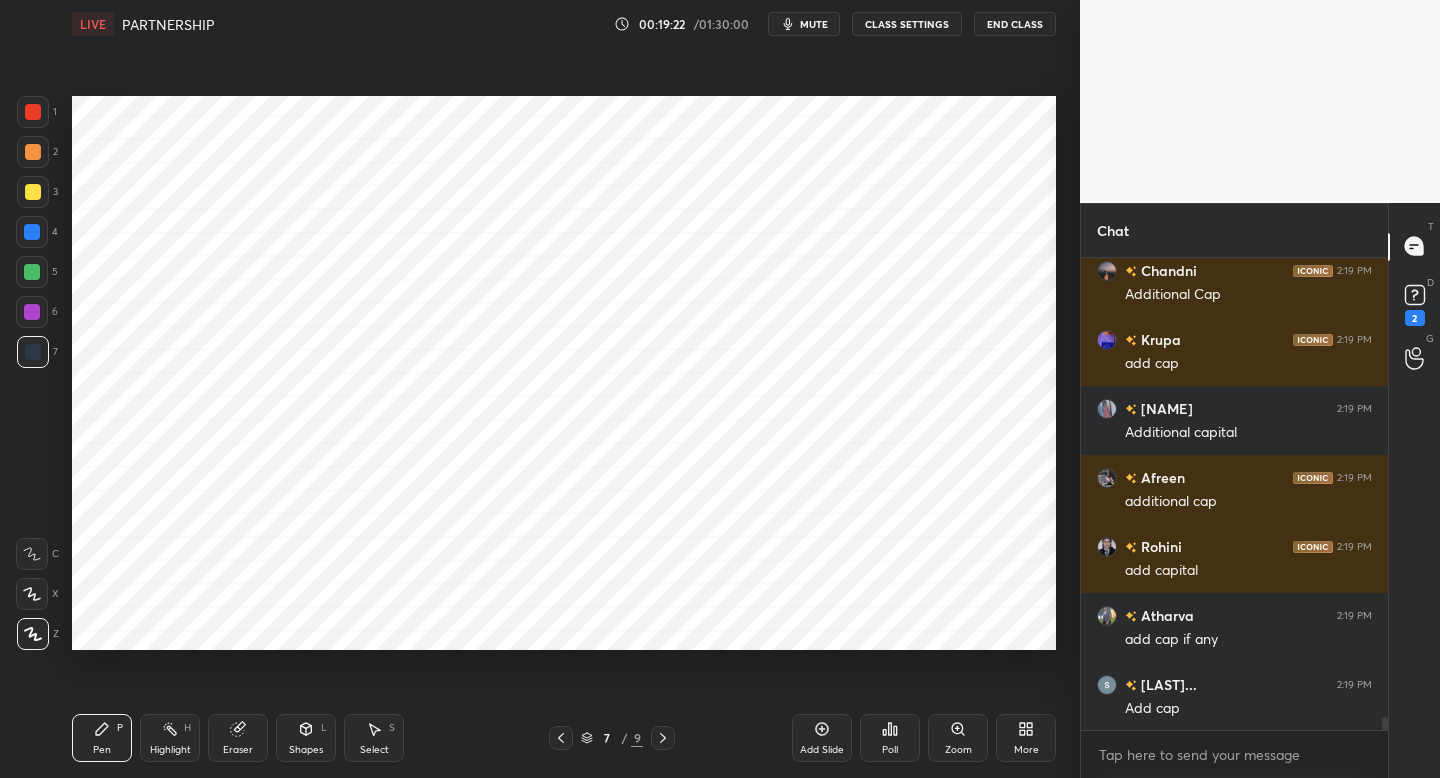 drag, startPoint x: 560, startPoint y: 731, endPoint x: 569, endPoint y: 750, distance: 21.023796 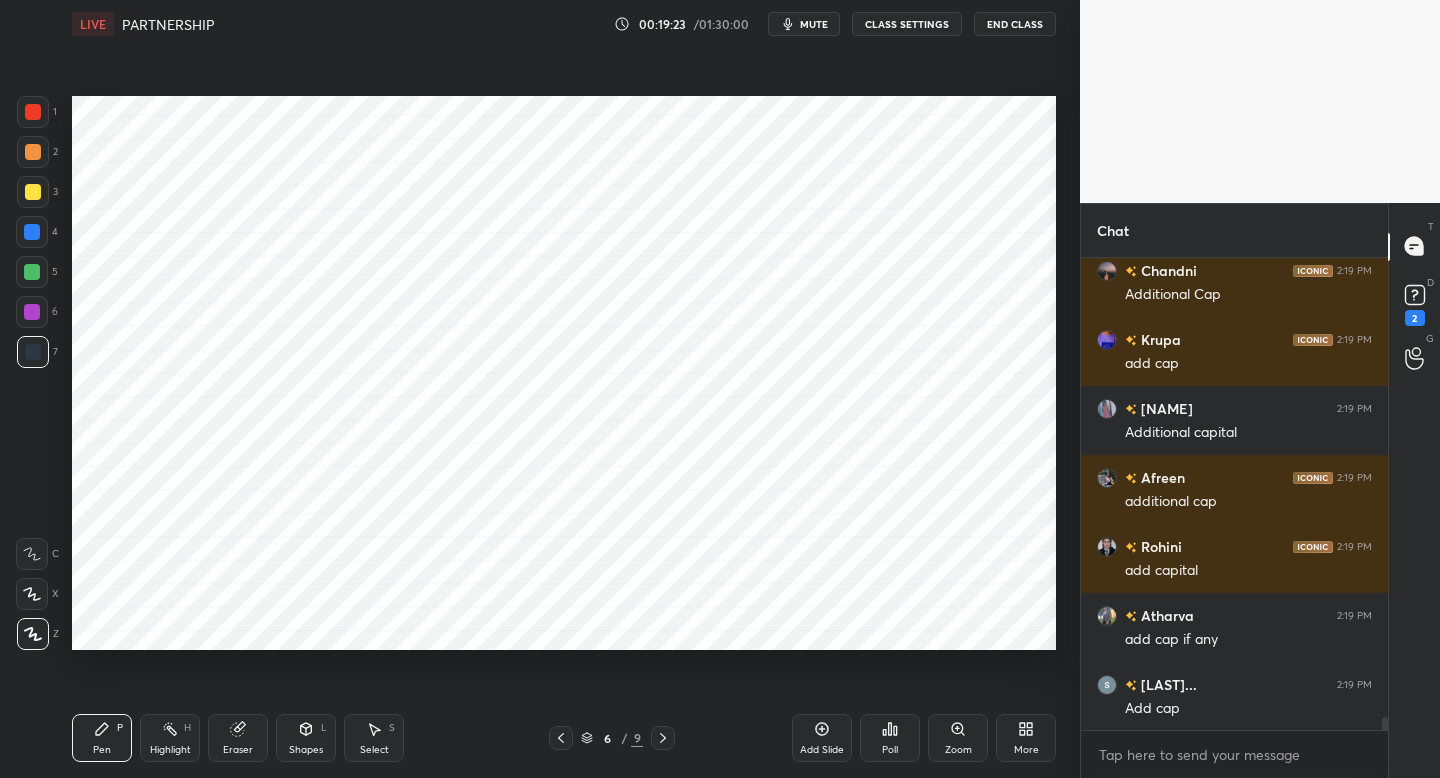 click 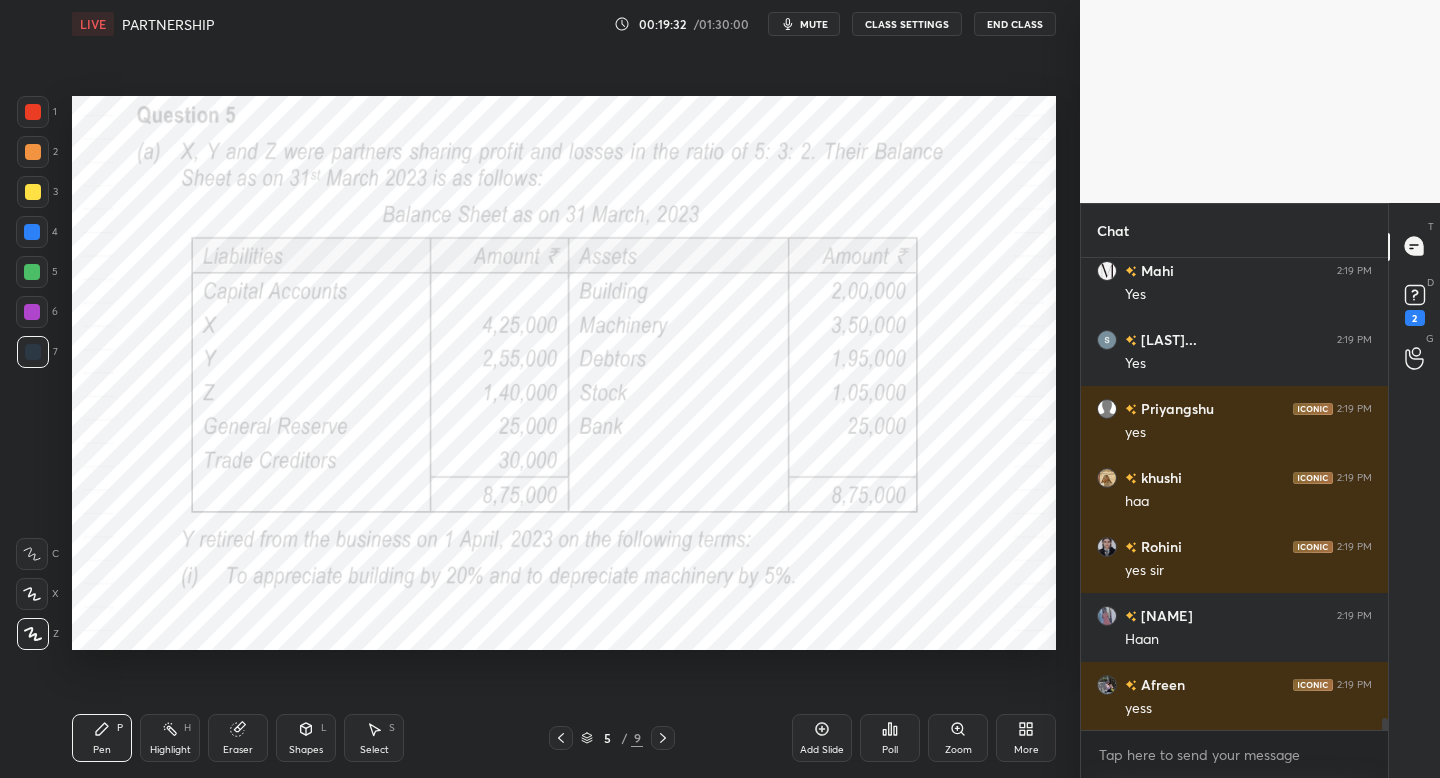 scroll, scrollTop: 17729, scrollLeft: 0, axis: vertical 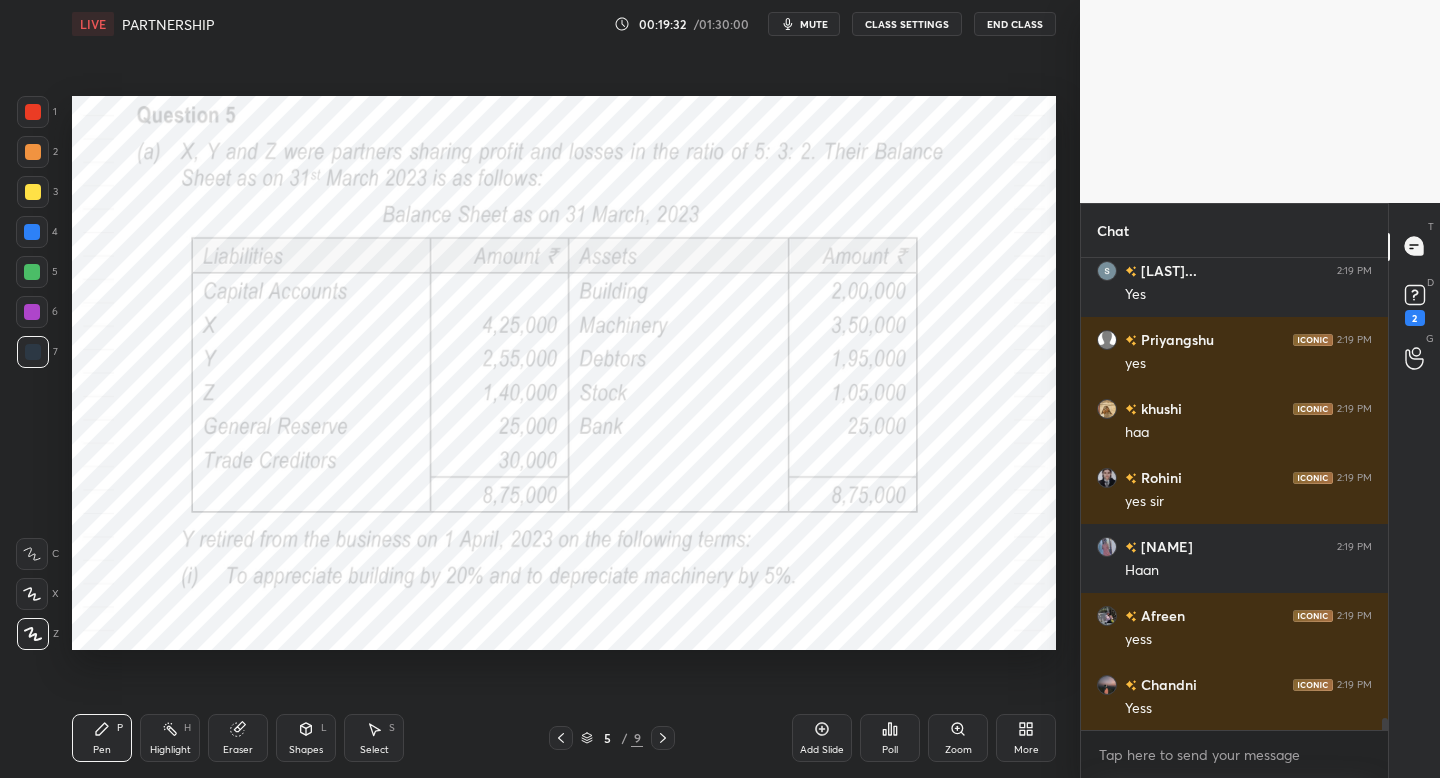 drag, startPoint x: 670, startPoint y: 741, endPoint x: 660, endPoint y: 740, distance: 10.049875 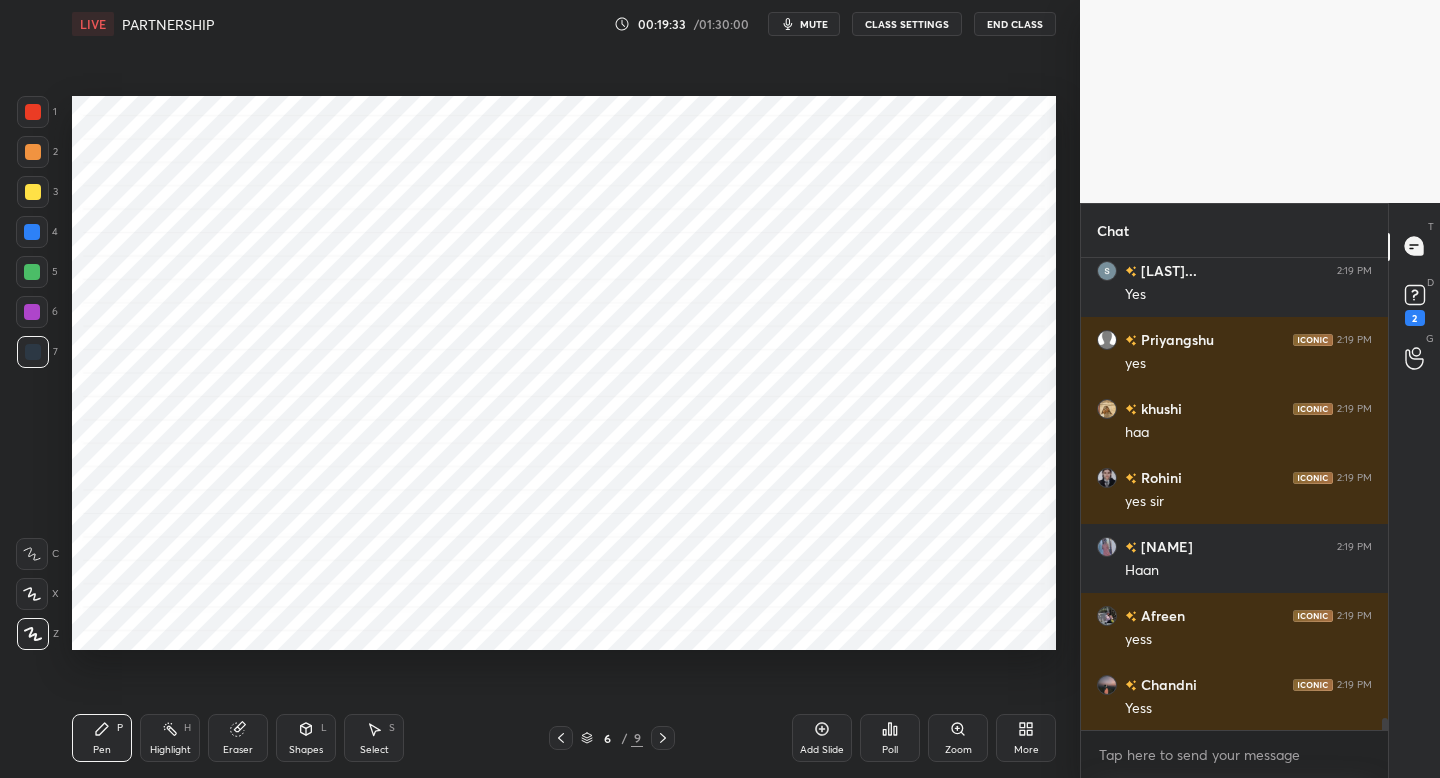 click 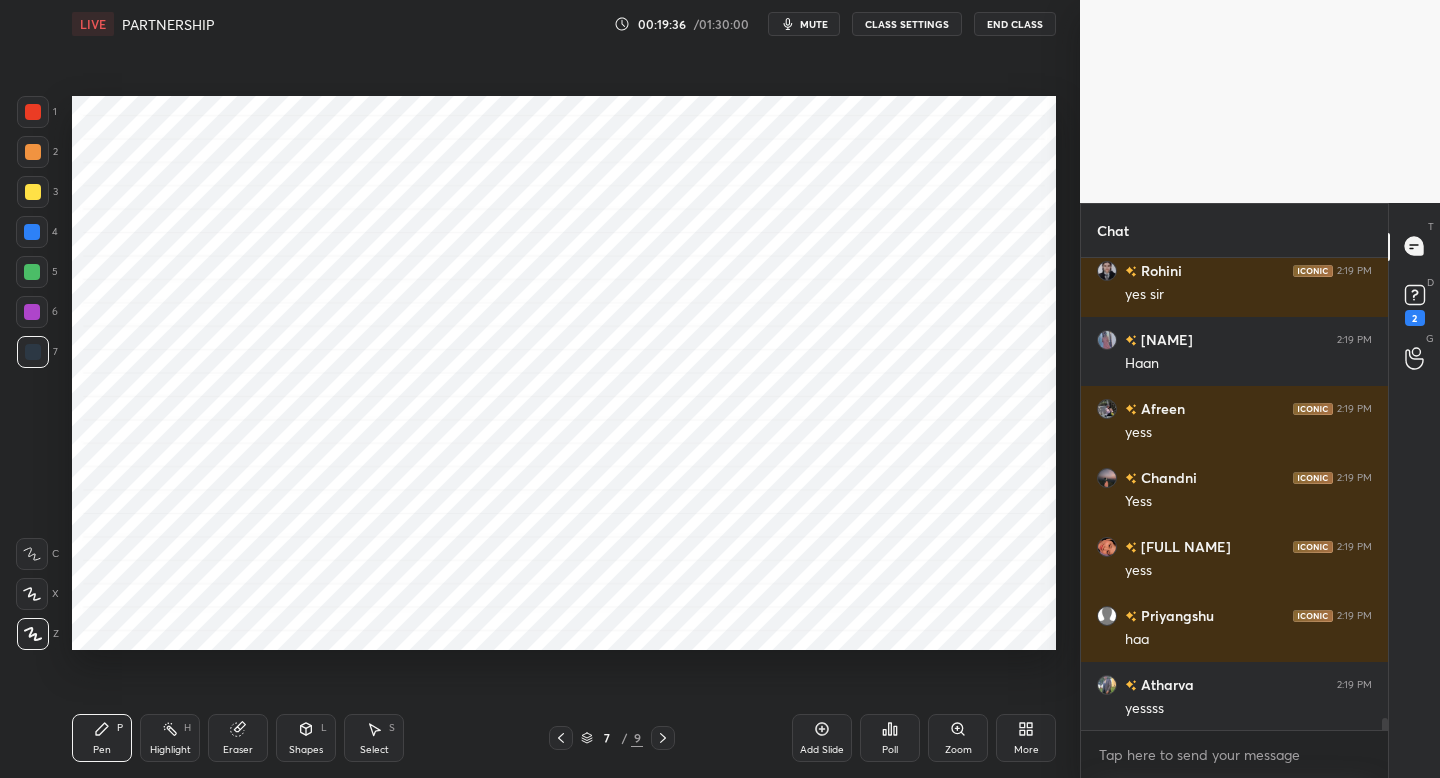 click 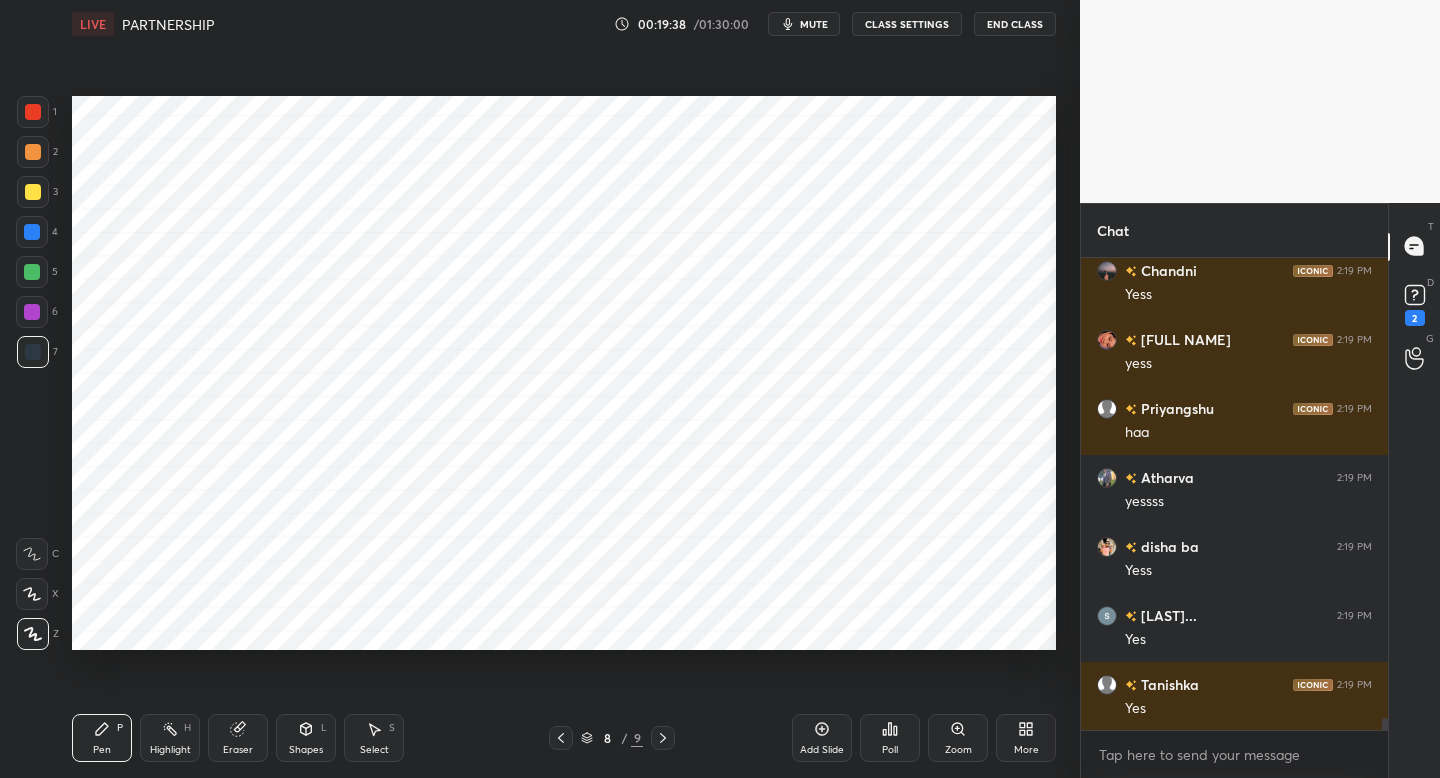 scroll, scrollTop: 18212, scrollLeft: 0, axis: vertical 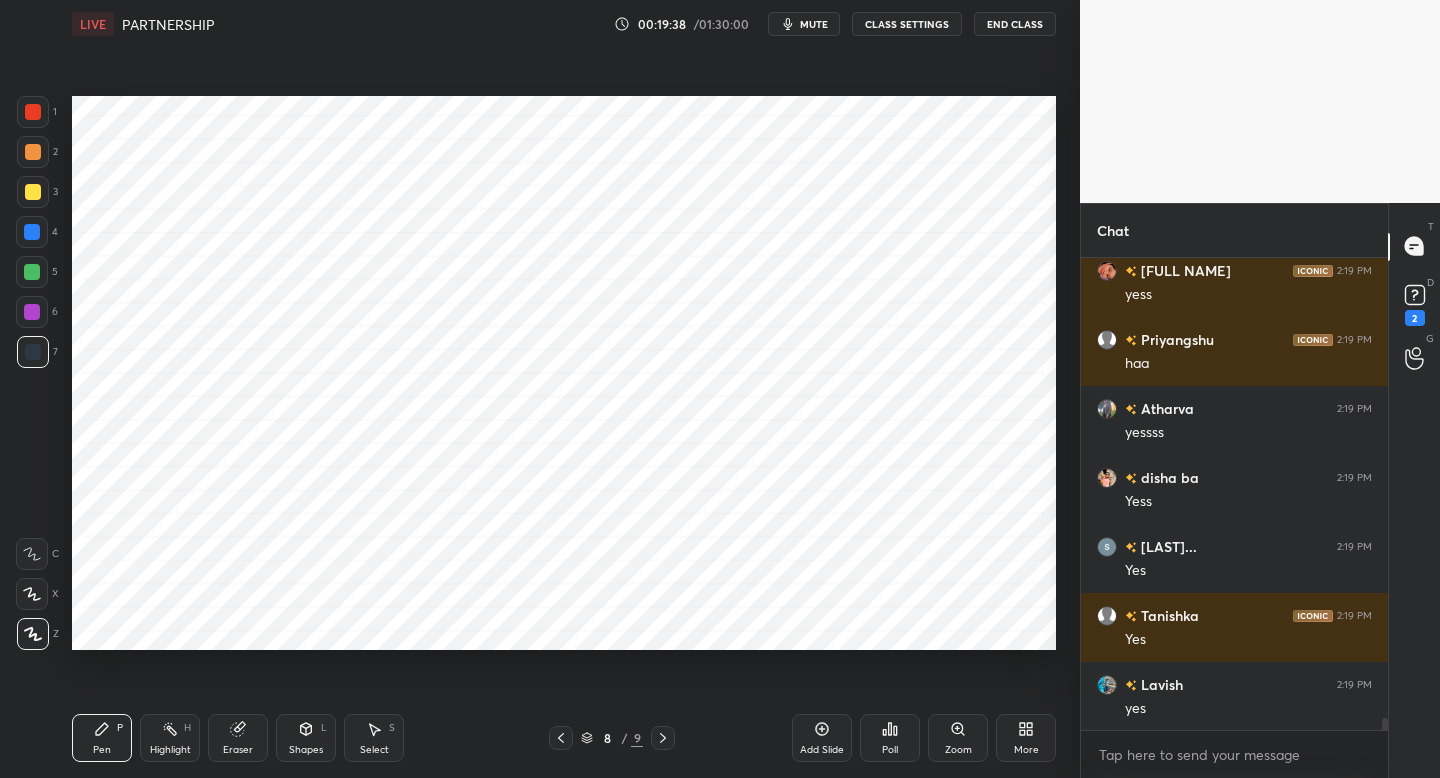 drag, startPoint x: 34, startPoint y: 106, endPoint x: 53, endPoint y: 111, distance: 19.646883 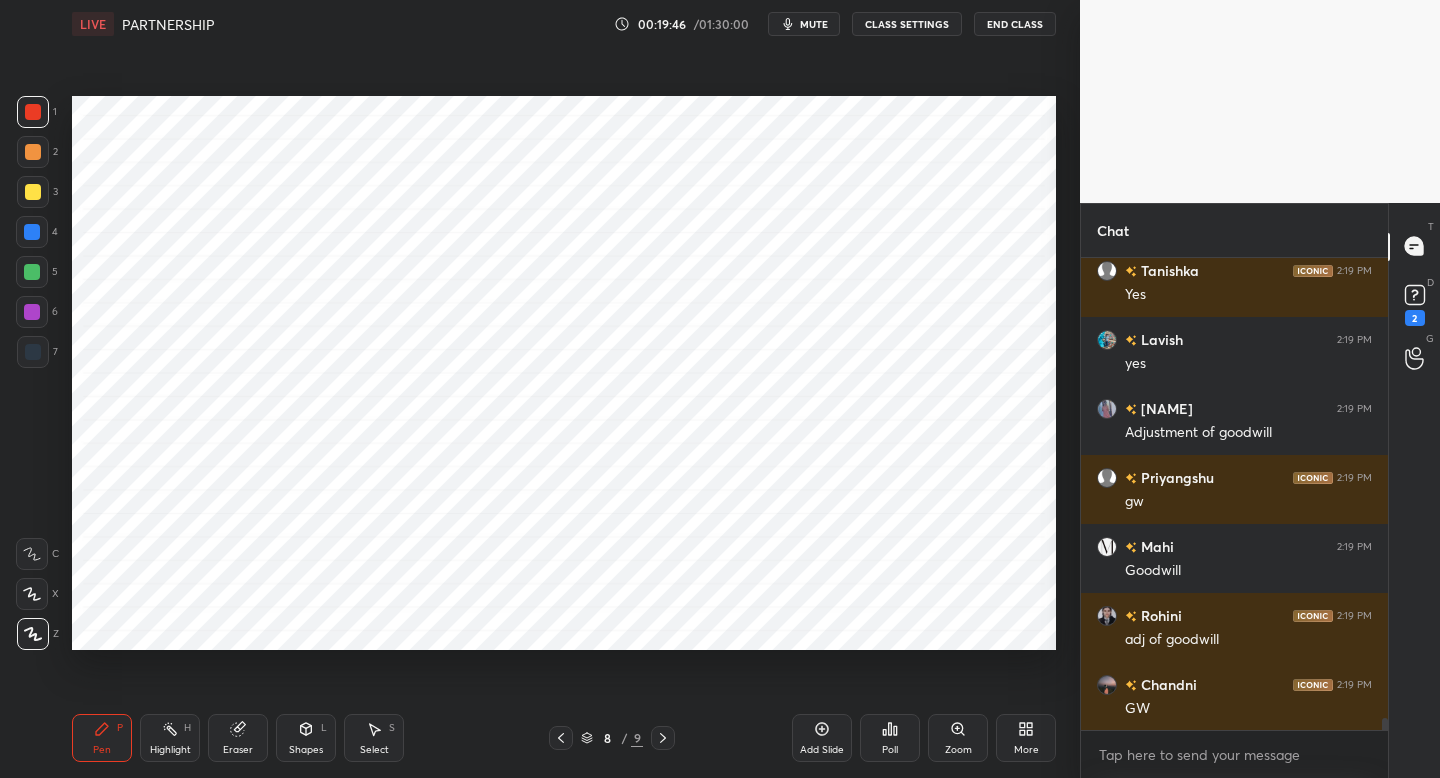 scroll, scrollTop: 18626, scrollLeft: 0, axis: vertical 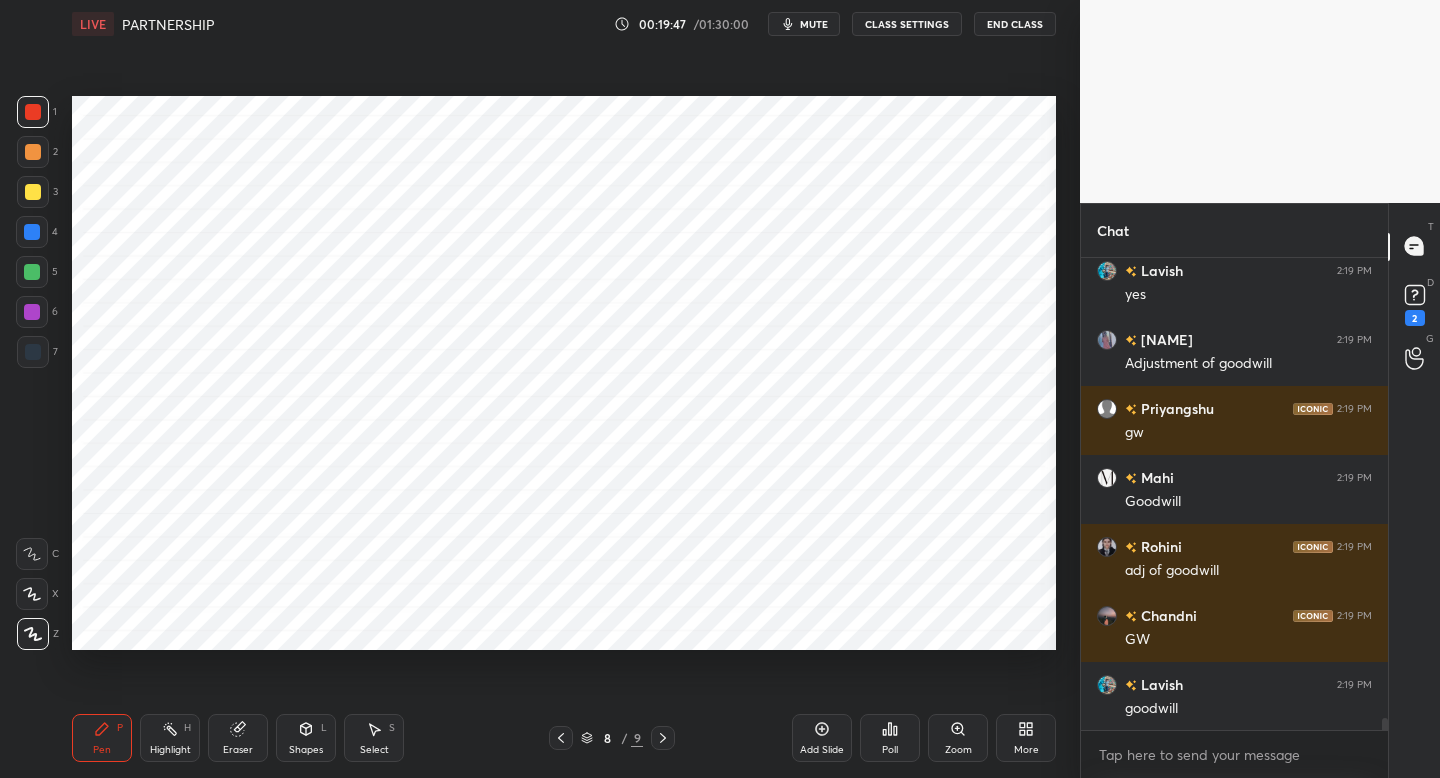 drag, startPoint x: 39, startPoint y: 234, endPoint x: 61, endPoint y: 221, distance: 25.553865 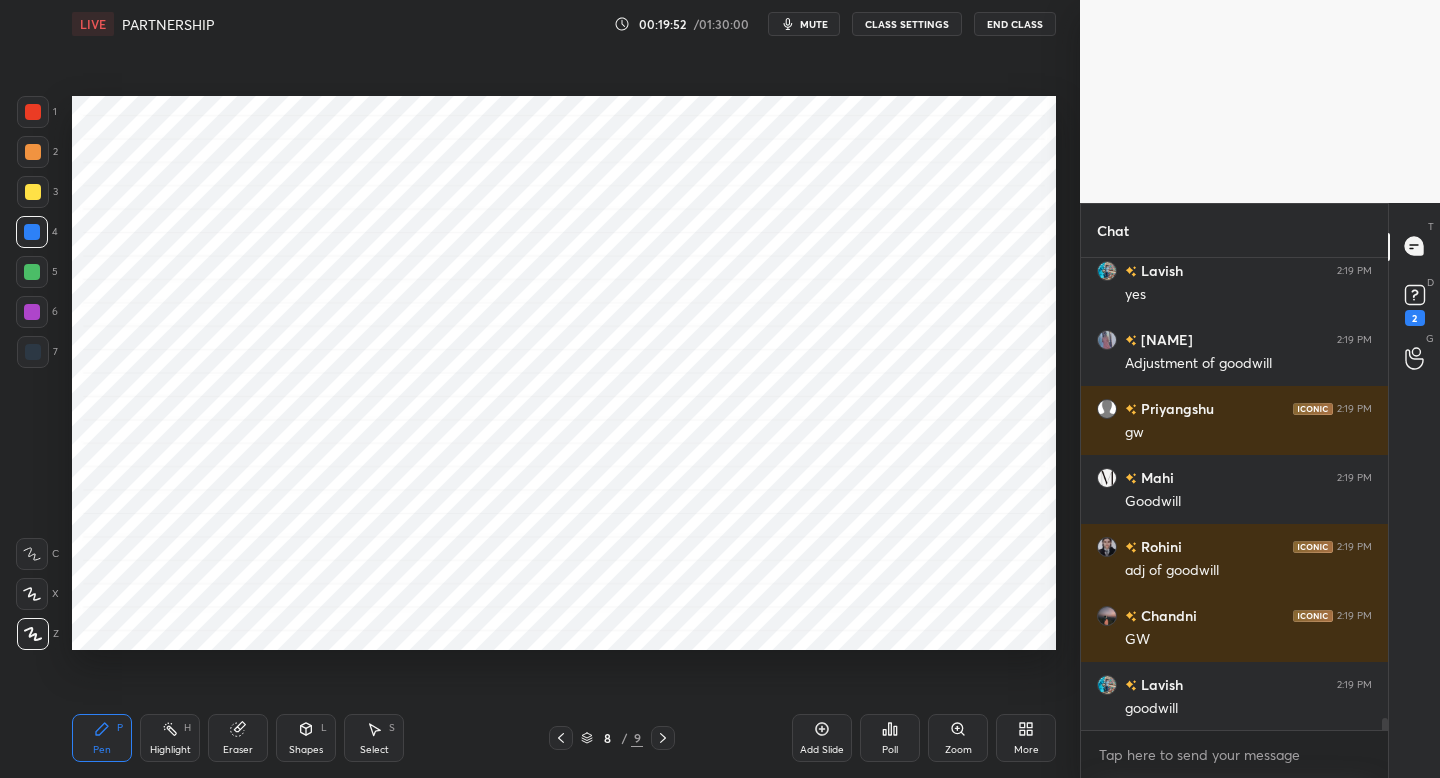 click at bounding box center [561, 738] 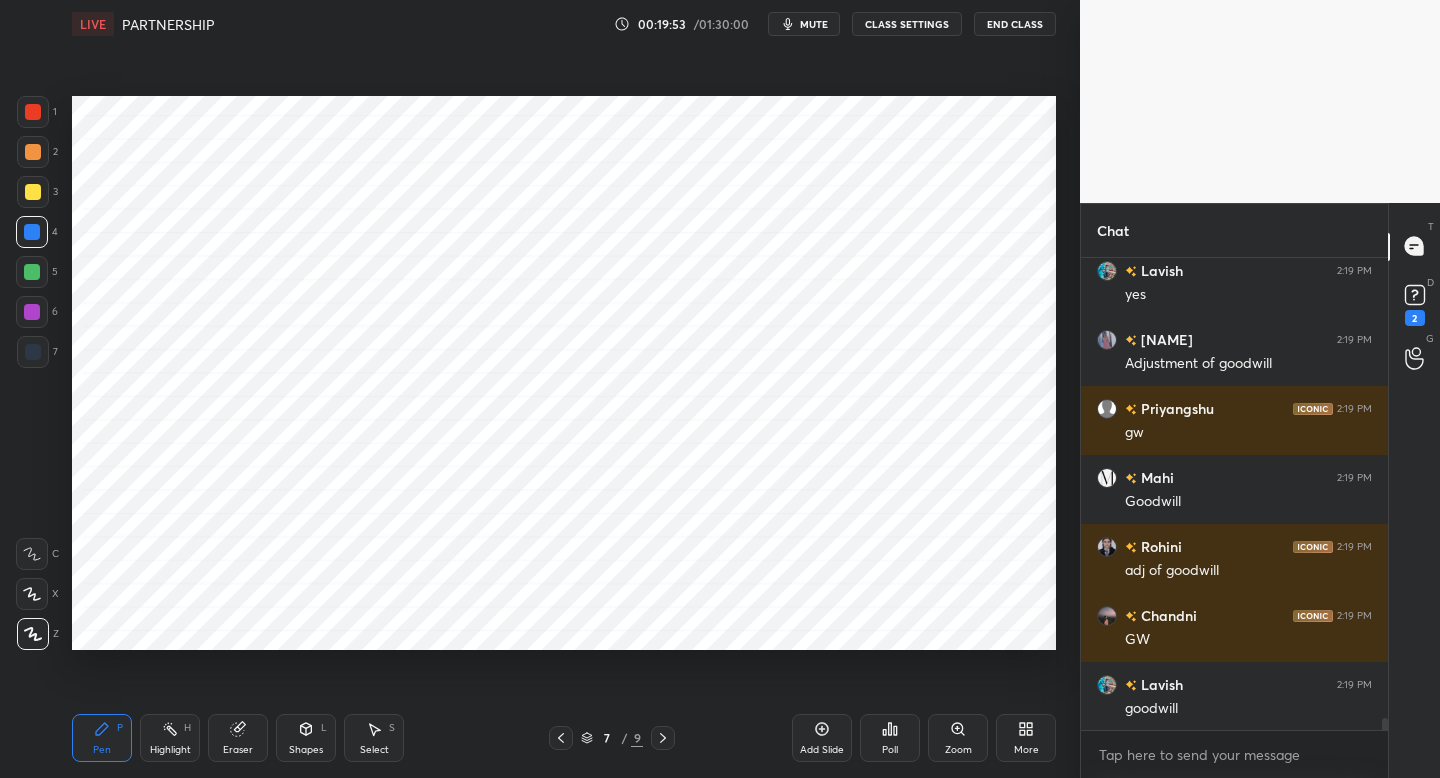 click 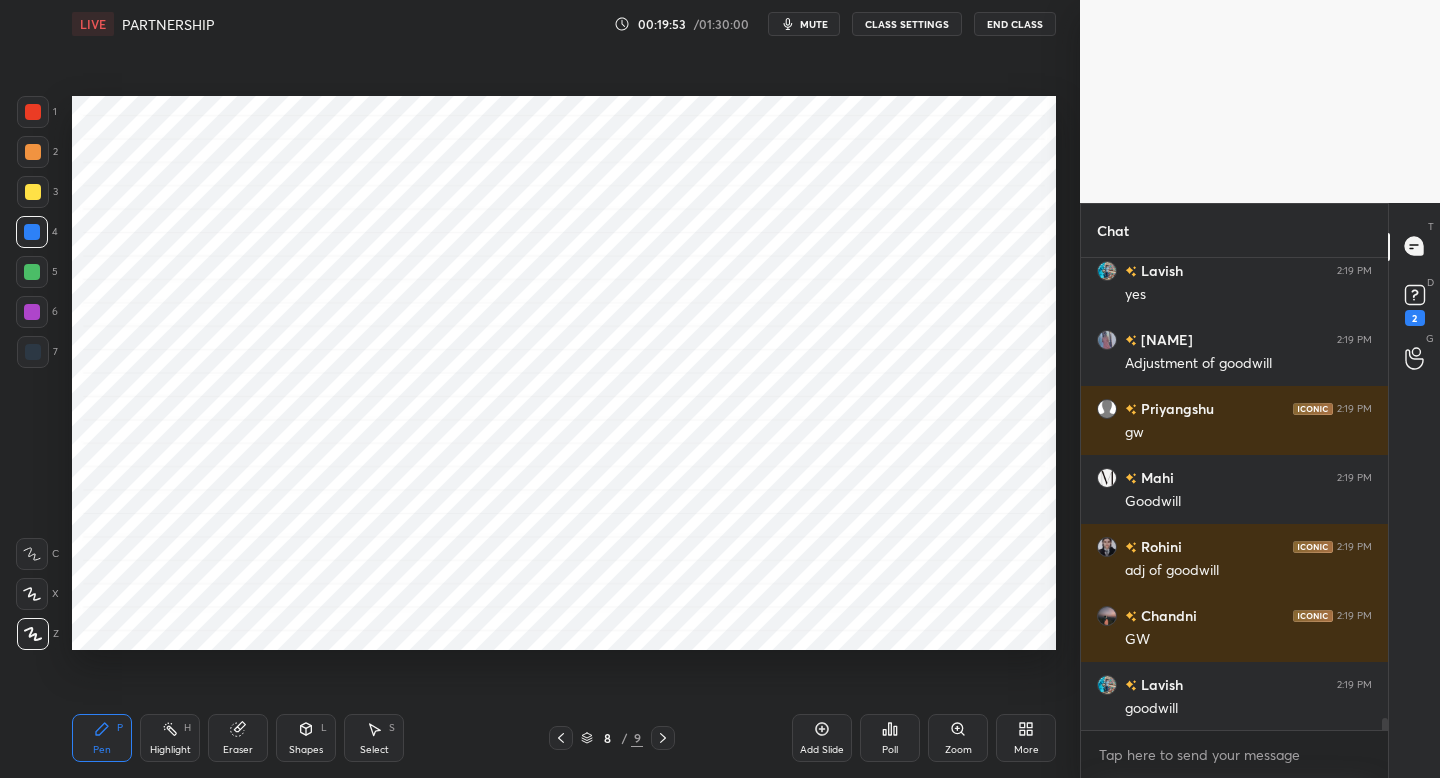 drag, startPoint x: 660, startPoint y: 740, endPoint x: 654, endPoint y: 727, distance: 14.3178215 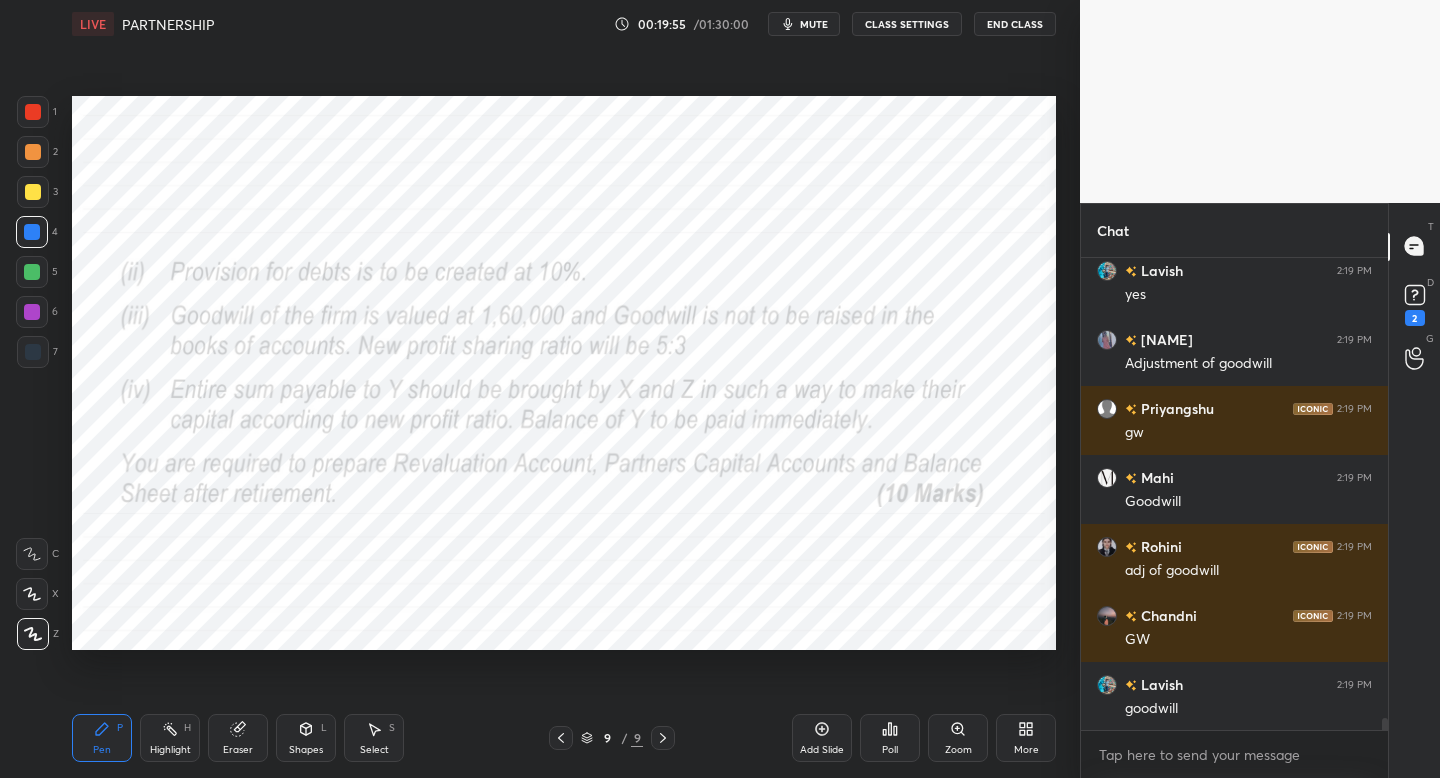 scroll, scrollTop: 18695, scrollLeft: 0, axis: vertical 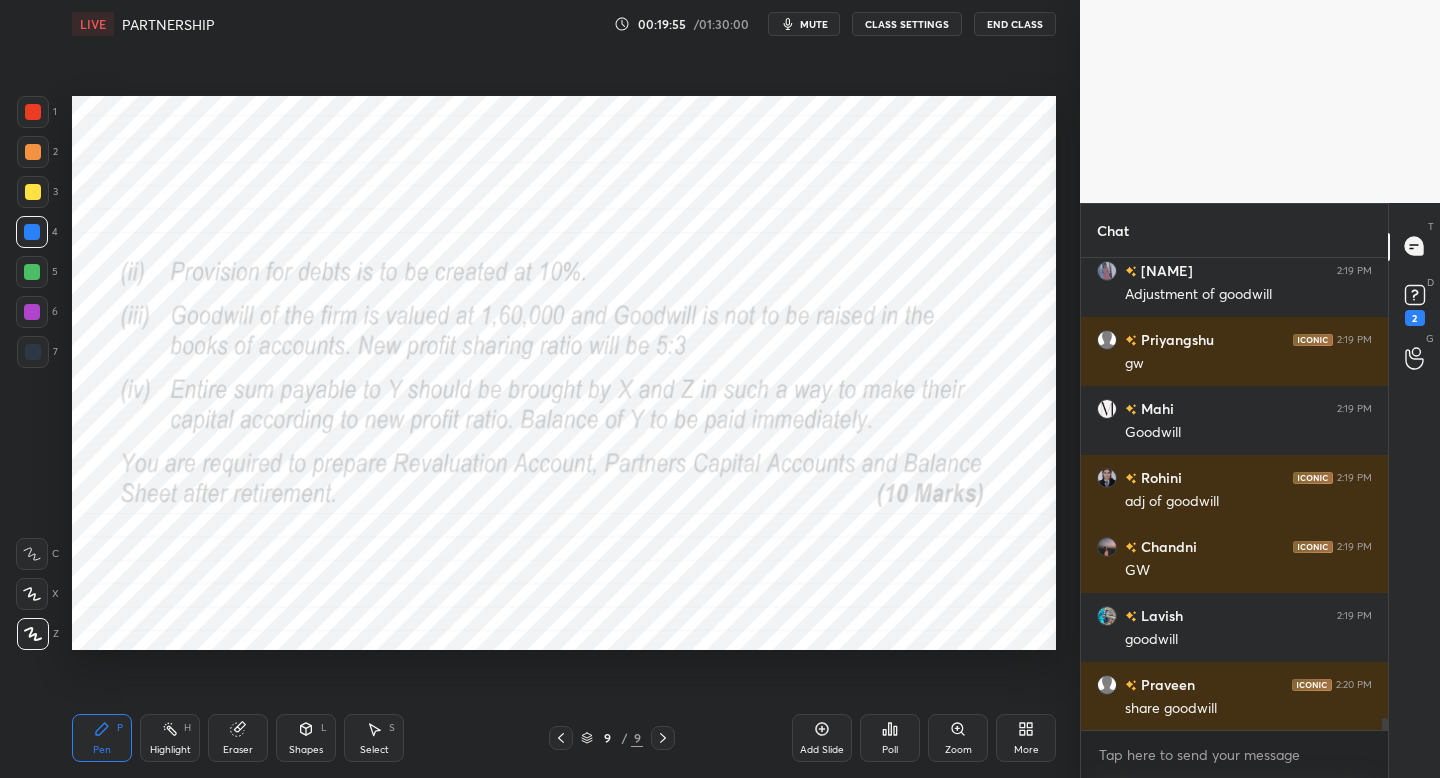 click on "Shapes L" at bounding box center [306, 738] 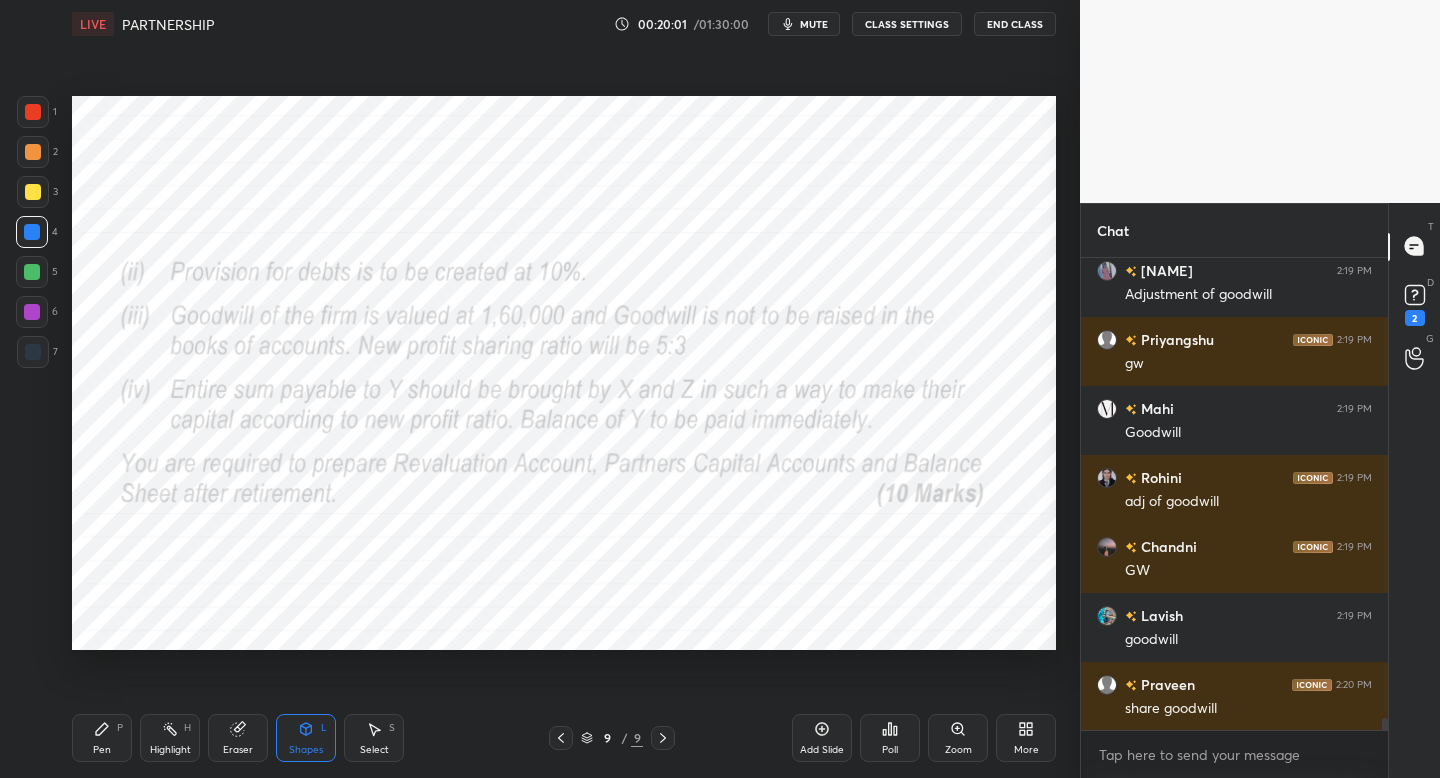 click 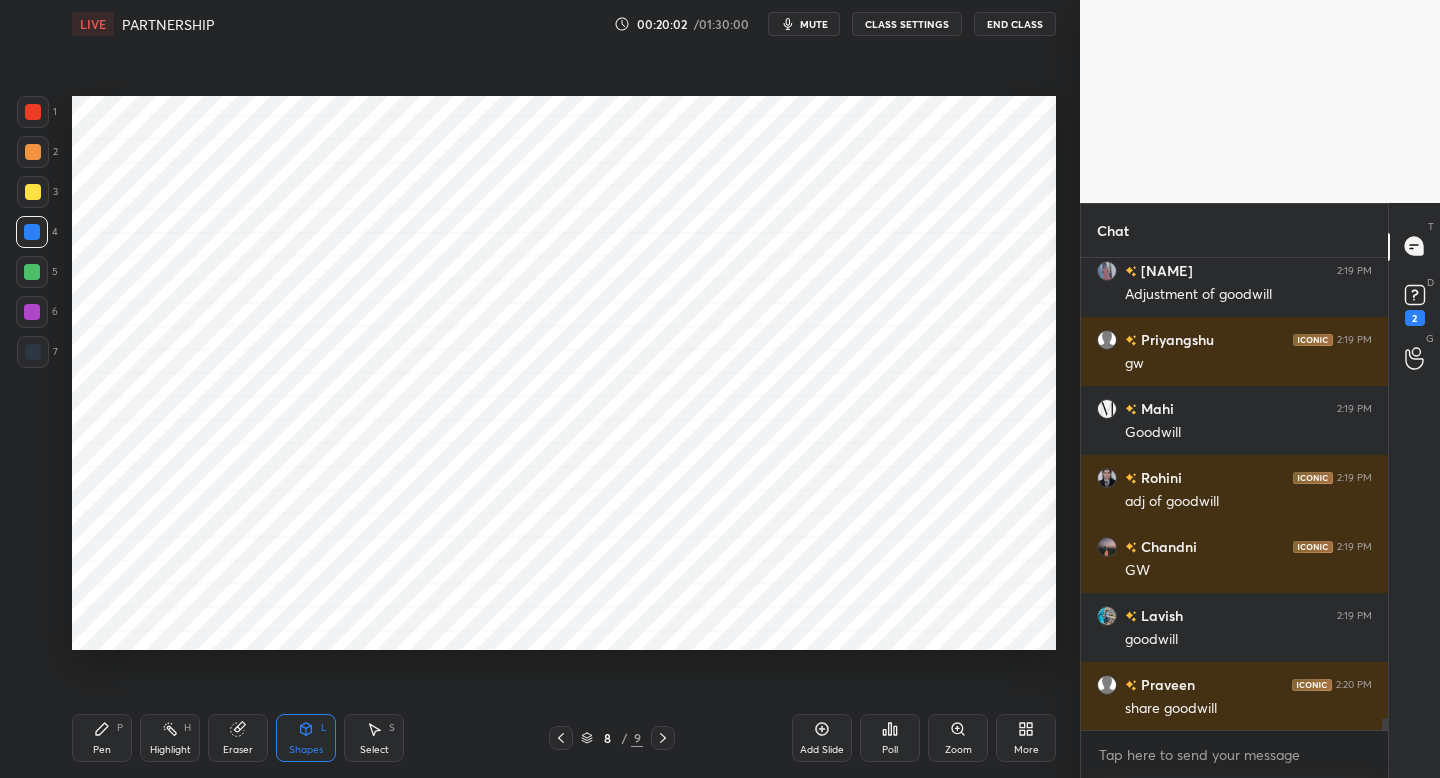 click 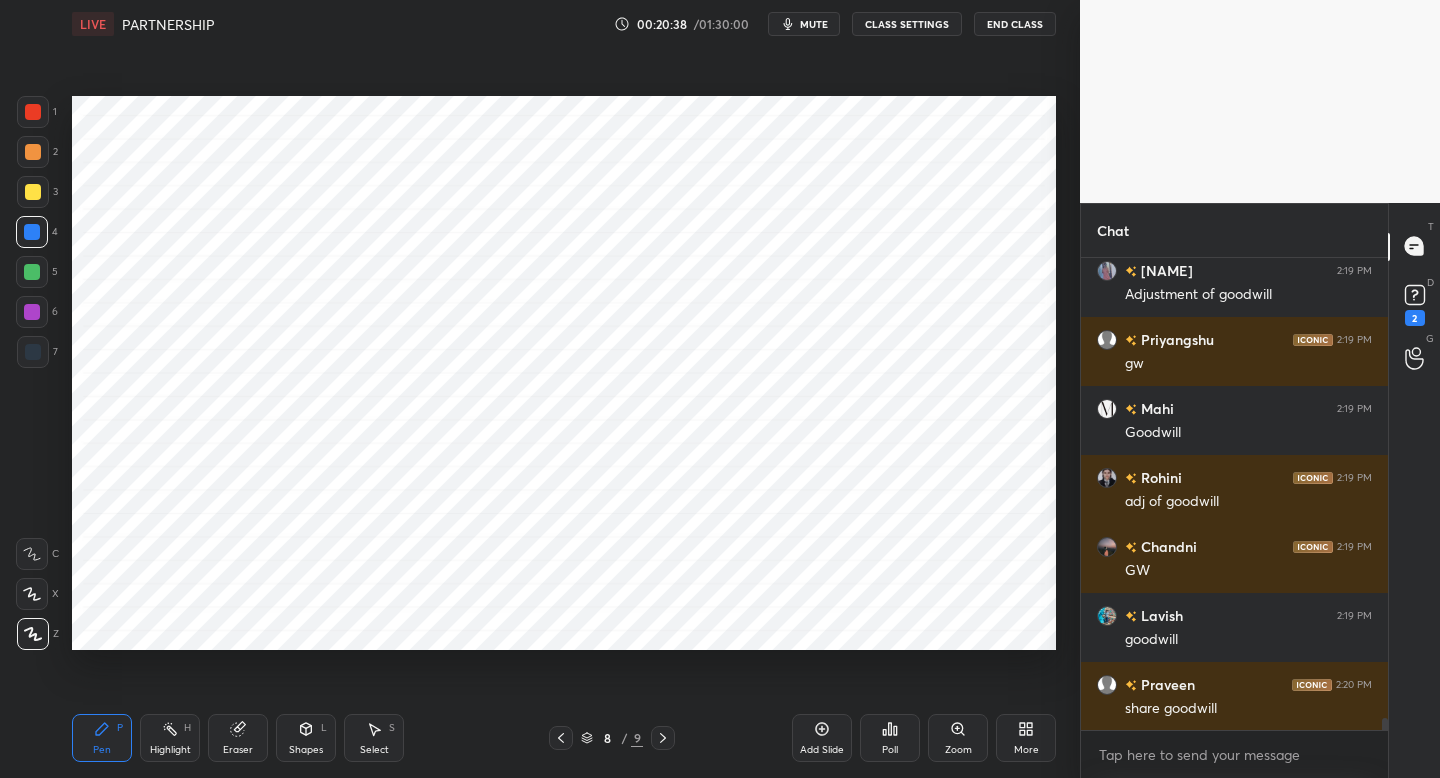 drag, startPoint x: 38, startPoint y: 121, endPoint x: 67, endPoint y: 122, distance: 29.017237 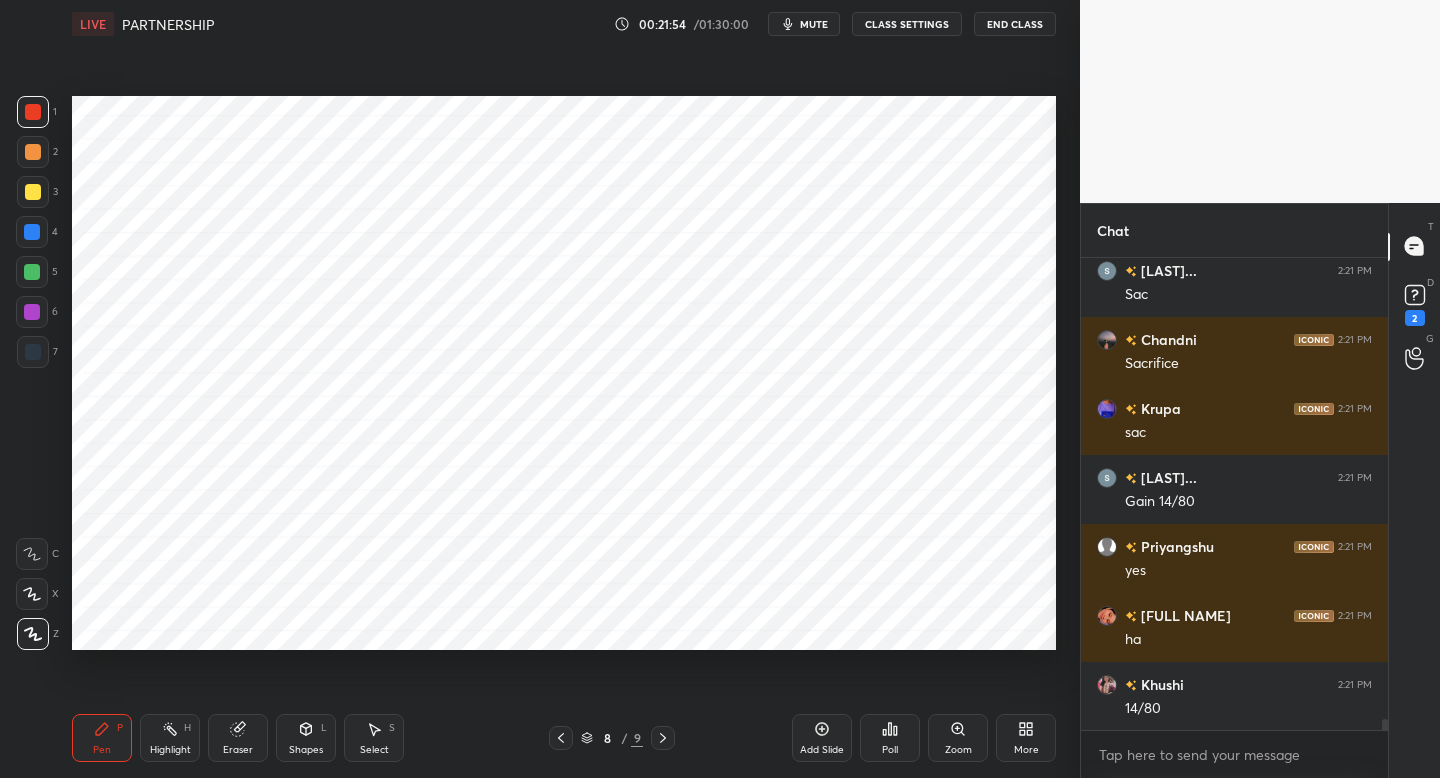 scroll, scrollTop: 20075, scrollLeft: 0, axis: vertical 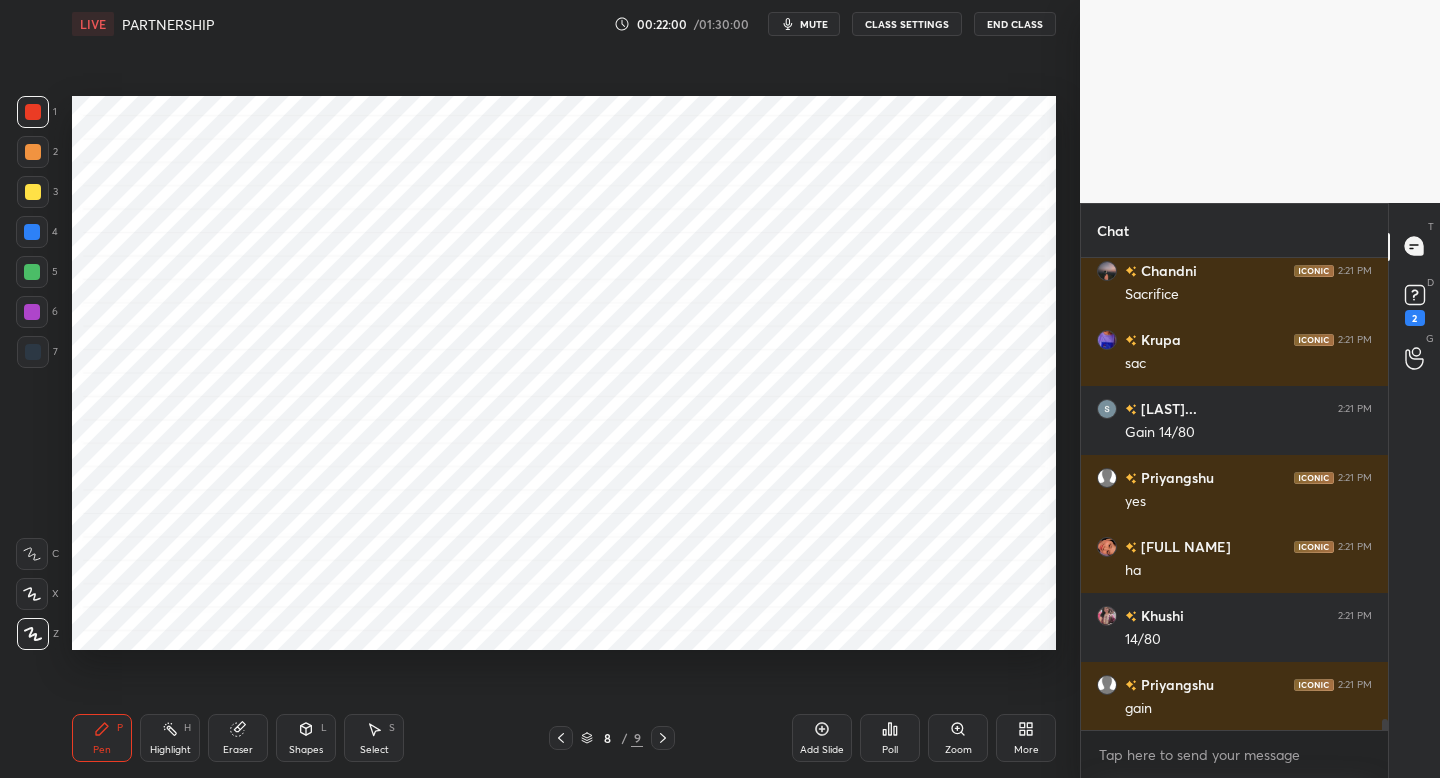drag, startPoint x: 820, startPoint y: 735, endPoint x: 825, endPoint y: 723, distance: 13 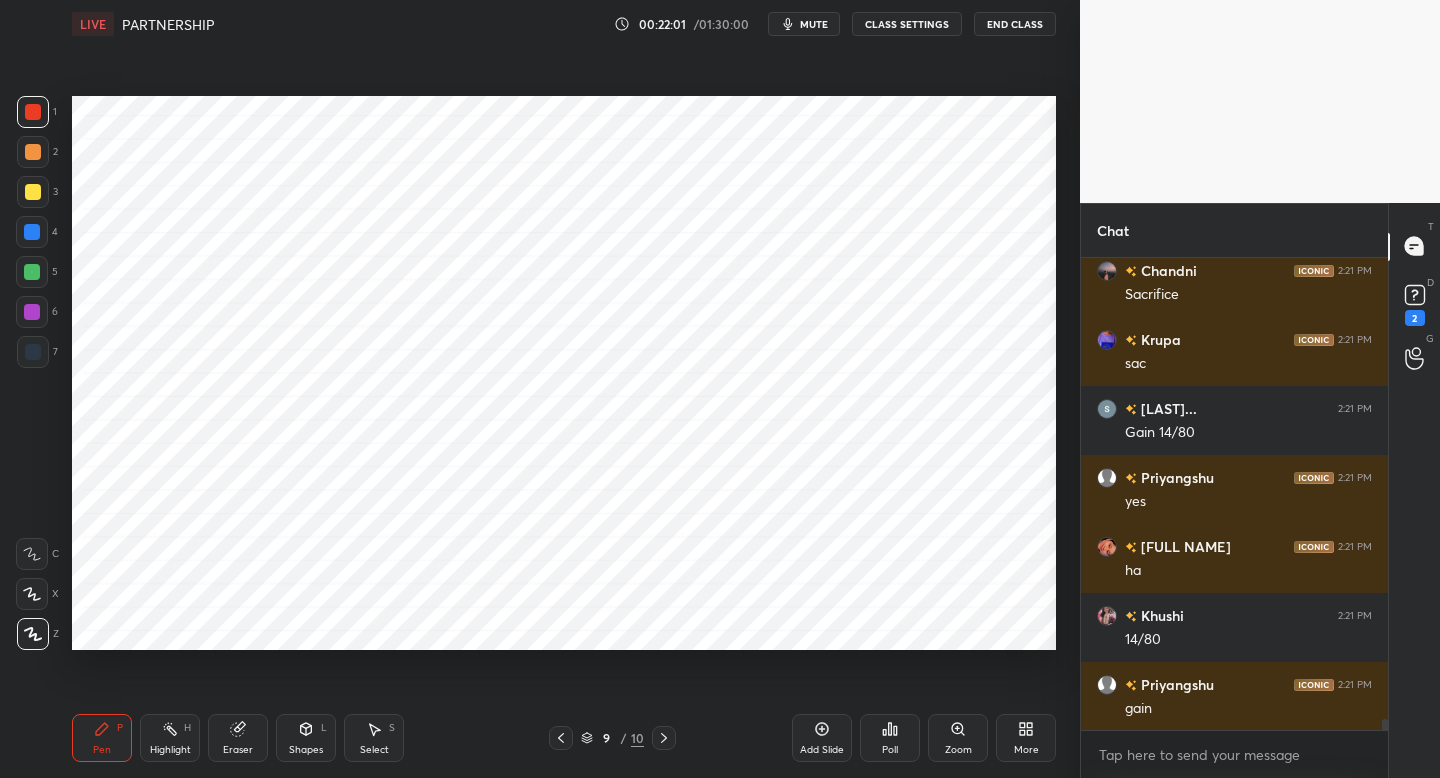 drag, startPoint x: 30, startPoint y: 348, endPoint x: 63, endPoint y: 329, distance: 38.078865 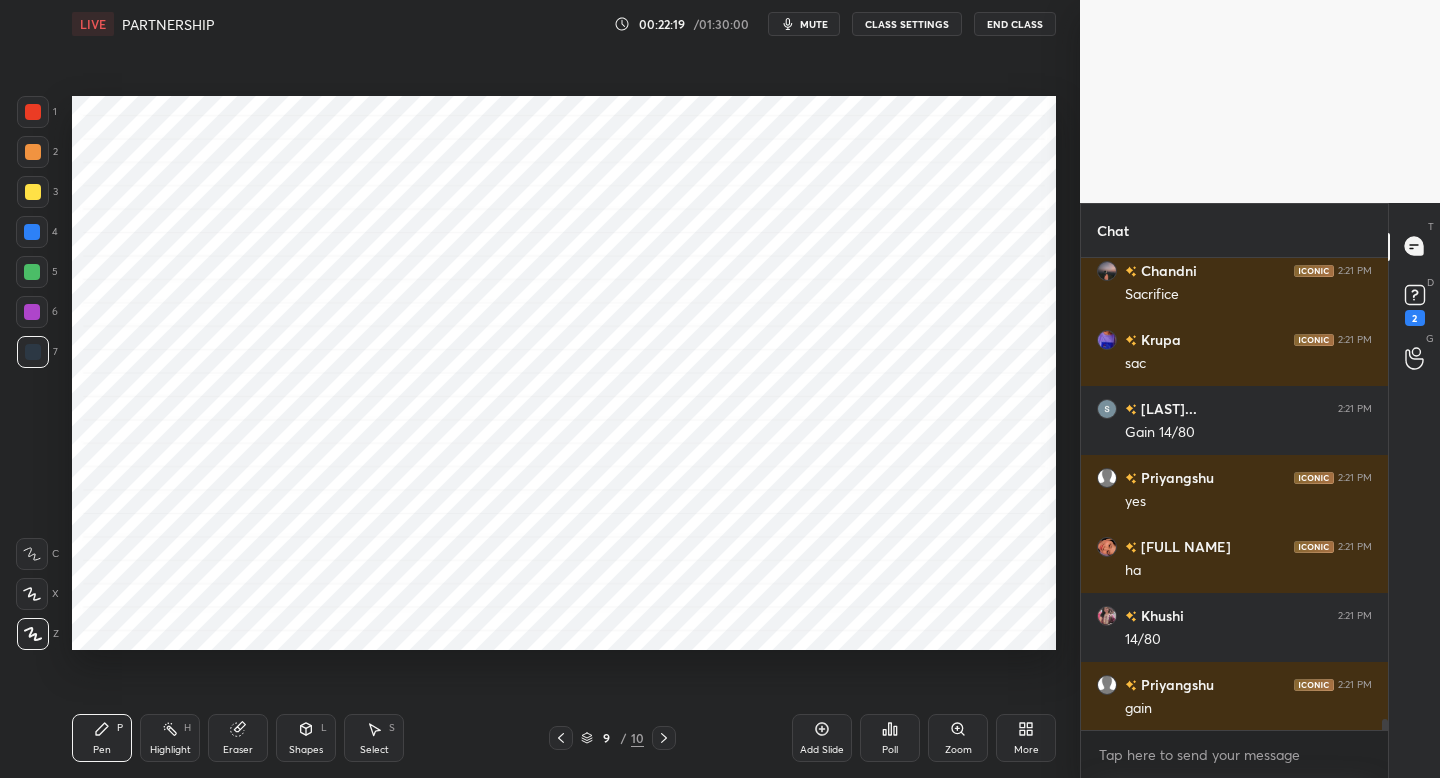 drag, startPoint x: 247, startPoint y: 733, endPoint x: 235, endPoint y: 737, distance: 12.649111 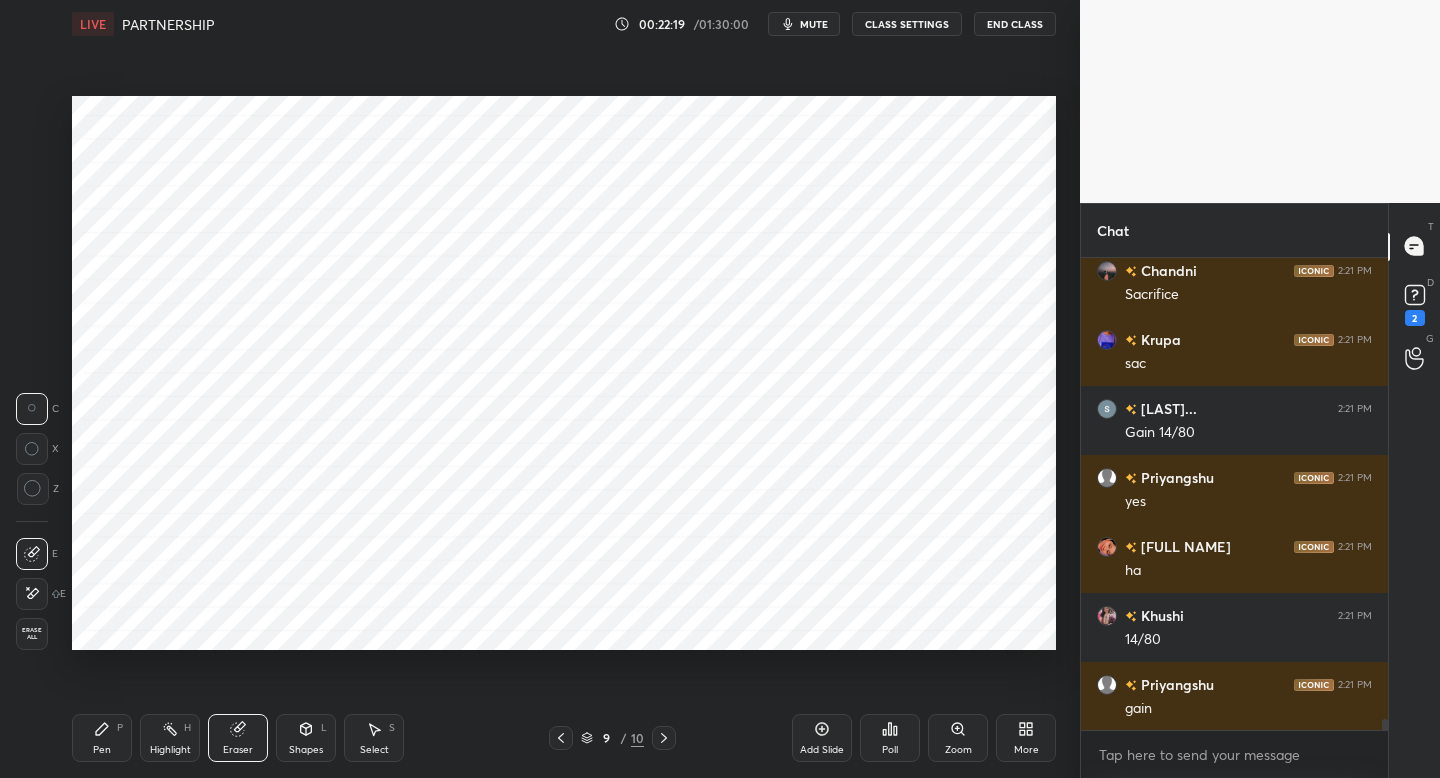 drag, startPoint x: 181, startPoint y: 746, endPoint x: 193, endPoint y: 741, distance: 13 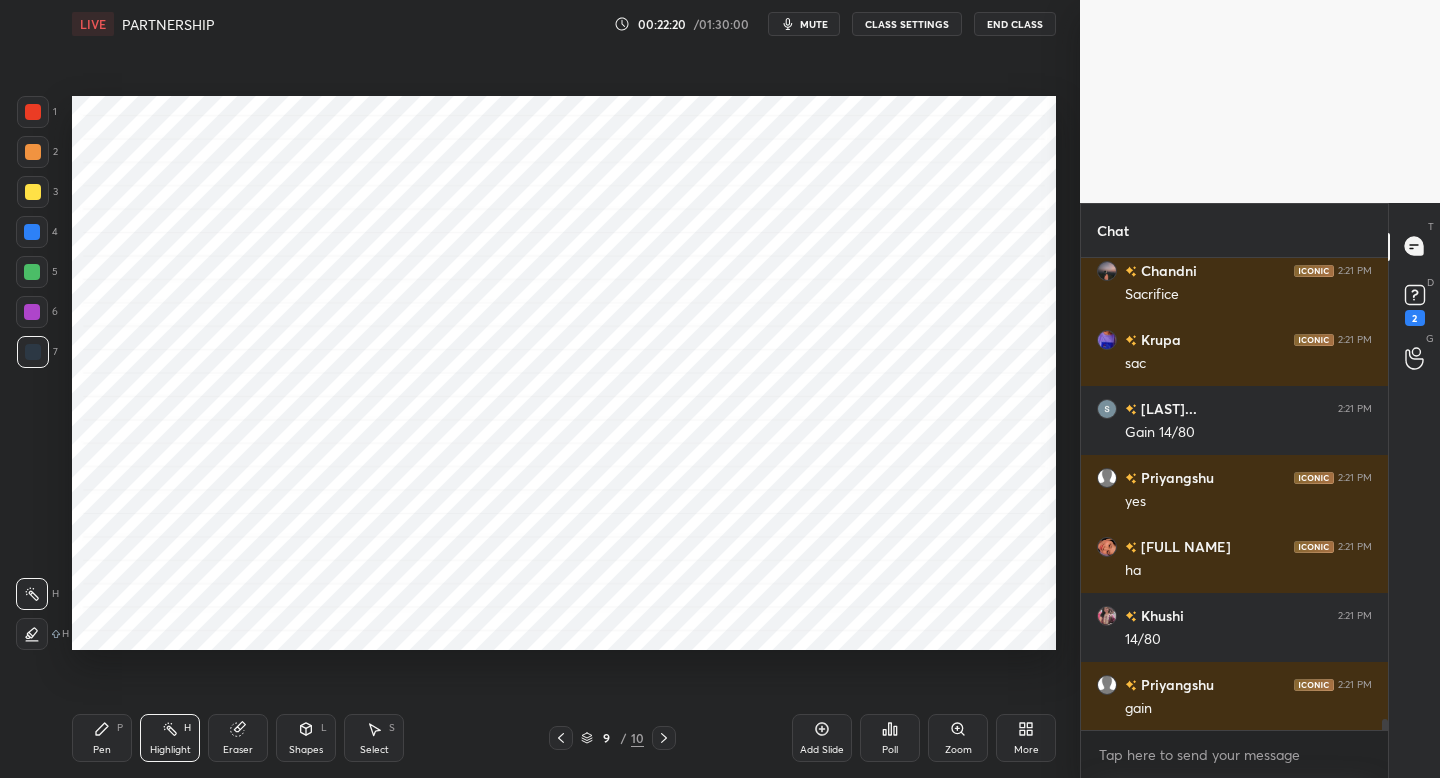 click 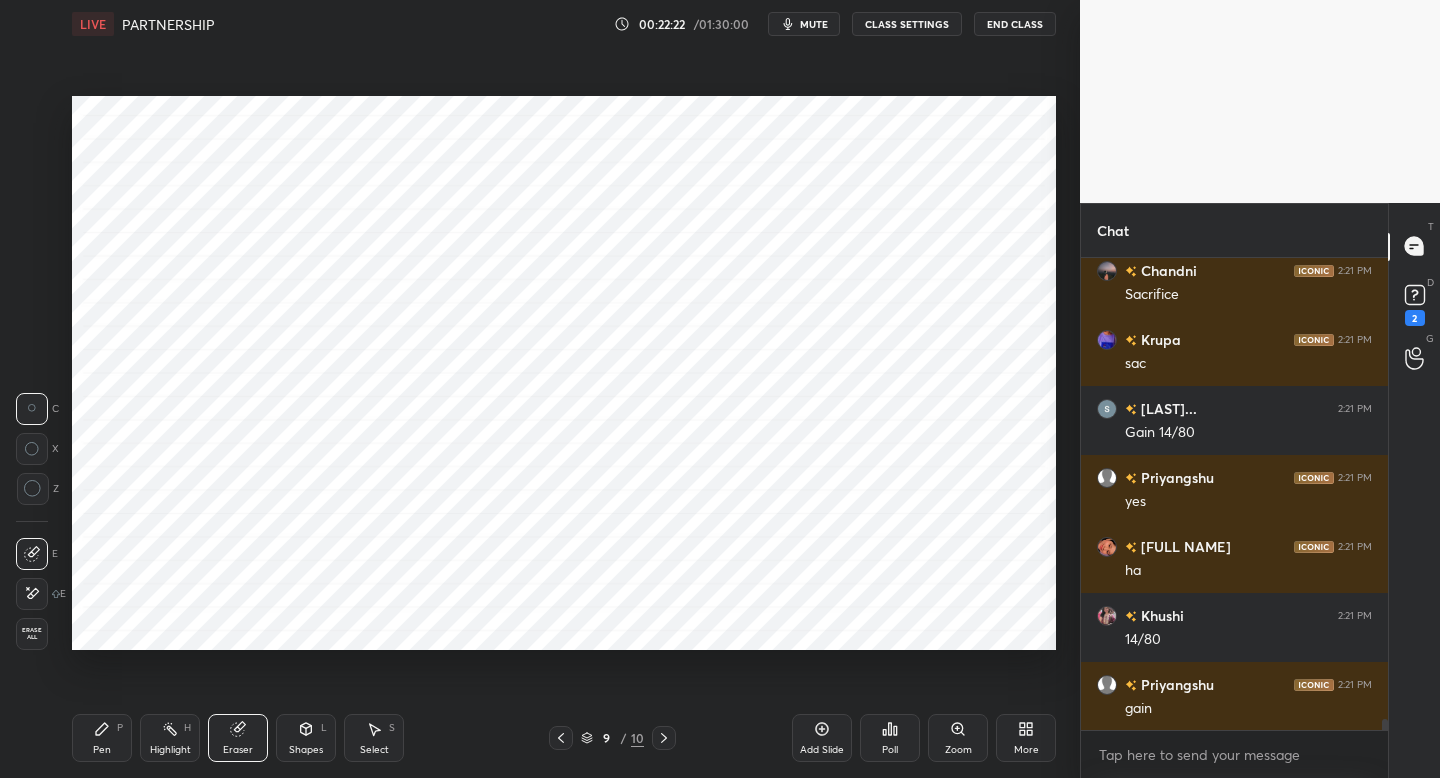 drag, startPoint x: 96, startPoint y: 732, endPoint x: 119, endPoint y: 663, distance: 72.73238 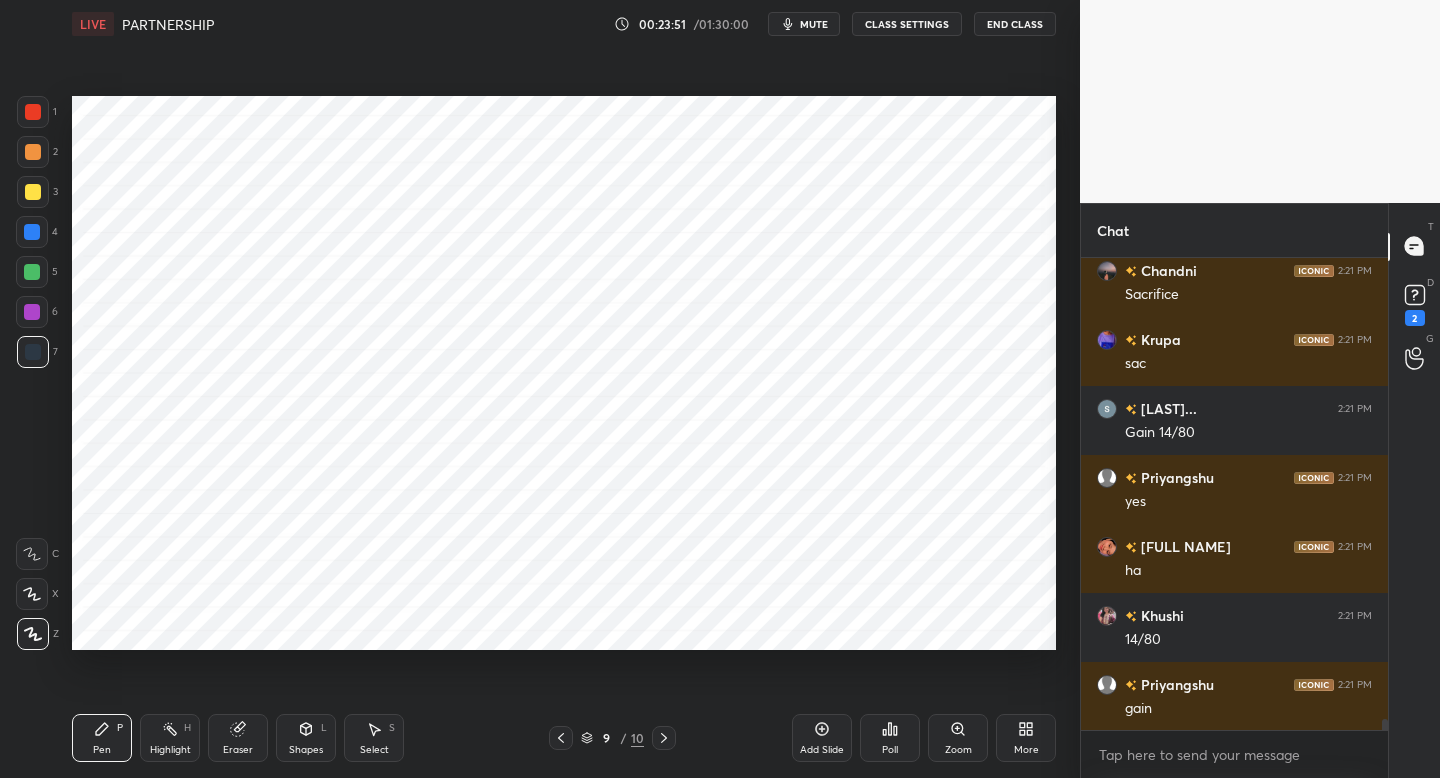 scroll, scrollTop: 20144, scrollLeft: 0, axis: vertical 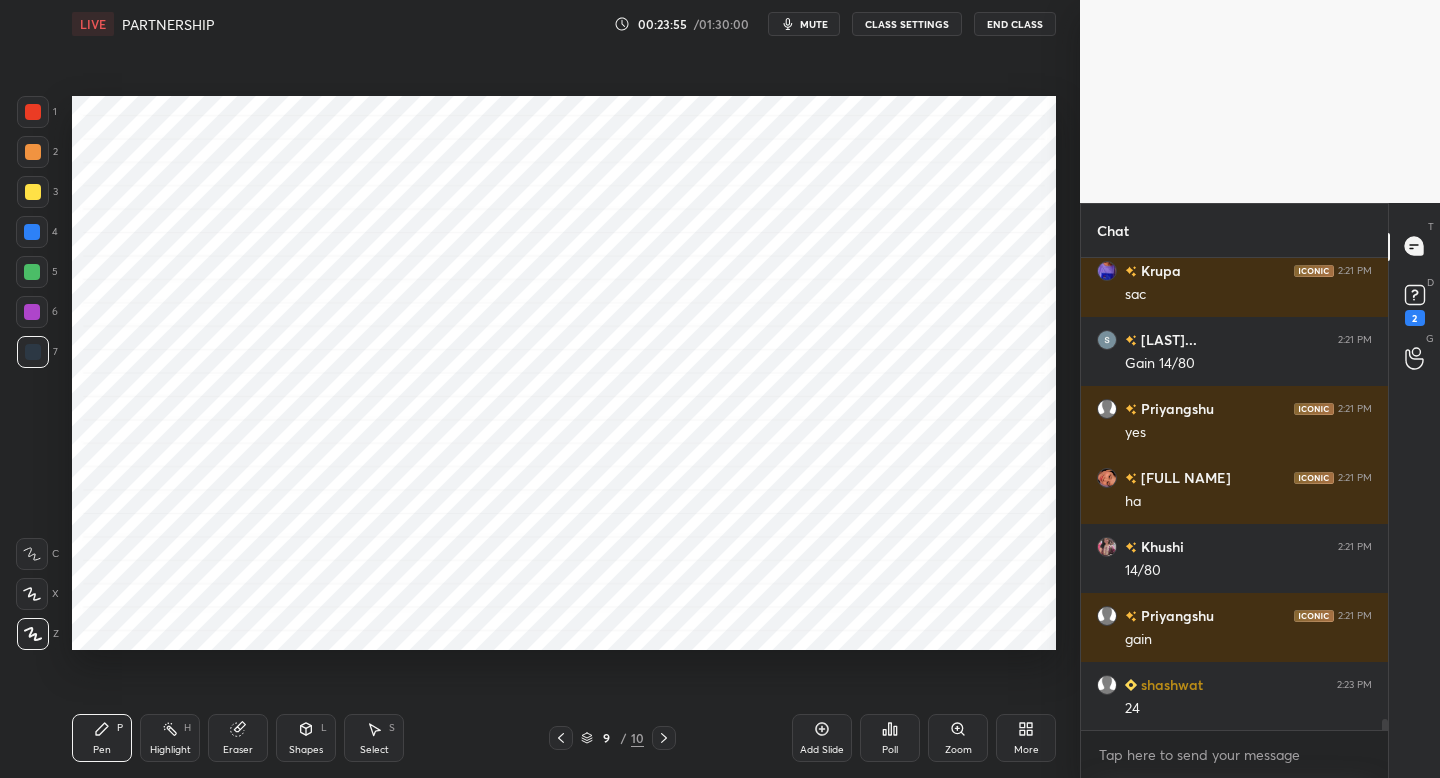 click 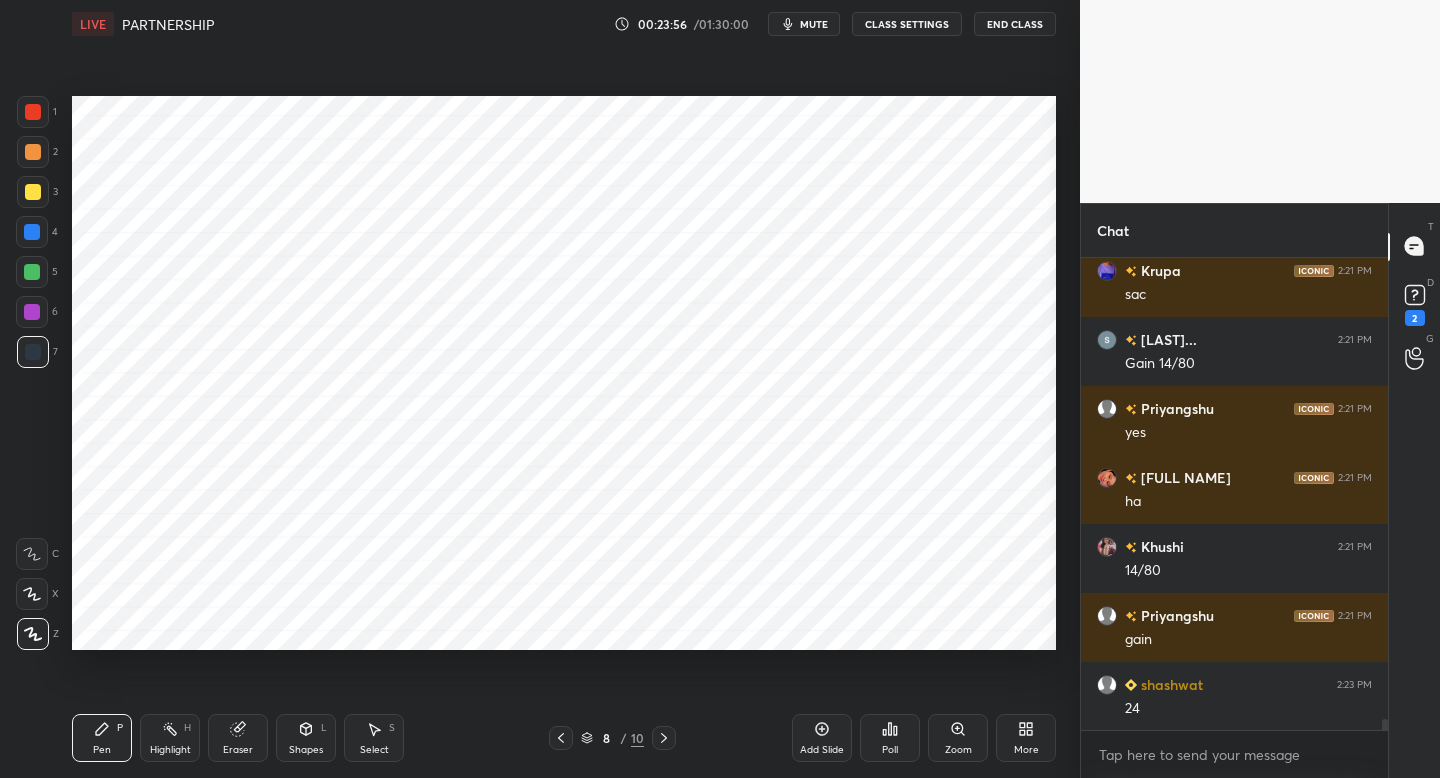 drag, startPoint x: 661, startPoint y: 738, endPoint x: 655, endPoint y: 729, distance: 10.816654 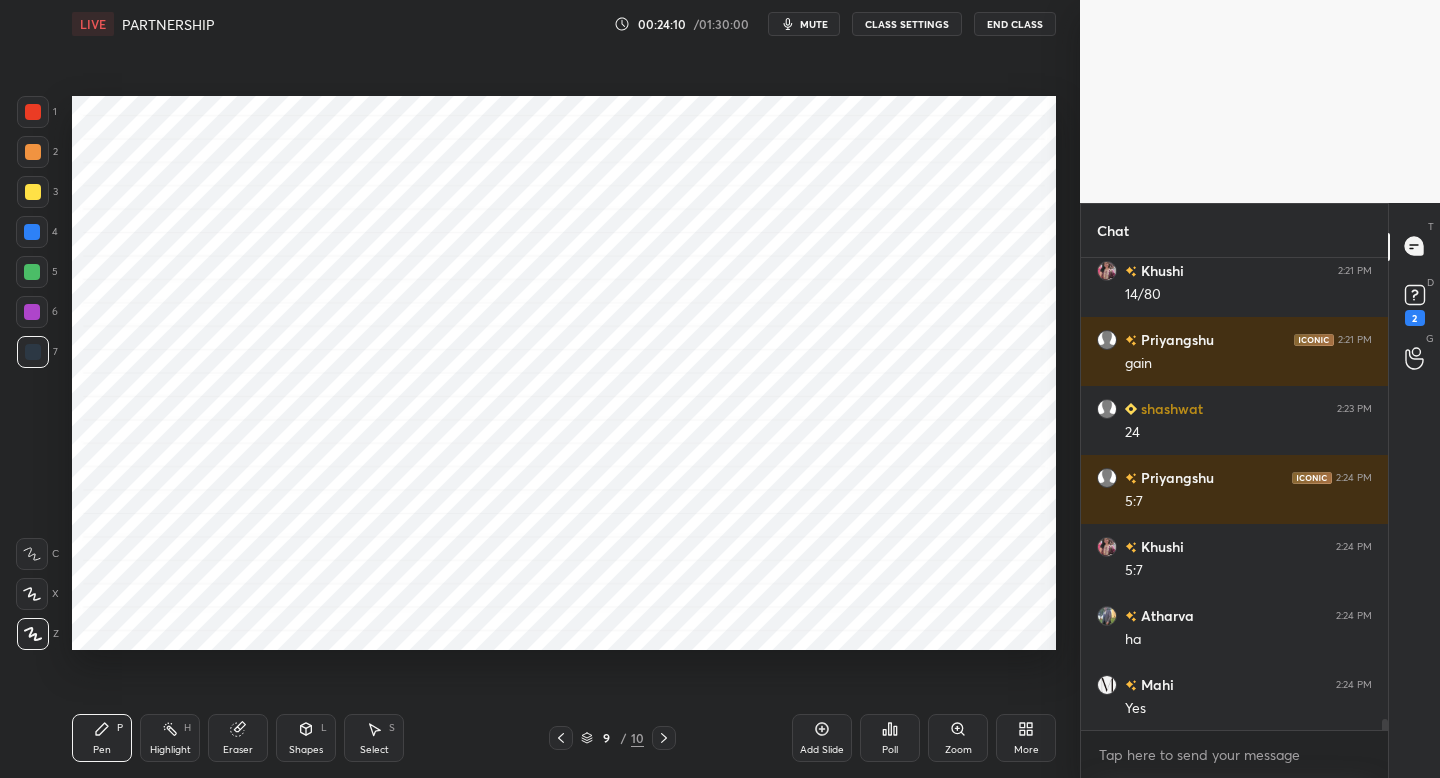scroll, scrollTop: 20489, scrollLeft: 0, axis: vertical 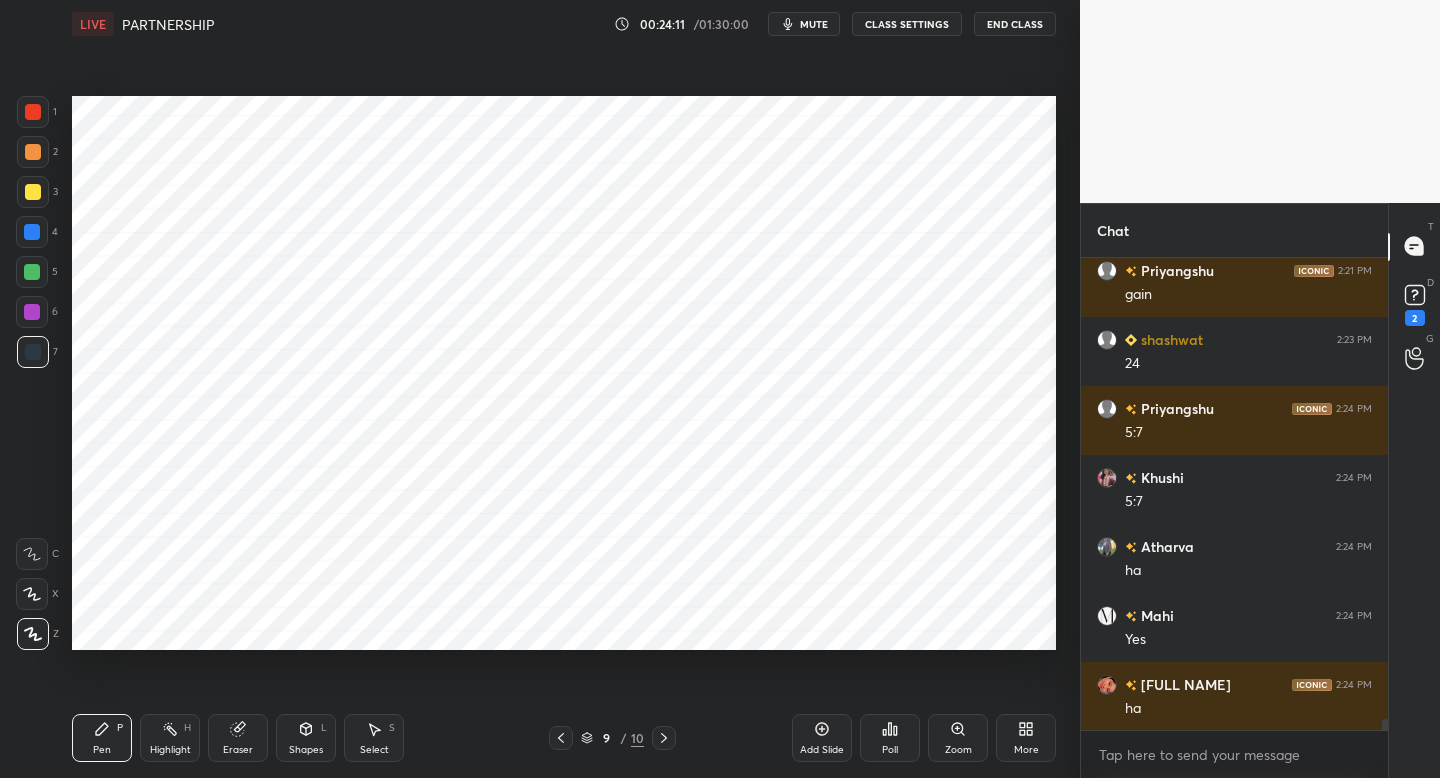 click on "Pen P Highlight H Eraser Shapes L Select S 9 / 10 Add Slide Poll Zoom More" at bounding box center [564, 738] 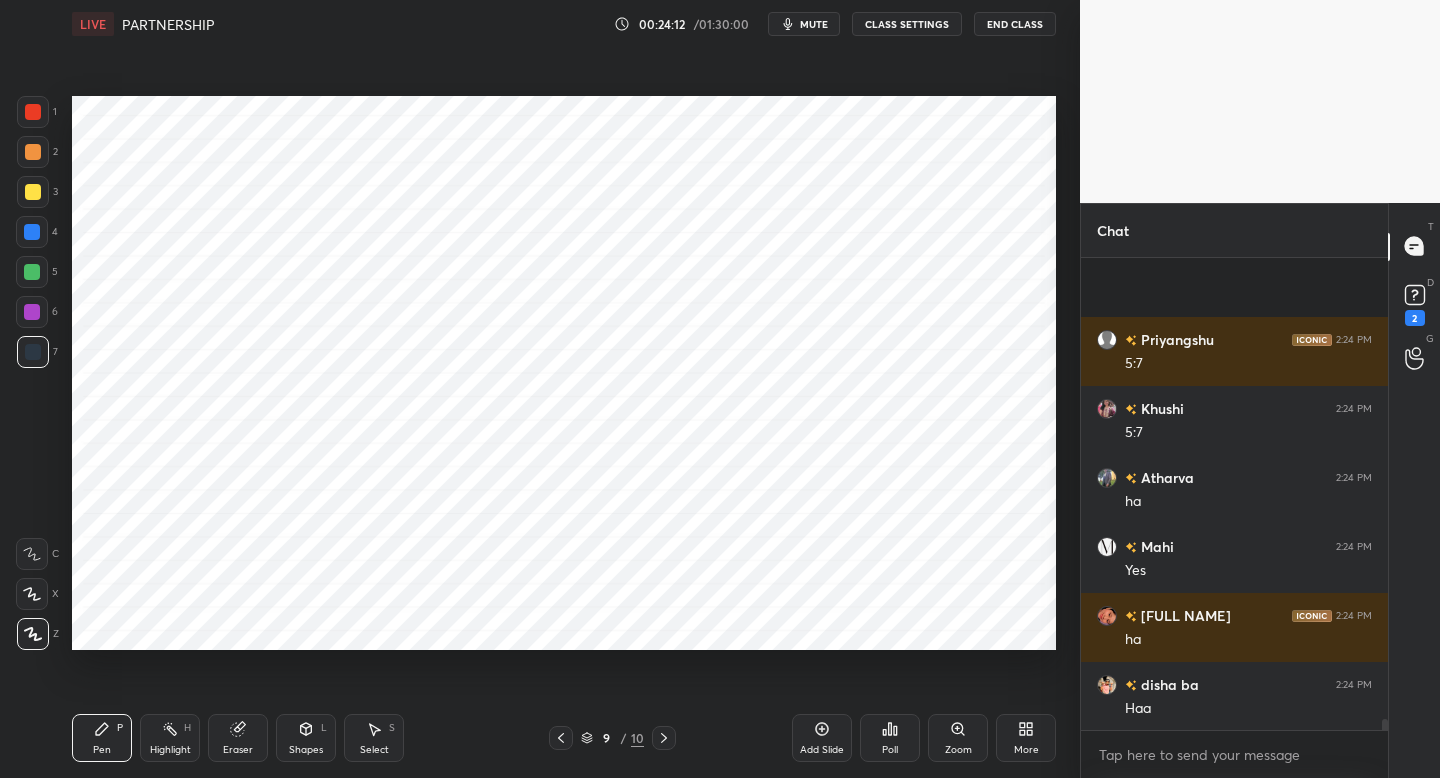 scroll, scrollTop: 20765, scrollLeft: 0, axis: vertical 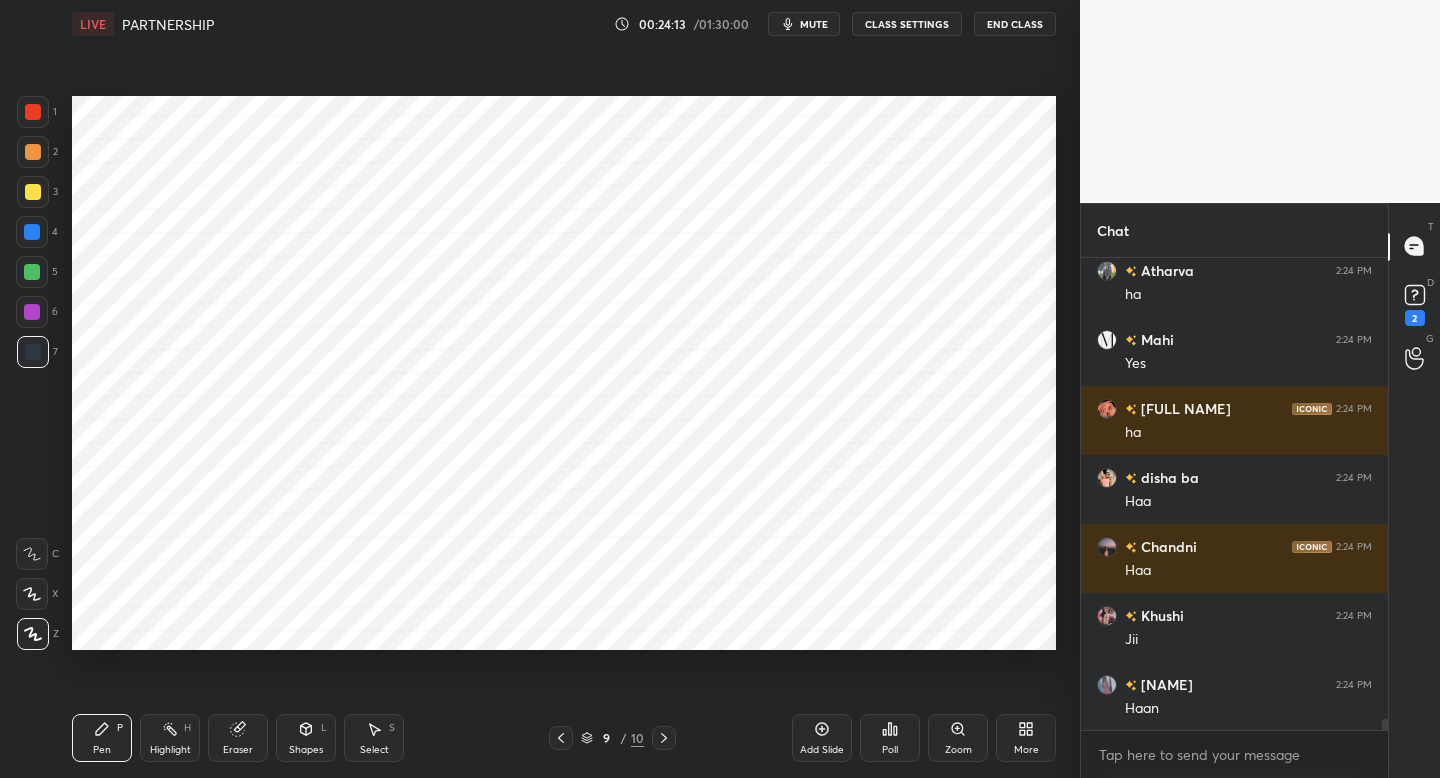 drag, startPoint x: 567, startPoint y: 737, endPoint x: 571, endPoint y: 716, distance: 21.377558 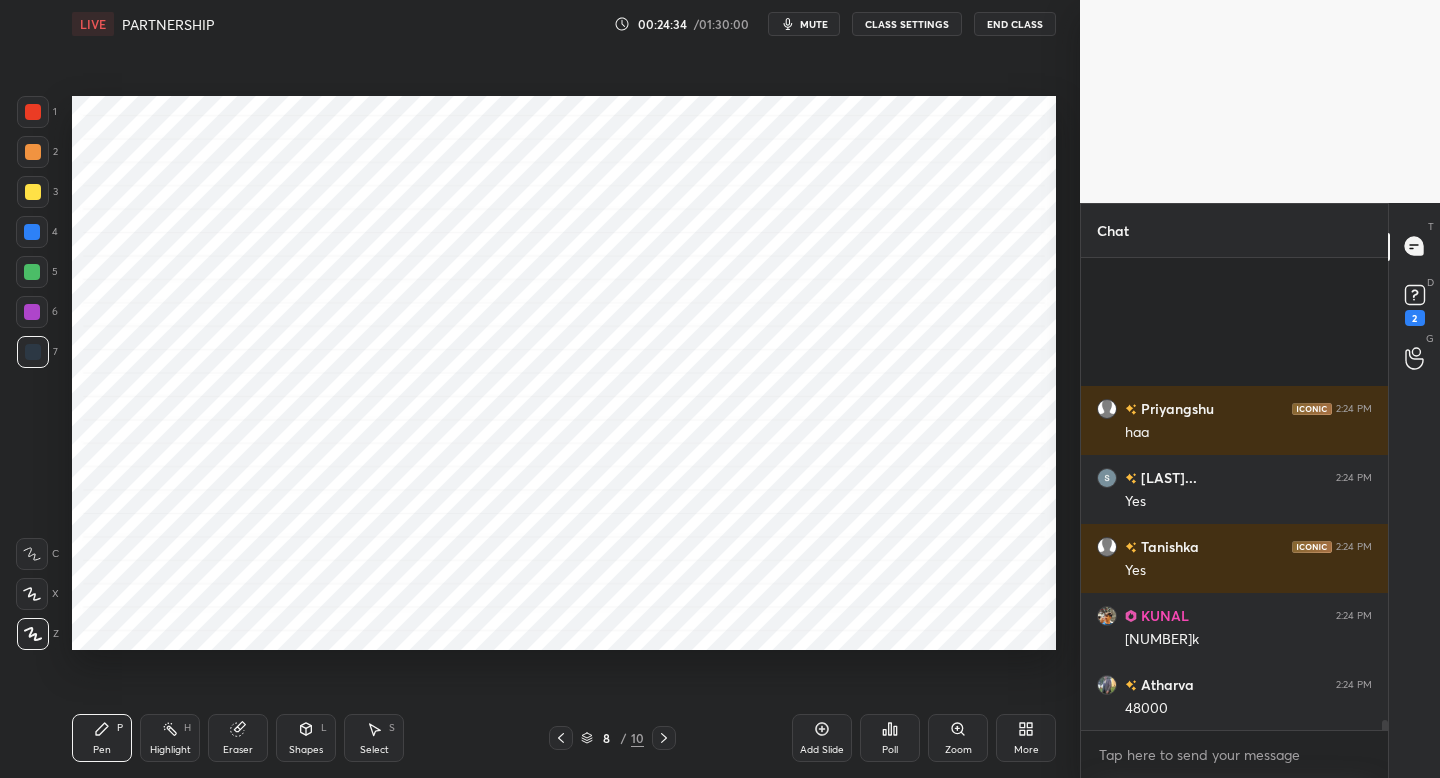 scroll, scrollTop: 21386, scrollLeft: 0, axis: vertical 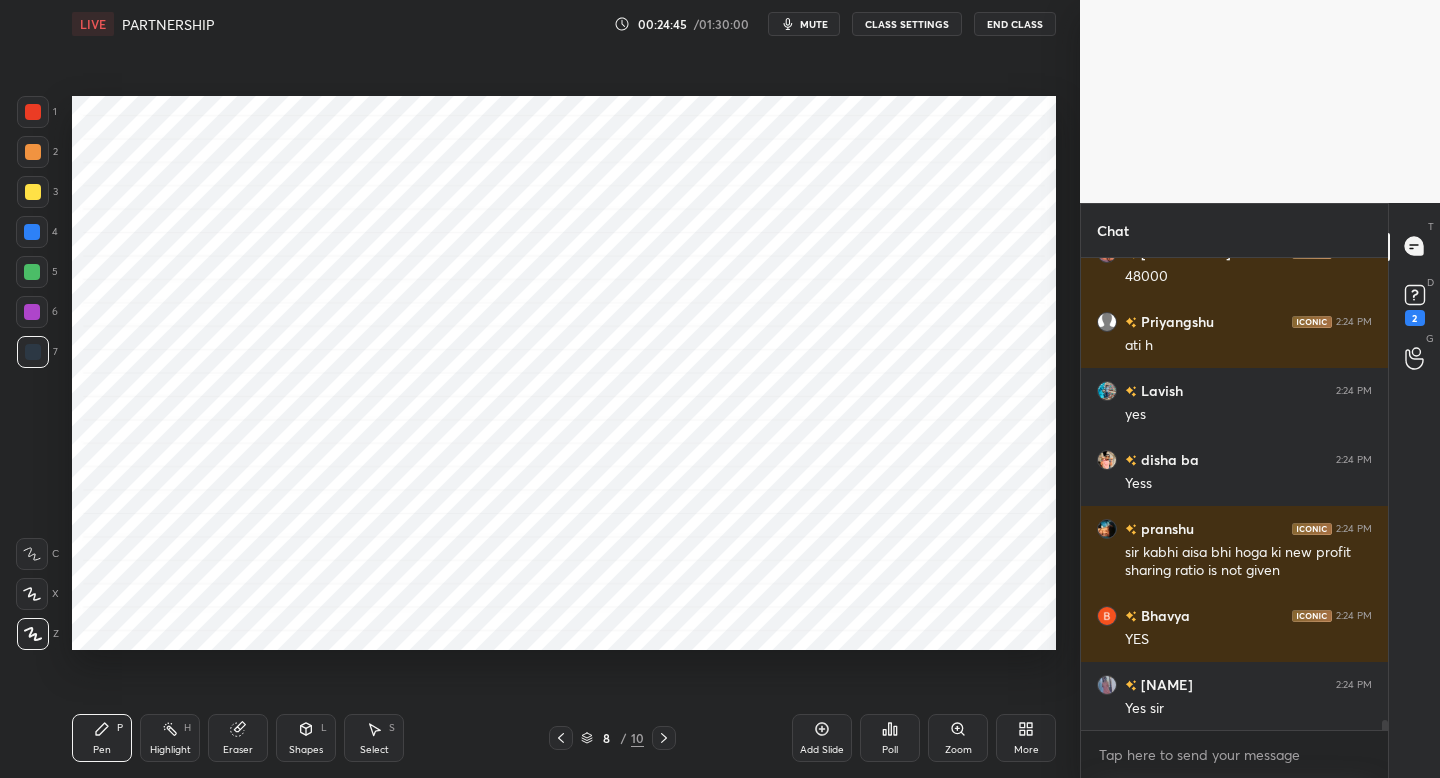 drag, startPoint x: 36, startPoint y: 312, endPoint x: 59, endPoint y: 323, distance: 25.495098 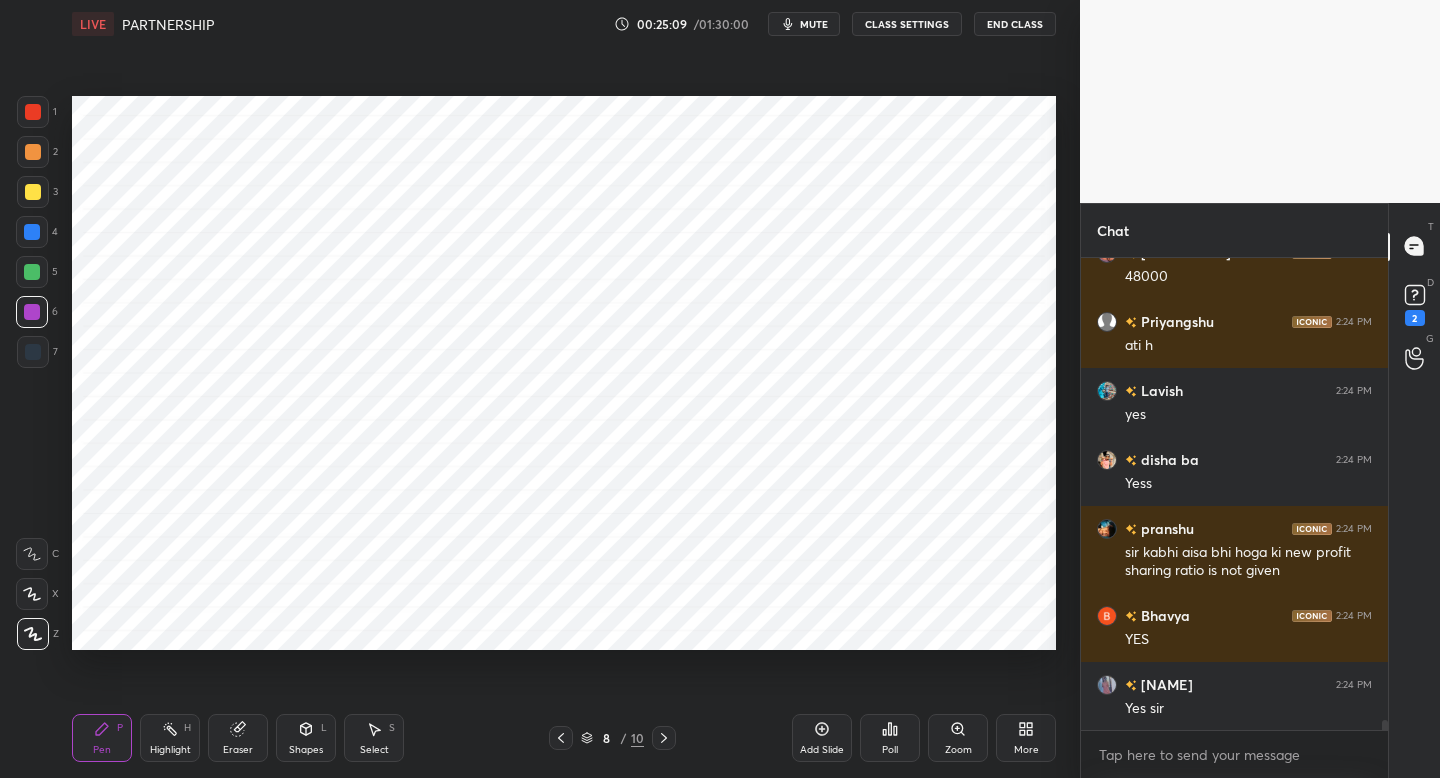 click on "Setting up your live class Poll for   secs No correct answer Start poll" at bounding box center (564, 373) 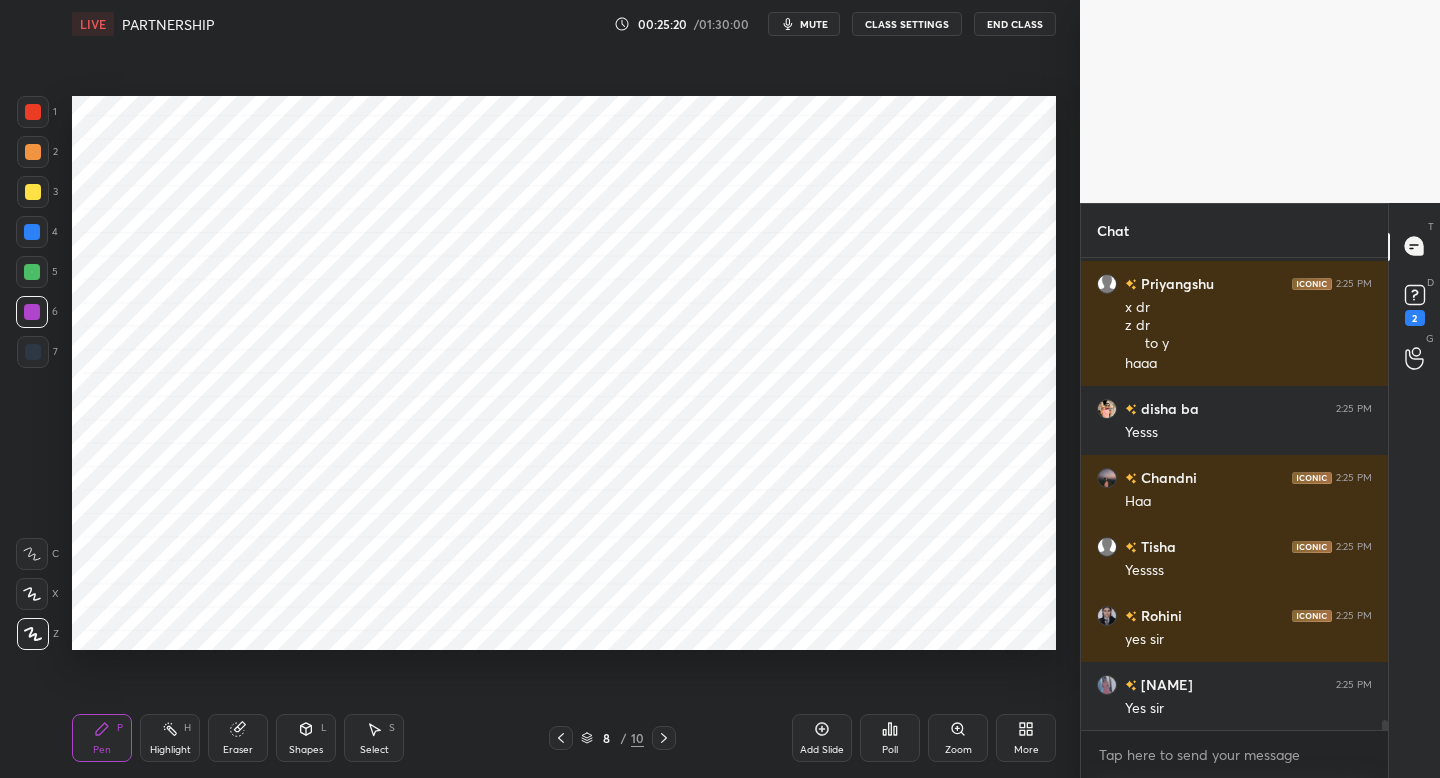 scroll, scrollTop: 22771, scrollLeft: 0, axis: vertical 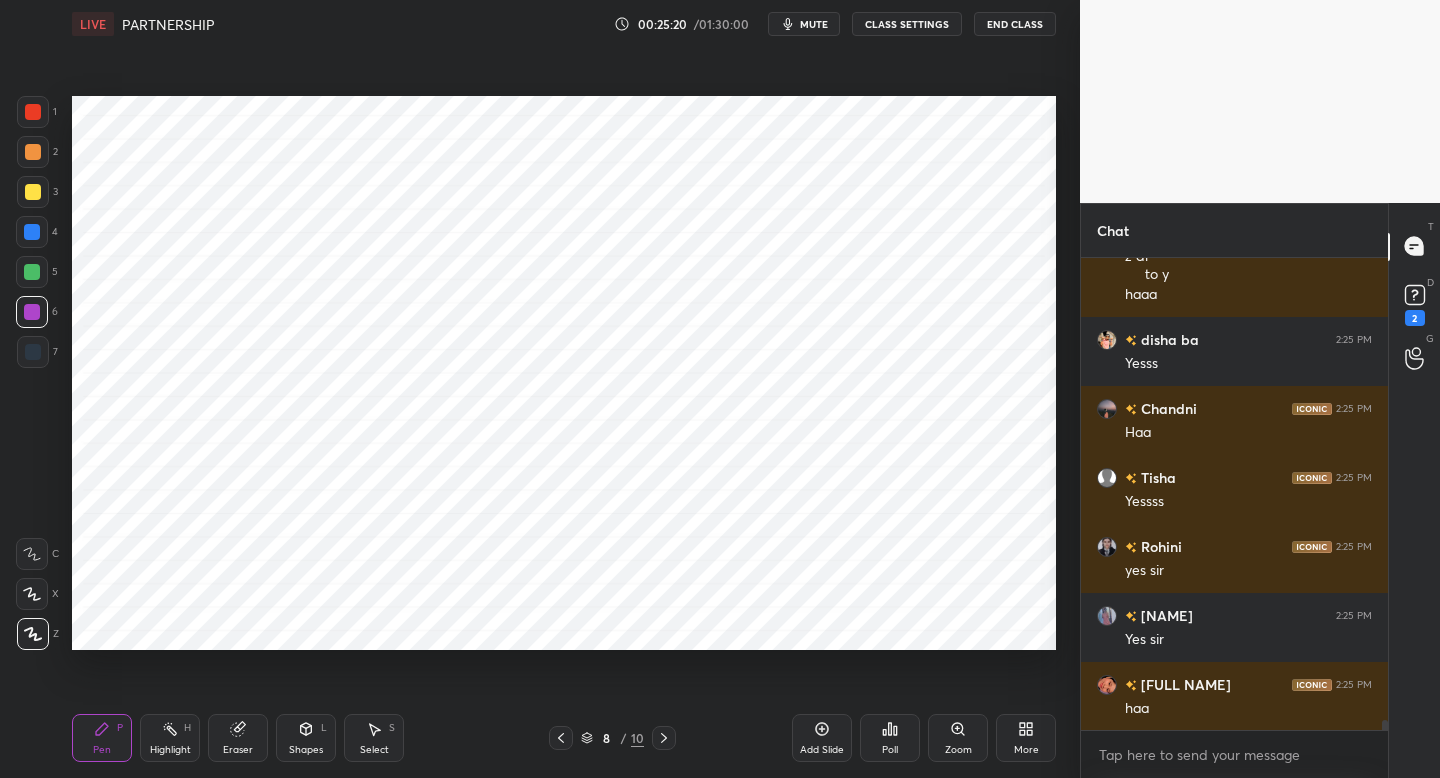 drag, startPoint x: 36, startPoint y: 355, endPoint x: 71, endPoint y: 372, distance: 38.910152 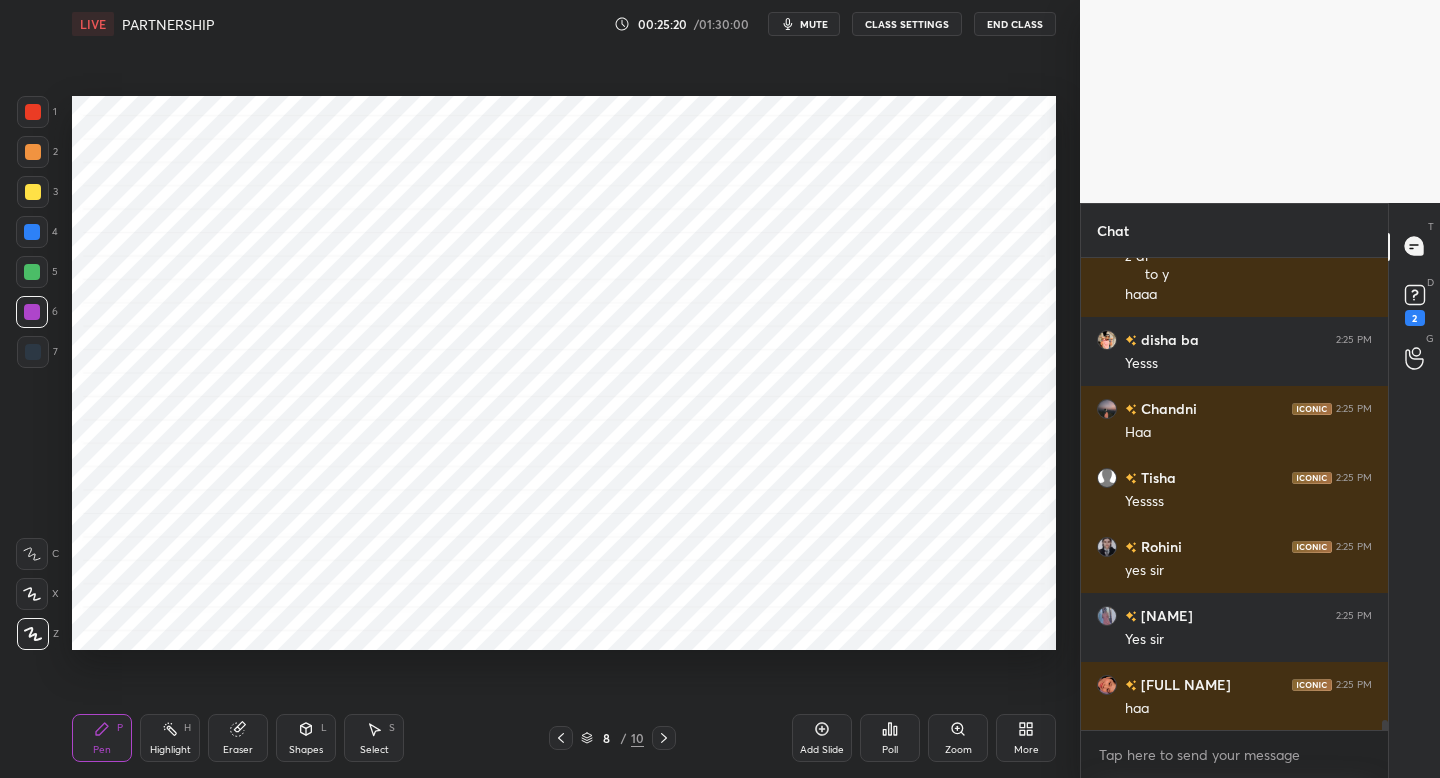 click at bounding box center [33, 352] 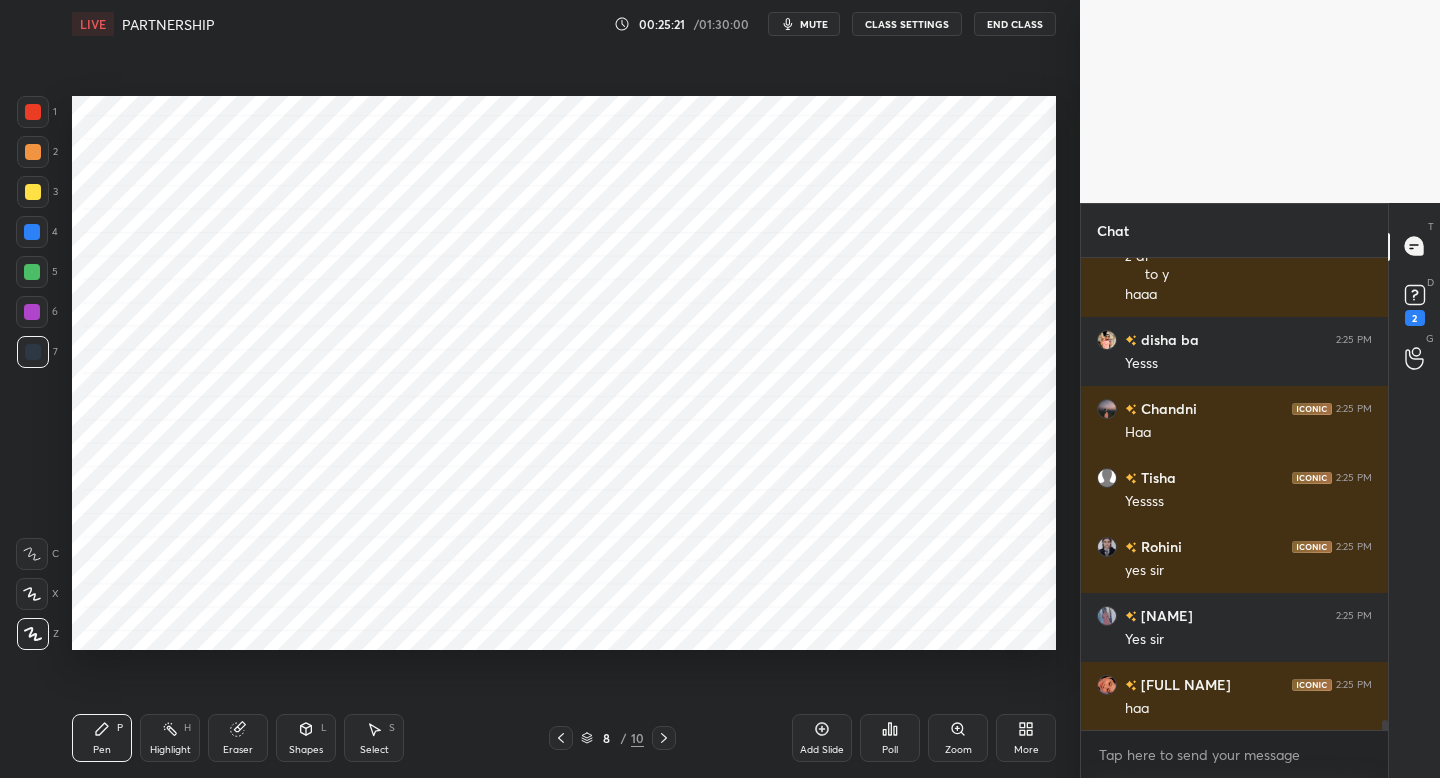 drag, startPoint x: 659, startPoint y: 736, endPoint x: 650, endPoint y: 713, distance: 24.698177 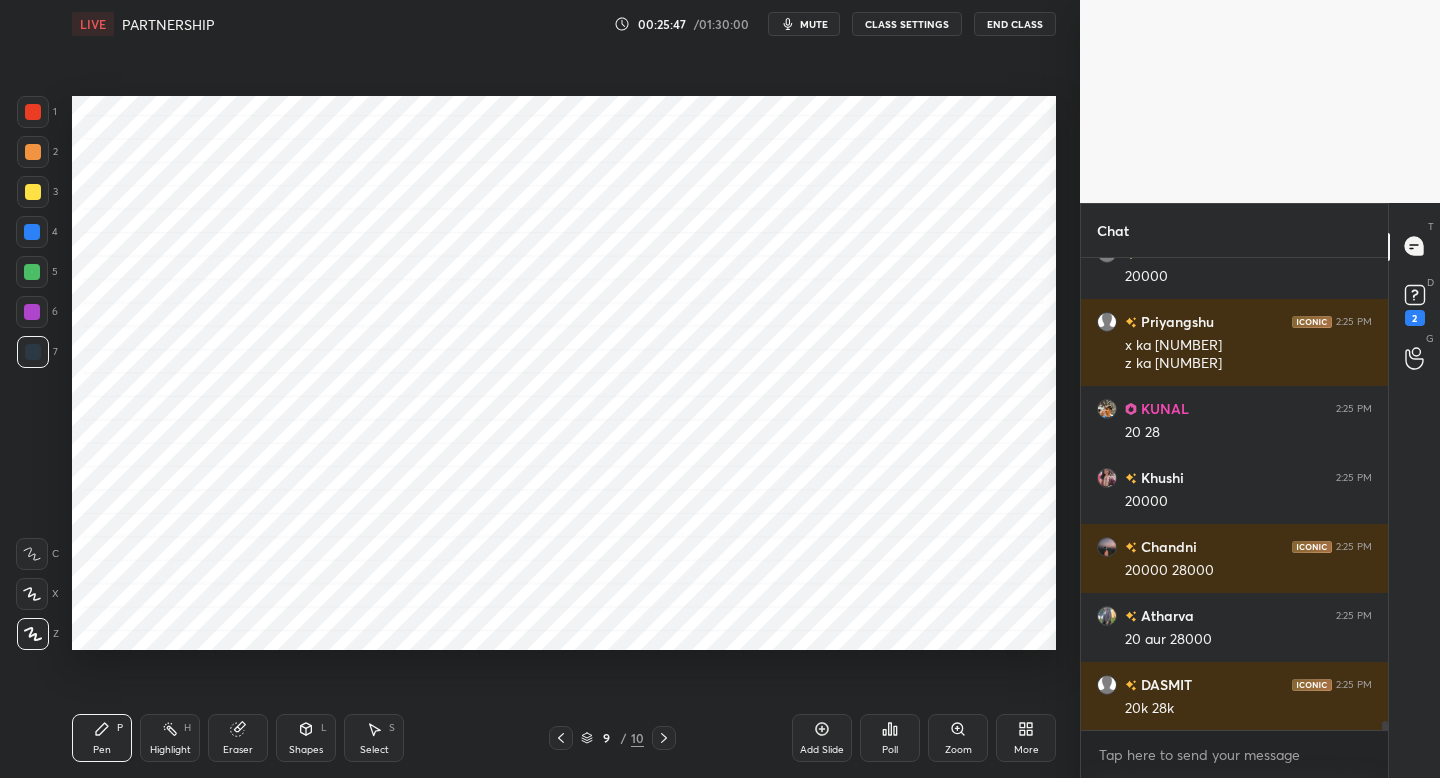 scroll, scrollTop: 23704, scrollLeft: 0, axis: vertical 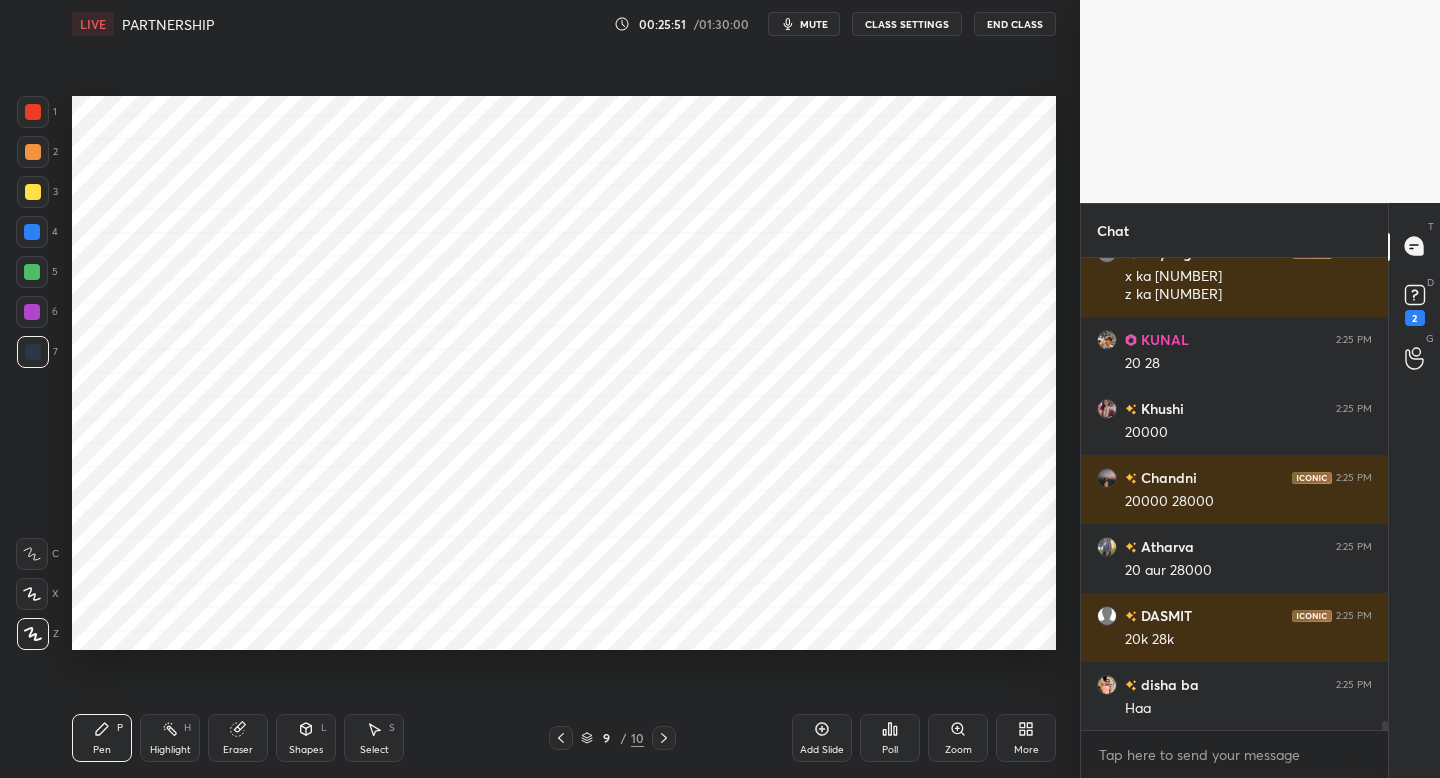 click 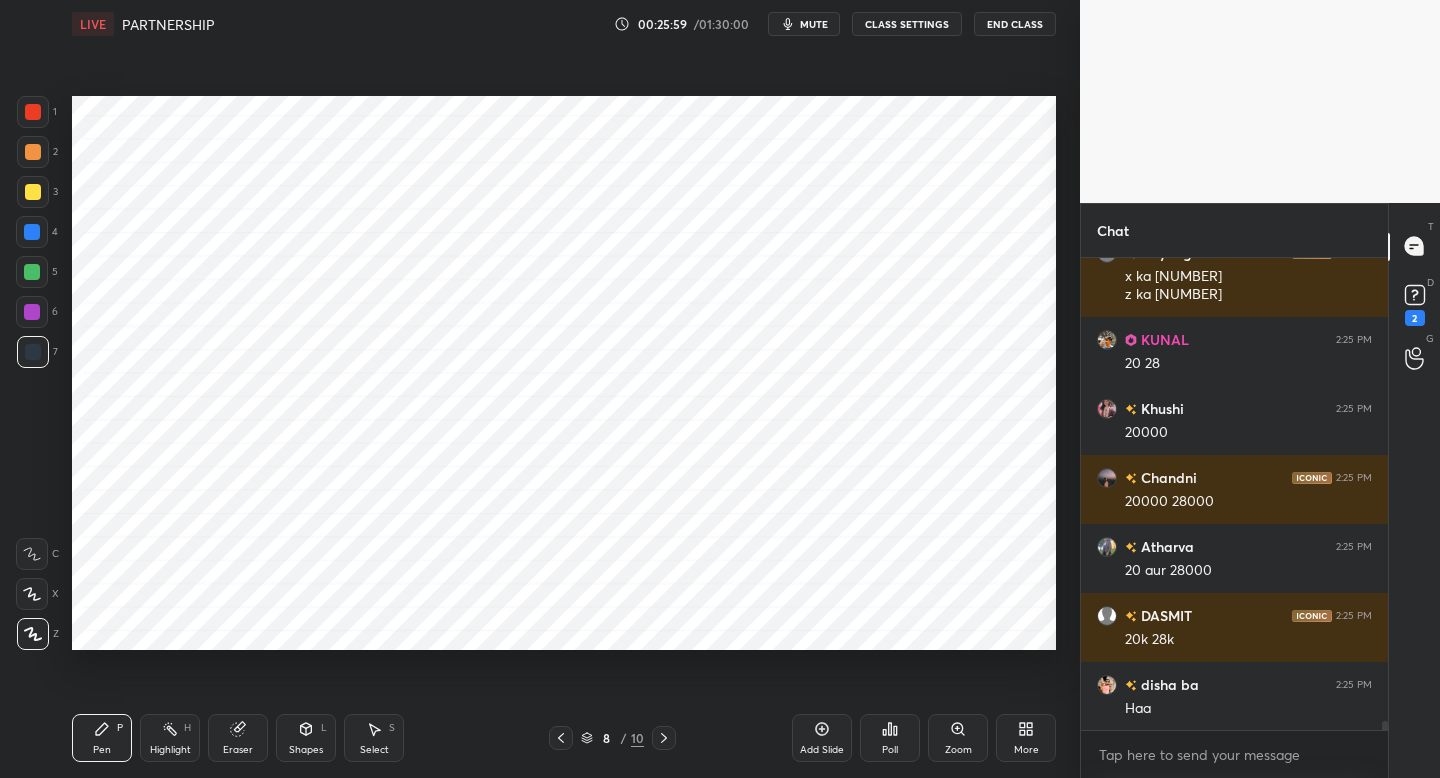 scroll, scrollTop: 23773, scrollLeft: 0, axis: vertical 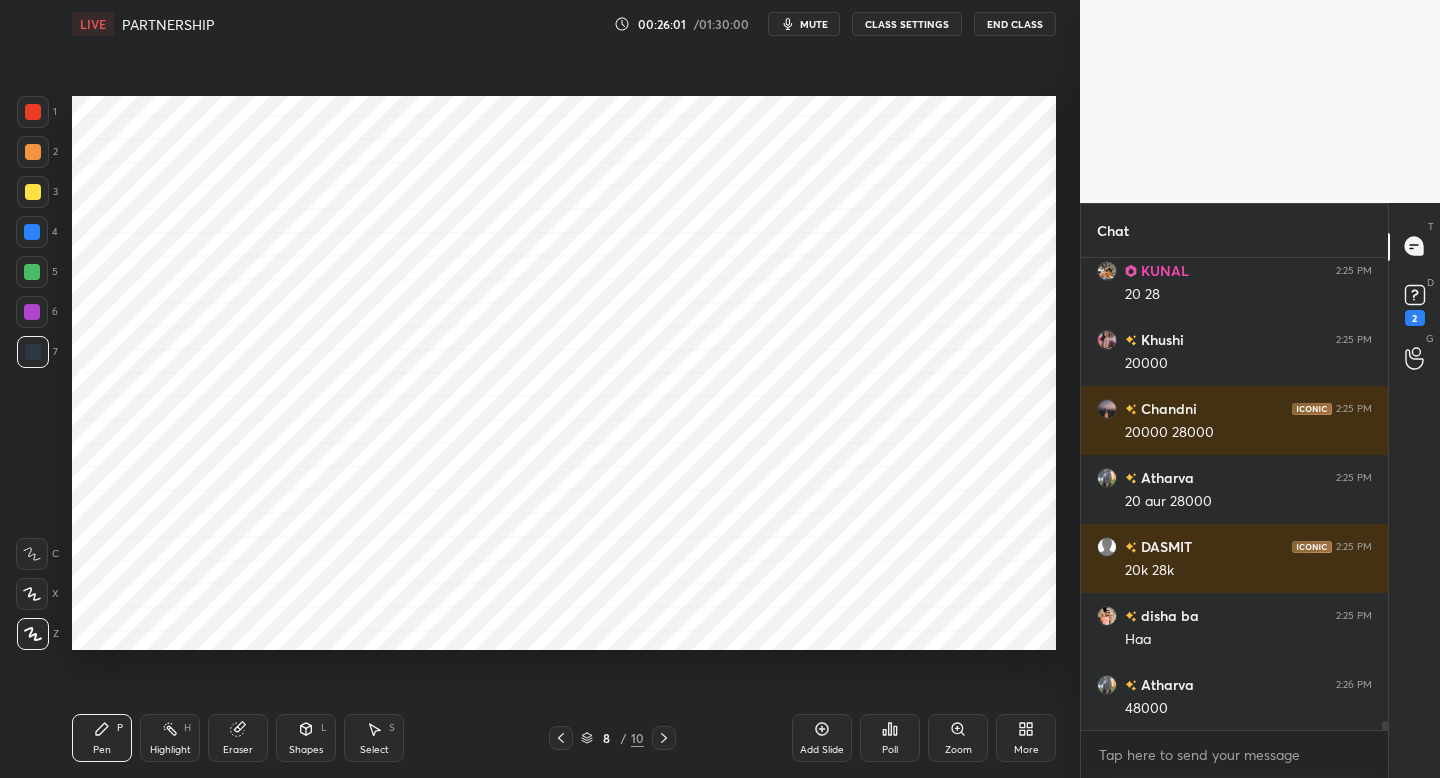 drag, startPoint x: 568, startPoint y: 741, endPoint x: 608, endPoint y: 663, distance: 87.658424 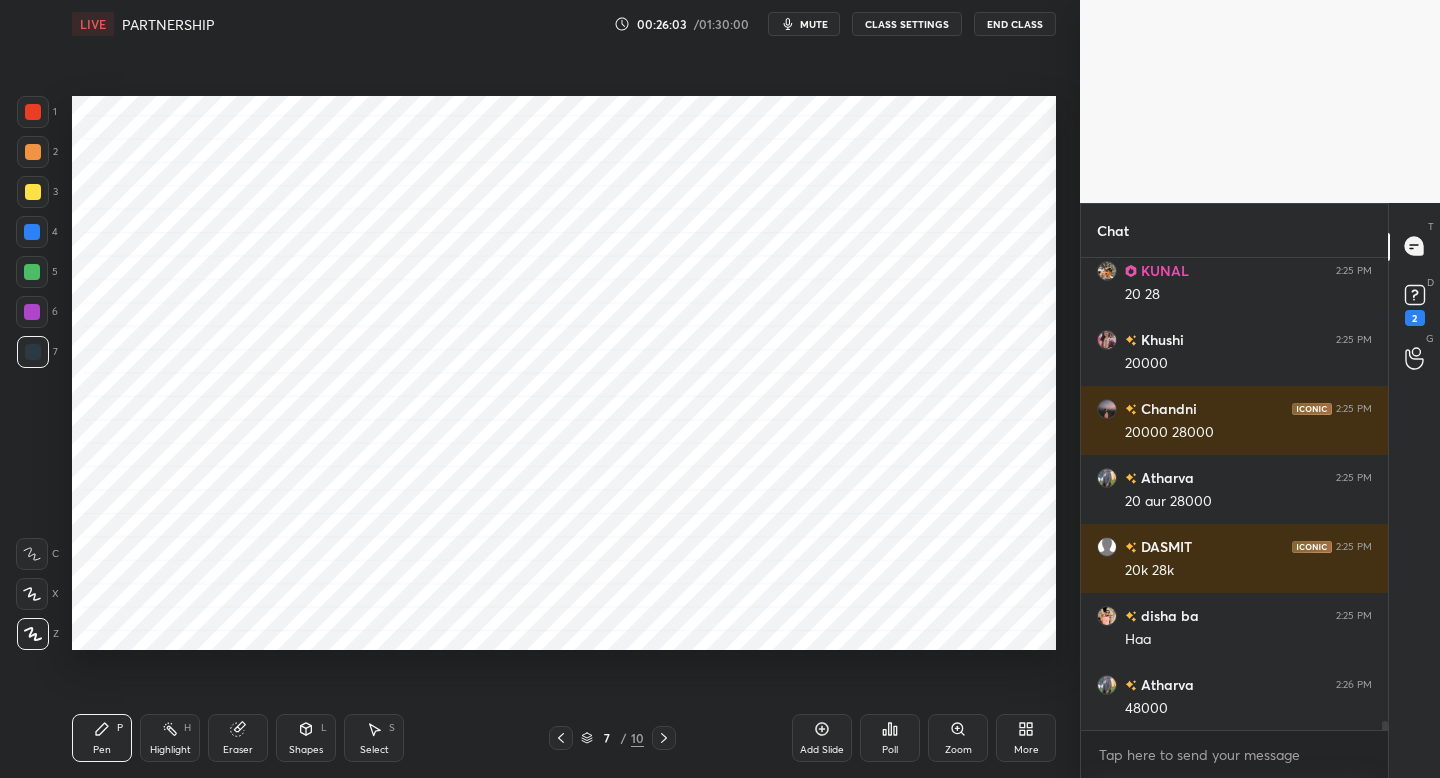 drag, startPoint x: 28, startPoint y: 115, endPoint x: 57, endPoint y: 124, distance: 30.364452 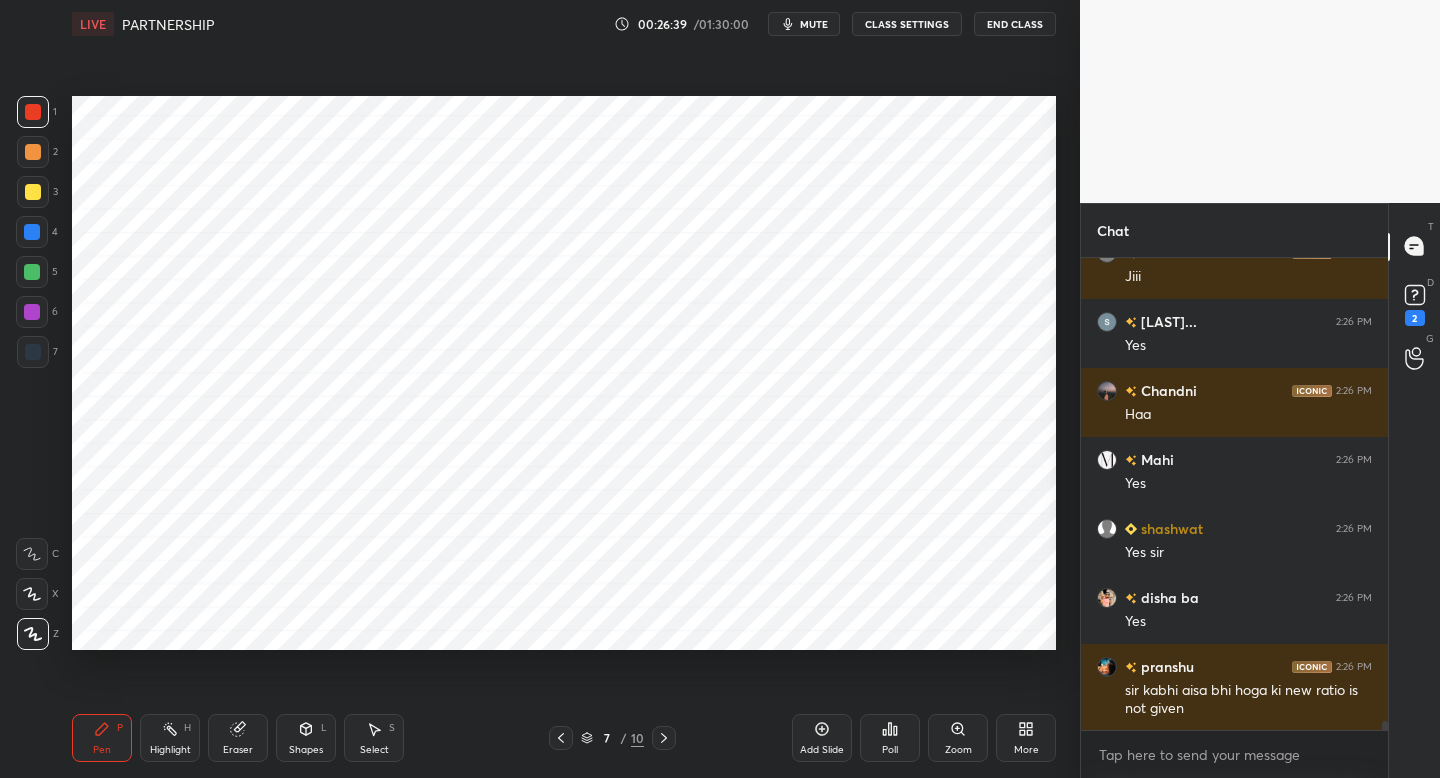 scroll, scrollTop: 25516, scrollLeft: 0, axis: vertical 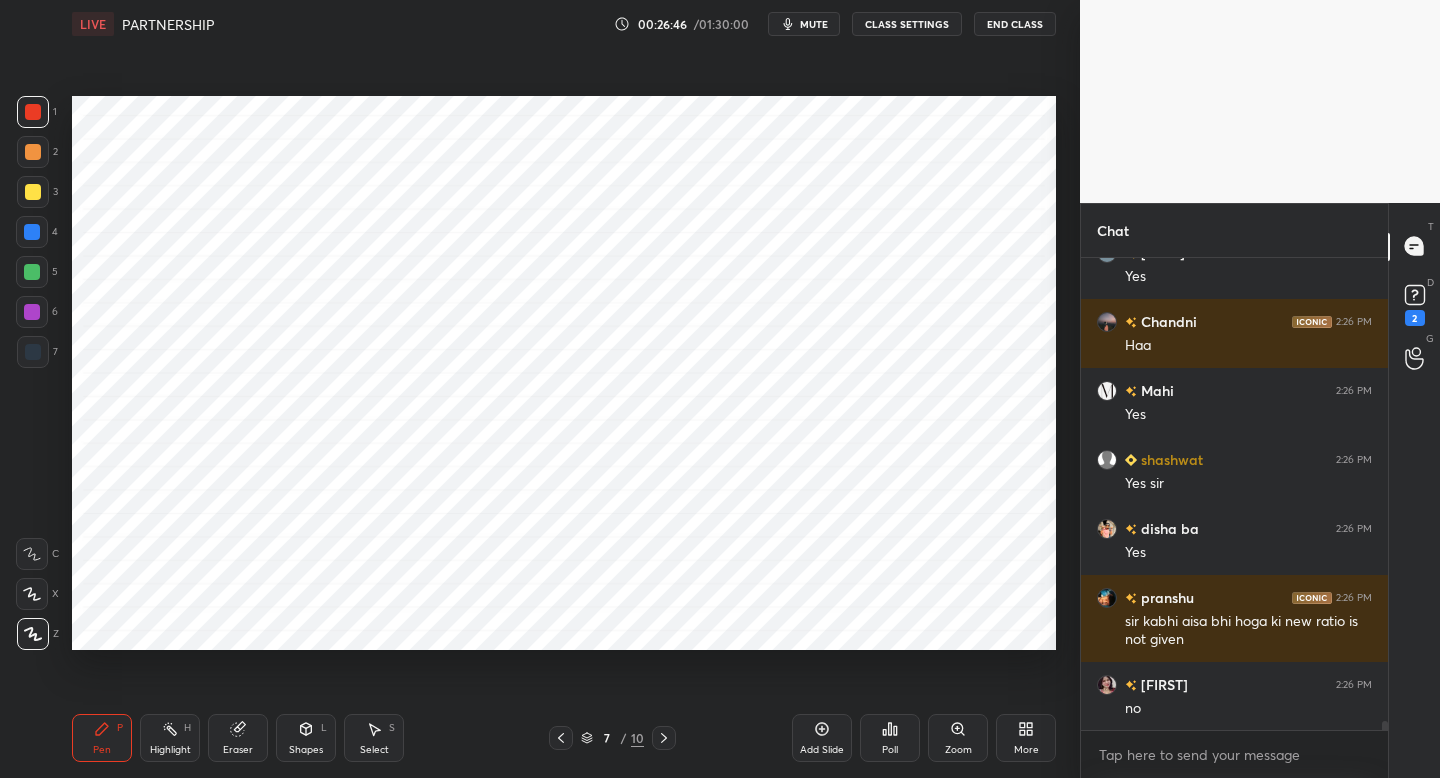 click 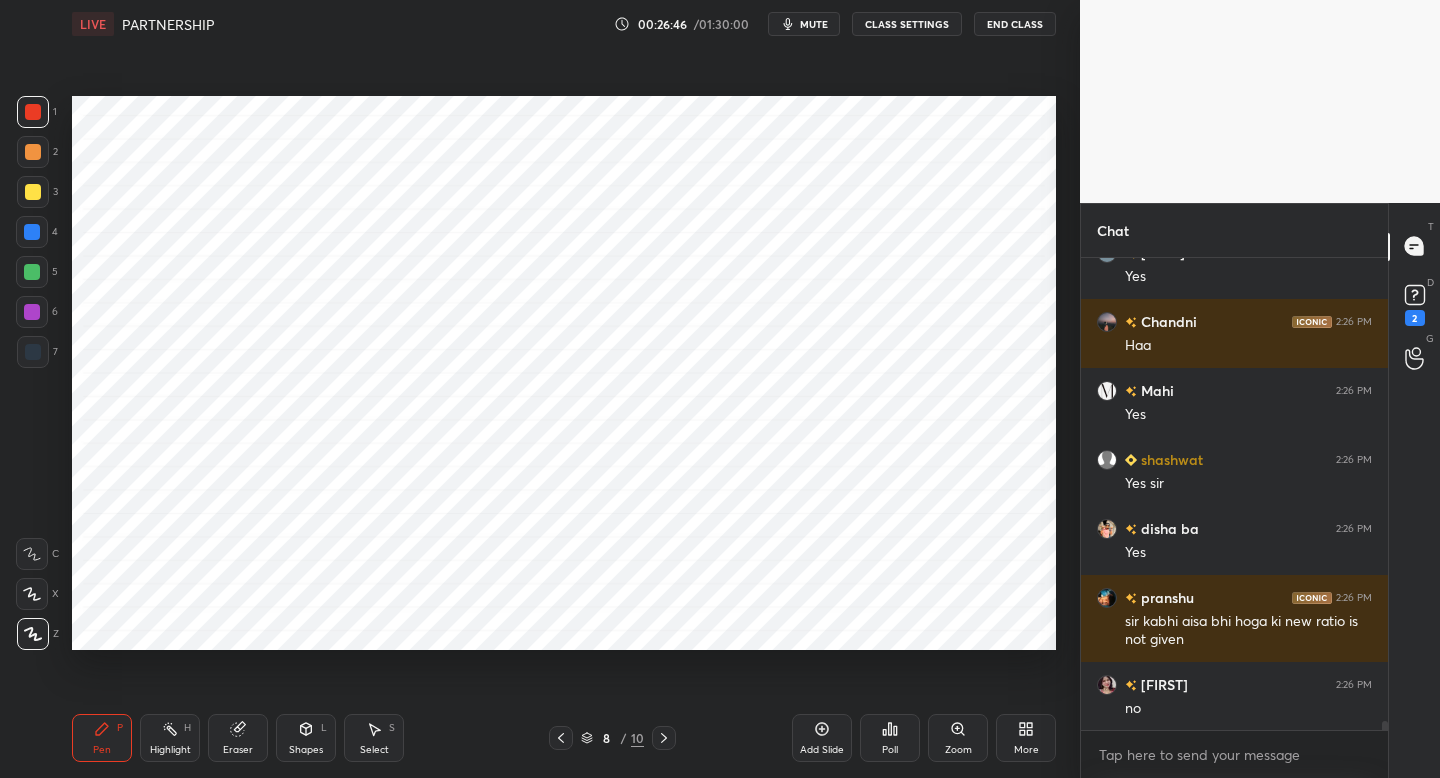 click 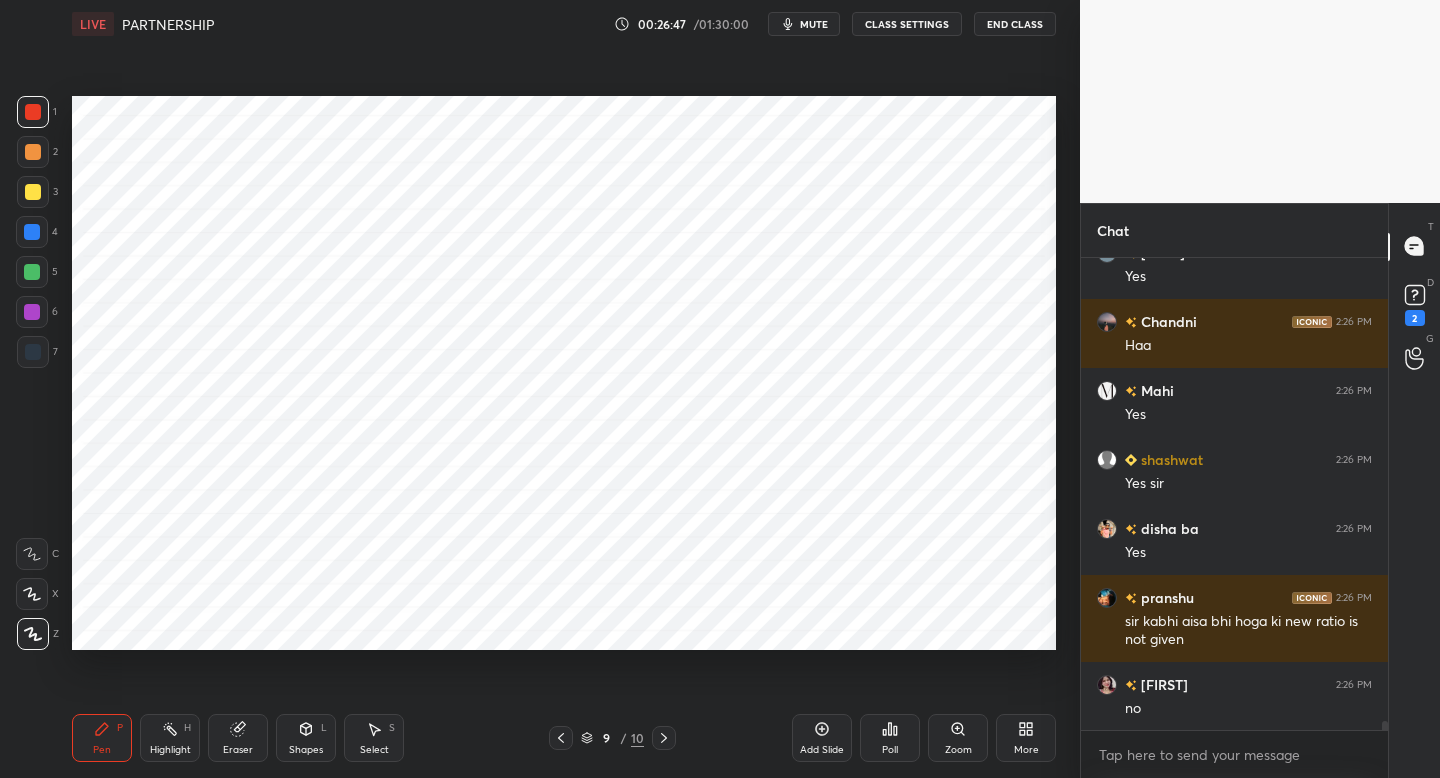 scroll, scrollTop: 25603, scrollLeft: 0, axis: vertical 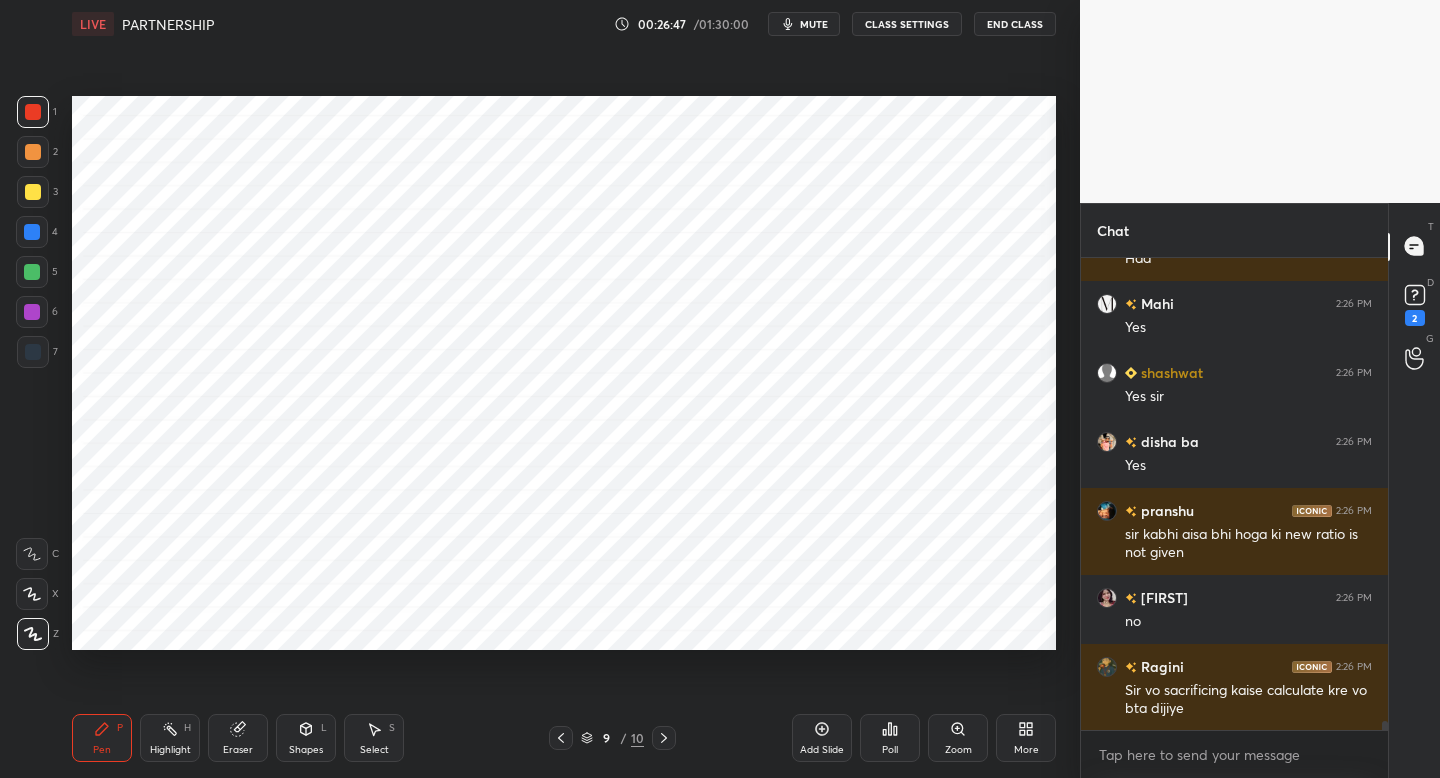 click 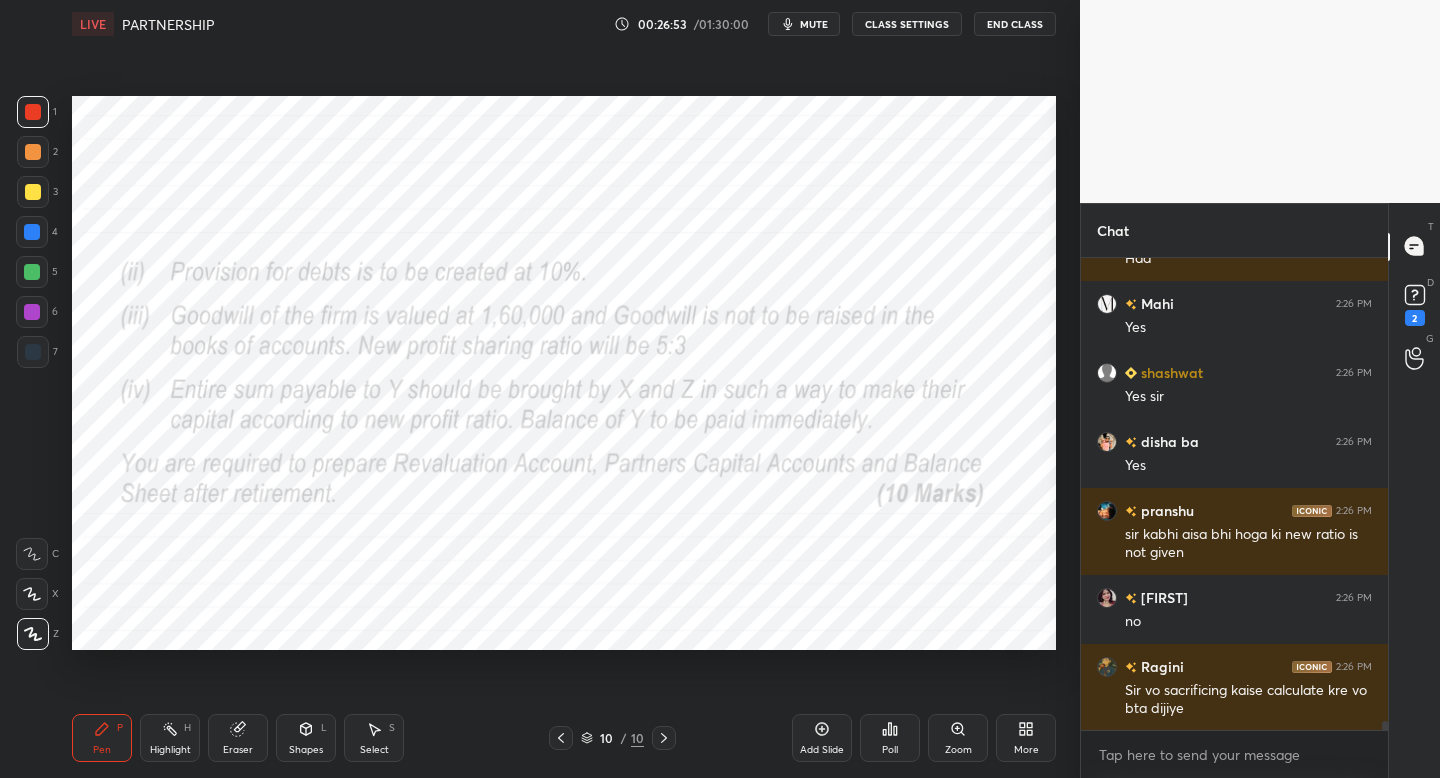 drag, startPoint x: 560, startPoint y: 742, endPoint x: 563, endPoint y: 712, distance: 30.149628 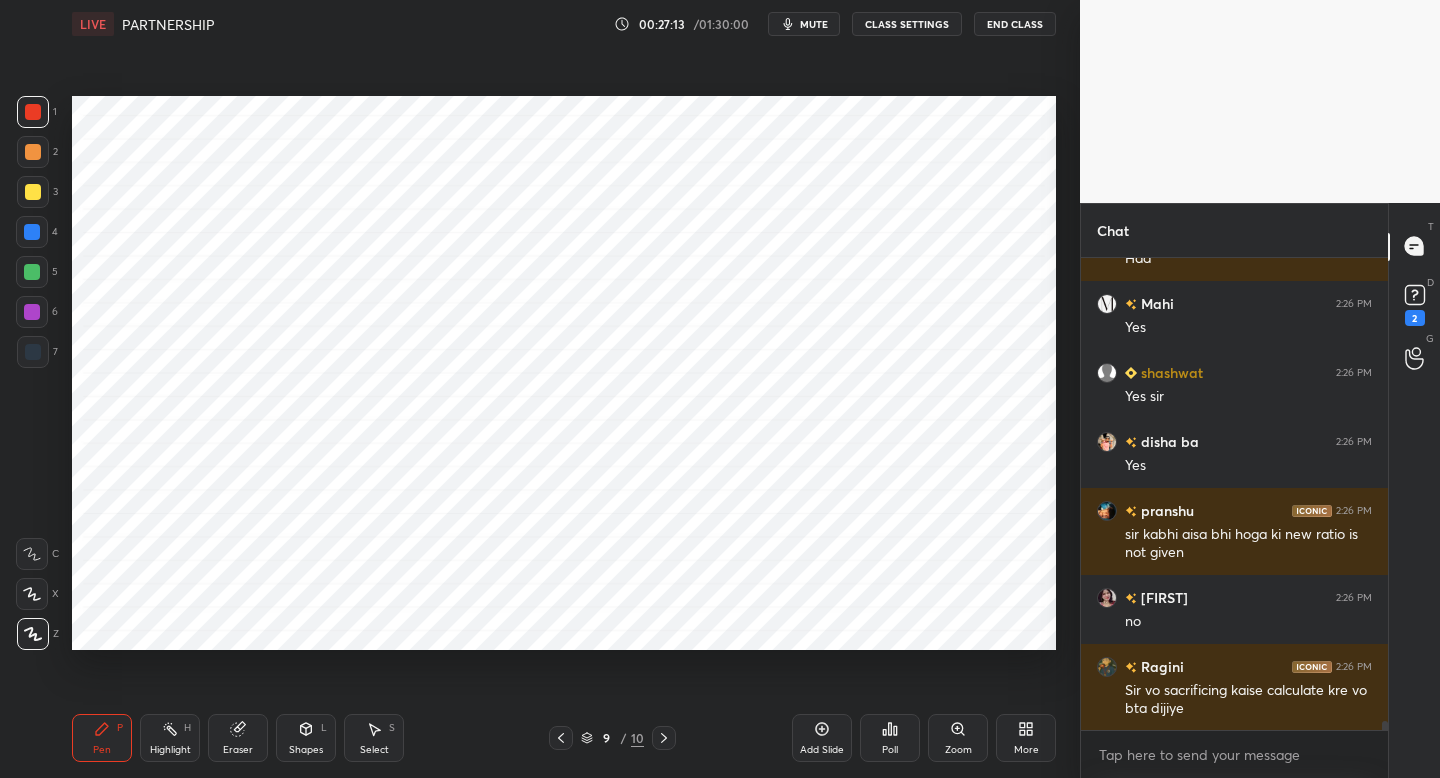 scroll, scrollTop: 25672, scrollLeft: 0, axis: vertical 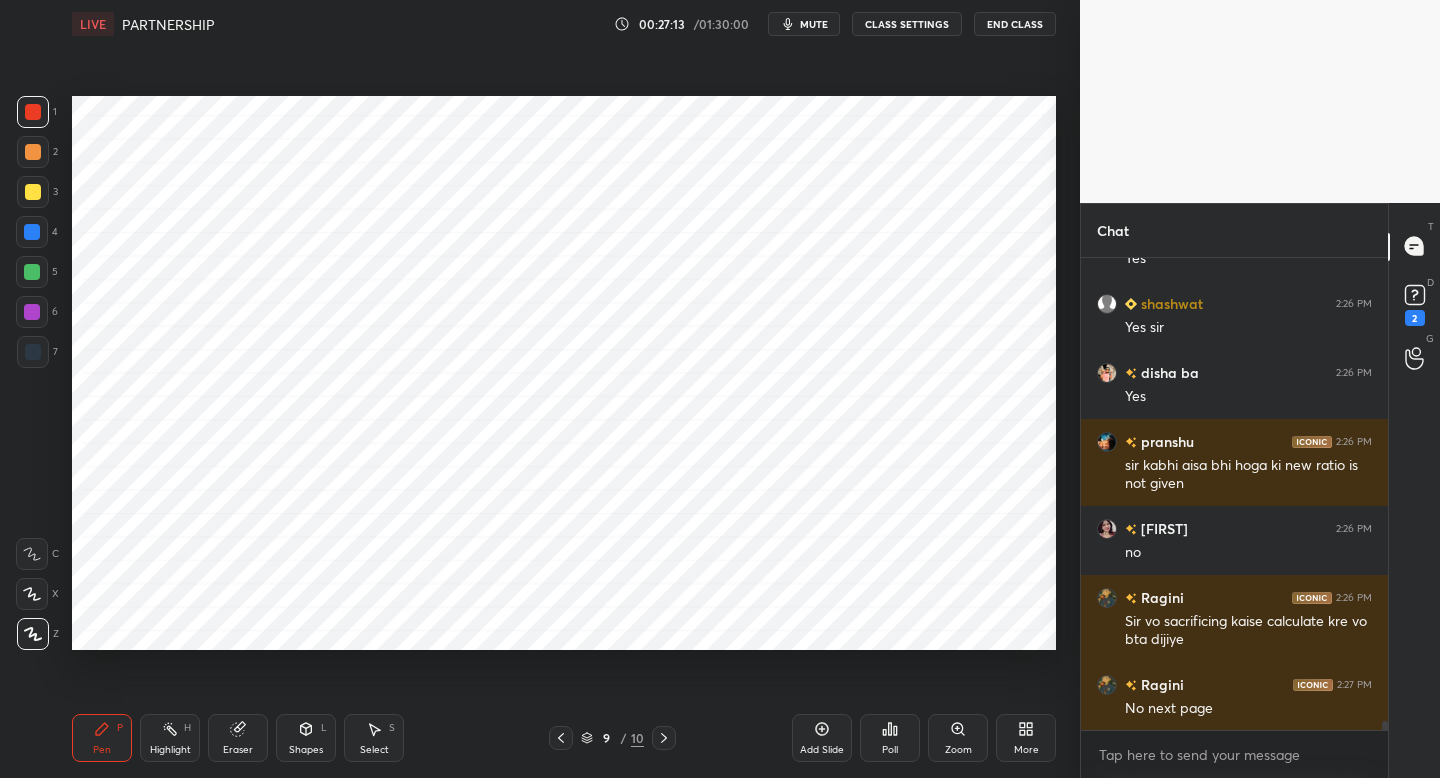 click 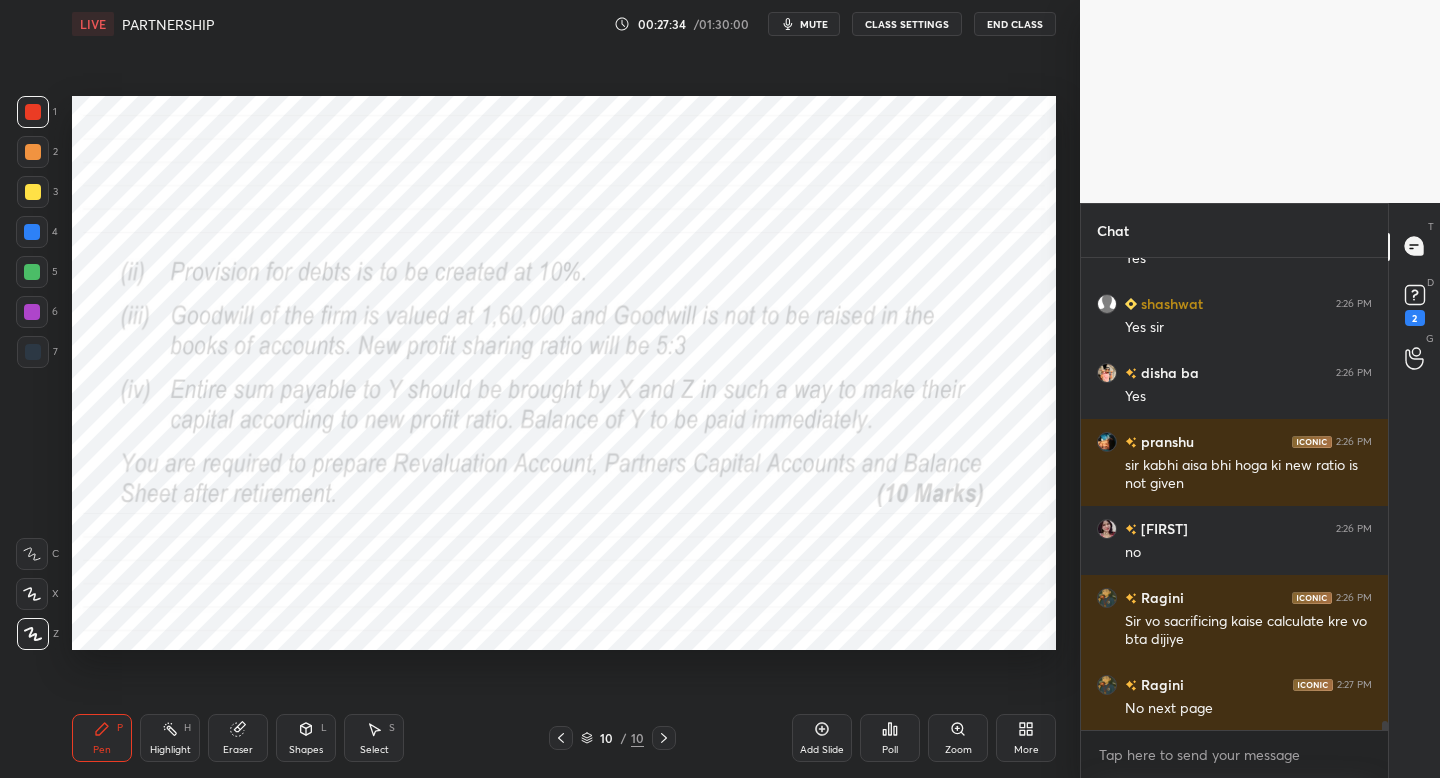 scroll, scrollTop: 25741, scrollLeft: 0, axis: vertical 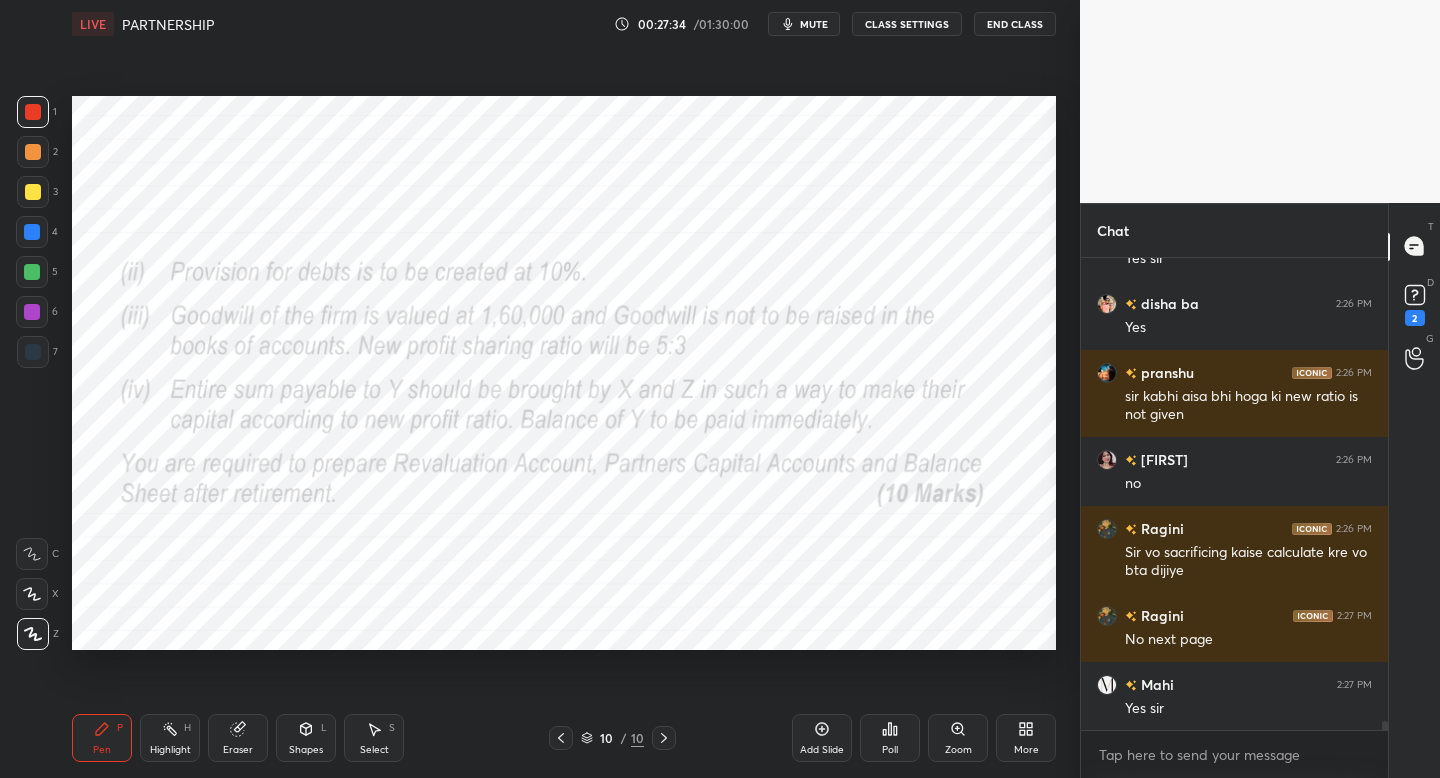 click 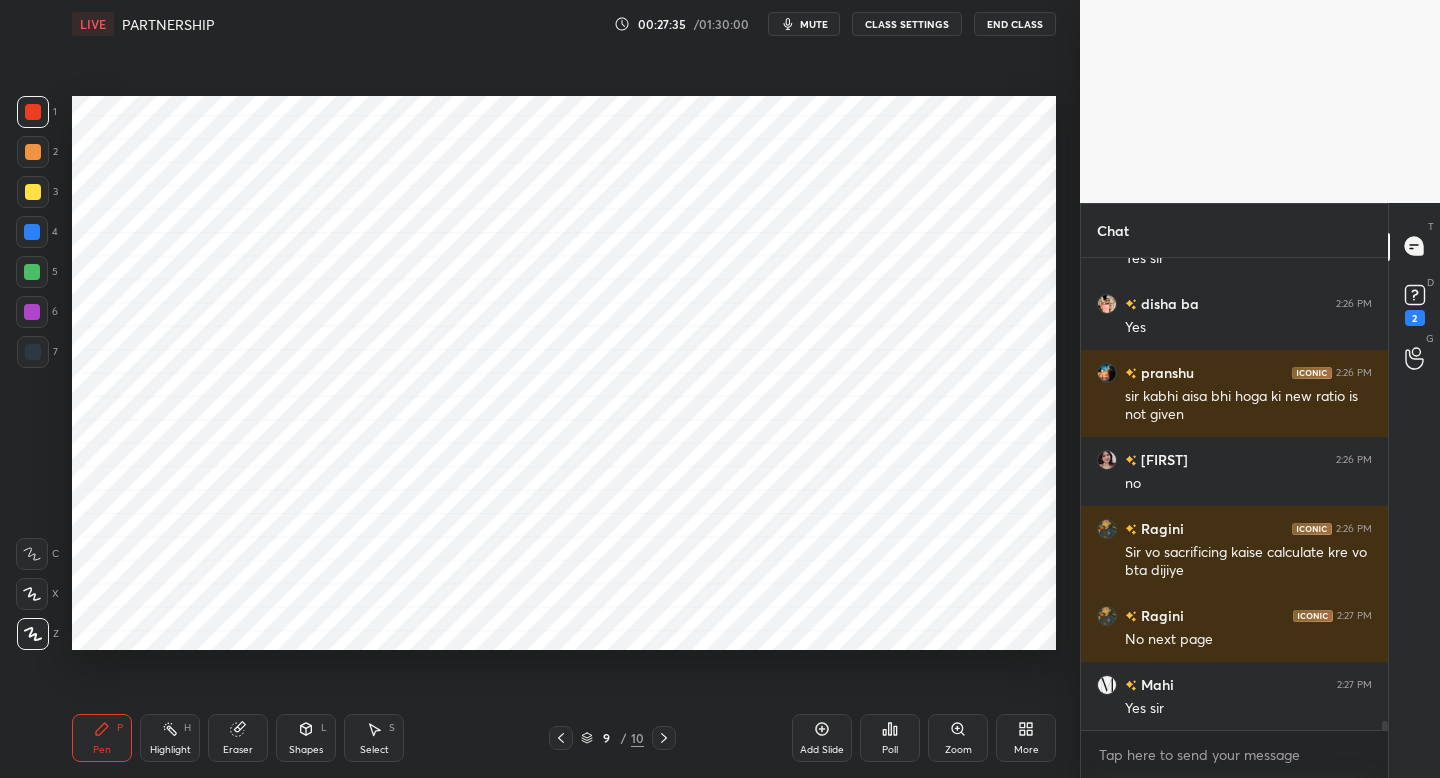 scroll, scrollTop: 25810, scrollLeft: 0, axis: vertical 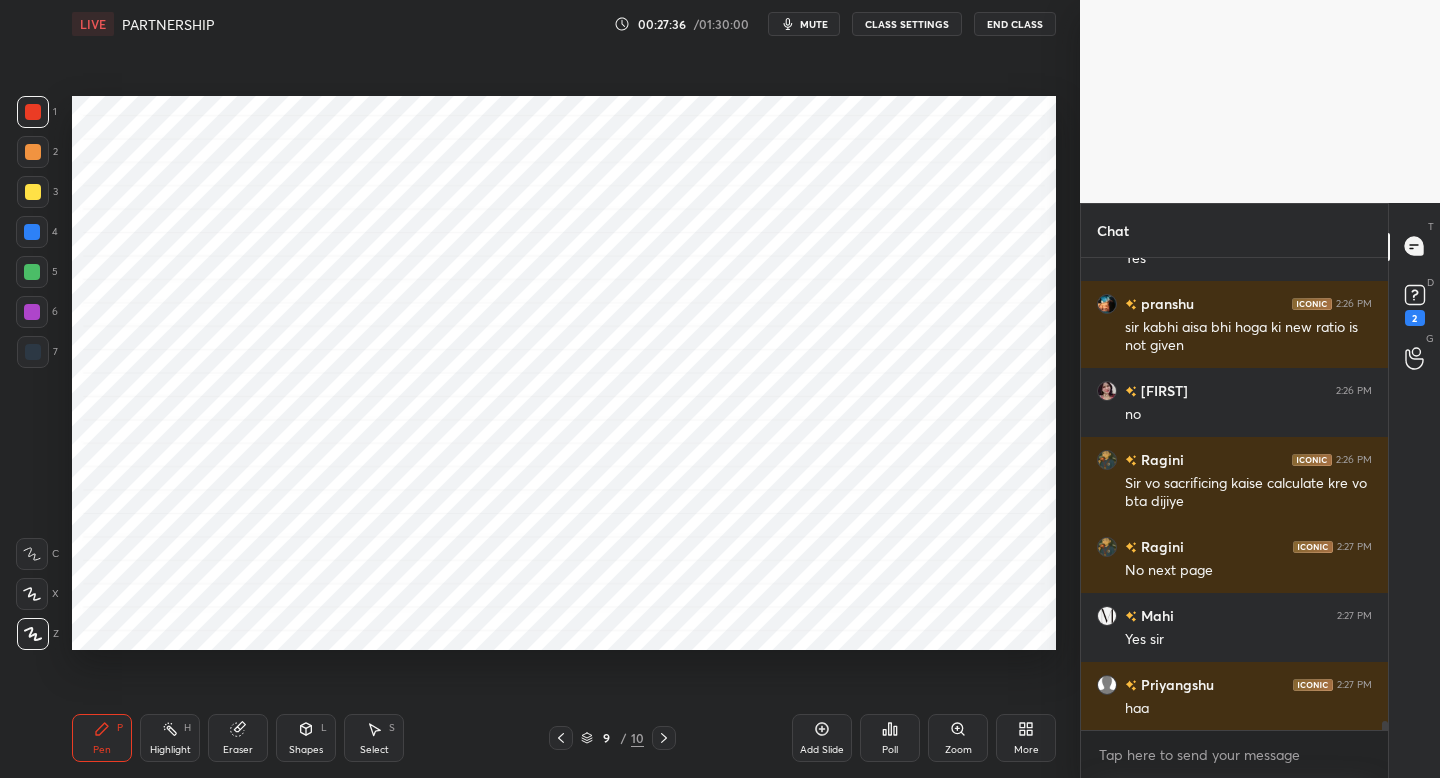 click on "Add Slide" at bounding box center (822, 738) 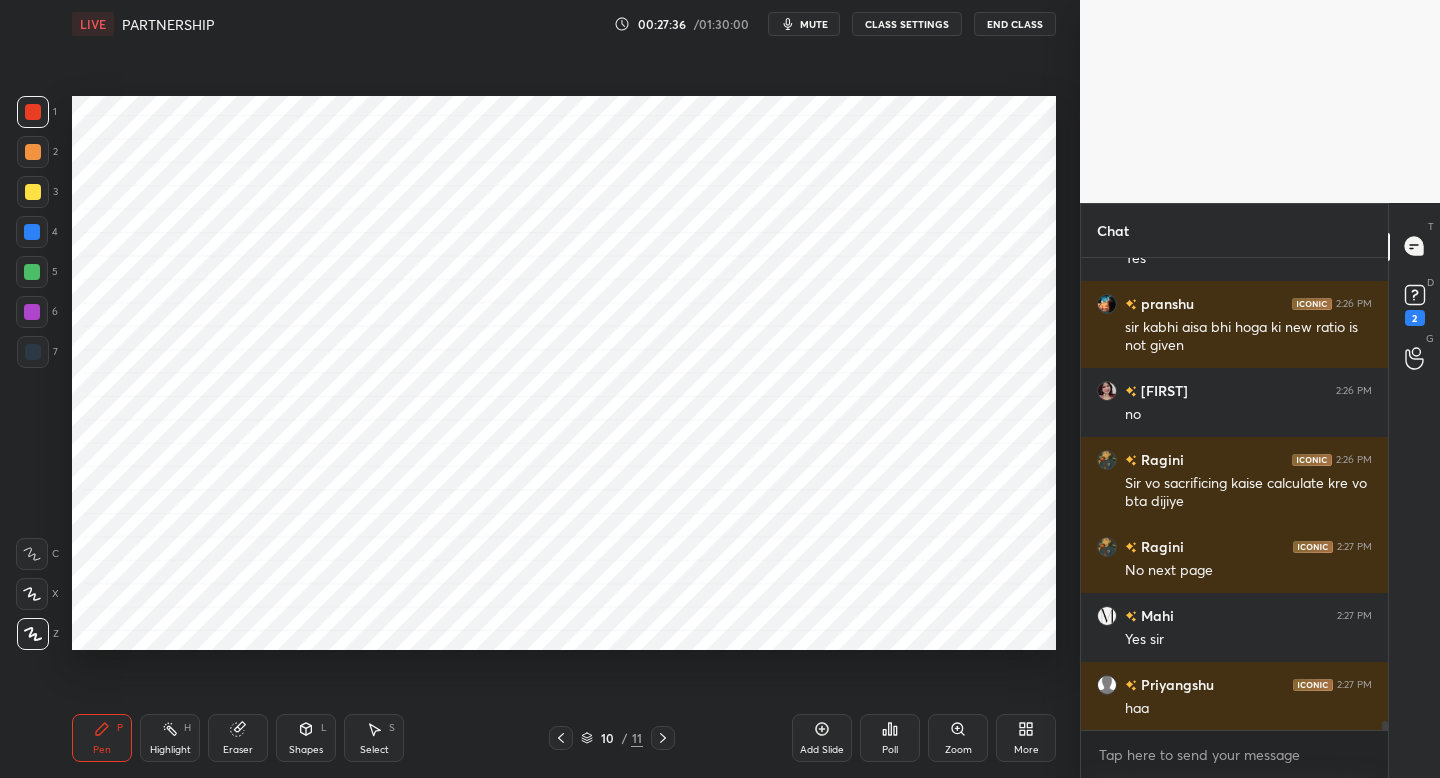 scroll, scrollTop: 25879, scrollLeft: 0, axis: vertical 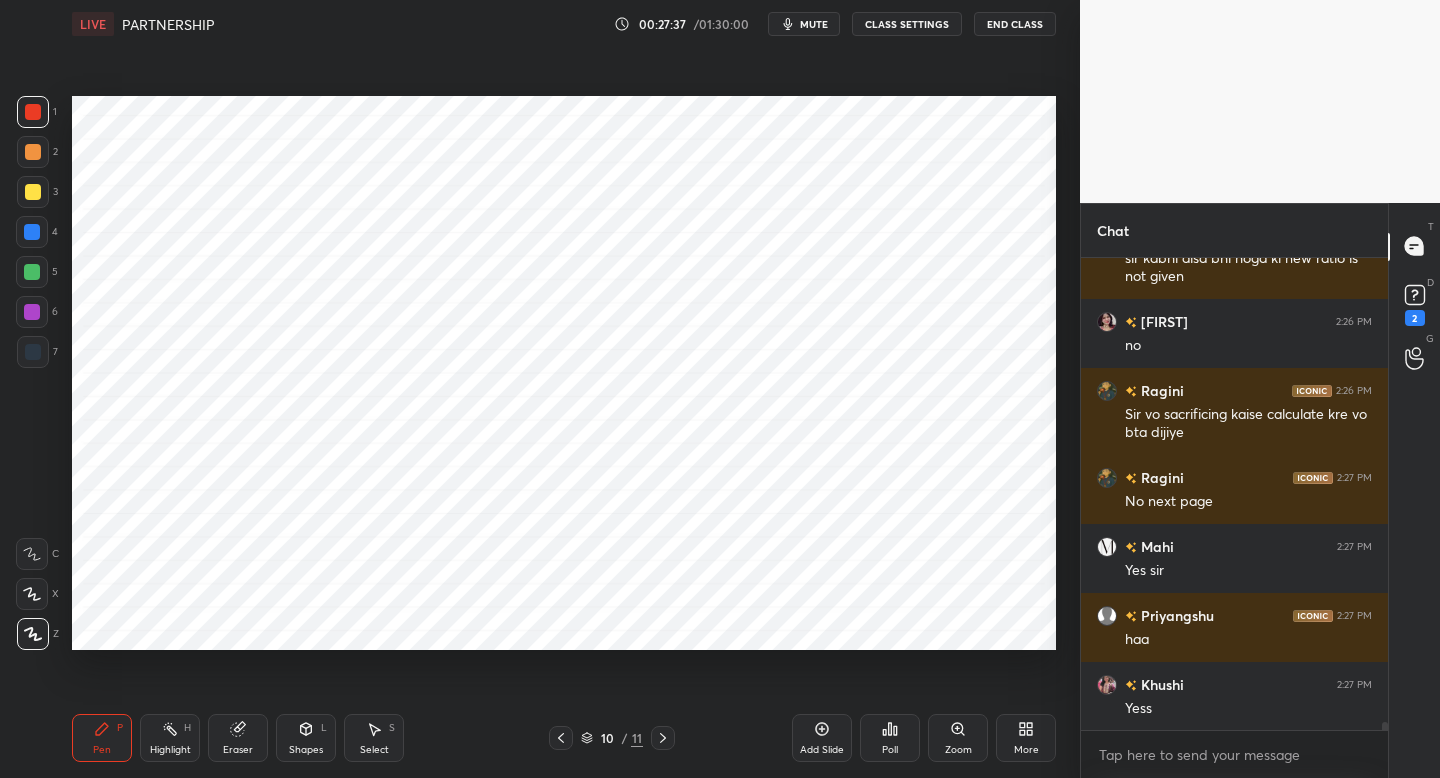 drag, startPoint x: 40, startPoint y: 346, endPoint x: 66, endPoint y: 334, distance: 28.635643 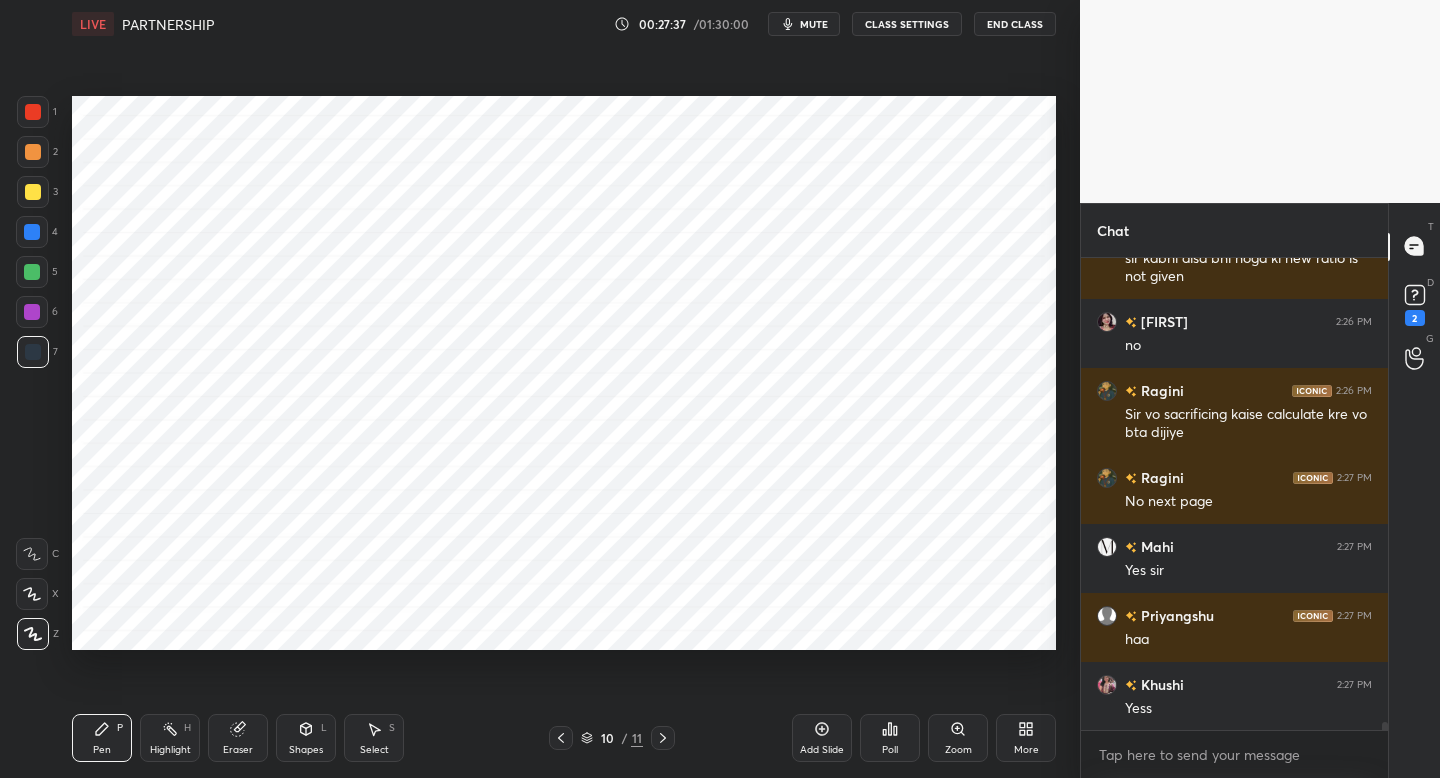scroll, scrollTop: 26017, scrollLeft: 0, axis: vertical 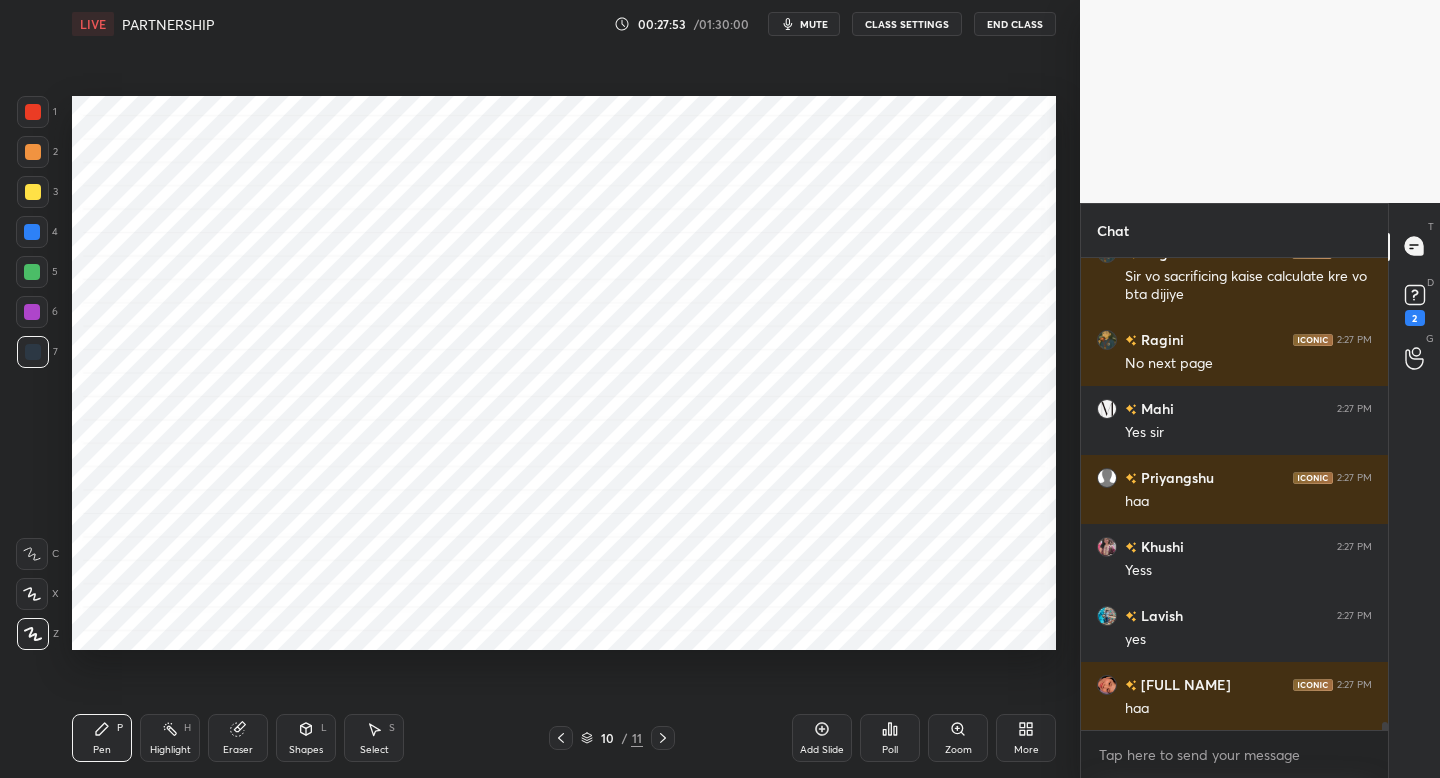 drag, startPoint x: 35, startPoint y: 307, endPoint x: 62, endPoint y: 322, distance: 30.88689 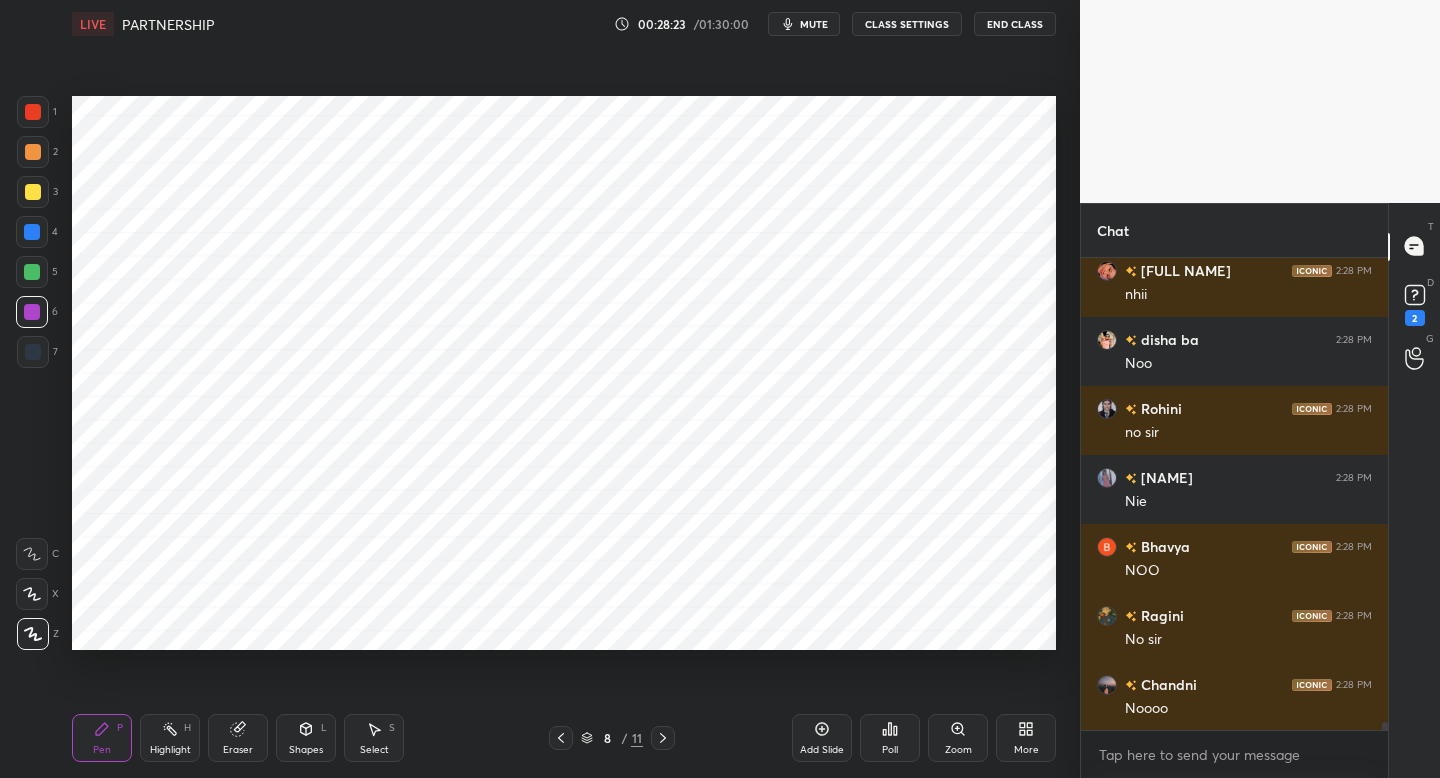 scroll, scrollTop: 26983, scrollLeft: 0, axis: vertical 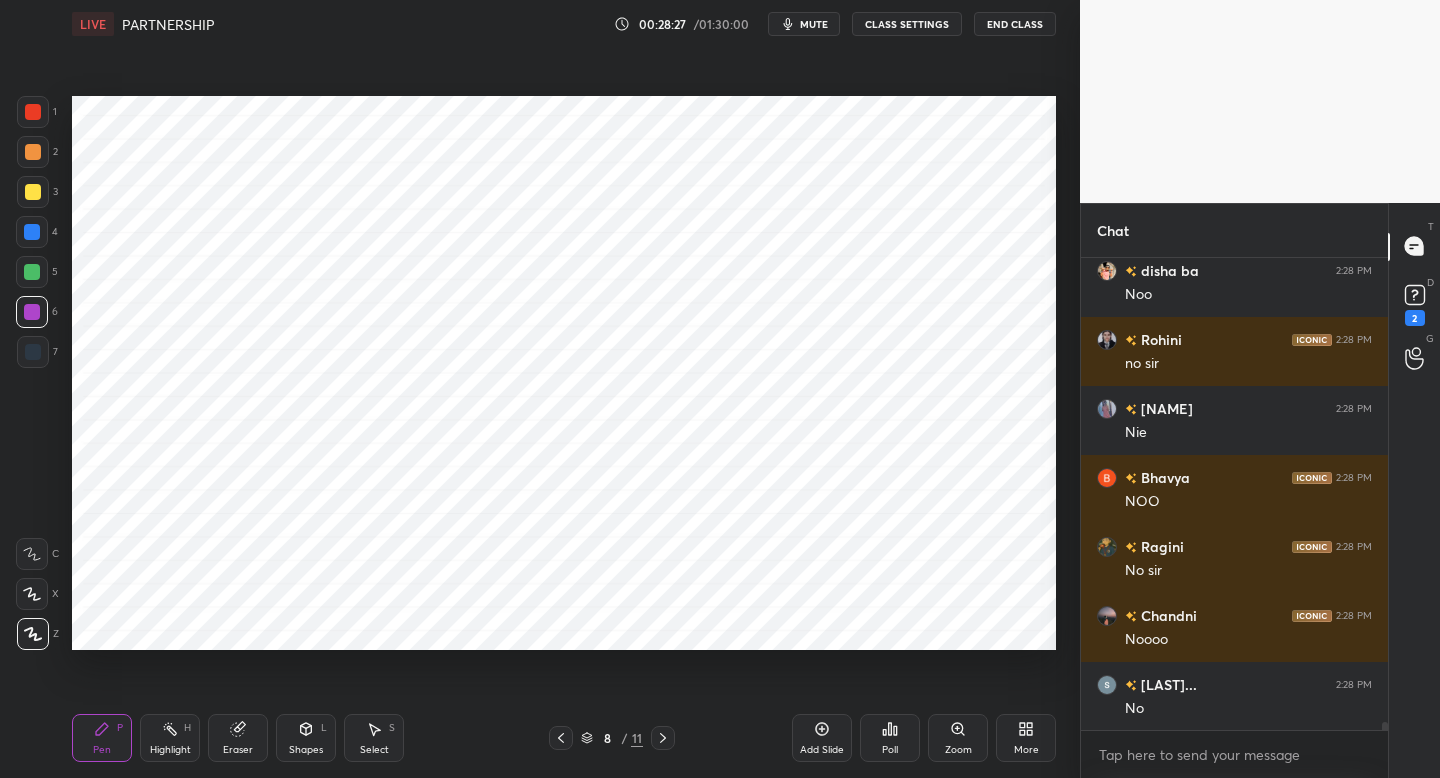 click 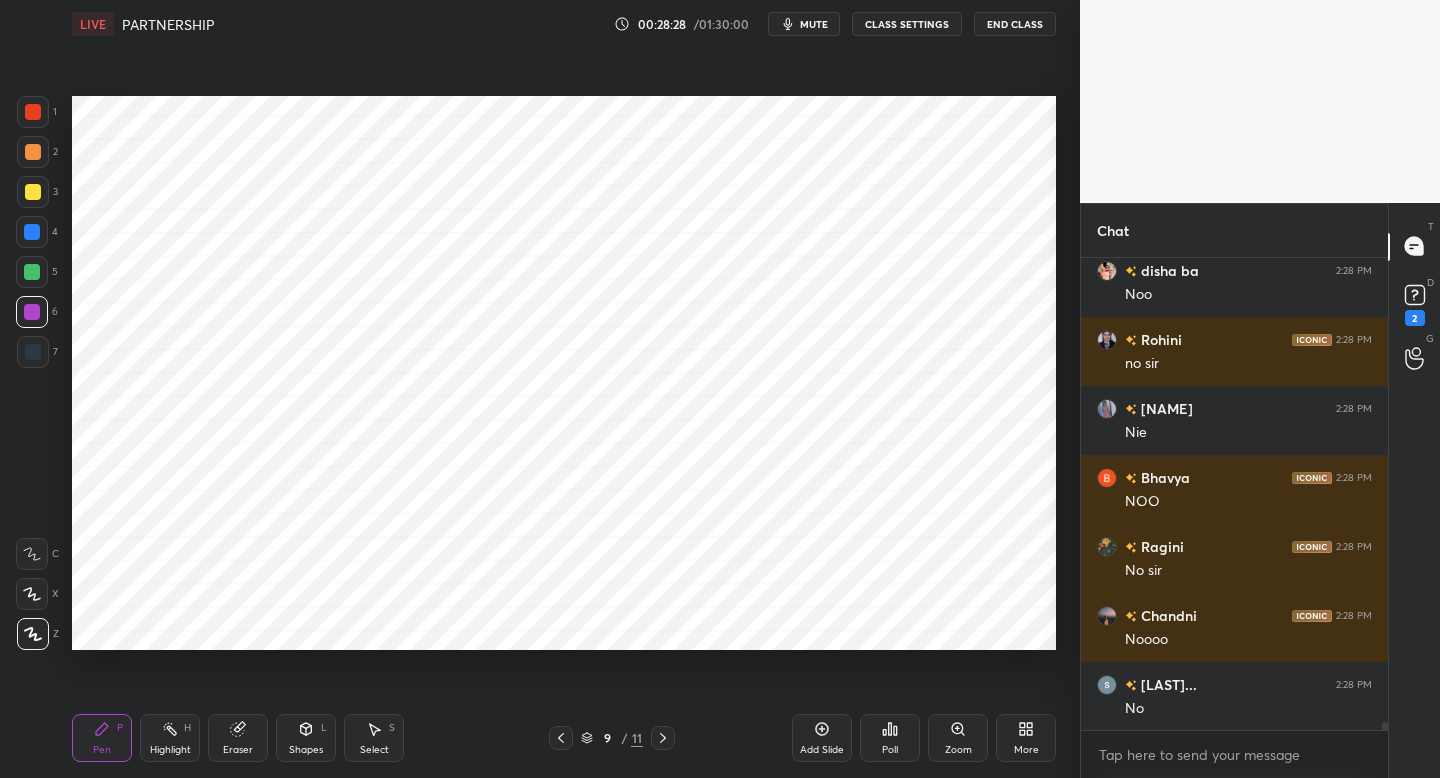 click at bounding box center [663, 738] 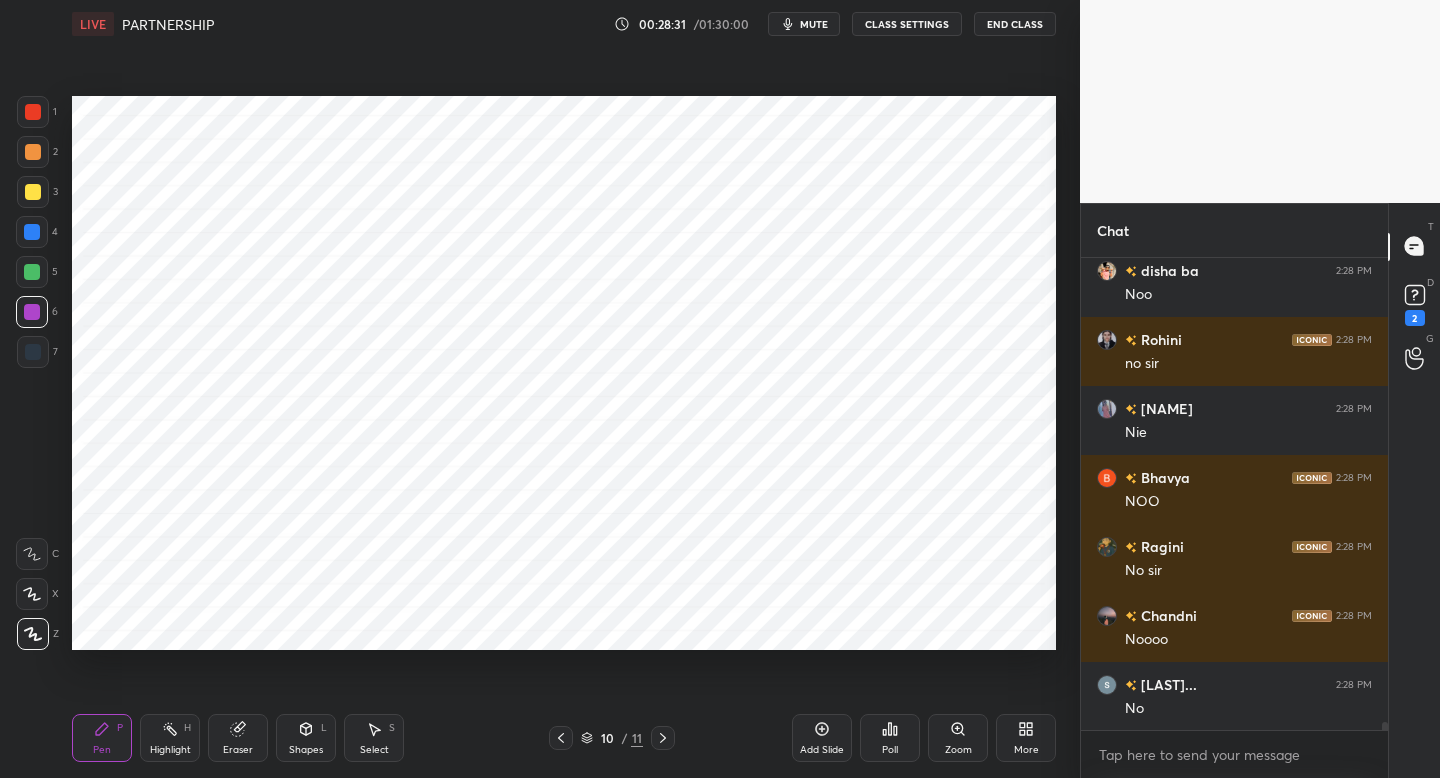 drag, startPoint x: 20, startPoint y: 353, endPoint x: 54, endPoint y: 384, distance: 46.010868 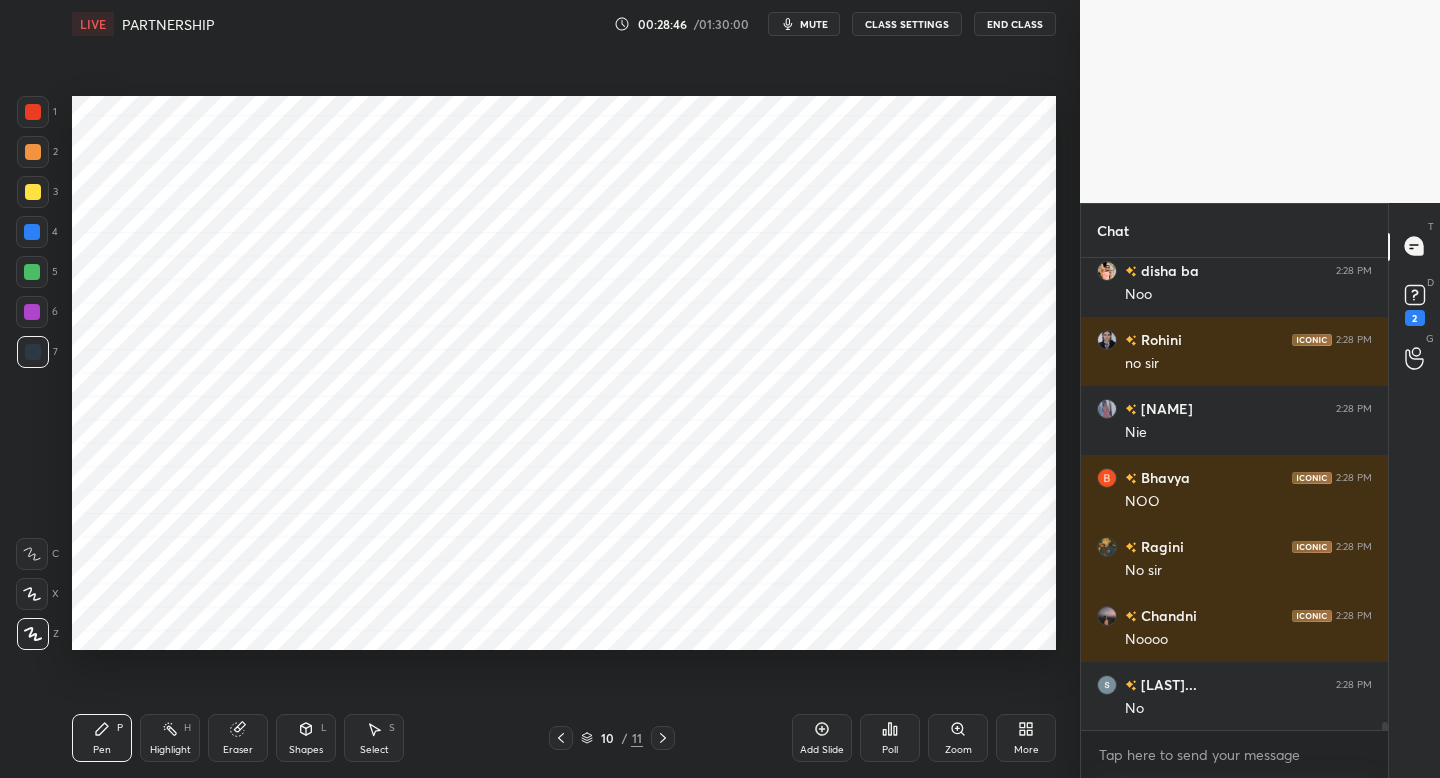 scroll, scrollTop: 27052, scrollLeft: 0, axis: vertical 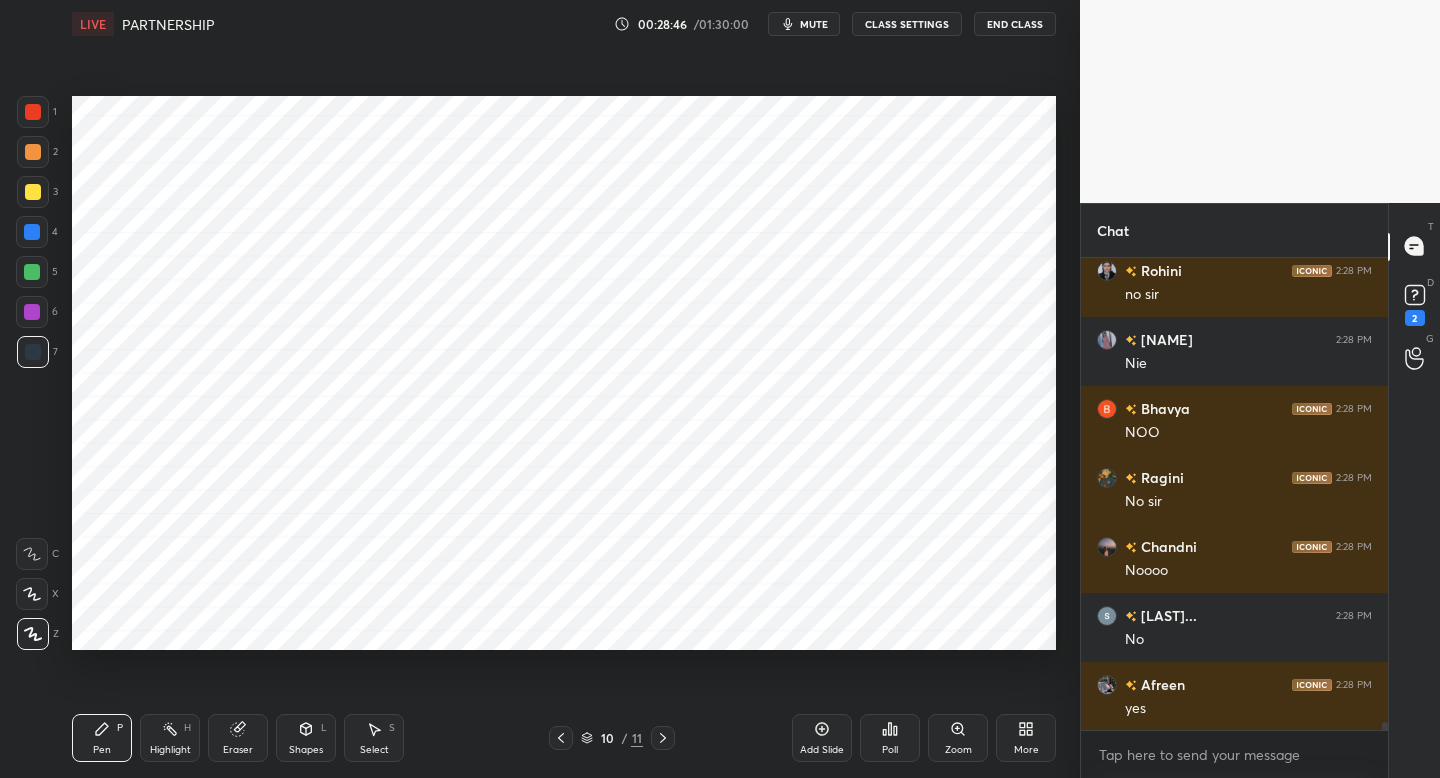 click on "1" at bounding box center [37, 112] 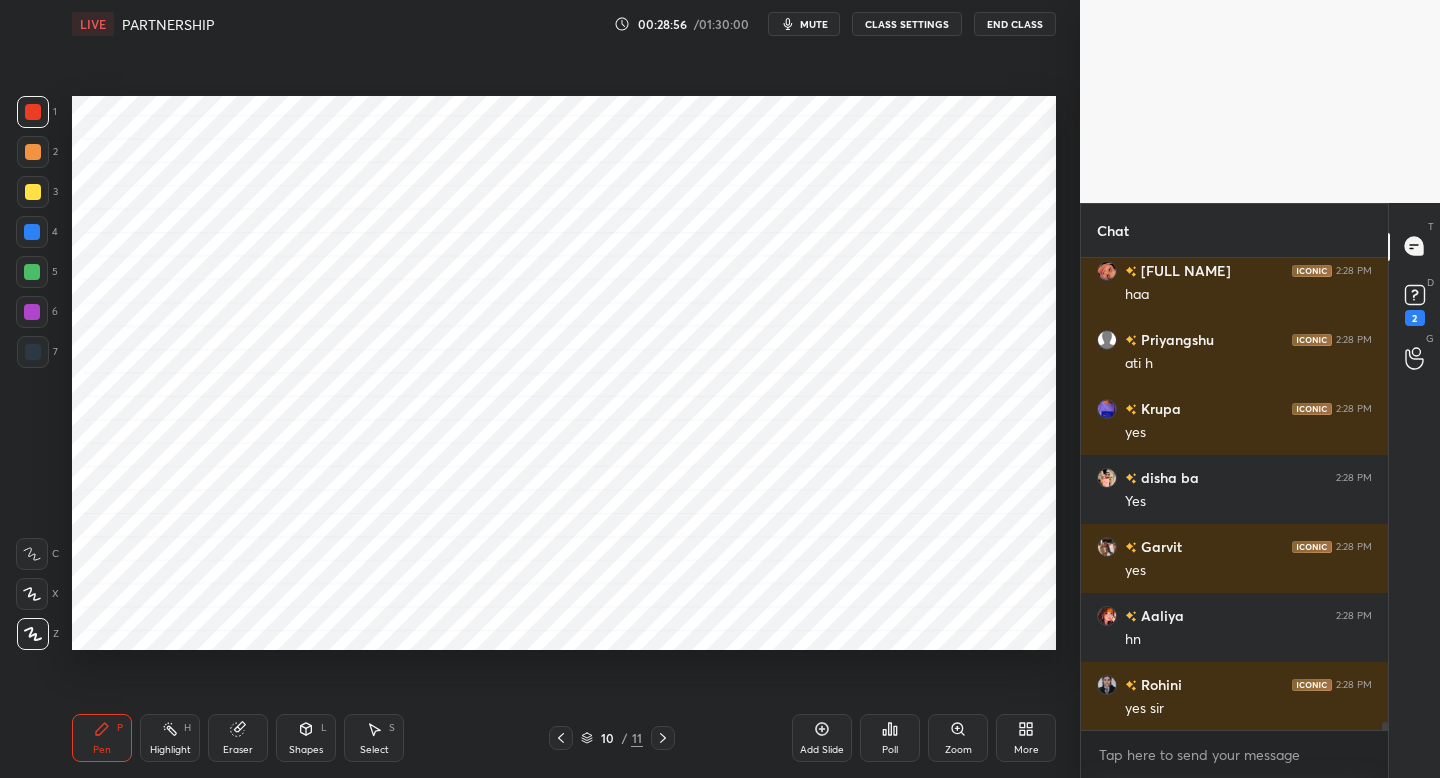 scroll, scrollTop: 27673, scrollLeft: 0, axis: vertical 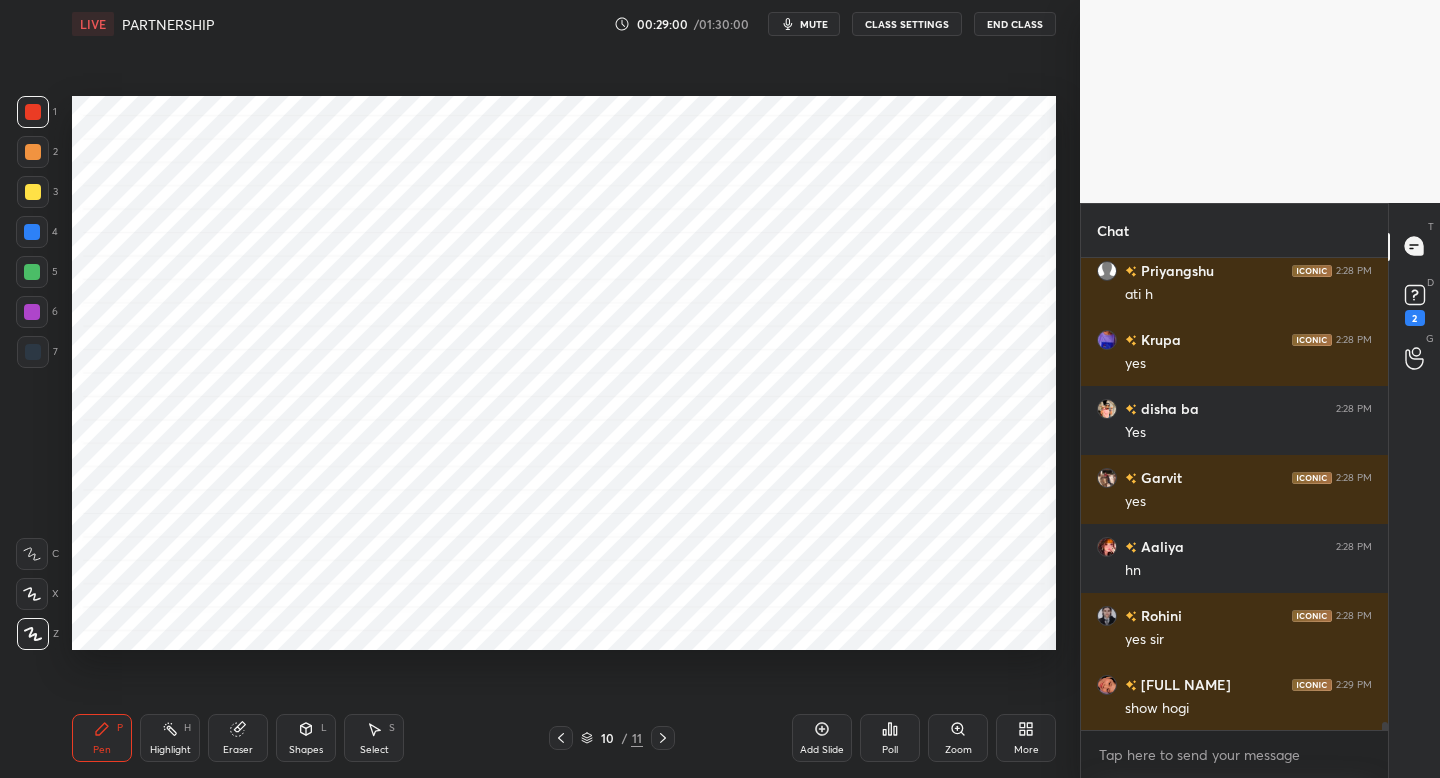 click at bounding box center [33, 352] 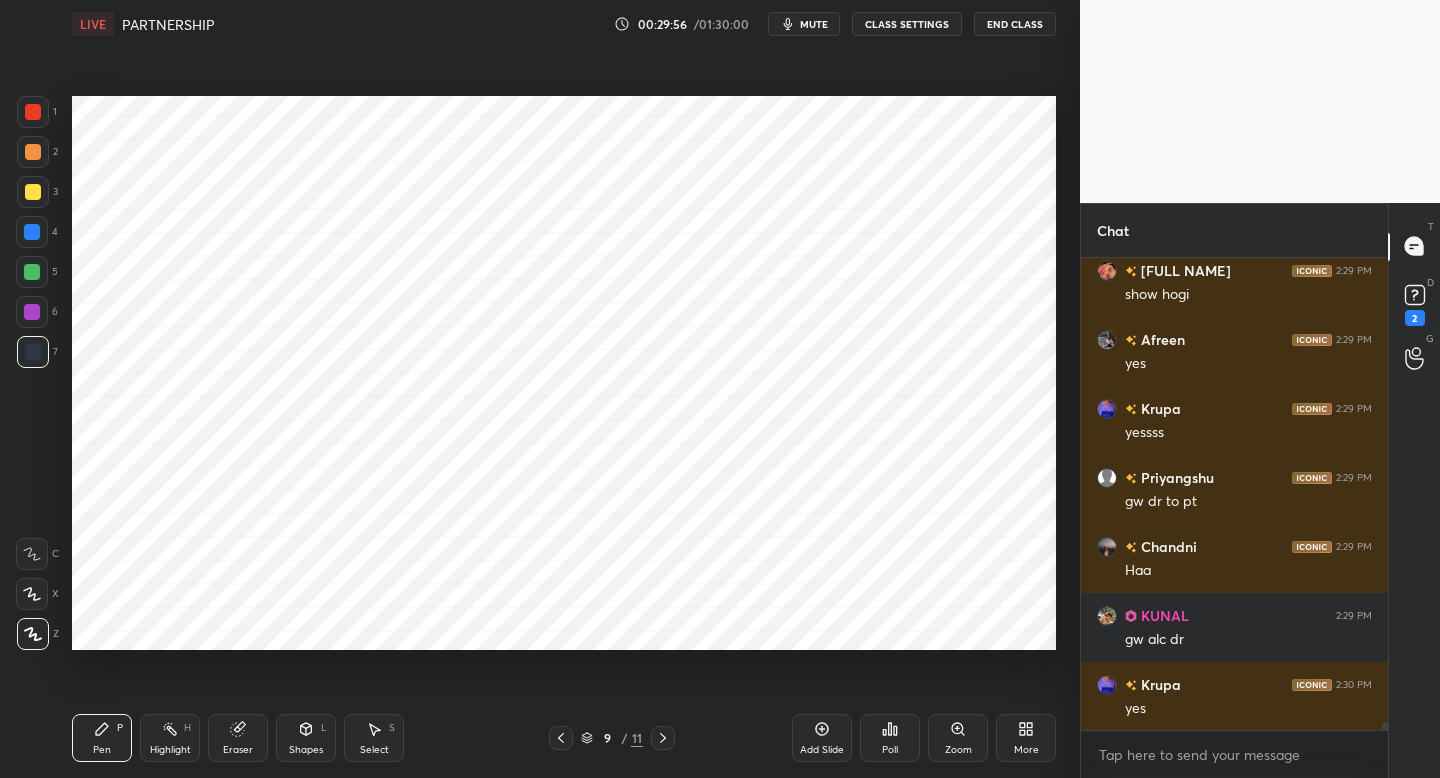 scroll, scrollTop: 28156, scrollLeft: 0, axis: vertical 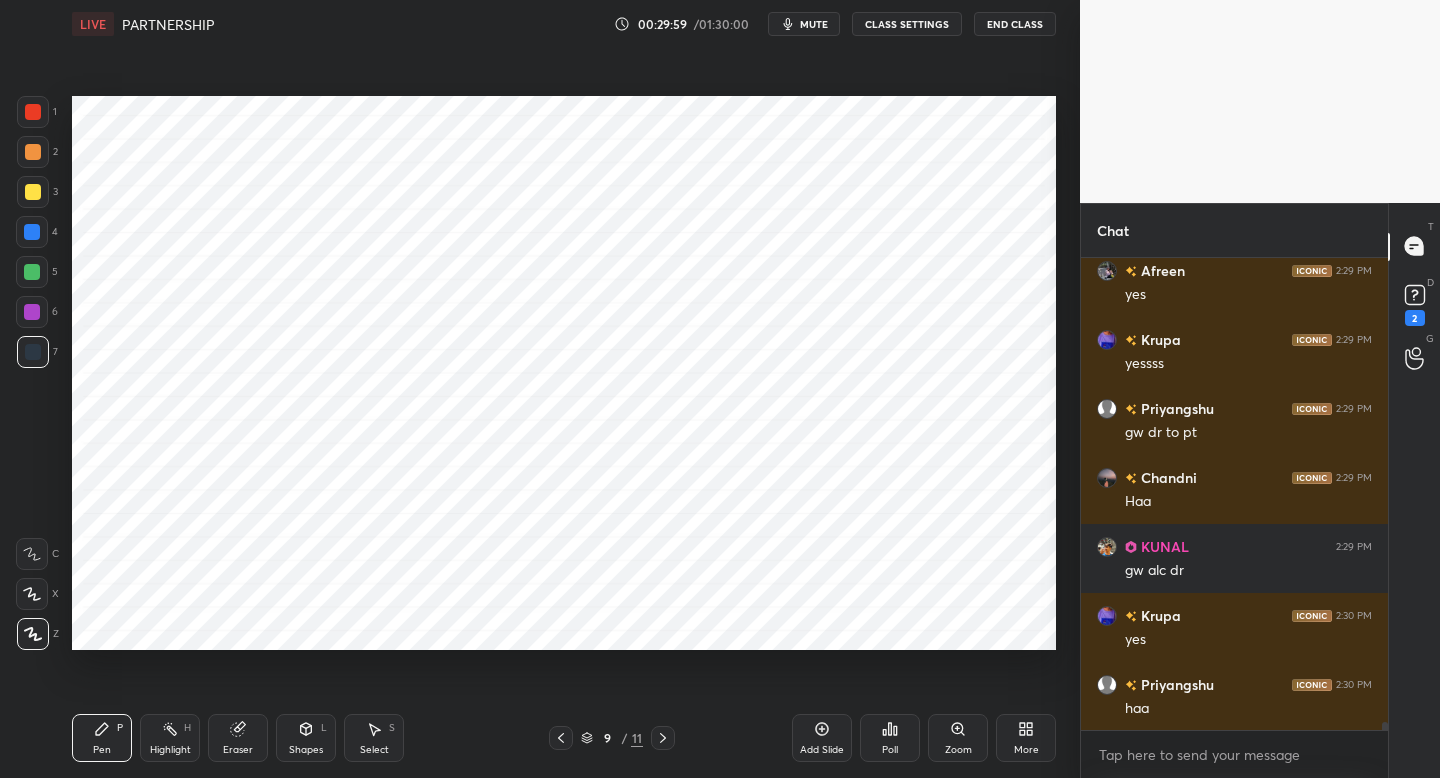 drag, startPoint x: 667, startPoint y: 743, endPoint x: 664, endPoint y: 732, distance: 11.401754 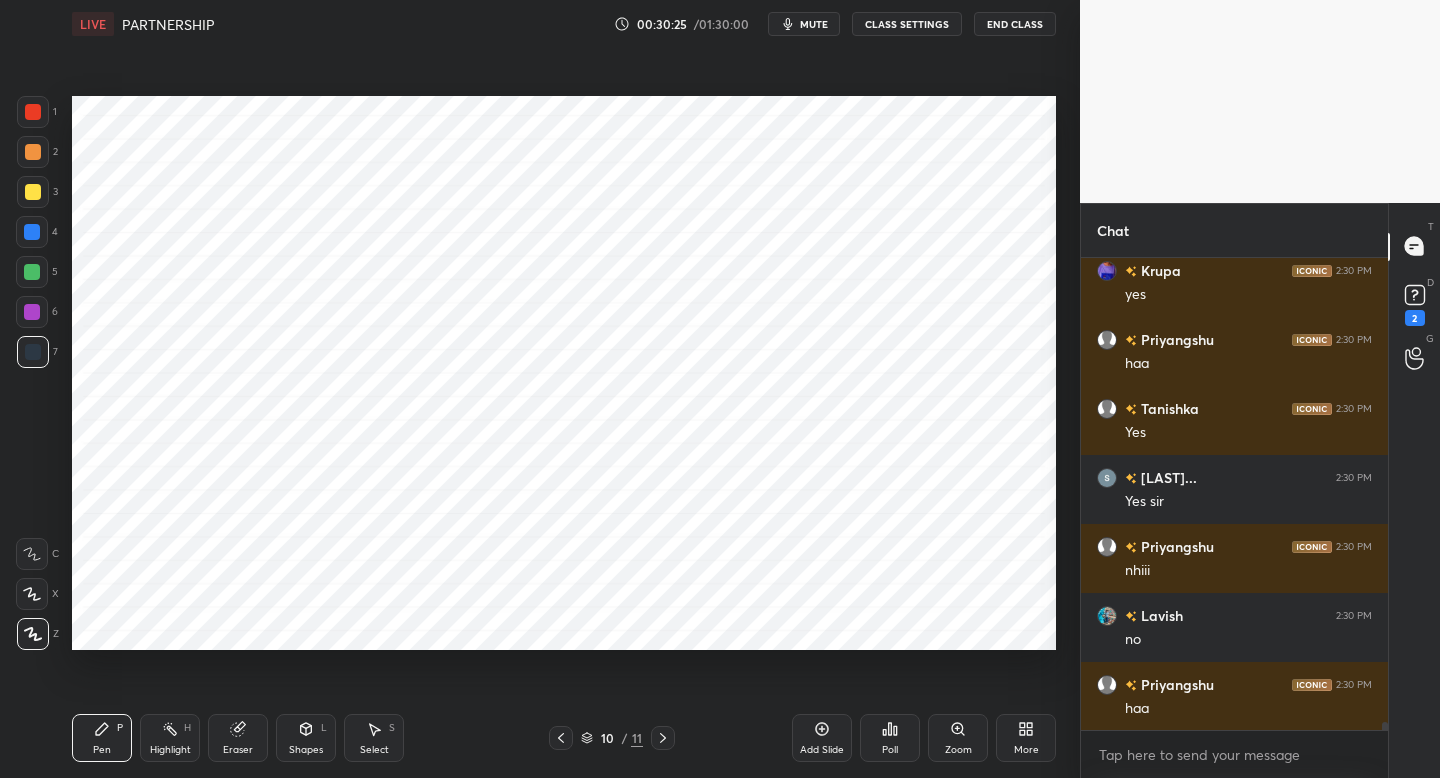 scroll, scrollTop: 28570, scrollLeft: 0, axis: vertical 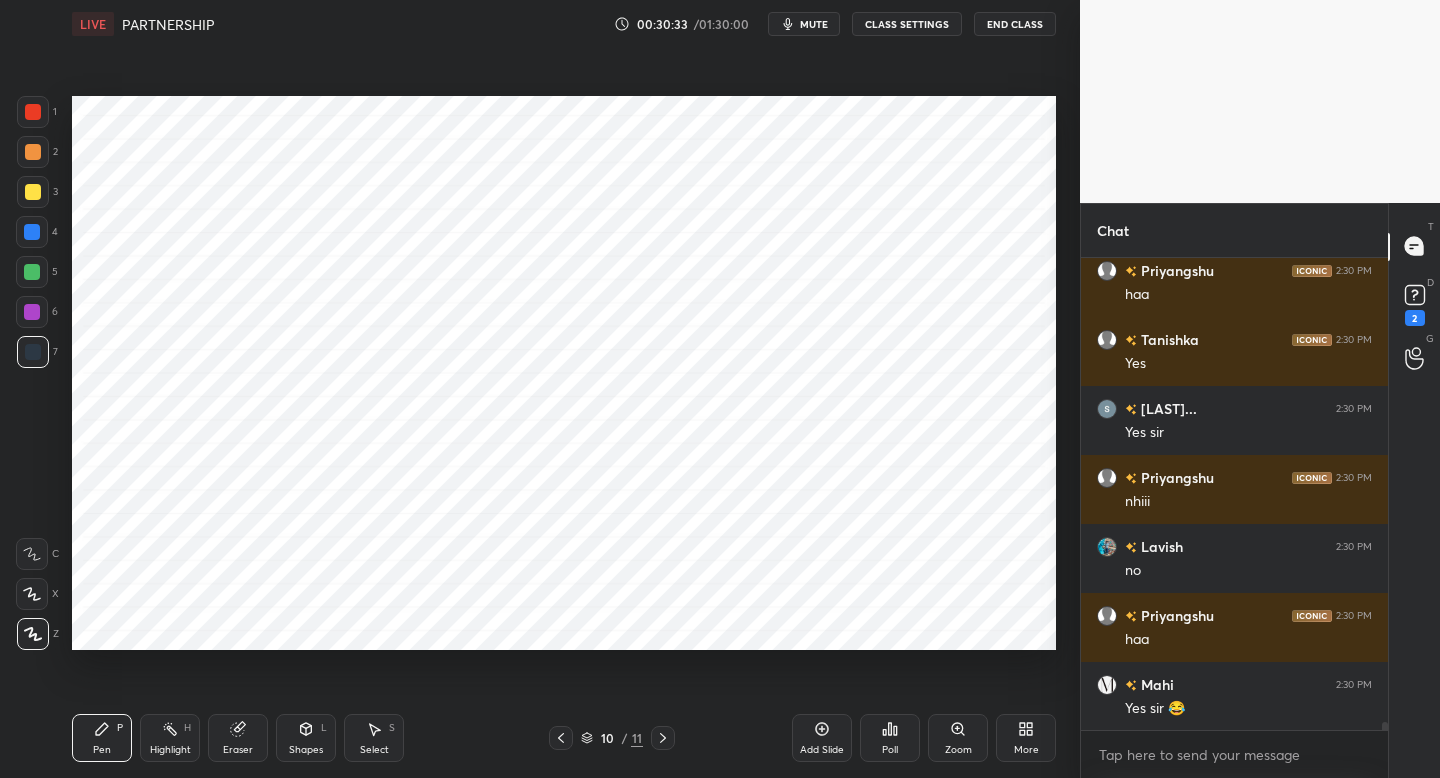 drag, startPoint x: 23, startPoint y: 317, endPoint x: 47, endPoint y: 310, distance: 25 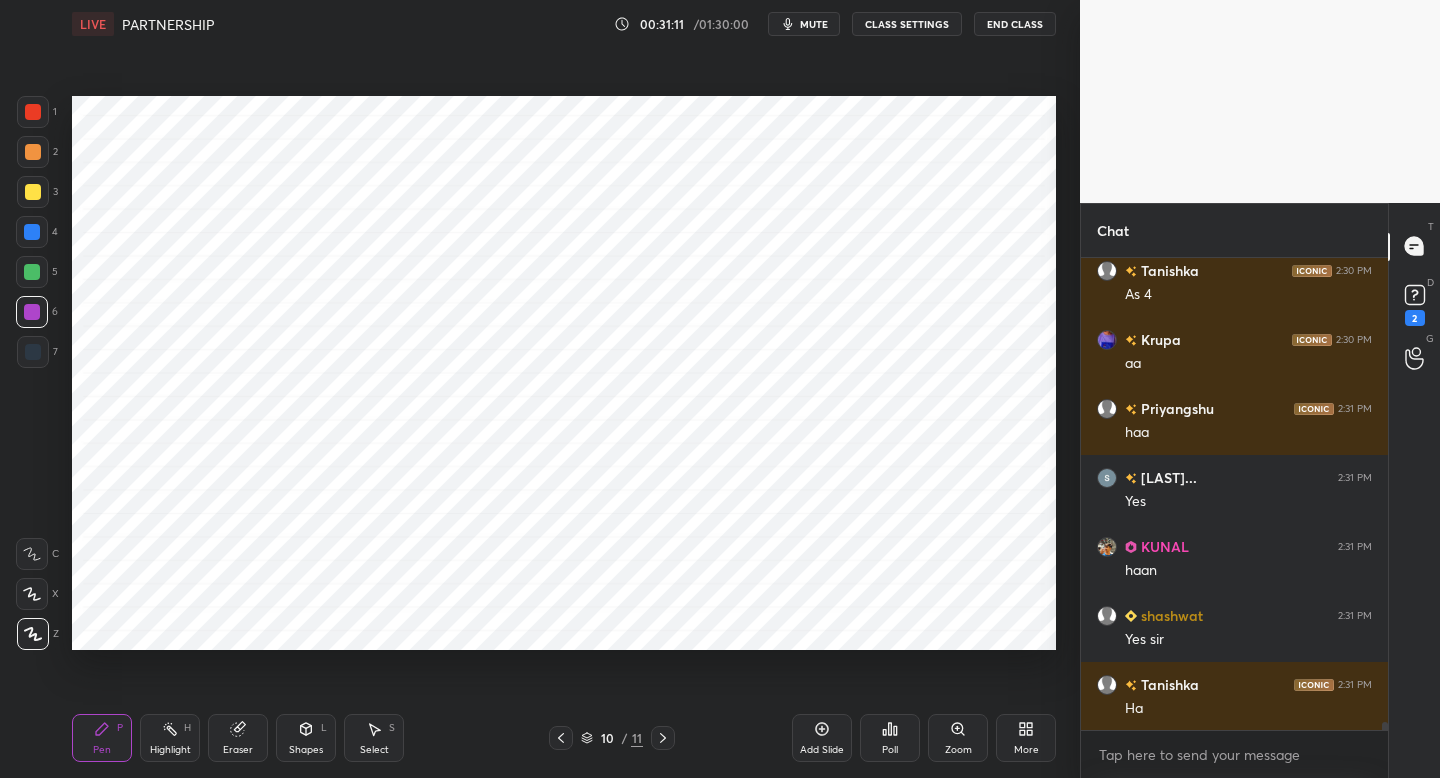 scroll, scrollTop: 29347, scrollLeft: 0, axis: vertical 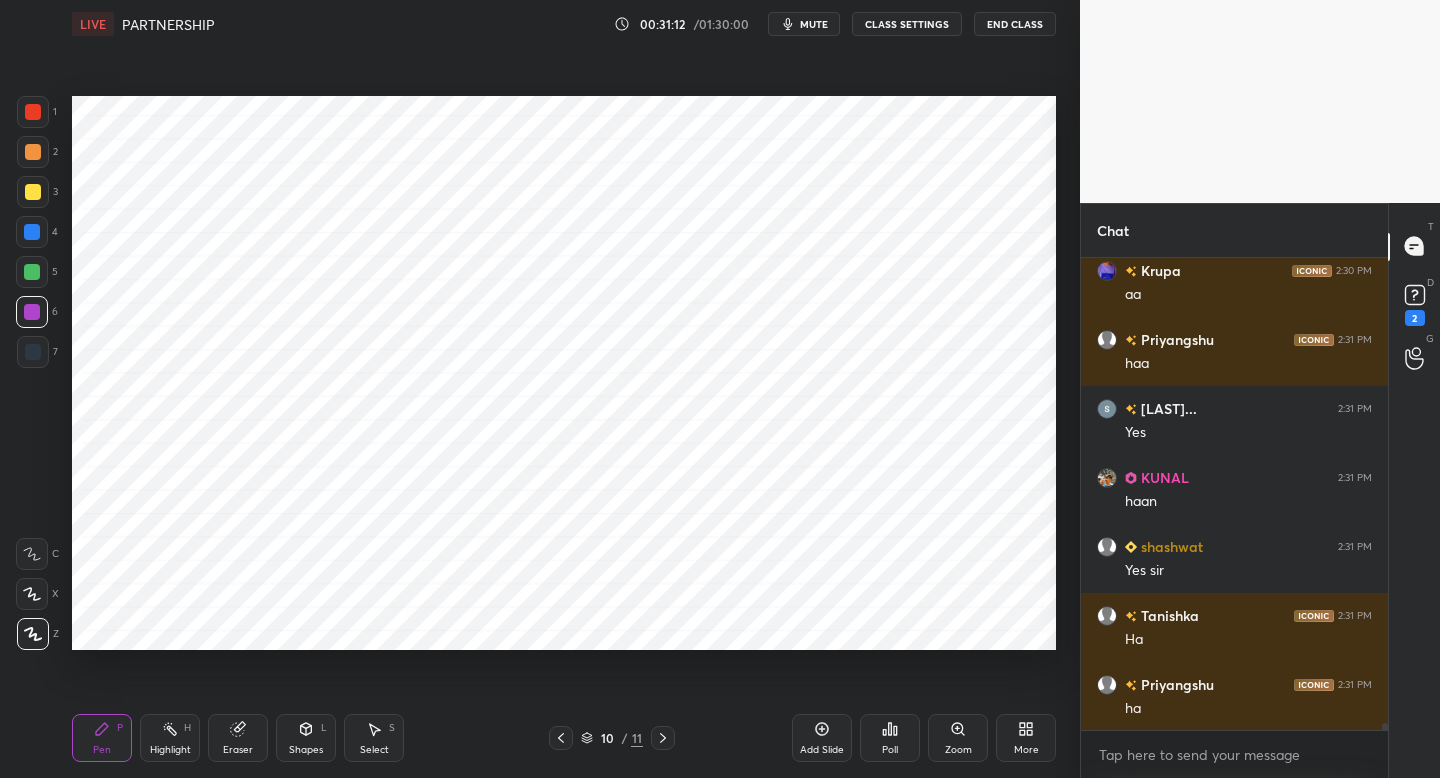 click on "mute" at bounding box center (814, 24) 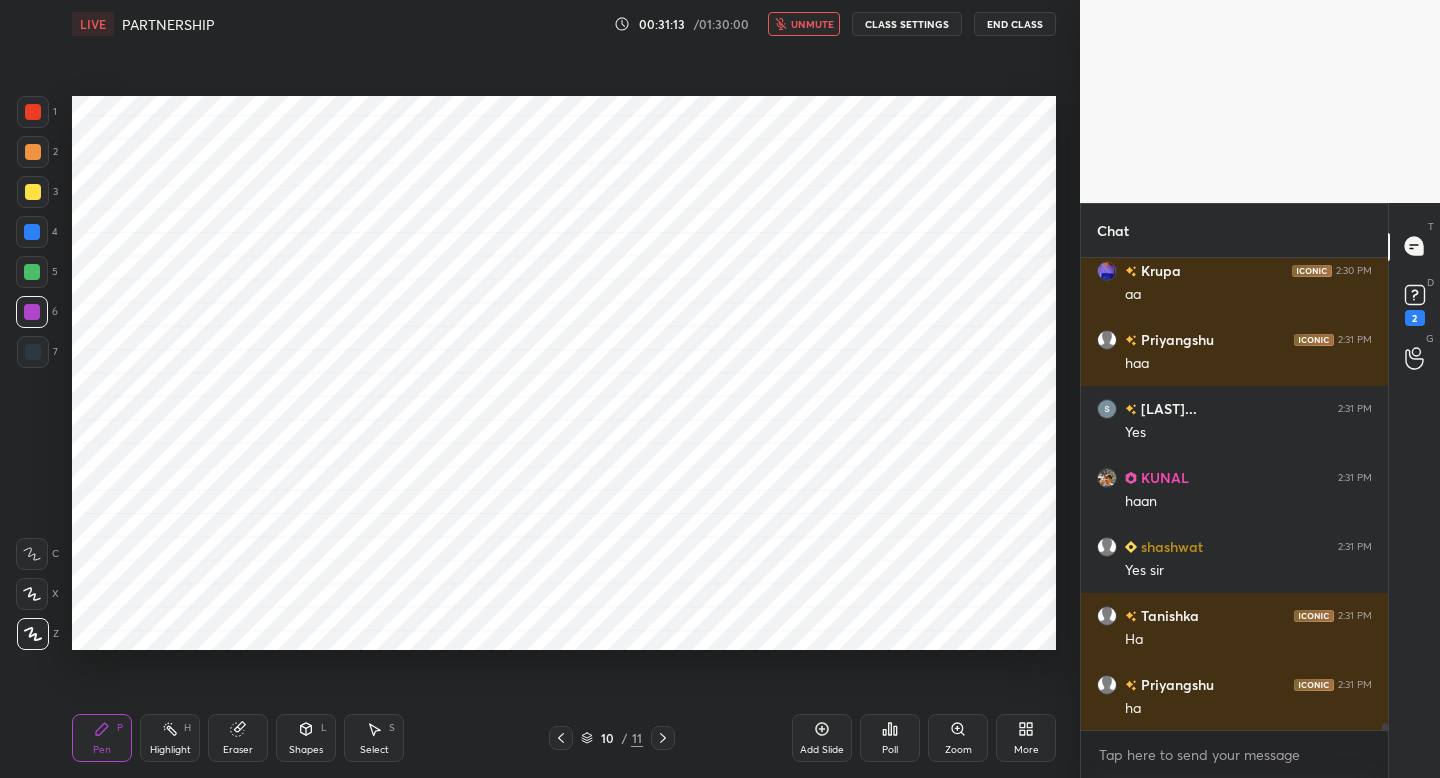 scroll, scrollTop: 29416, scrollLeft: 0, axis: vertical 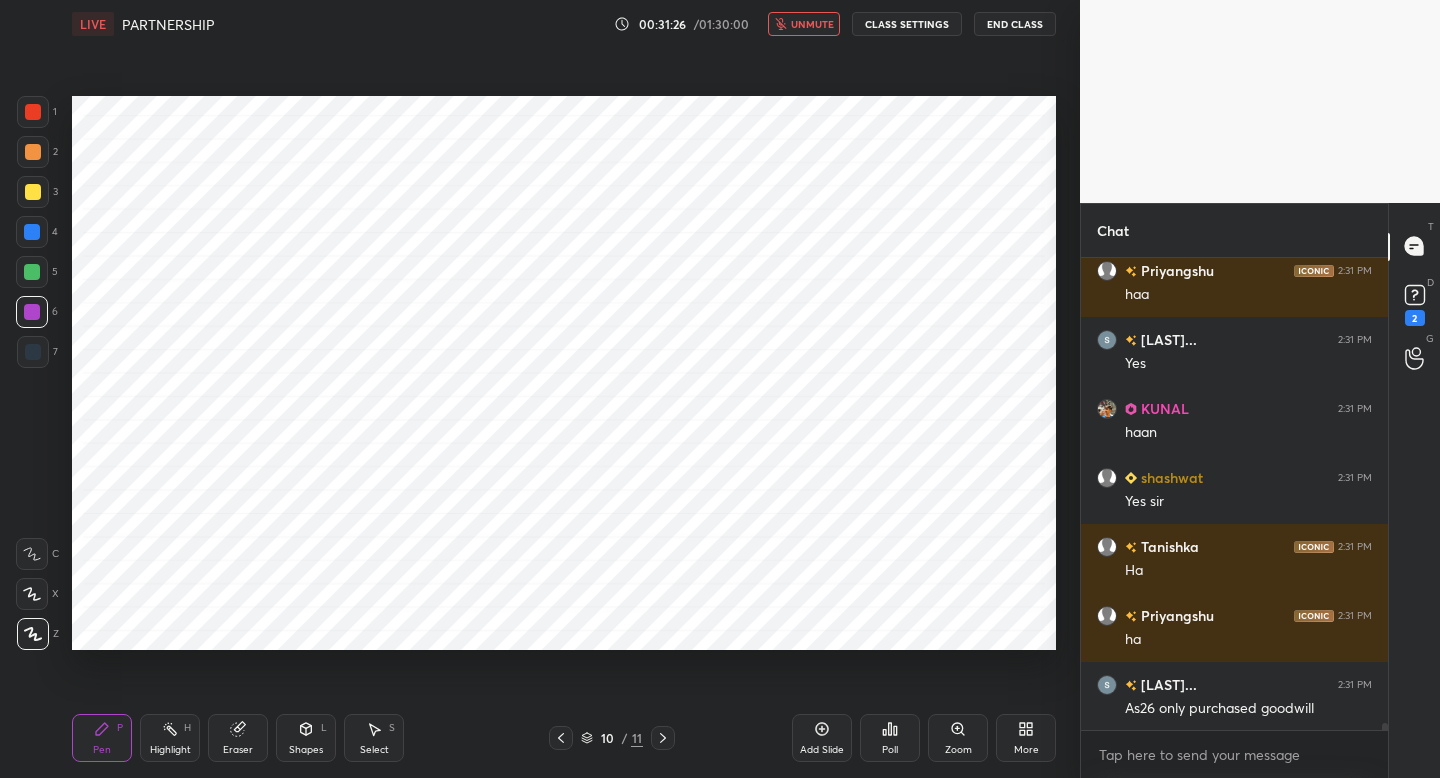click on "unmute" at bounding box center [812, 24] 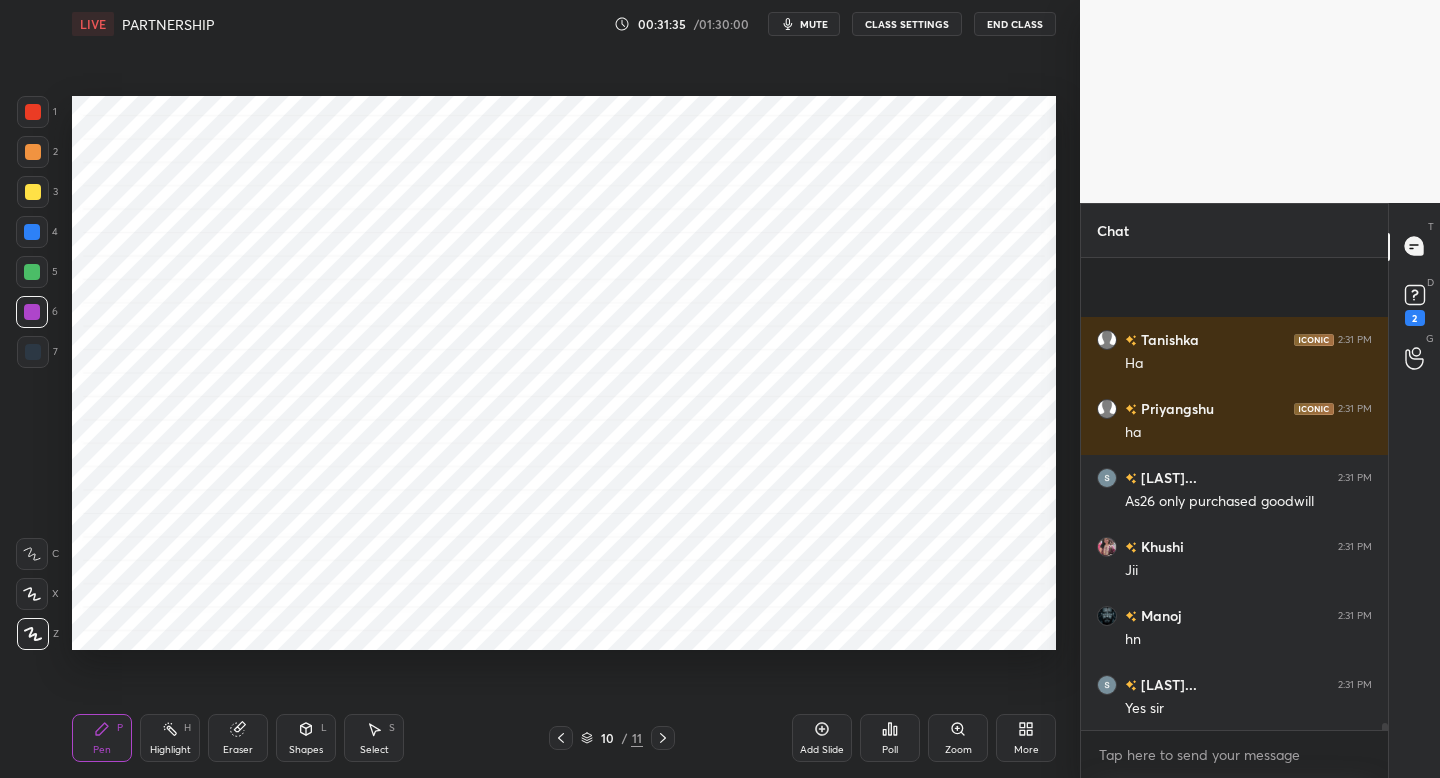scroll, scrollTop: 29761, scrollLeft: 0, axis: vertical 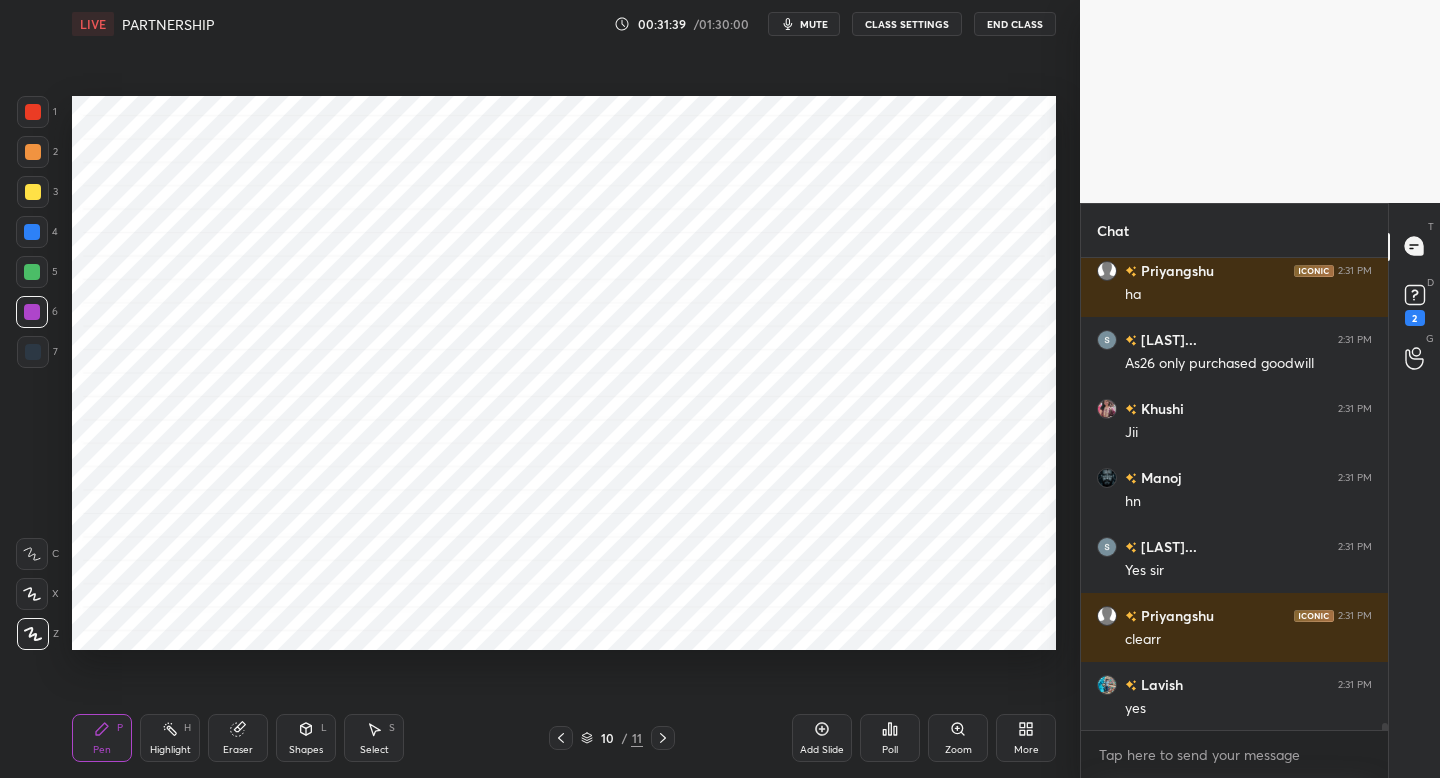 click at bounding box center (561, 738) 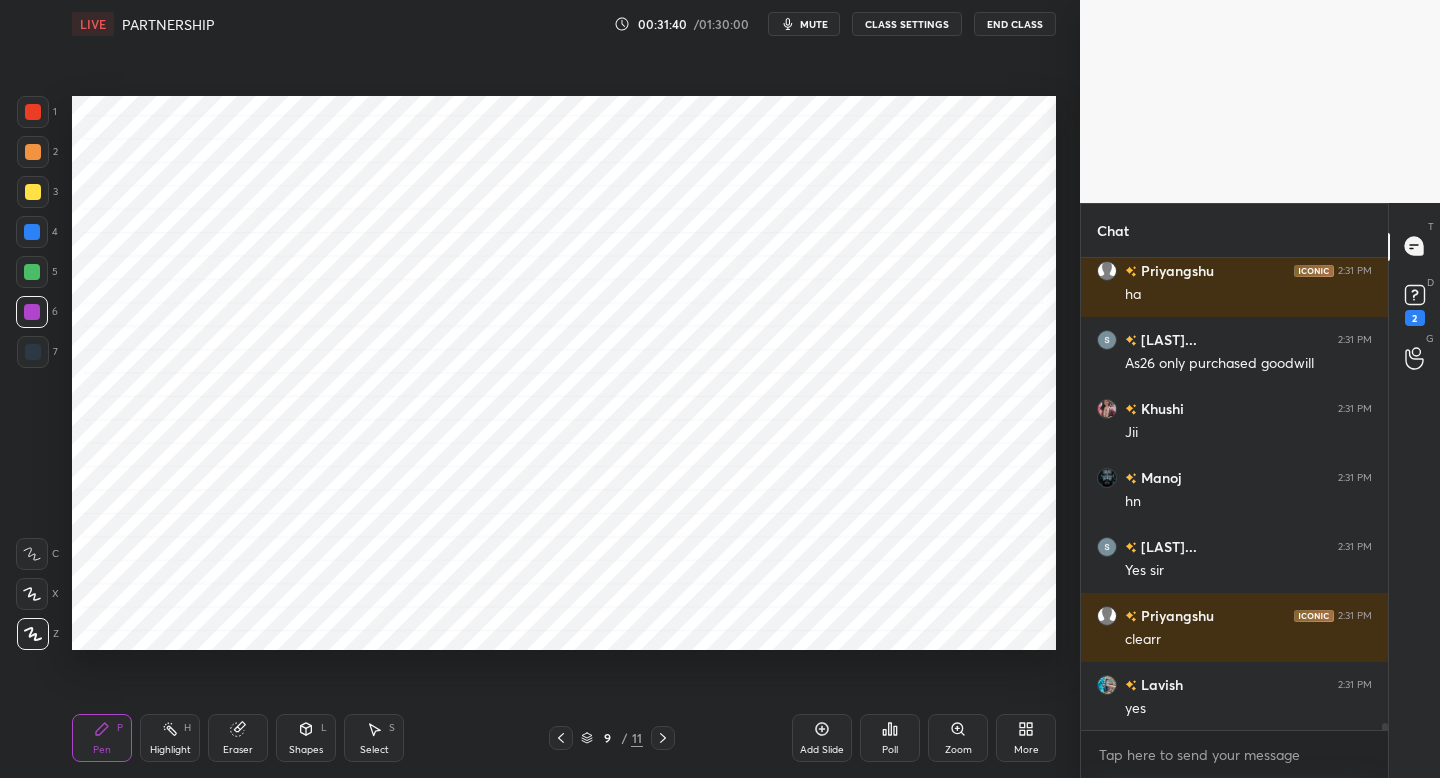 click 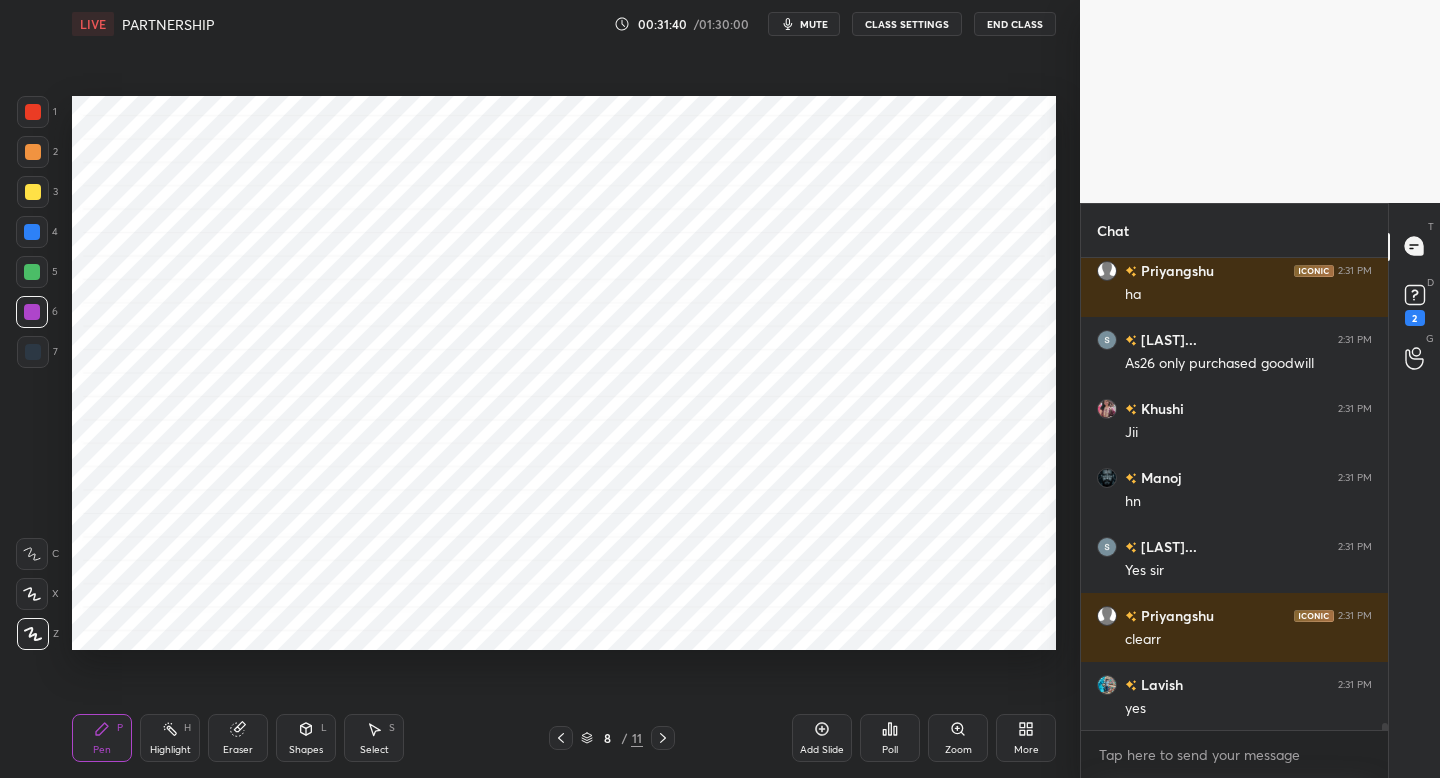 click 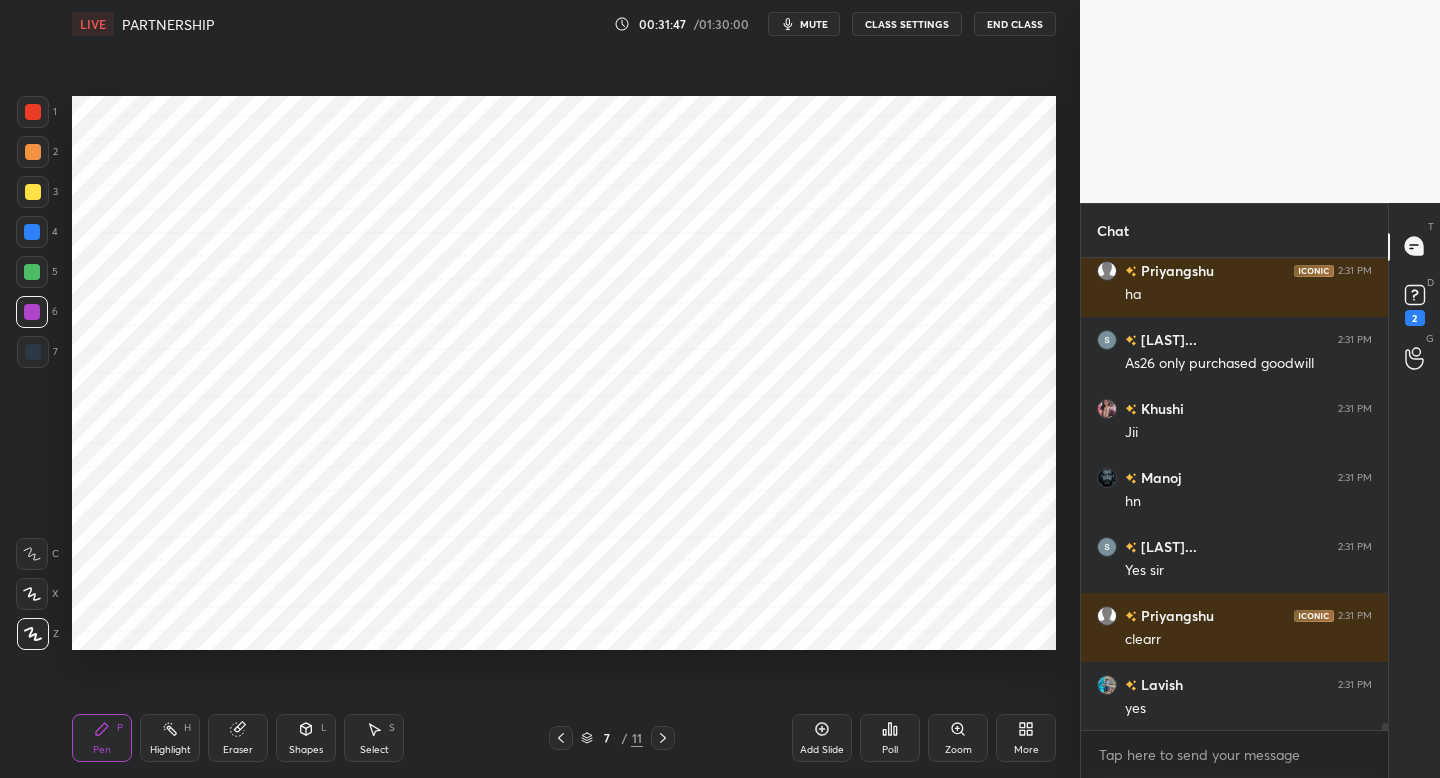 click at bounding box center (32, 272) 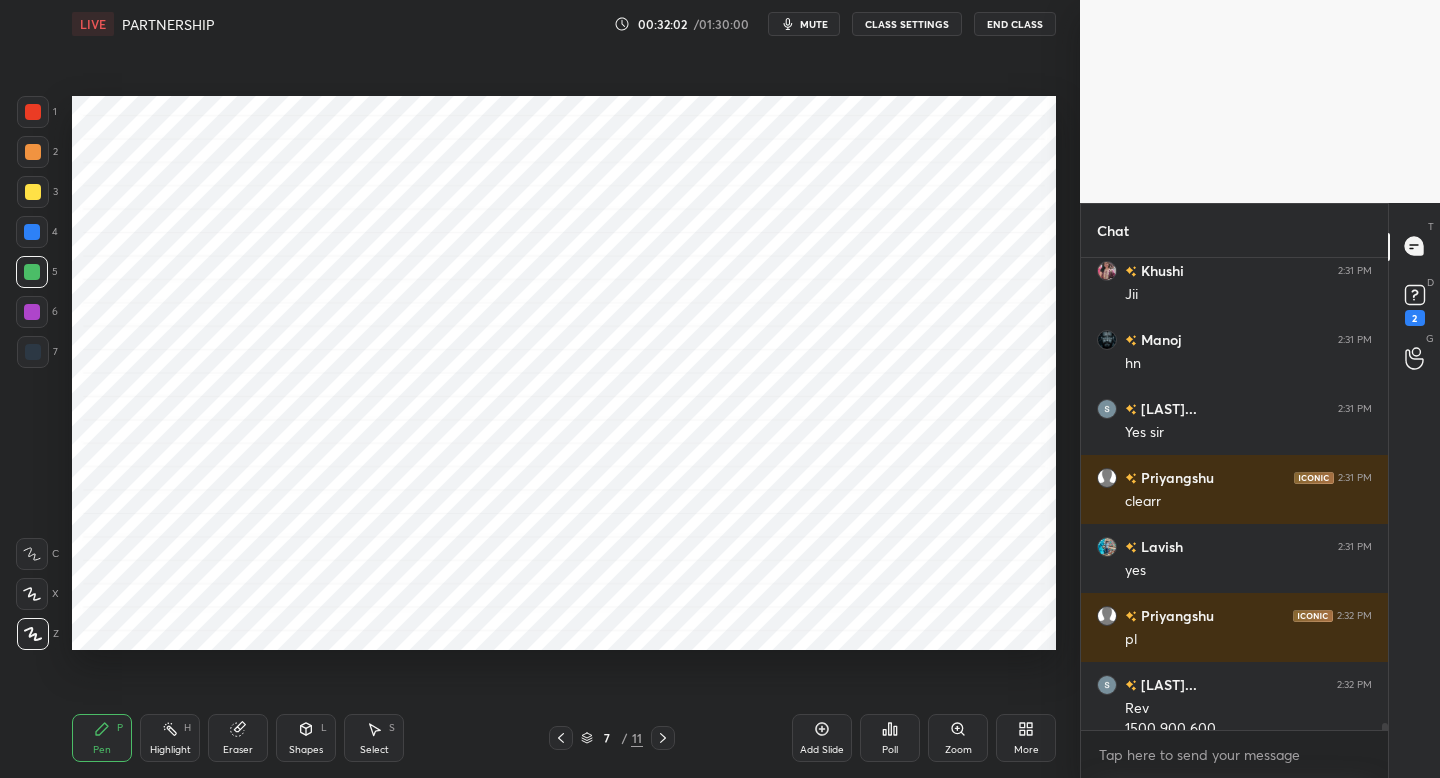 scroll, scrollTop: 29919, scrollLeft: 0, axis: vertical 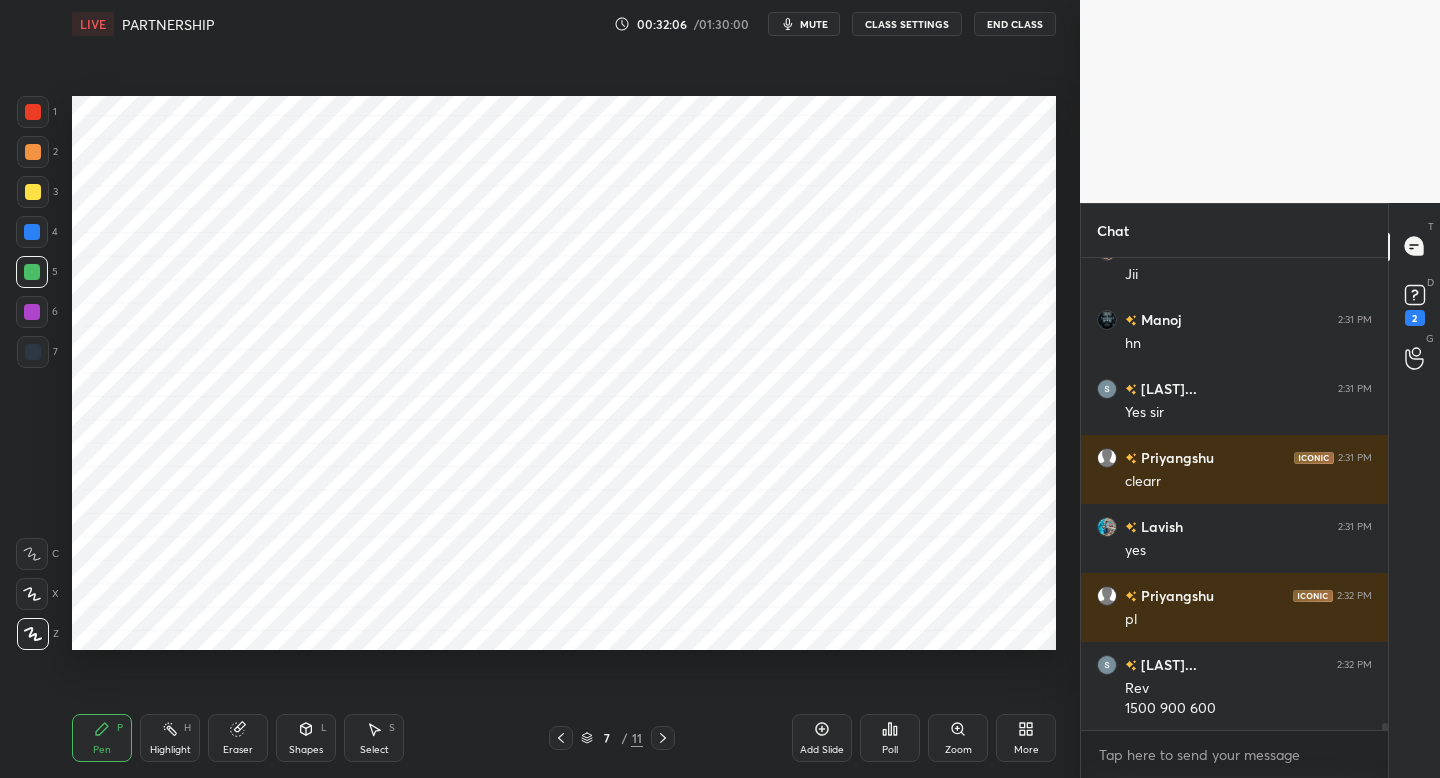 click 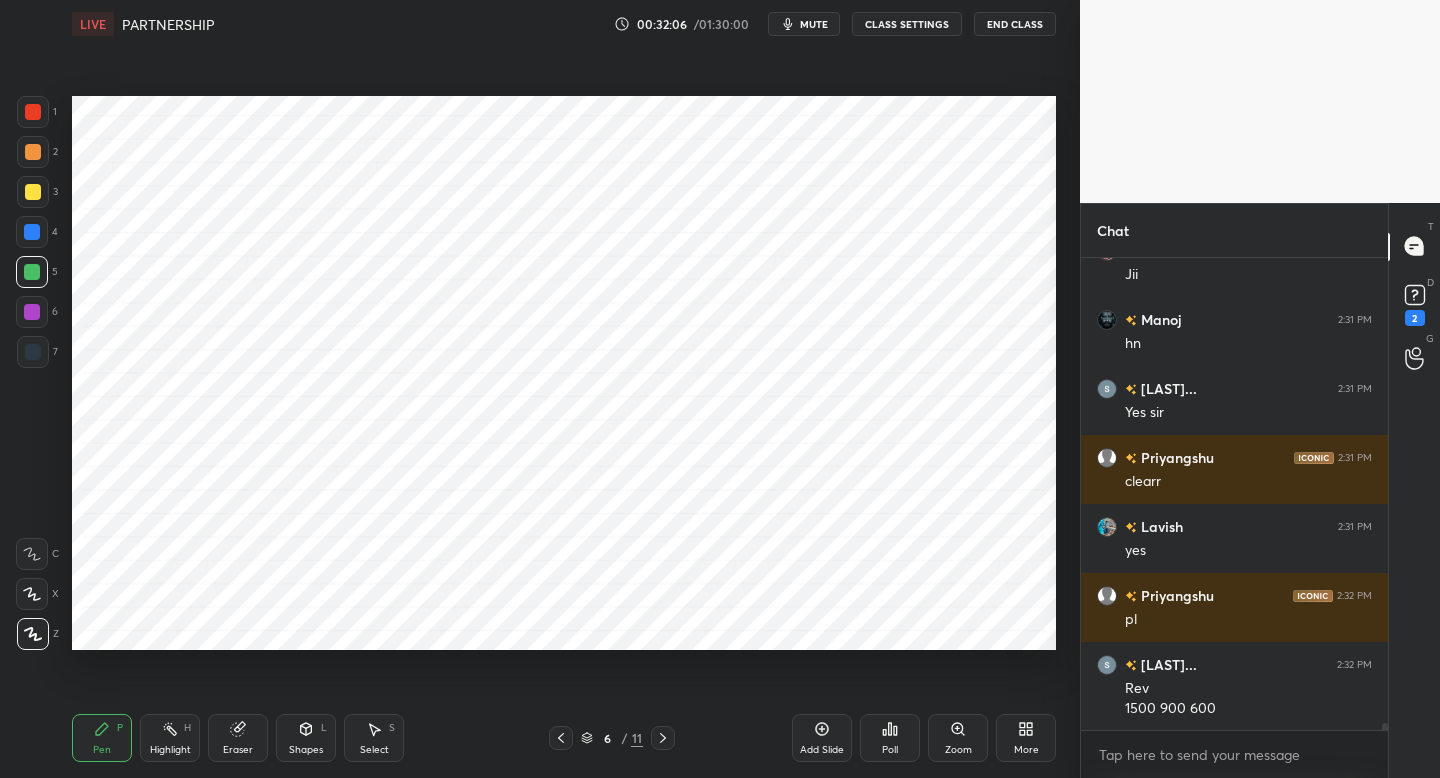 drag, startPoint x: 558, startPoint y: 741, endPoint x: 555, endPoint y: 727, distance: 14.3178215 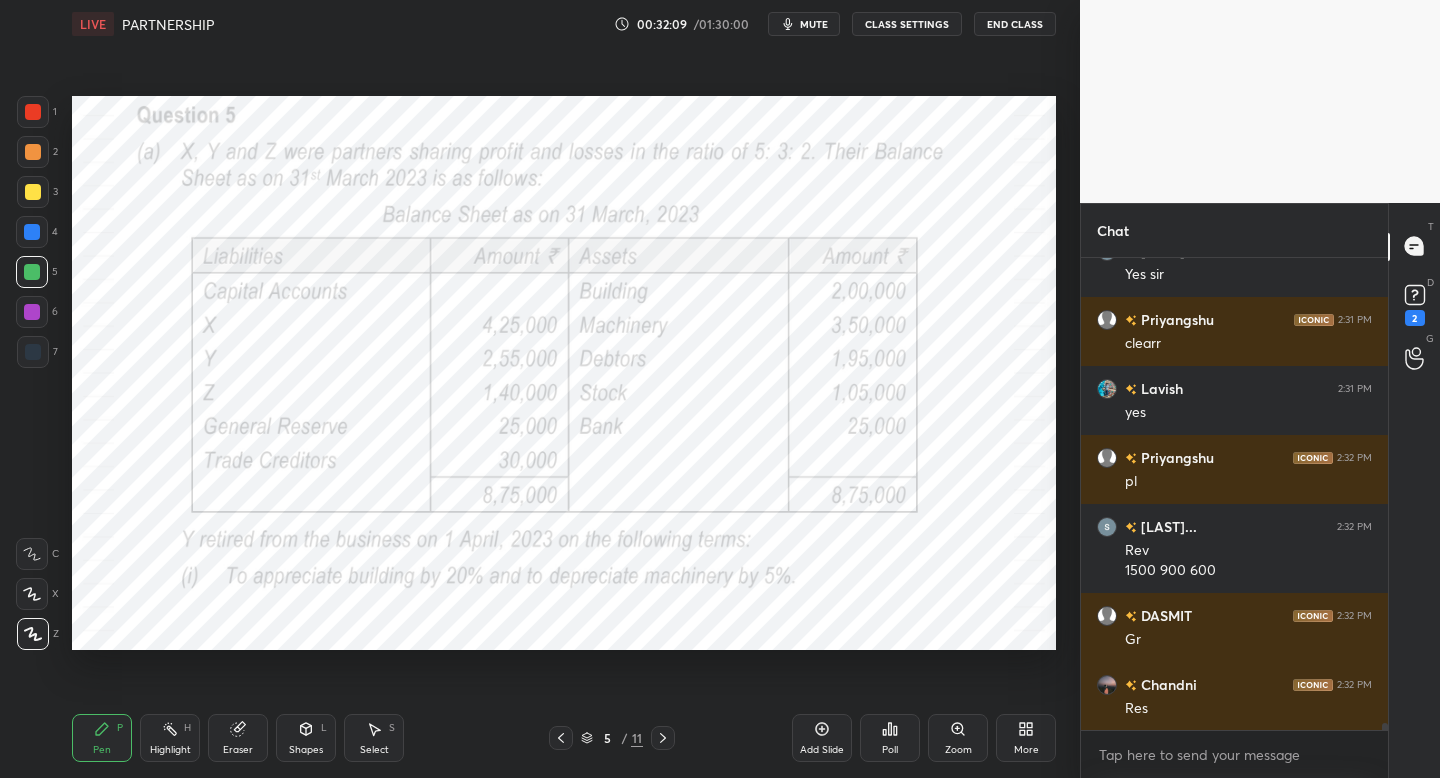 scroll, scrollTop: 30126, scrollLeft: 0, axis: vertical 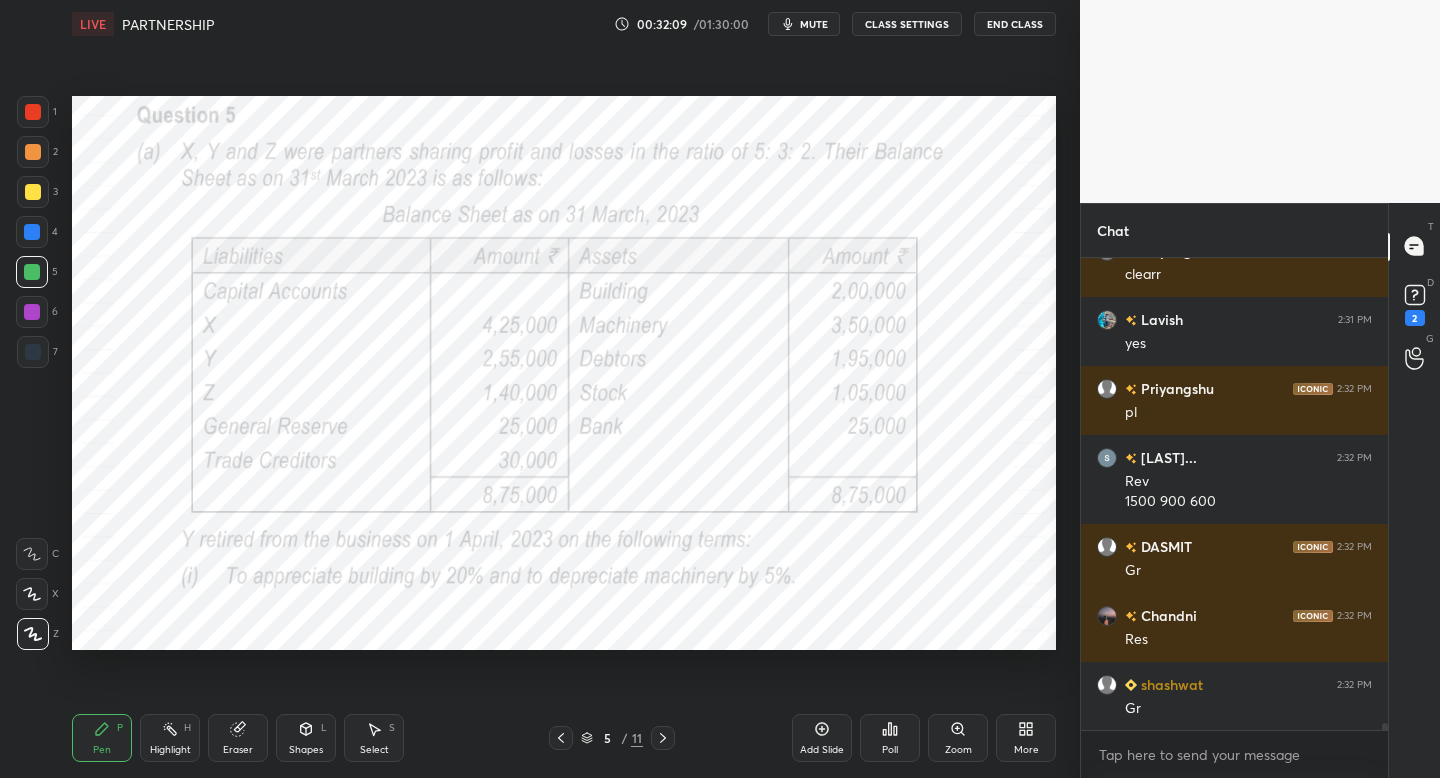click on "5 / 11" at bounding box center [612, 738] 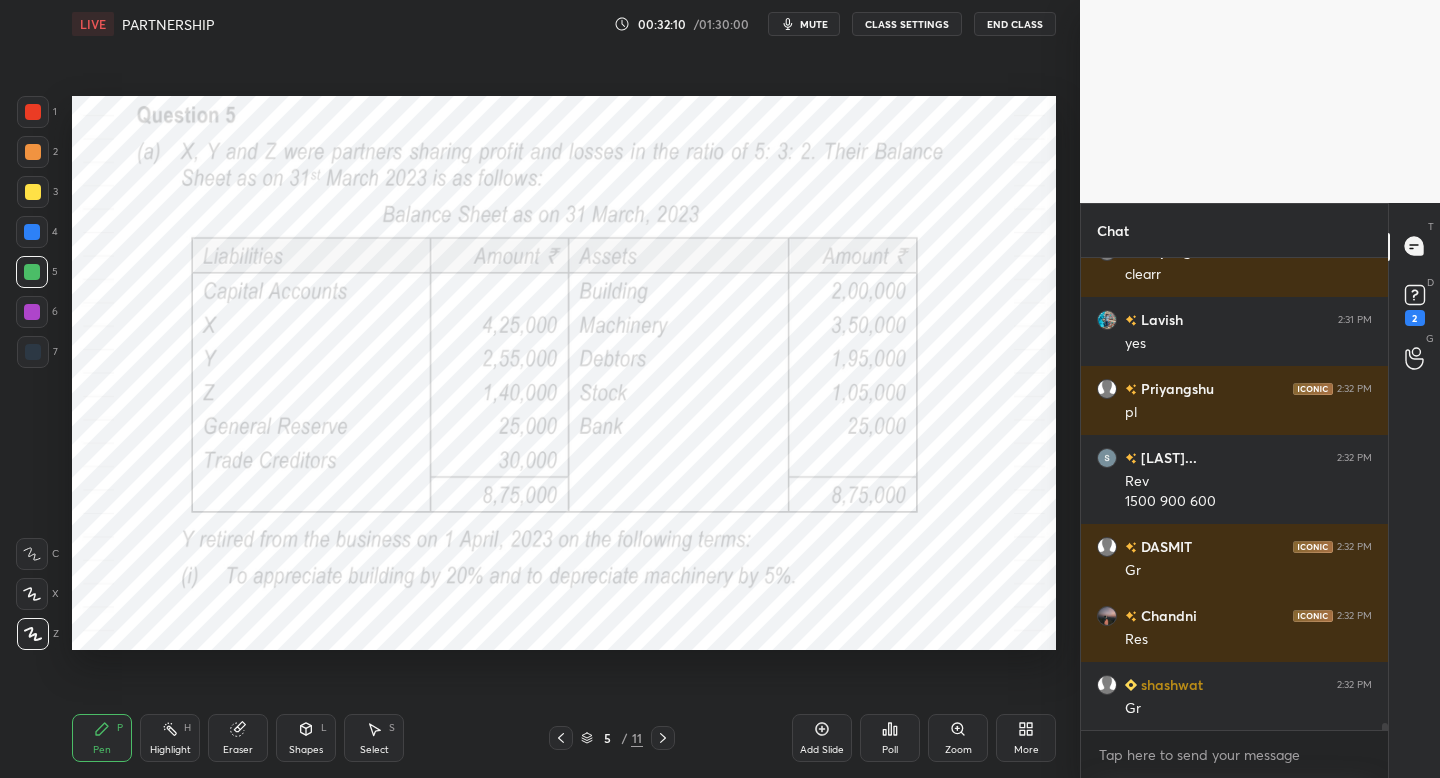 click 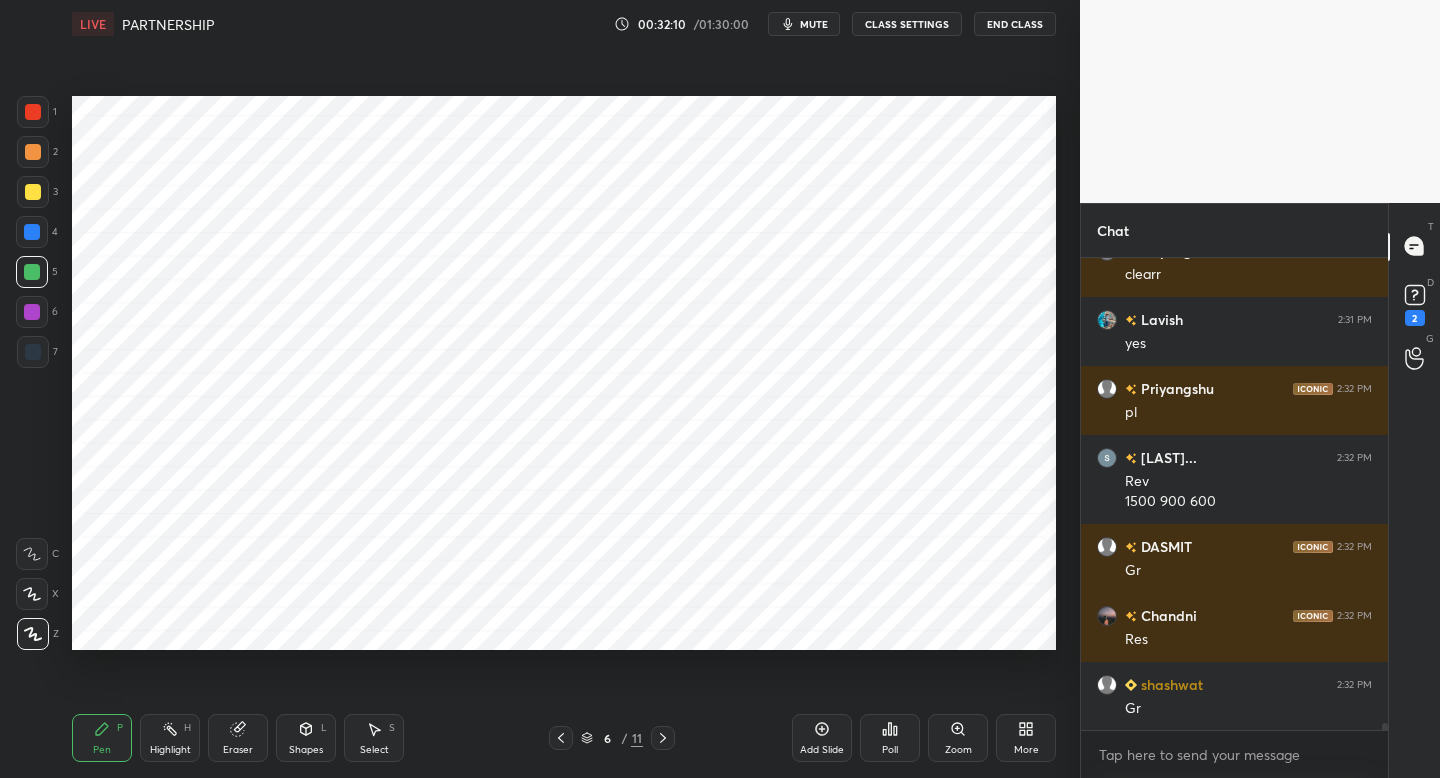drag, startPoint x: 662, startPoint y: 744, endPoint x: 664, endPoint y: 733, distance: 11.18034 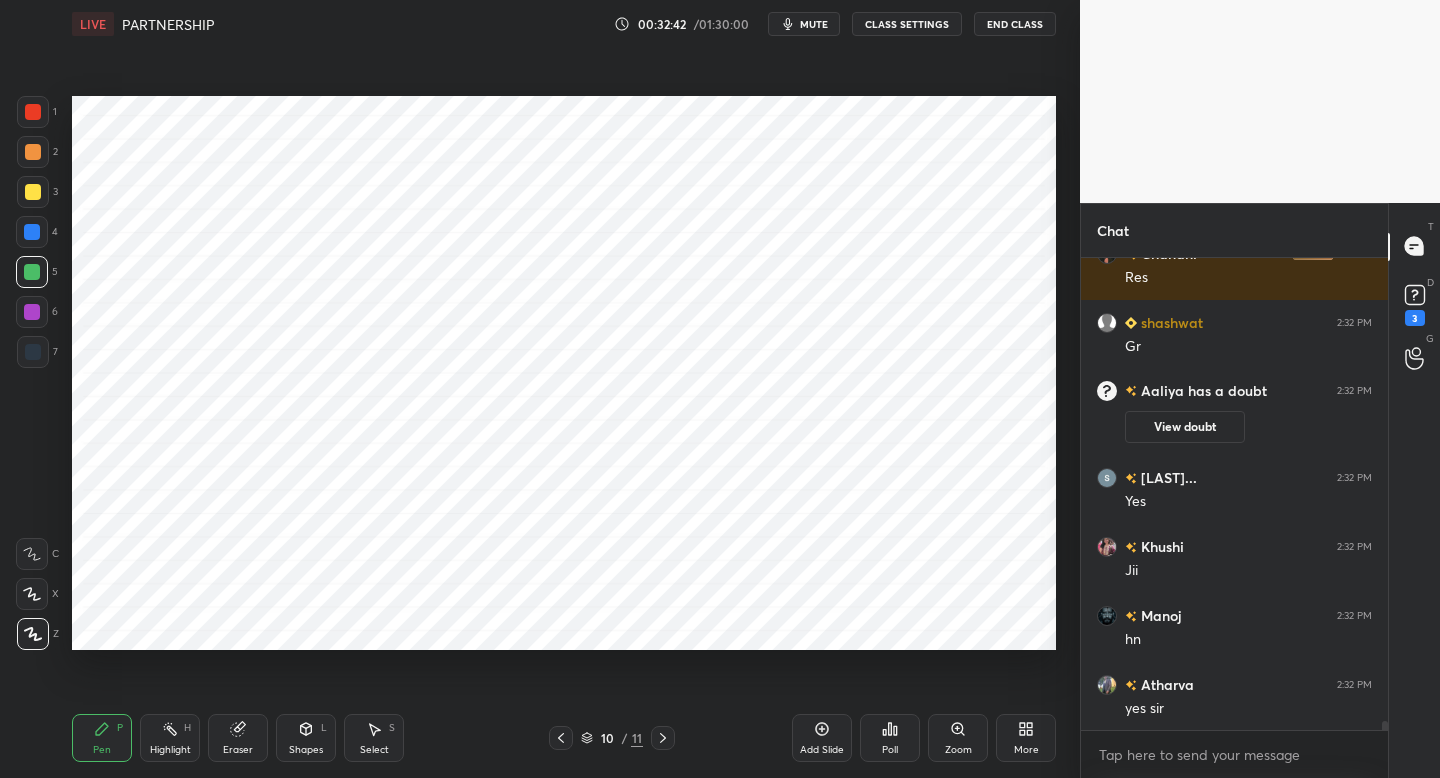 scroll, scrollTop: 24751, scrollLeft: 0, axis: vertical 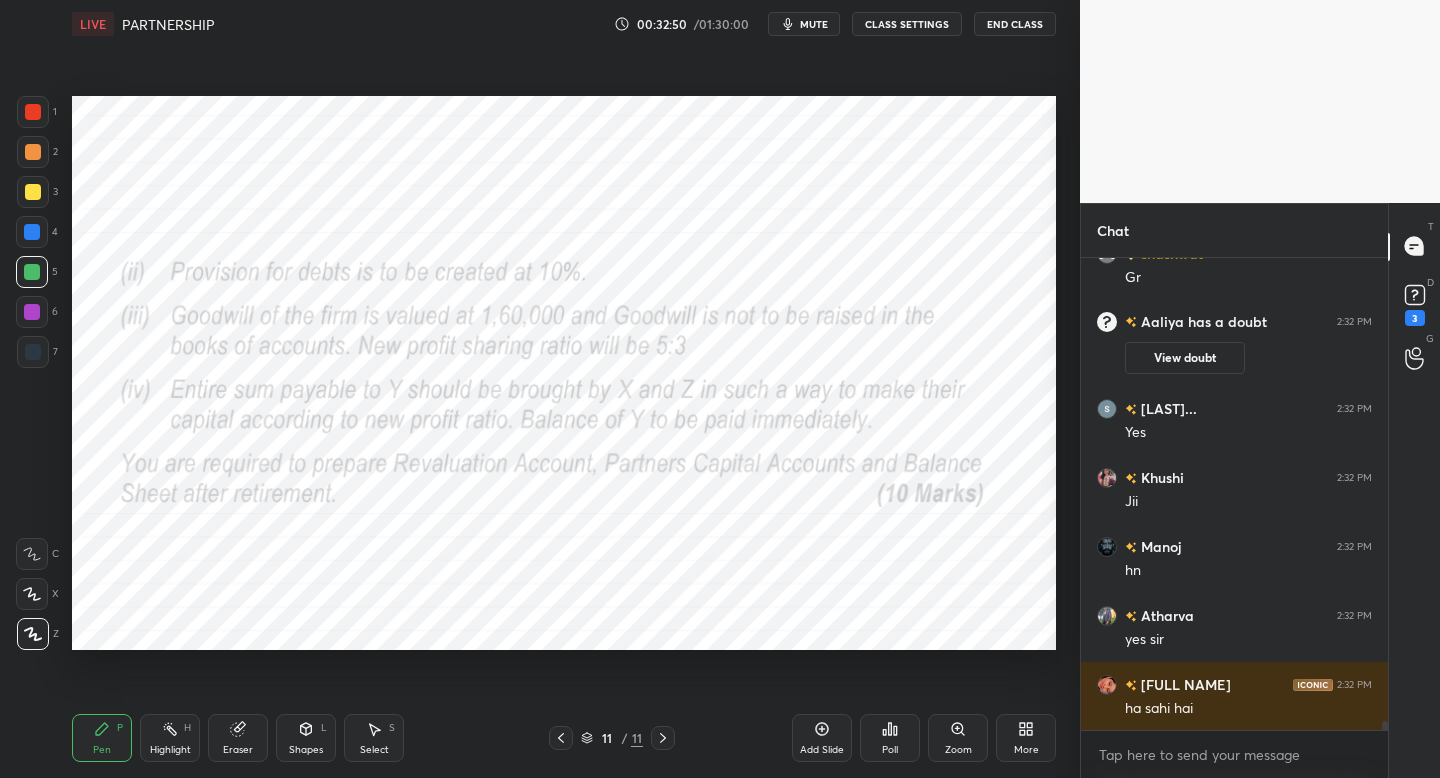 click 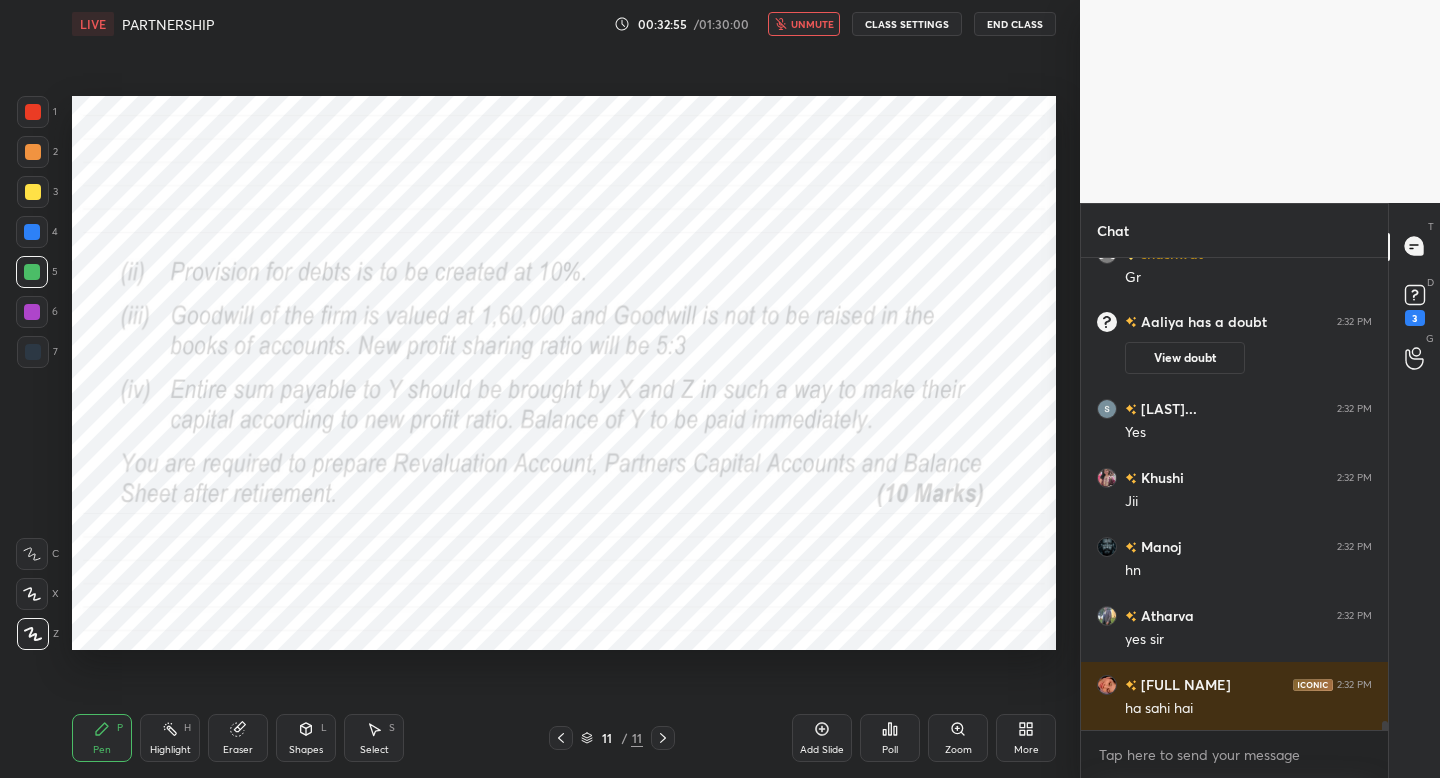 scroll, scrollTop: 24820, scrollLeft: 0, axis: vertical 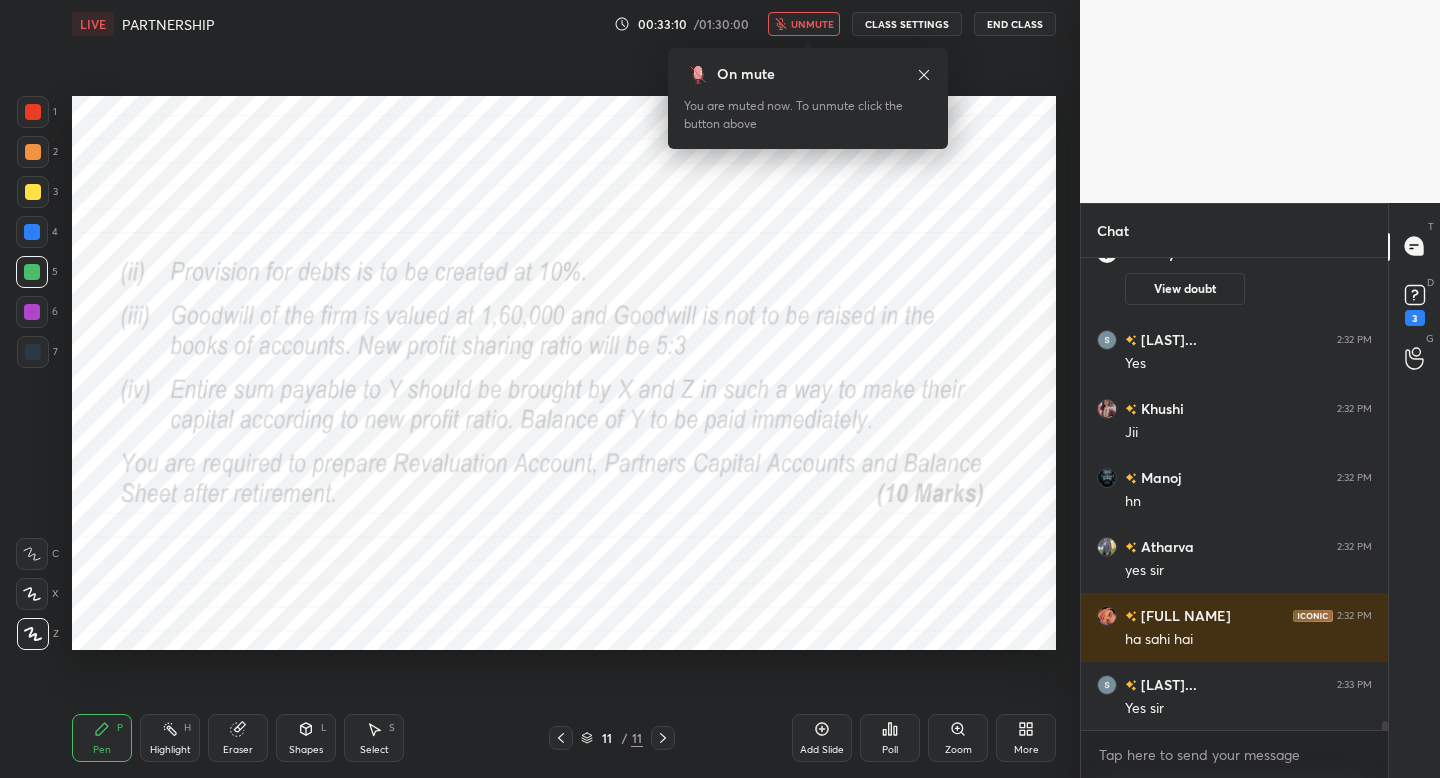 click on "unmute" at bounding box center [812, 24] 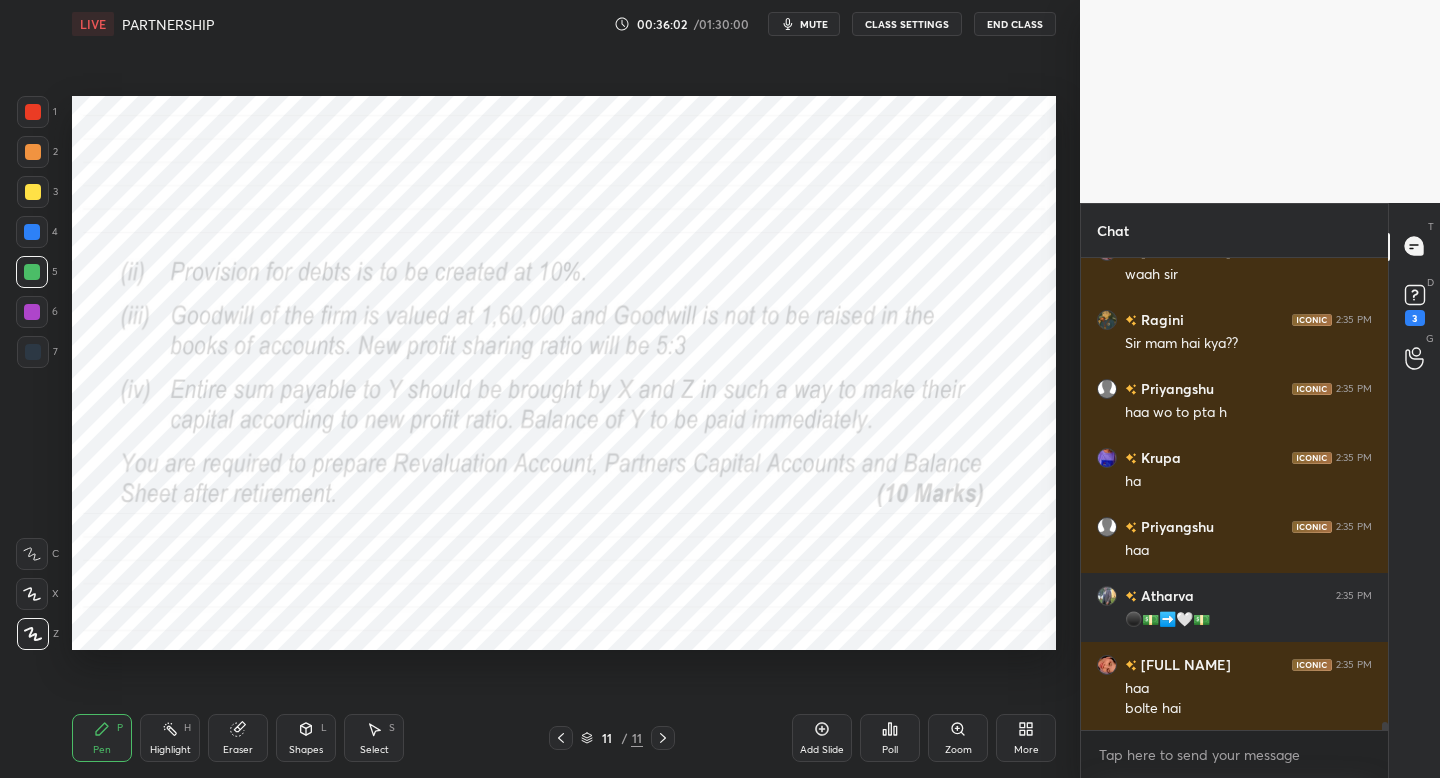 scroll, scrollTop: 26100, scrollLeft: 0, axis: vertical 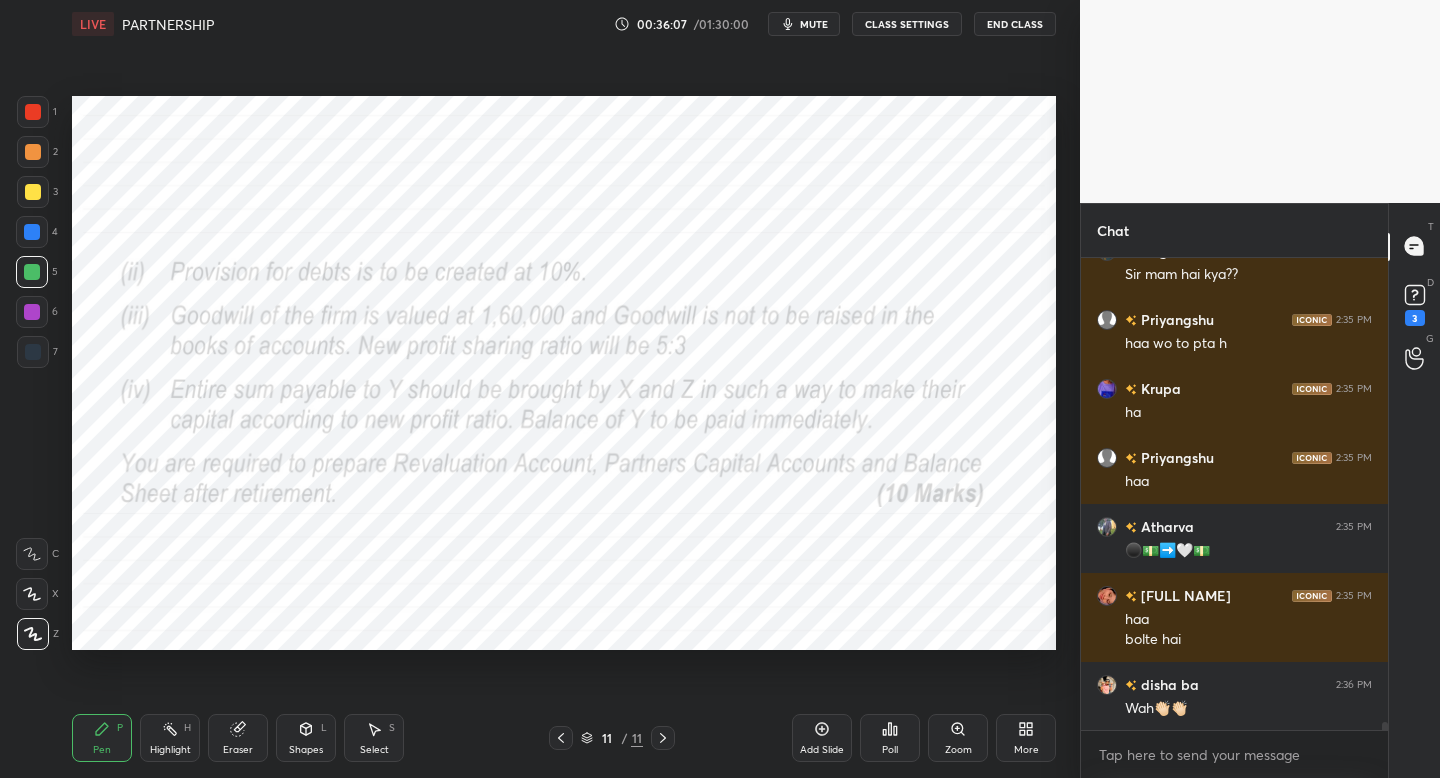 click 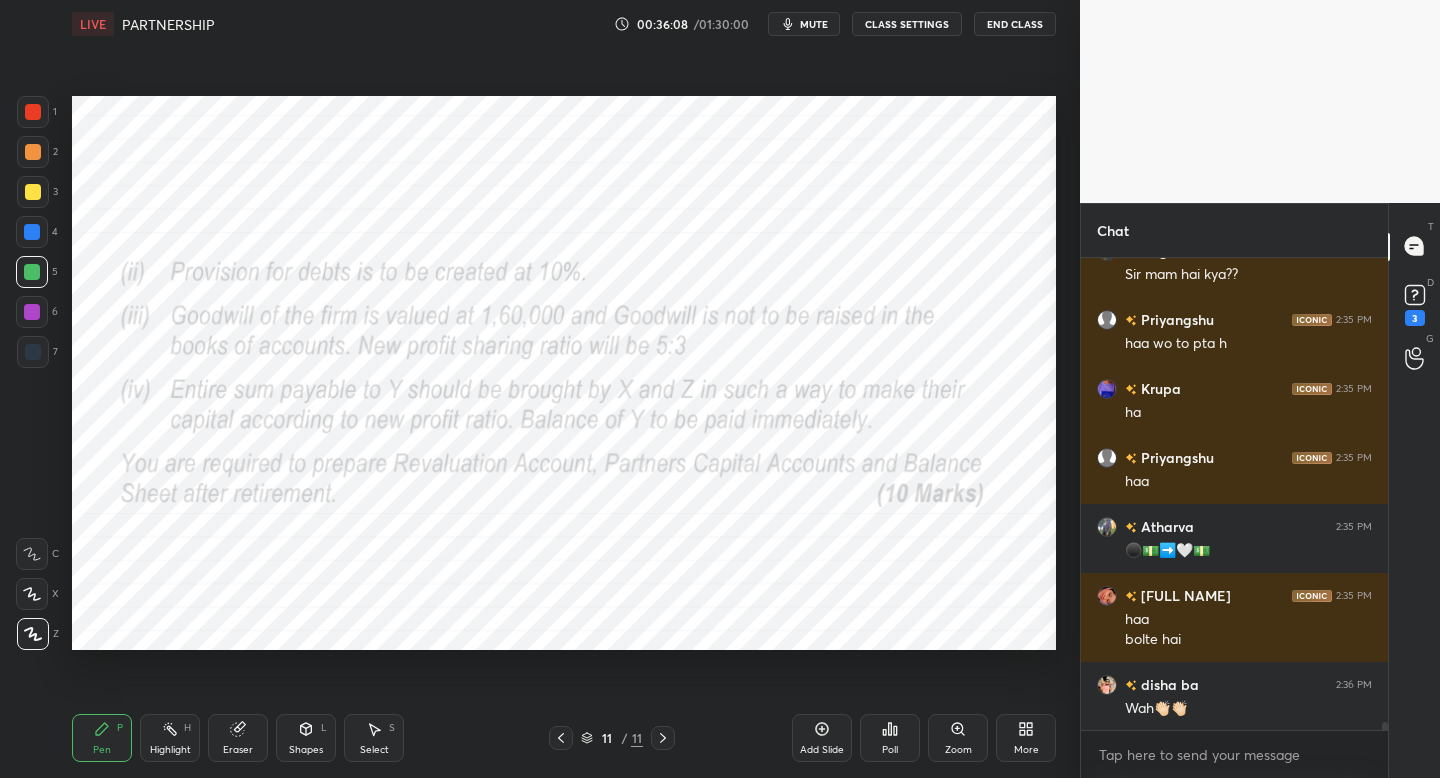 click 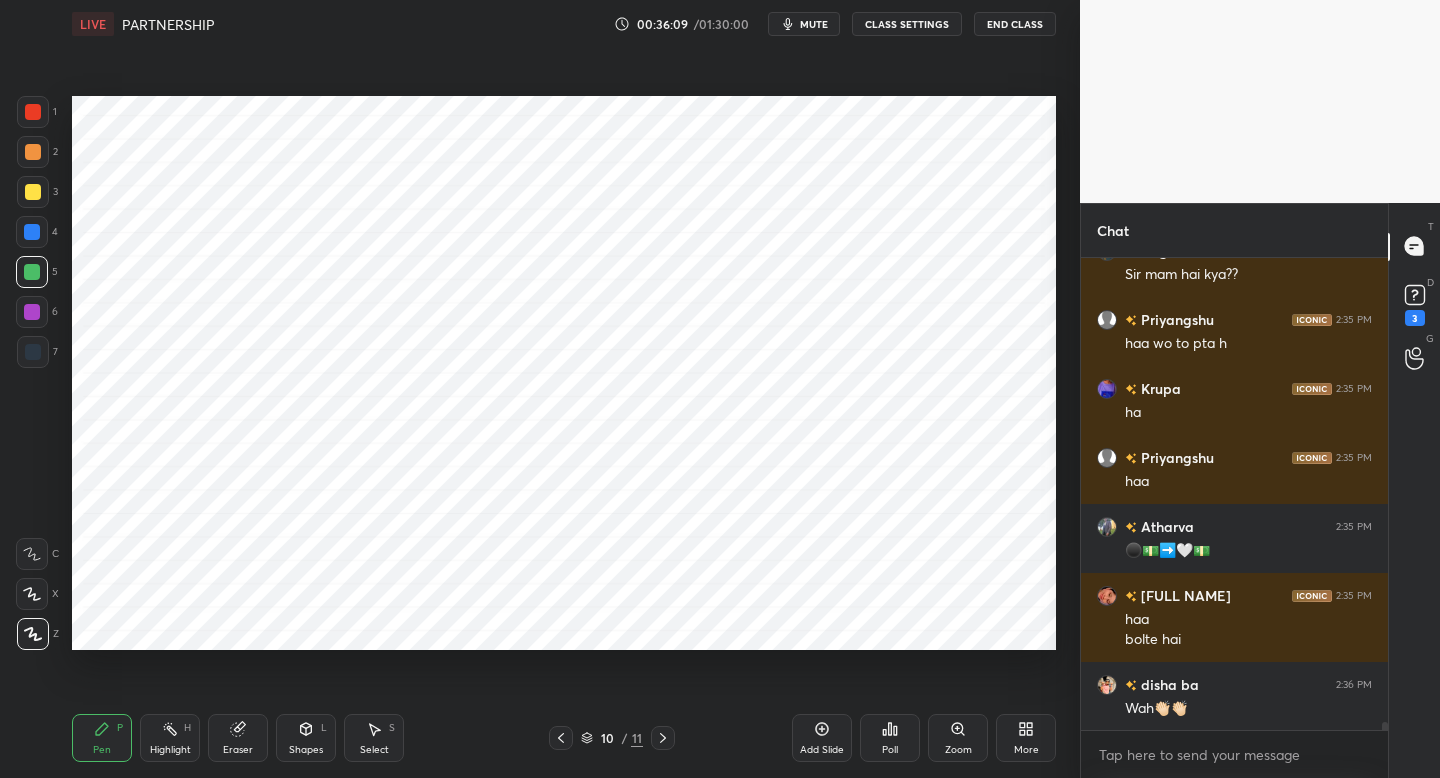 click 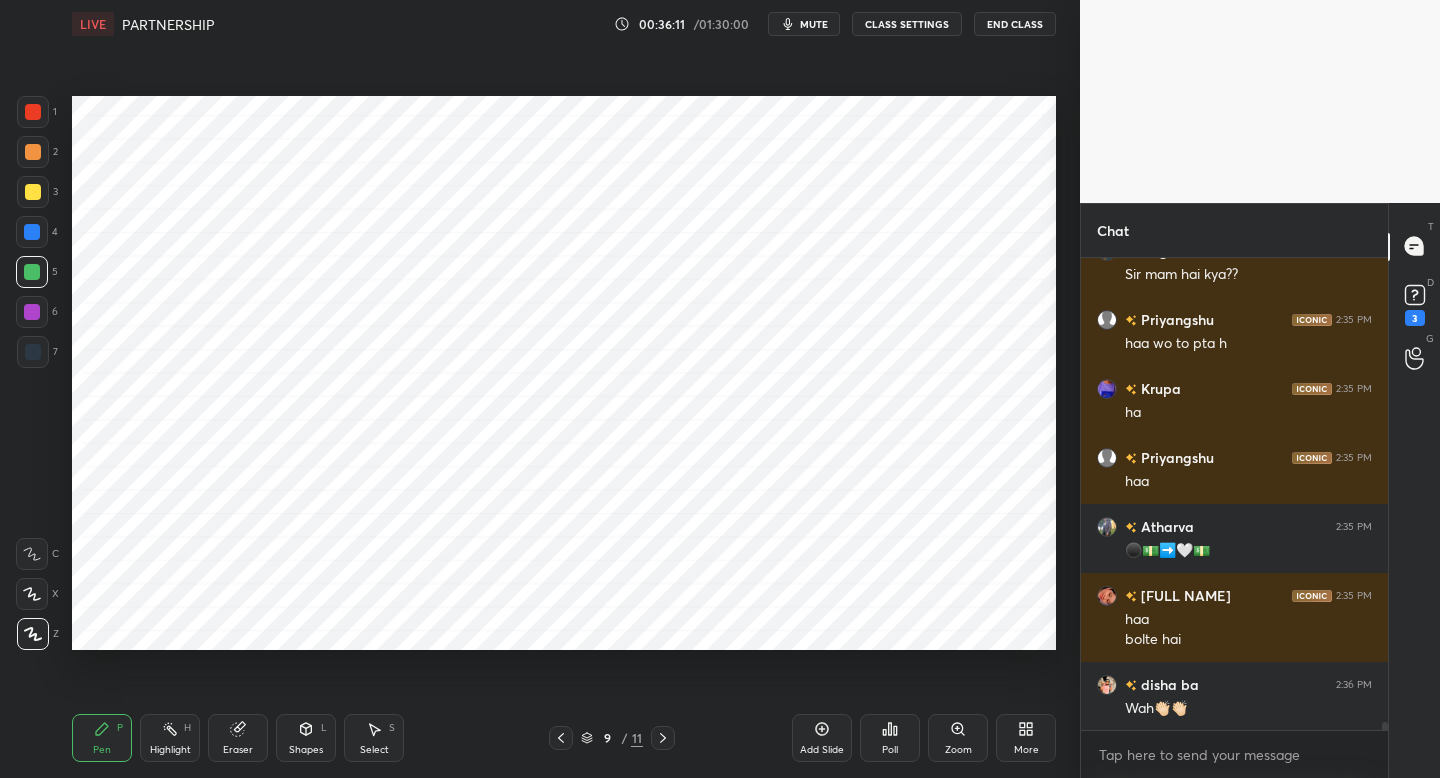 scroll, scrollTop: 26169, scrollLeft: 0, axis: vertical 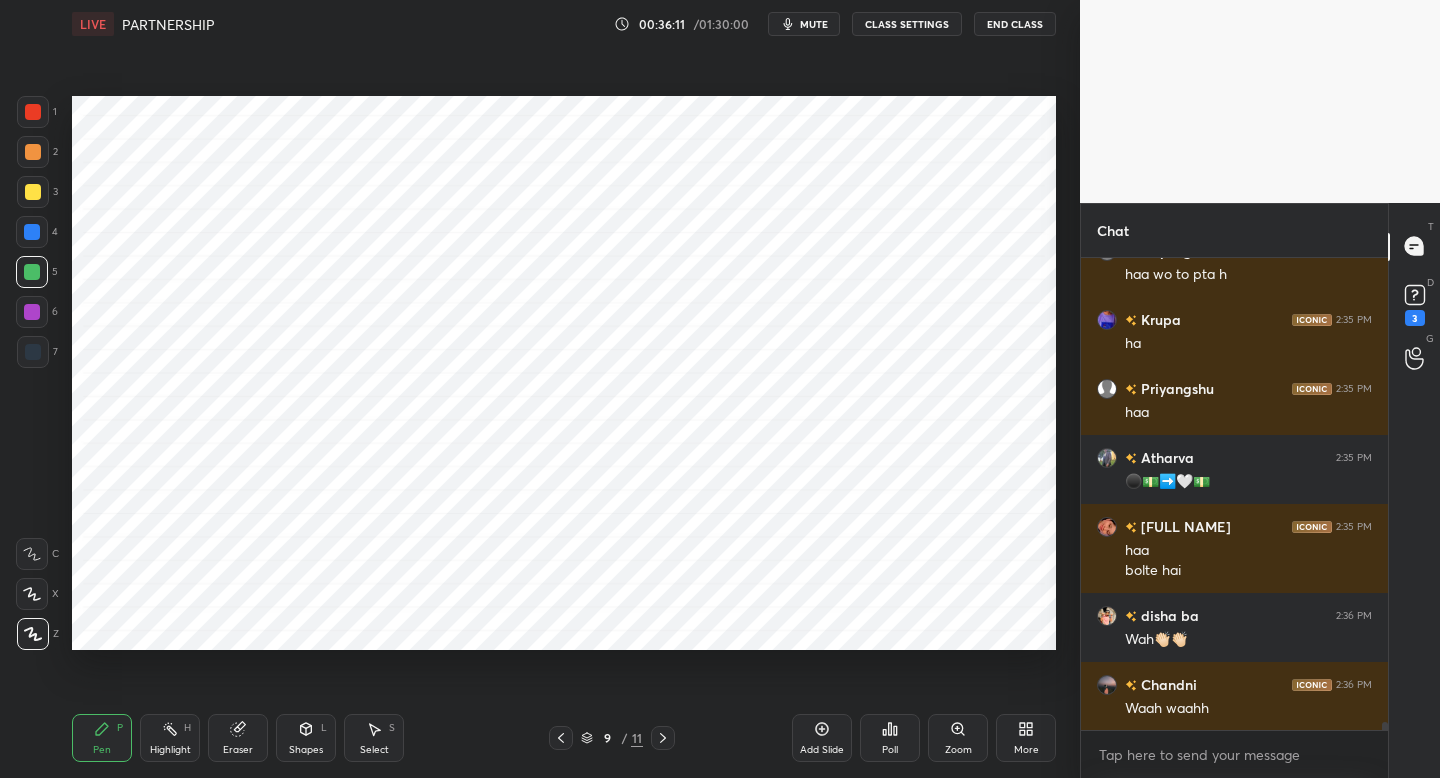 click 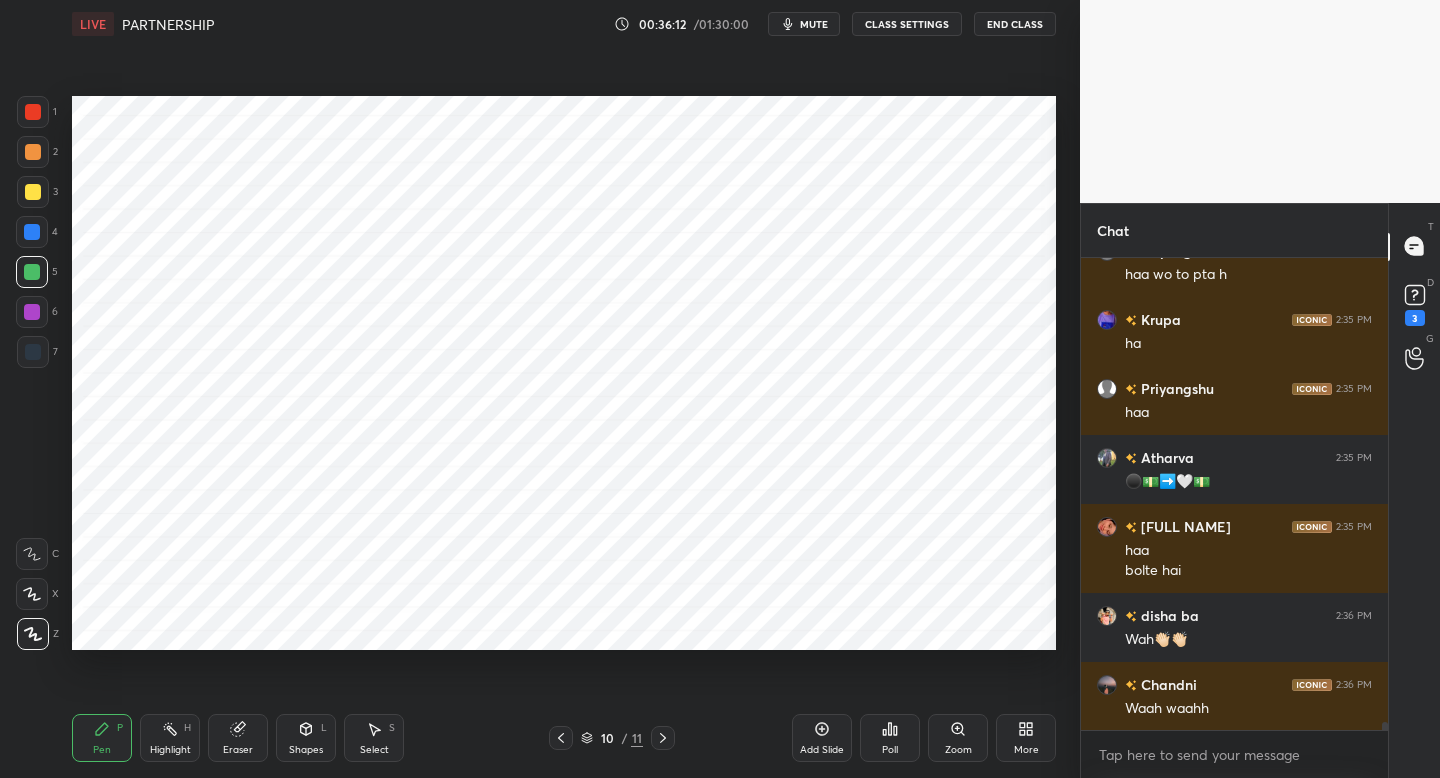 click 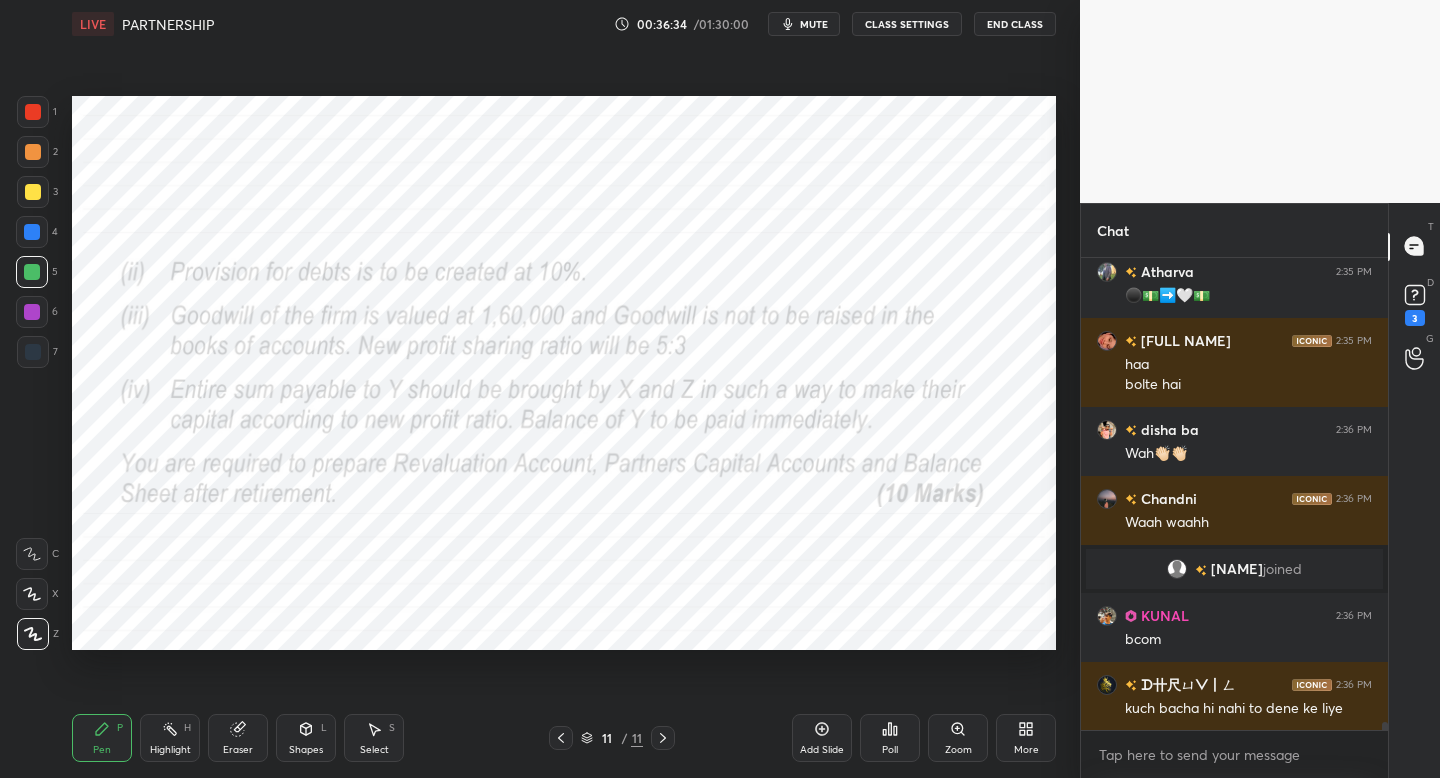 scroll, scrollTop: 25912, scrollLeft: 0, axis: vertical 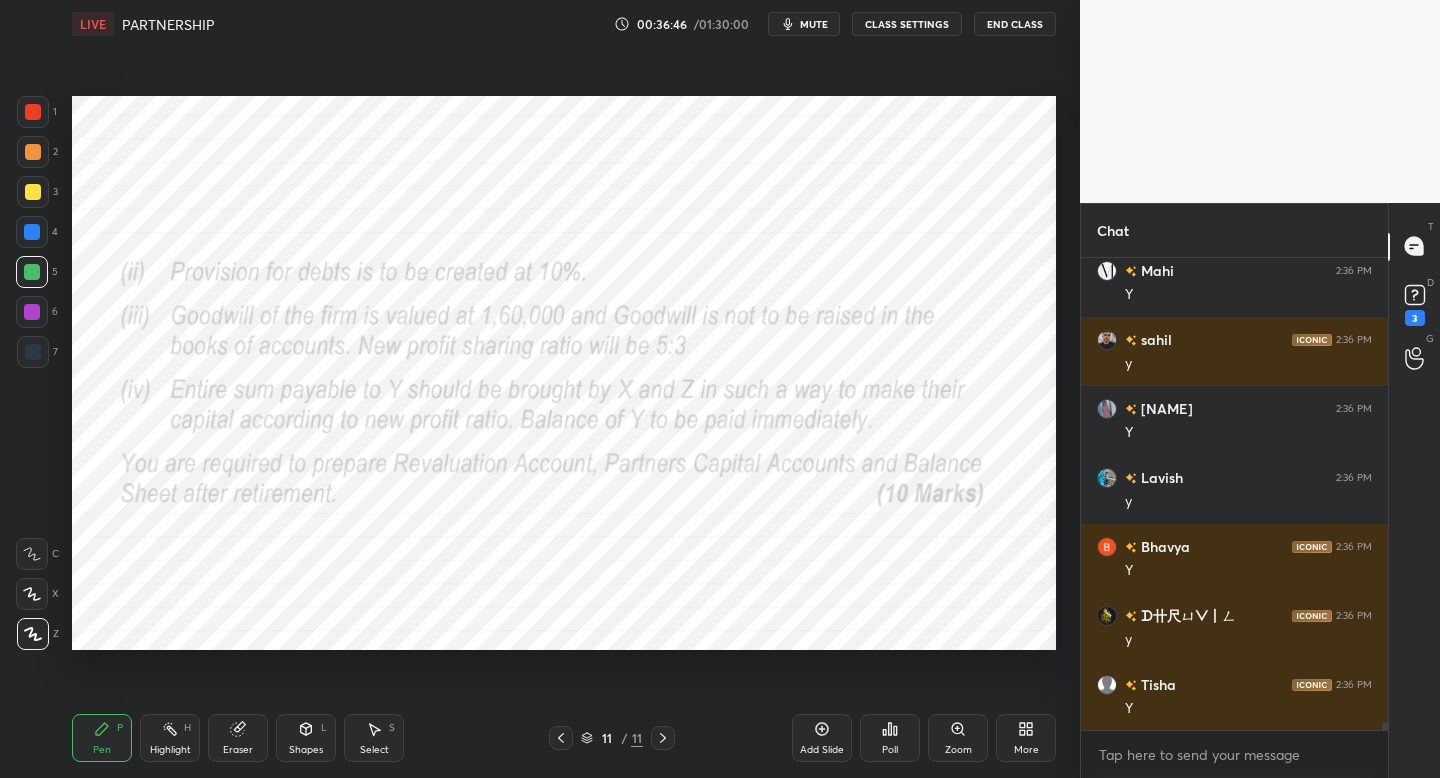 click 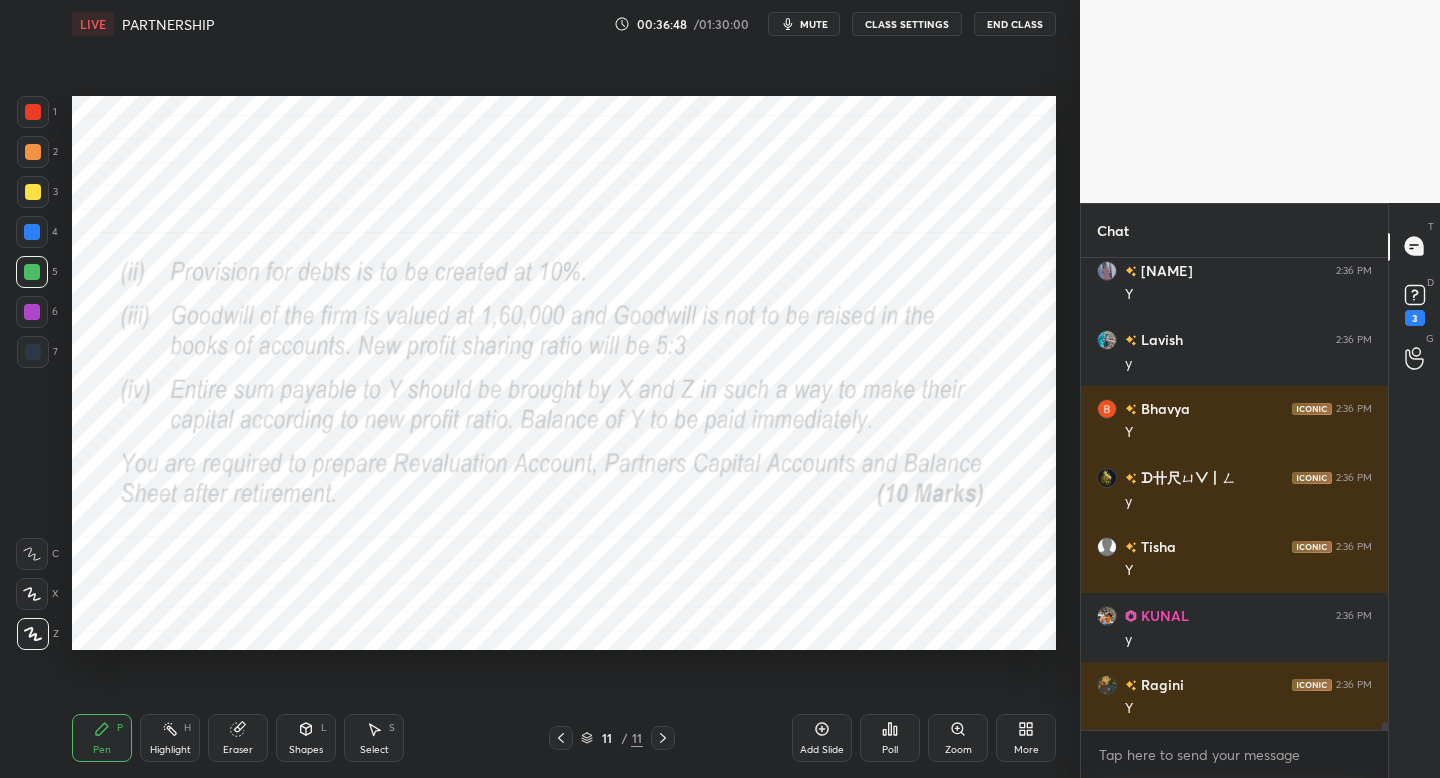 scroll, scrollTop: 27085, scrollLeft: 0, axis: vertical 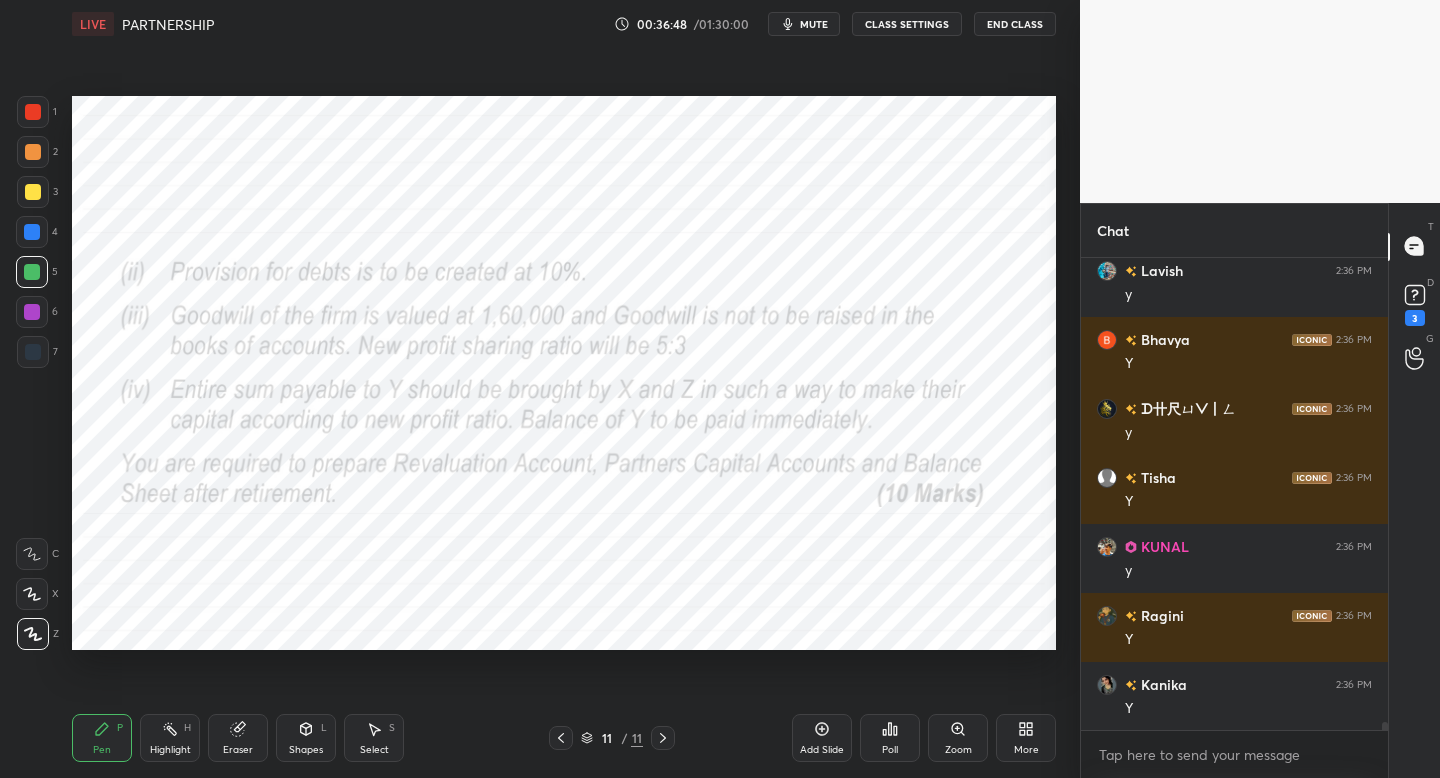 click 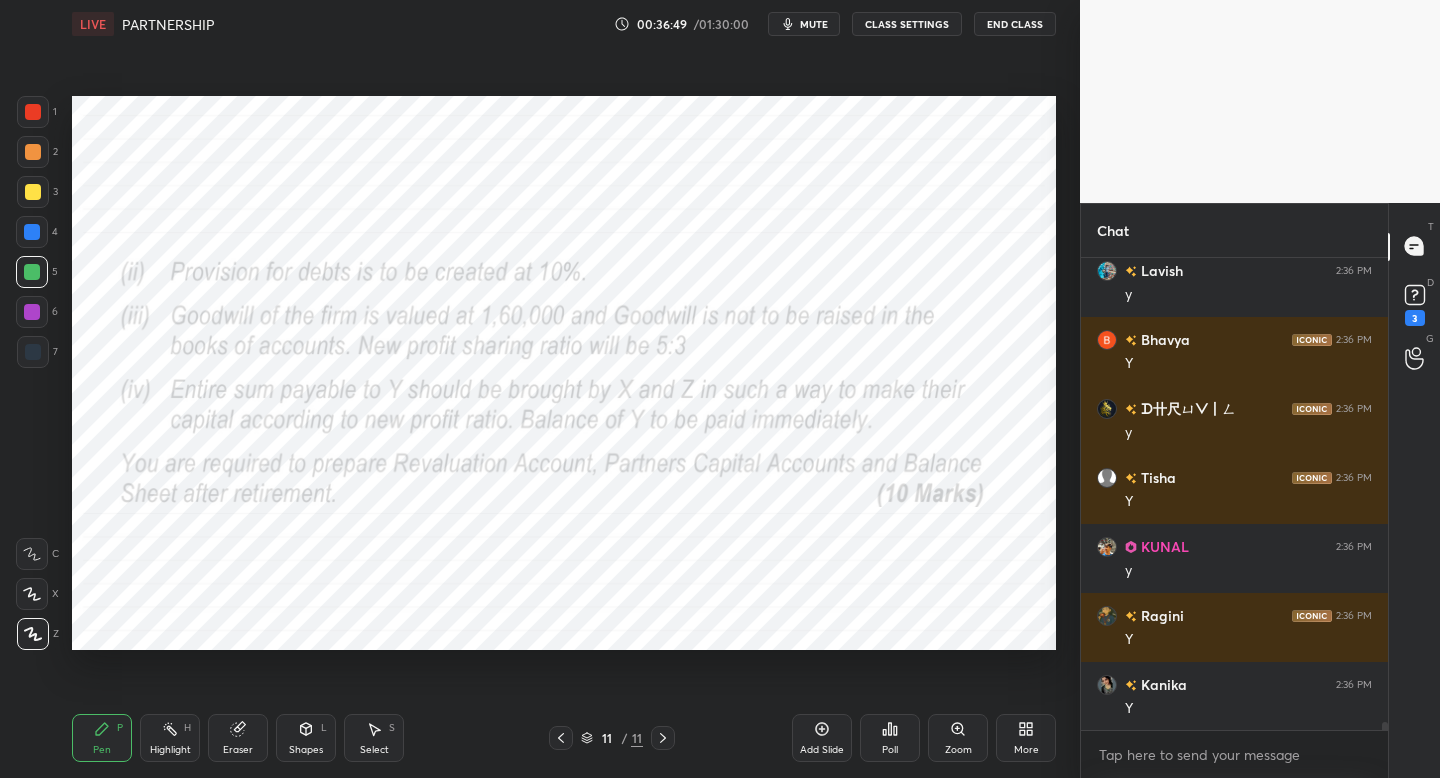 scroll, scrollTop: 27154, scrollLeft: 0, axis: vertical 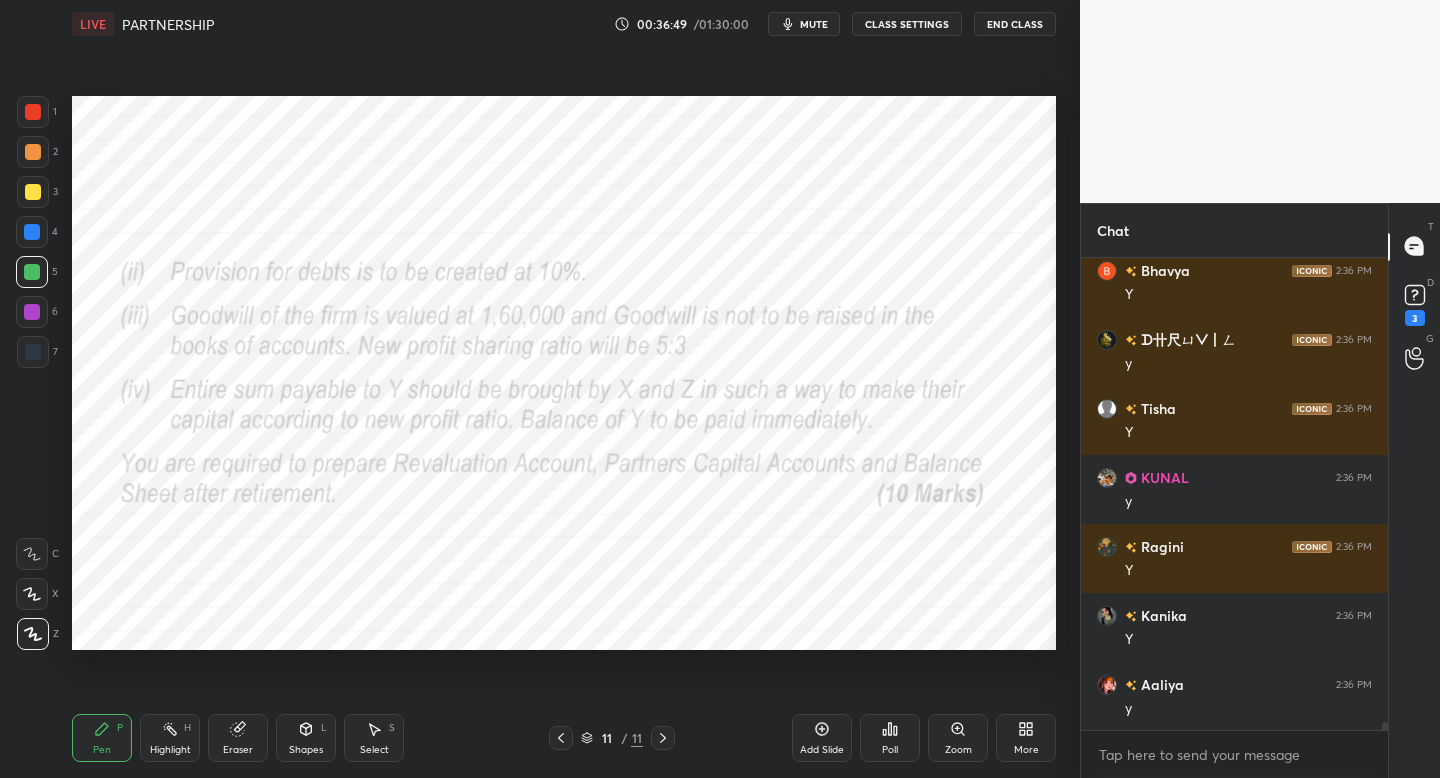 click 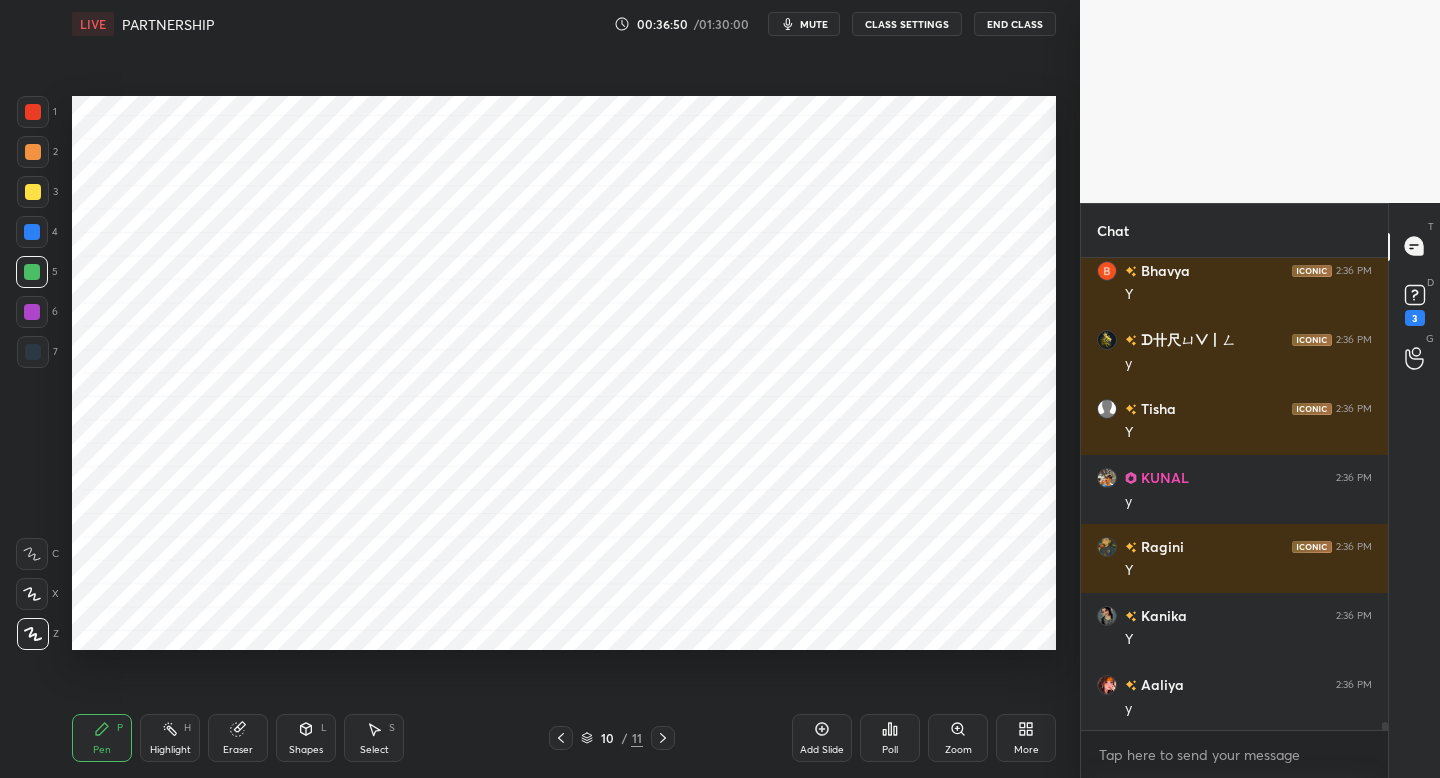 click 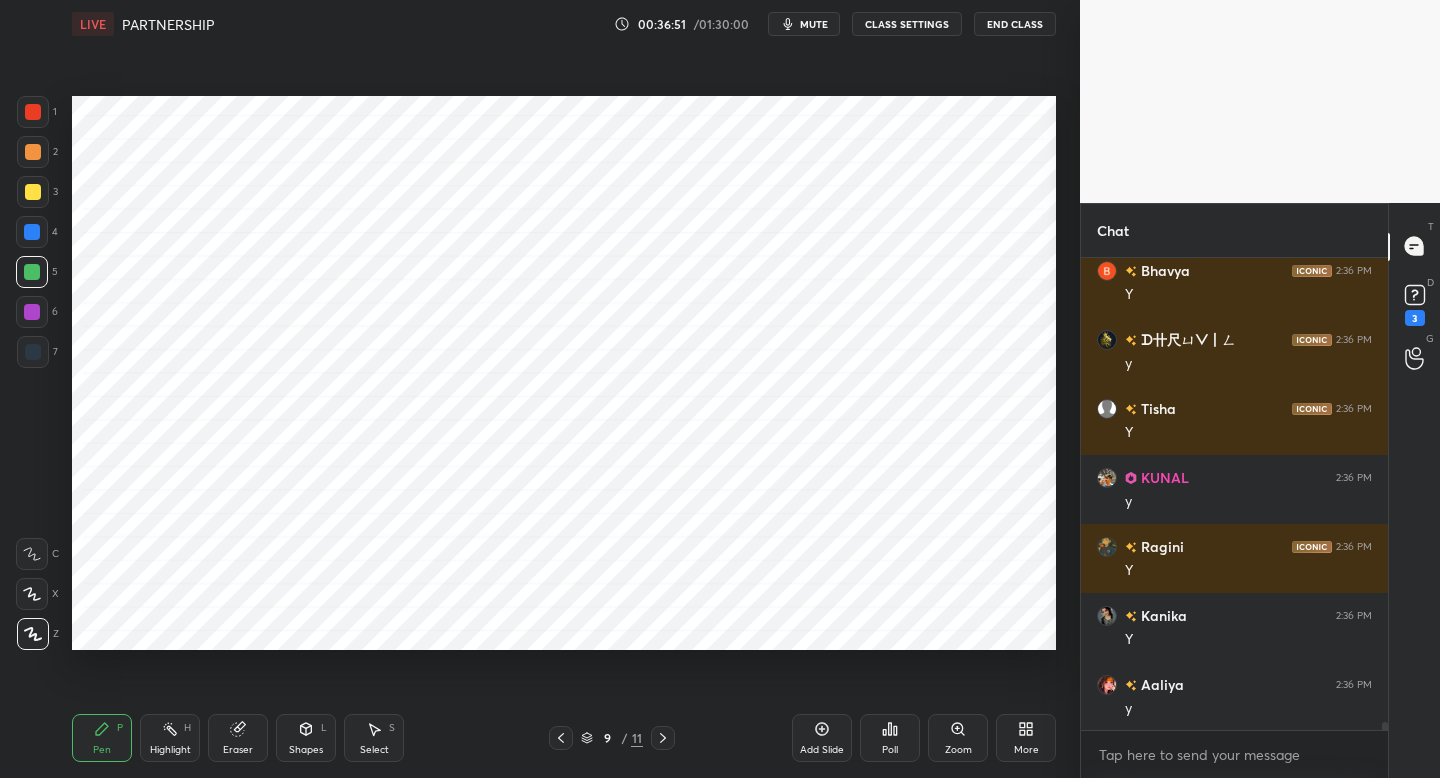 click at bounding box center (561, 738) 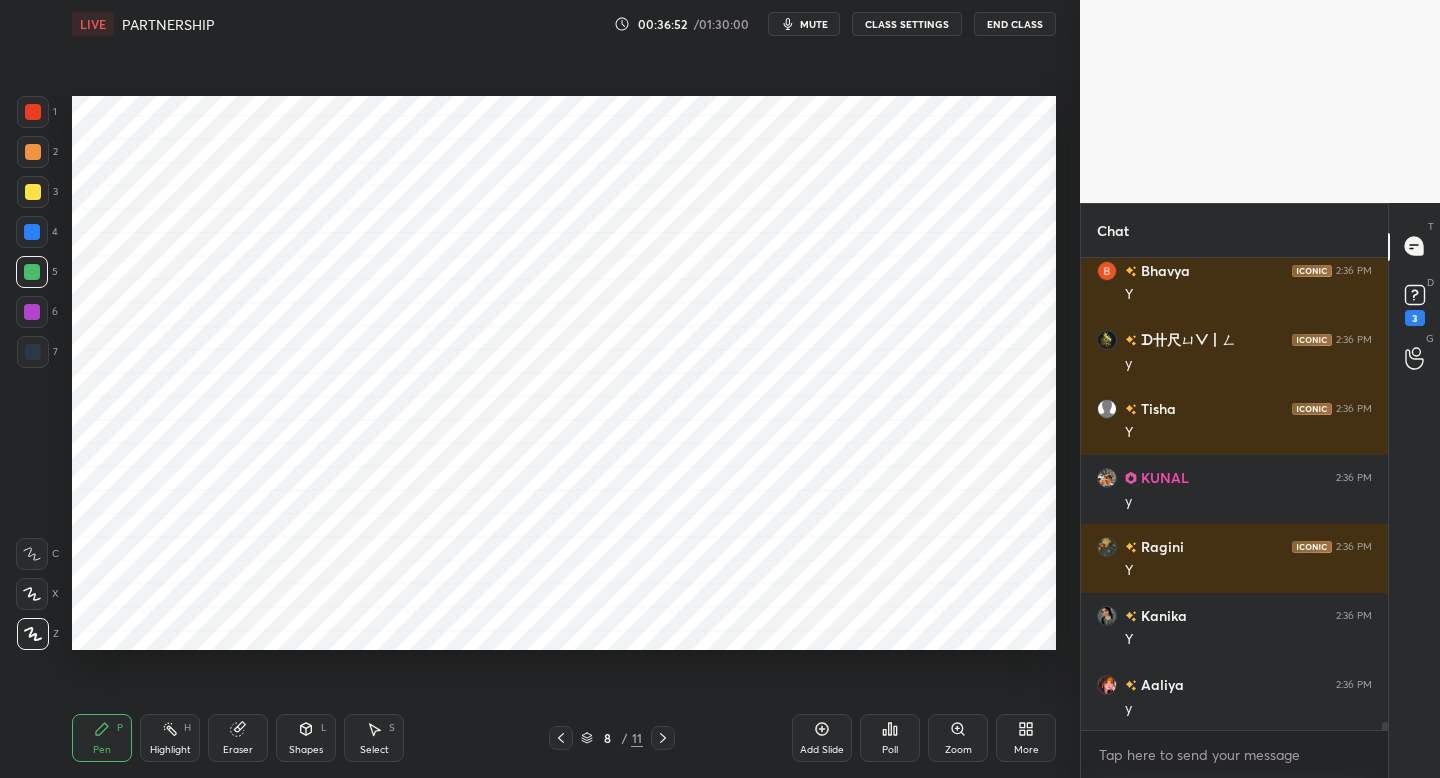 drag, startPoint x: 565, startPoint y: 740, endPoint x: 568, endPoint y: 724, distance: 16.27882 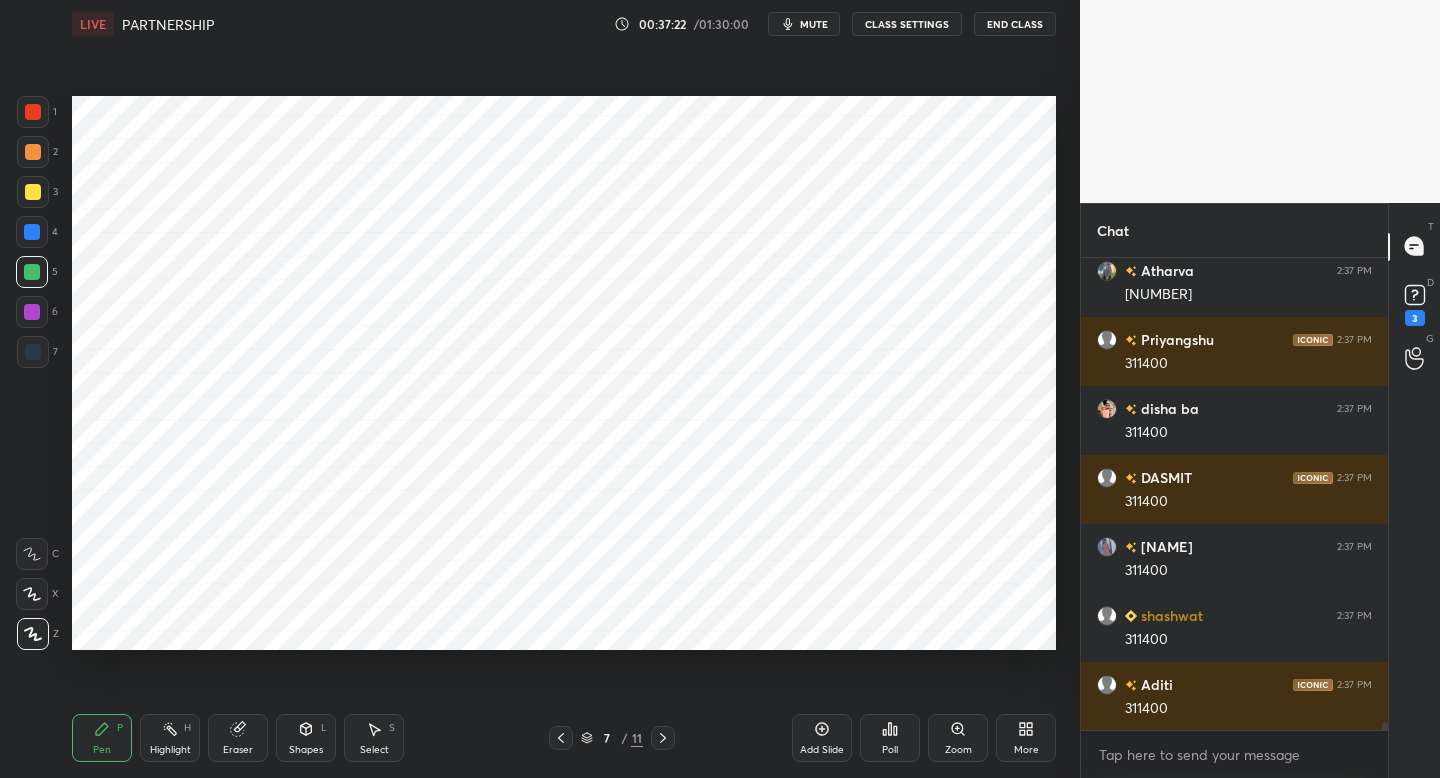 scroll, scrollTop: 28396, scrollLeft: 0, axis: vertical 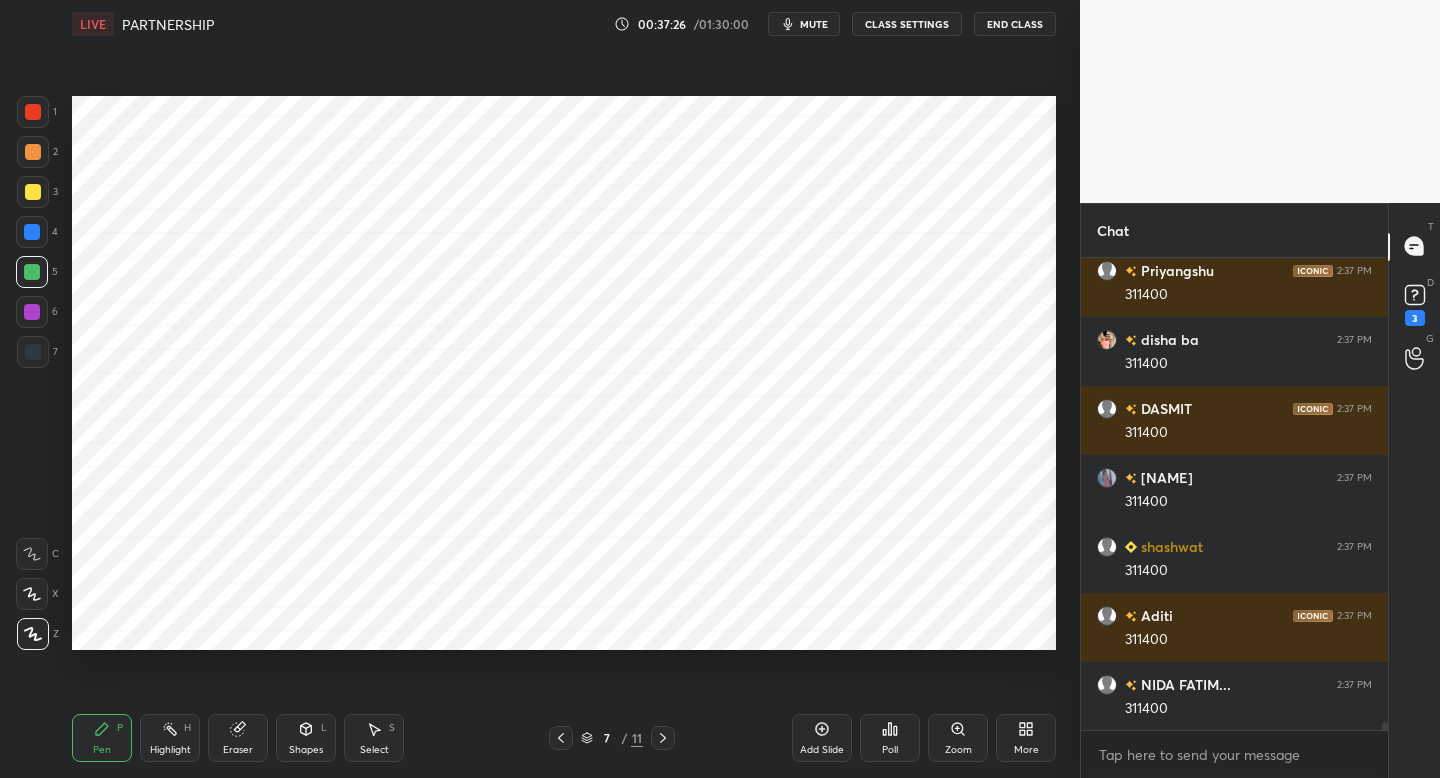 drag, startPoint x: 28, startPoint y: 362, endPoint x: 53, endPoint y: 355, distance: 25.96151 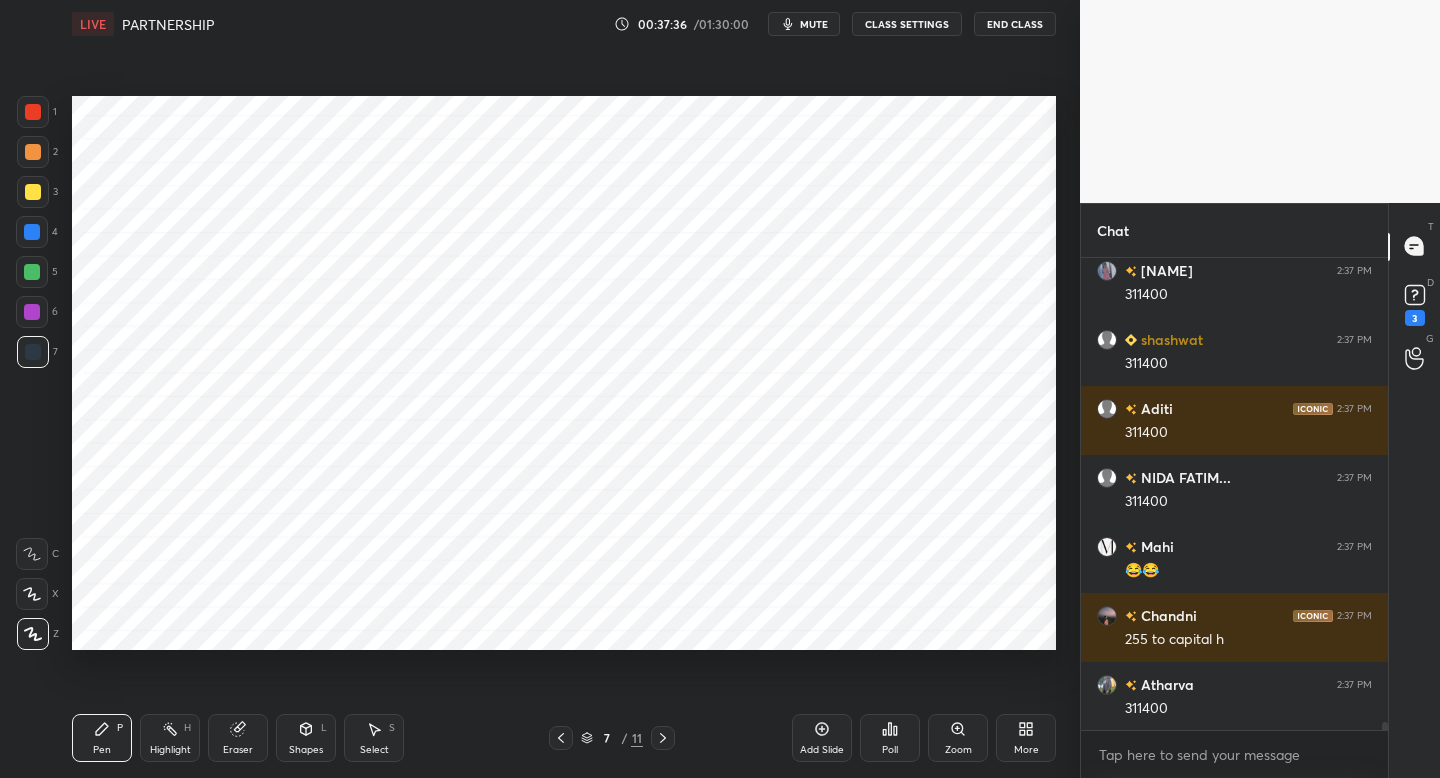scroll, scrollTop: 28672, scrollLeft: 0, axis: vertical 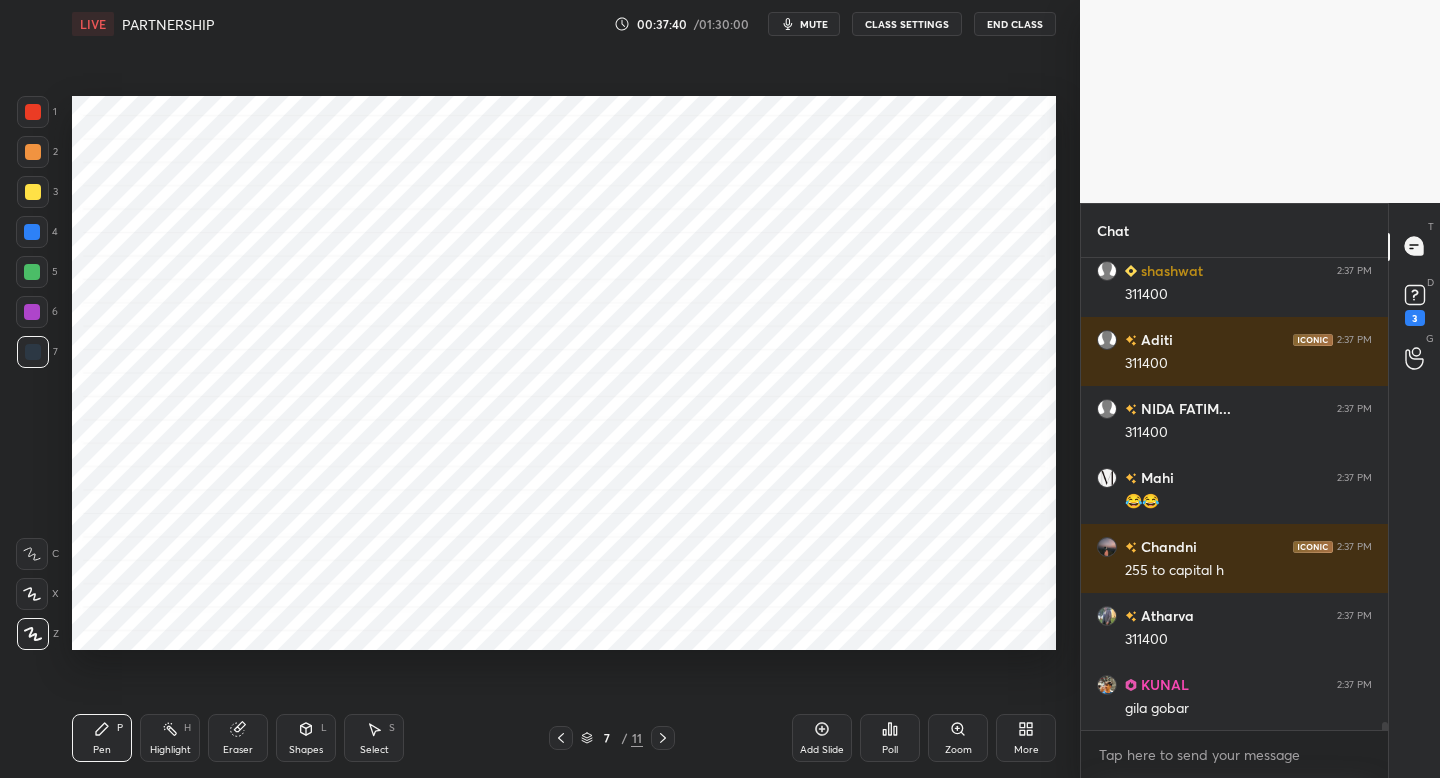 drag, startPoint x: 38, startPoint y: 320, endPoint x: 48, endPoint y: 319, distance: 10.049875 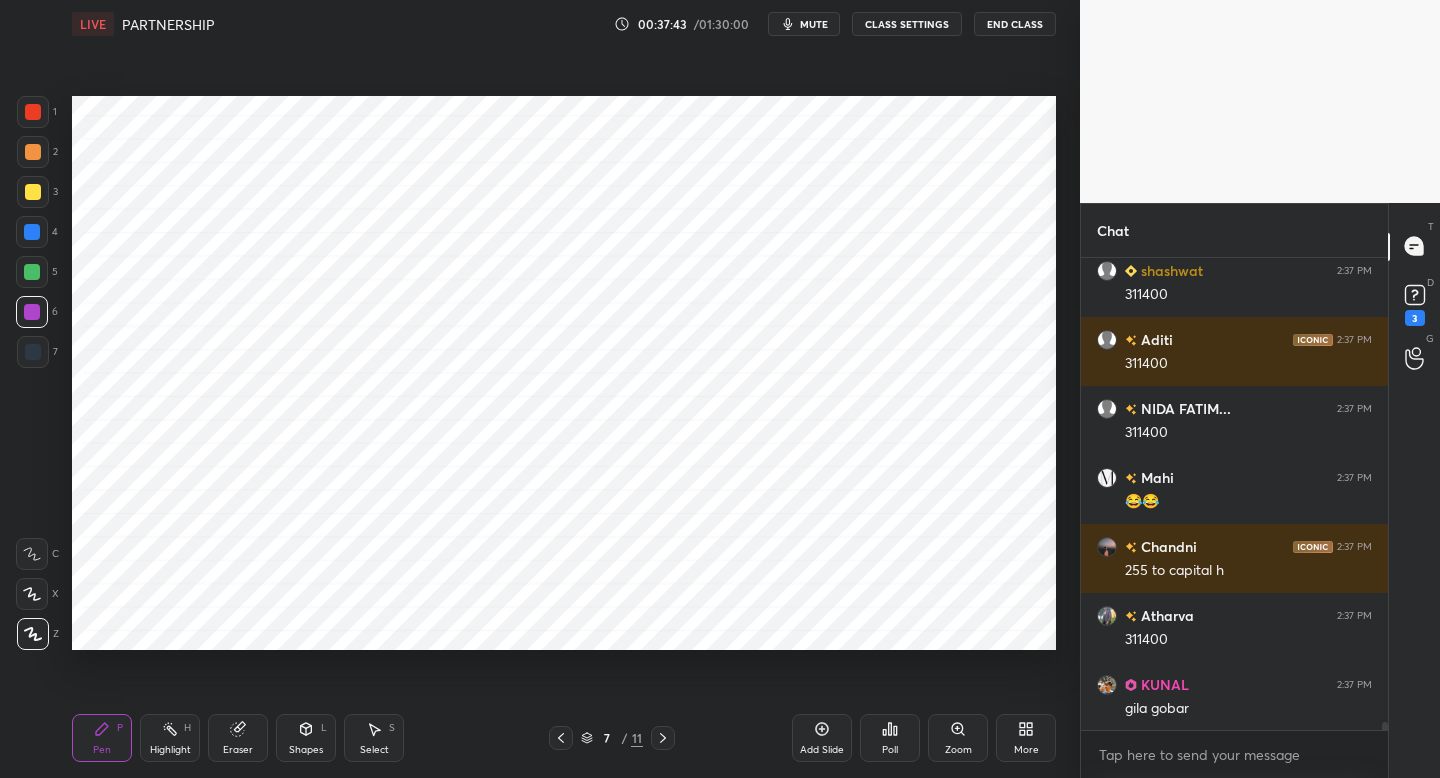 click 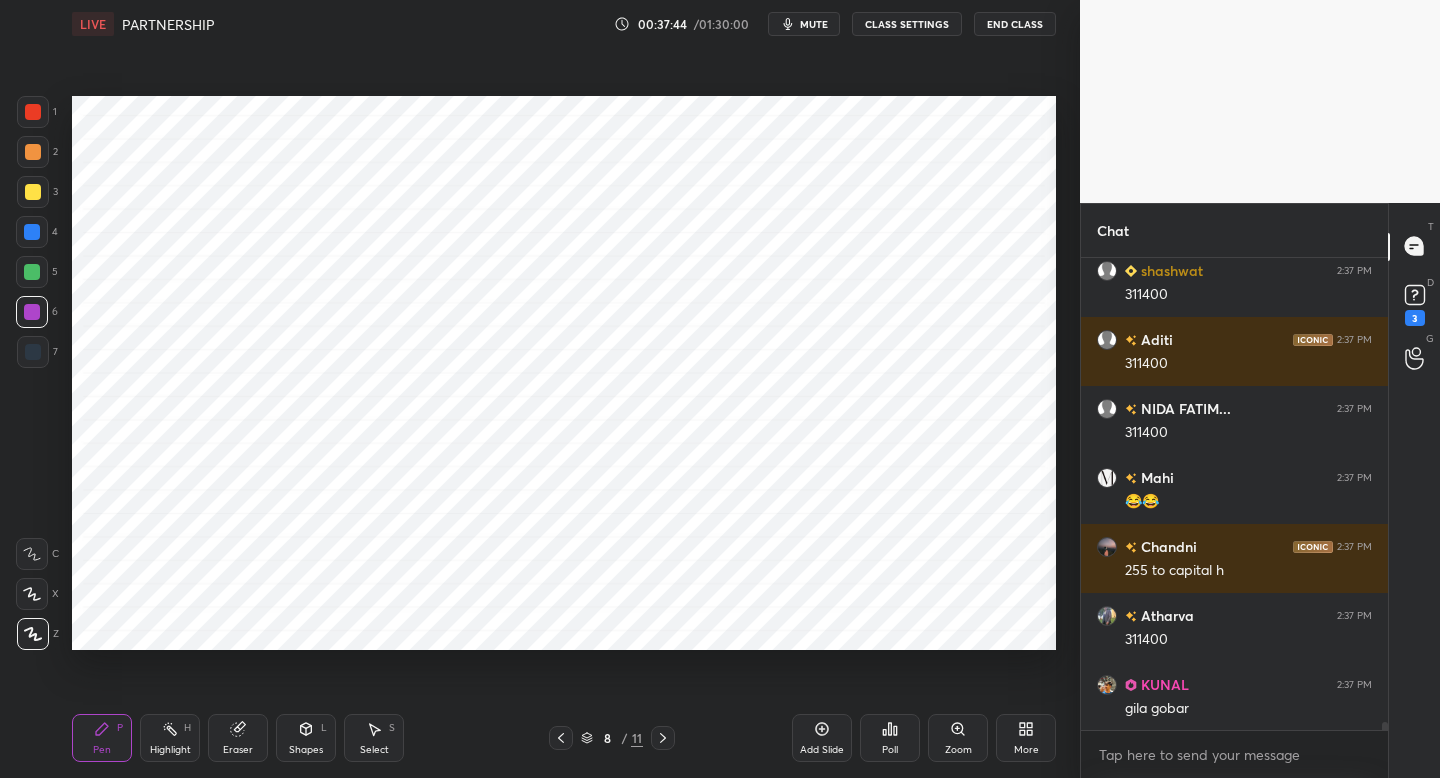 click at bounding box center [663, 738] 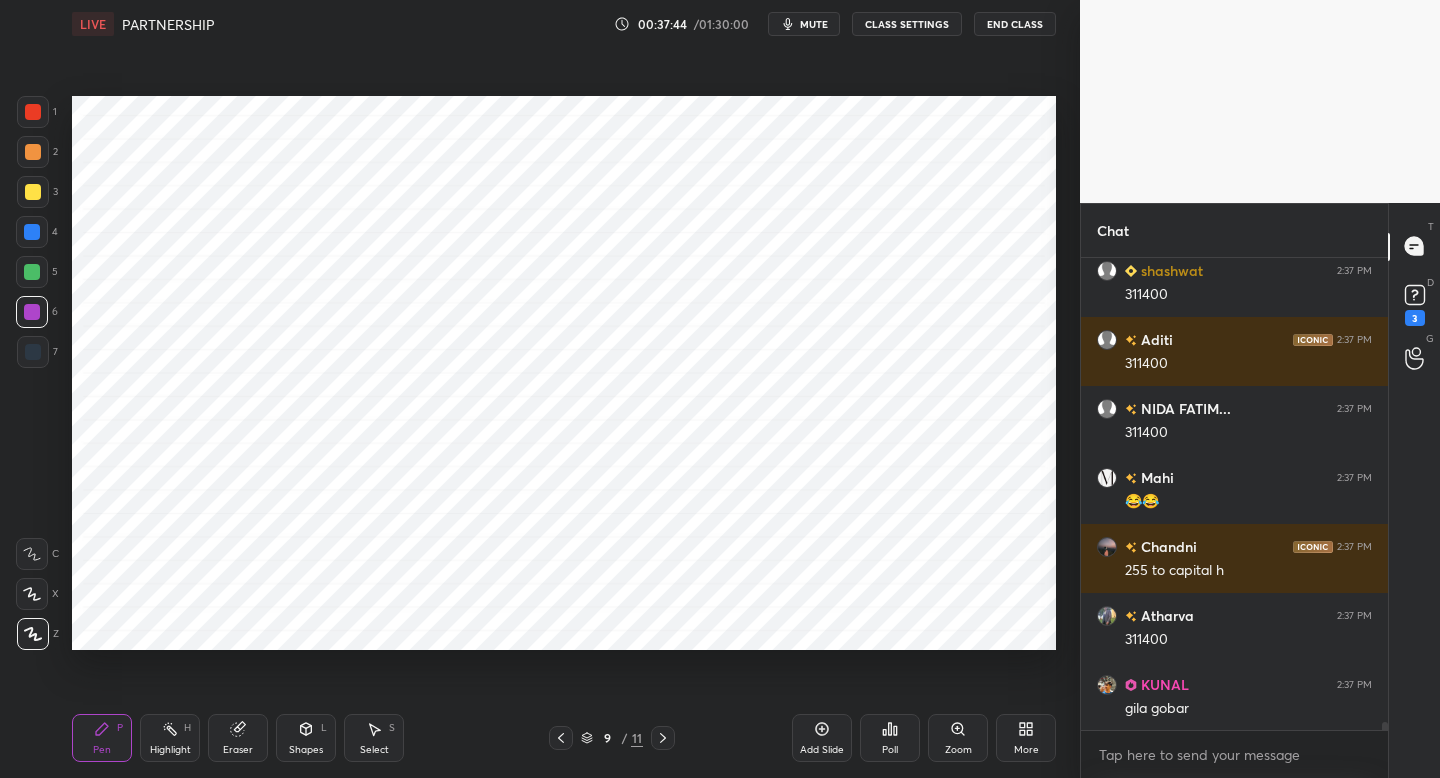 click at bounding box center [663, 738] 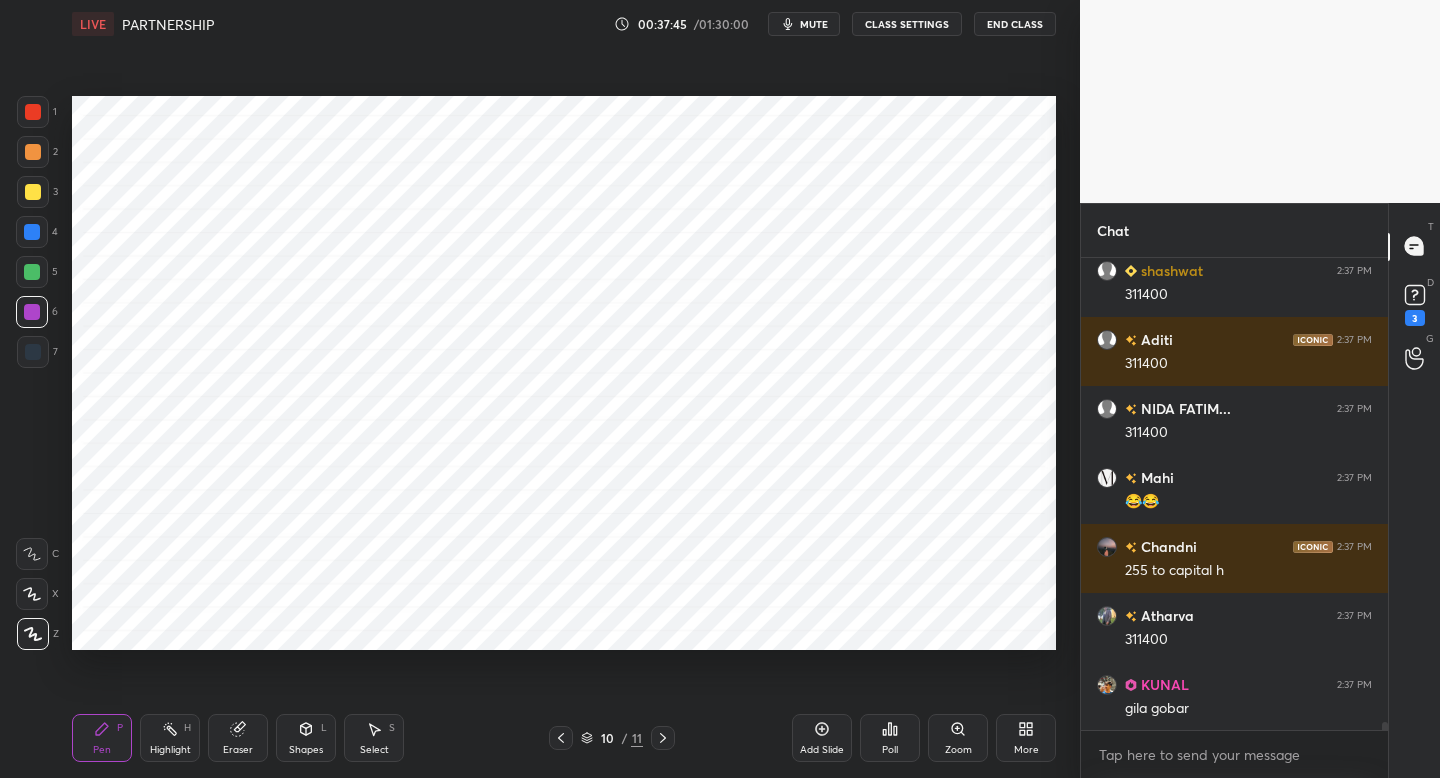 click 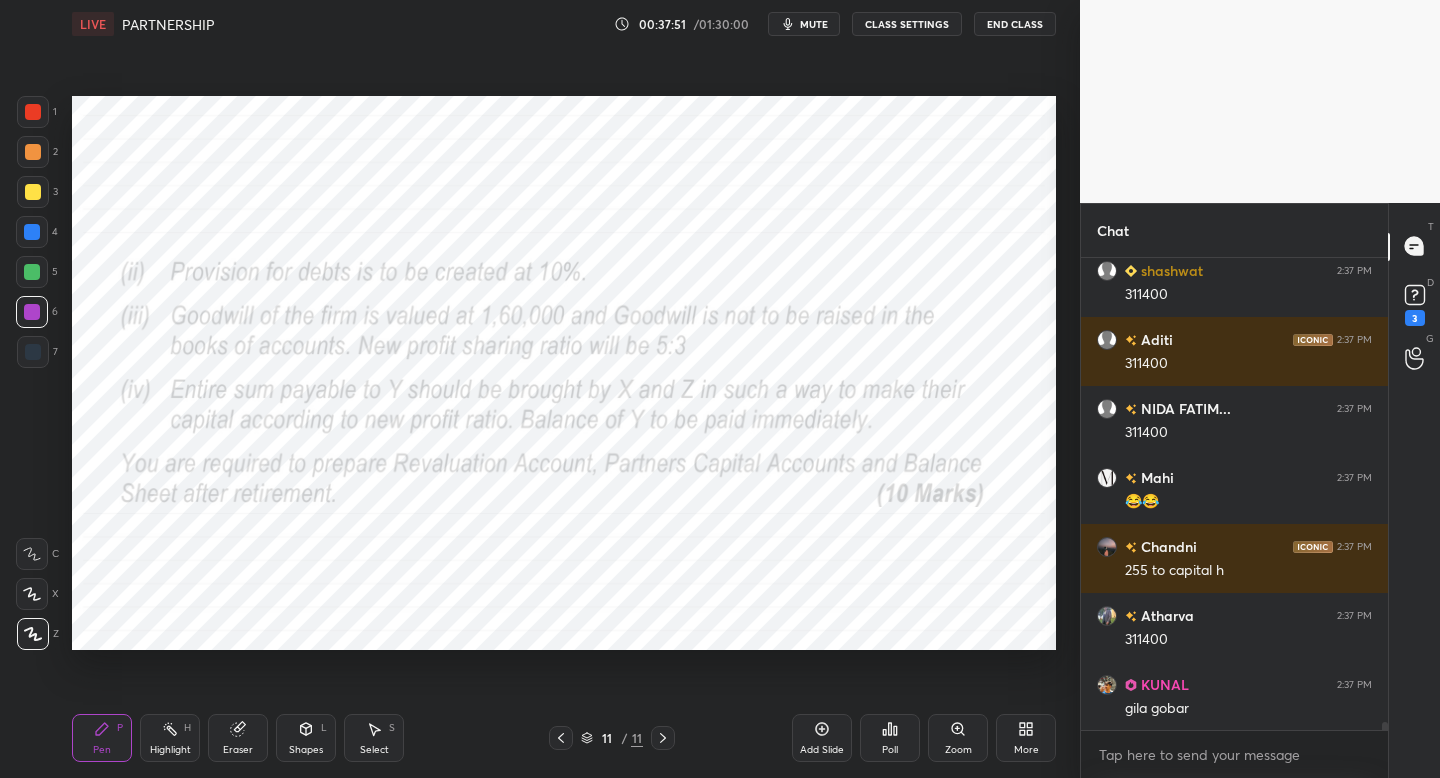 click 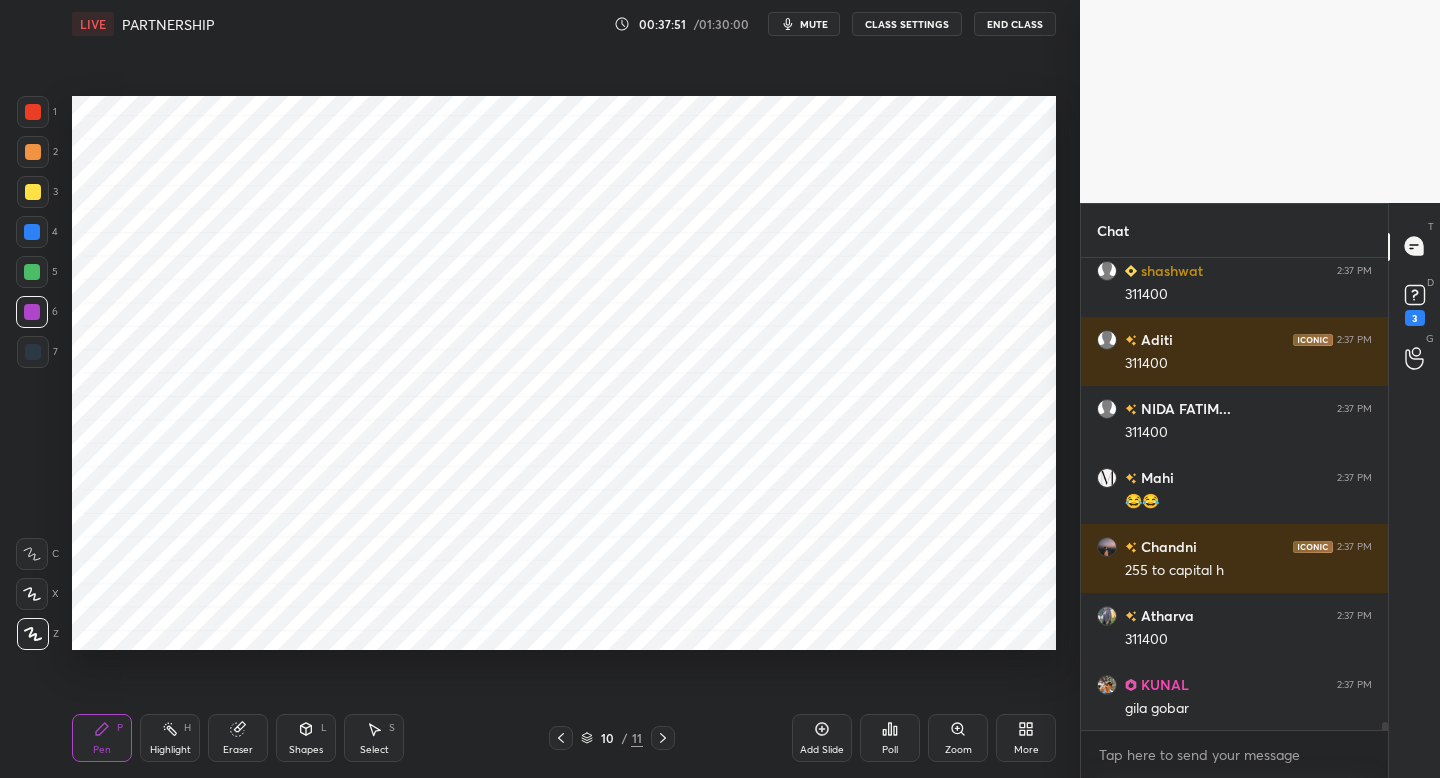 click 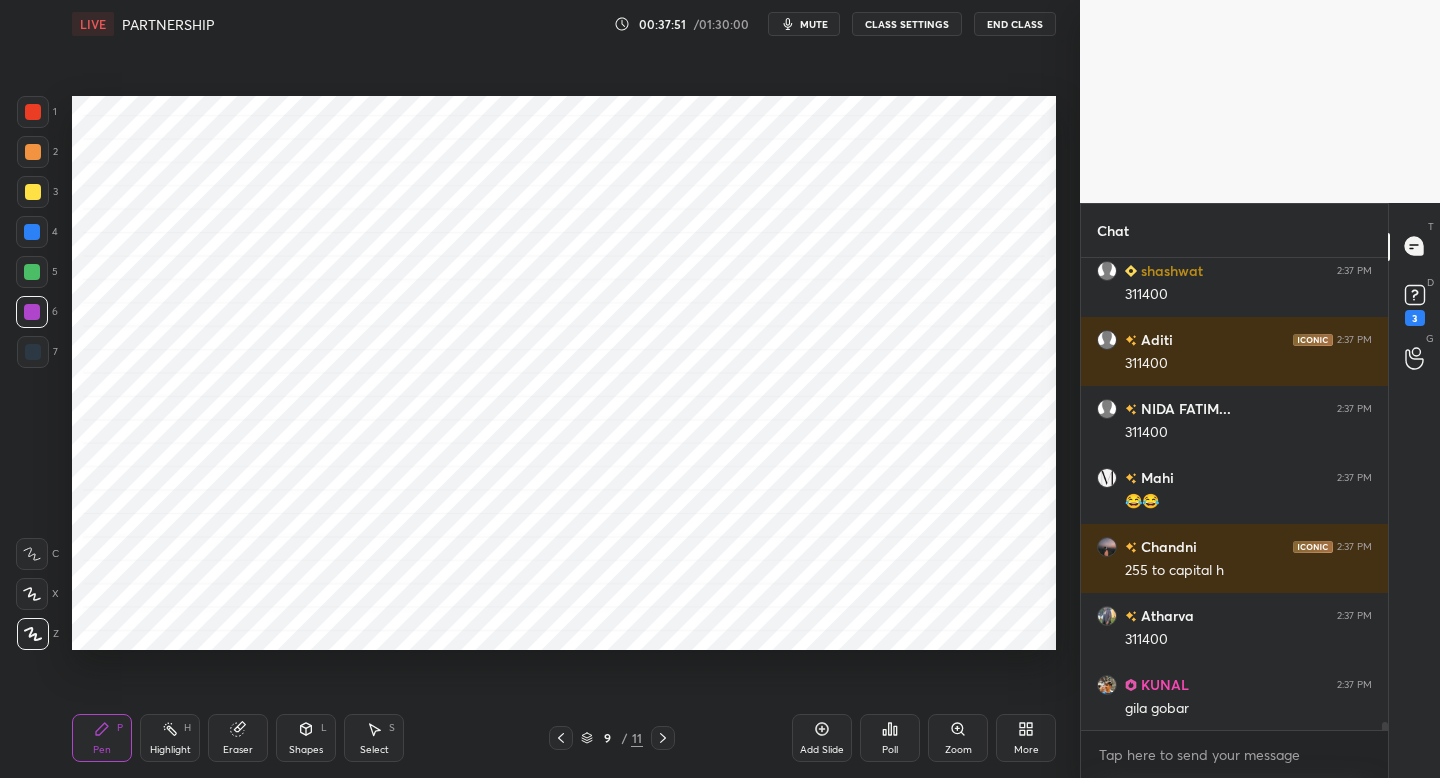 drag, startPoint x: 555, startPoint y: 740, endPoint x: 554, endPoint y: 730, distance: 10.049875 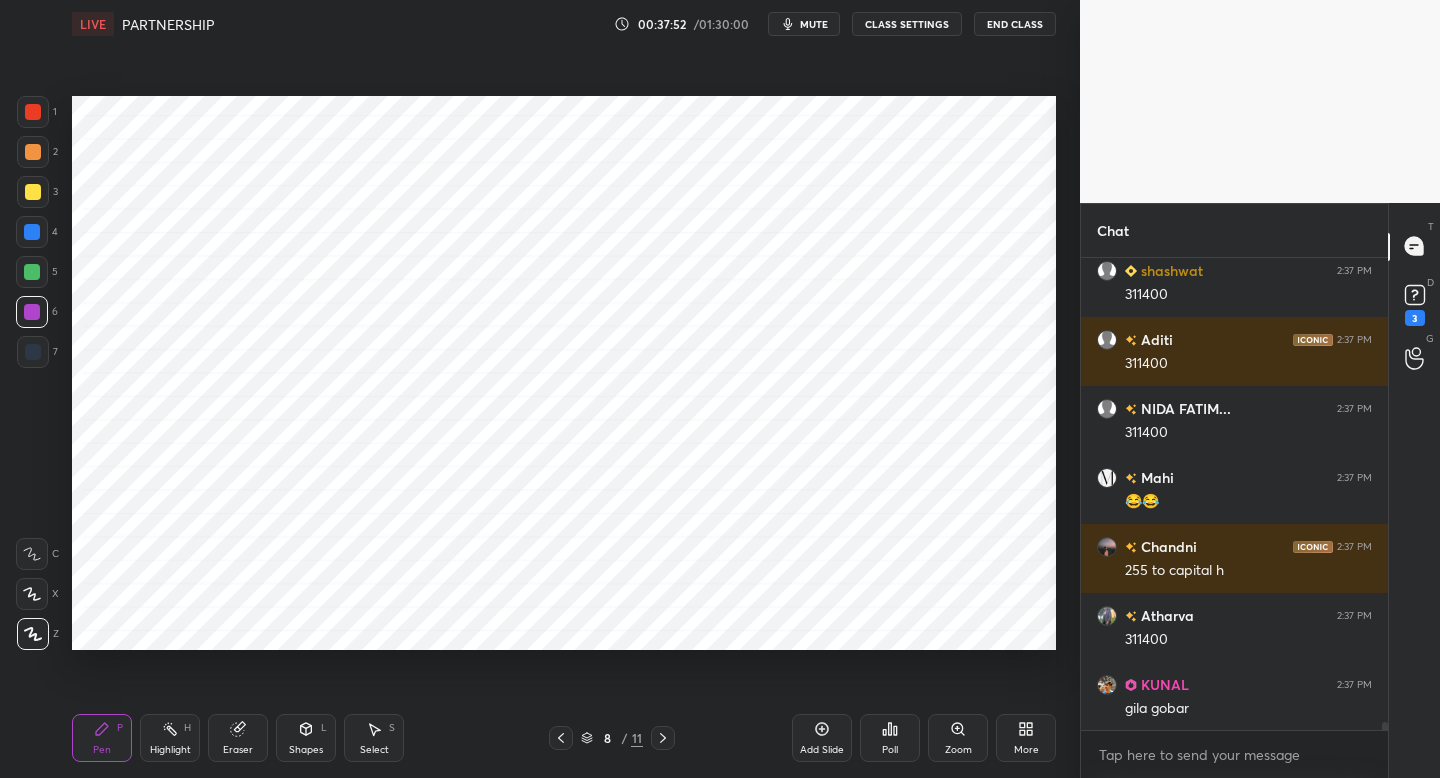 click at bounding box center [561, 738] 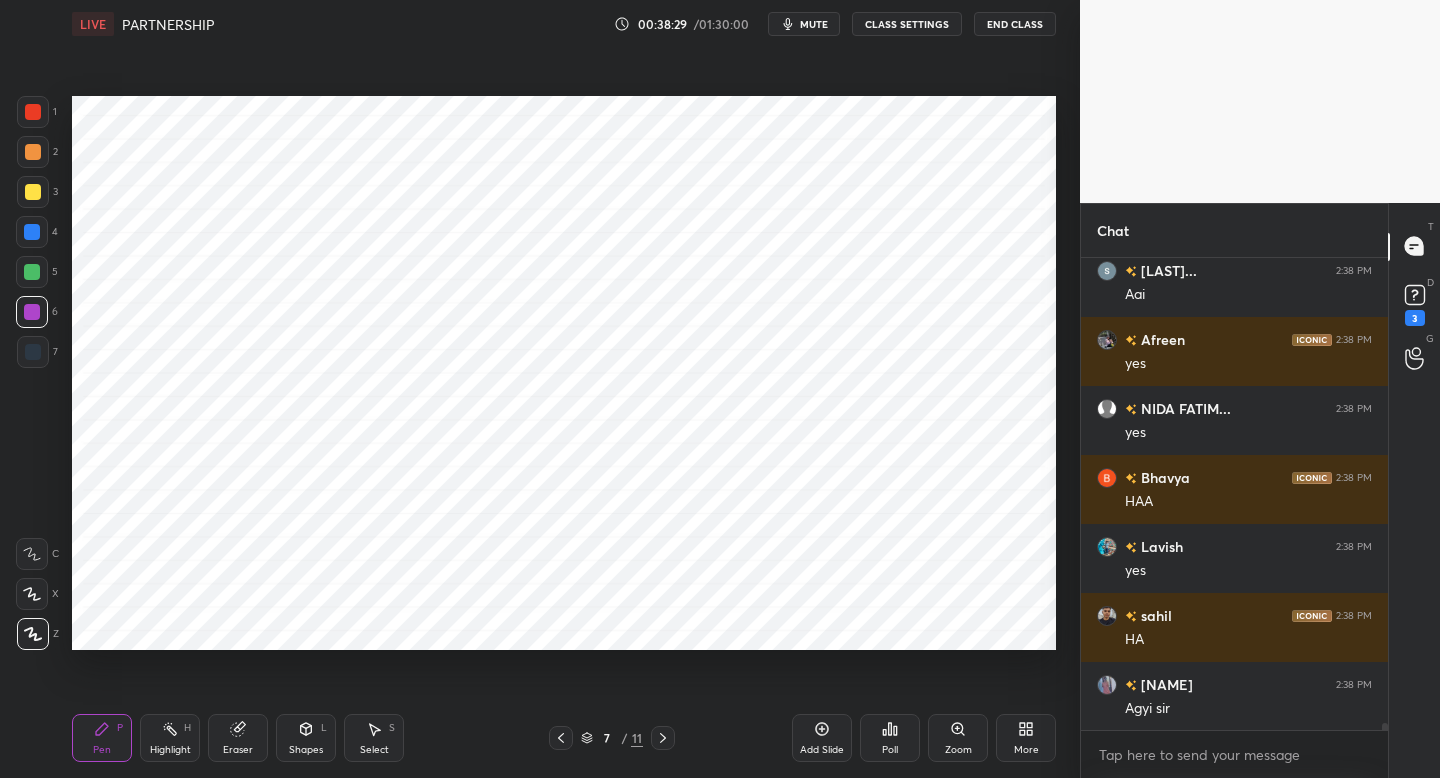 scroll, scrollTop: 30742, scrollLeft: 0, axis: vertical 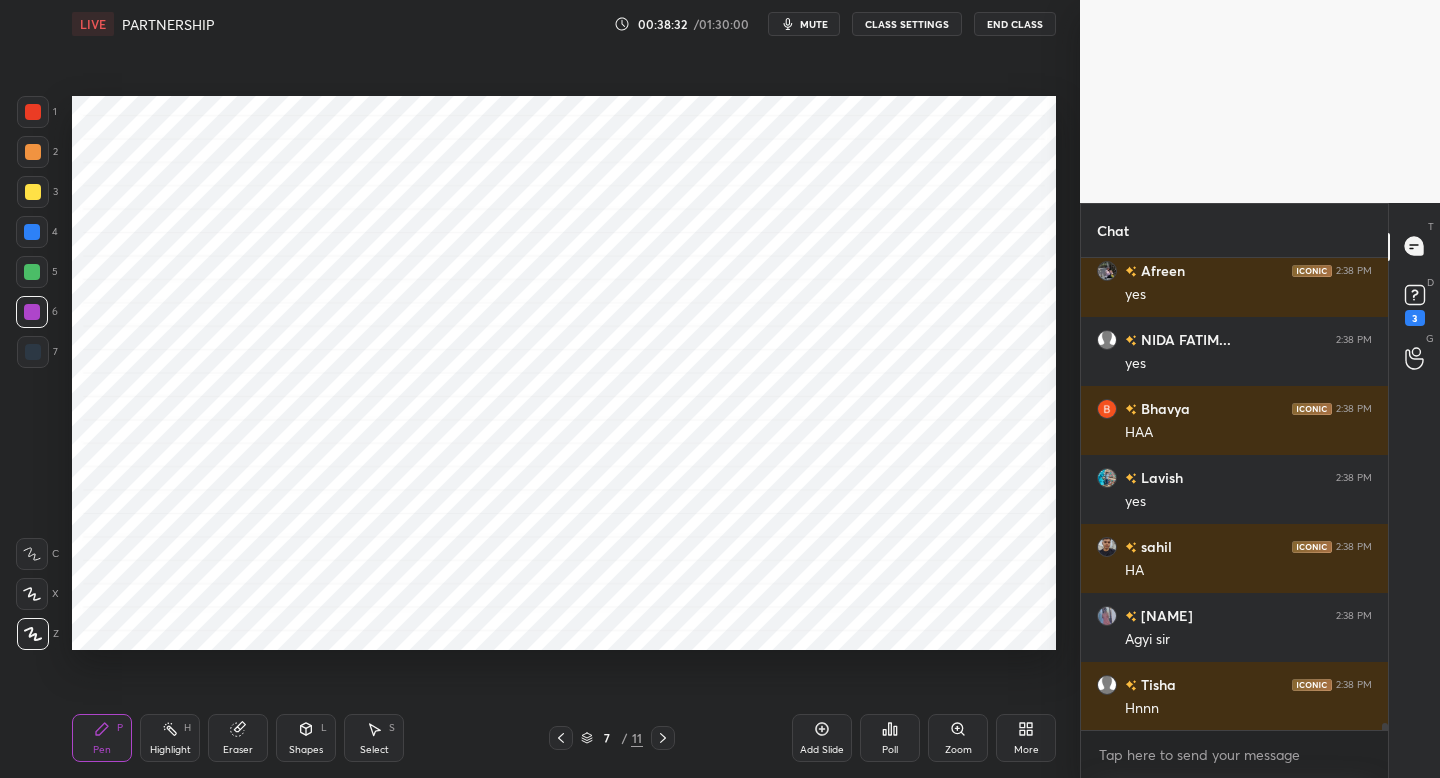 click at bounding box center (663, 738) 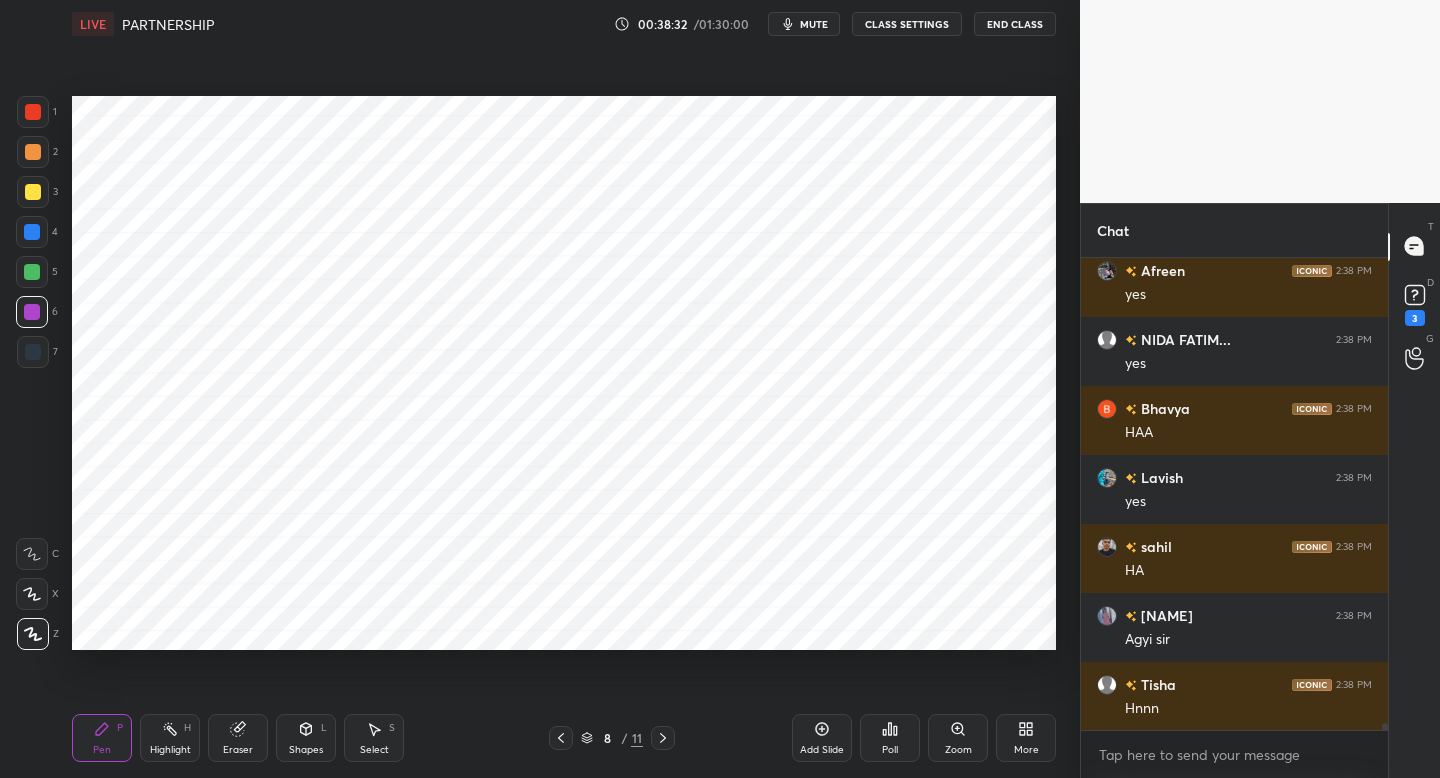 click 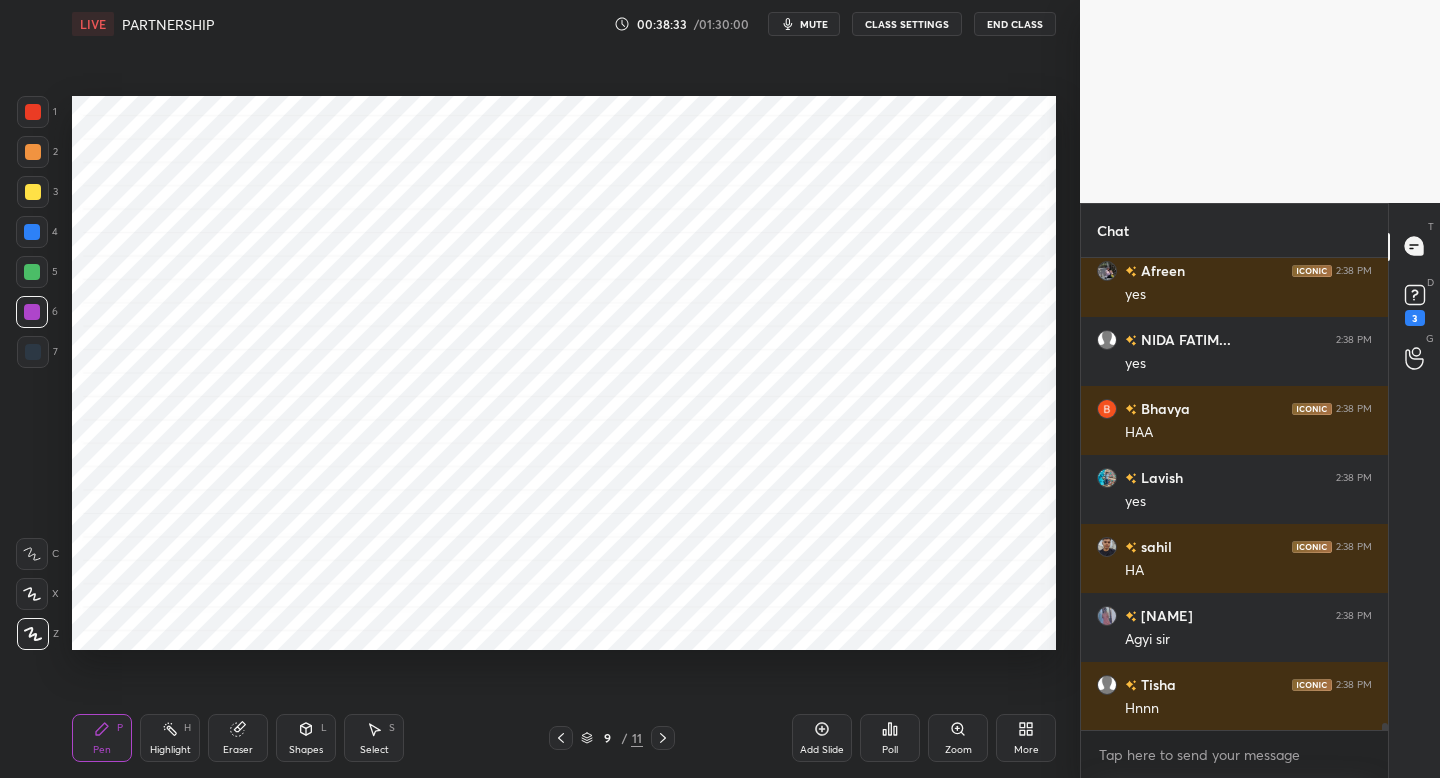click 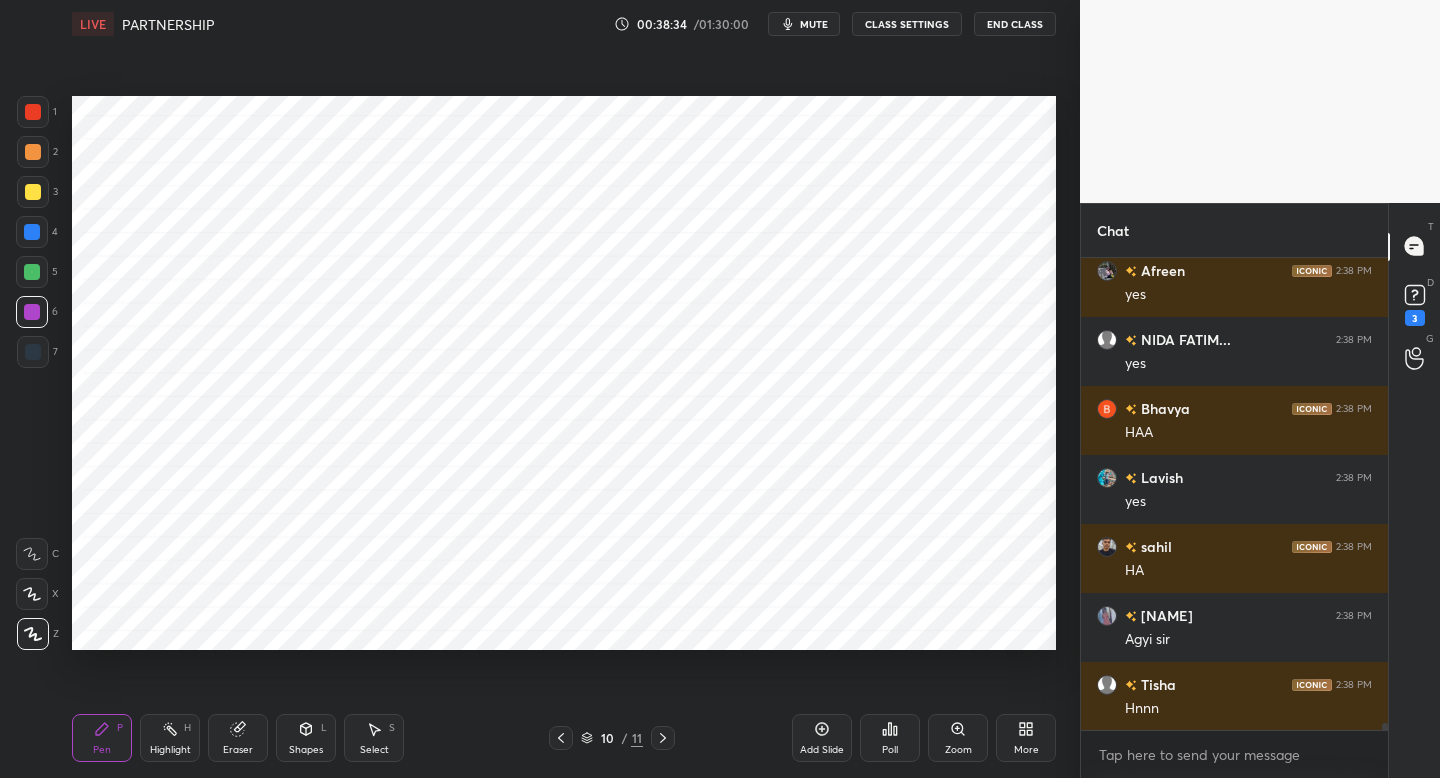 click 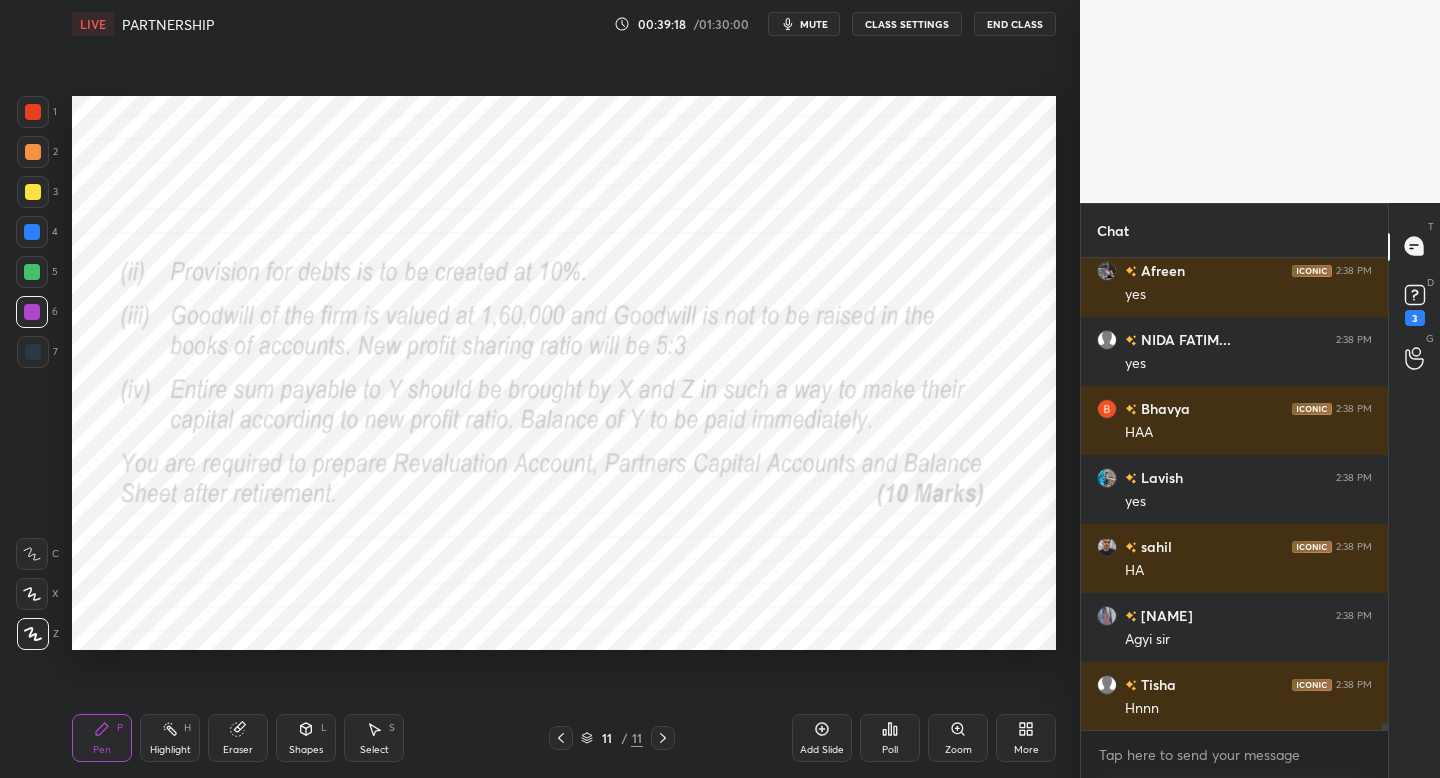 click at bounding box center [663, 738] 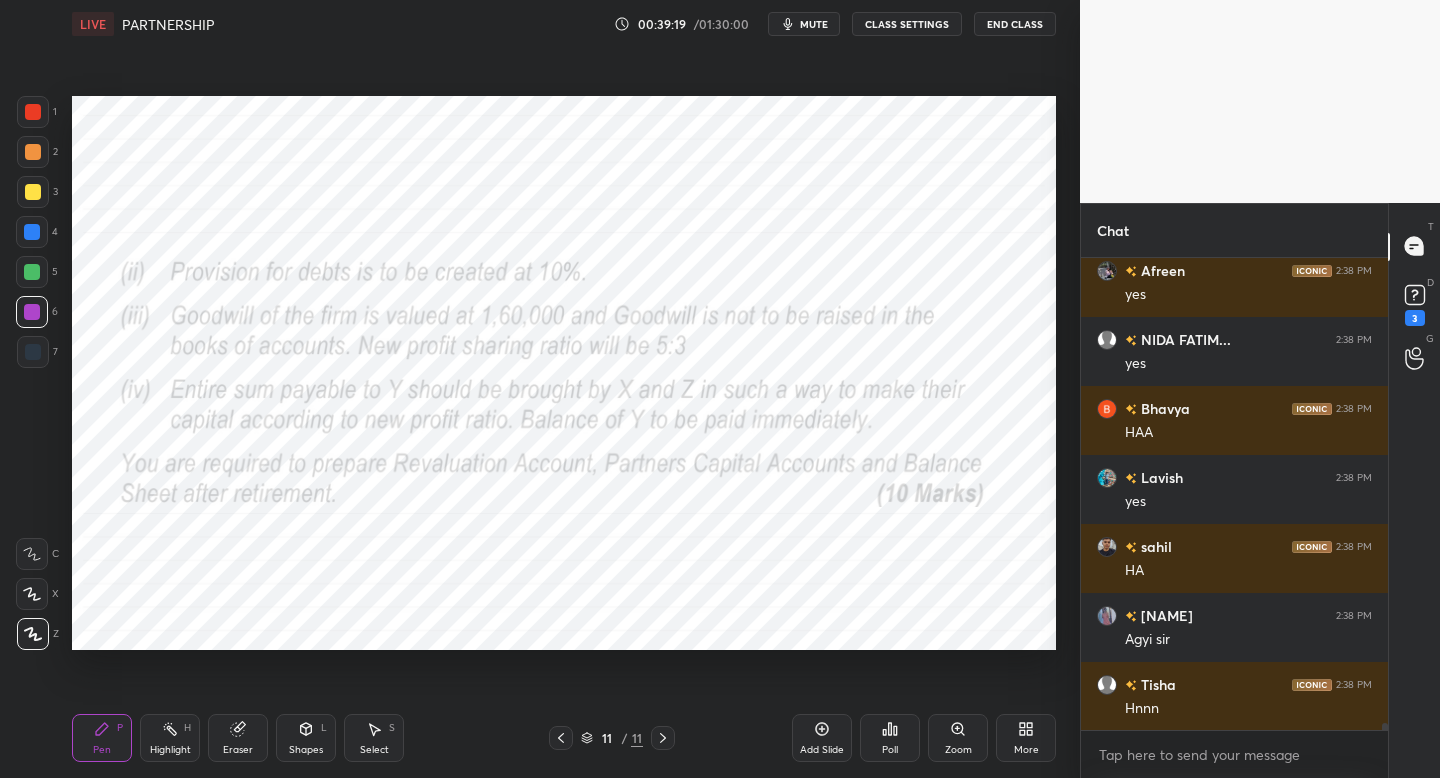 click 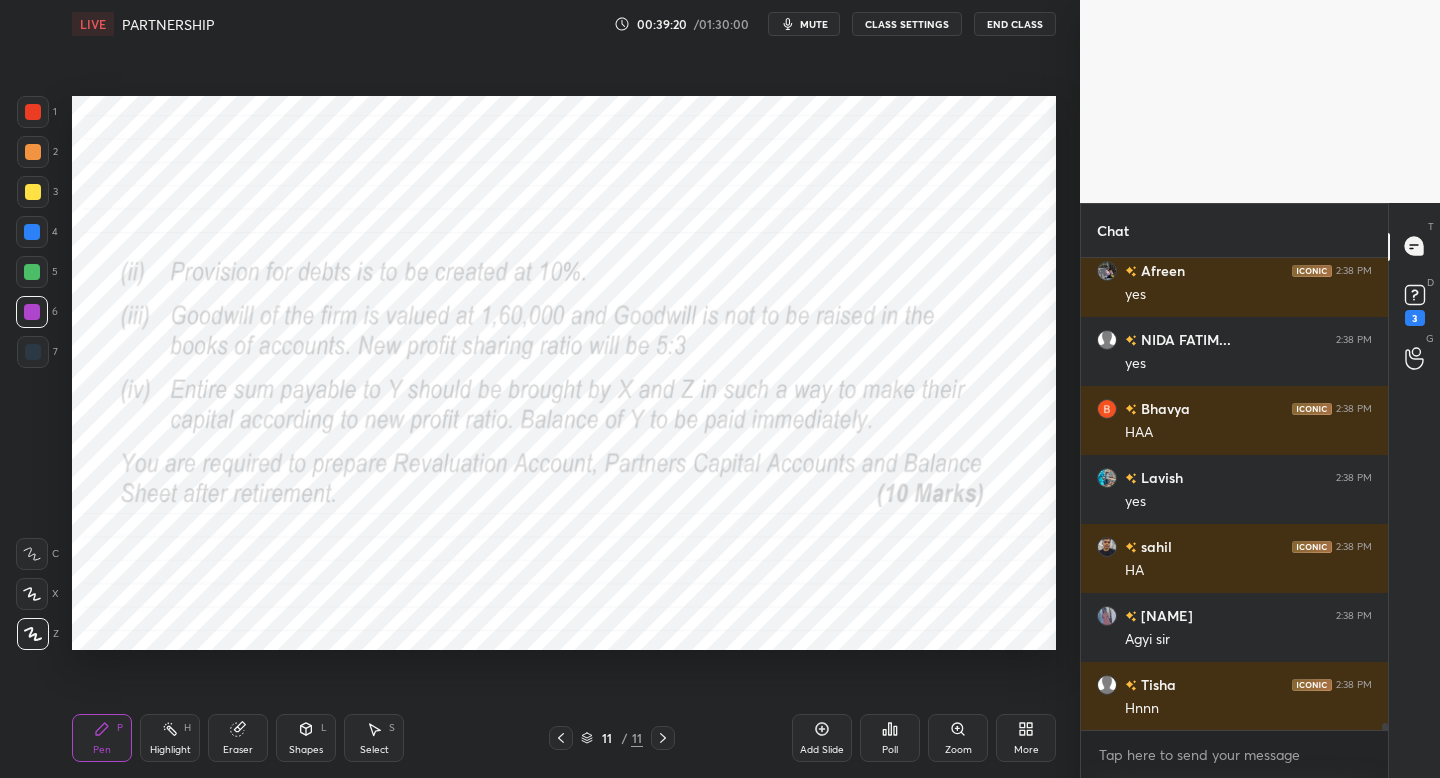 click on "Add Slide" at bounding box center (822, 738) 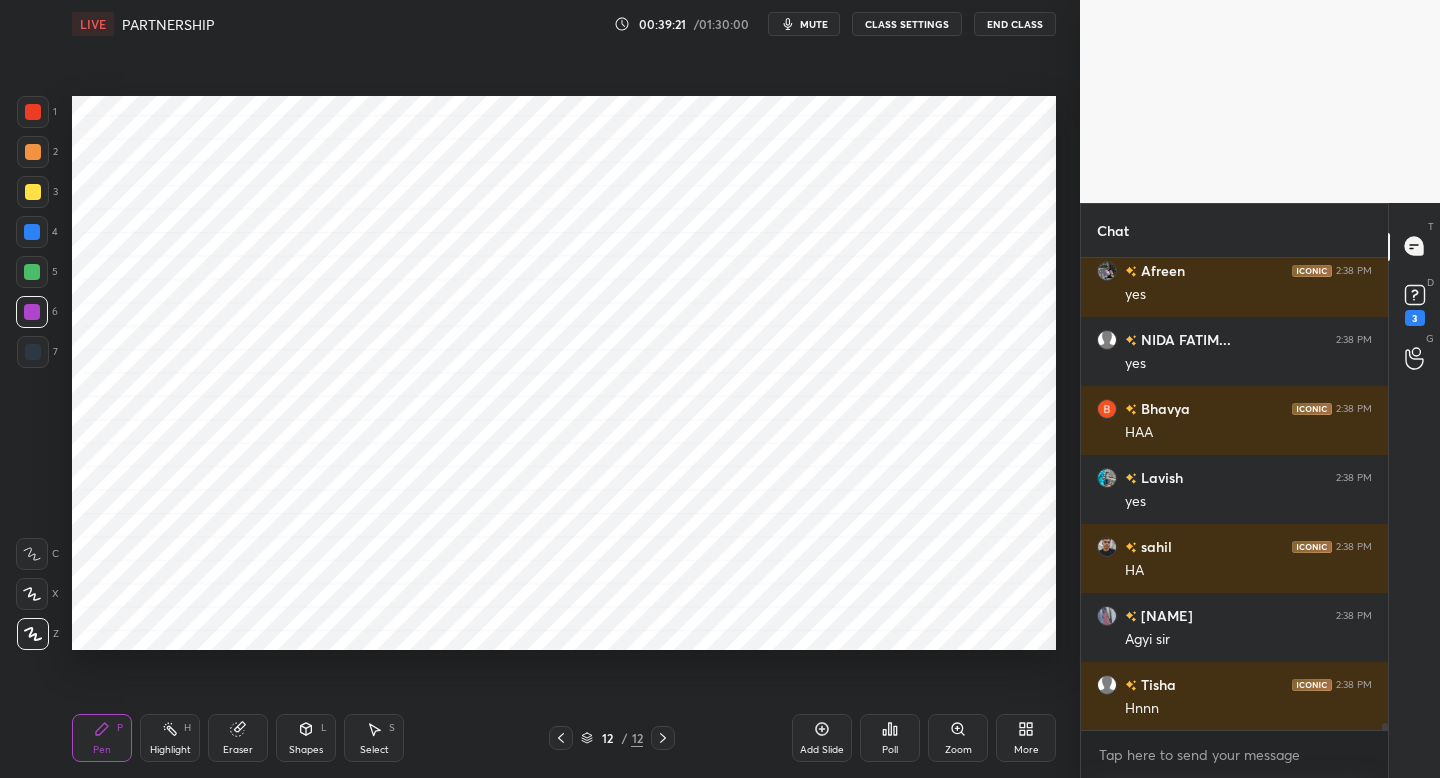 click at bounding box center (33, 352) 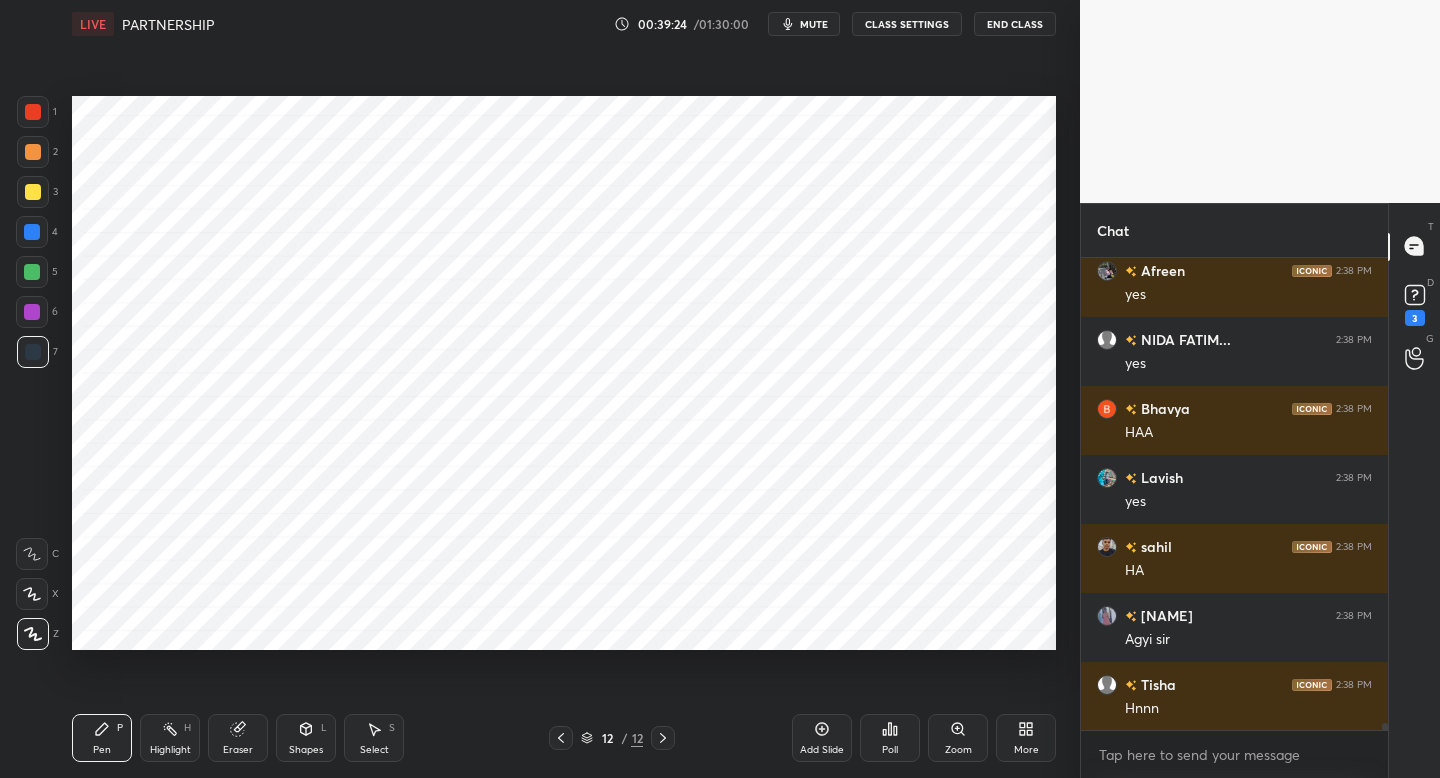 click 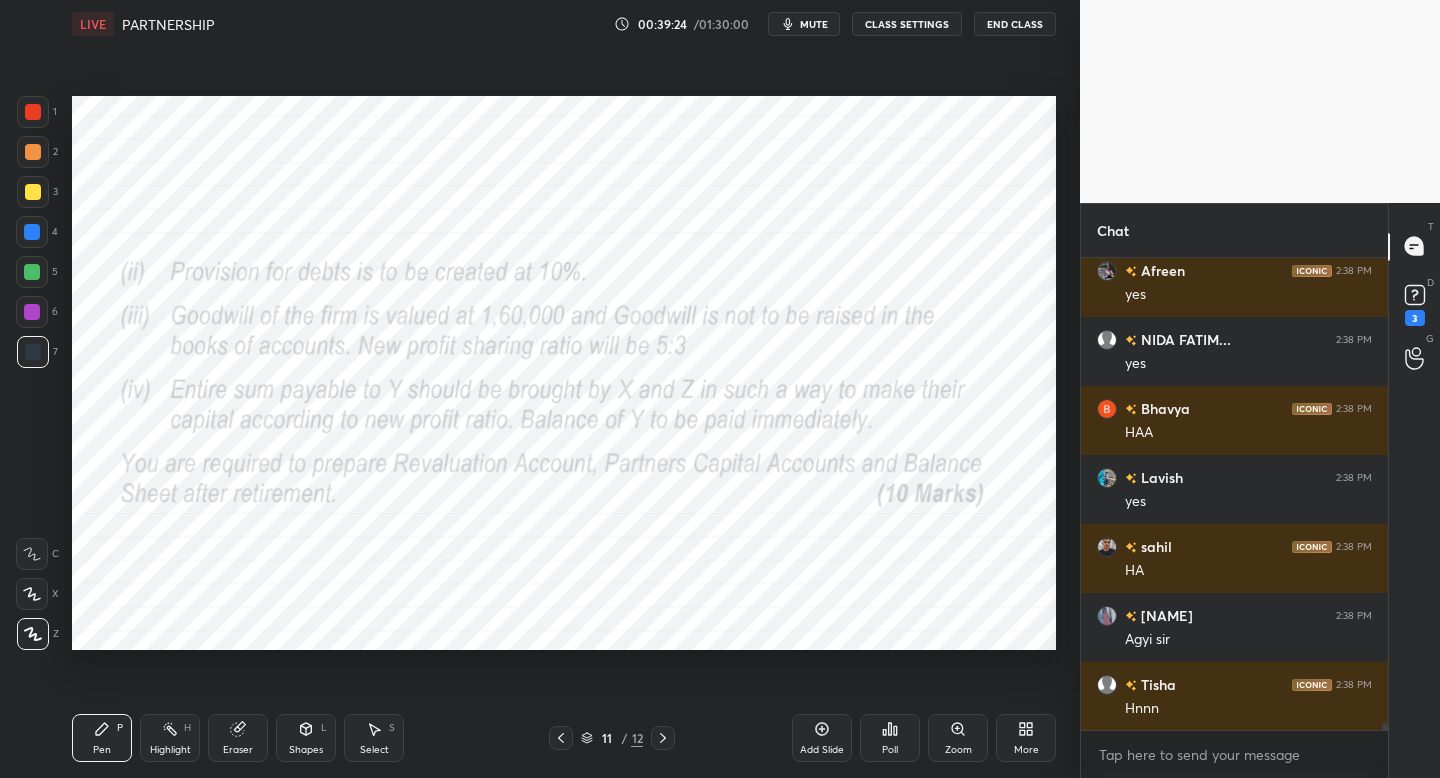 click 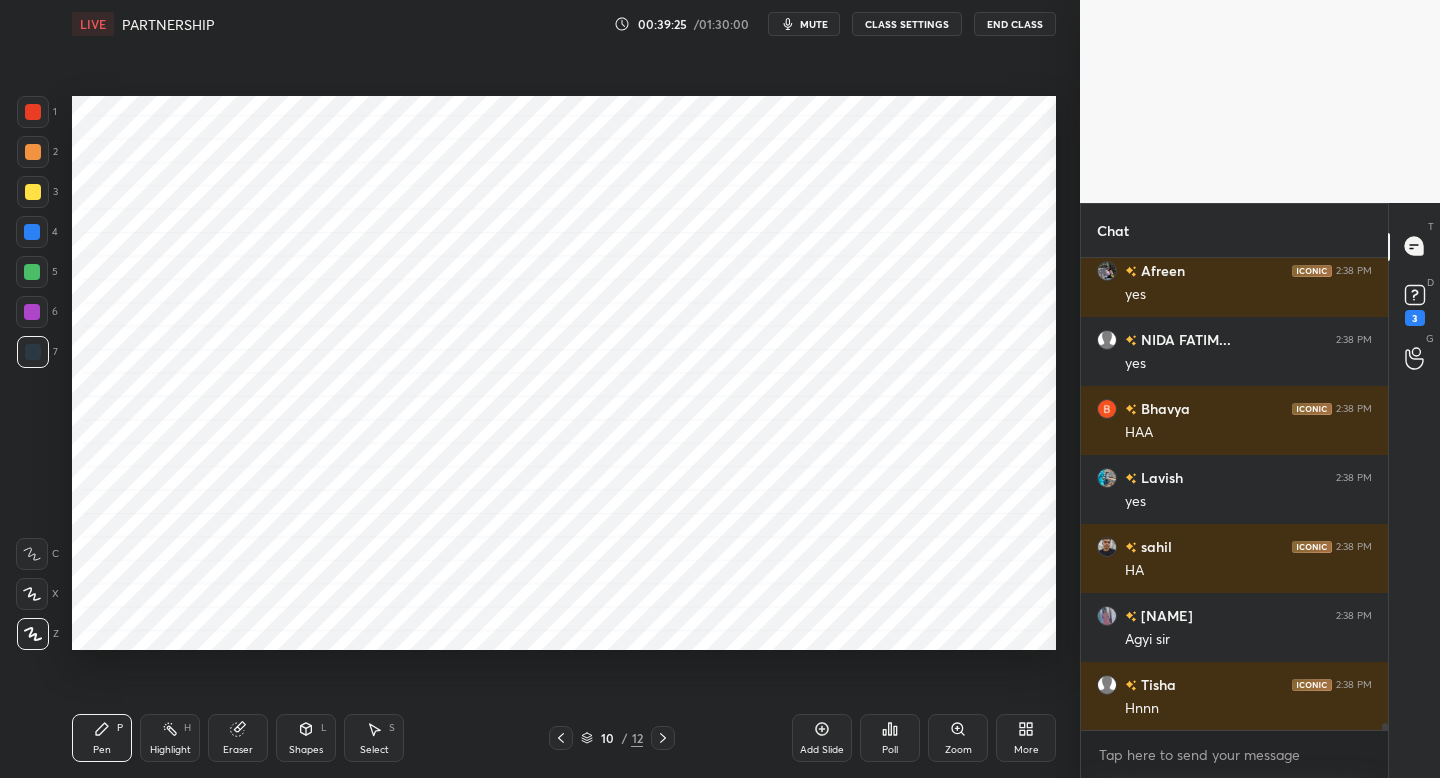 click 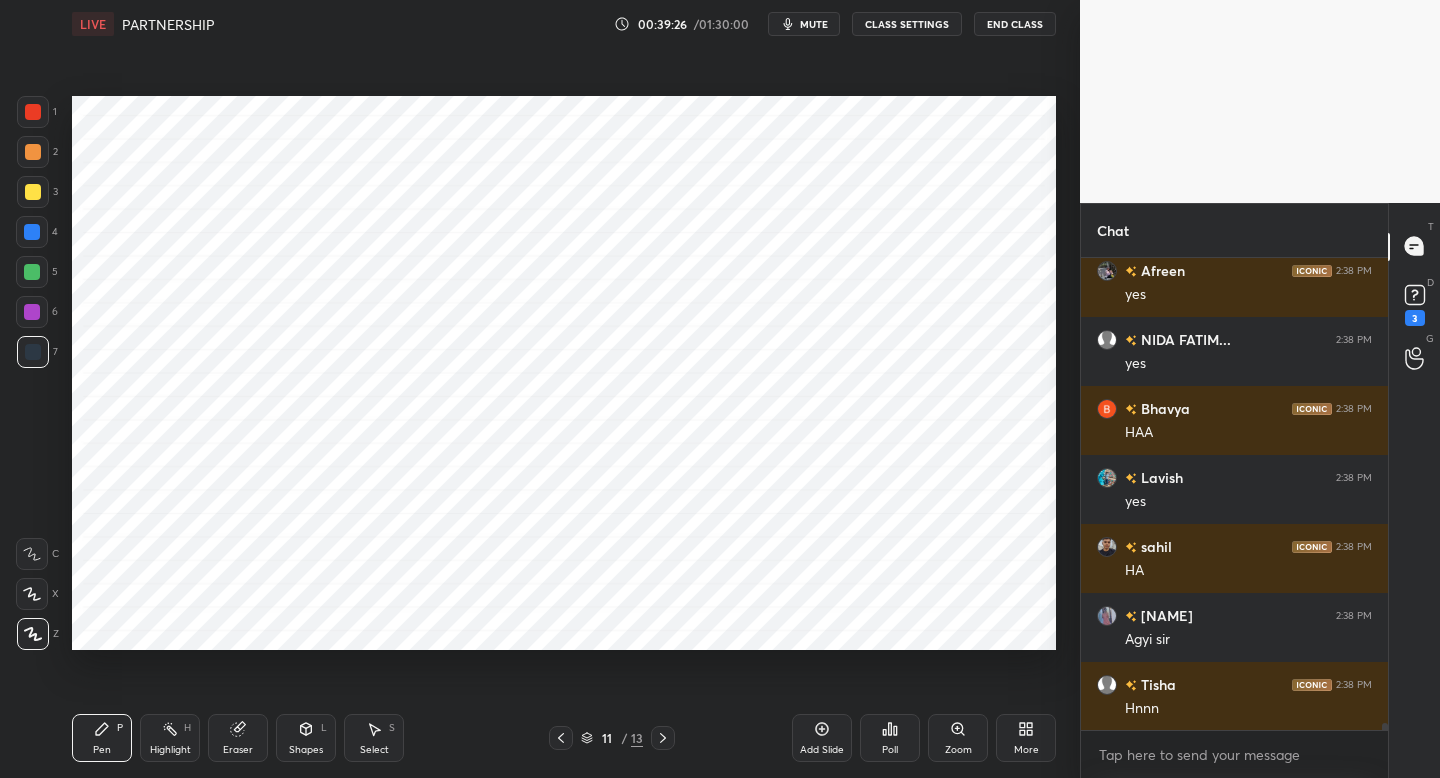 drag, startPoint x: 47, startPoint y: 109, endPoint x: 59, endPoint y: 110, distance: 12.0415945 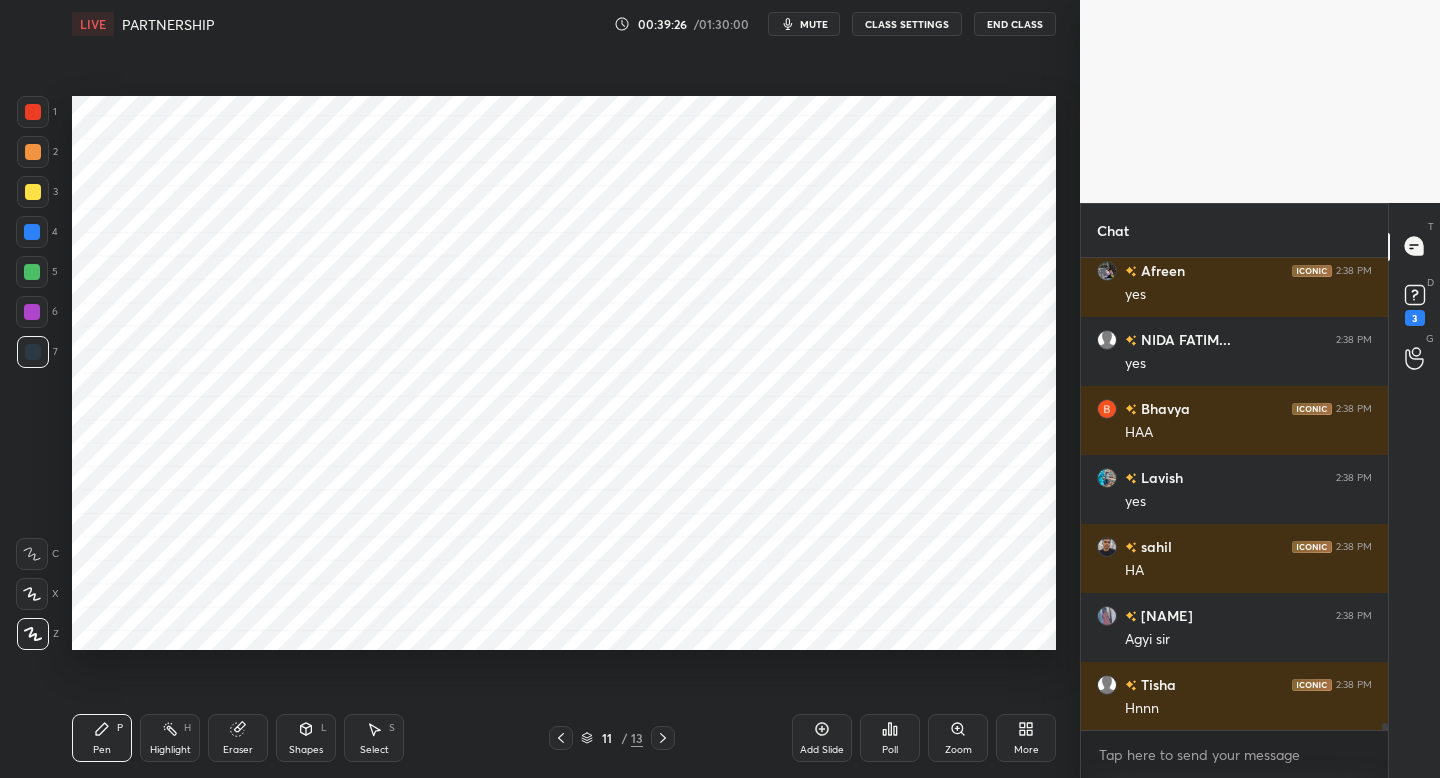 click on "1" at bounding box center (37, 112) 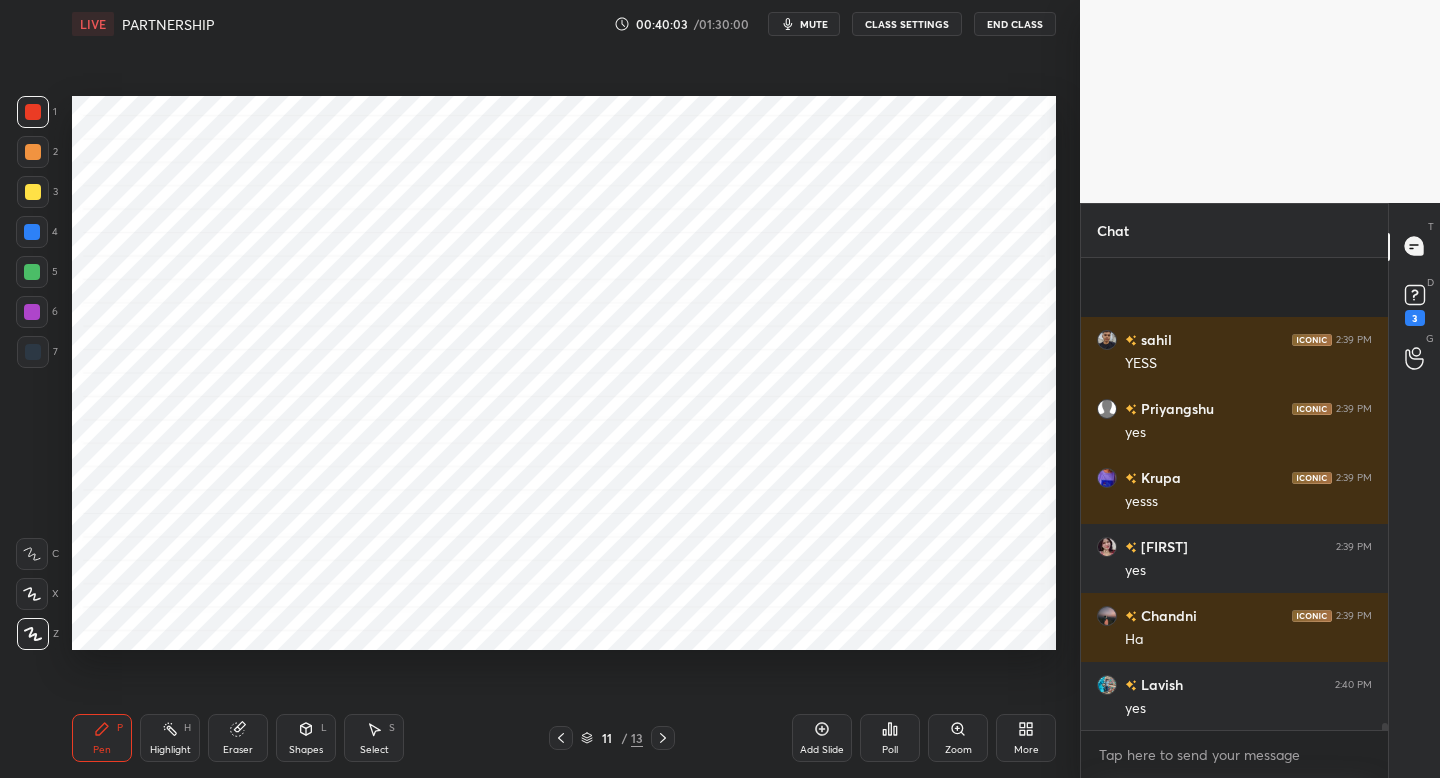 scroll, scrollTop: 31294, scrollLeft: 0, axis: vertical 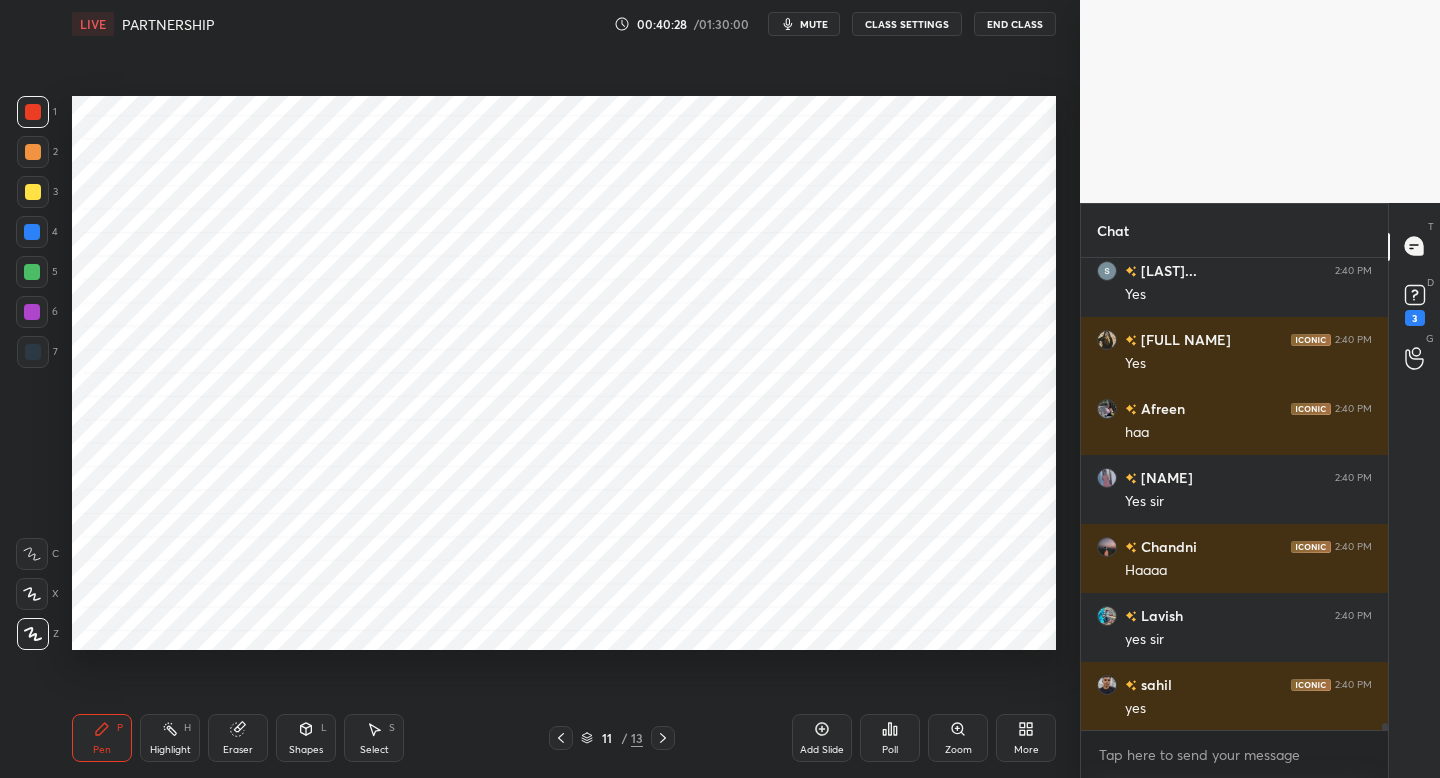 drag, startPoint x: 36, startPoint y: 364, endPoint x: 61, endPoint y: 357, distance: 25.96151 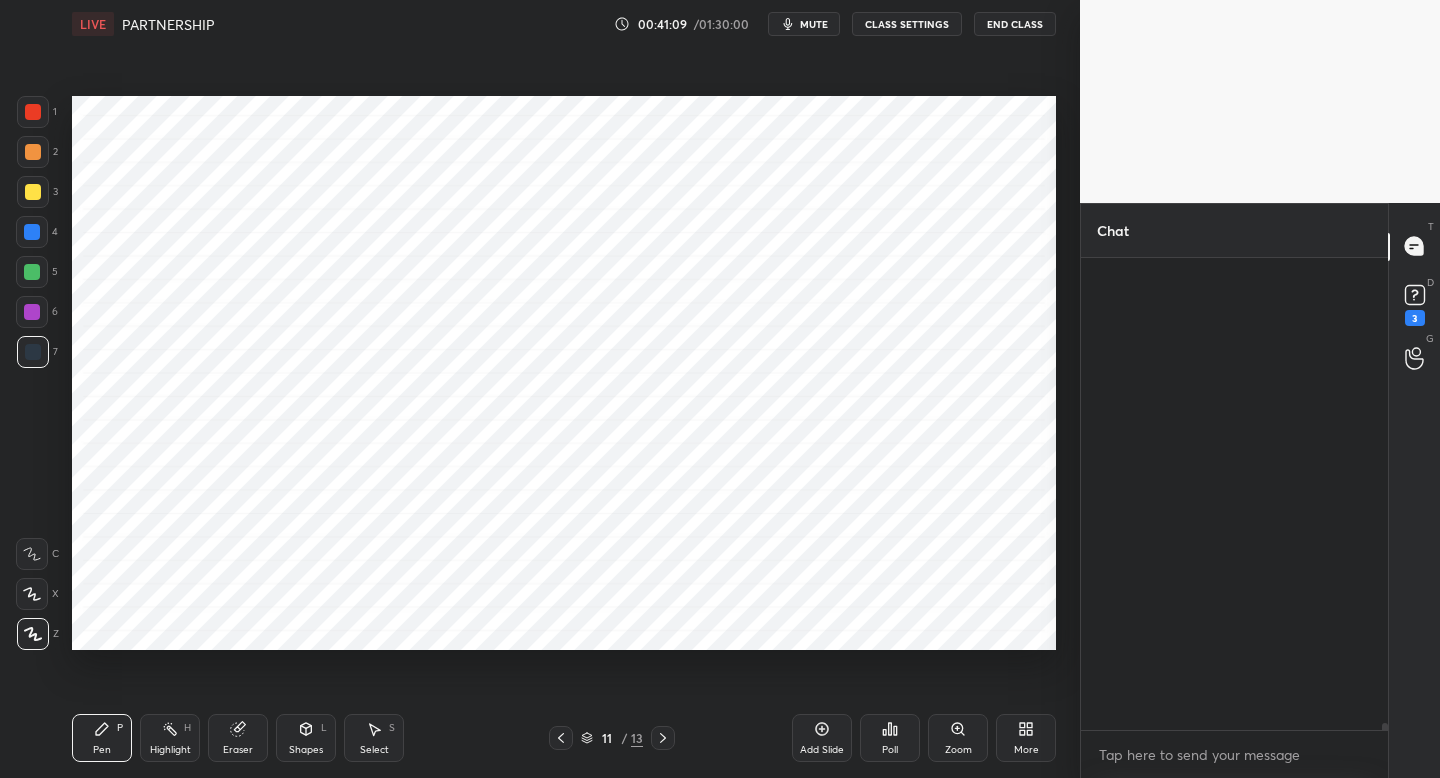 scroll, scrollTop: 33640, scrollLeft: 0, axis: vertical 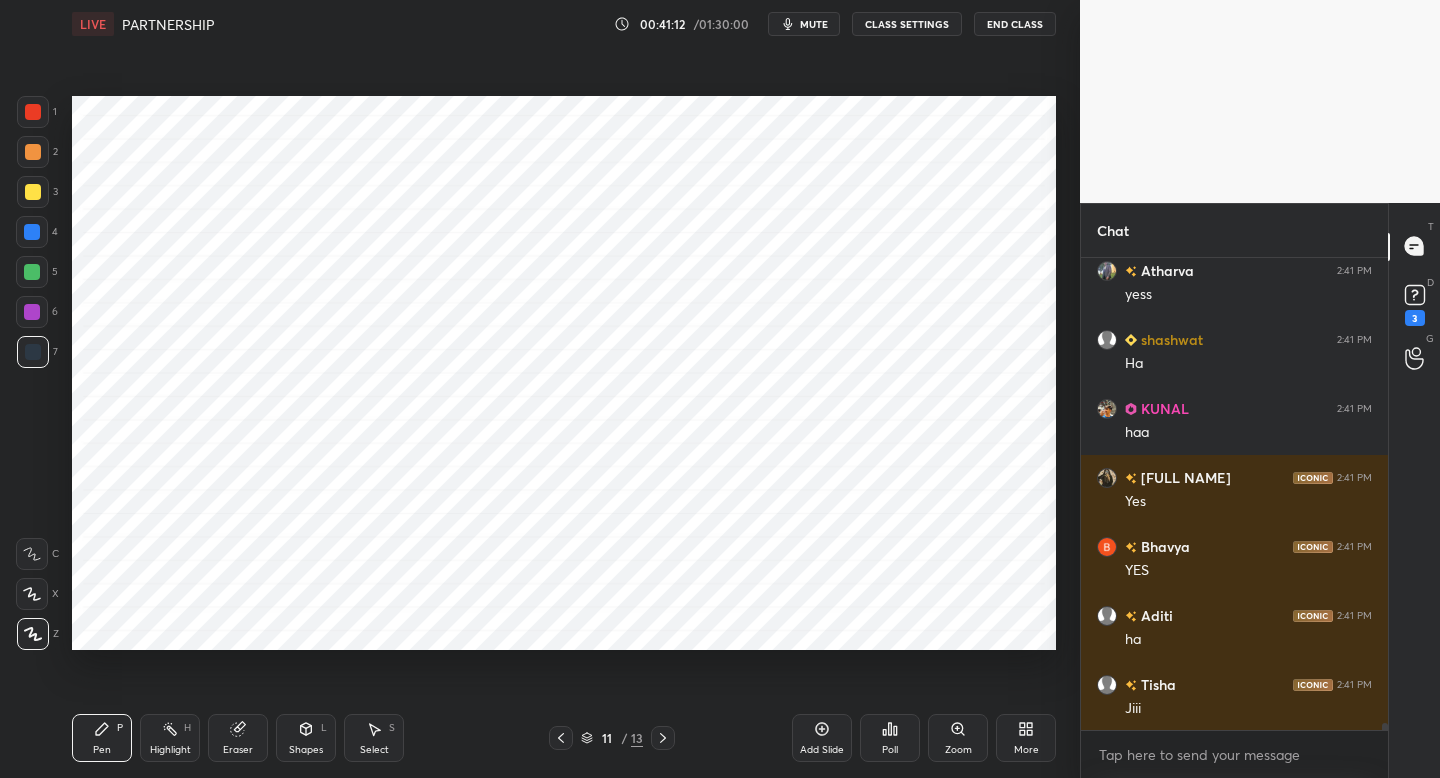 click 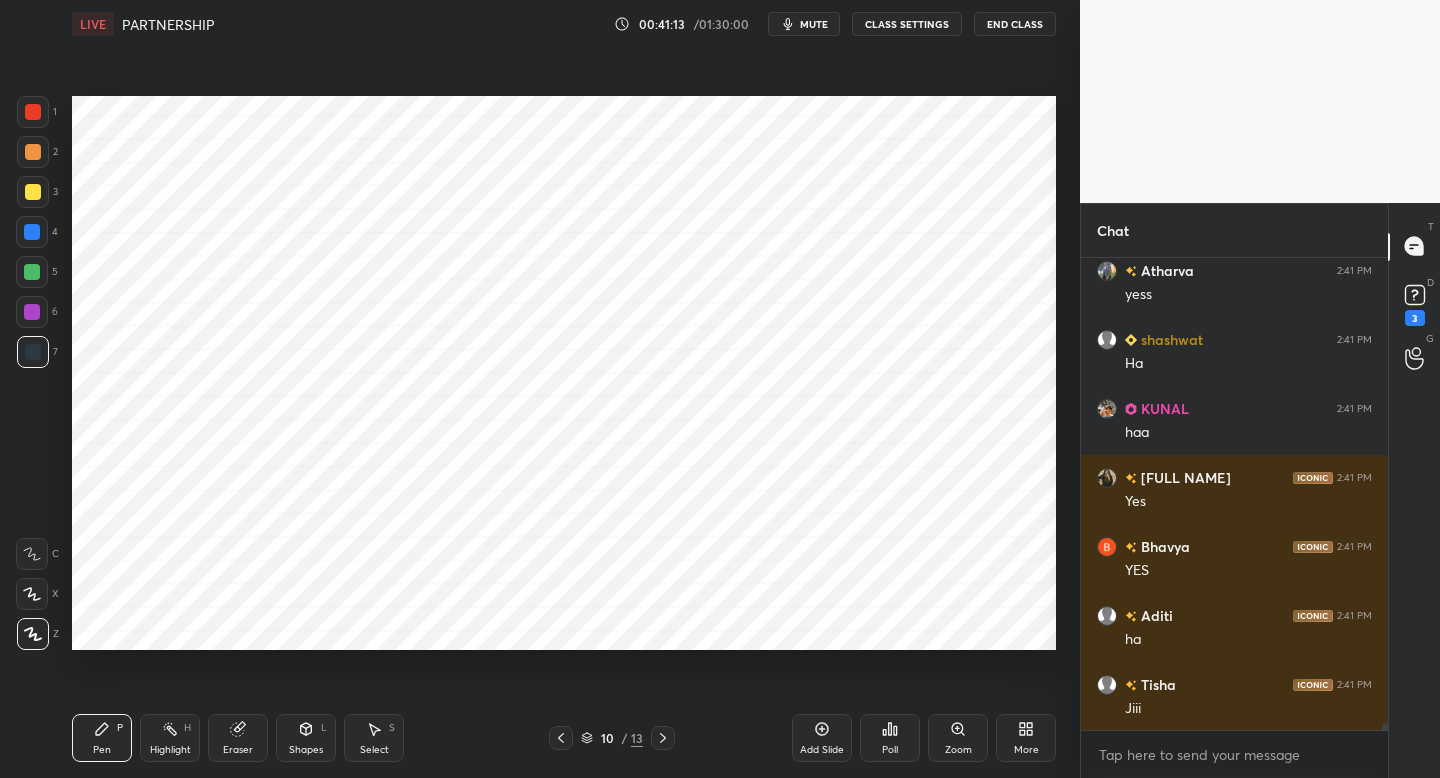 click at bounding box center (561, 738) 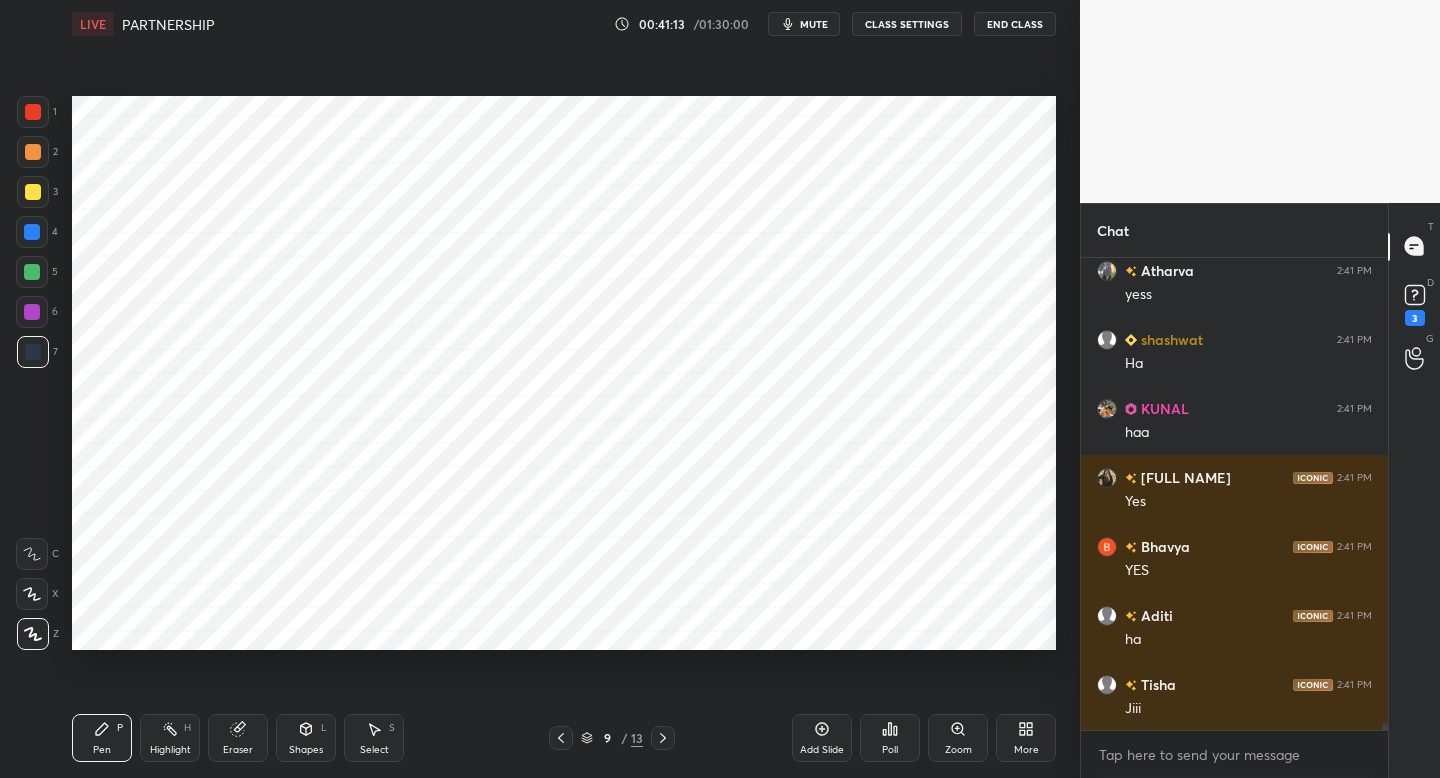 click 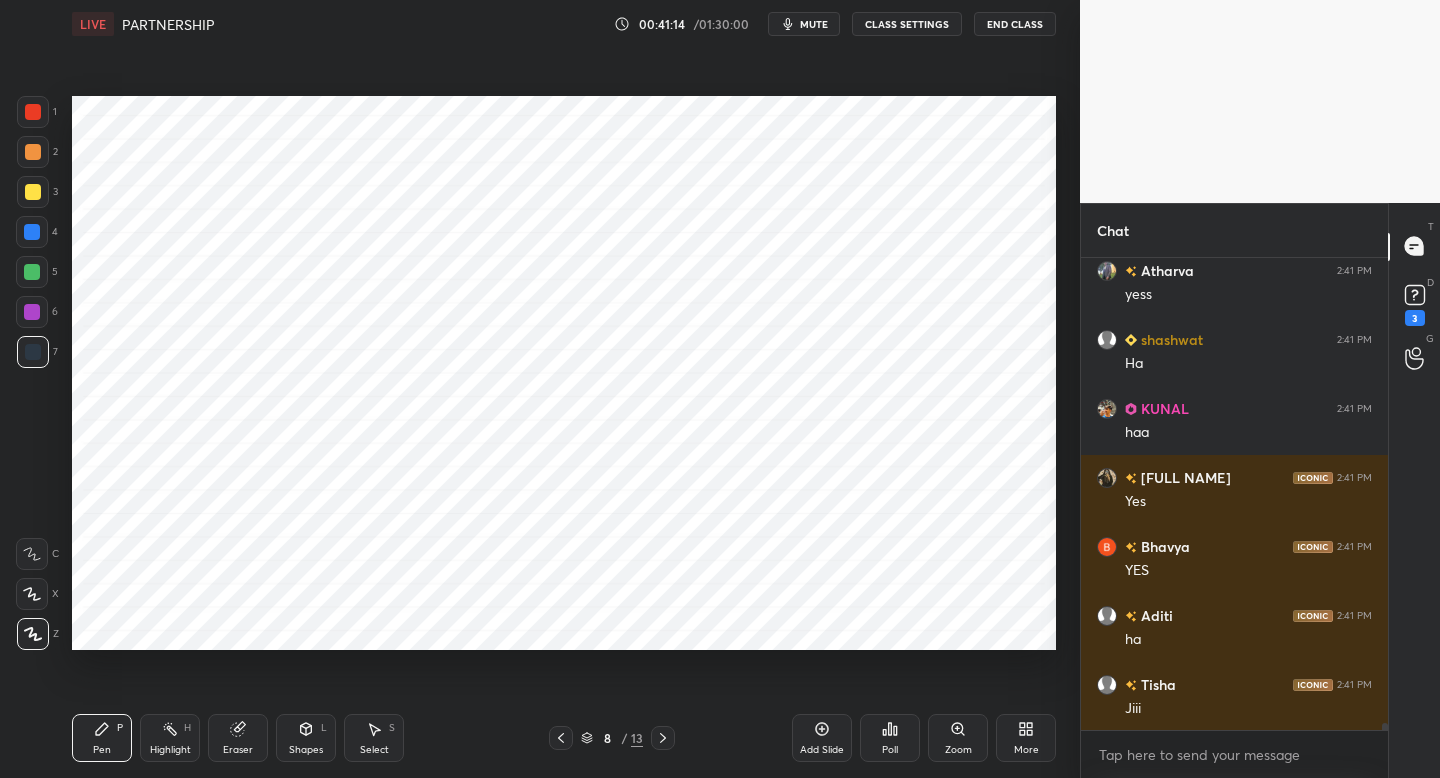 click 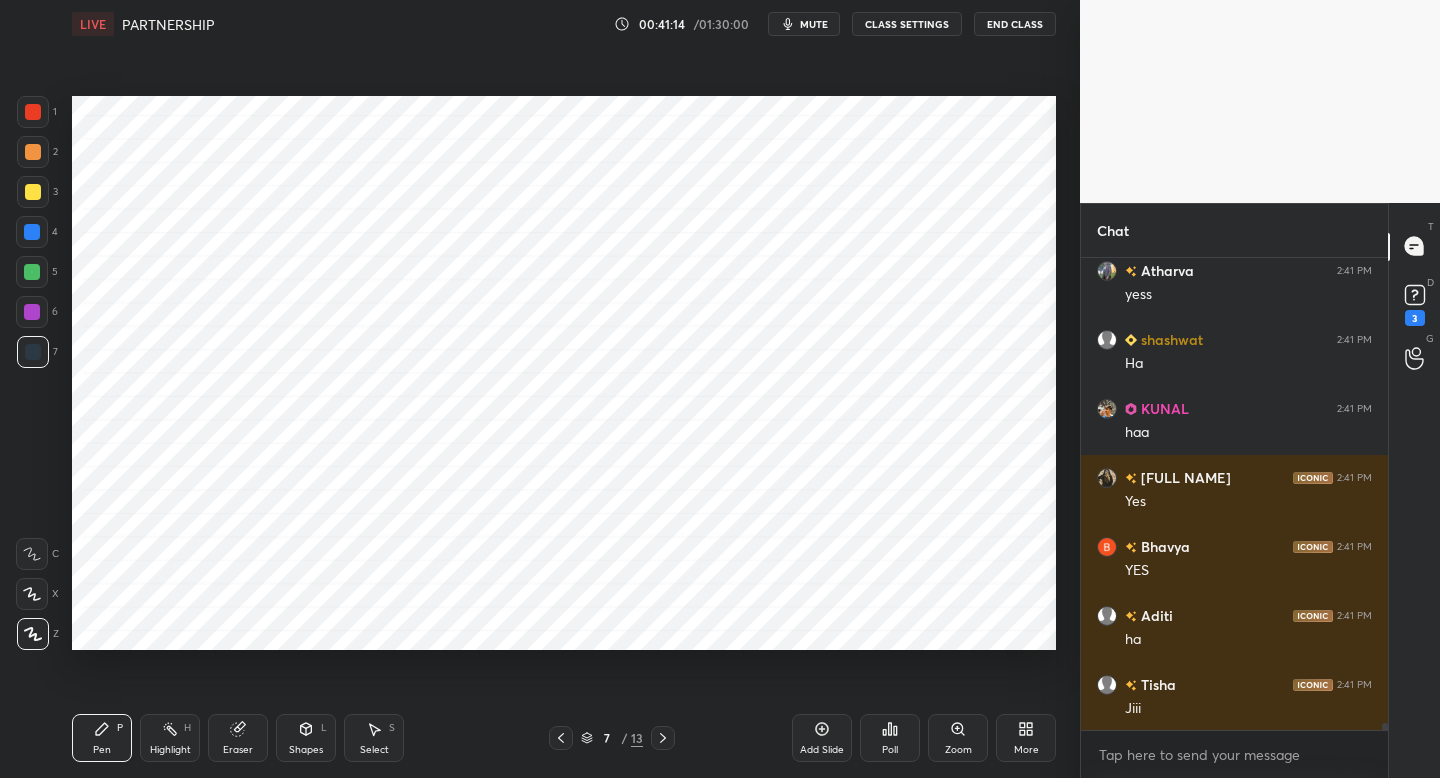 drag, startPoint x: 562, startPoint y: 743, endPoint x: 561, endPoint y: 727, distance: 16.03122 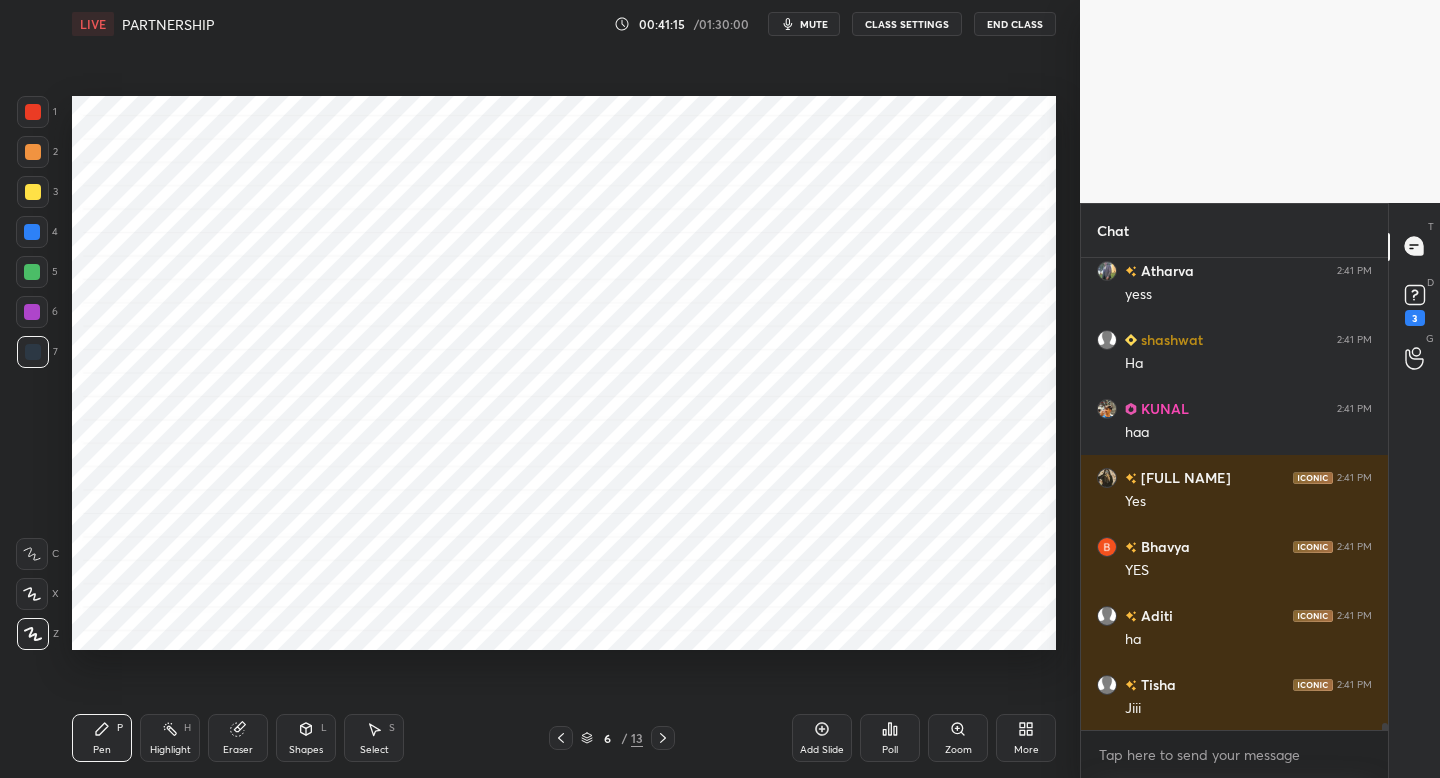 click 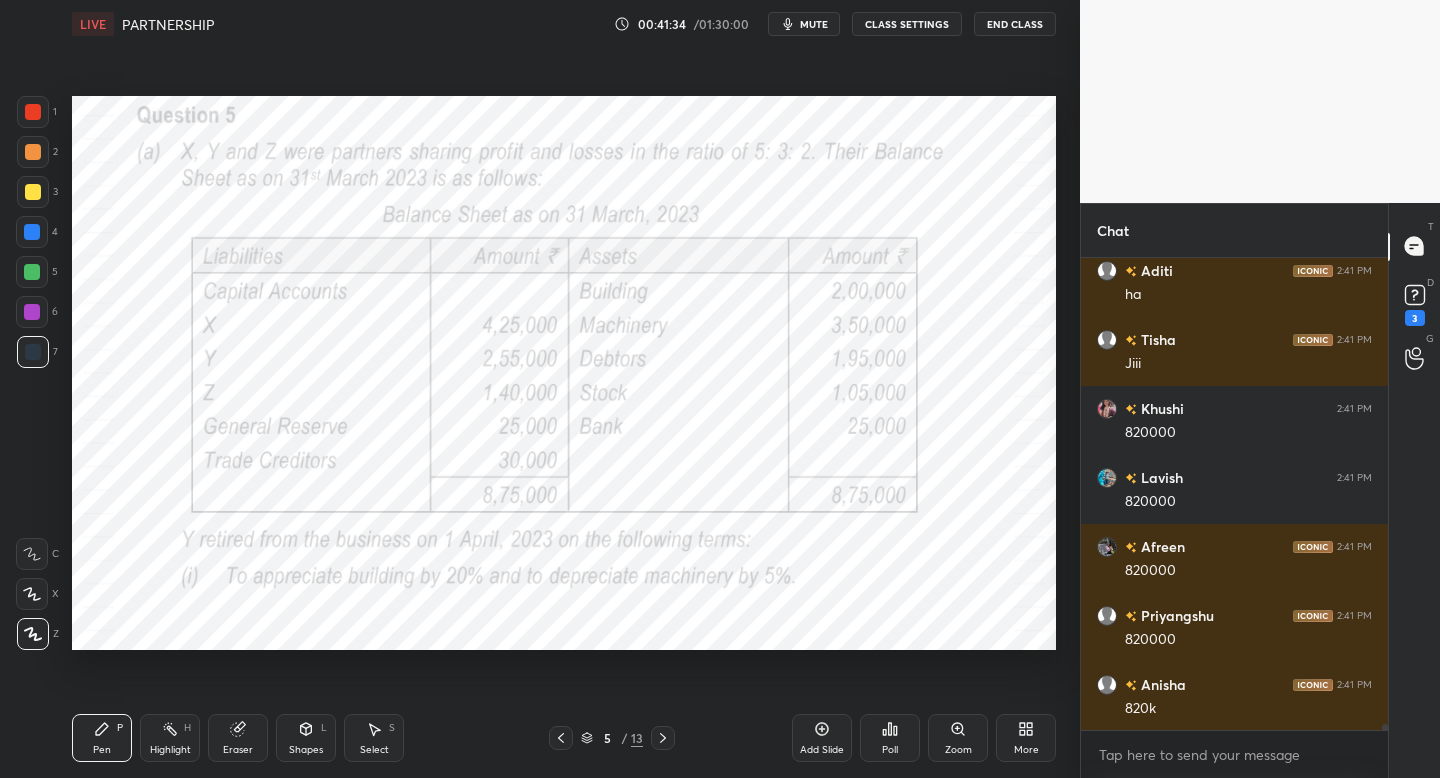scroll, scrollTop: 34192, scrollLeft: 0, axis: vertical 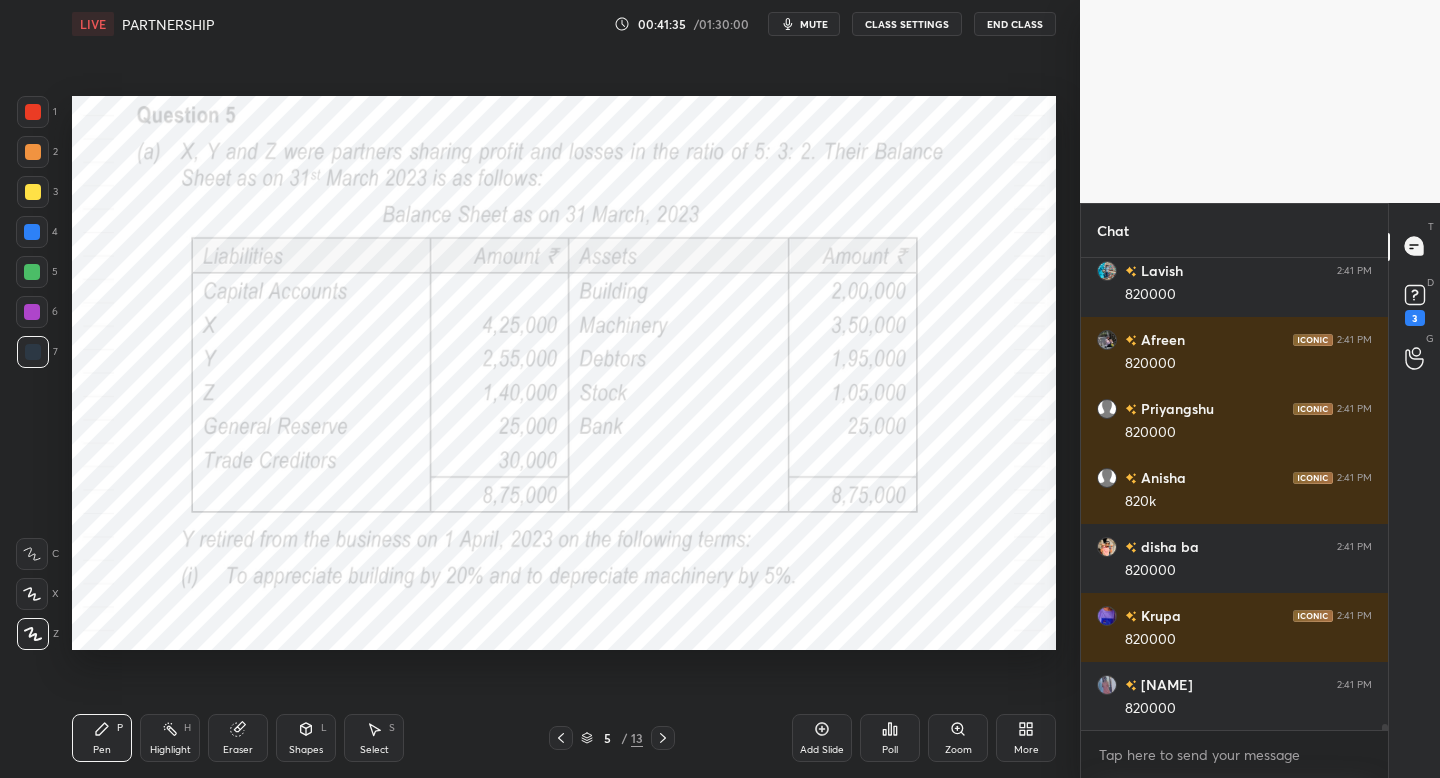 click 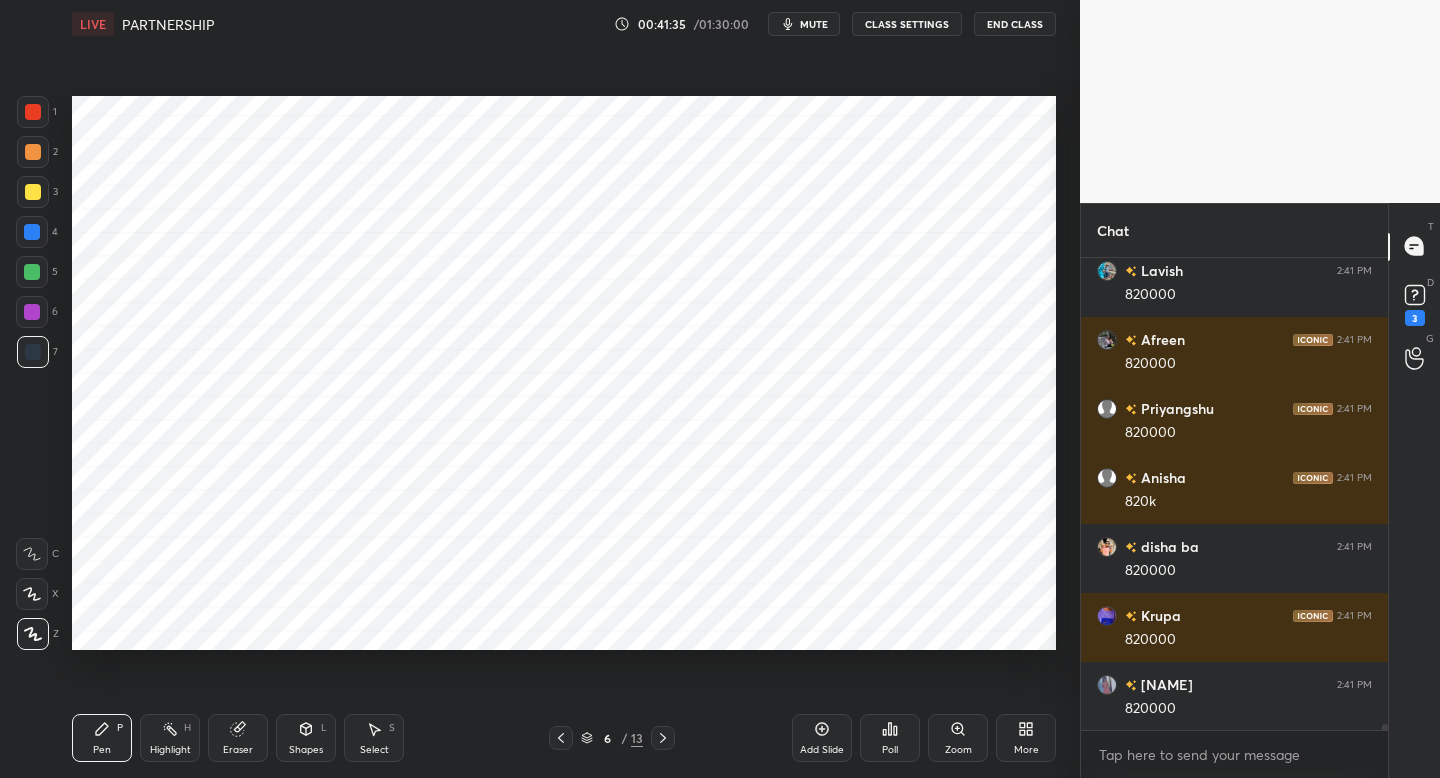 click at bounding box center [663, 738] 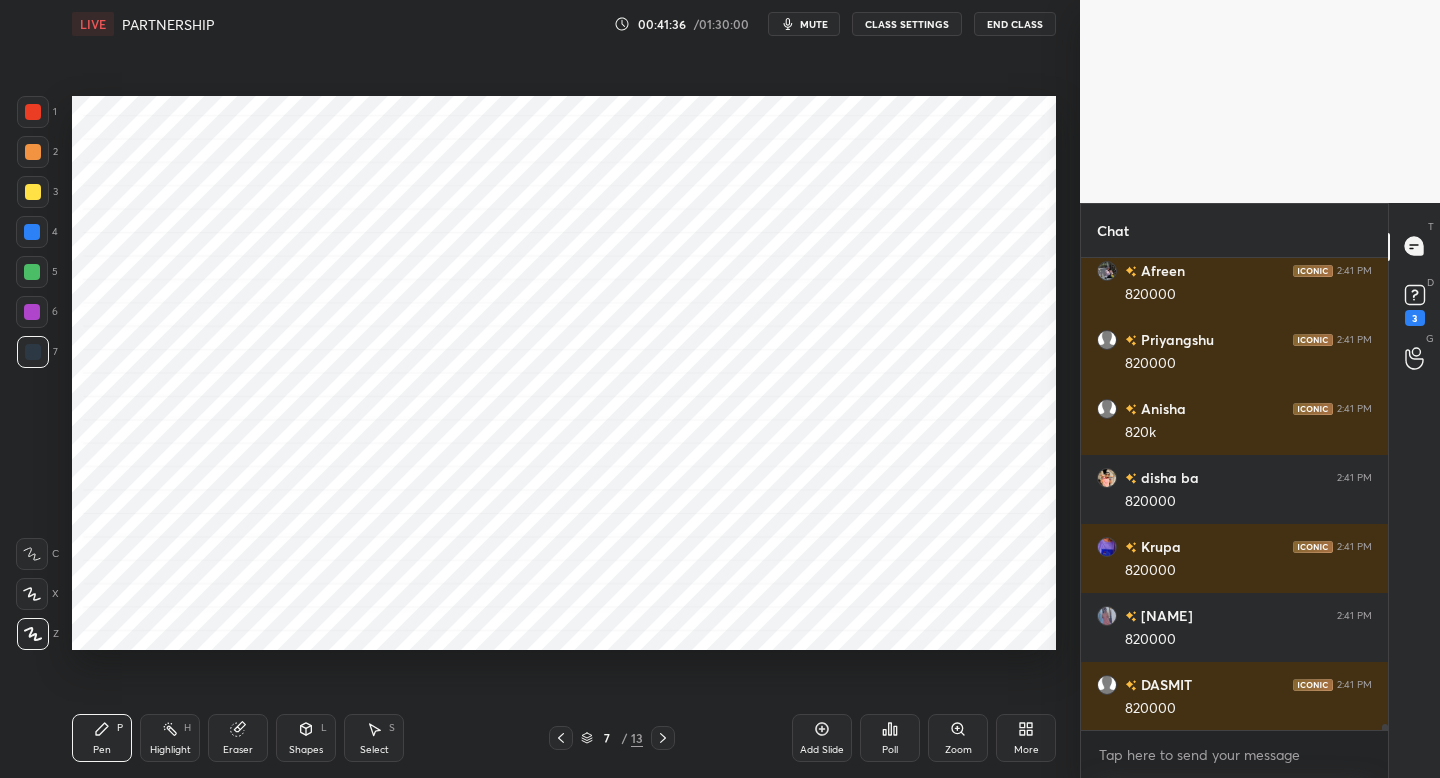 scroll, scrollTop: 34330, scrollLeft: 0, axis: vertical 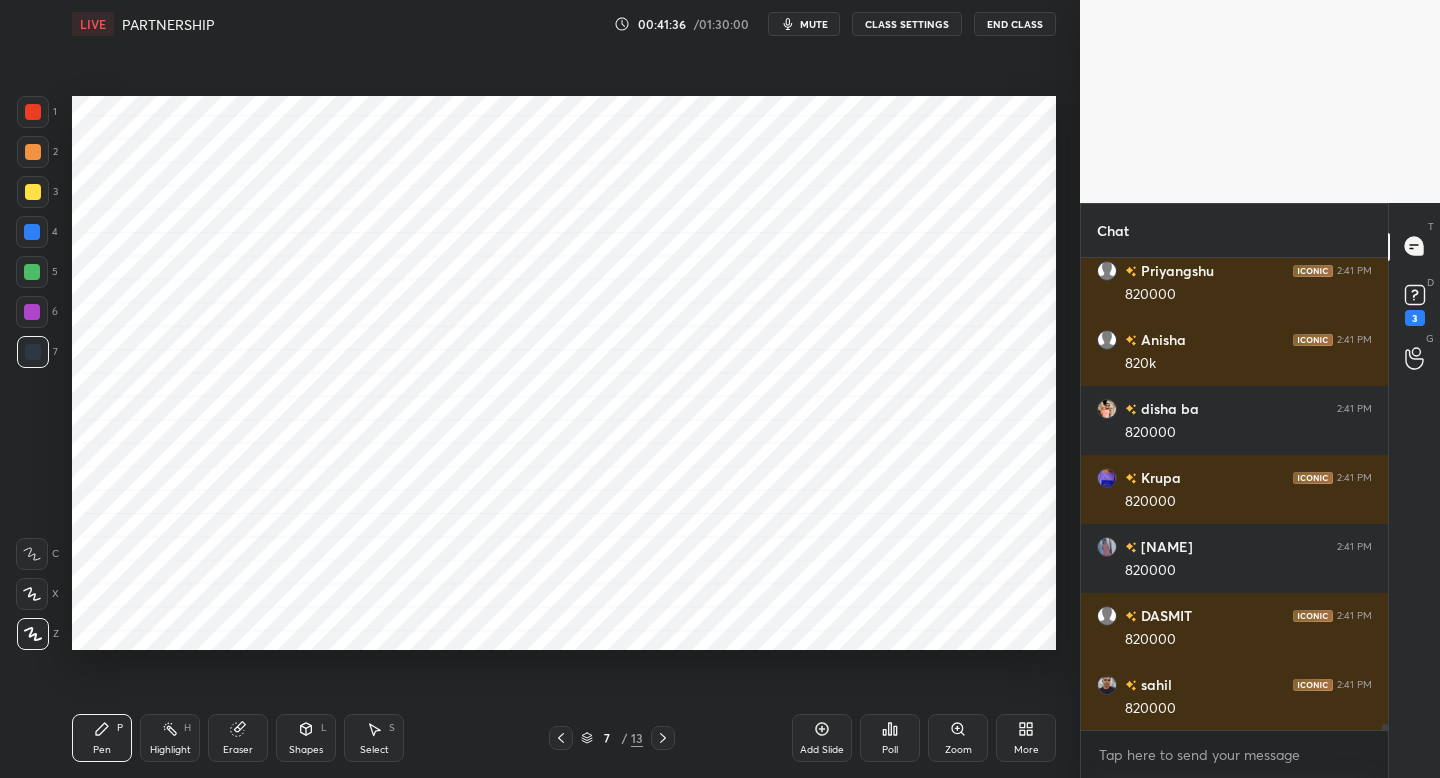 click at bounding box center (663, 738) 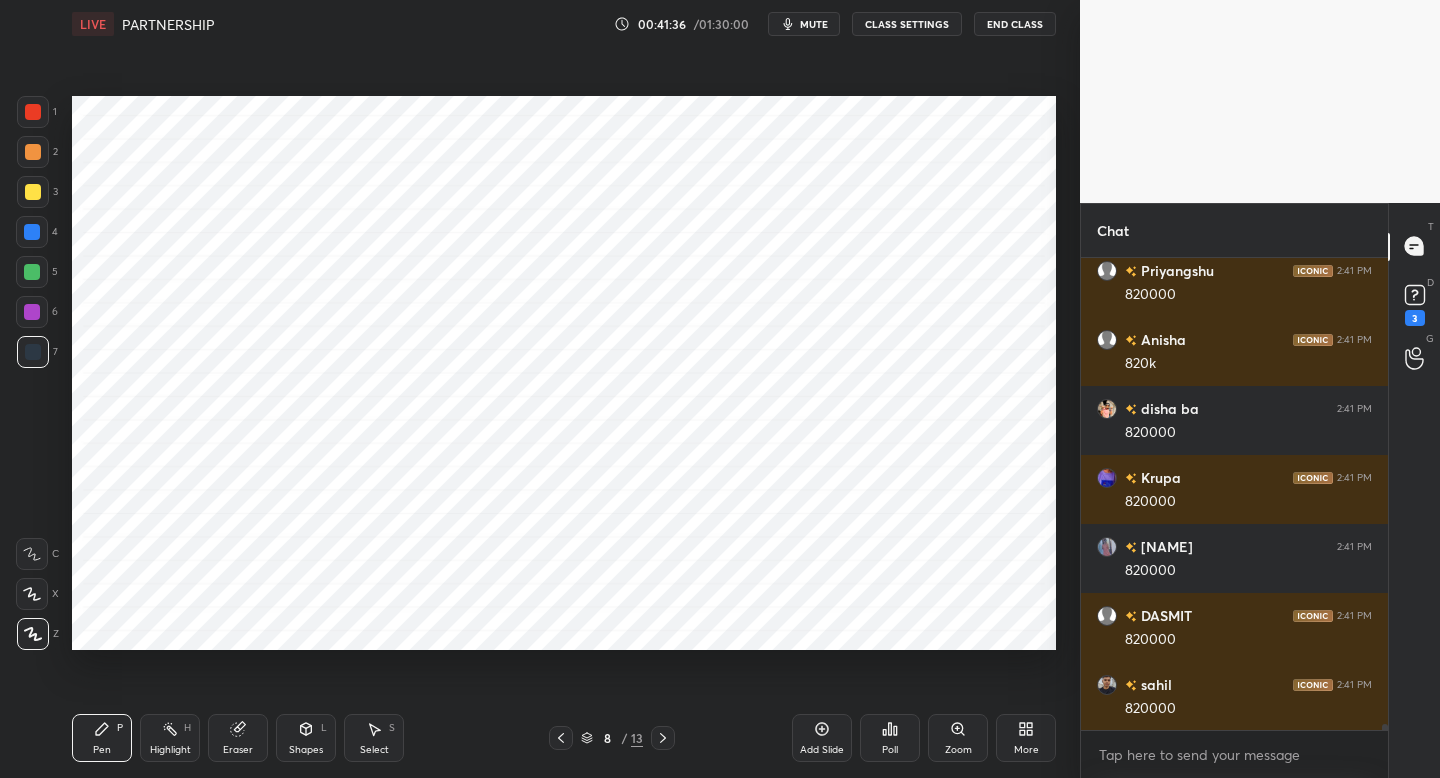 click 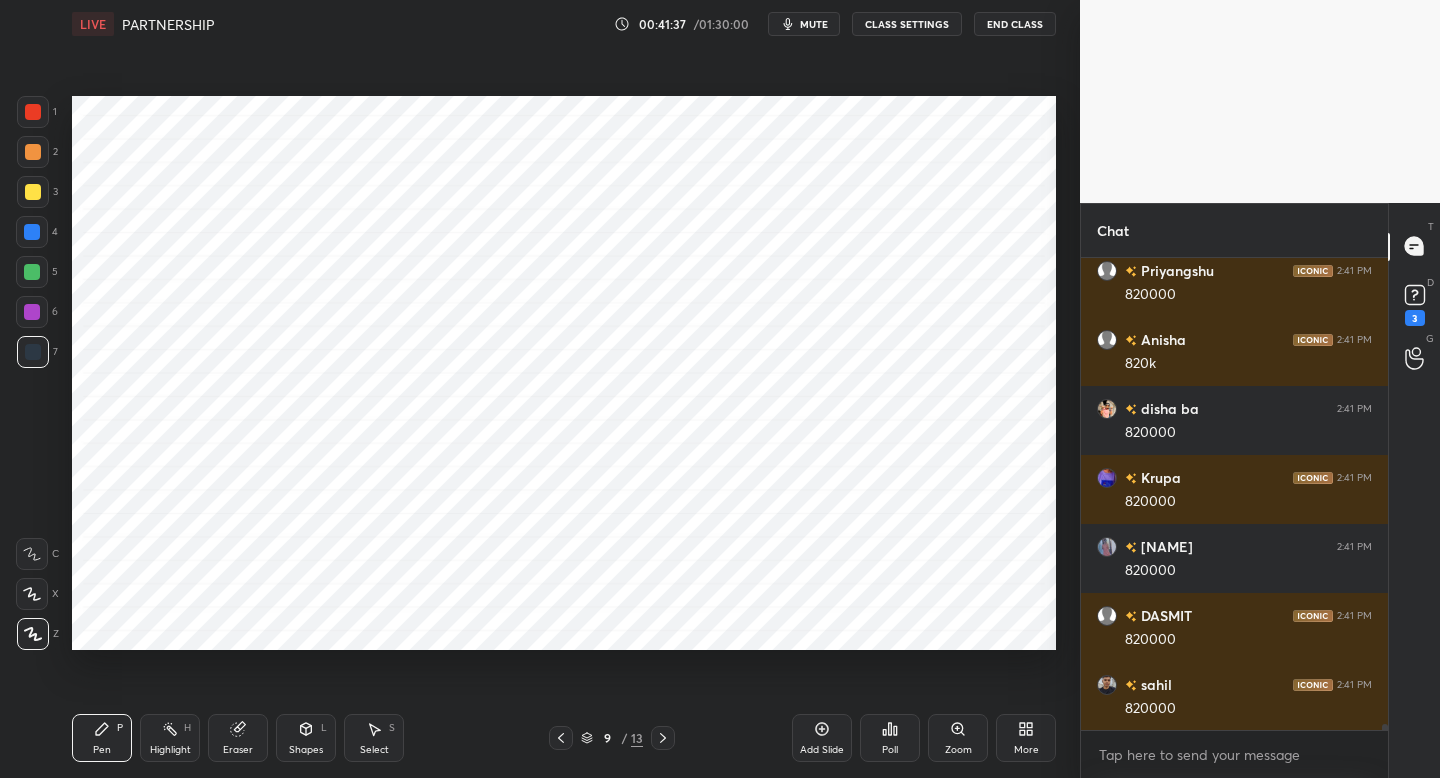 click at bounding box center [663, 738] 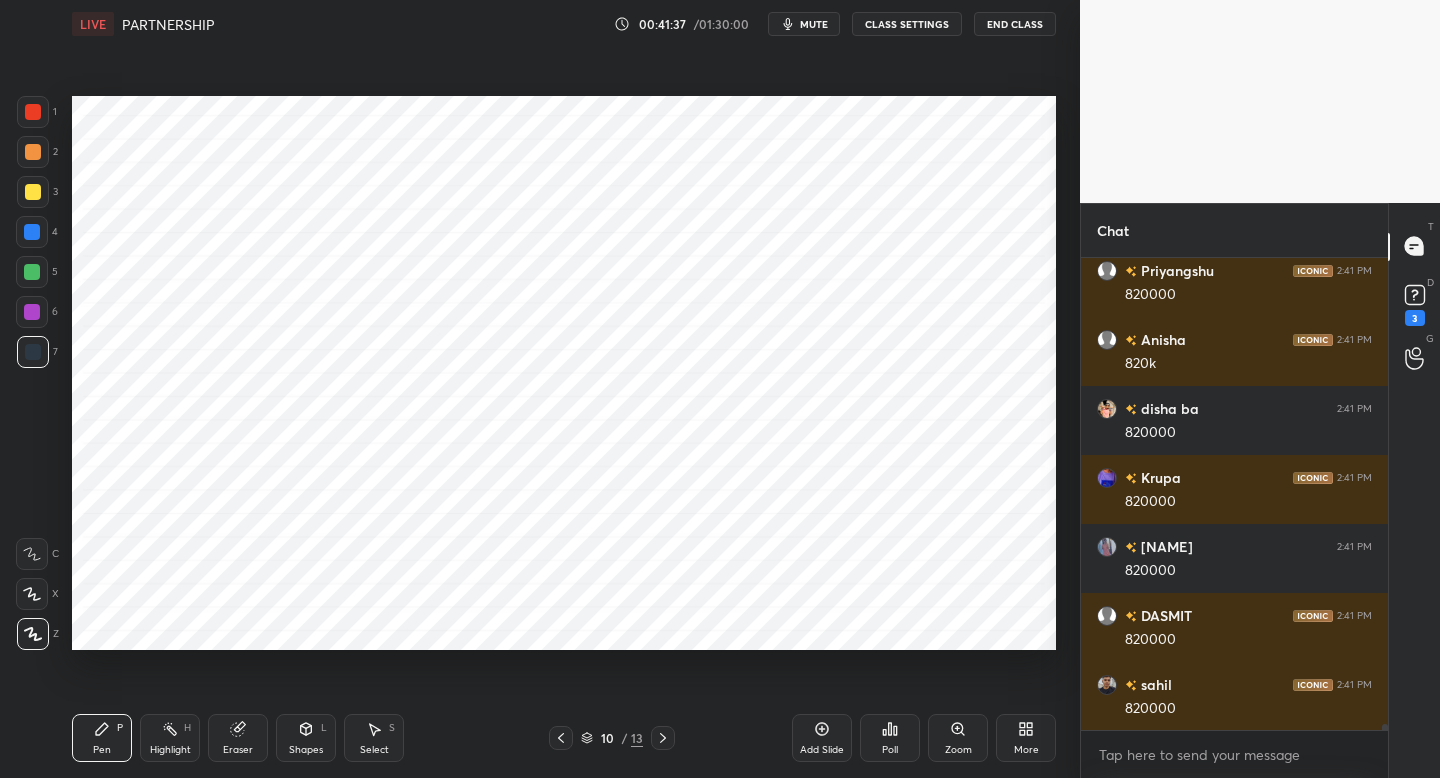 click 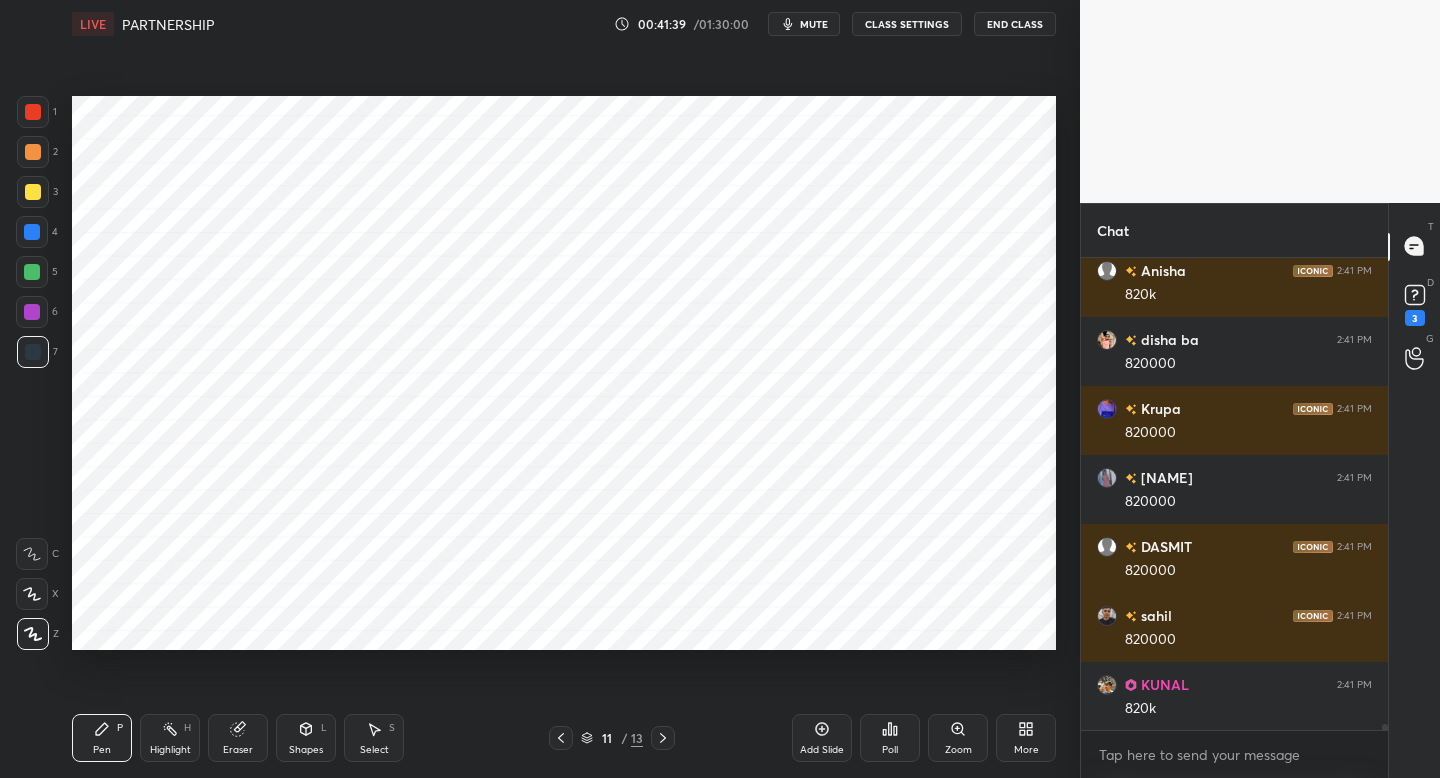 scroll, scrollTop: 34468, scrollLeft: 0, axis: vertical 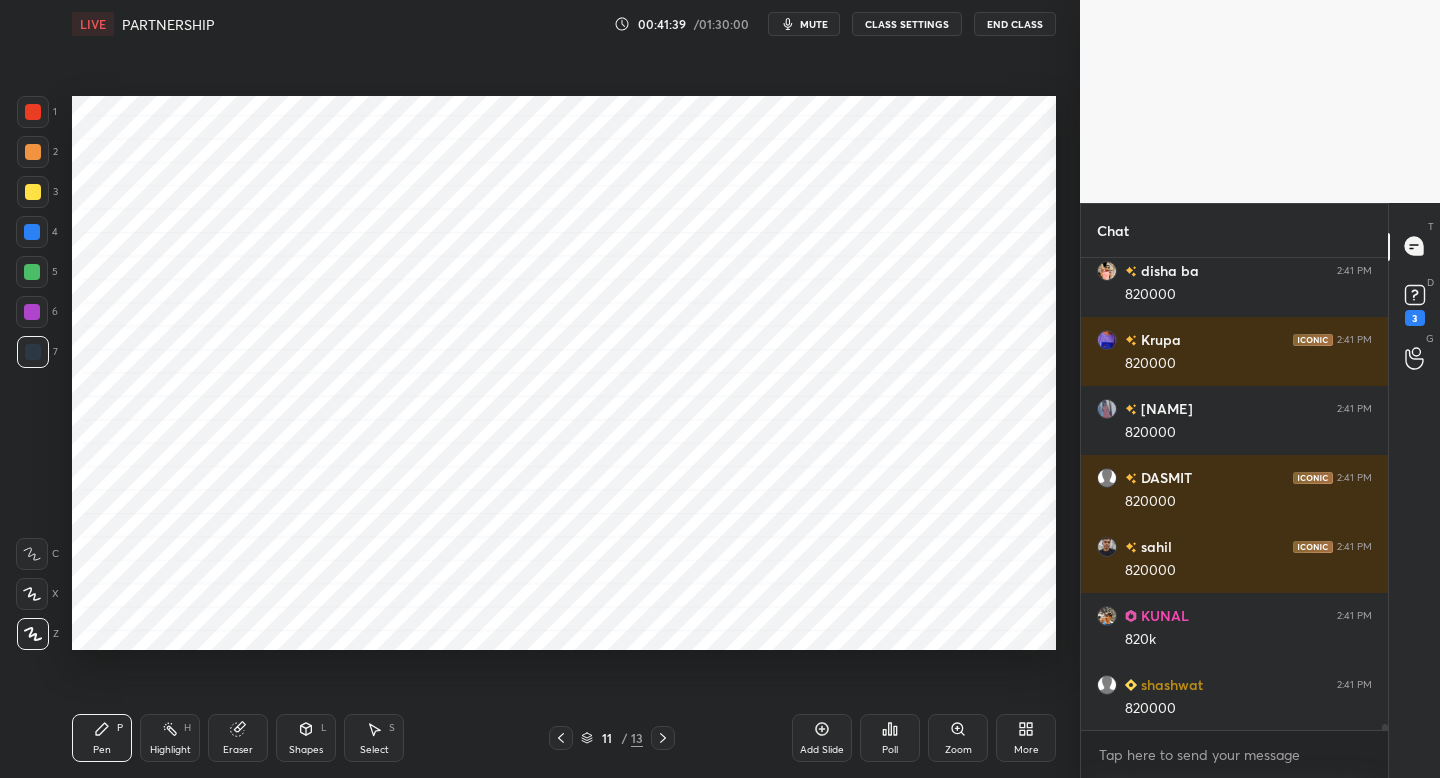 drag, startPoint x: 33, startPoint y: 350, endPoint x: 57, endPoint y: 373, distance: 33.24154 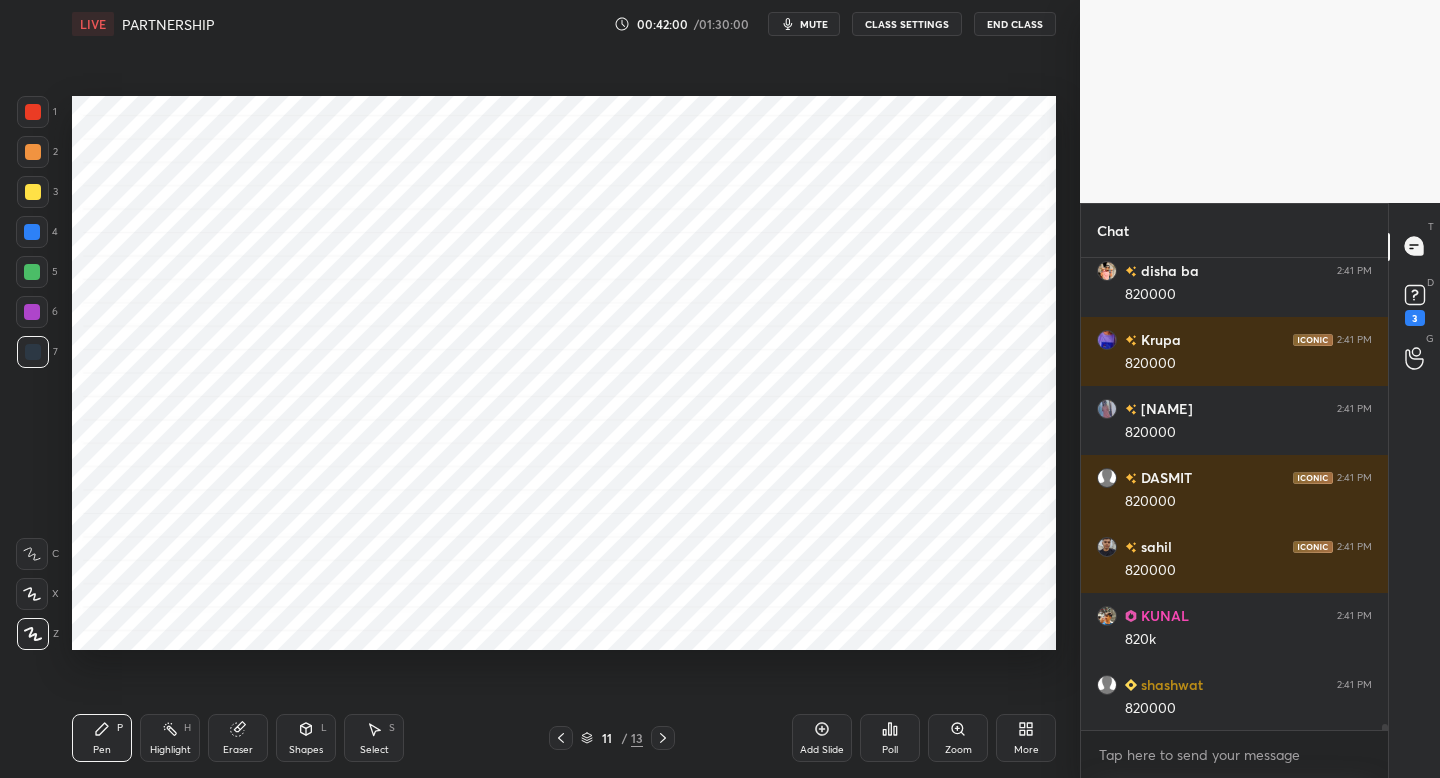 scroll, scrollTop: 34537, scrollLeft: 0, axis: vertical 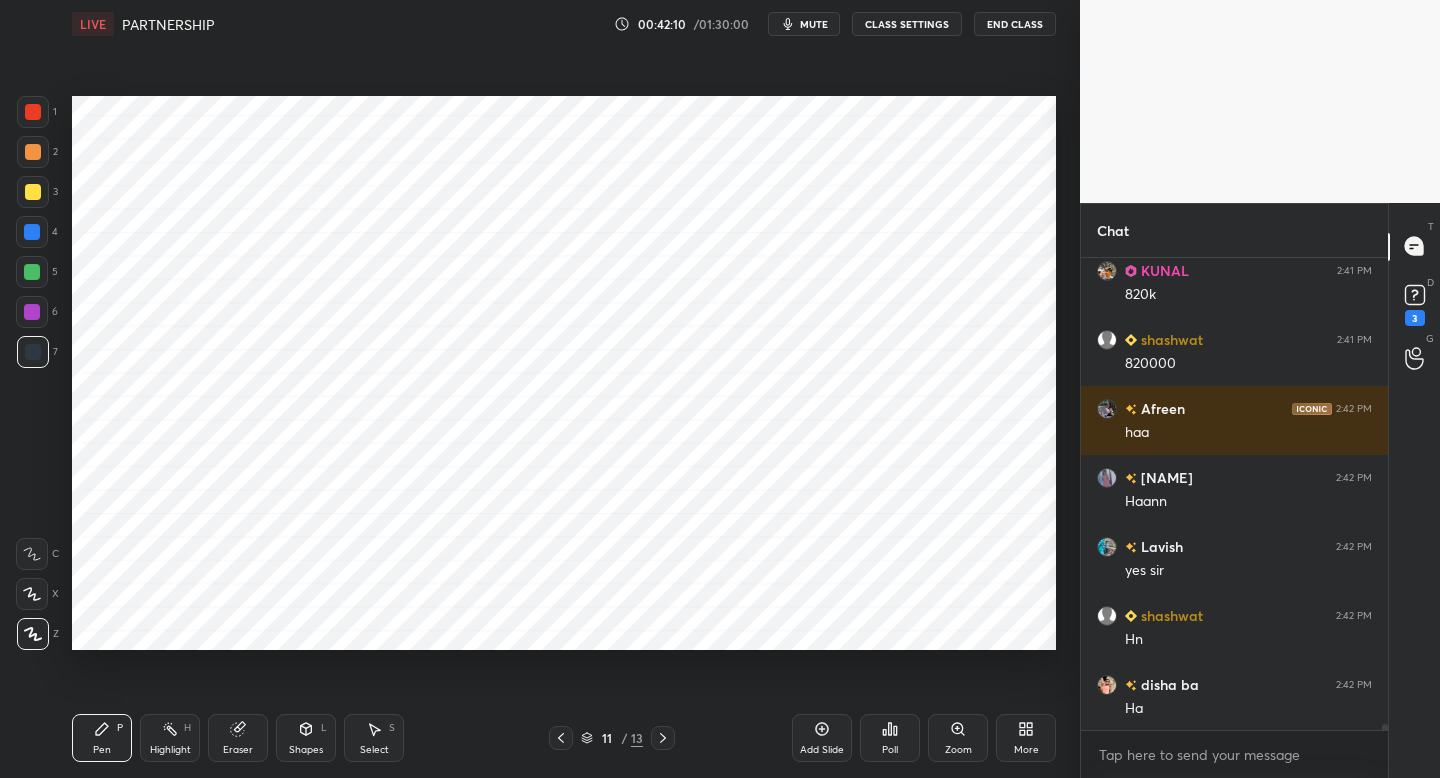 click 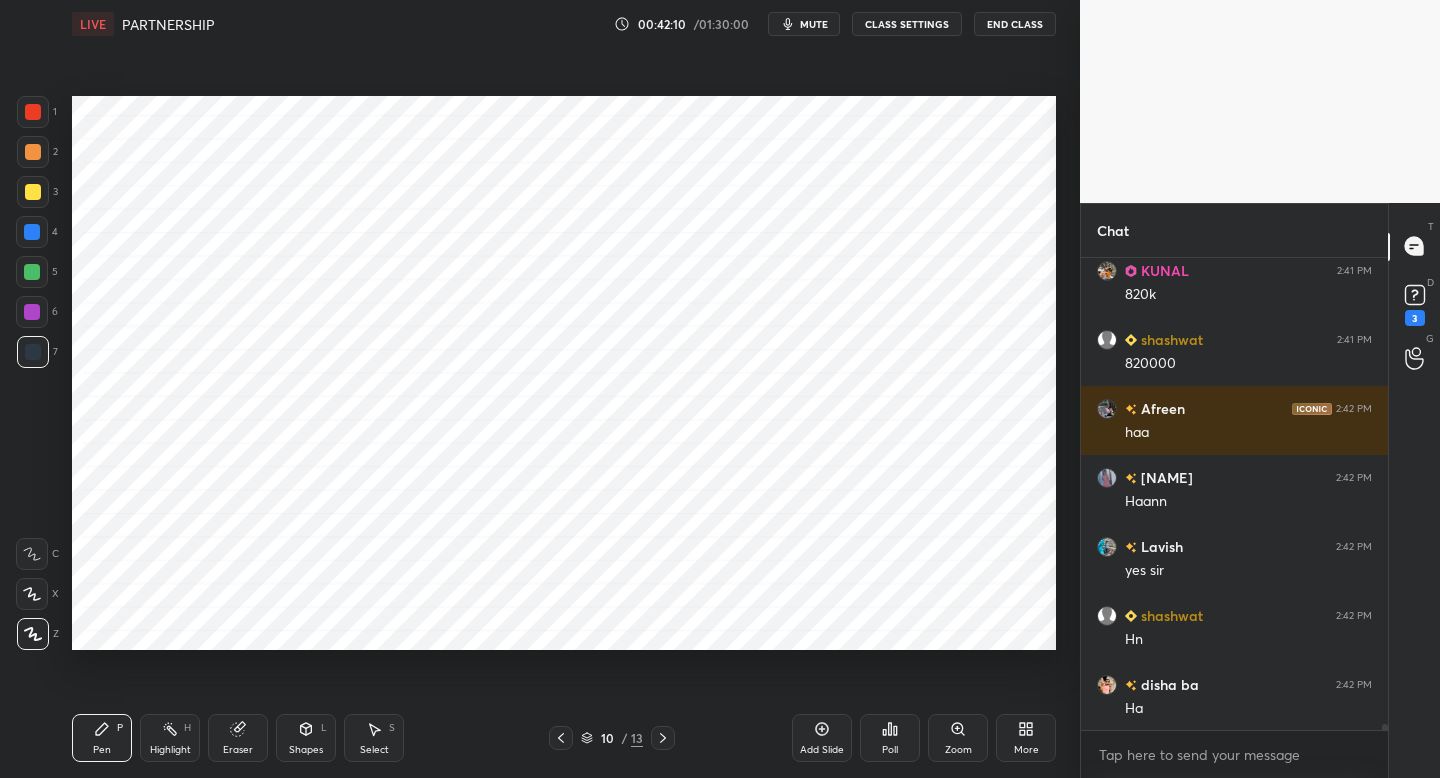 scroll, scrollTop: 34882, scrollLeft: 0, axis: vertical 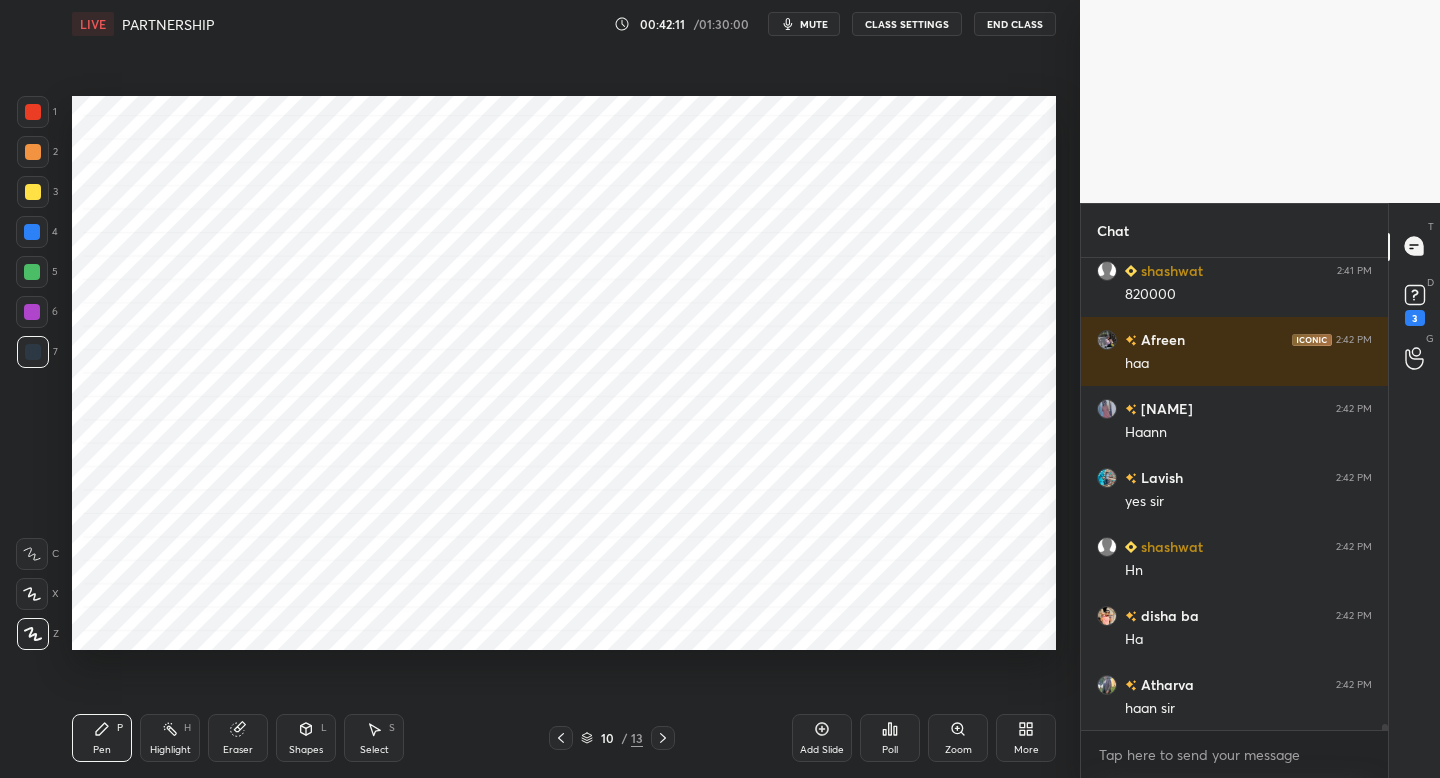 click 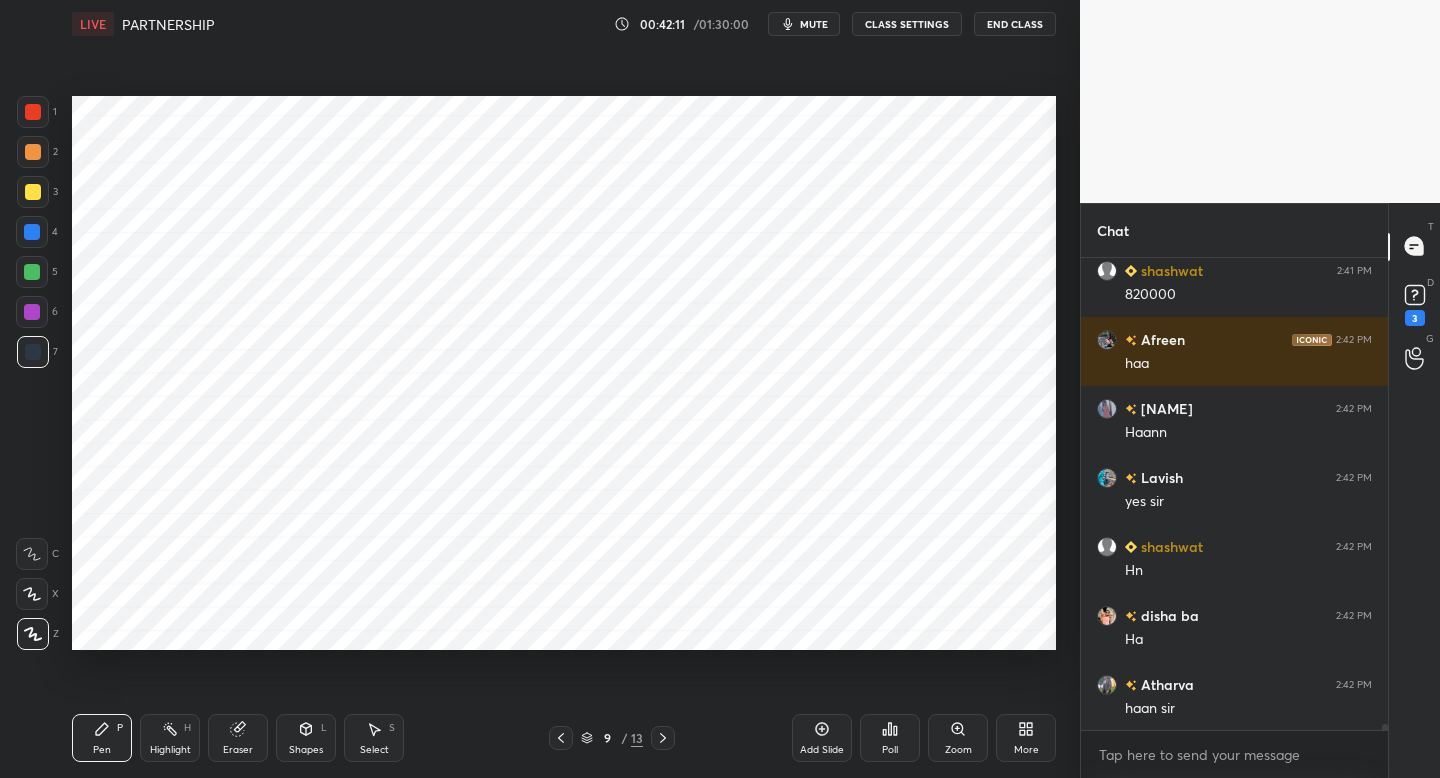 click 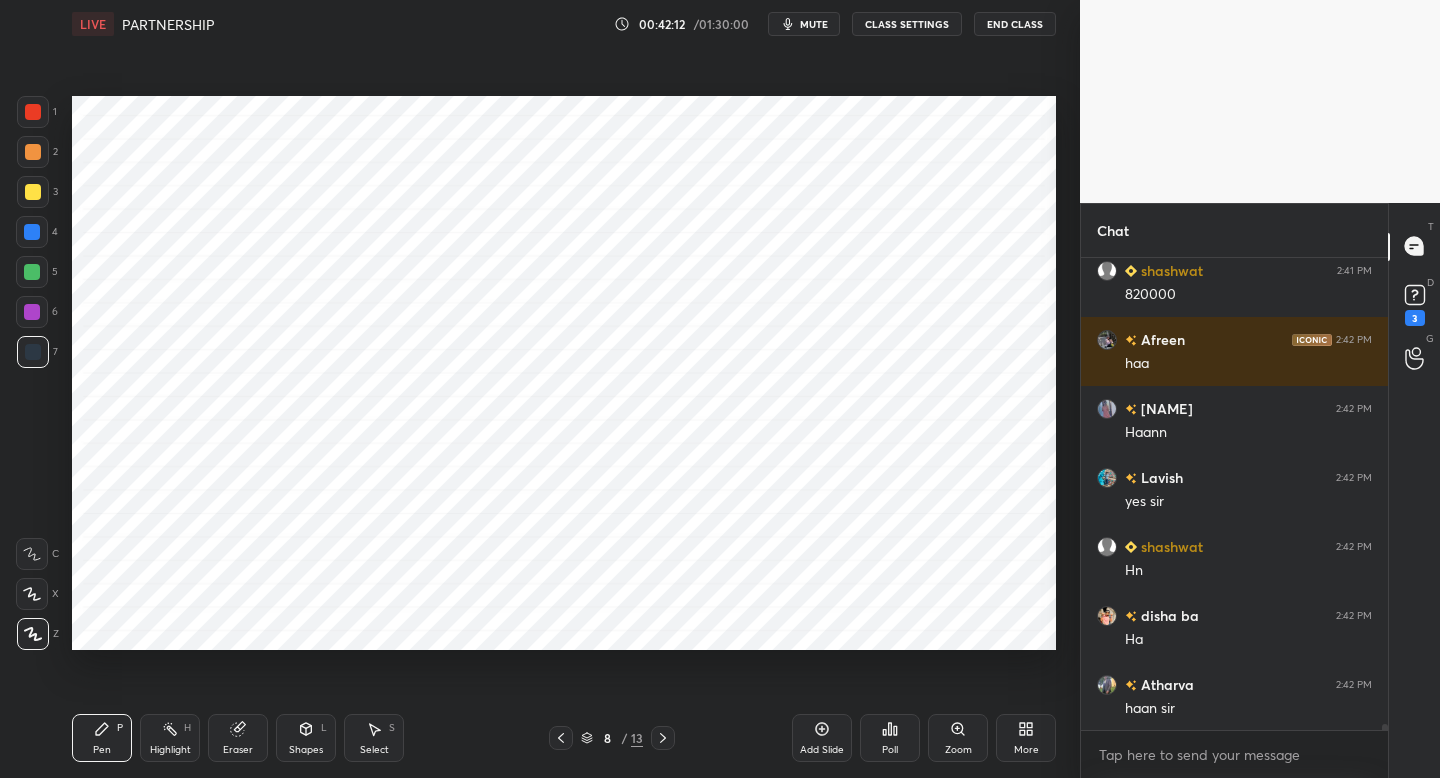 click 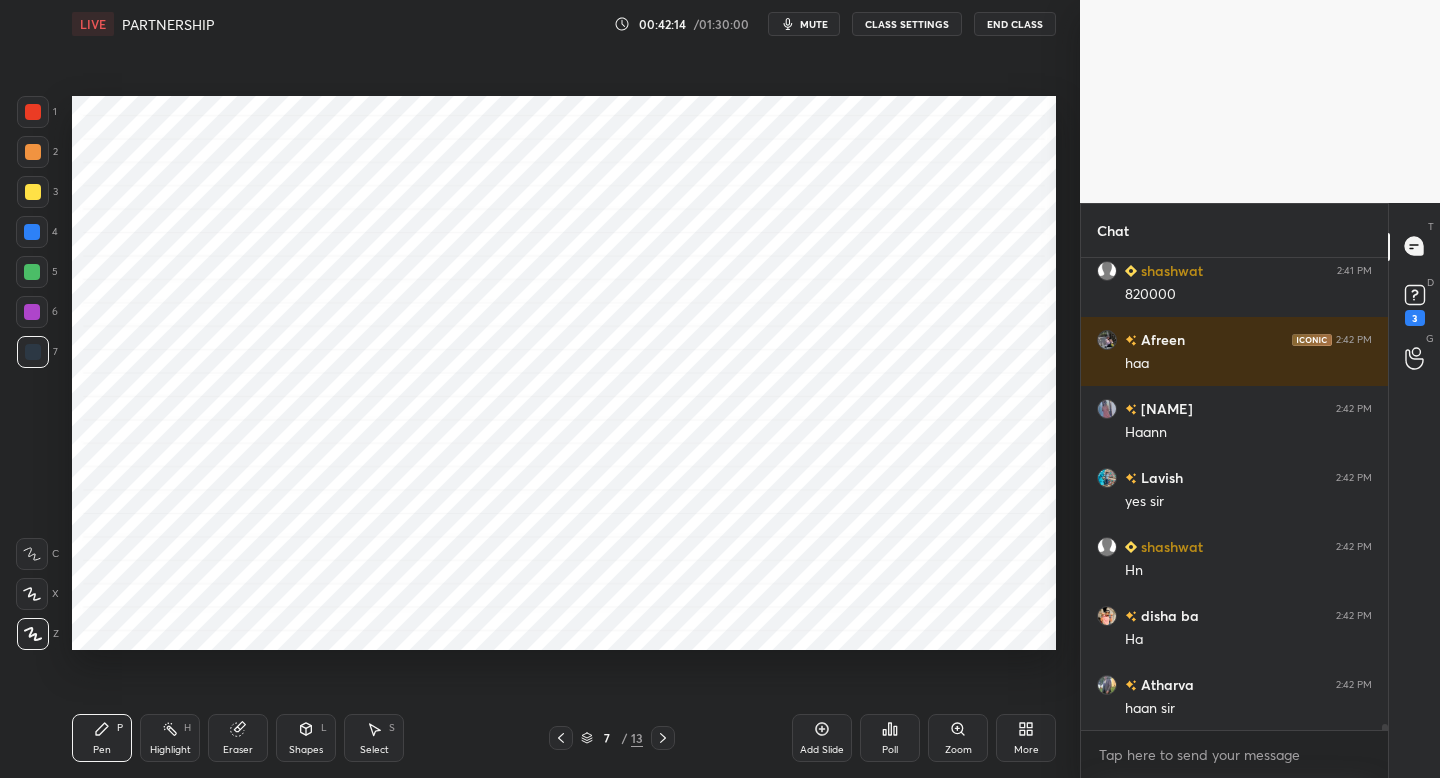 drag, startPoint x: 35, startPoint y: 317, endPoint x: 40, endPoint y: 303, distance: 14.866069 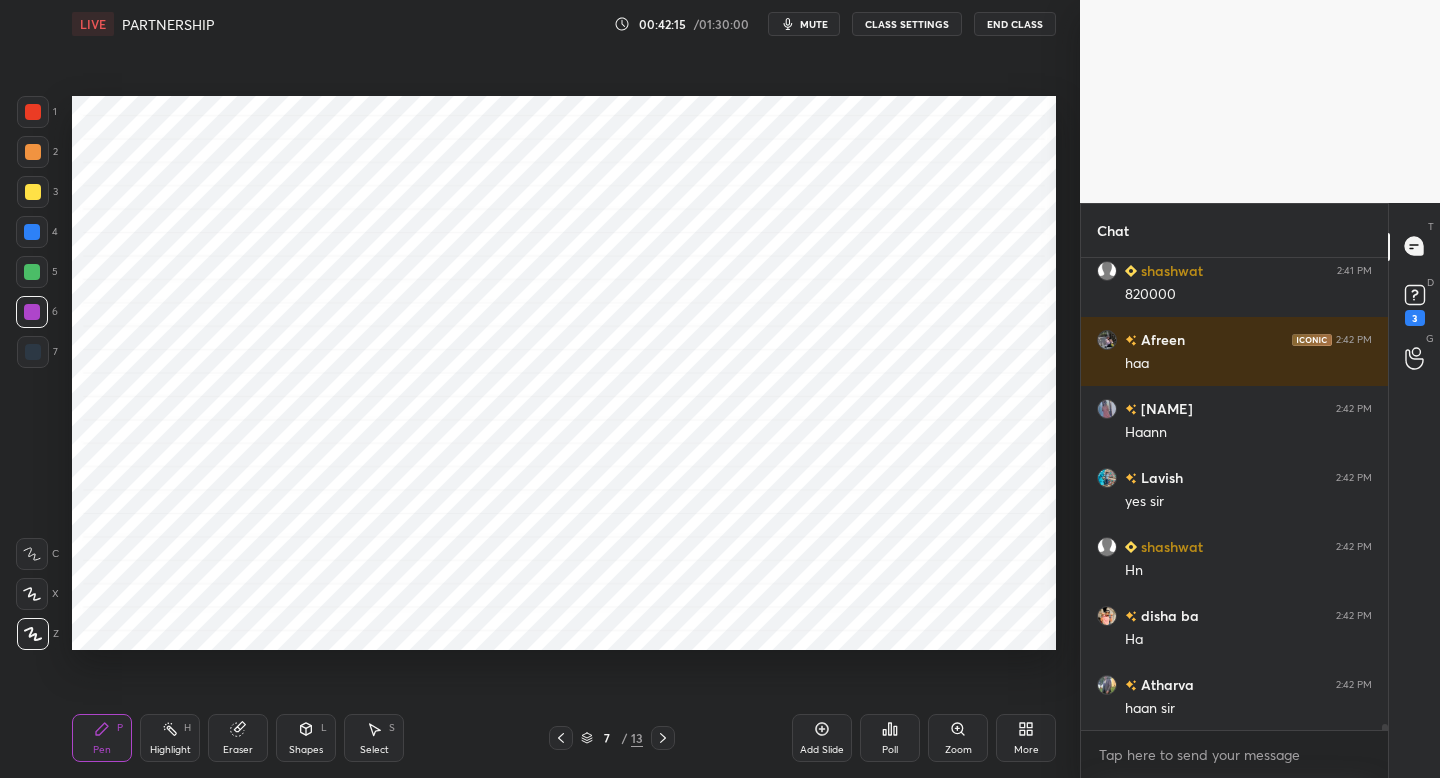click at bounding box center (32, 272) 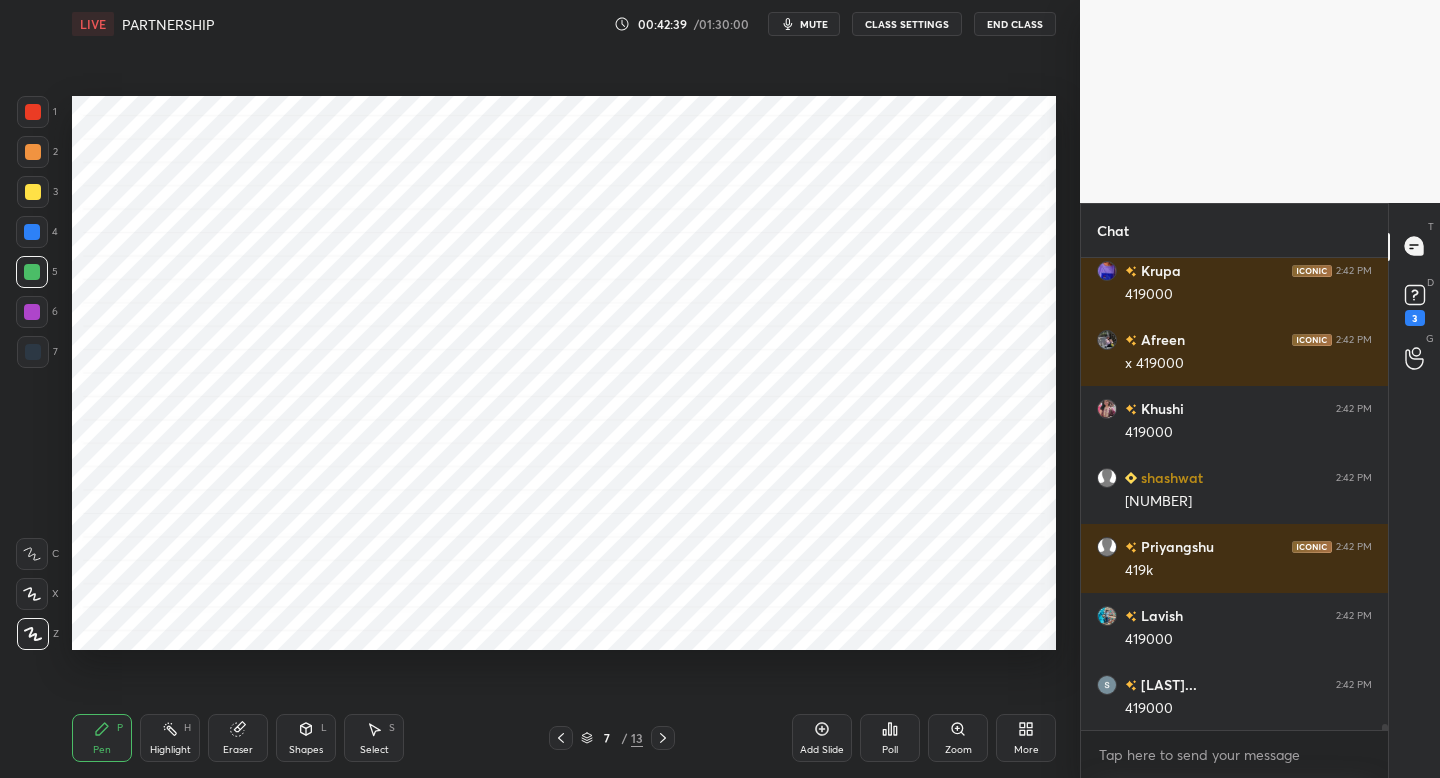 scroll, scrollTop: 35503, scrollLeft: 0, axis: vertical 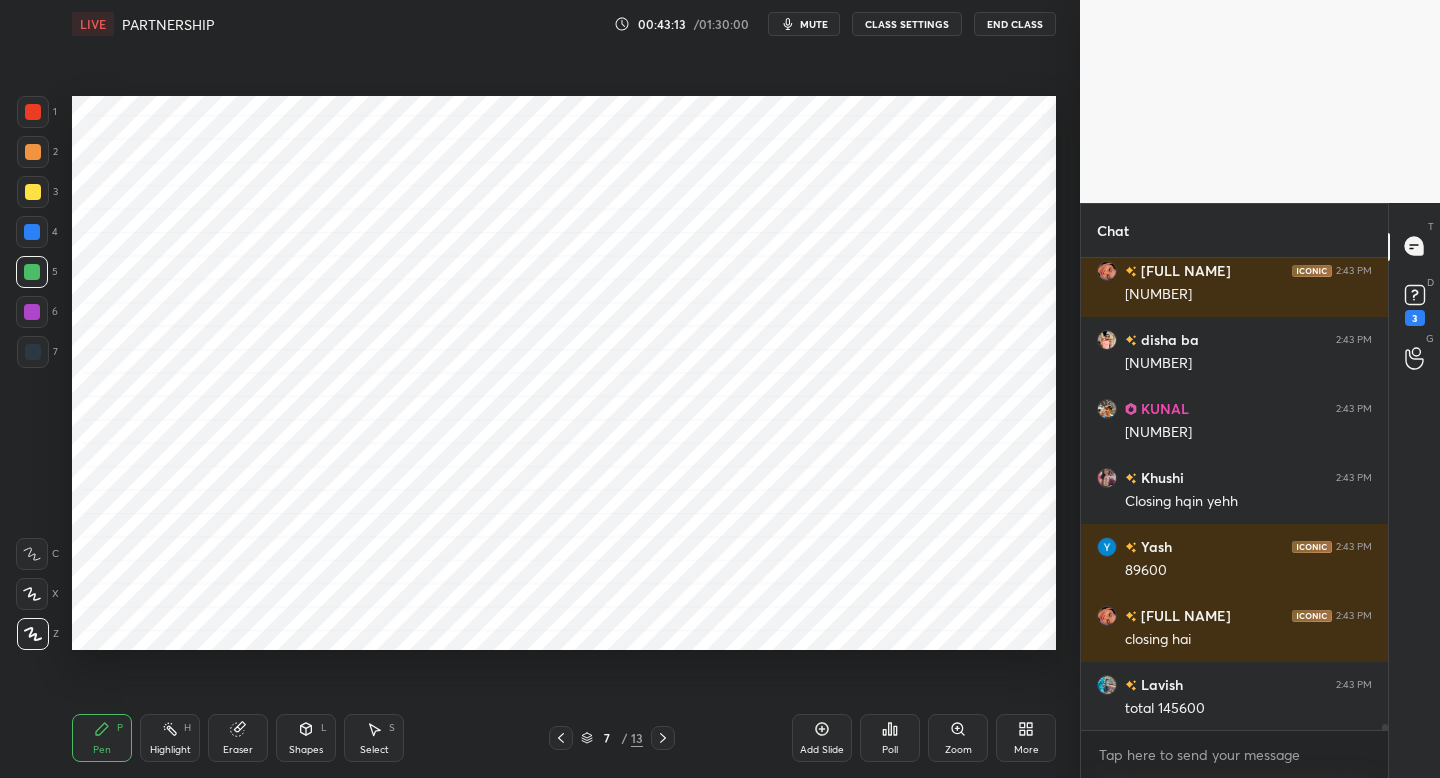click on "Eraser" at bounding box center (238, 750) 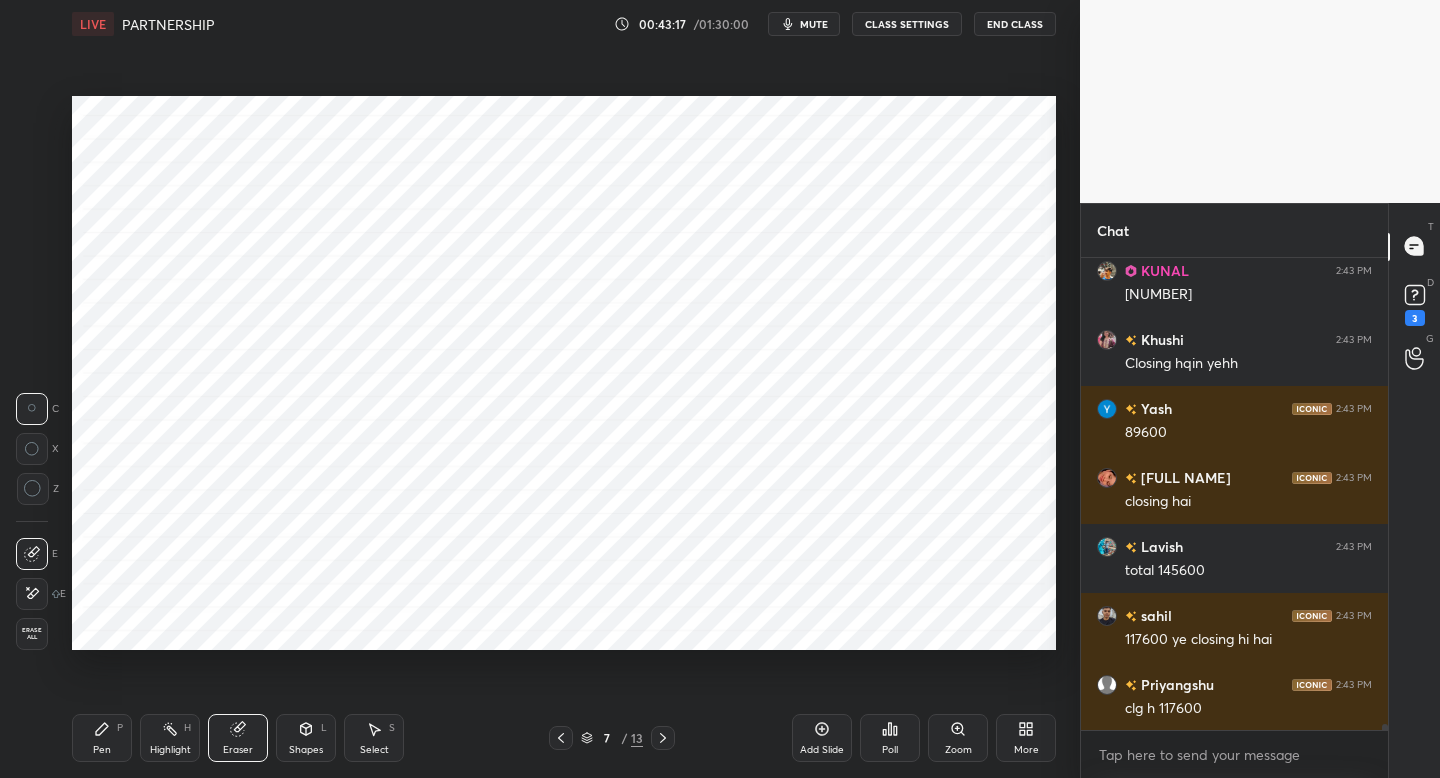 scroll, scrollTop: 37090, scrollLeft: 0, axis: vertical 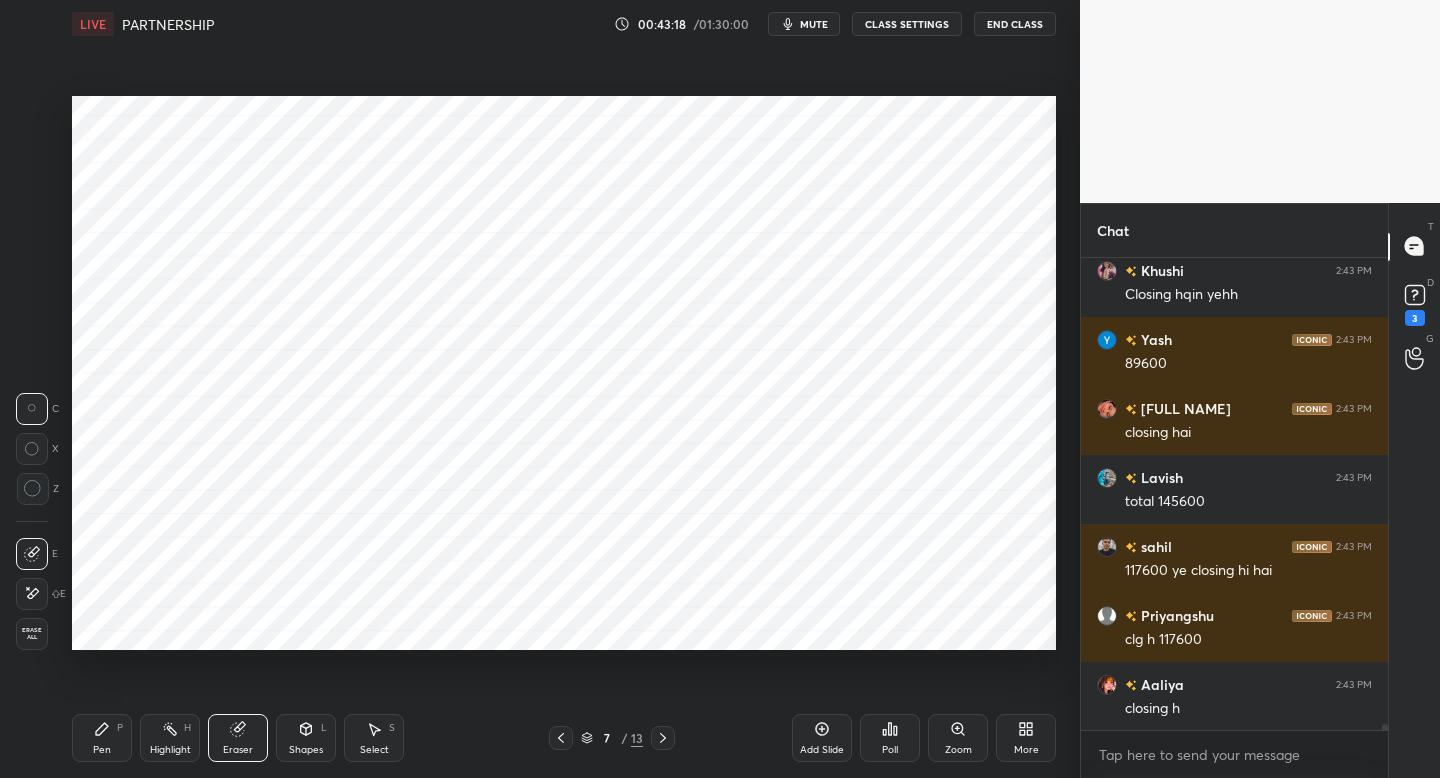 drag, startPoint x: 100, startPoint y: 737, endPoint x: 312, endPoint y: 662, distance: 224.87552 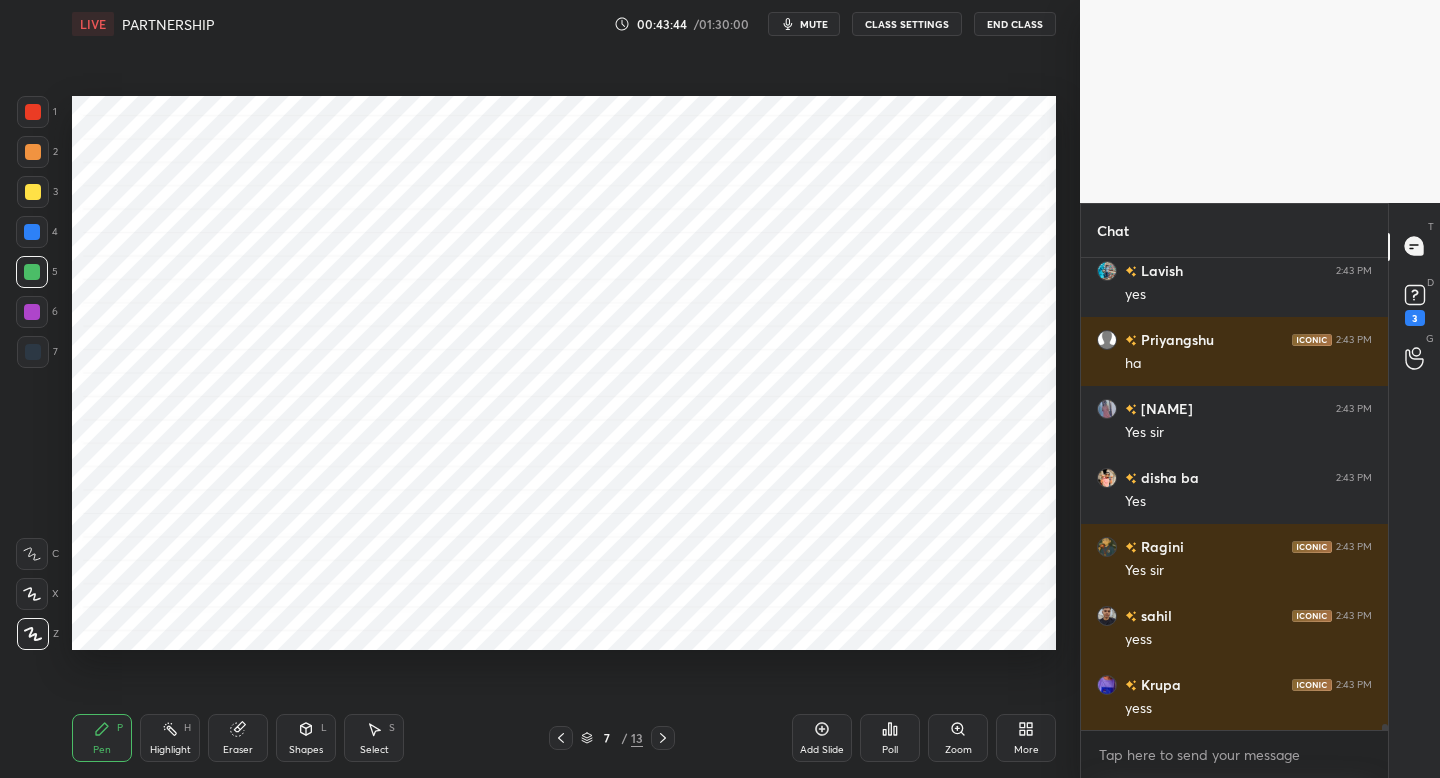 scroll, scrollTop: 37780, scrollLeft: 0, axis: vertical 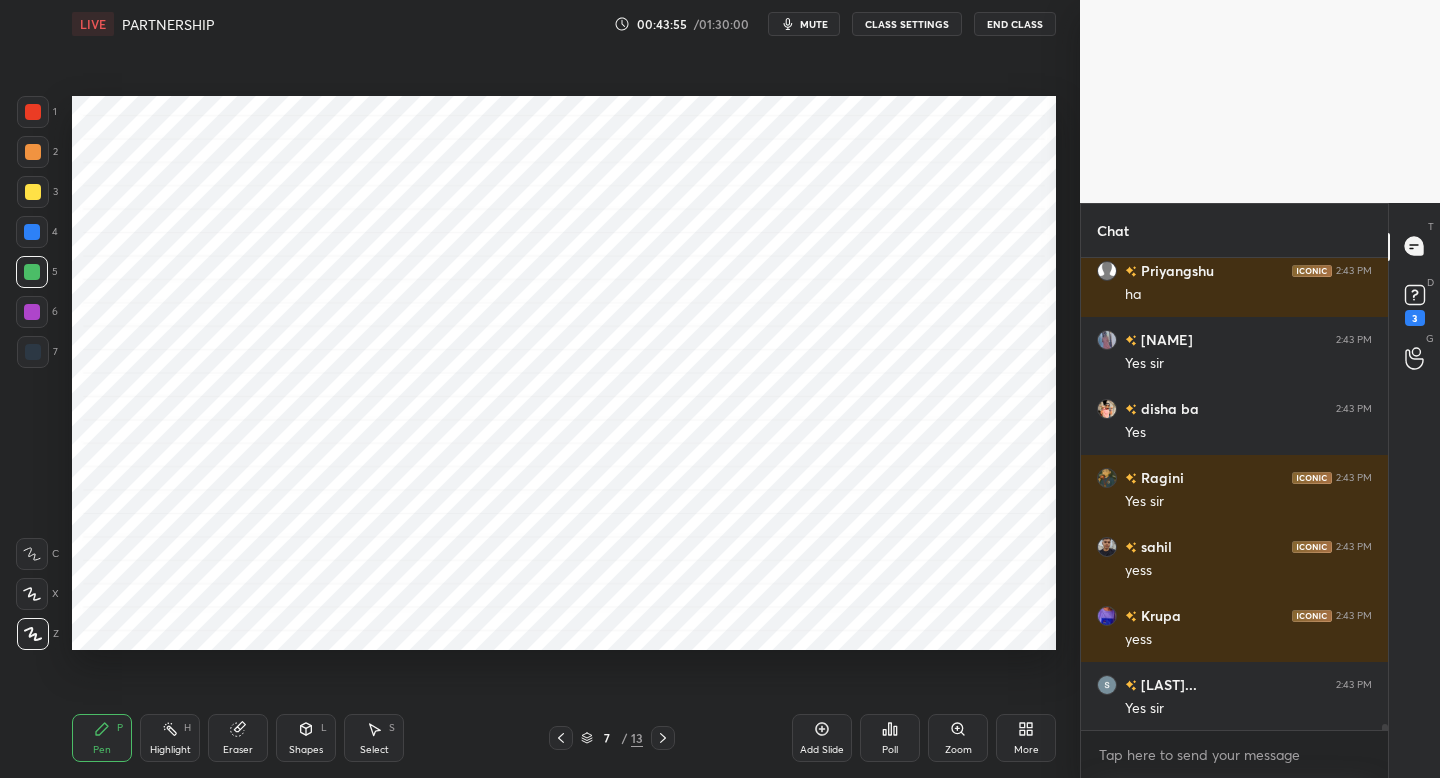 click 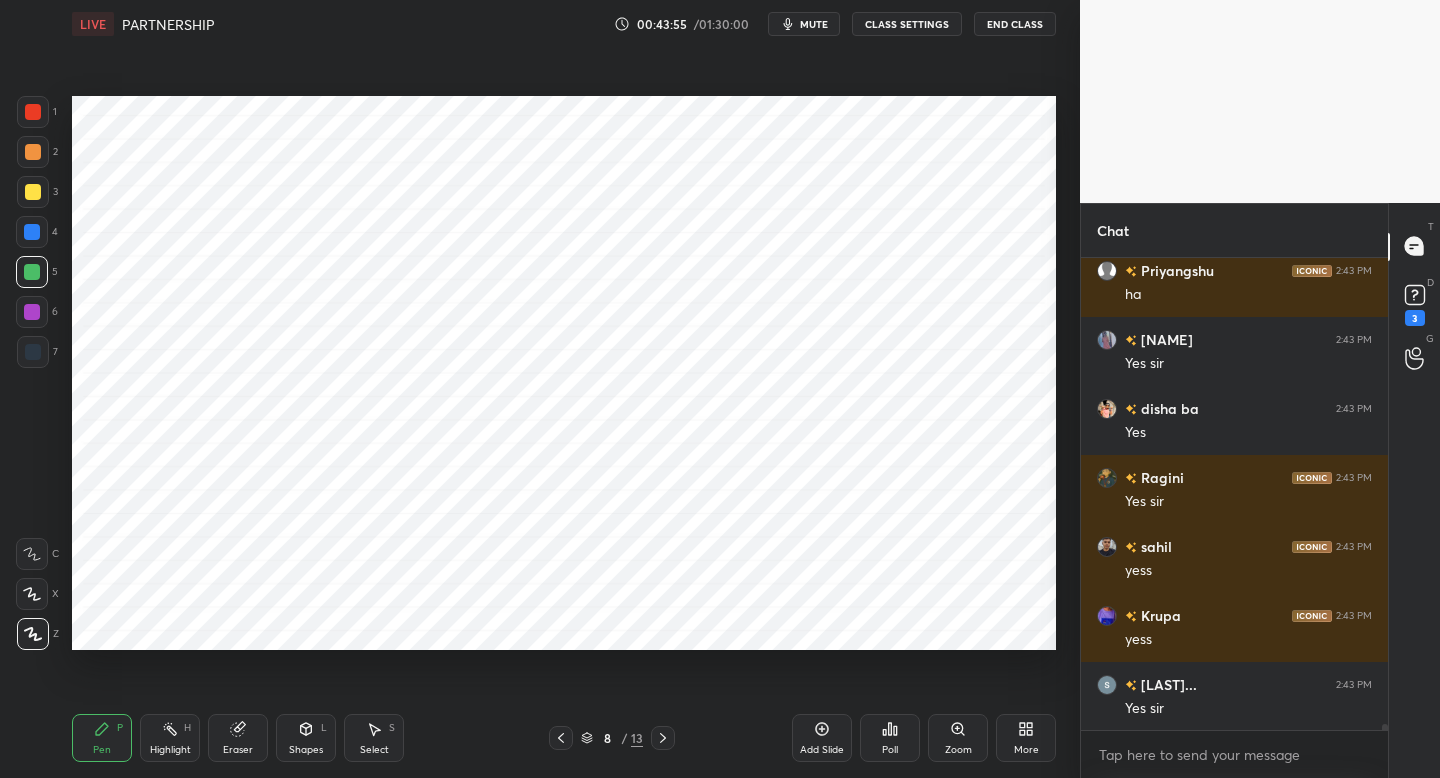 click 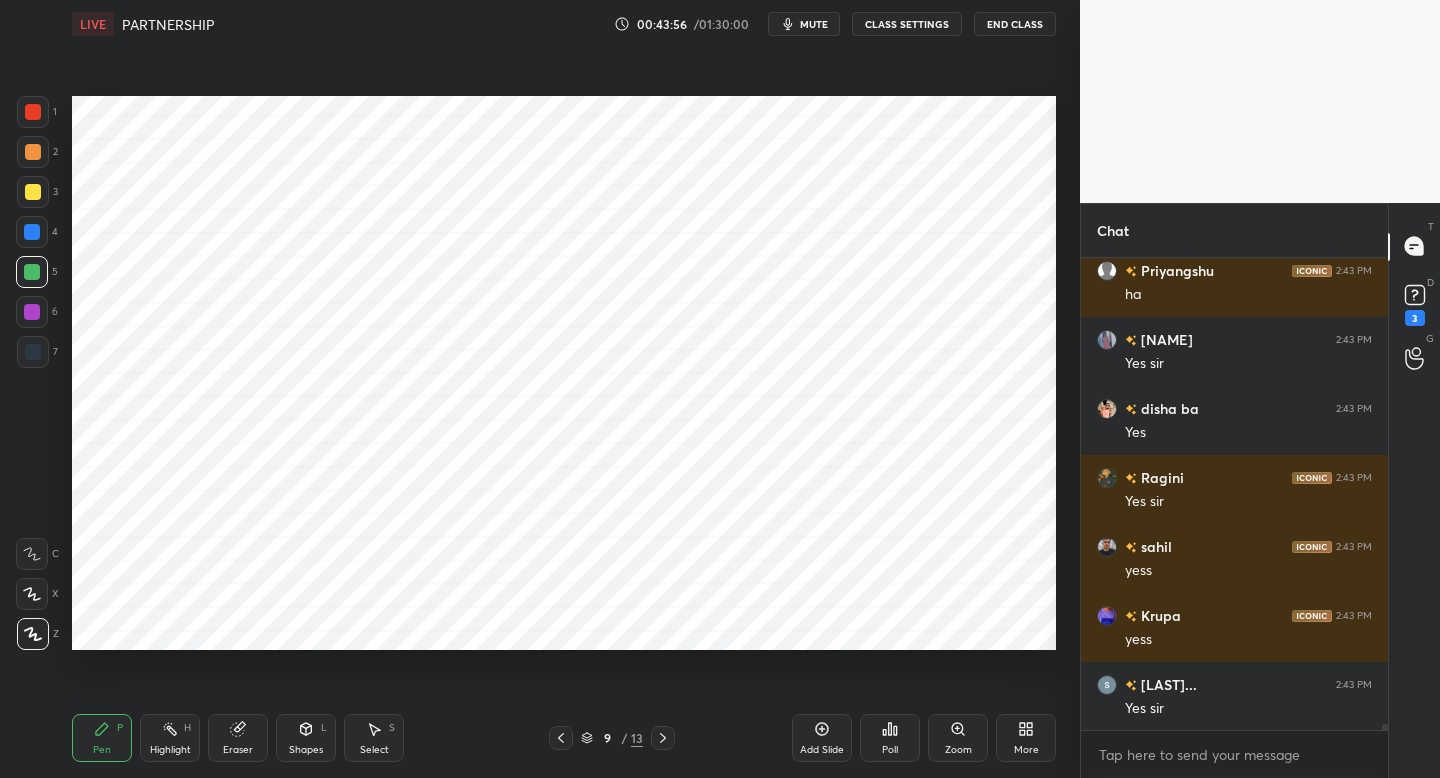 click 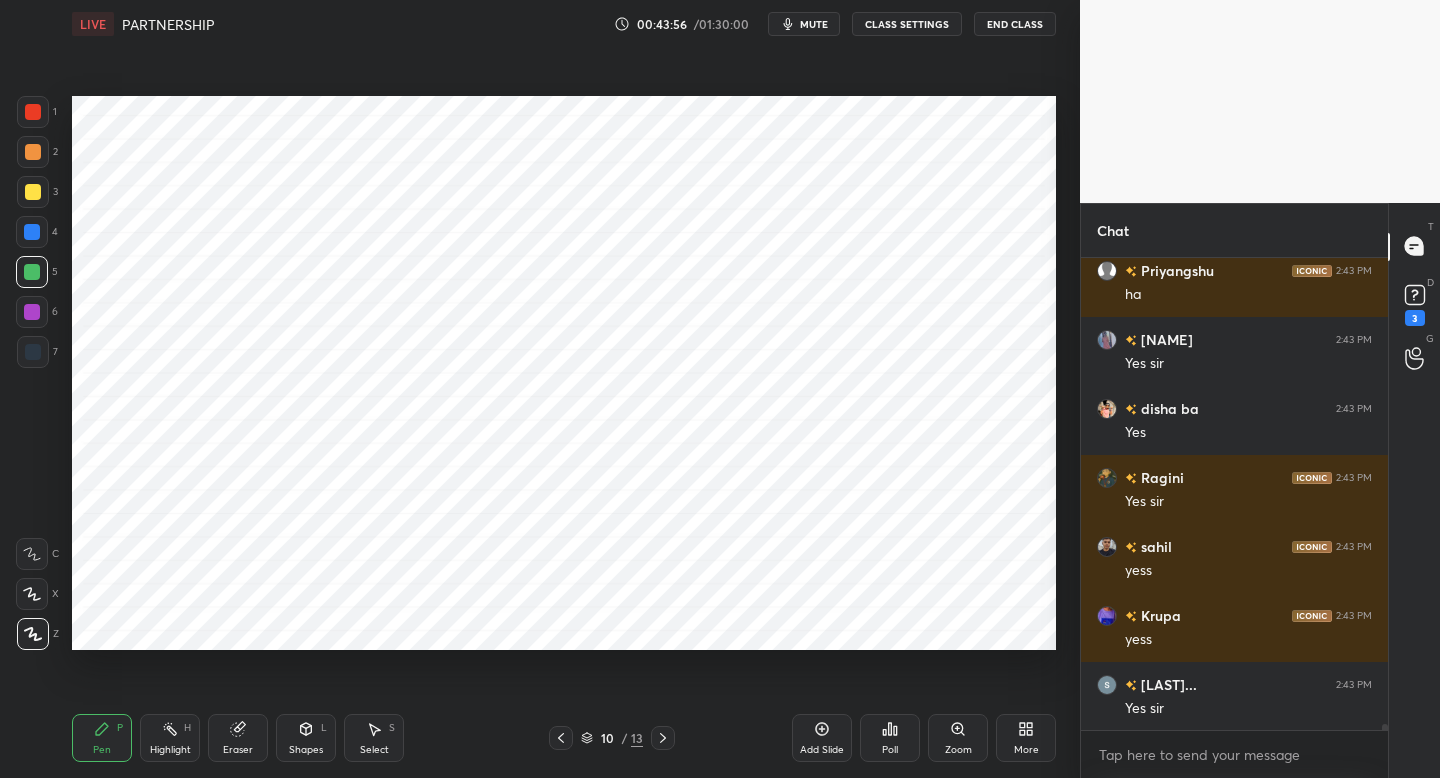click 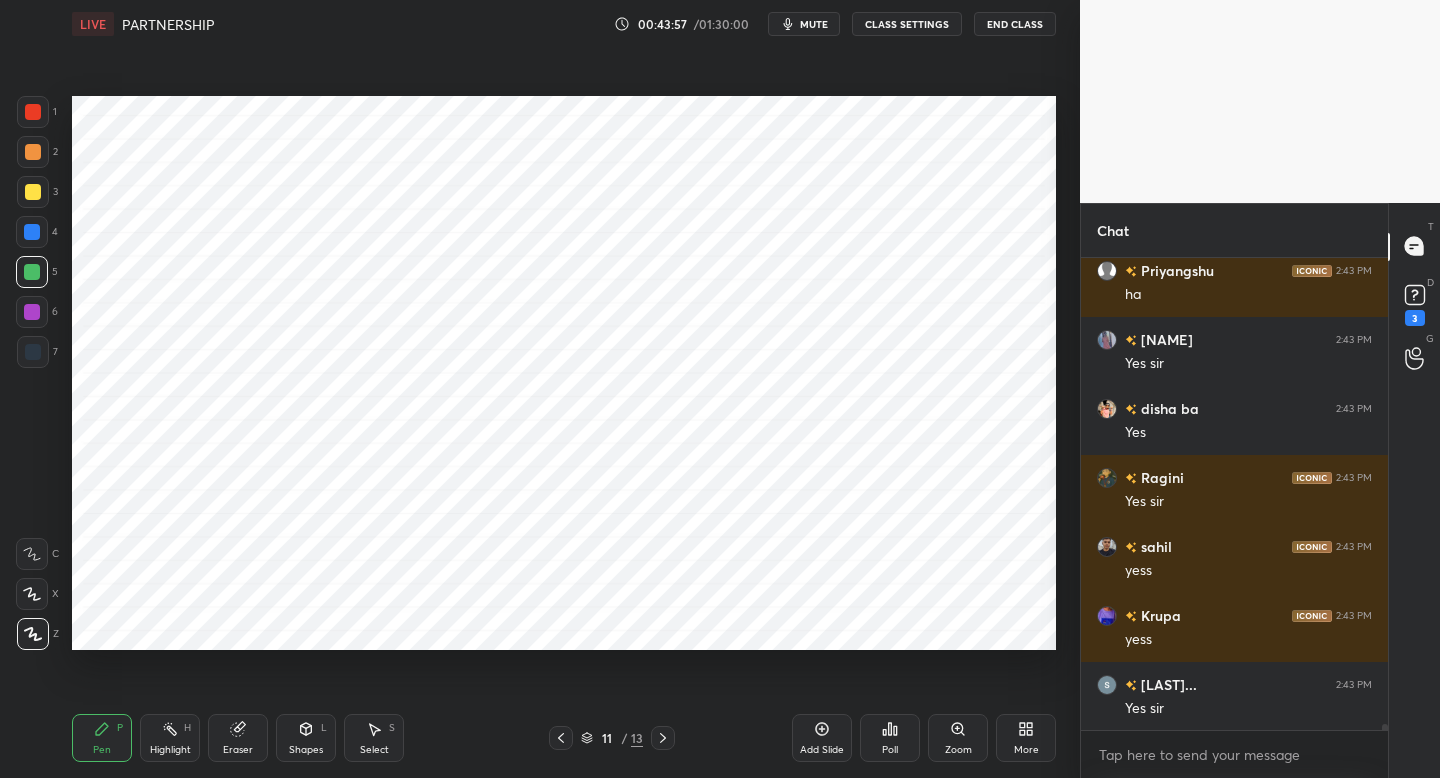 click 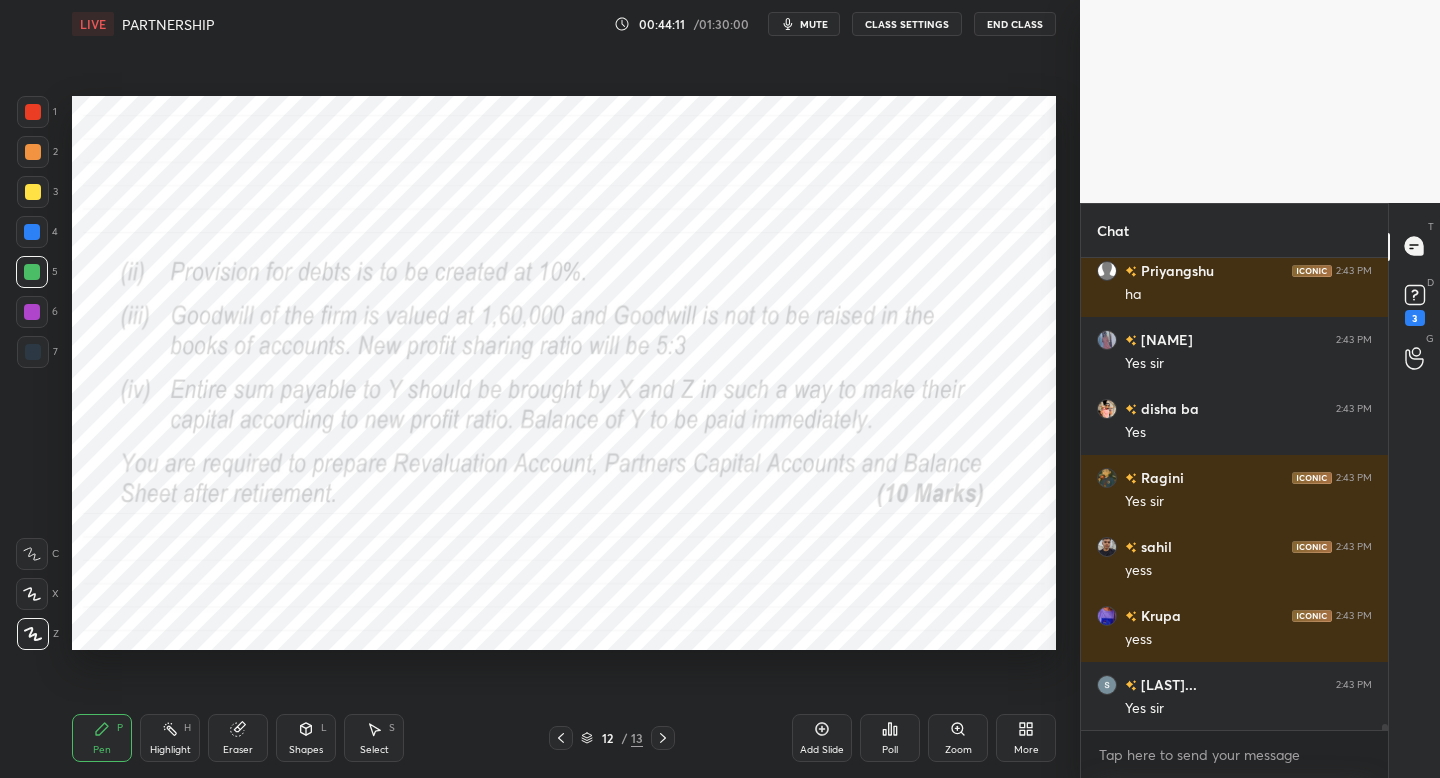 scroll, scrollTop: 37849, scrollLeft: 0, axis: vertical 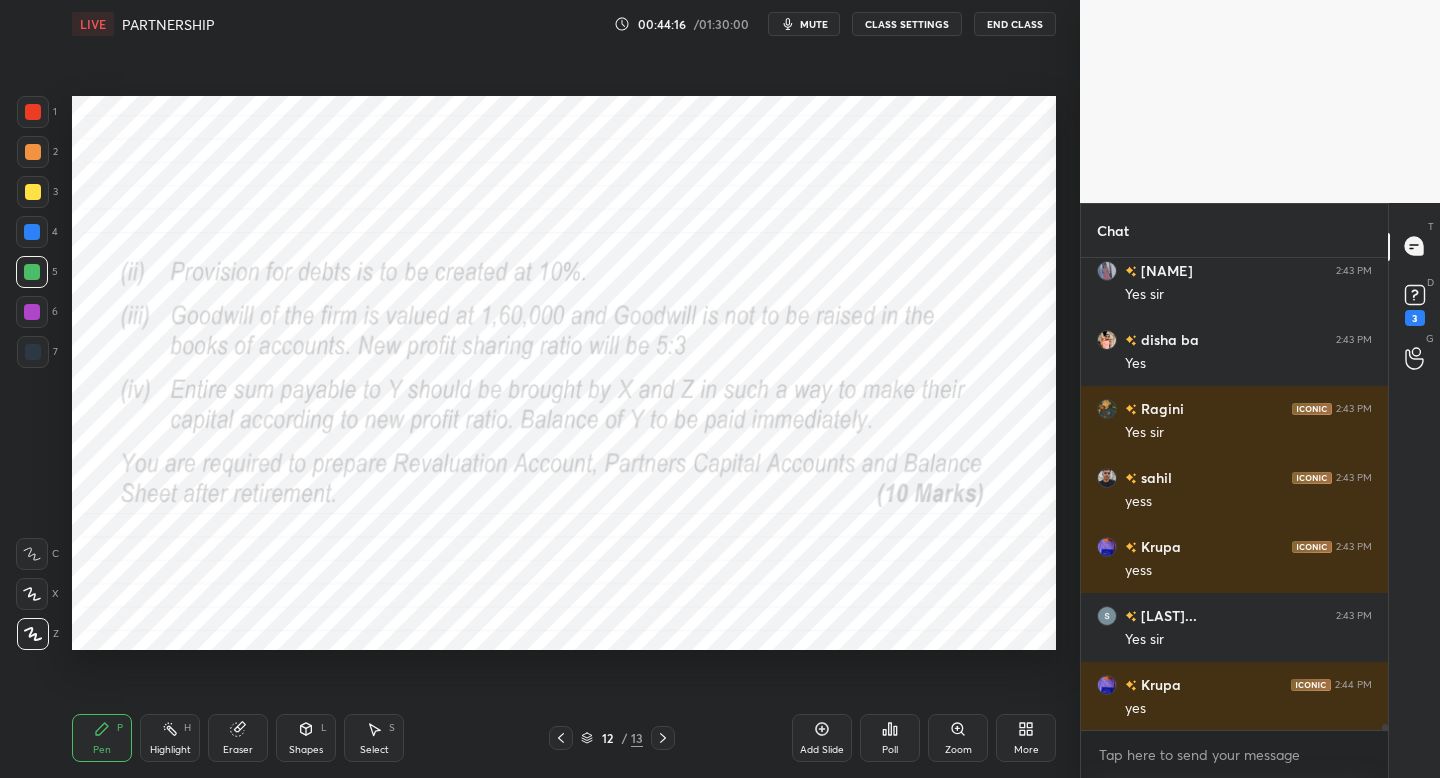 drag, startPoint x: 550, startPoint y: 733, endPoint x: 564, endPoint y: 730, distance: 14.3178215 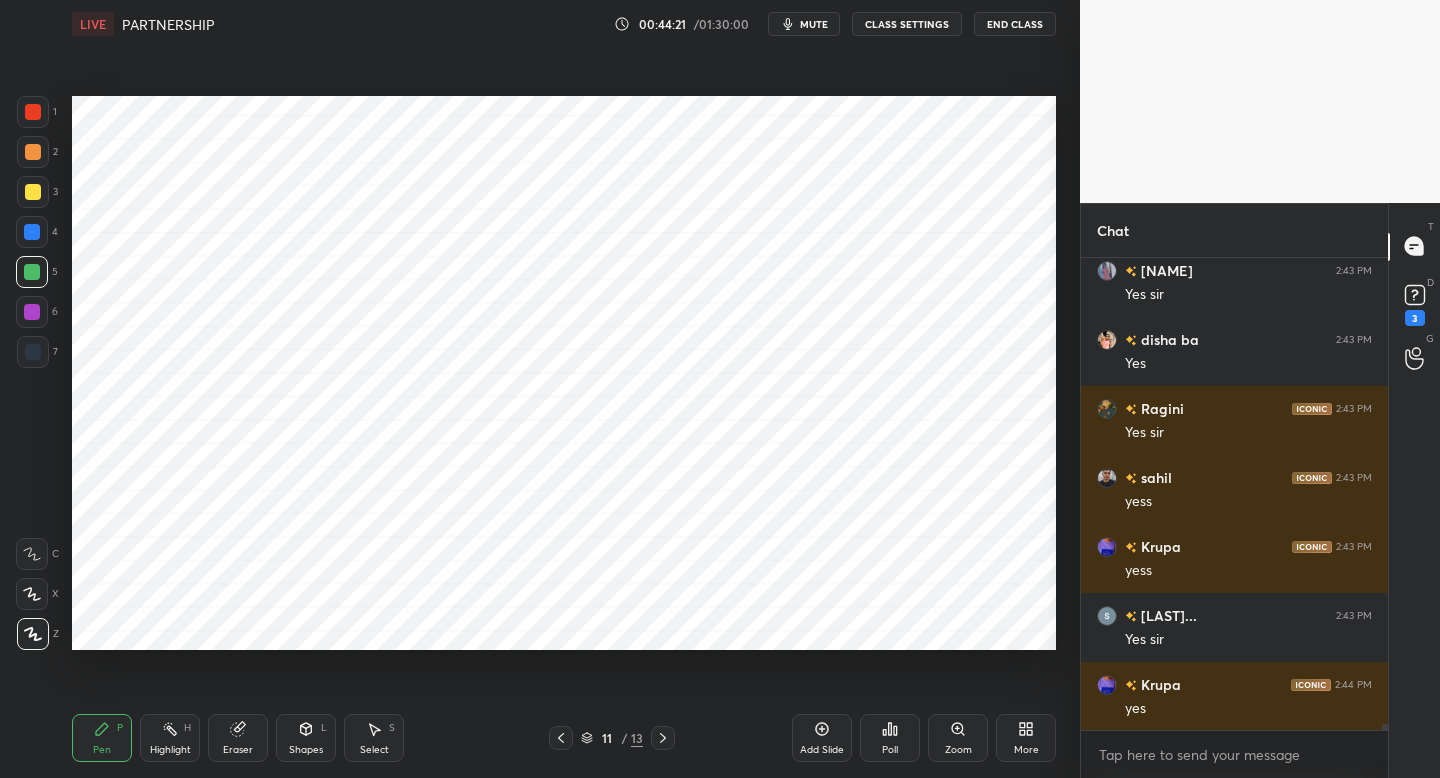 drag, startPoint x: 804, startPoint y: 734, endPoint x: 760, endPoint y: 662, distance: 84.38009 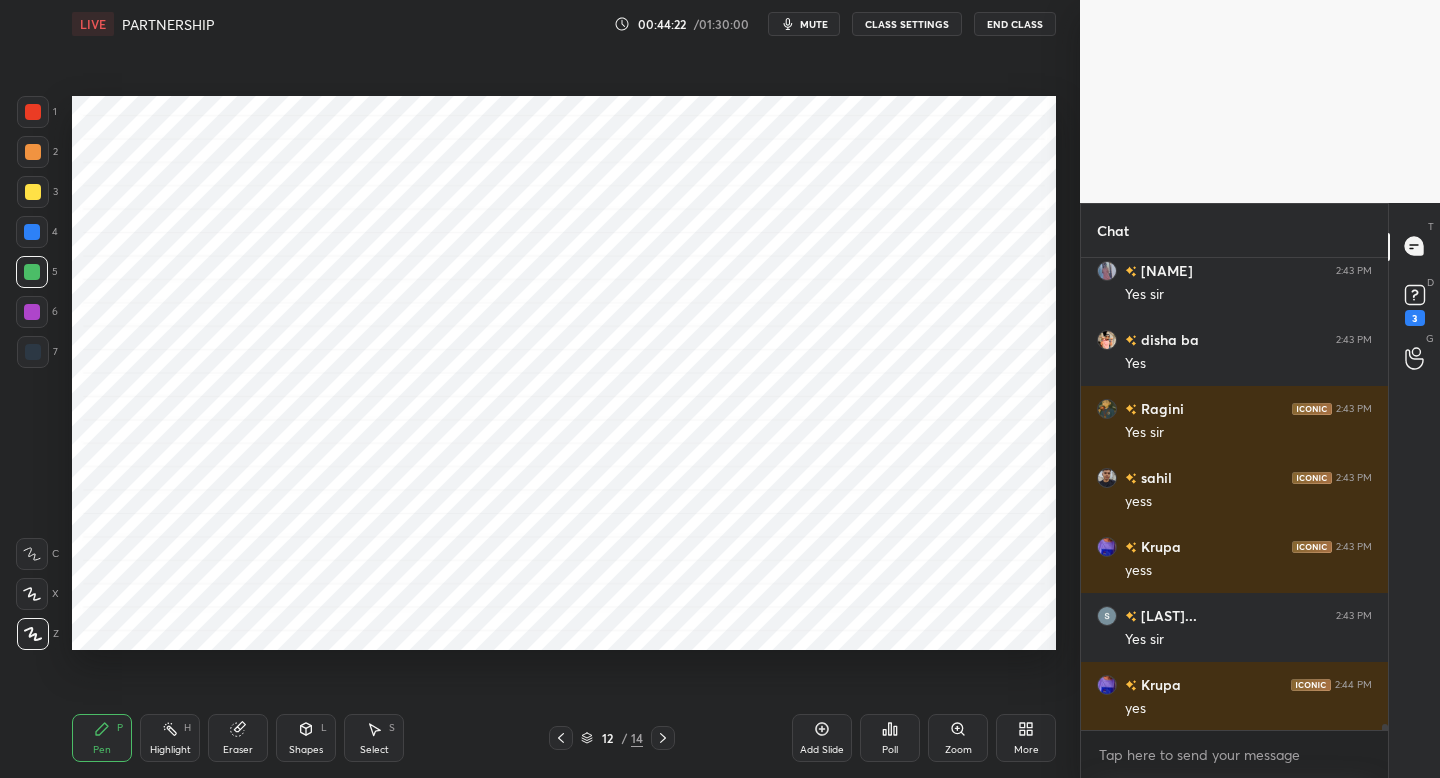 drag, startPoint x: 25, startPoint y: 350, endPoint x: 60, endPoint y: 319, distance: 46.75468 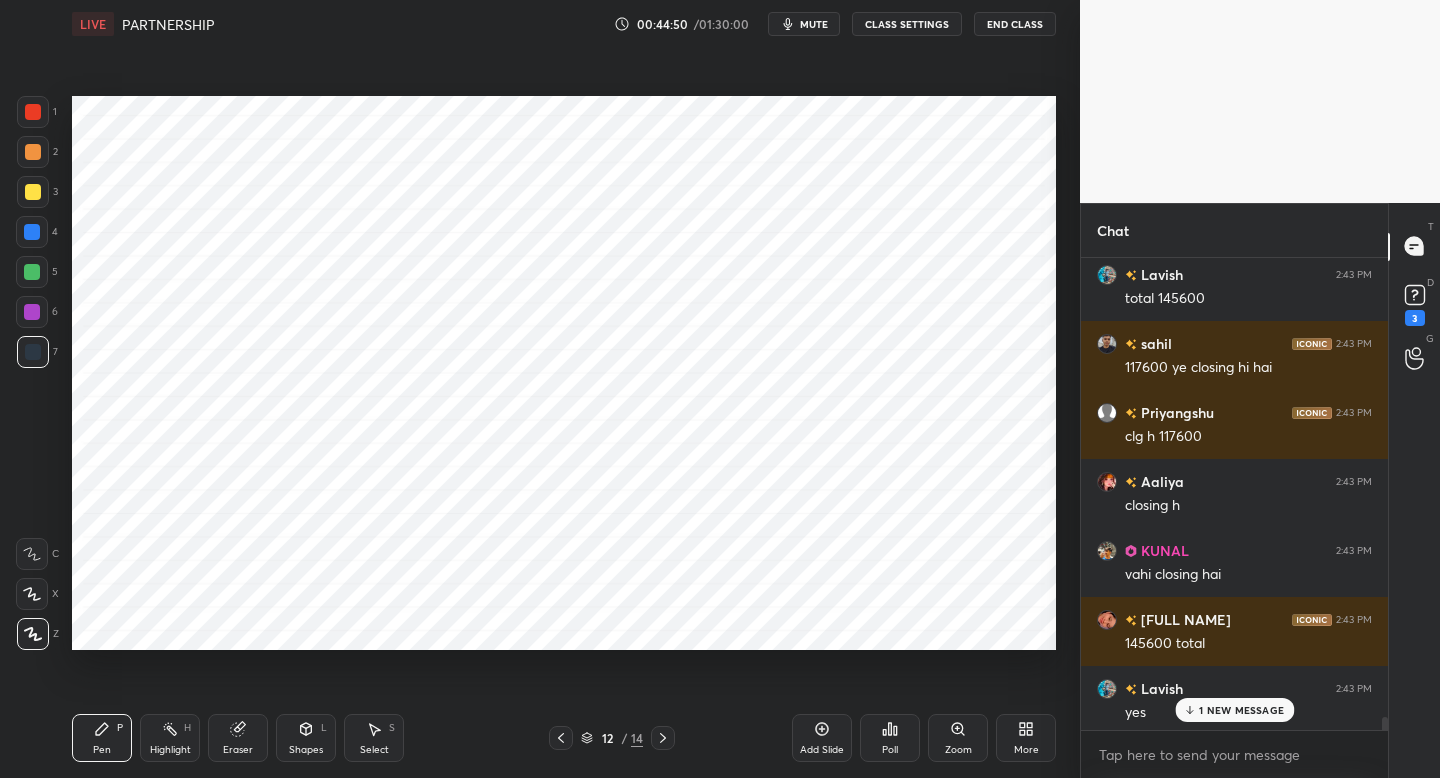 scroll, scrollTop: 37284, scrollLeft: 0, axis: vertical 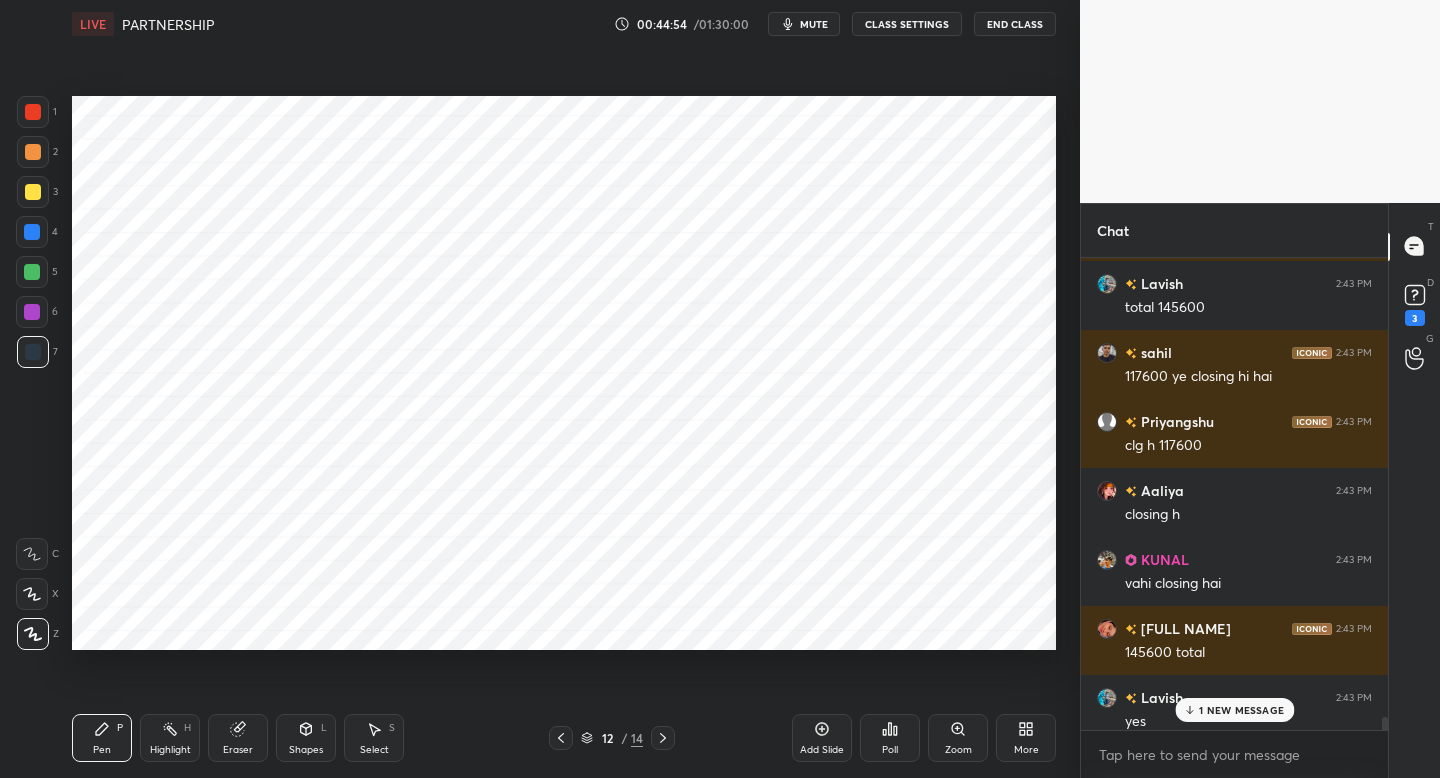 drag, startPoint x: 241, startPoint y: 734, endPoint x: 262, endPoint y: 656, distance: 80.77747 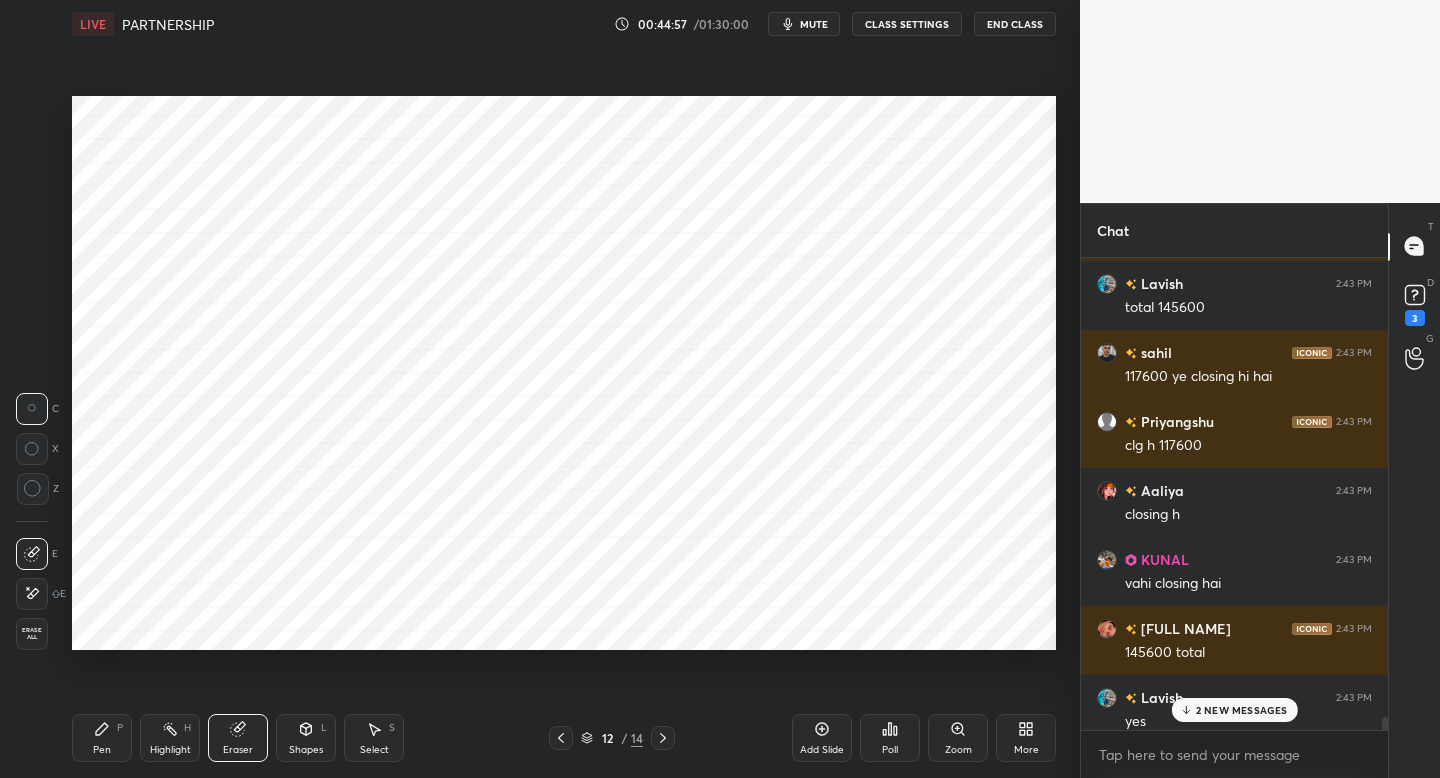 drag, startPoint x: 109, startPoint y: 728, endPoint x: 122, endPoint y: 711, distance: 21.400934 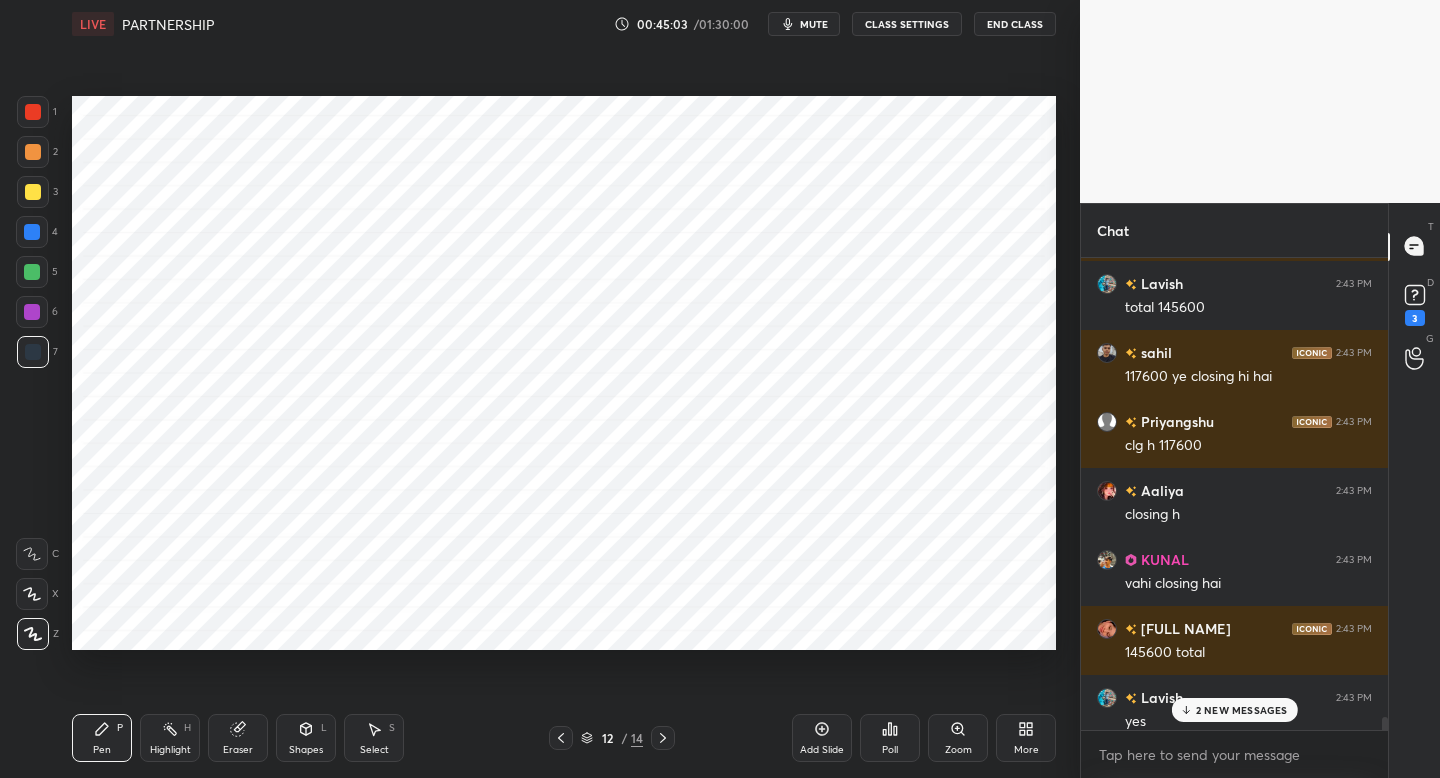 drag, startPoint x: 242, startPoint y: 718, endPoint x: 253, endPoint y: 698, distance: 22.825424 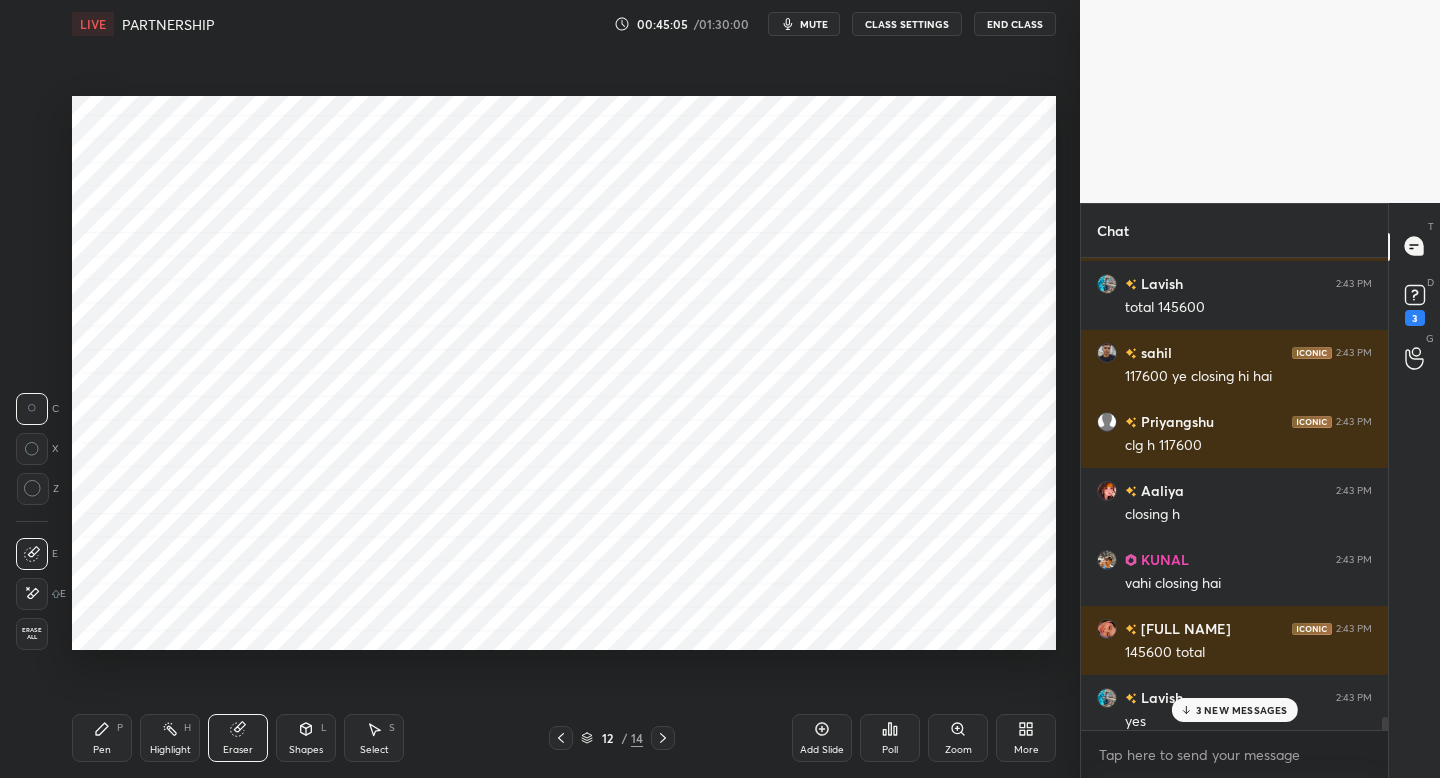 click on "Pen" at bounding box center (102, 750) 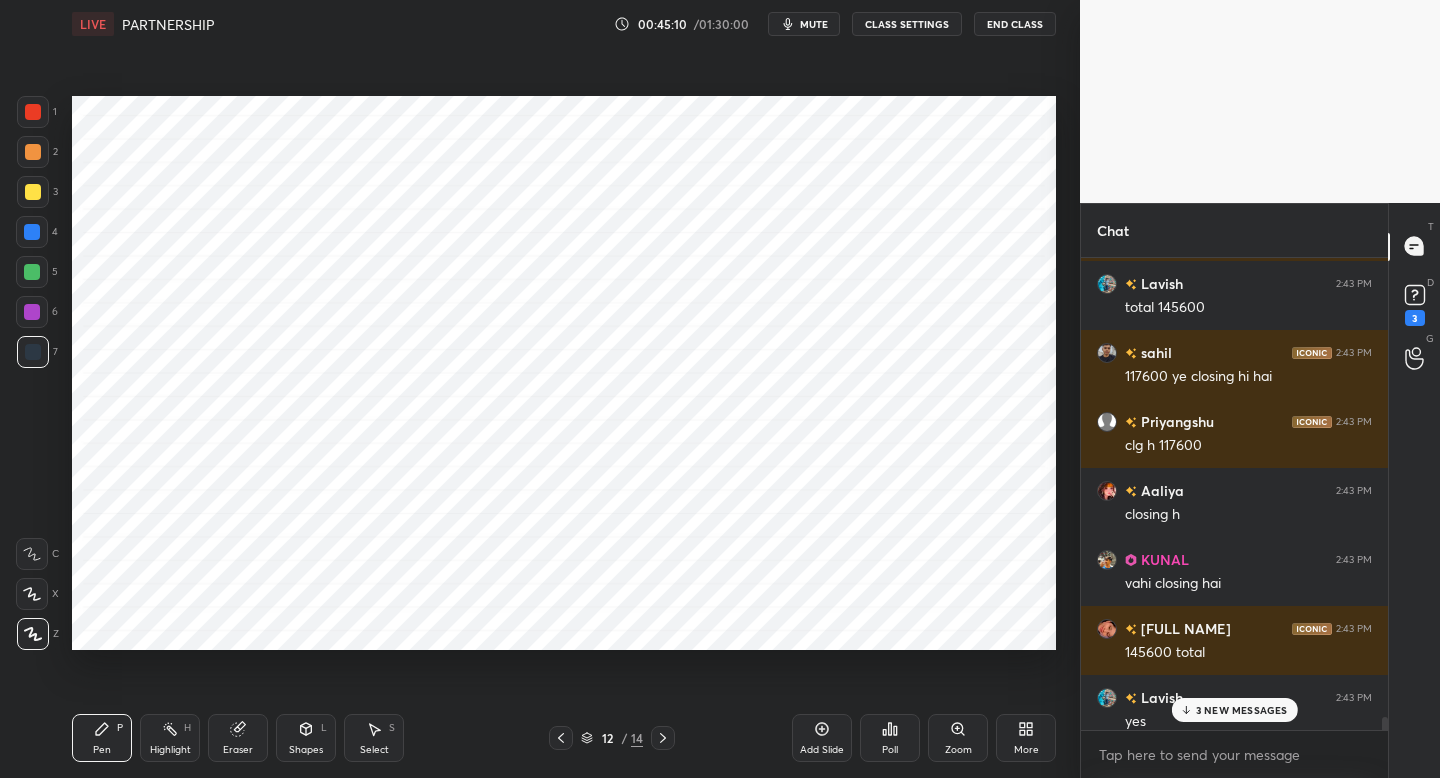drag, startPoint x: 39, startPoint y: 279, endPoint x: 60, endPoint y: 283, distance: 21.377558 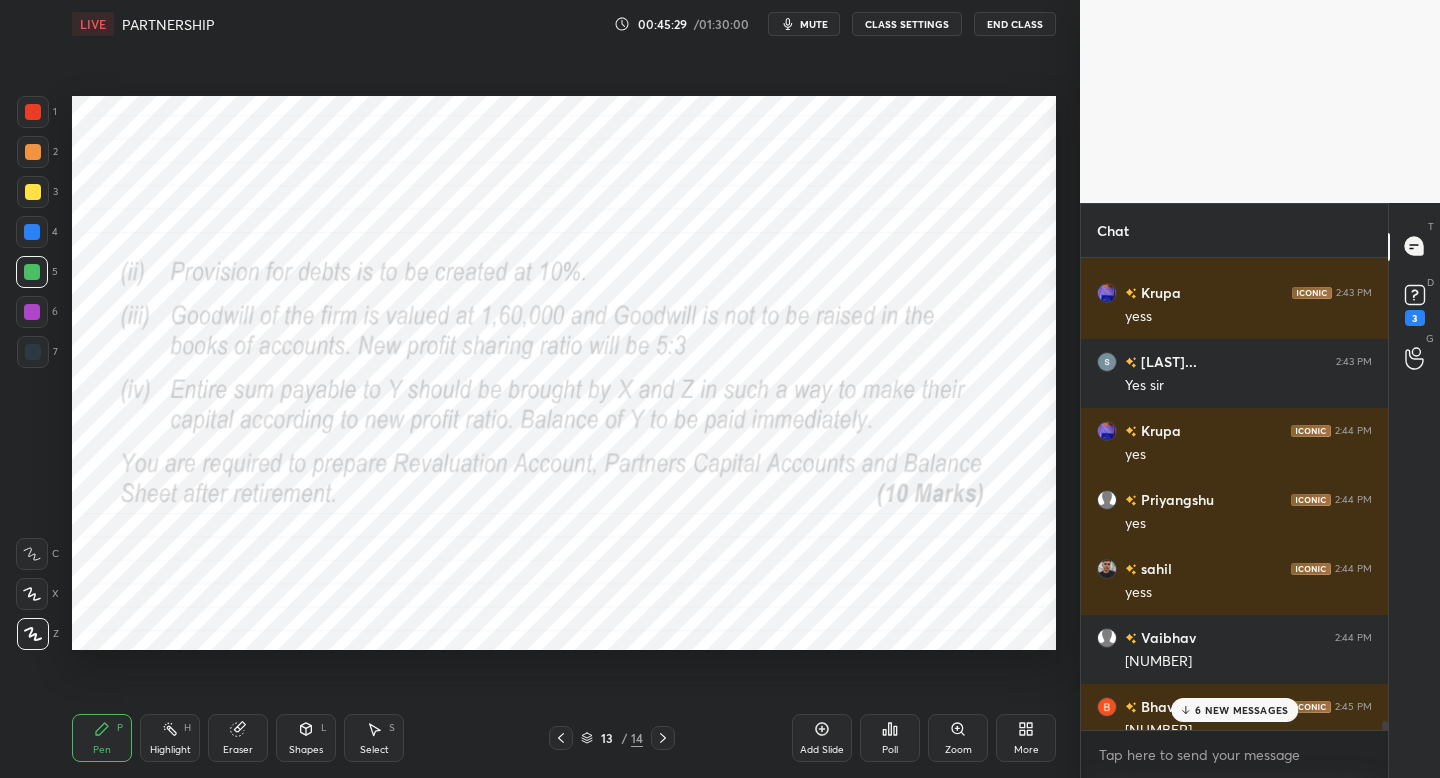 click on "6 NEW MESSAGES" at bounding box center (1234, 710) 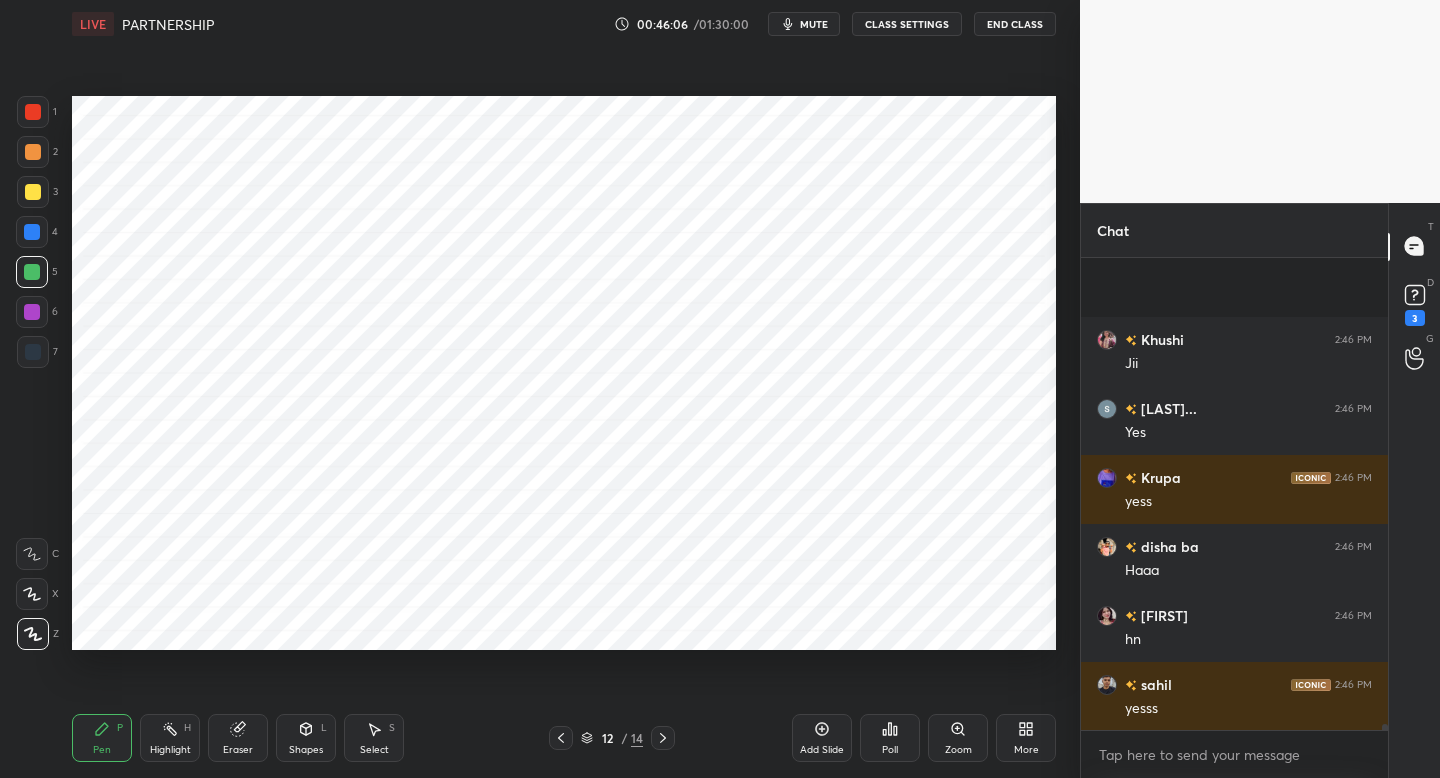 scroll, scrollTop: 39850, scrollLeft: 0, axis: vertical 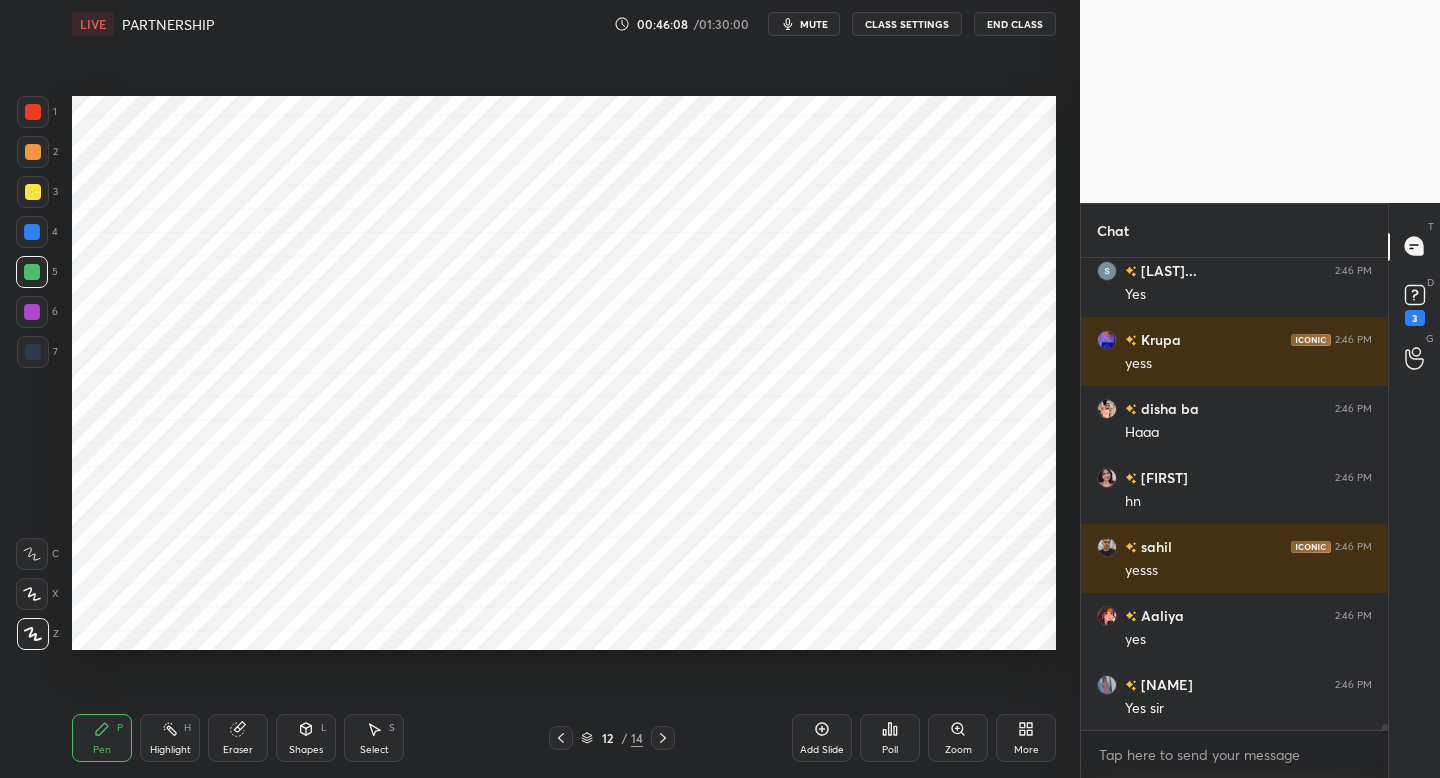drag, startPoint x: 28, startPoint y: 355, endPoint x: 62, endPoint y: 355, distance: 34 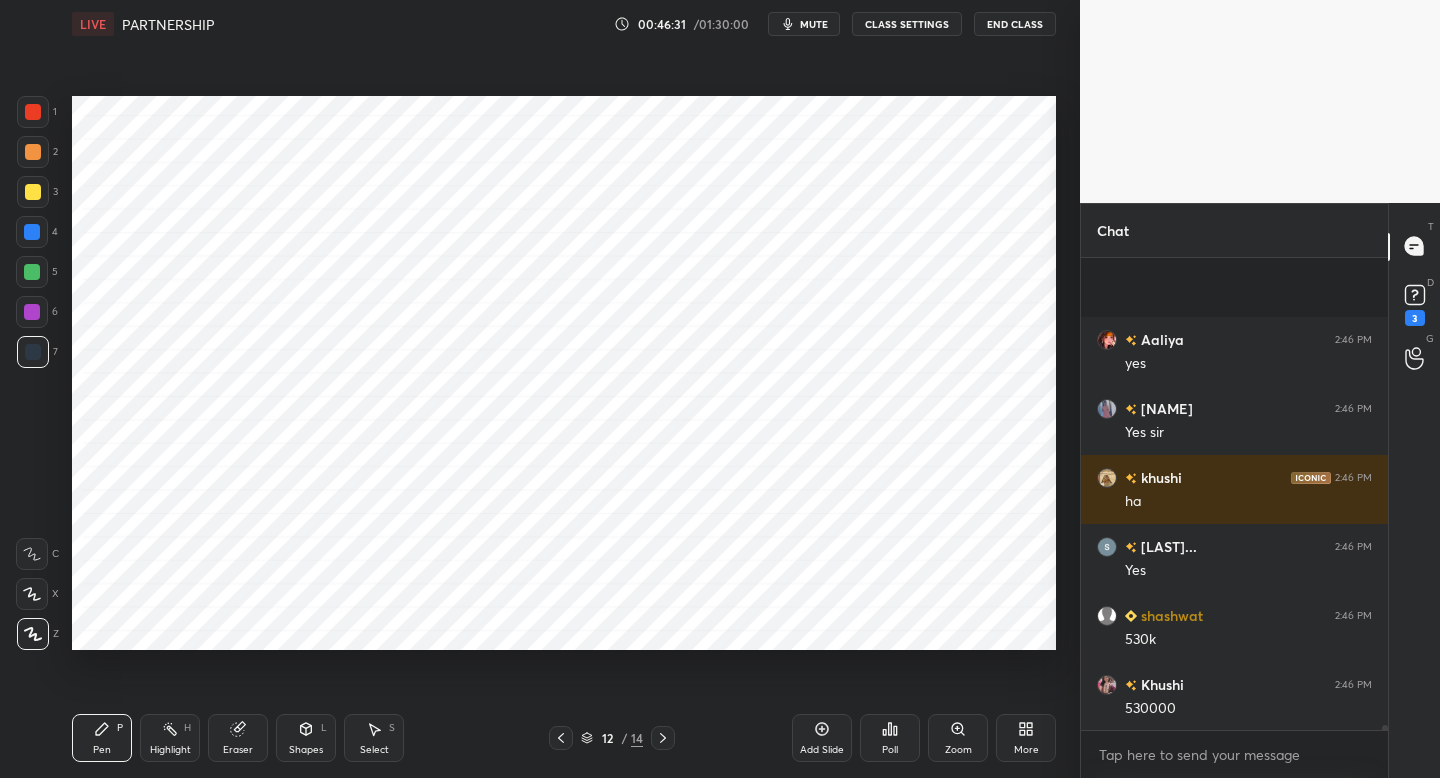 scroll, scrollTop: 40264, scrollLeft: 0, axis: vertical 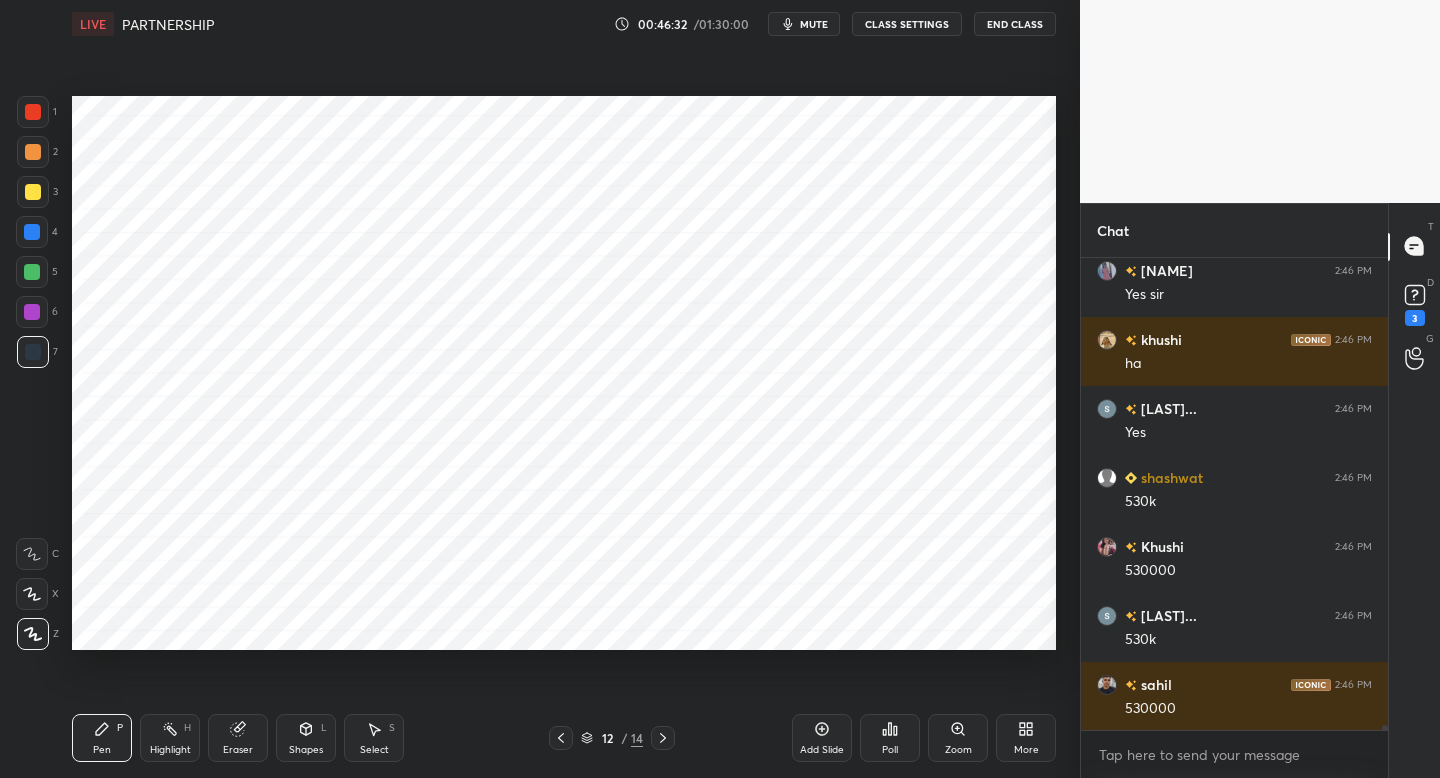 drag, startPoint x: 49, startPoint y: 121, endPoint x: 66, endPoint y: 143, distance: 27.802877 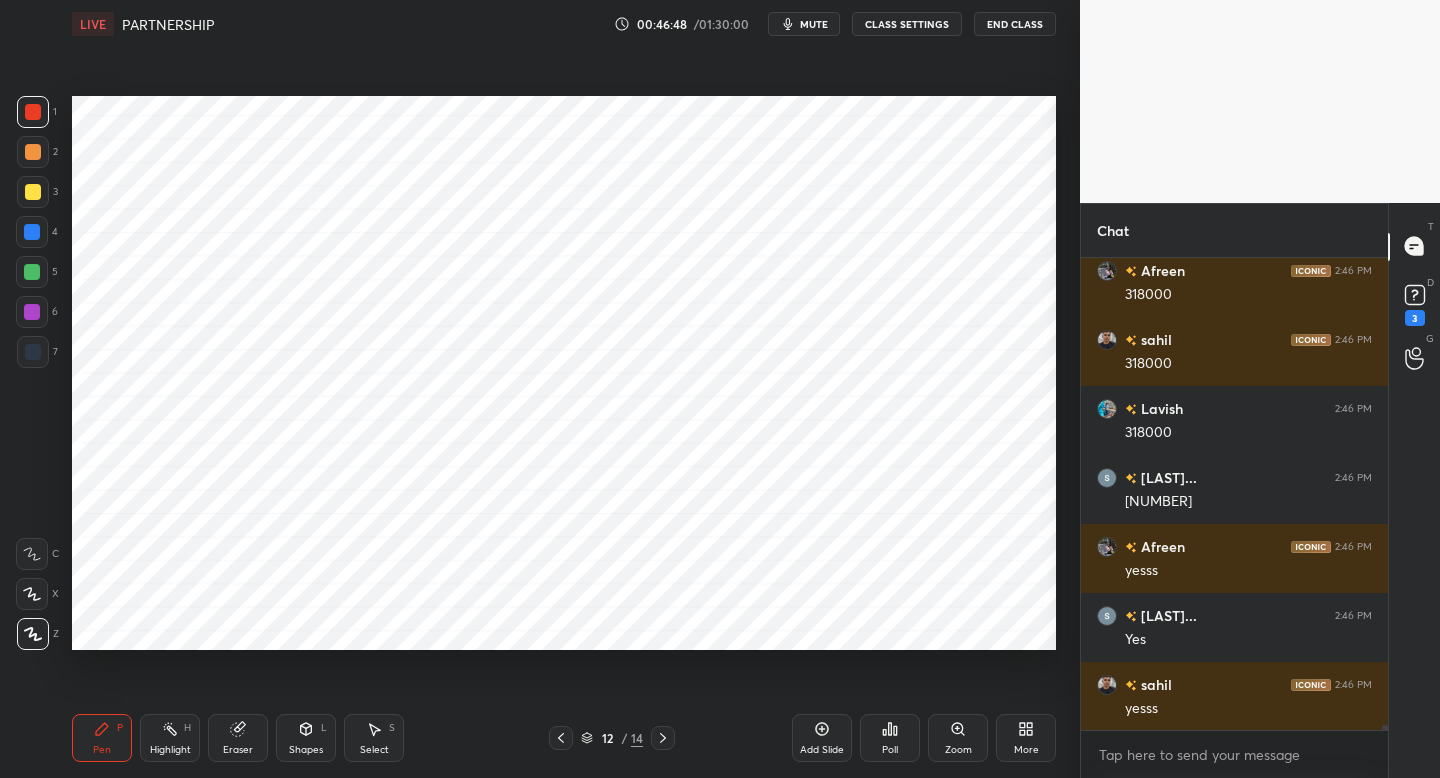 scroll, scrollTop: 41161, scrollLeft: 0, axis: vertical 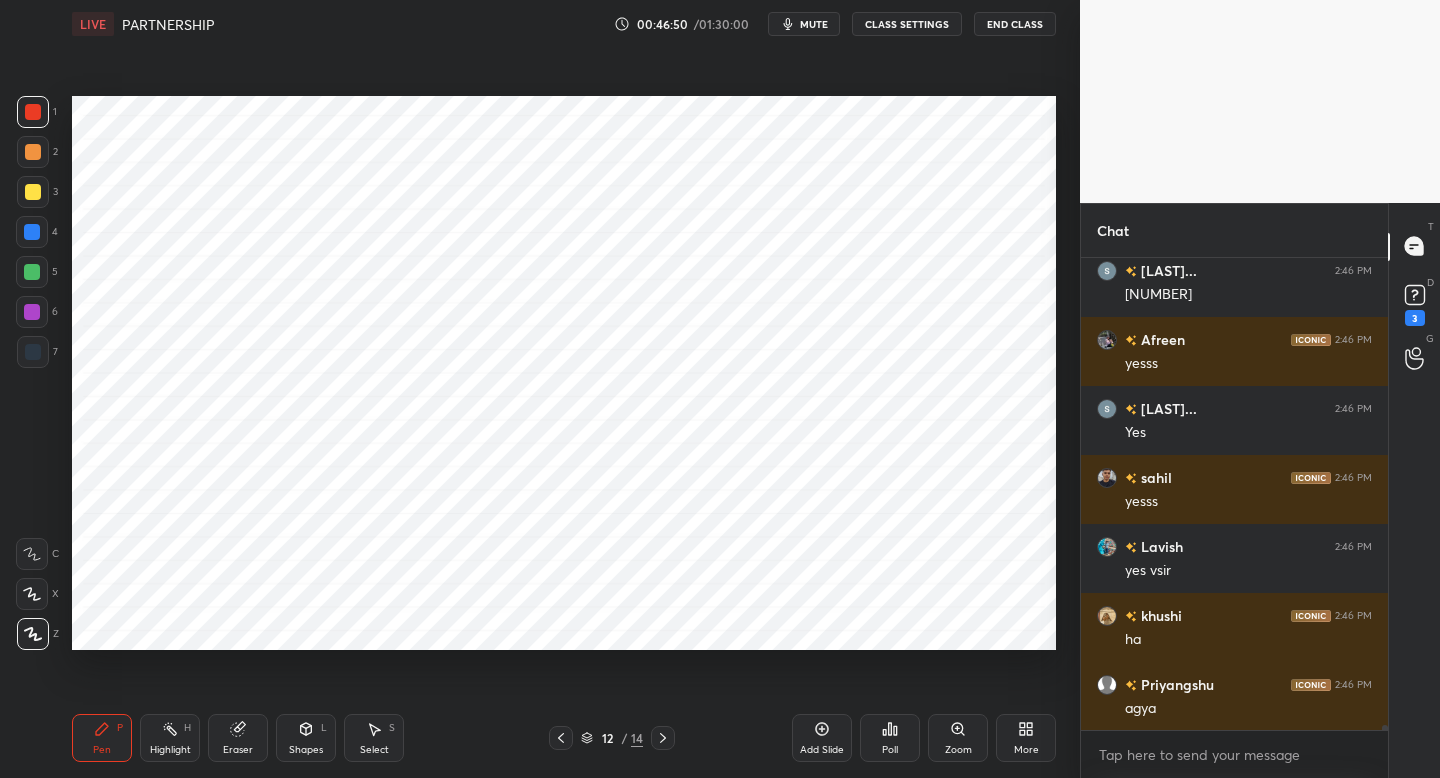 click on "Add Slide" at bounding box center (822, 750) 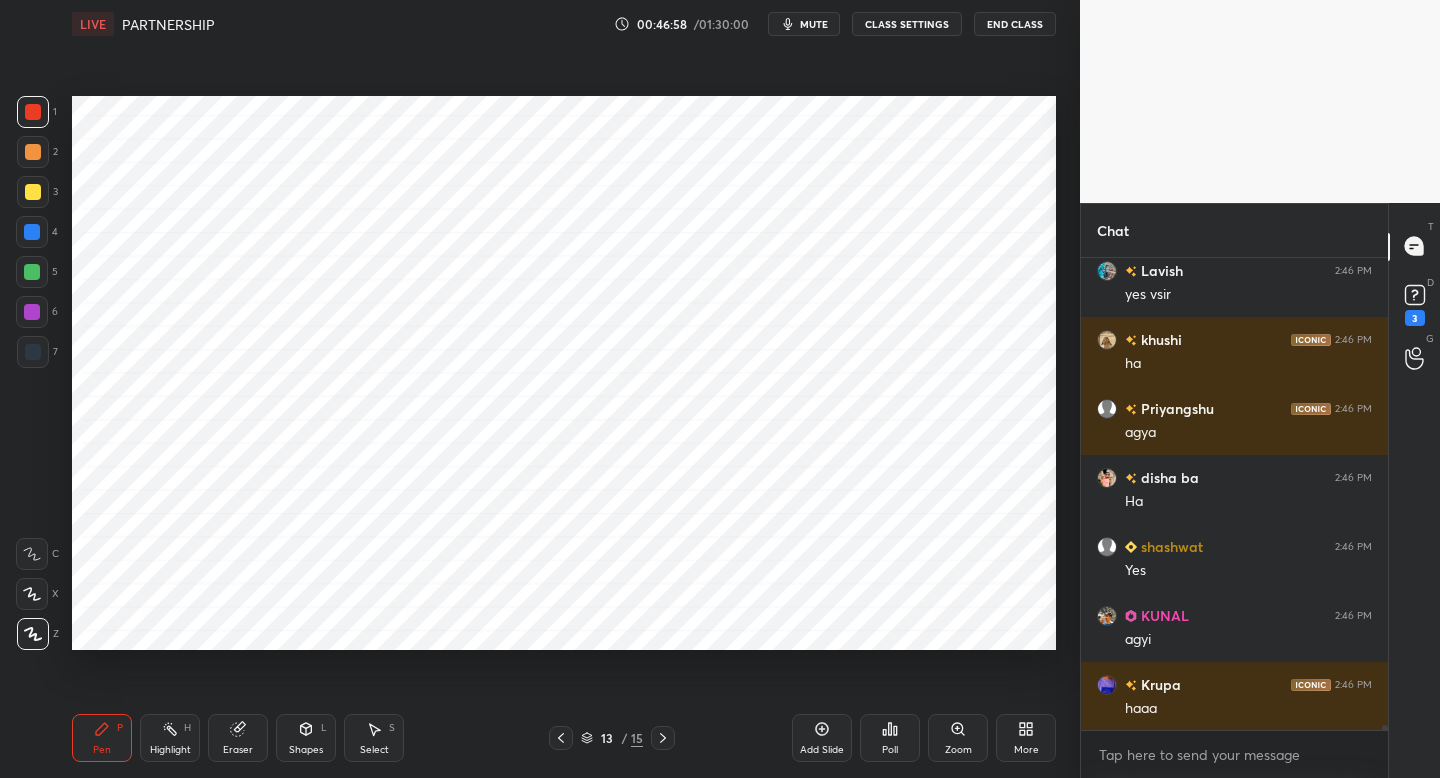scroll, scrollTop: 41575, scrollLeft: 0, axis: vertical 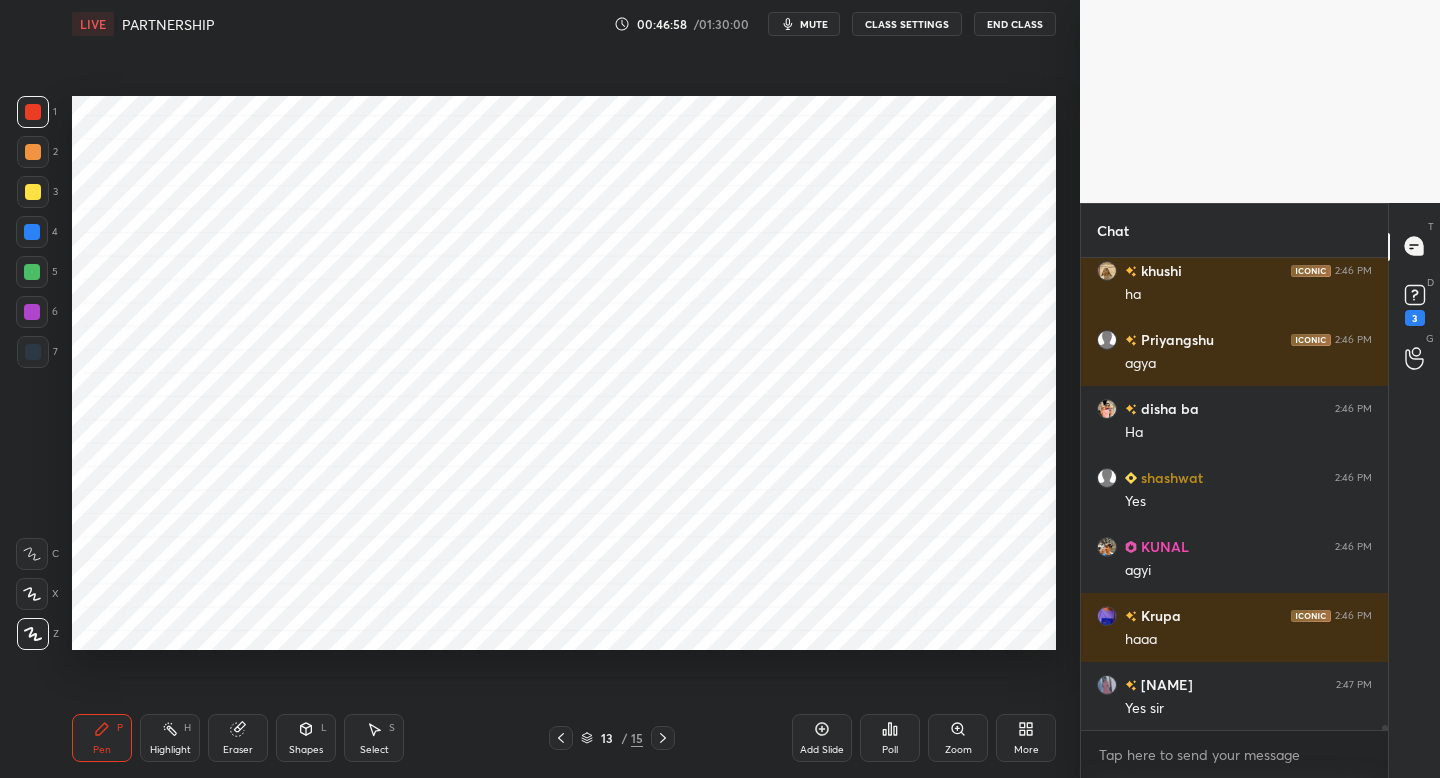 click at bounding box center (33, 352) 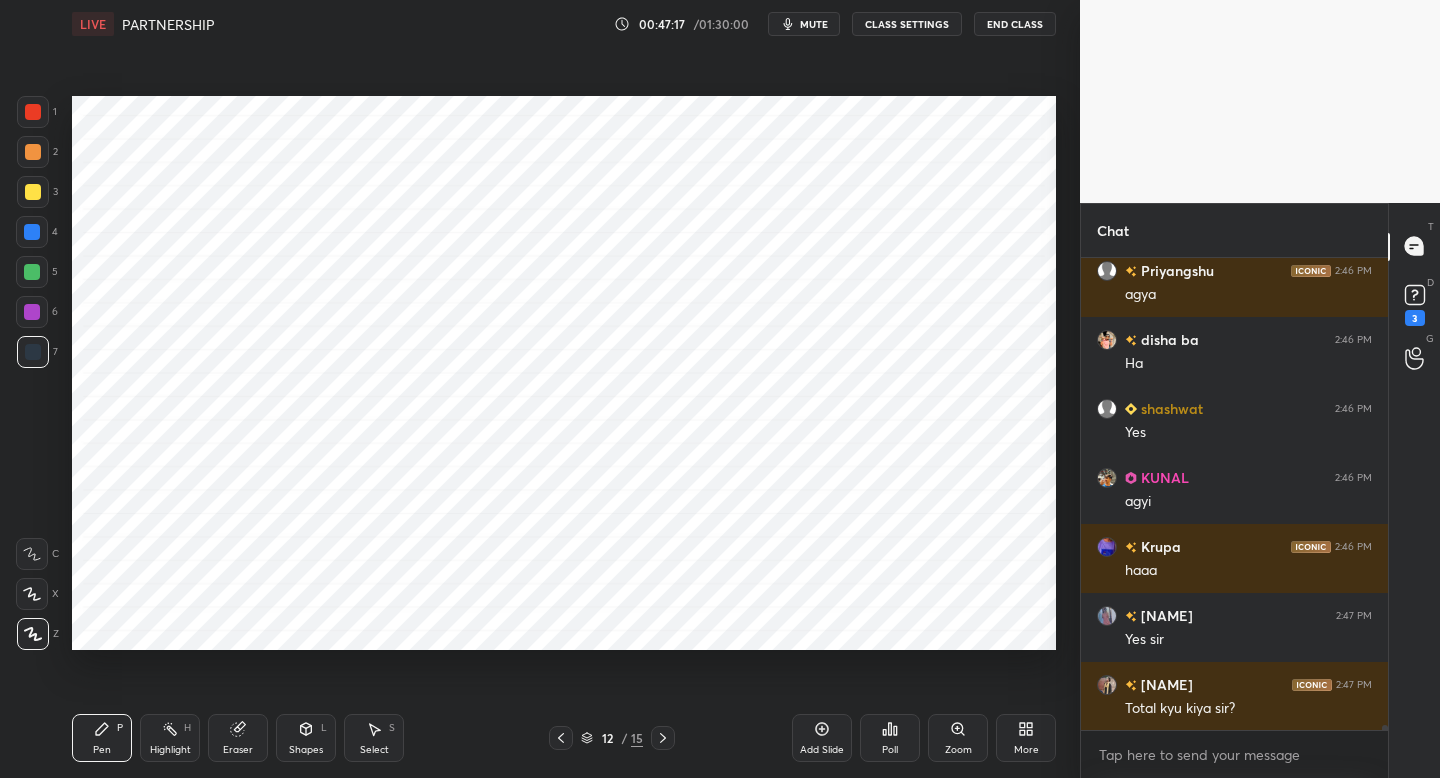 scroll, scrollTop: 41713, scrollLeft: 0, axis: vertical 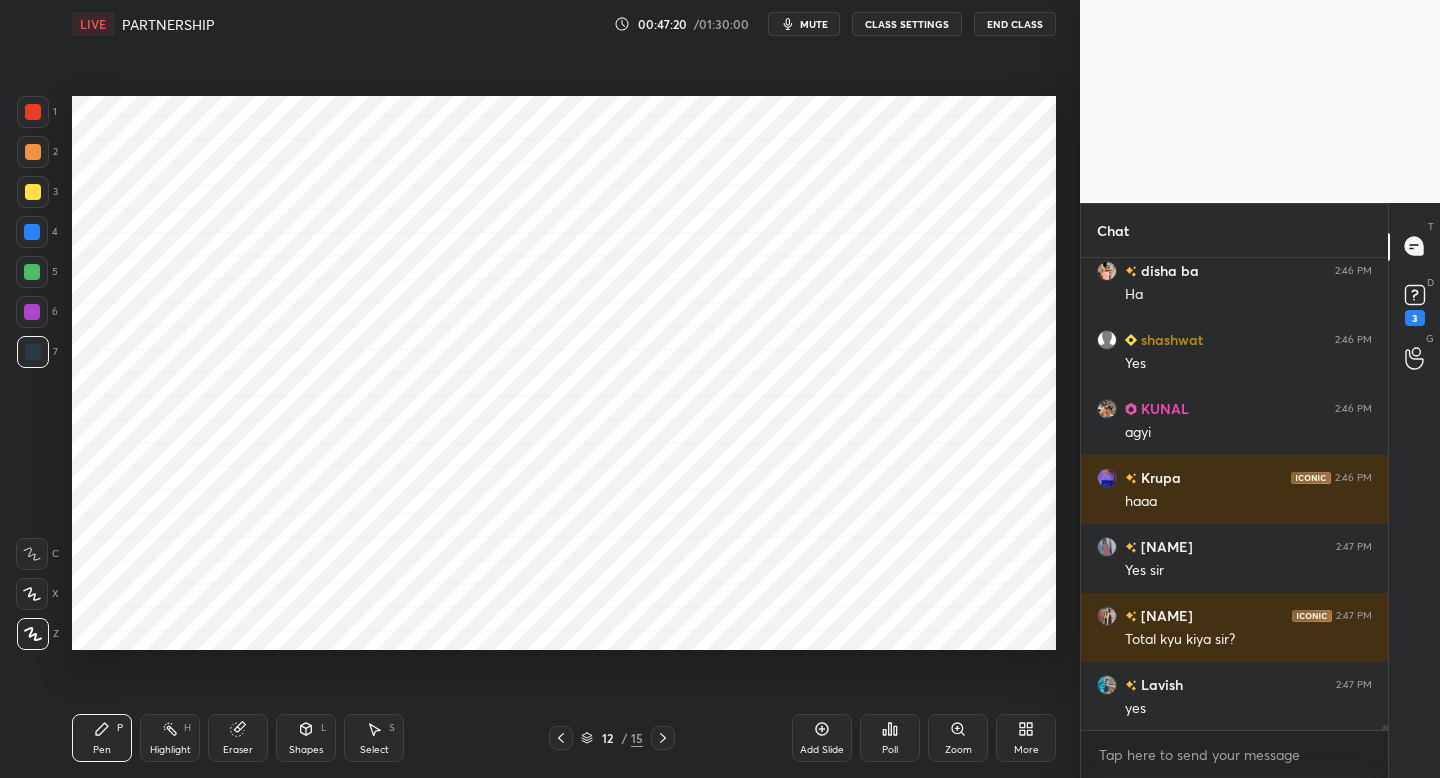 click 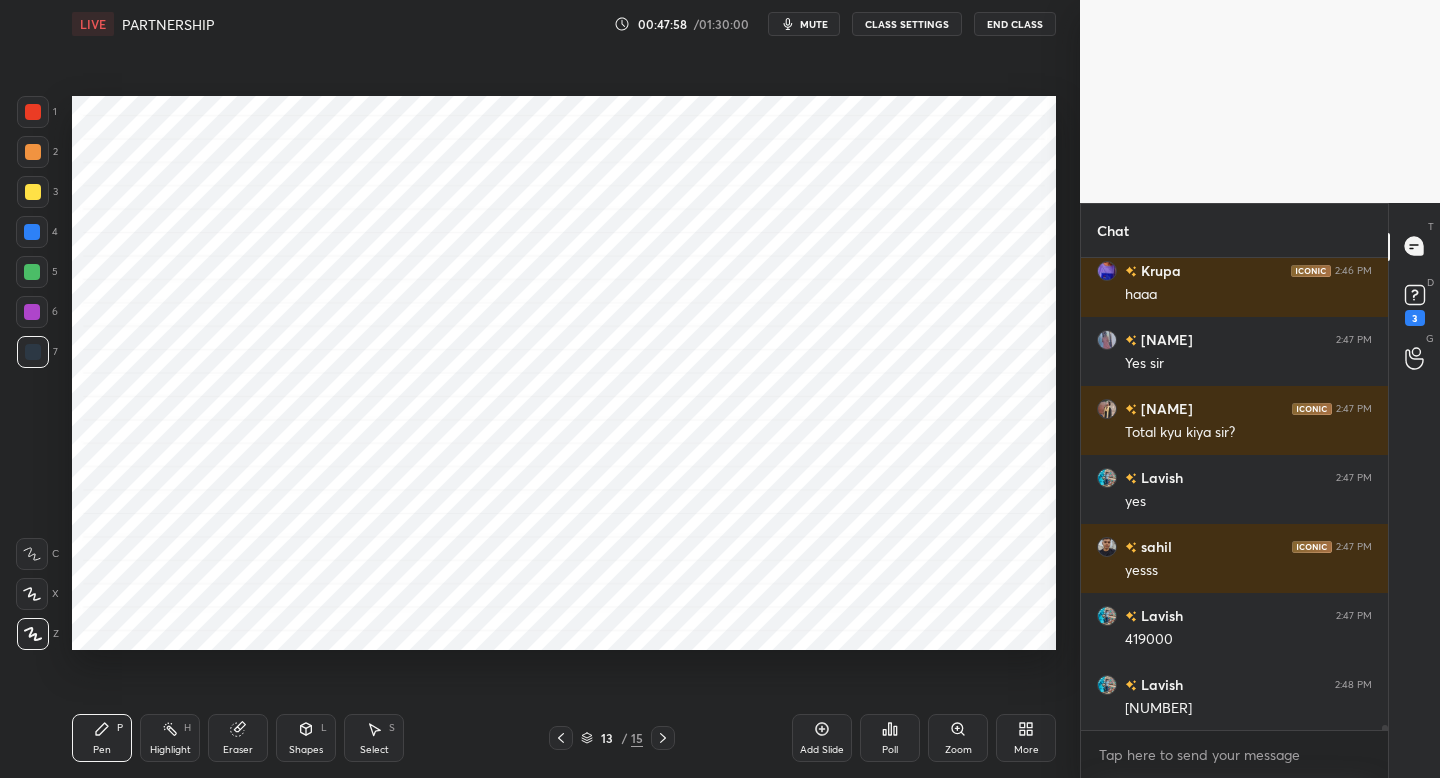 scroll, scrollTop: 41989, scrollLeft: 0, axis: vertical 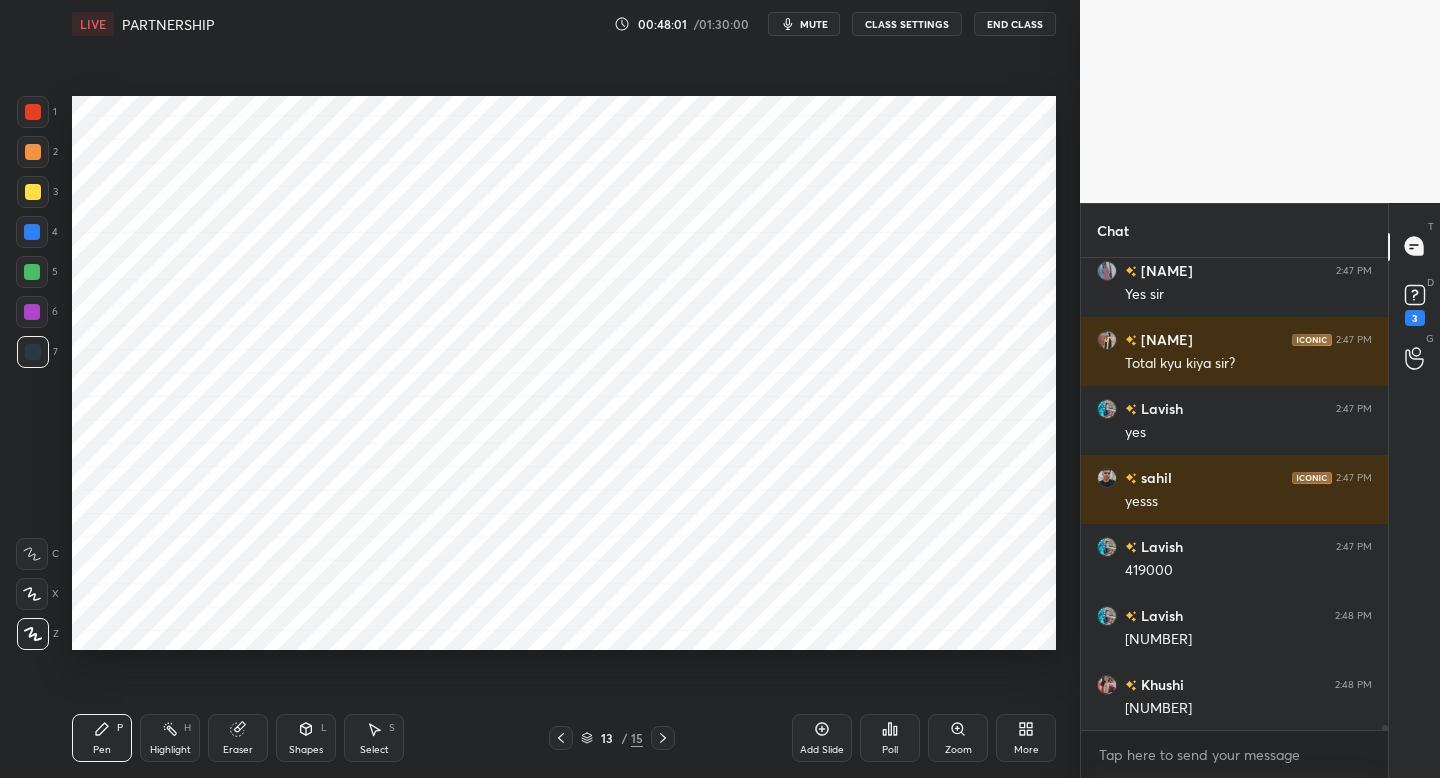 drag, startPoint x: 250, startPoint y: 743, endPoint x: 328, endPoint y: 678, distance: 101.53325 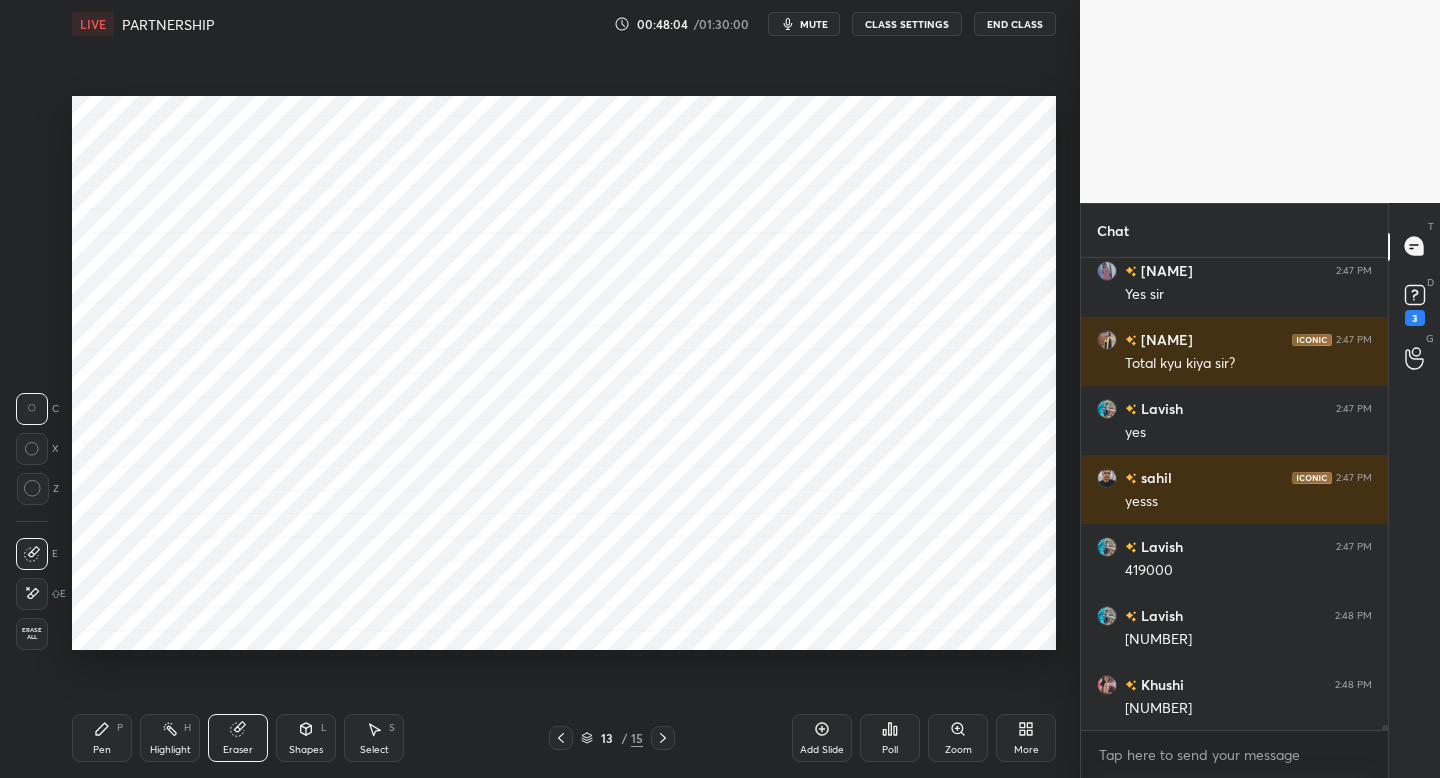 drag, startPoint x: 98, startPoint y: 725, endPoint x: 121, endPoint y: 697, distance: 36.23534 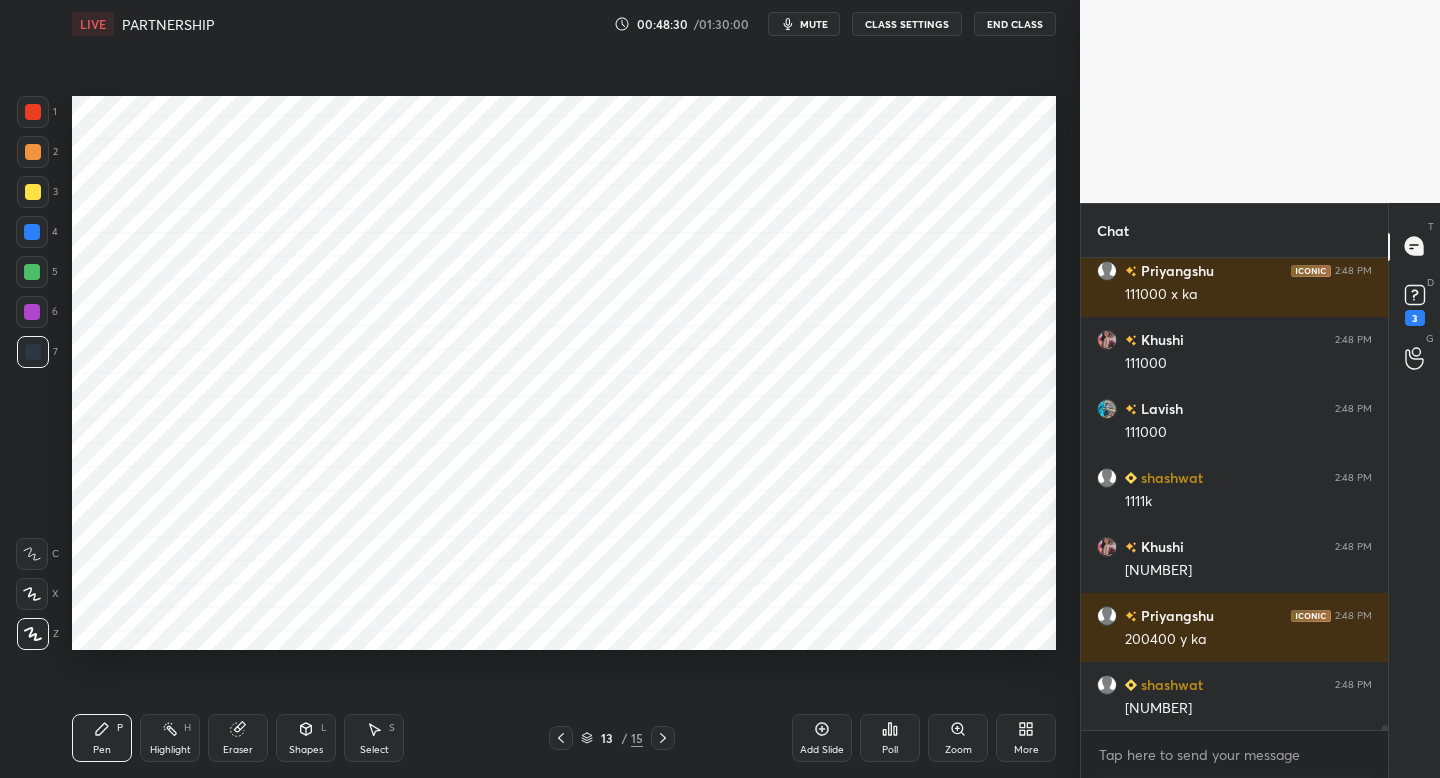 scroll, scrollTop: 42610, scrollLeft: 0, axis: vertical 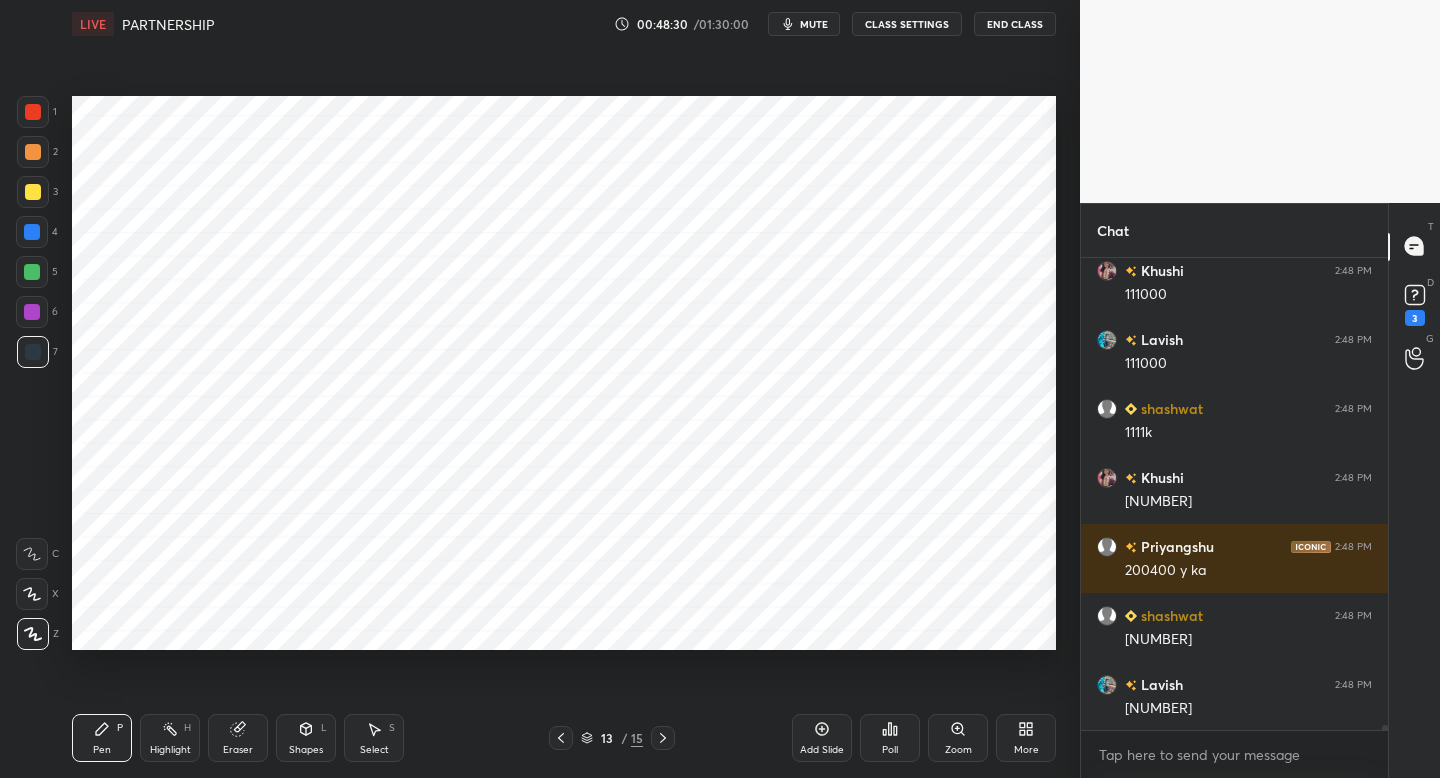 drag, startPoint x: 564, startPoint y: 737, endPoint x: 567, endPoint y: 718, distance: 19.235384 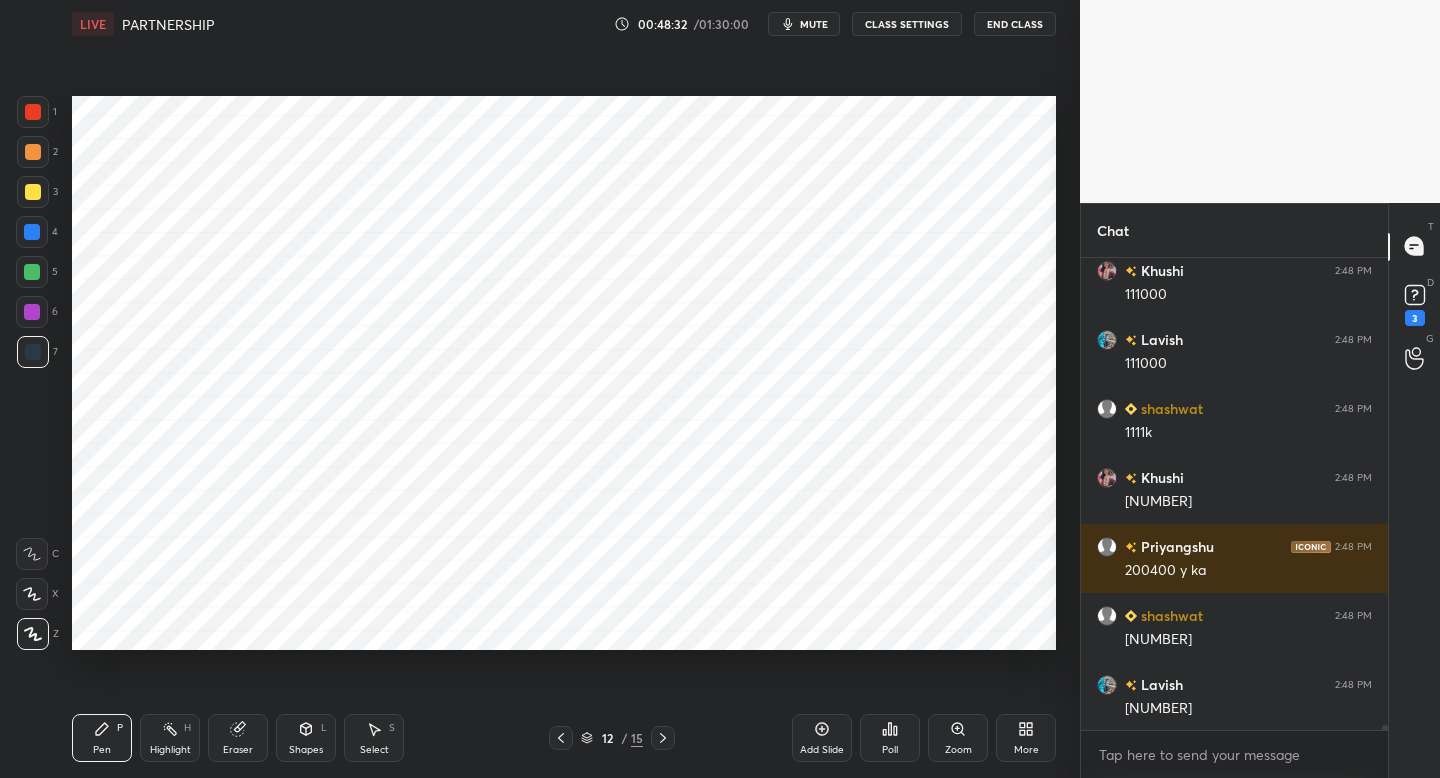 click 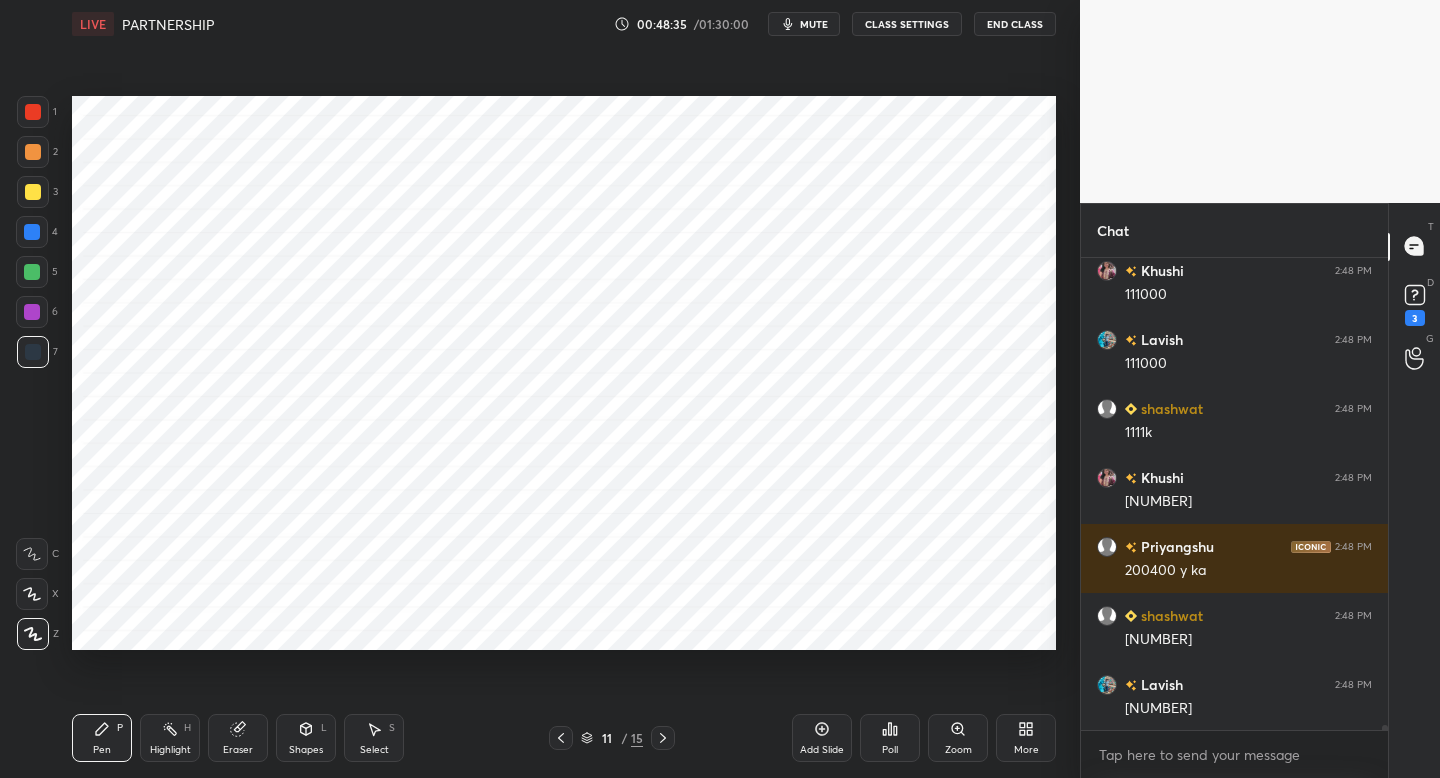 click 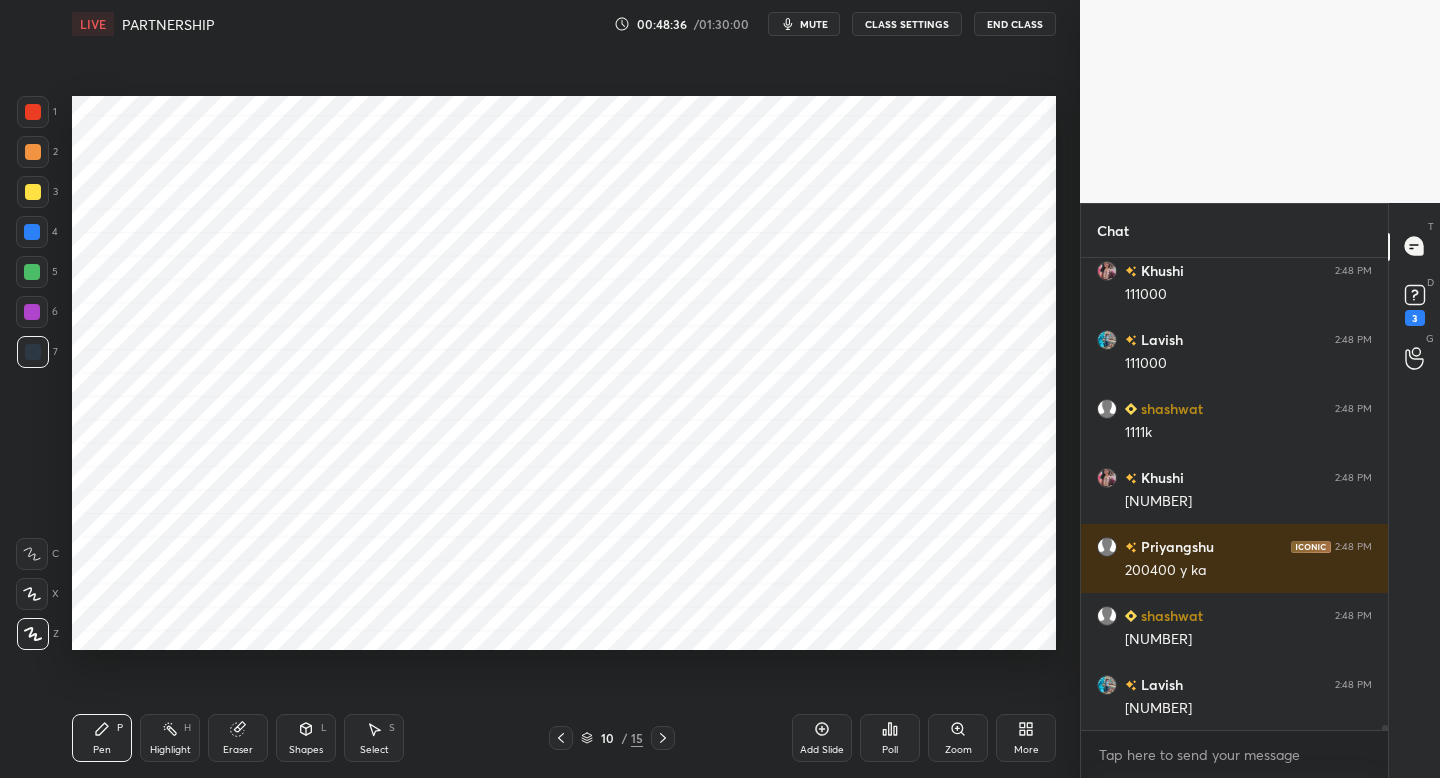 scroll, scrollTop: 42679, scrollLeft: 0, axis: vertical 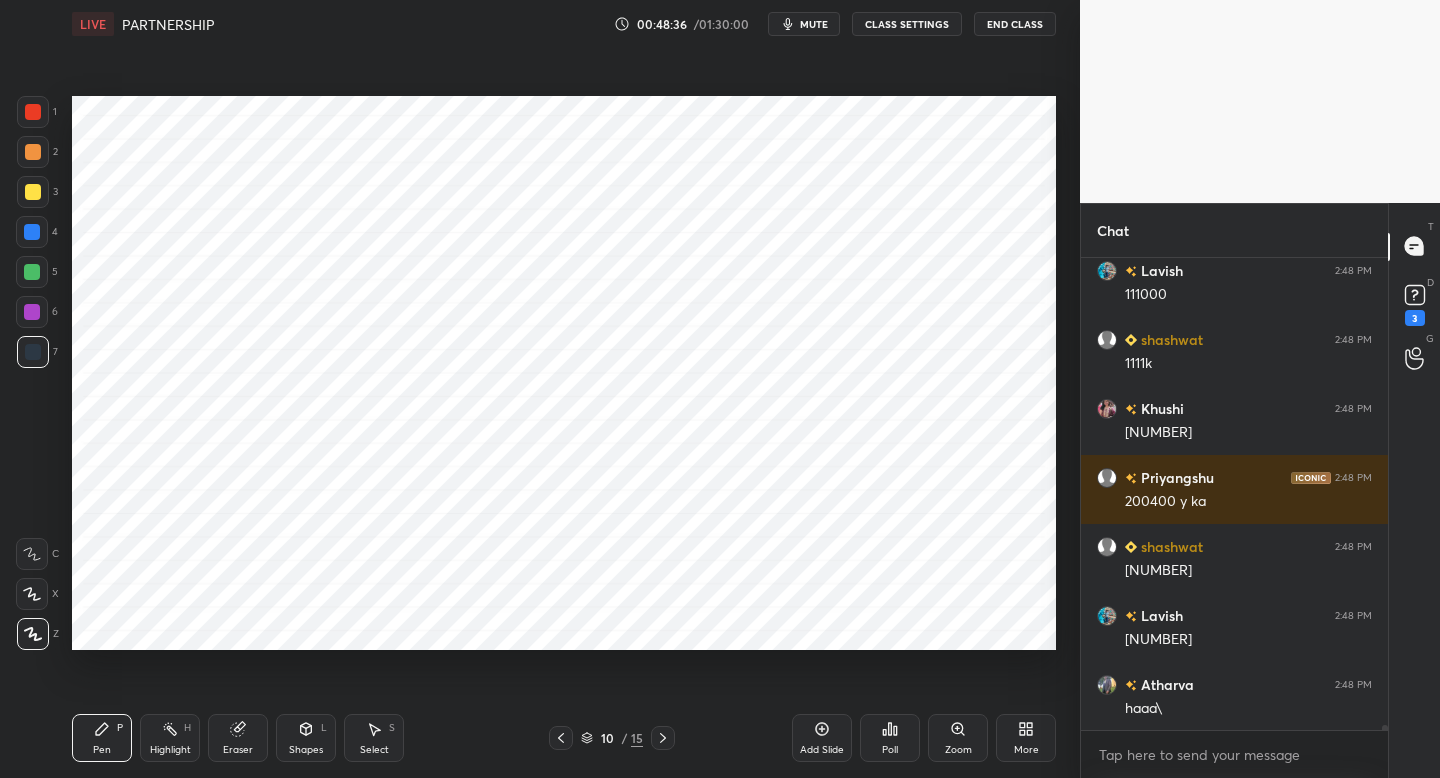 click 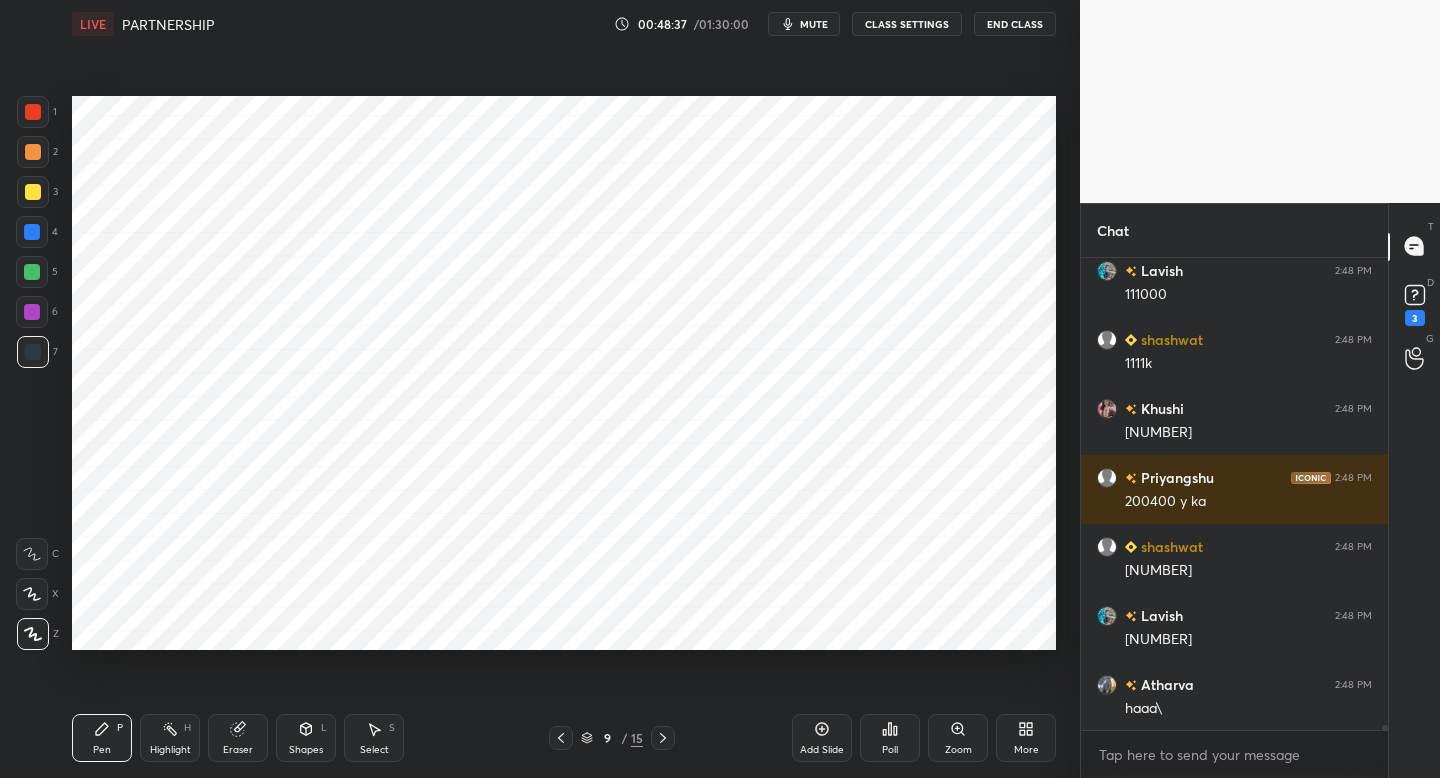 scroll, scrollTop: 42748, scrollLeft: 0, axis: vertical 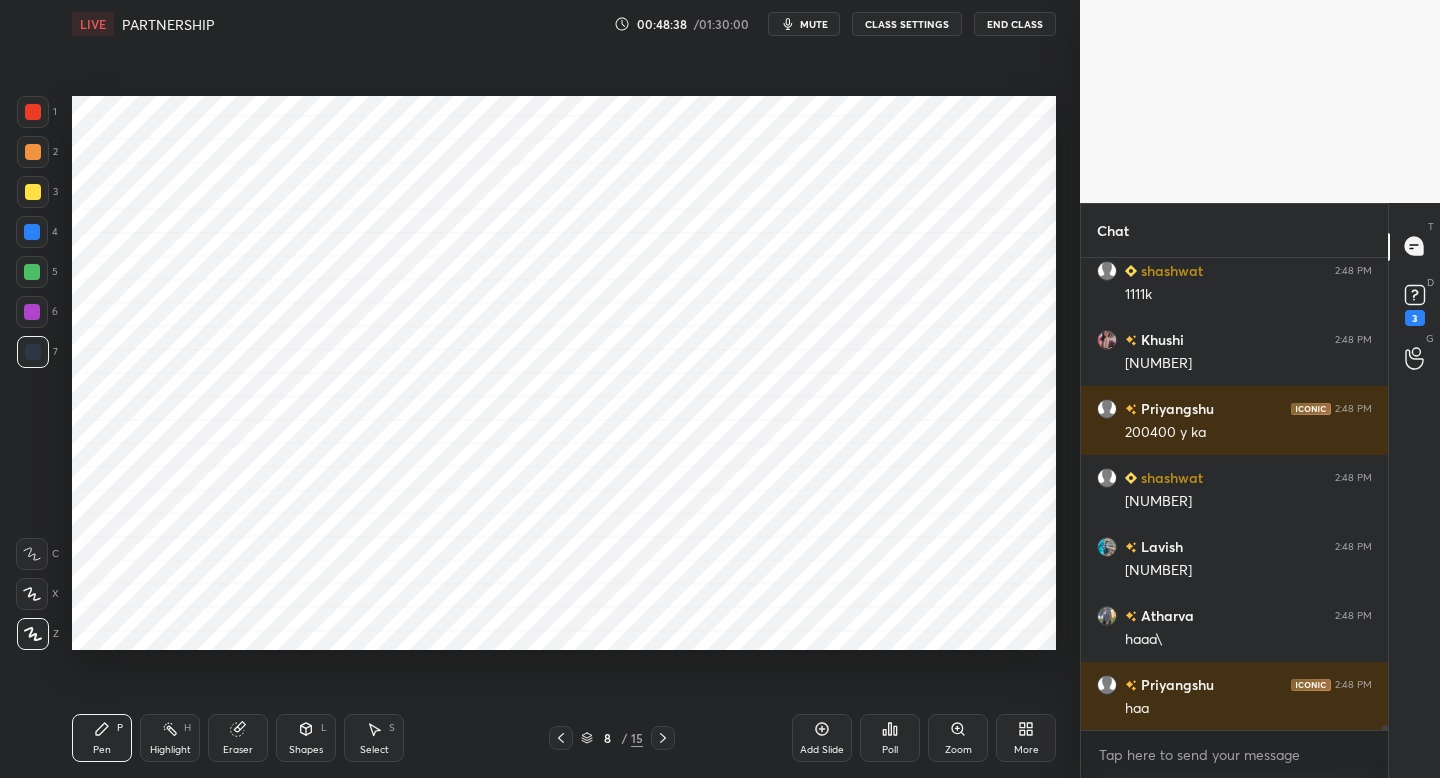 click 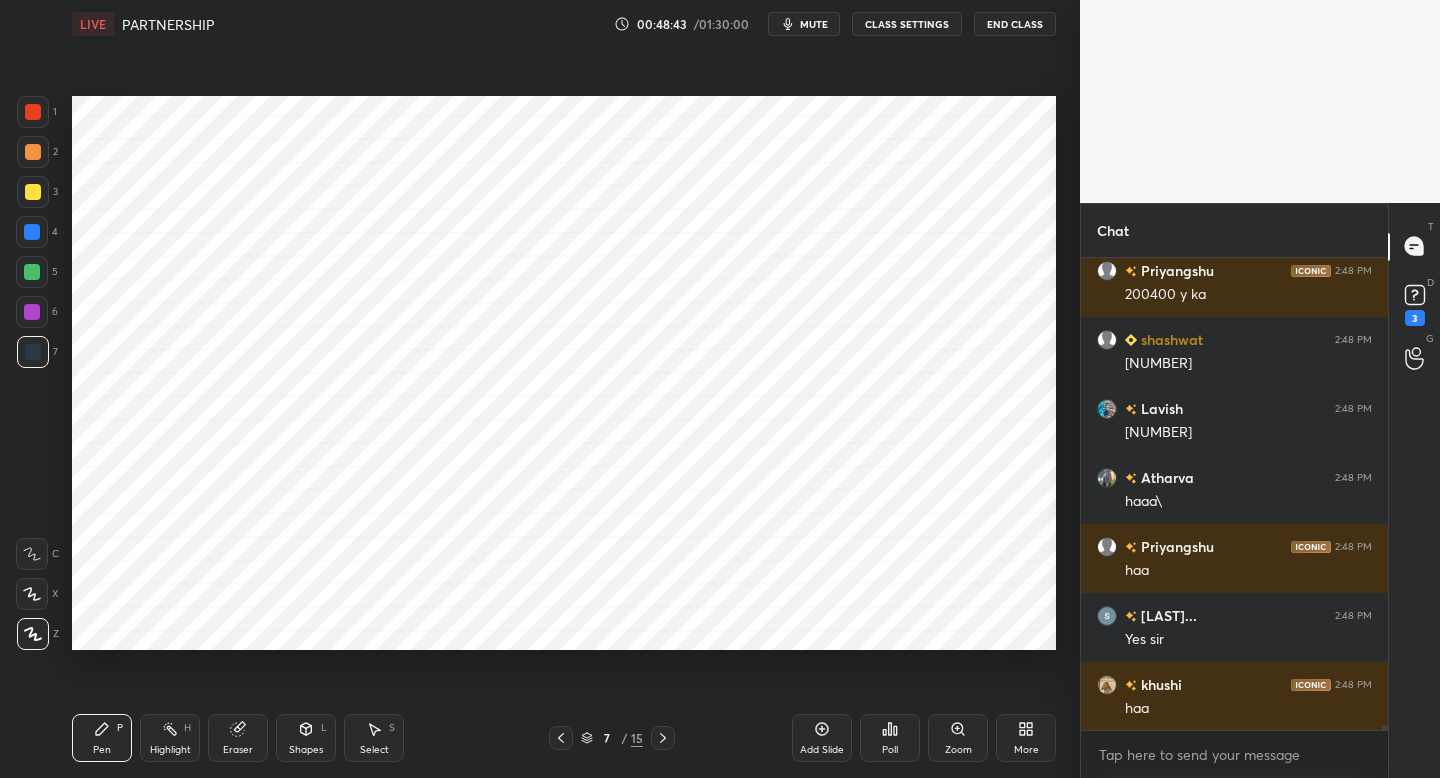 scroll, scrollTop: 42955, scrollLeft: 0, axis: vertical 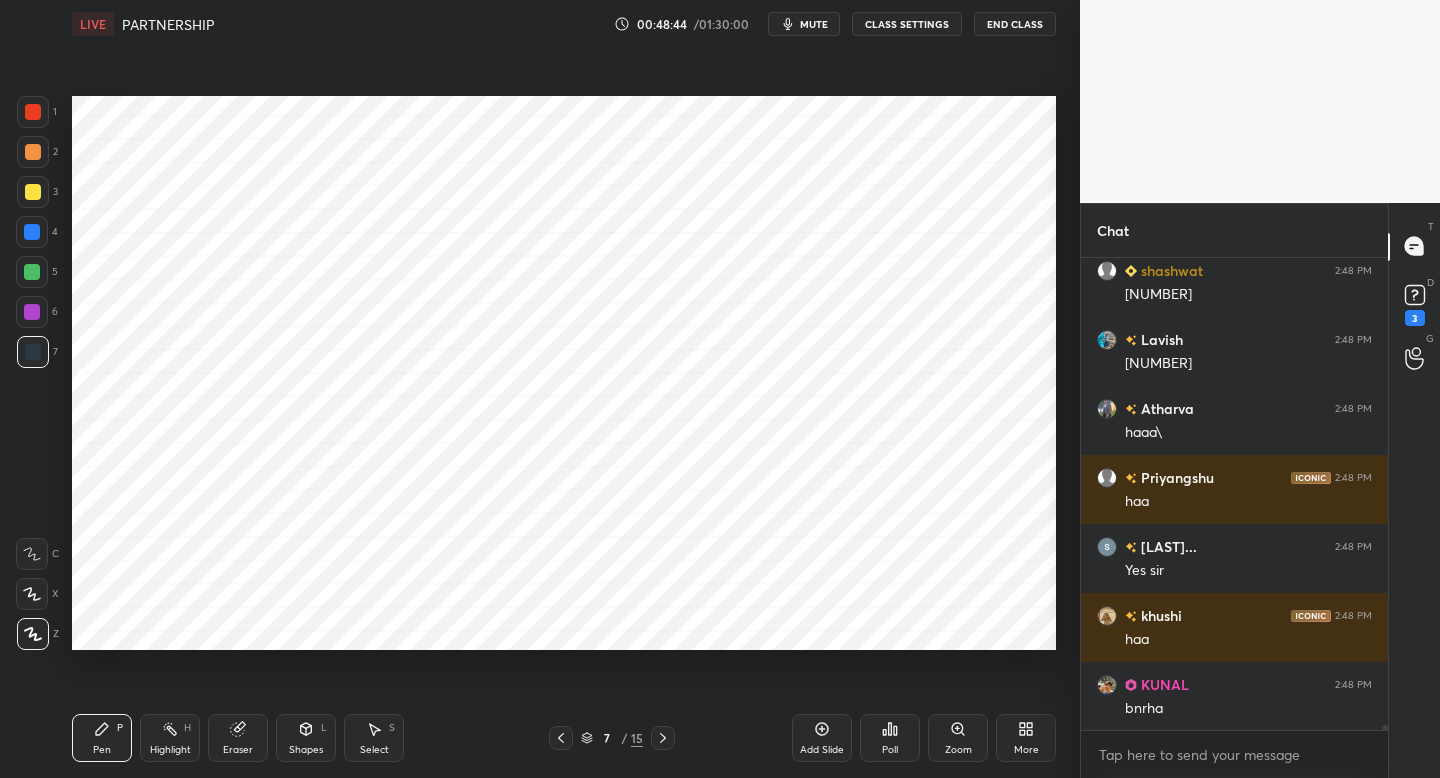 drag, startPoint x: 42, startPoint y: 269, endPoint x: 44, endPoint y: 249, distance: 20.09975 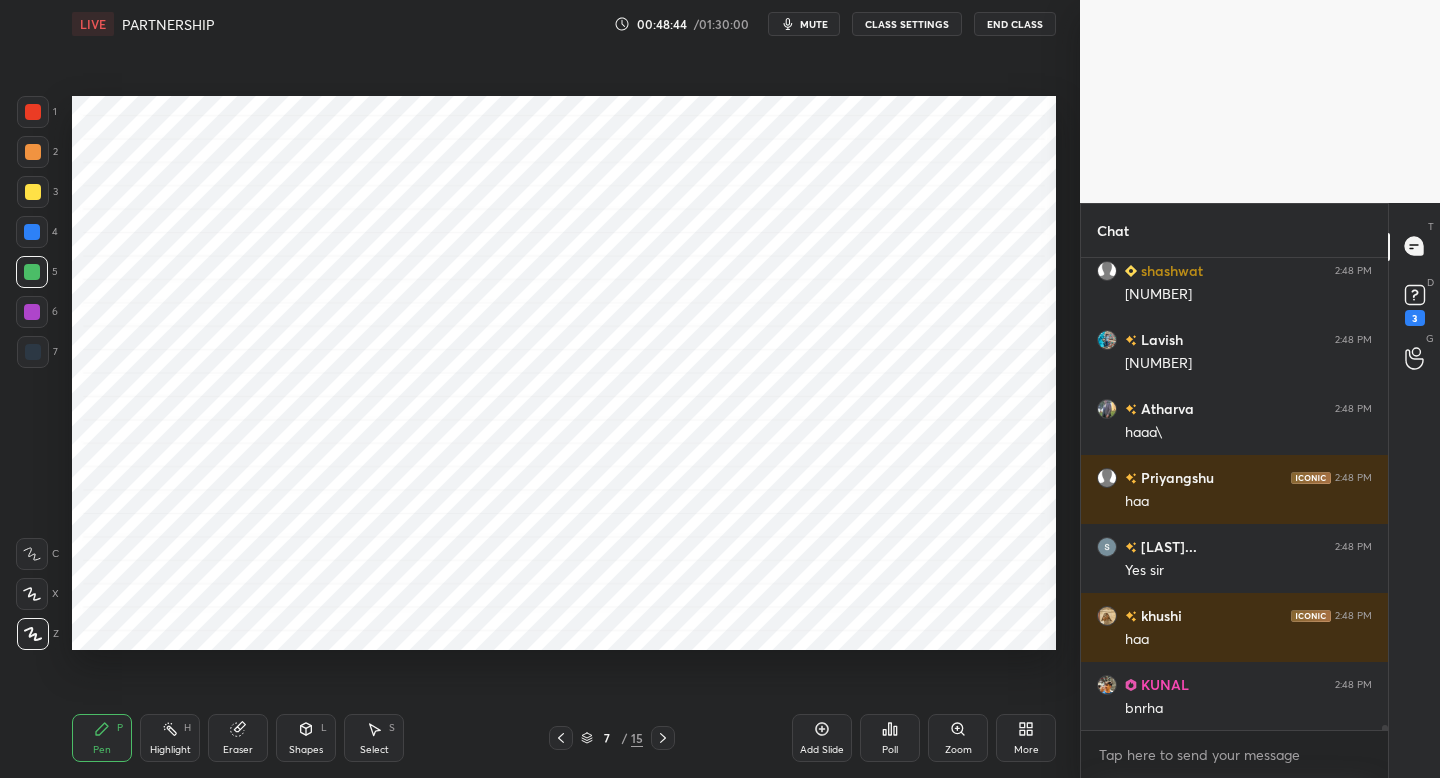 drag, startPoint x: 36, startPoint y: 236, endPoint x: 61, endPoint y: 246, distance: 26.925823 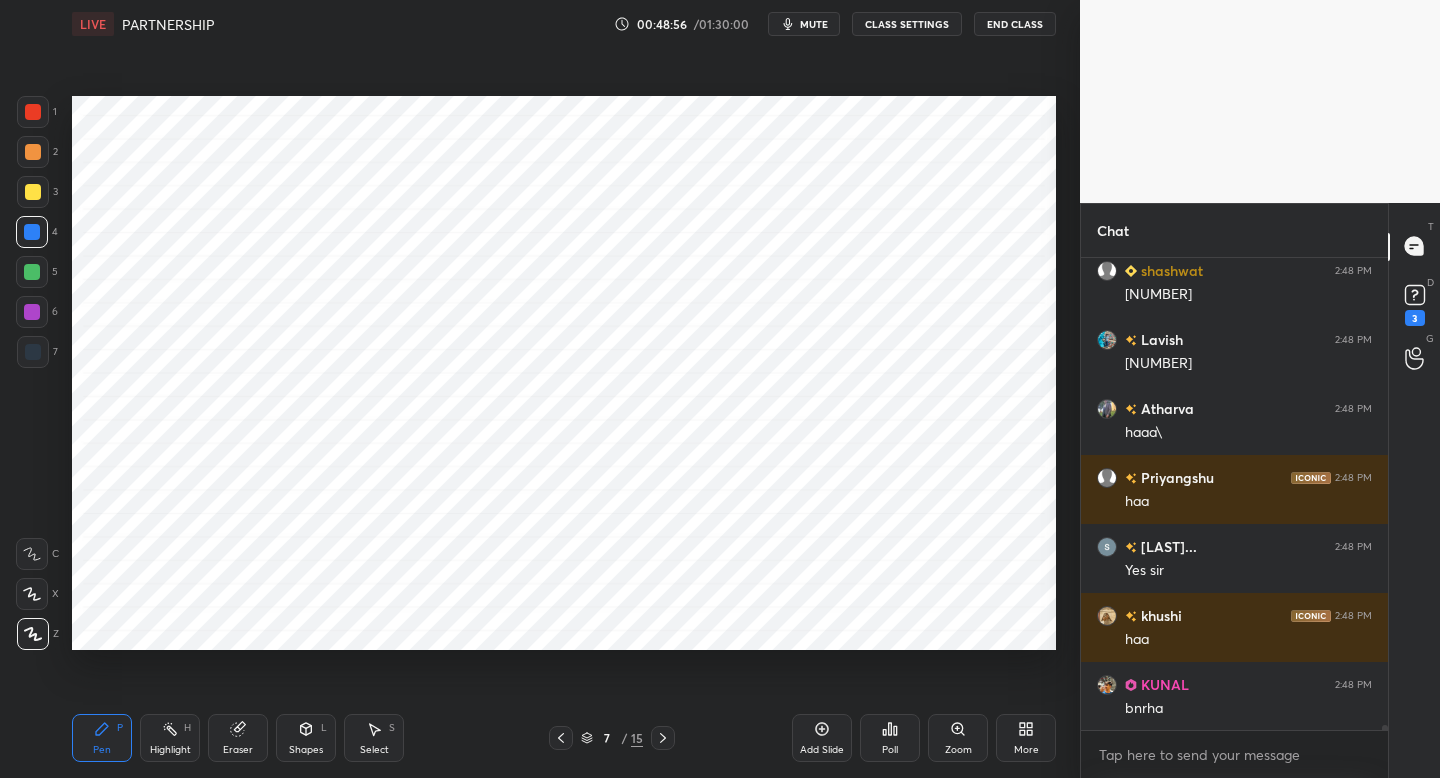 click on "Eraser" at bounding box center (238, 750) 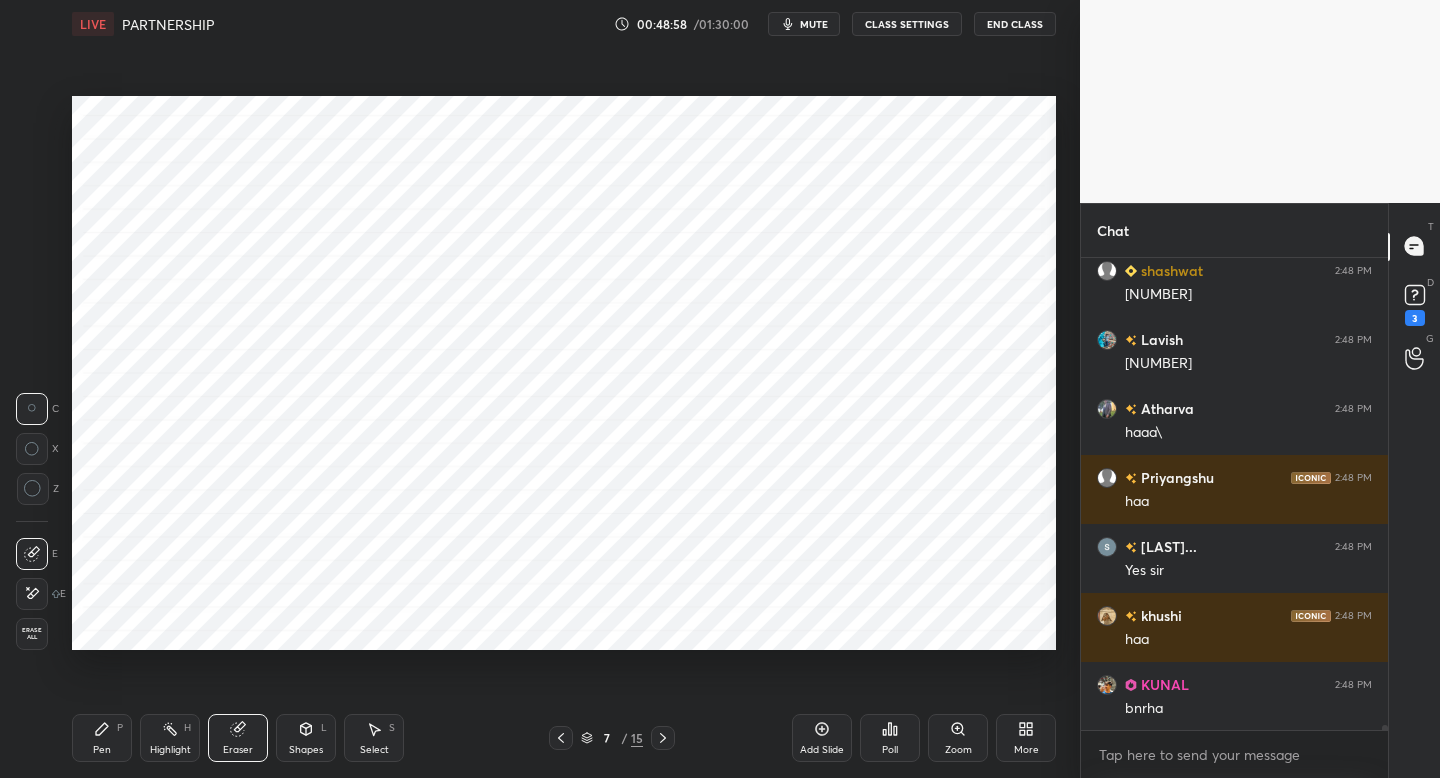 scroll, scrollTop: 43024, scrollLeft: 0, axis: vertical 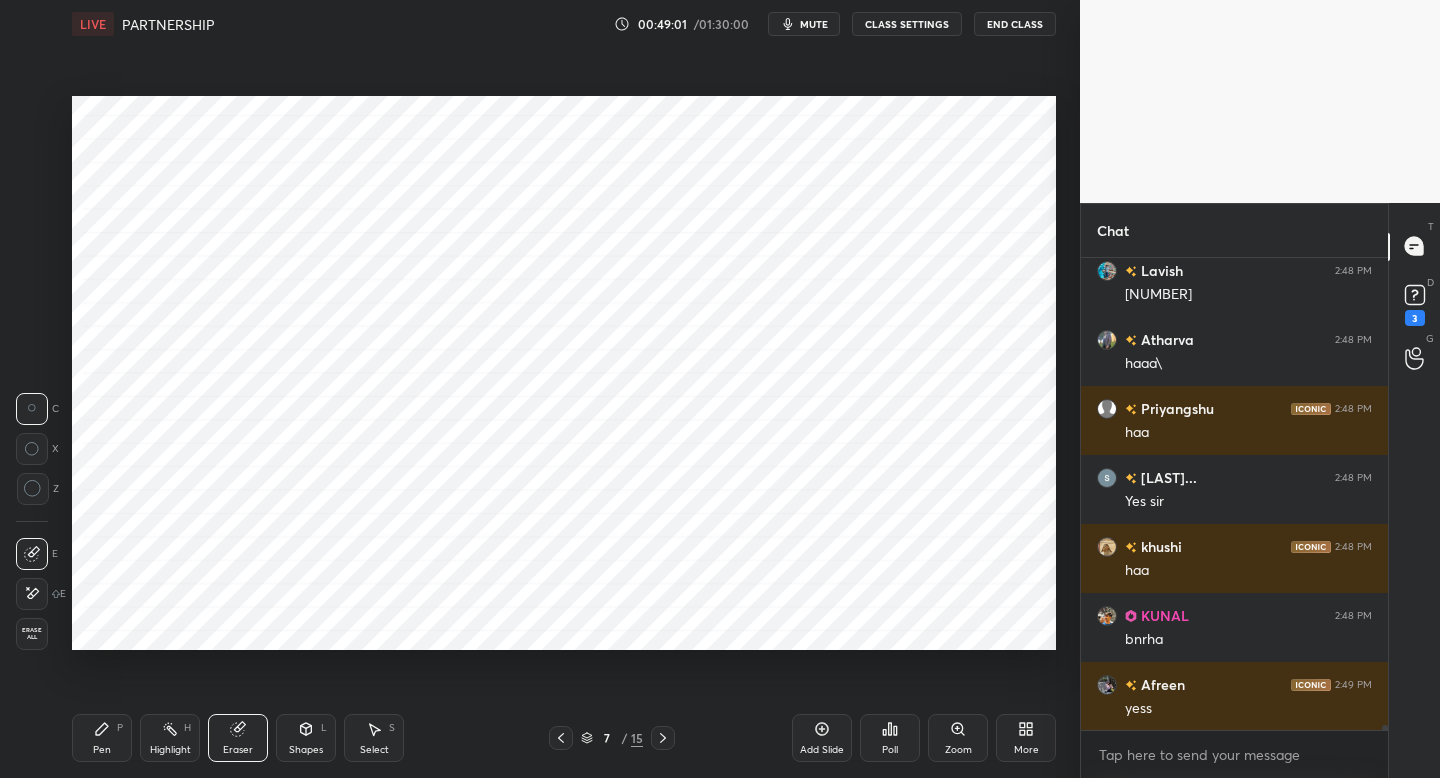 drag, startPoint x: 93, startPoint y: 727, endPoint x: 146, endPoint y: 667, distance: 80.05623 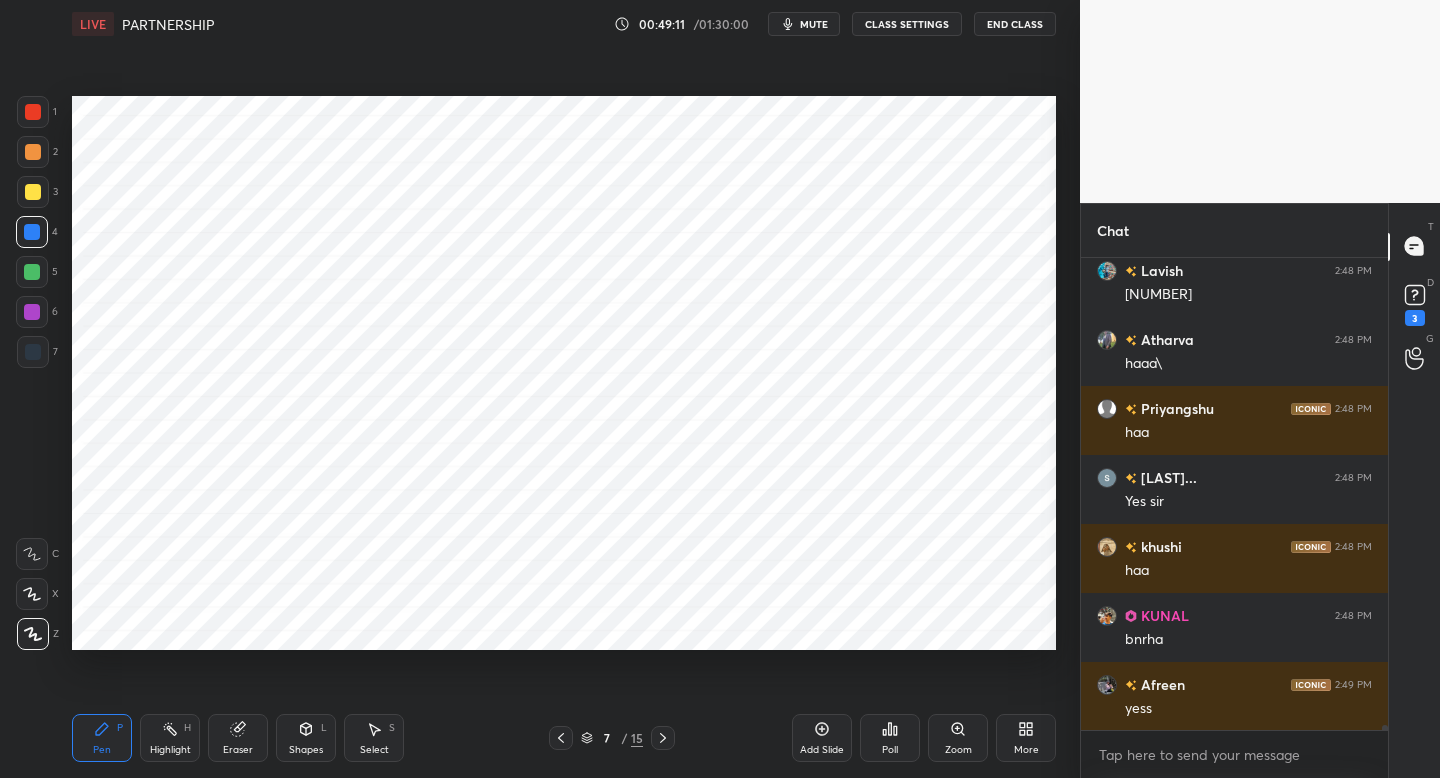 click 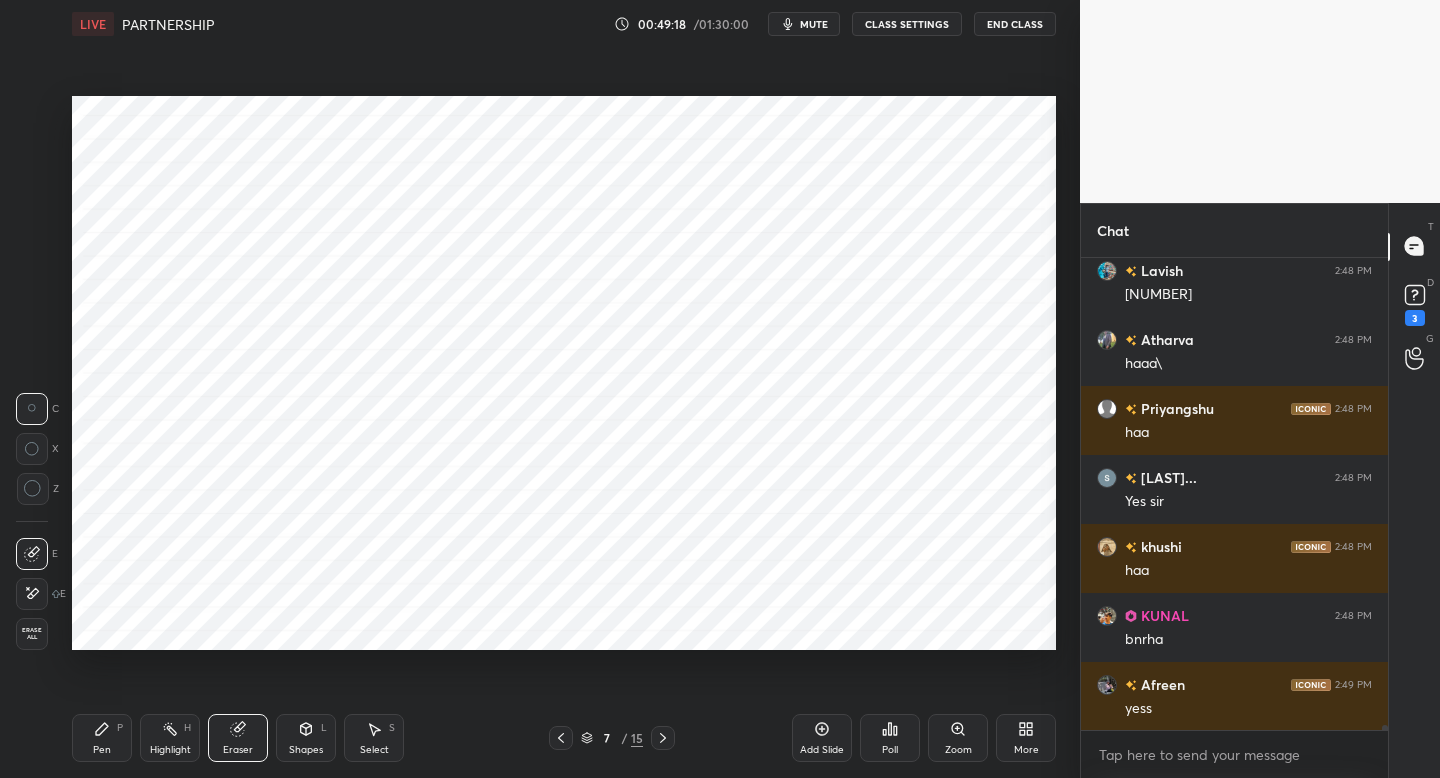 click on "Pen P" at bounding box center (102, 738) 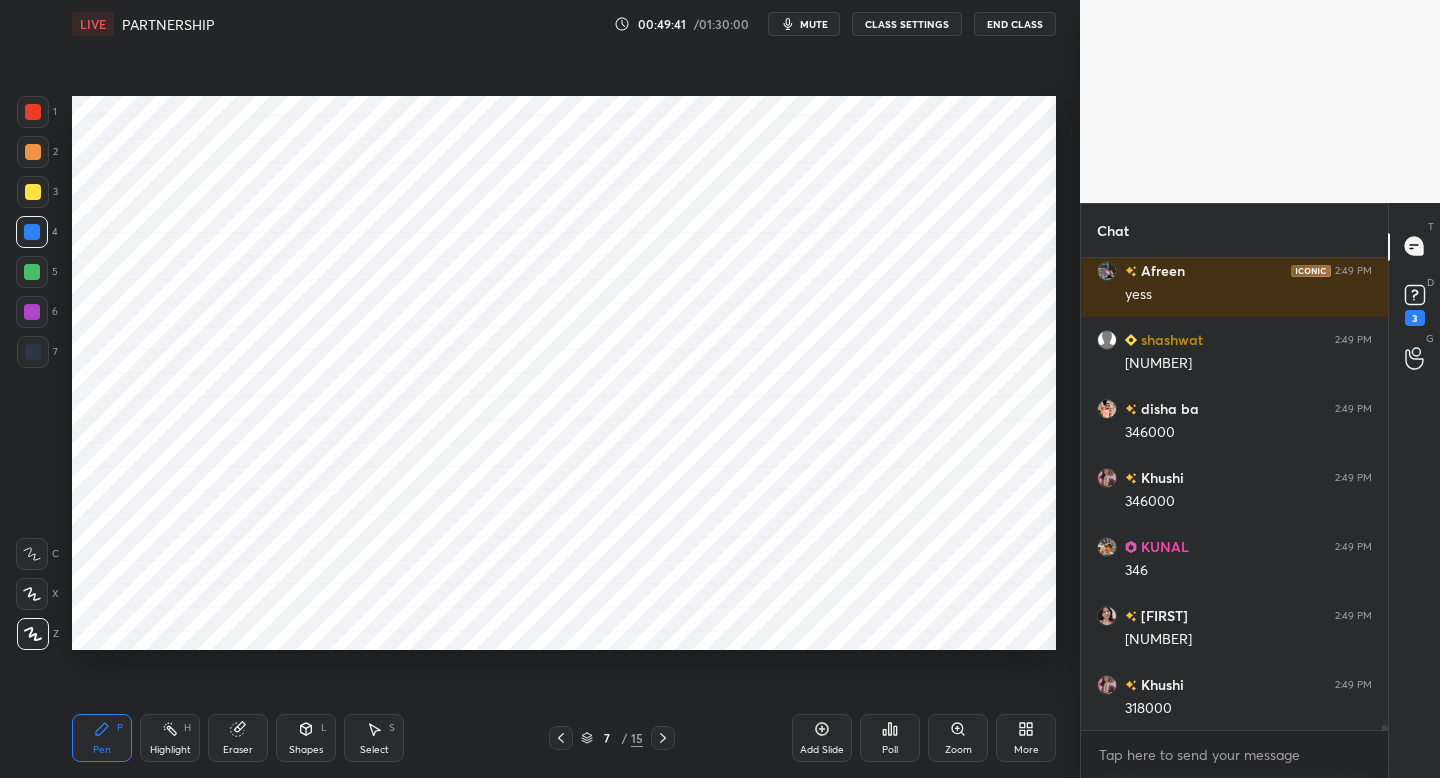 scroll, scrollTop: 43507, scrollLeft: 0, axis: vertical 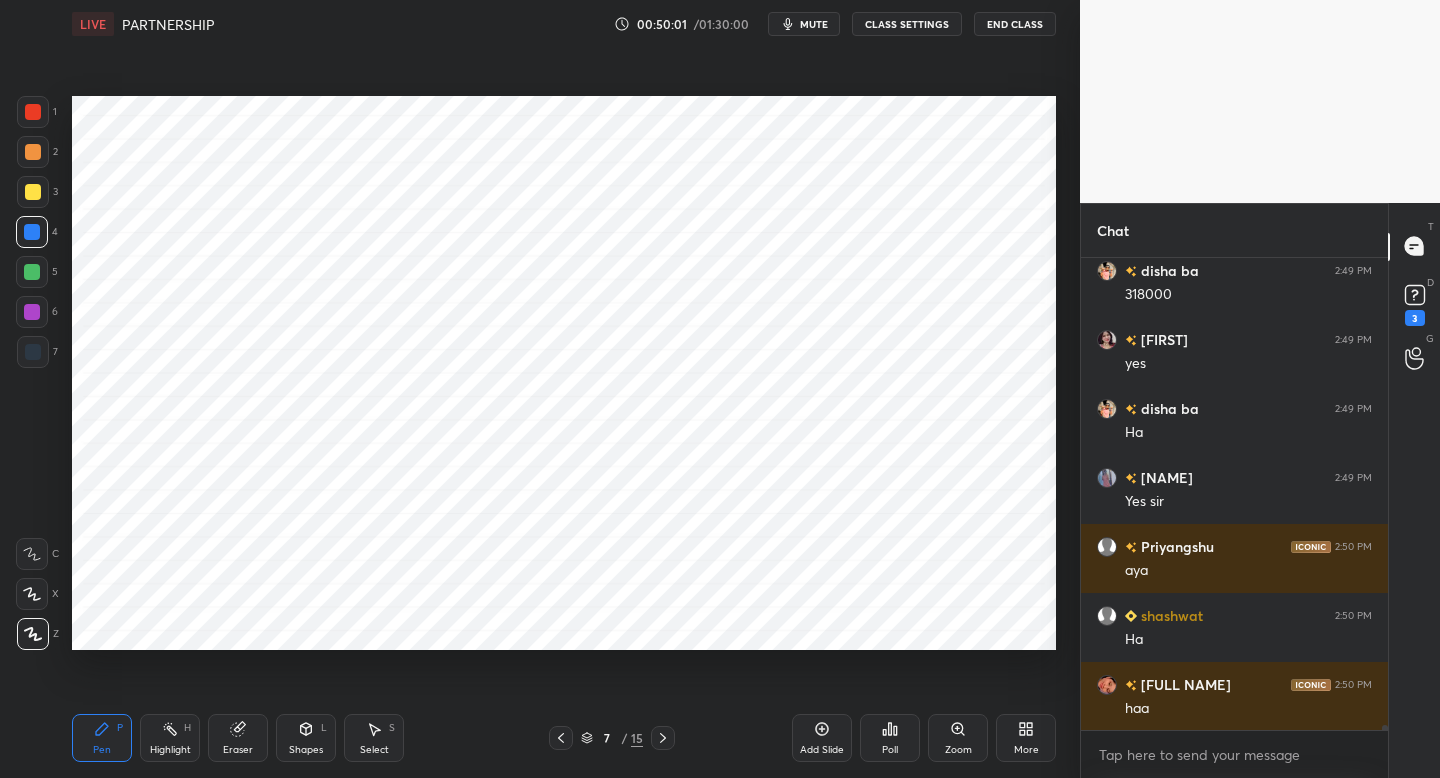 click 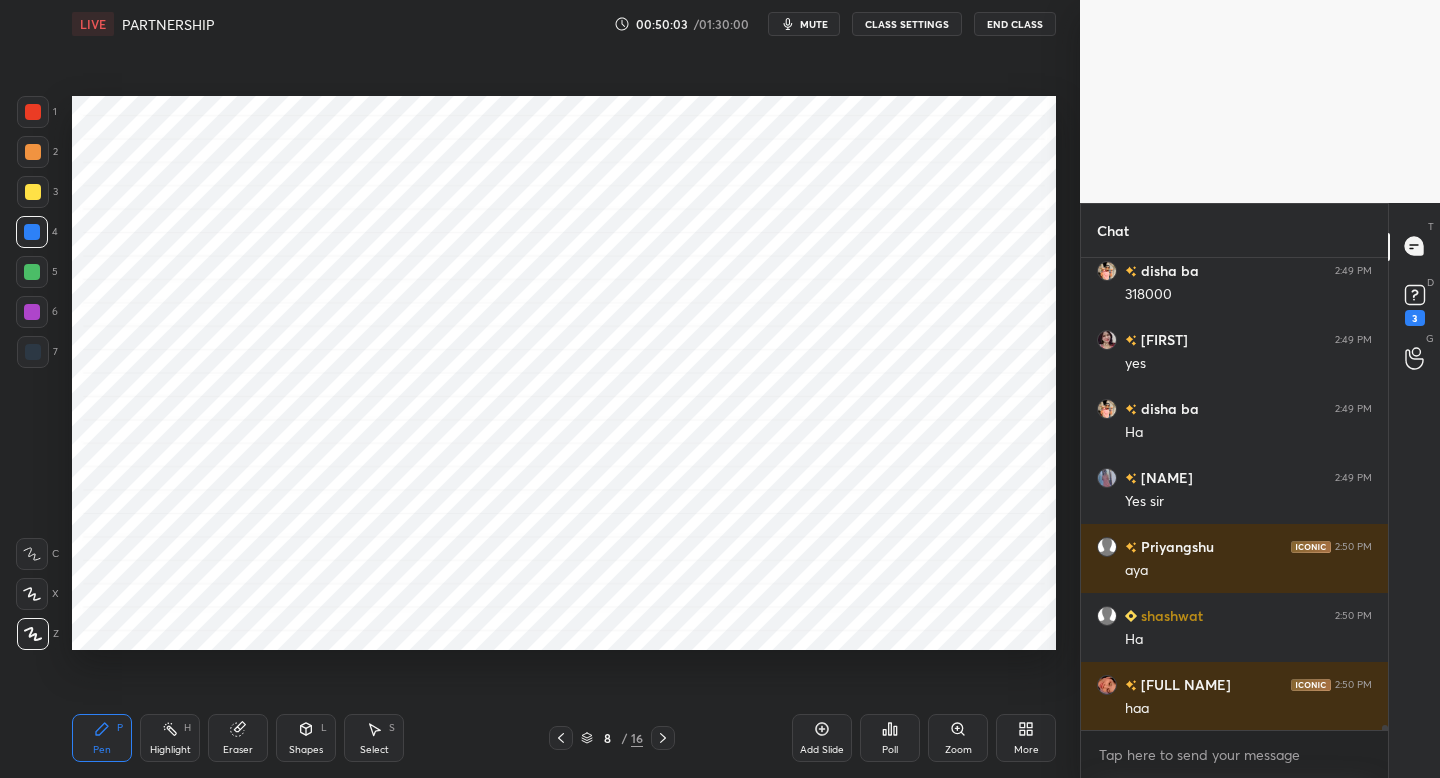 drag, startPoint x: 32, startPoint y: 348, endPoint x: 71, endPoint y: 343, distance: 39.319206 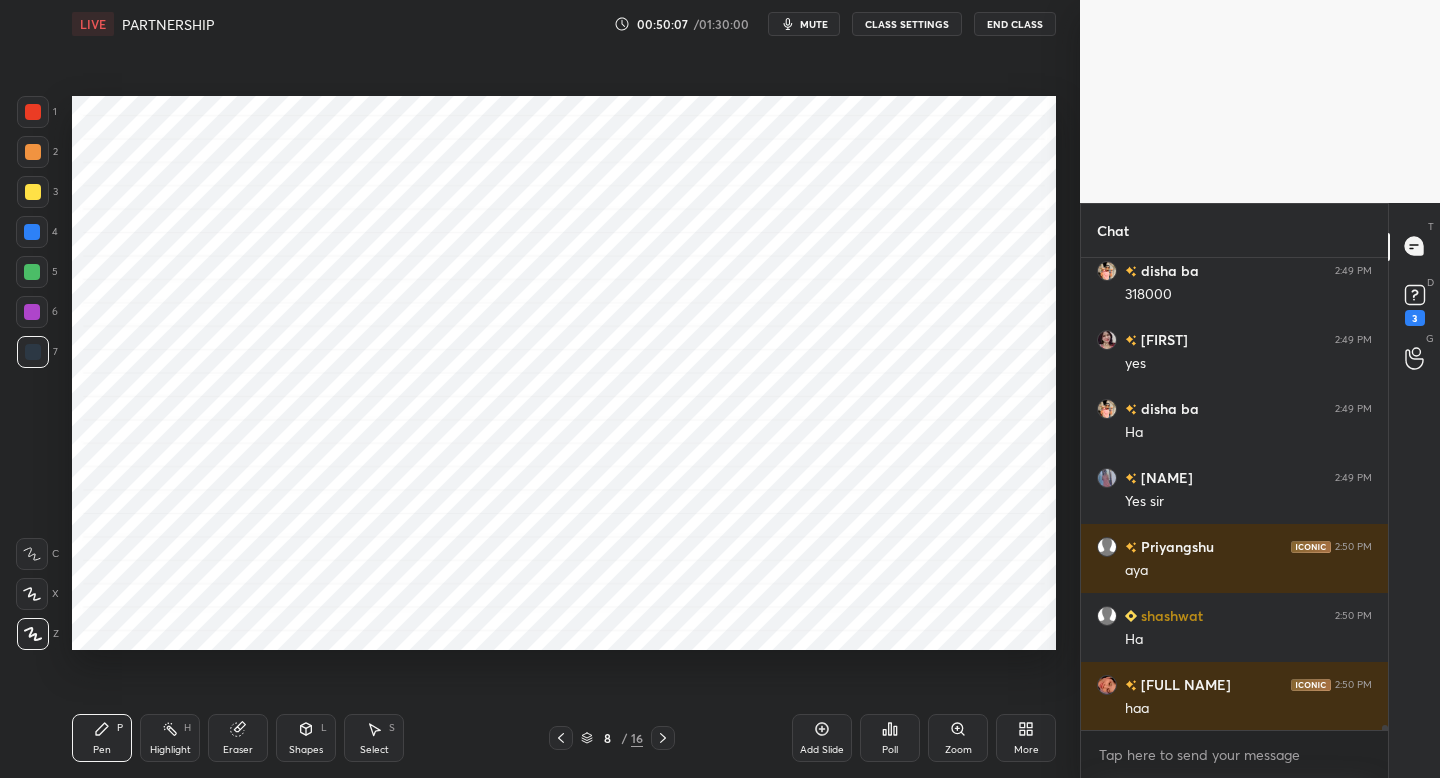 scroll, scrollTop: 43990, scrollLeft: 0, axis: vertical 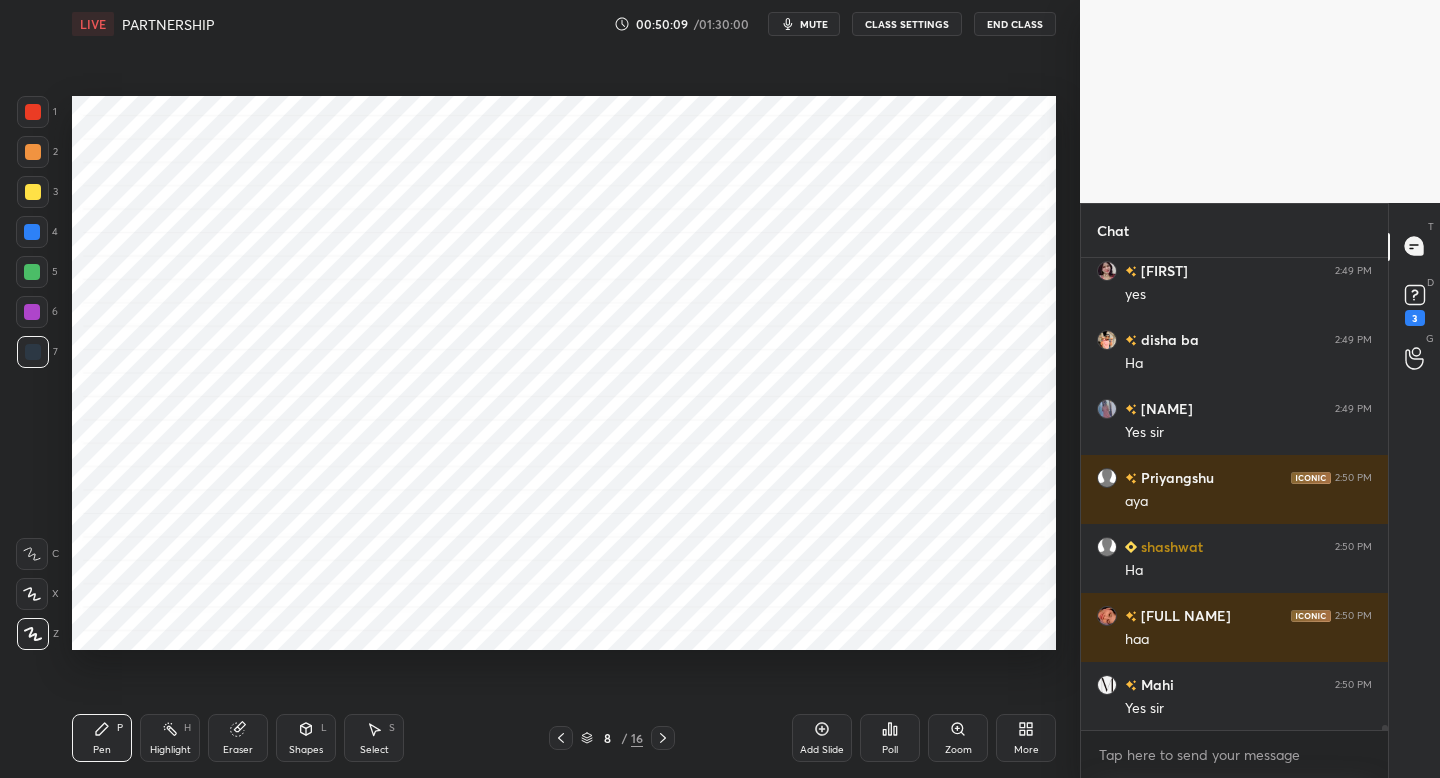 drag, startPoint x: 320, startPoint y: 748, endPoint x: 316, endPoint y: 737, distance: 11.7046995 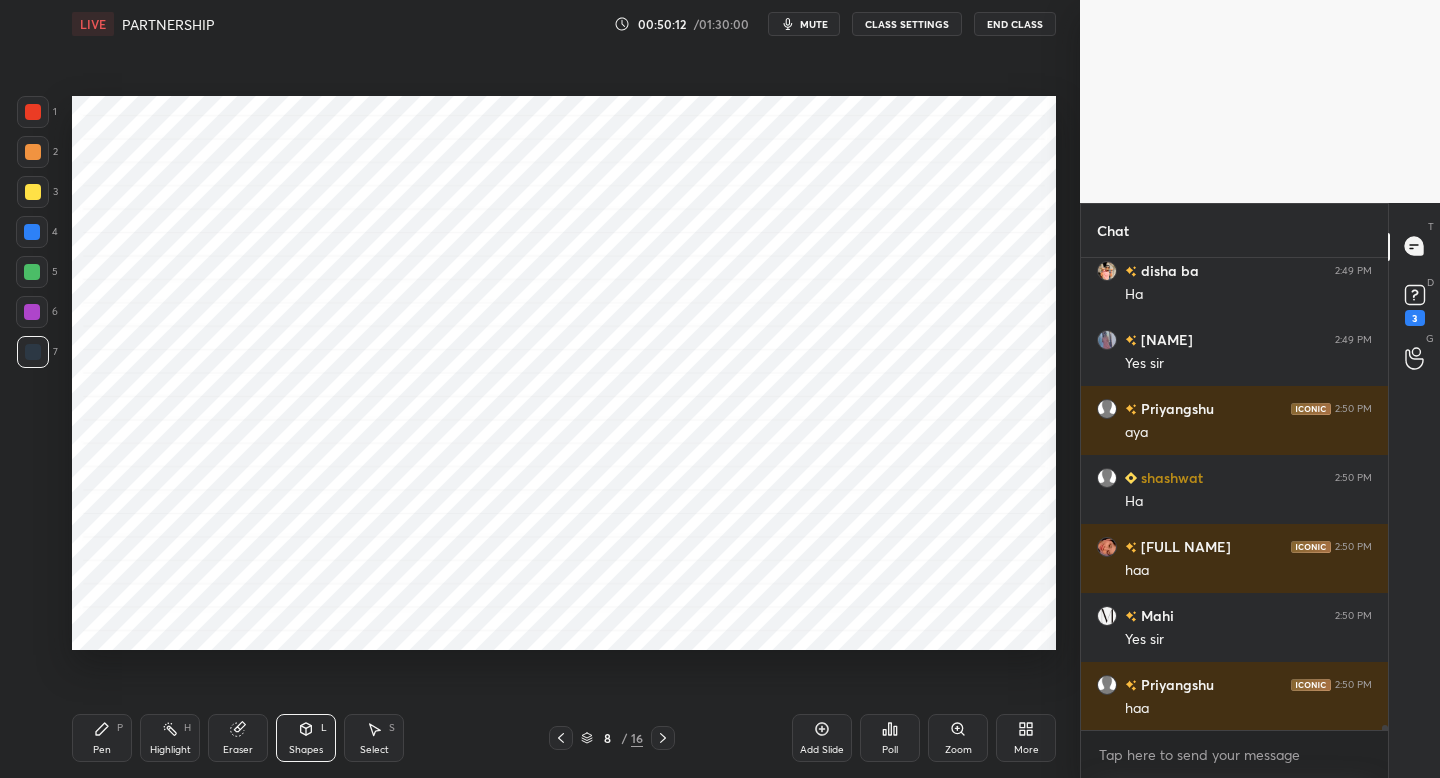 scroll, scrollTop: 44128, scrollLeft: 0, axis: vertical 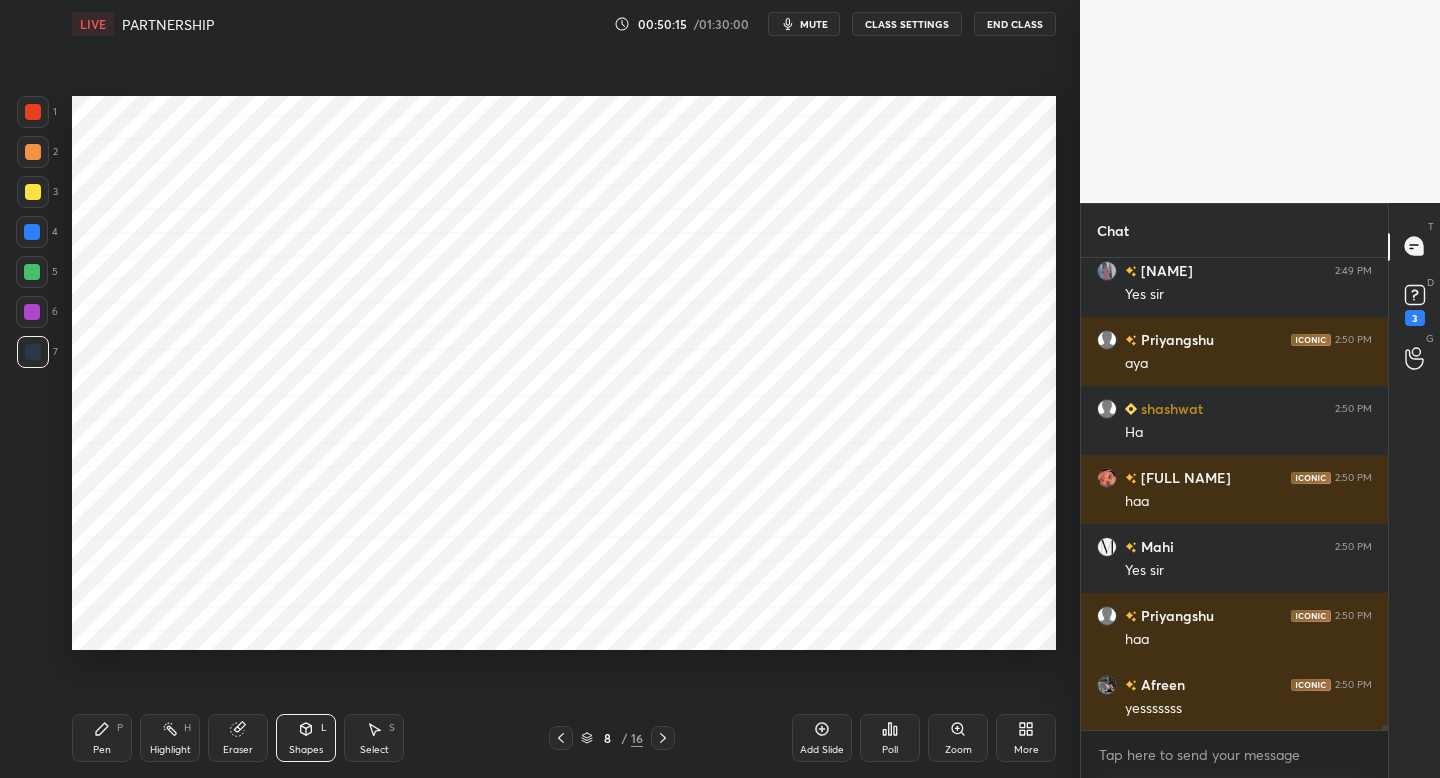 drag, startPoint x: 122, startPoint y: 734, endPoint x: 160, endPoint y: 680, distance: 66.0303 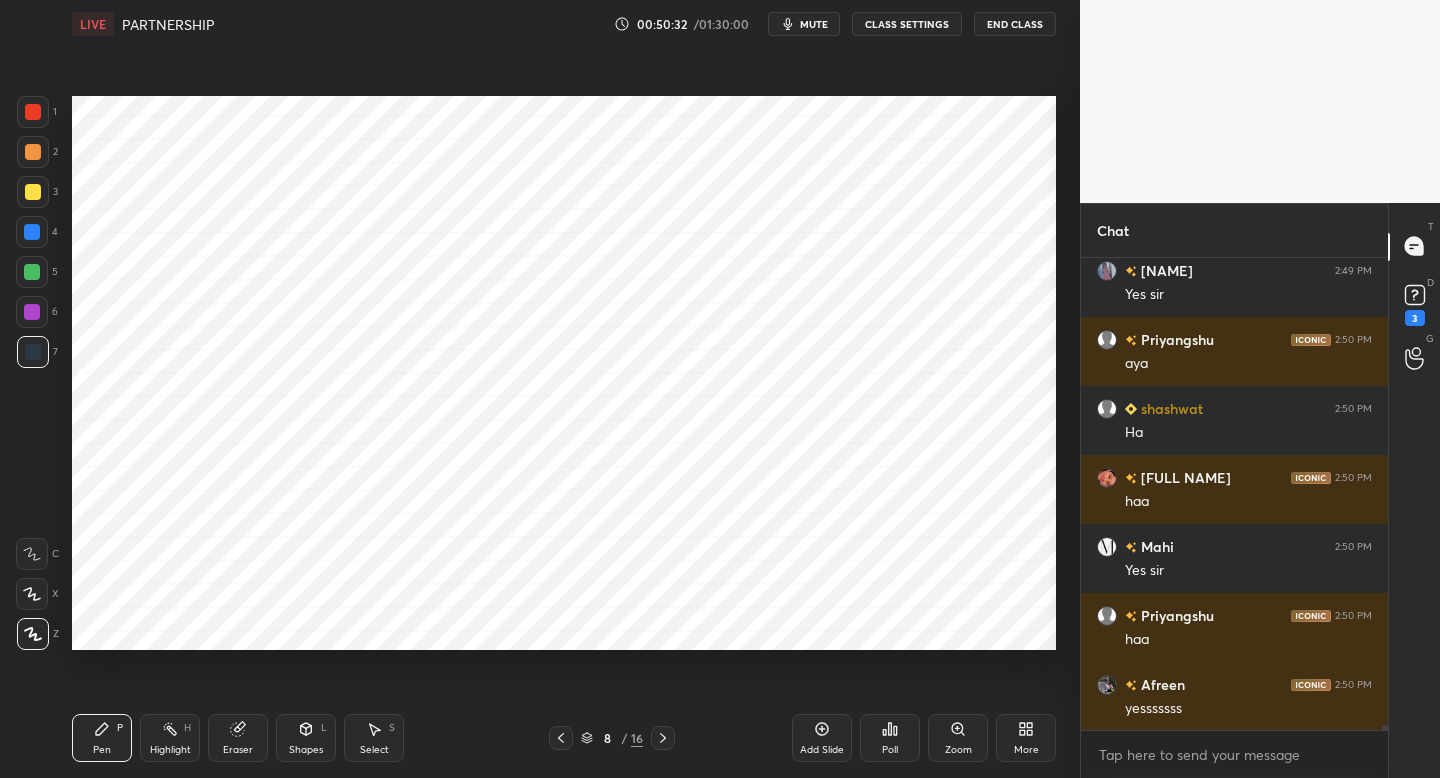 drag, startPoint x: 35, startPoint y: 277, endPoint x: 53, endPoint y: 274, distance: 18.248287 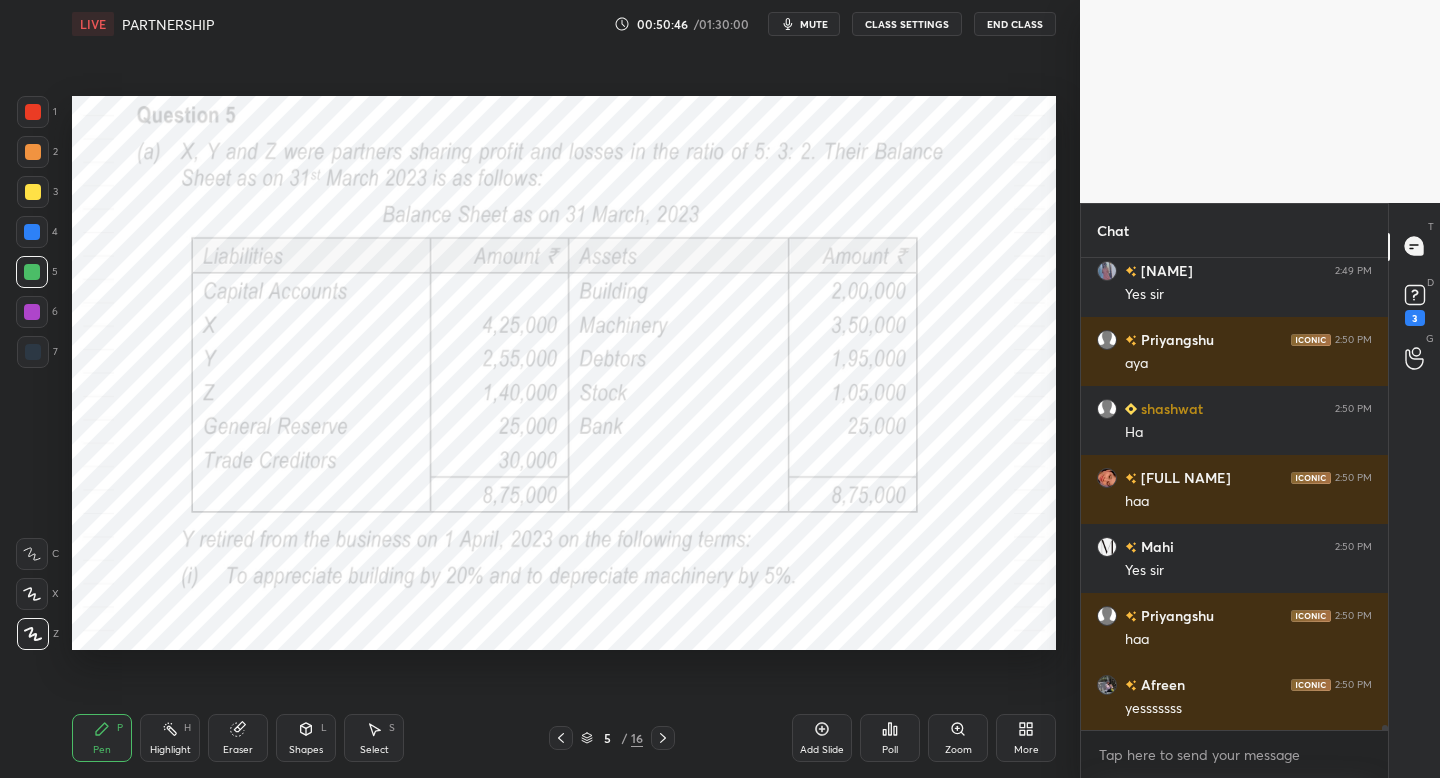 scroll, scrollTop: 44197, scrollLeft: 0, axis: vertical 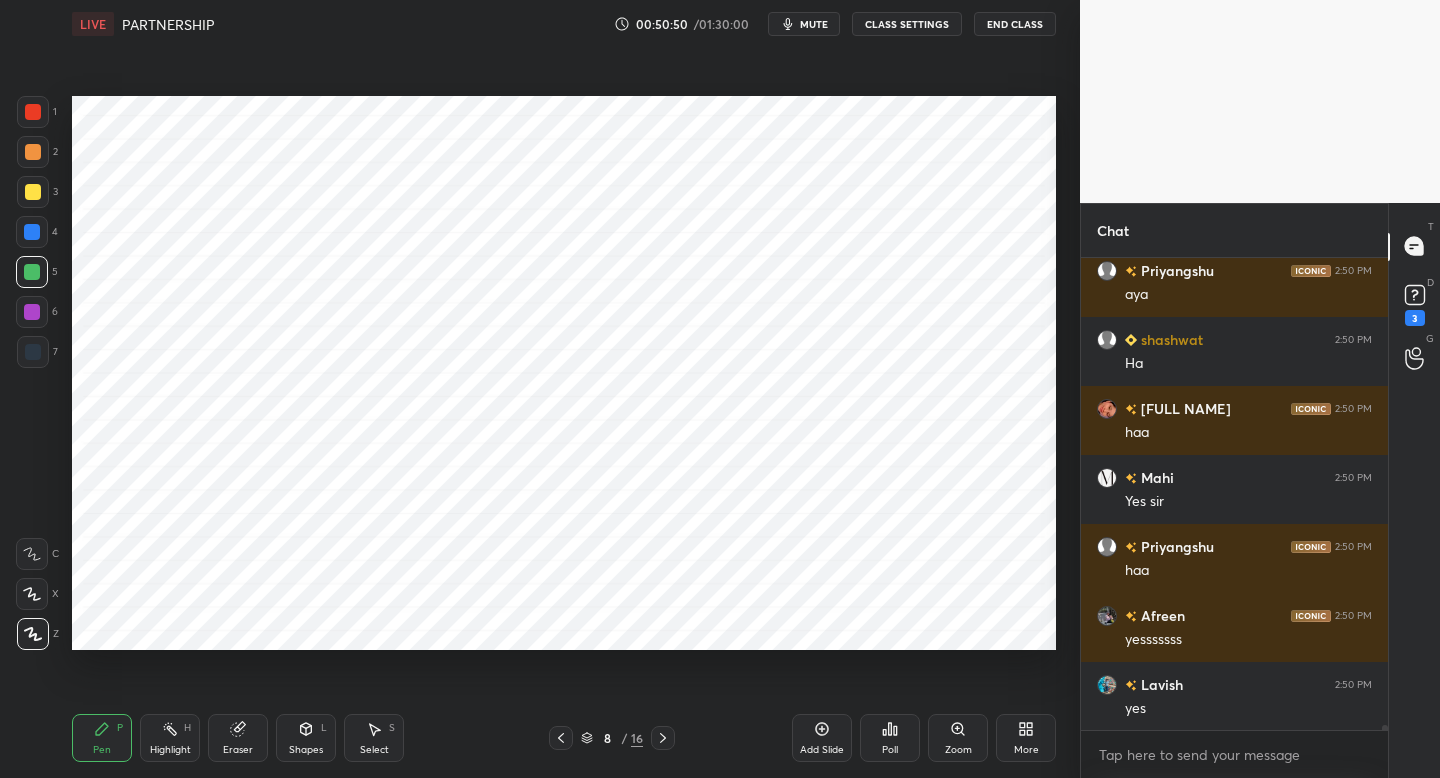 click at bounding box center [33, 352] 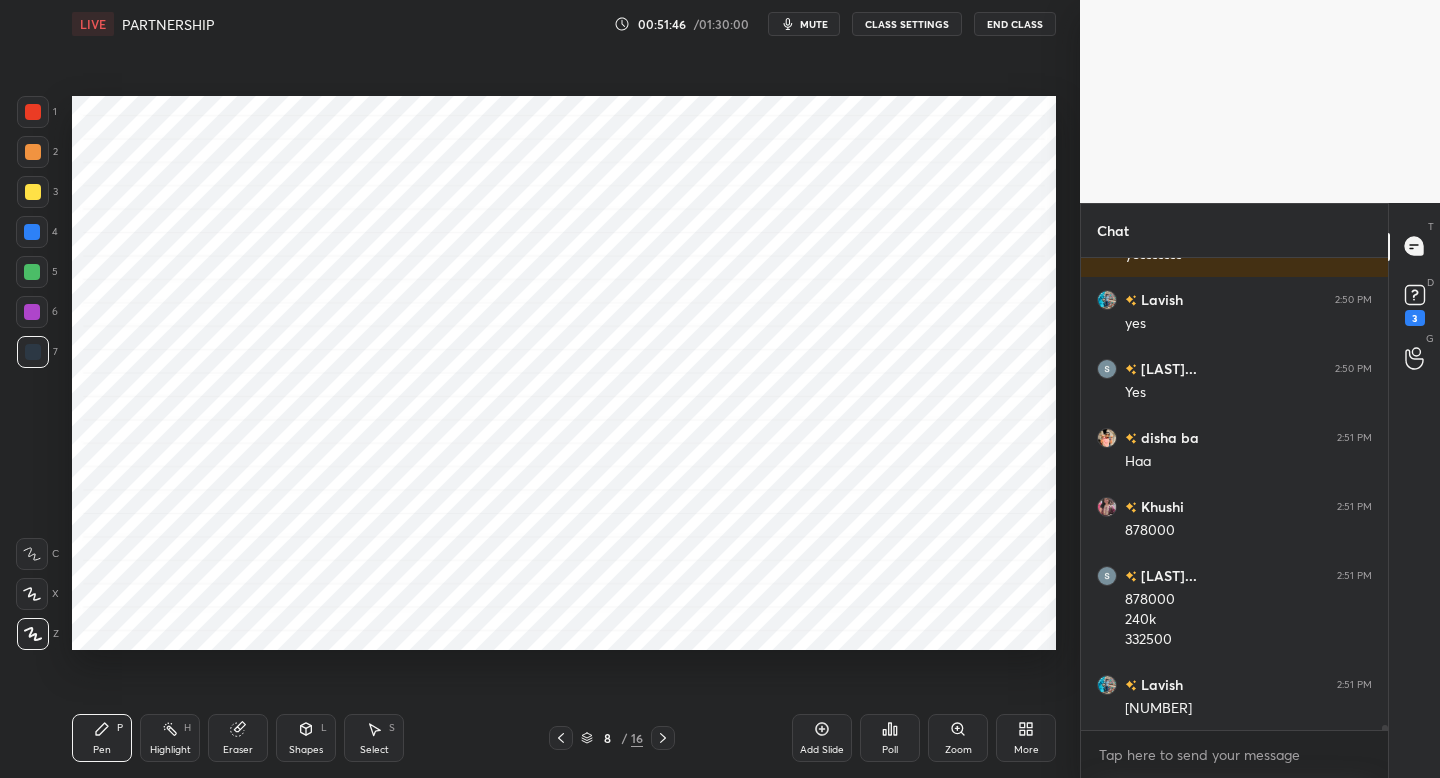 scroll, scrollTop: 44651, scrollLeft: 0, axis: vertical 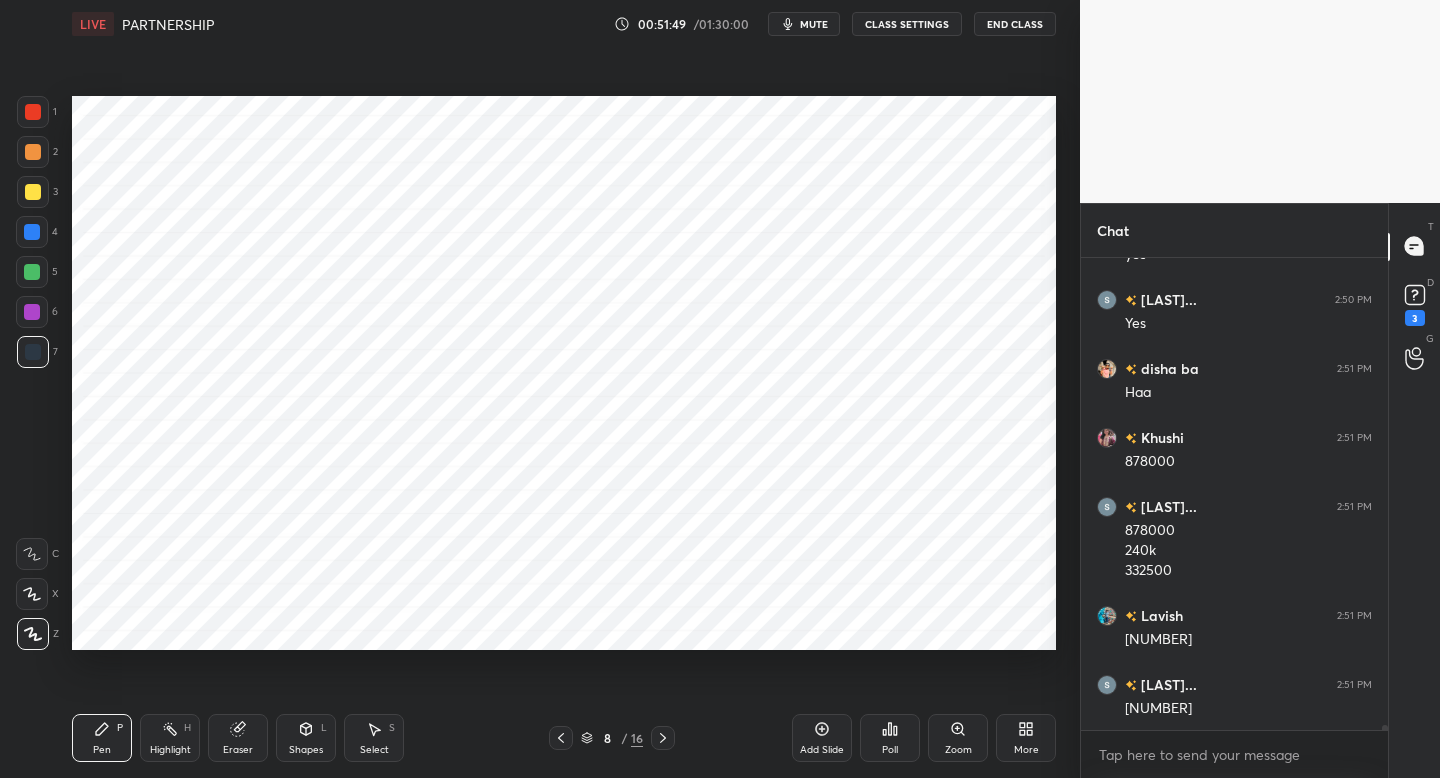 click 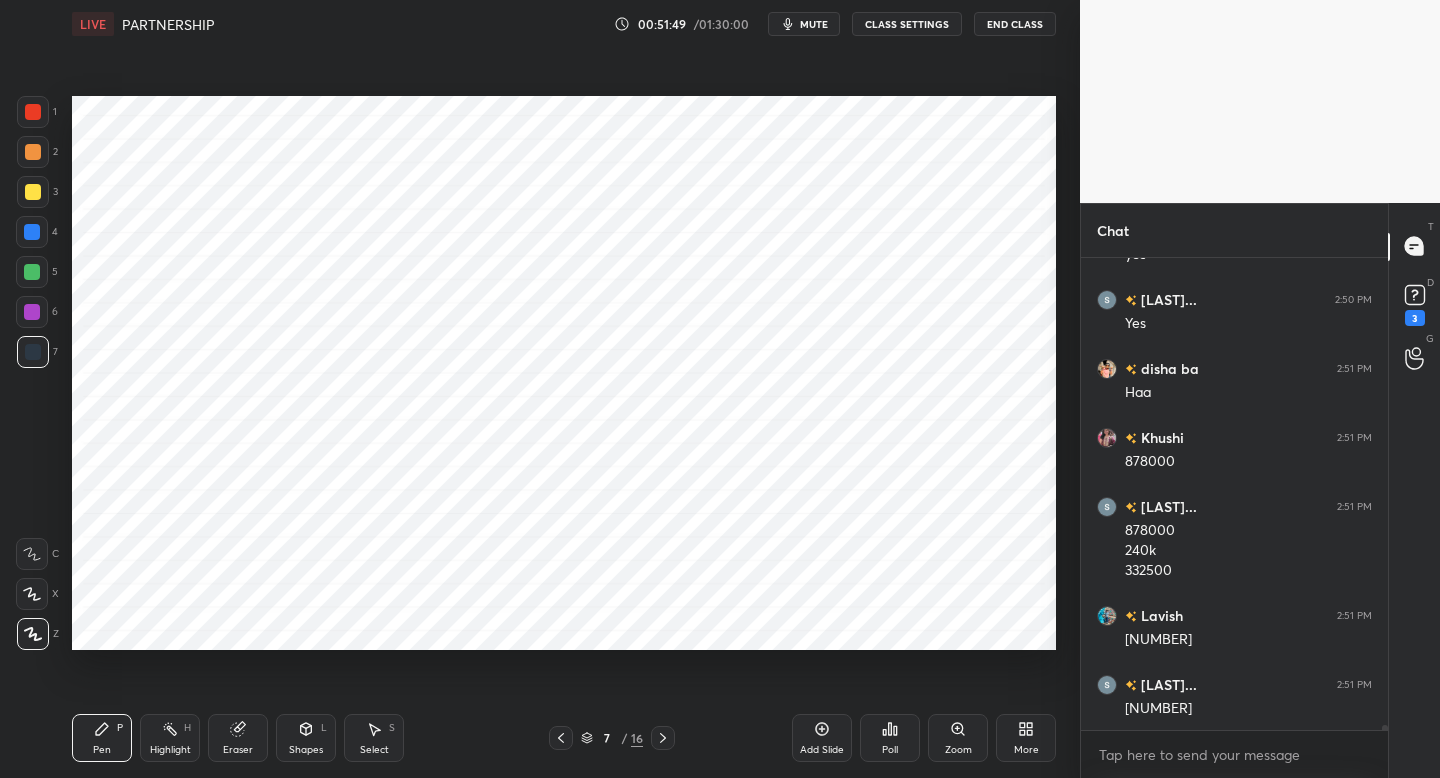 click 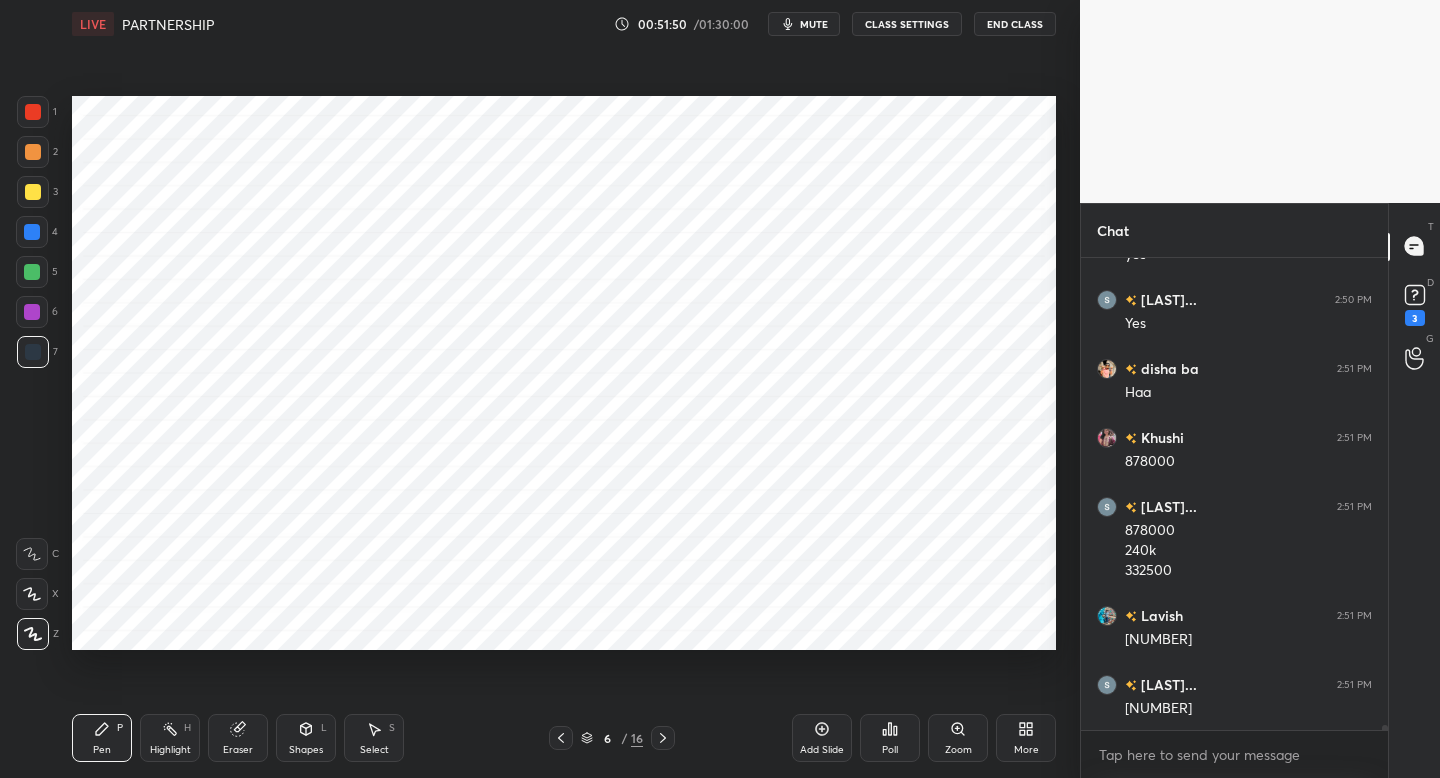 click 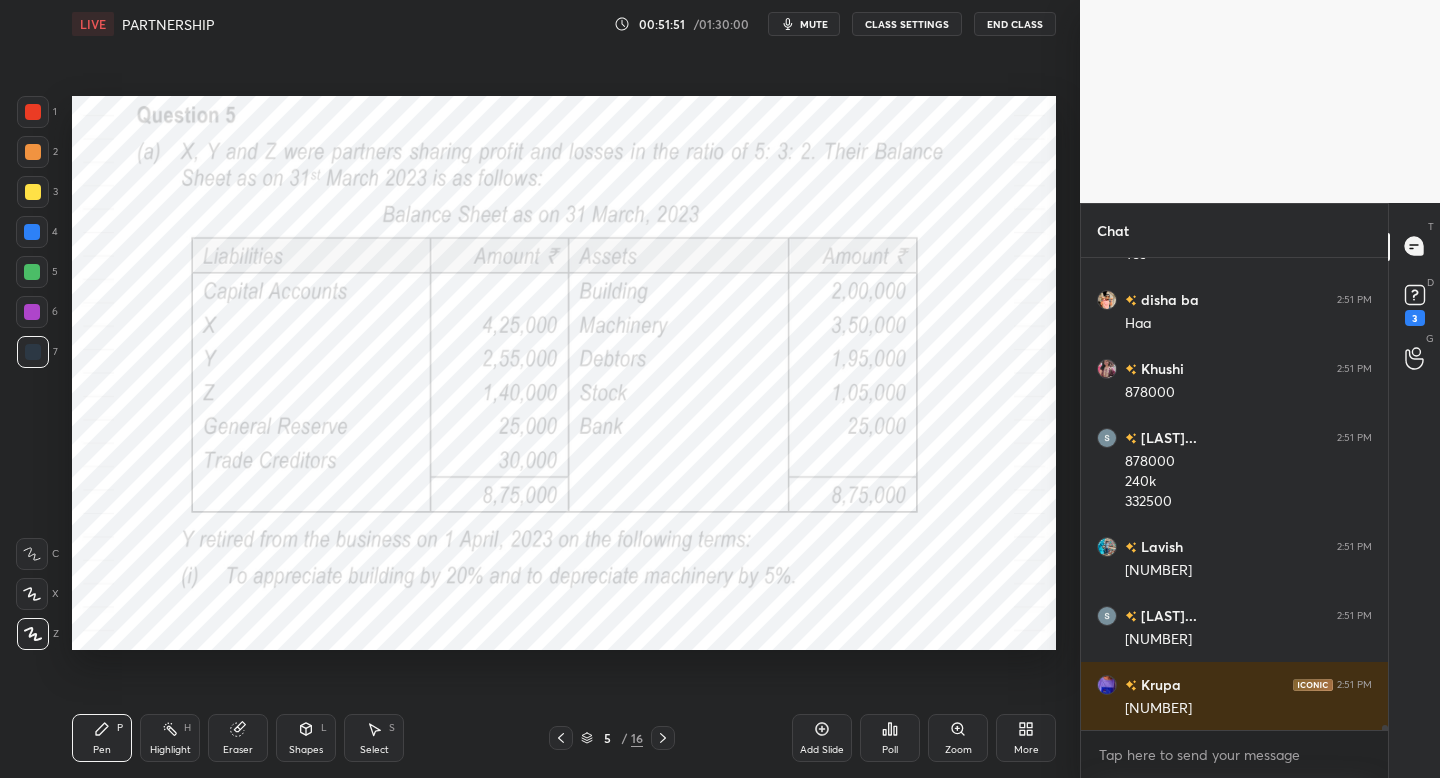 scroll, scrollTop: 44789, scrollLeft: 0, axis: vertical 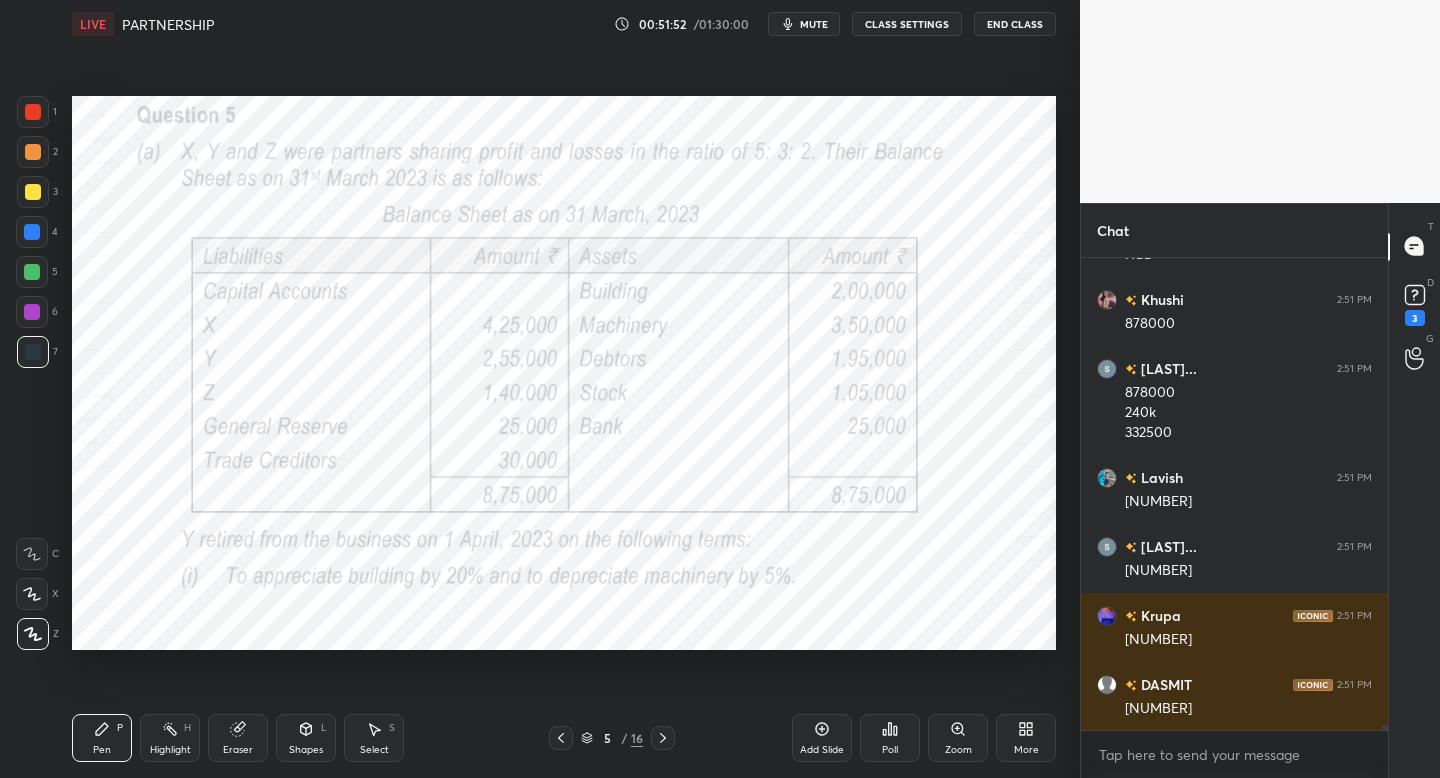 click 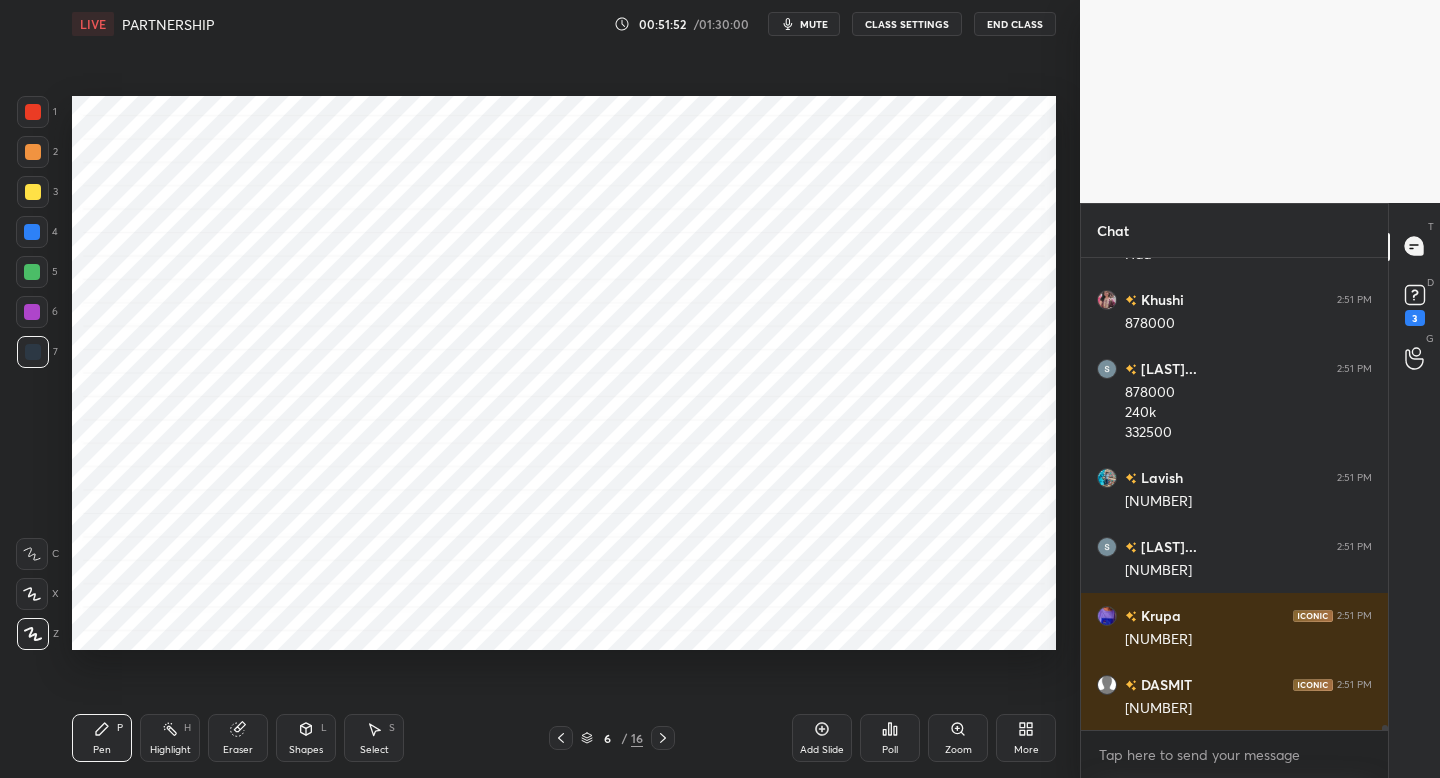 click 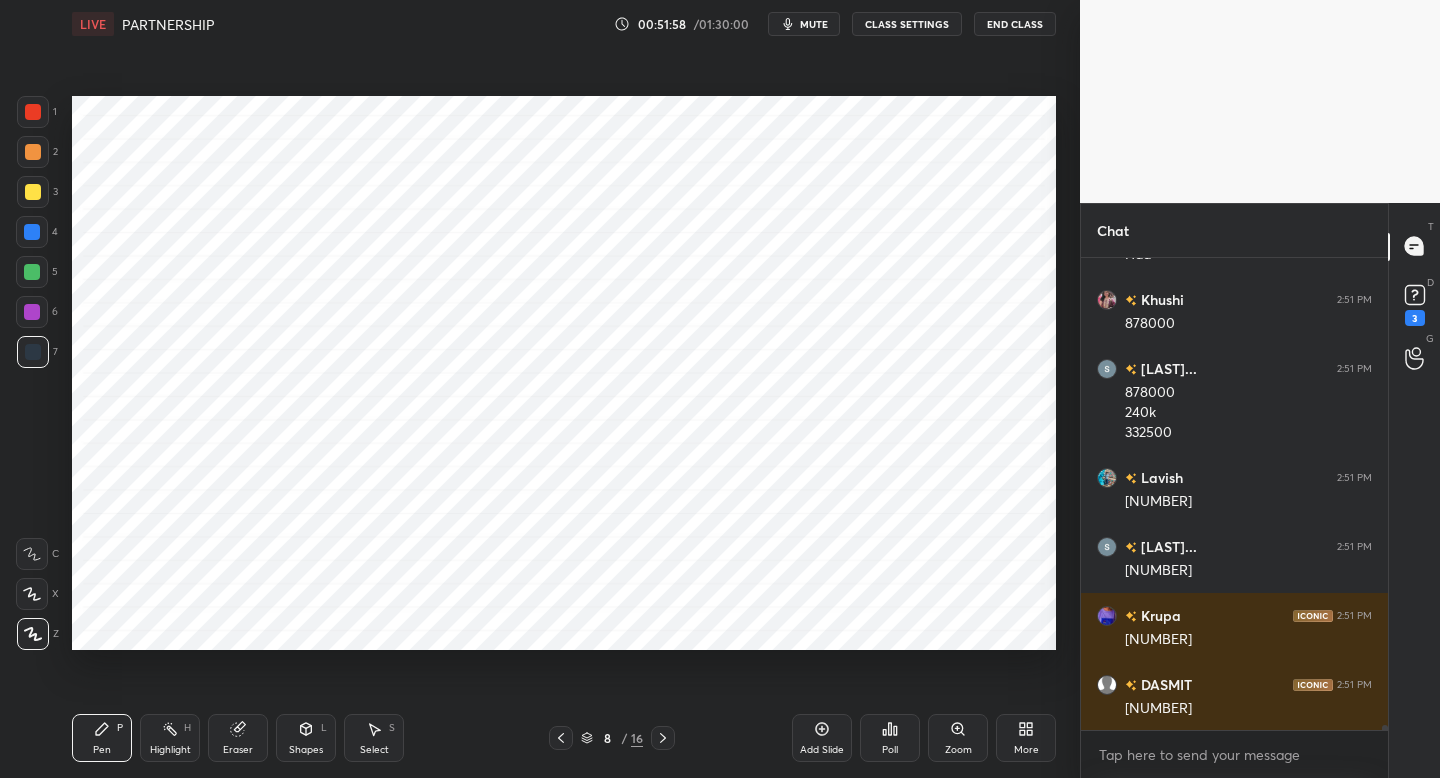 drag, startPoint x: 26, startPoint y: 309, endPoint x: 69, endPoint y: 315, distance: 43.416588 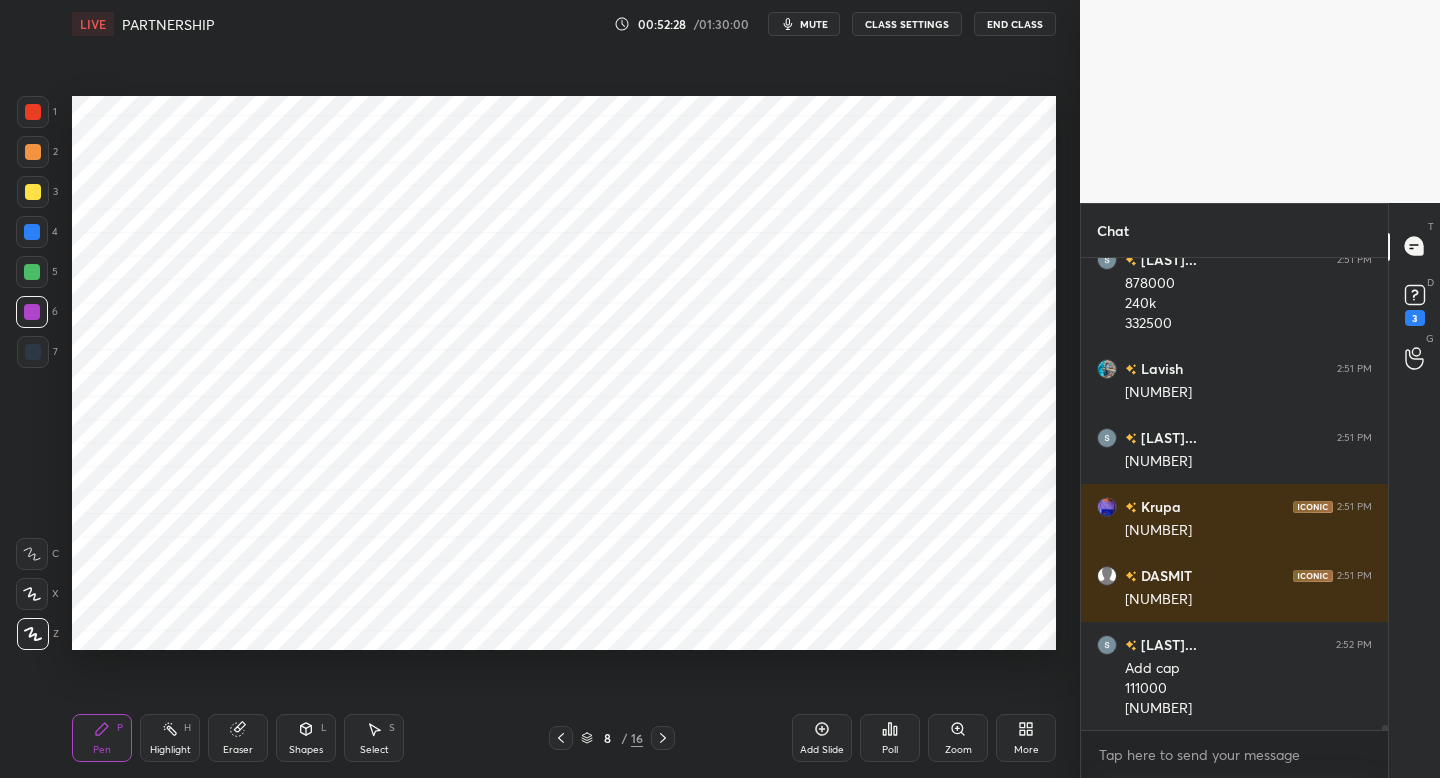 scroll, scrollTop: 44967, scrollLeft: 0, axis: vertical 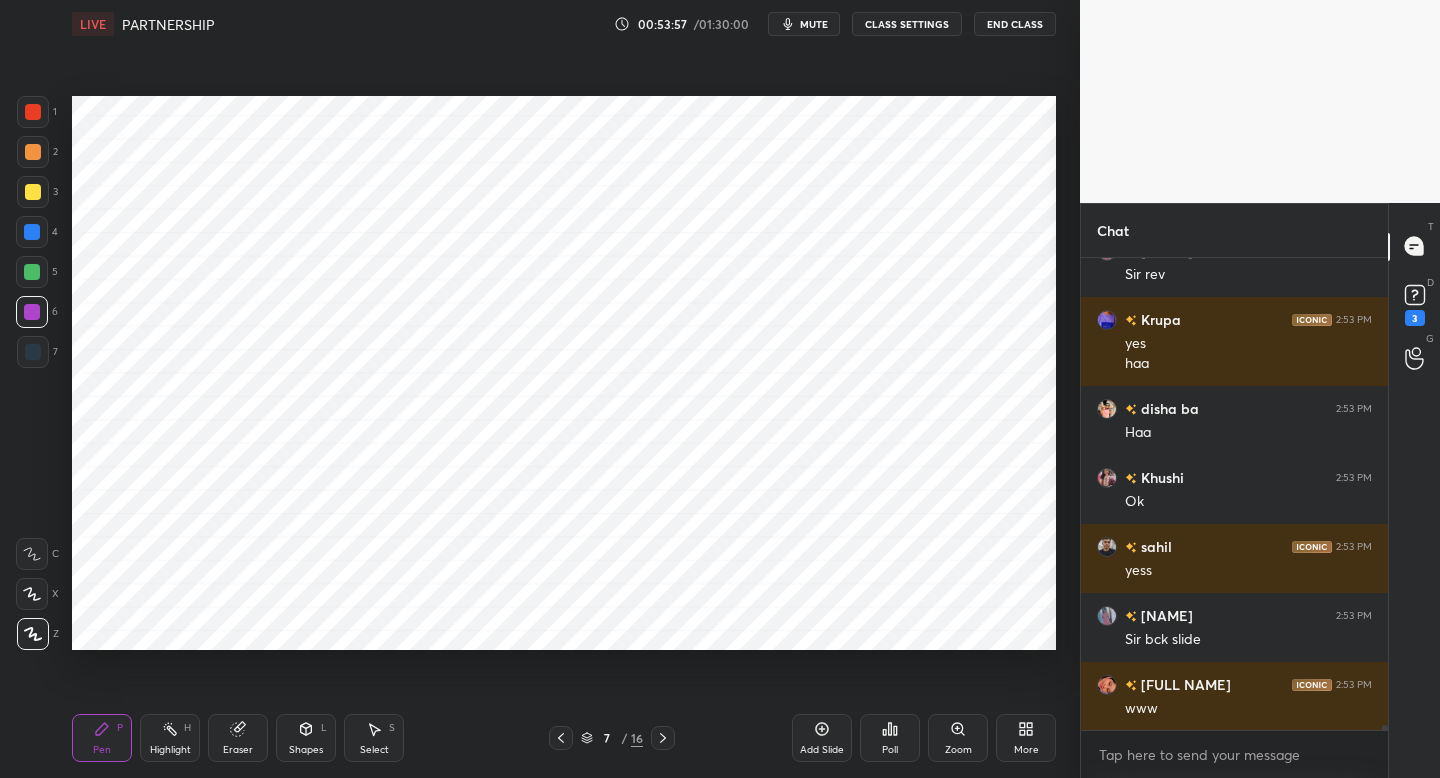 click on "mute" at bounding box center [814, 24] 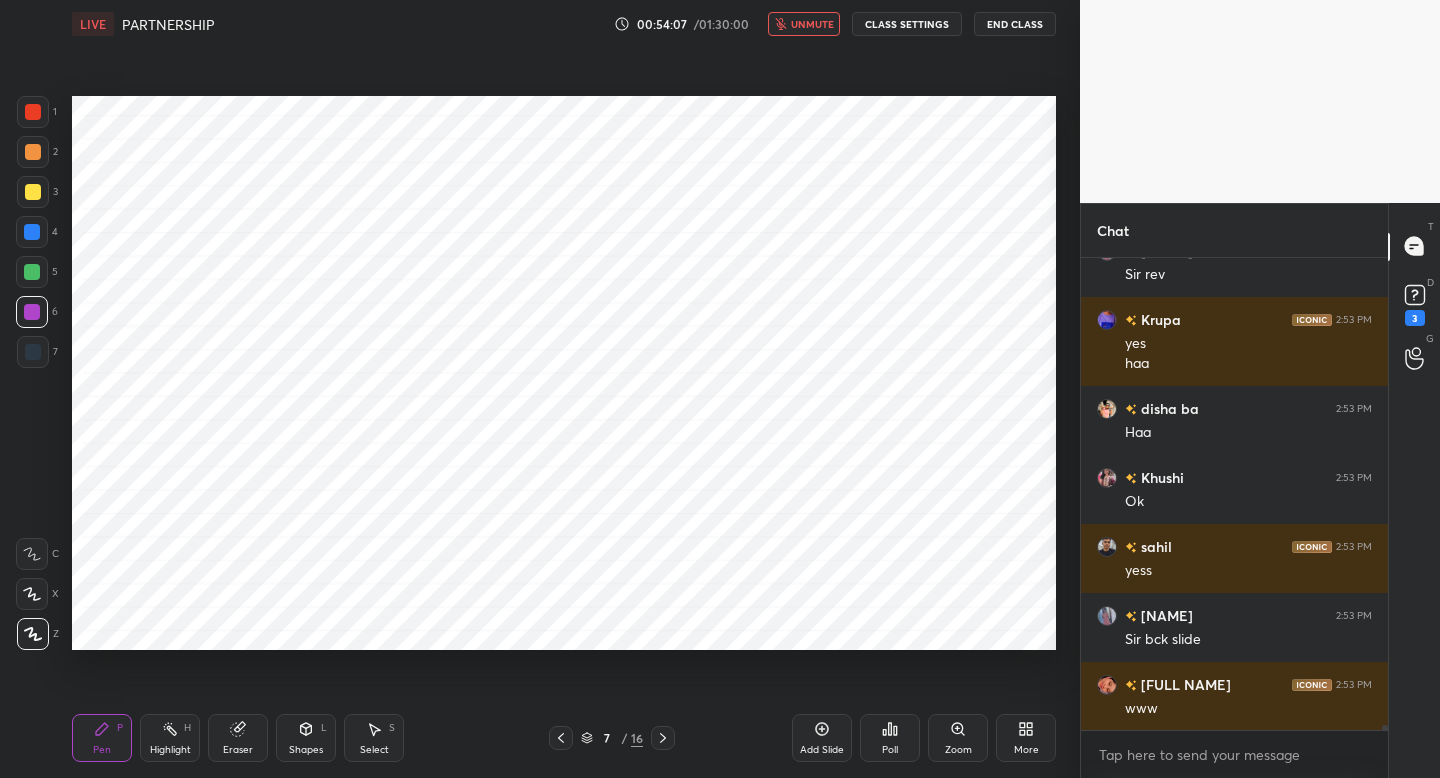 scroll, scrollTop: 46801, scrollLeft: 0, axis: vertical 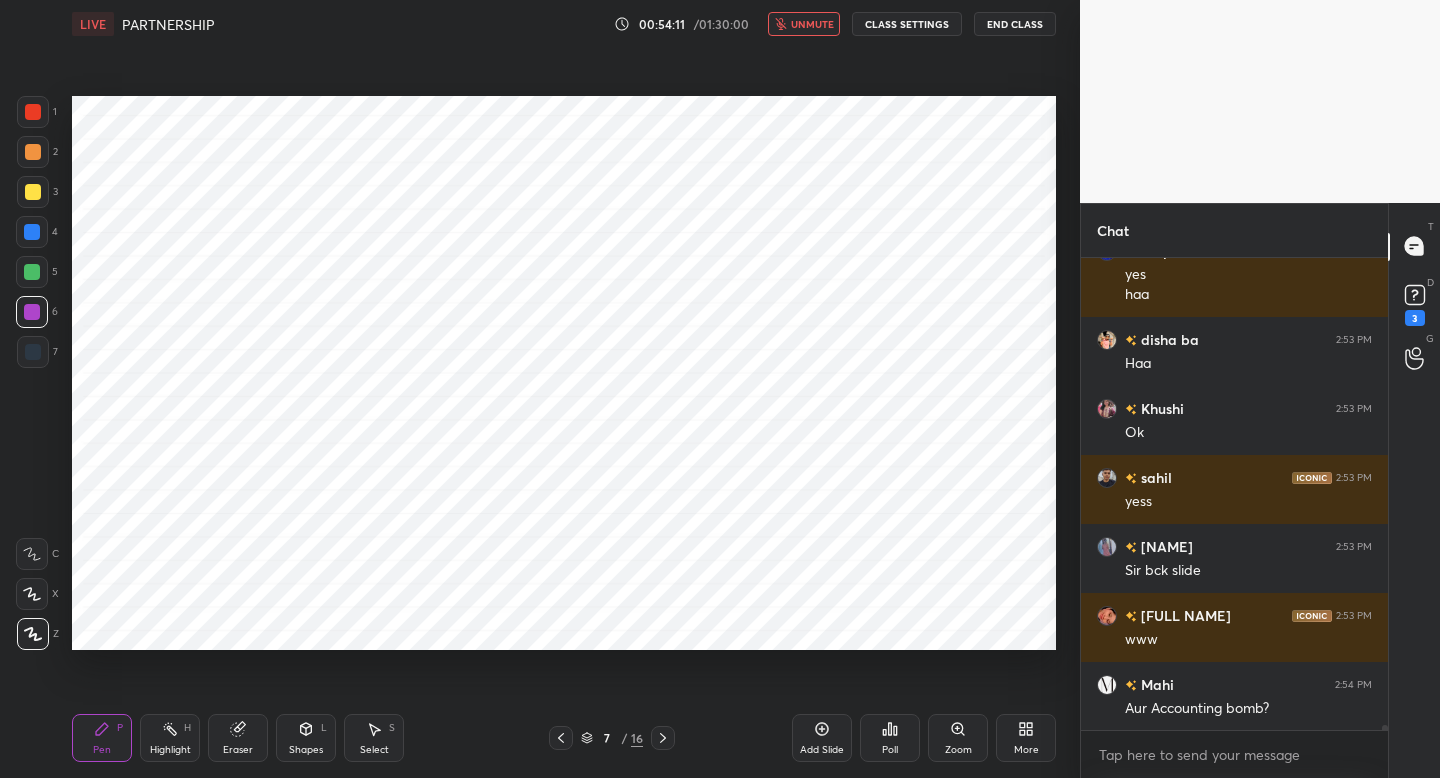 click on "unmute" at bounding box center (812, 24) 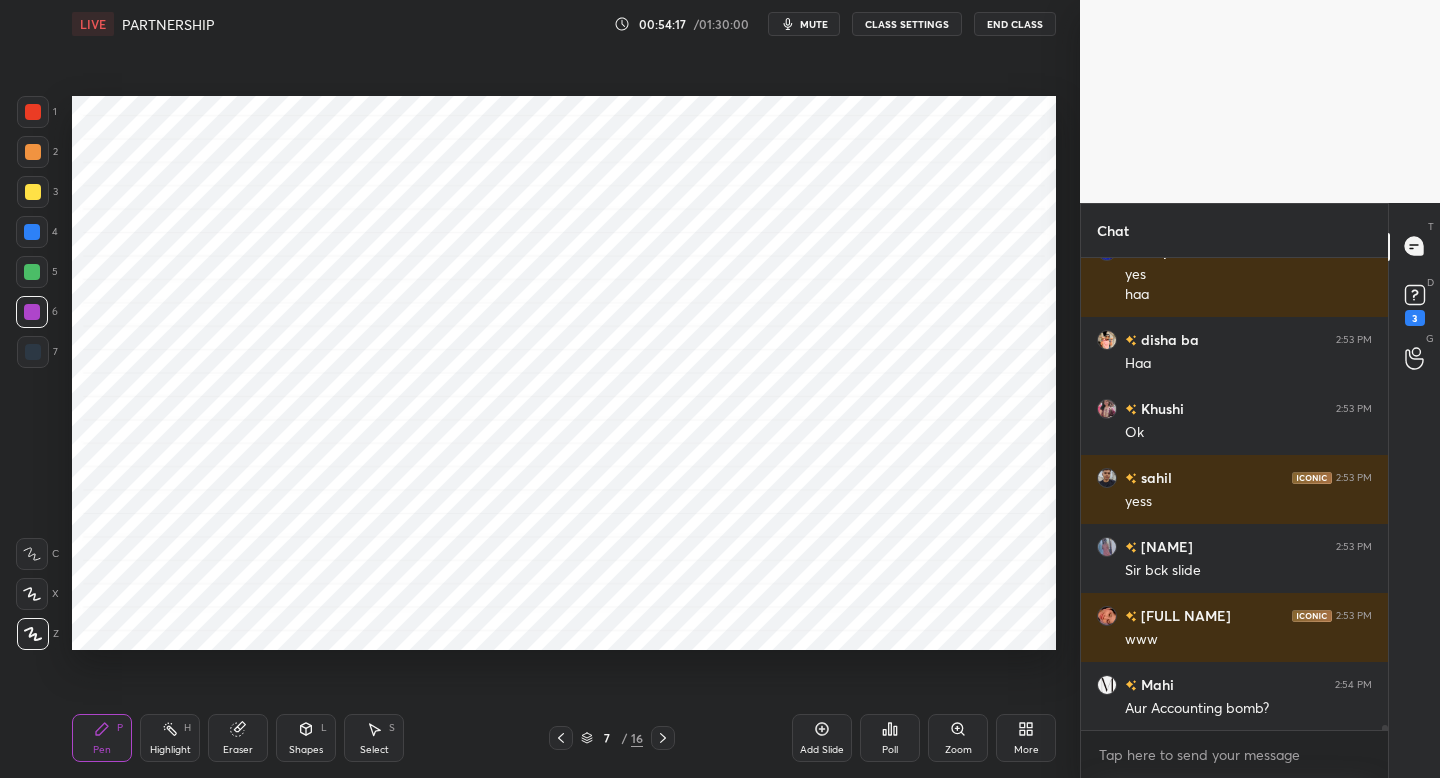 click on "mute" at bounding box center [814, 24] 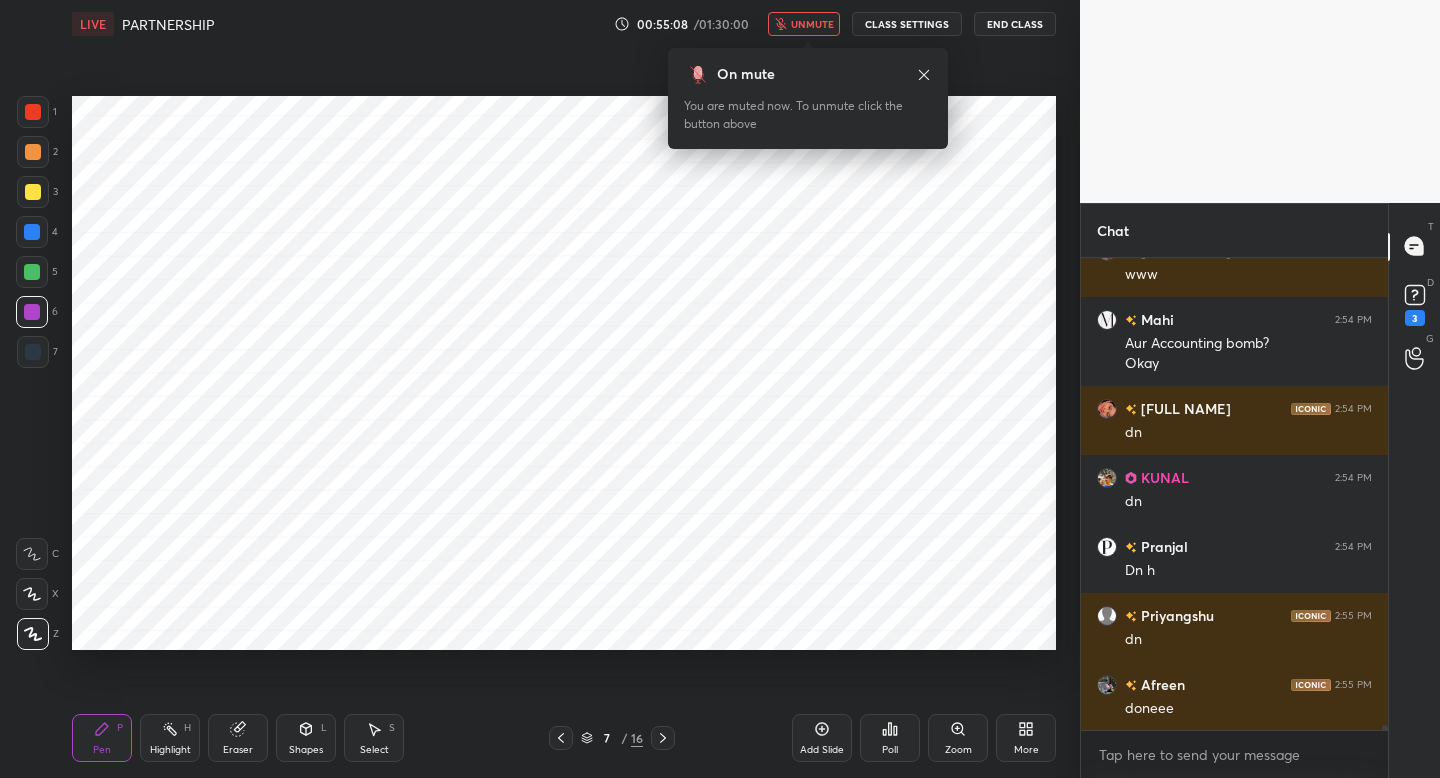 scroll, scrollTop: 47235, scrollLeft: 0, axis: vertical 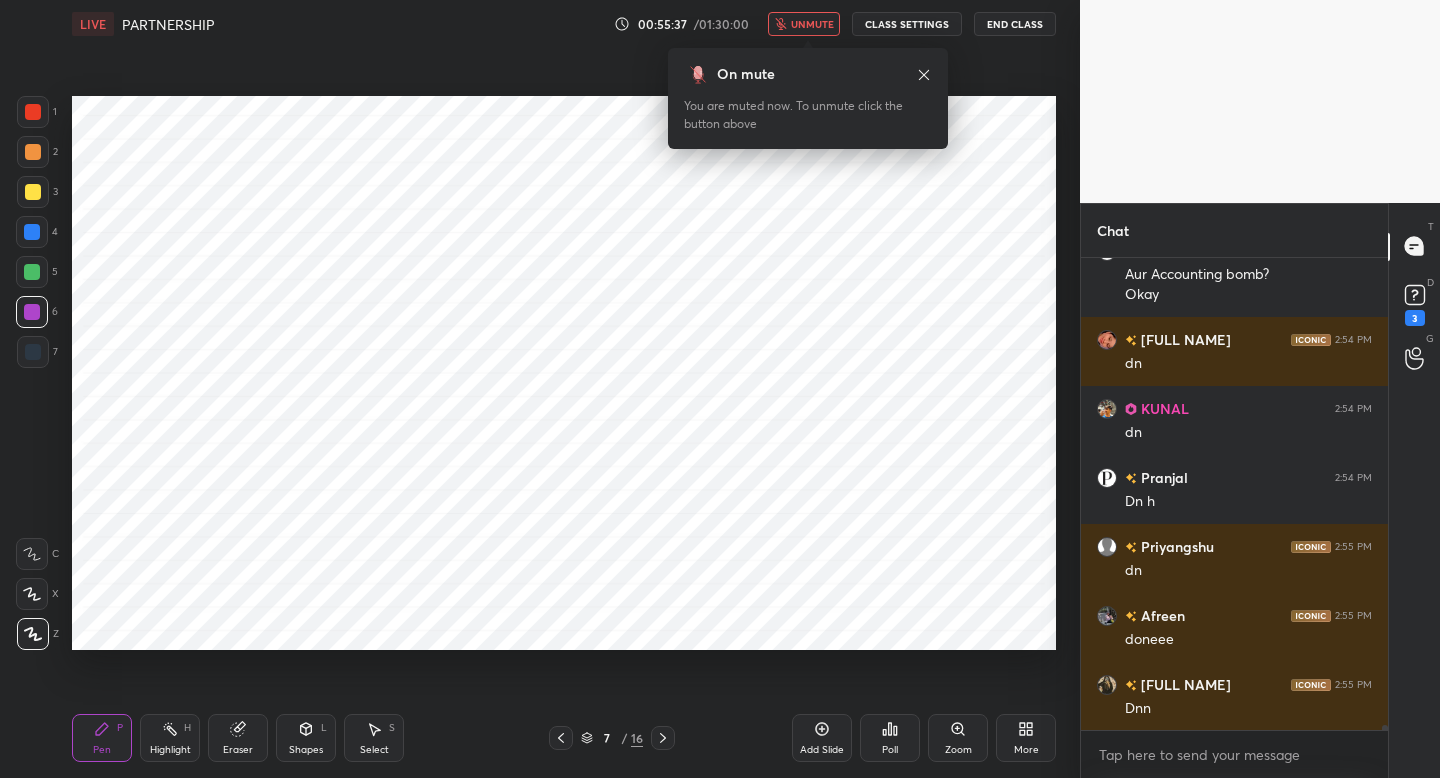 click on "unmute" at bounding box center [812, 24] 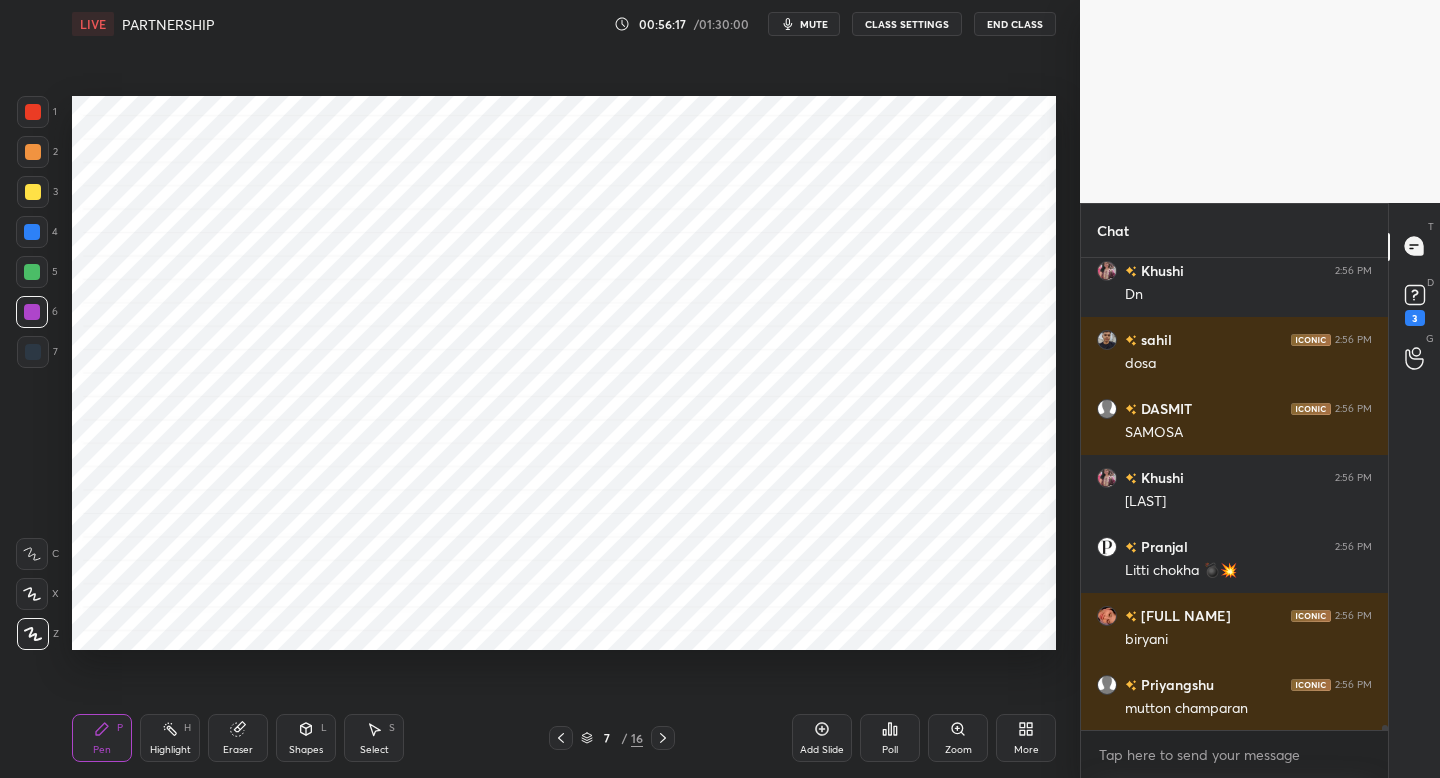 scroll, scrollTop: 48477, scrollLeft: 0, axis: vertical 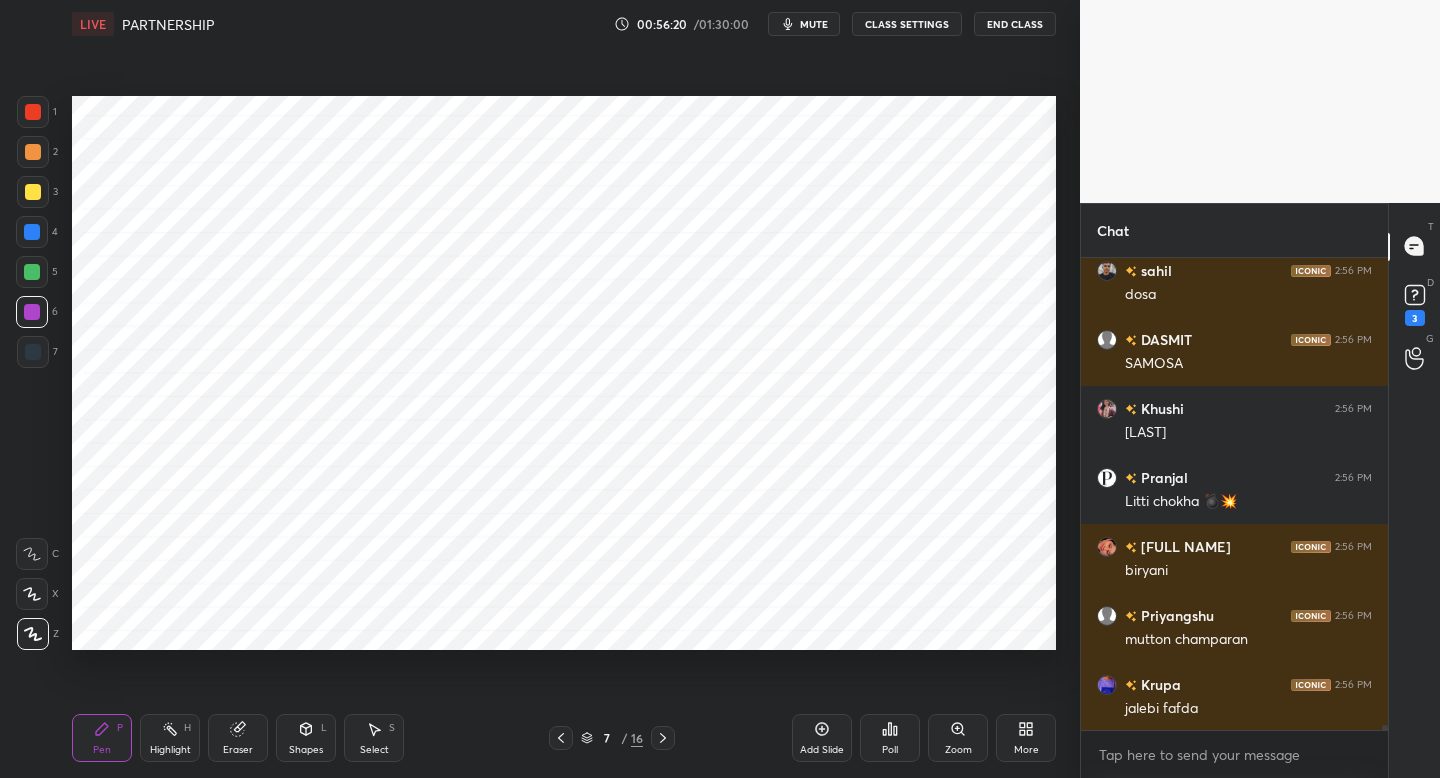 type 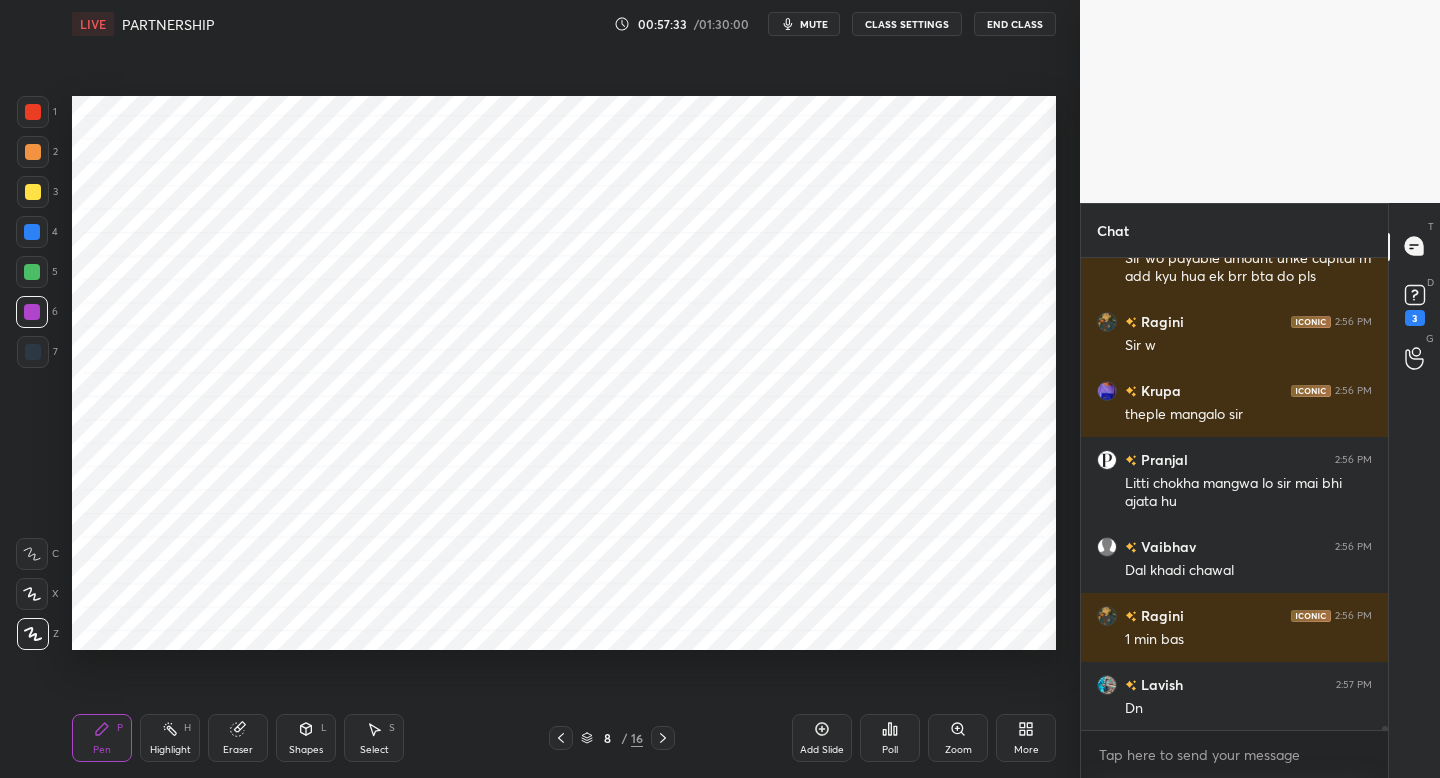 scroll, scrollTop: 49341, scrollLeft: 0, axis: vertical 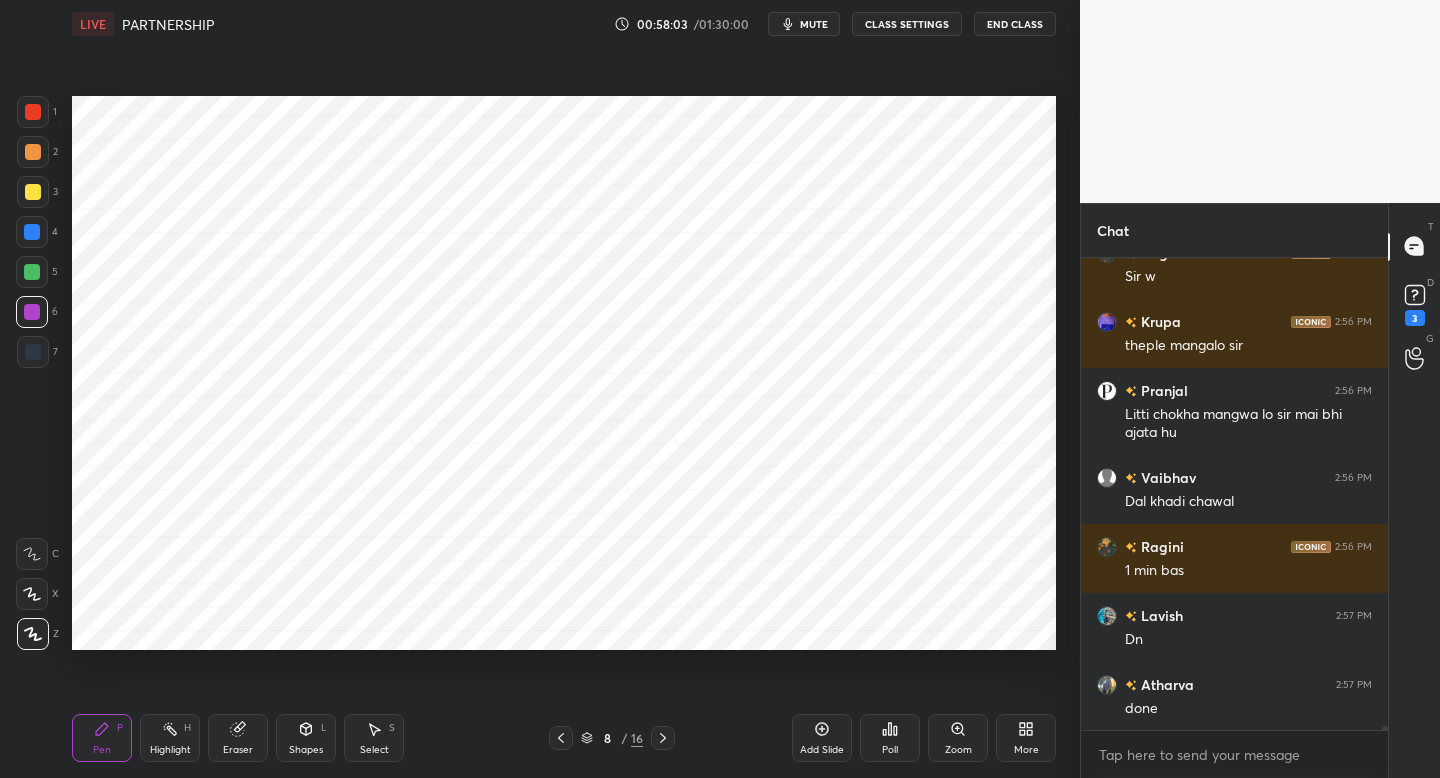 click on "mute" at bounding box center (814, 24) 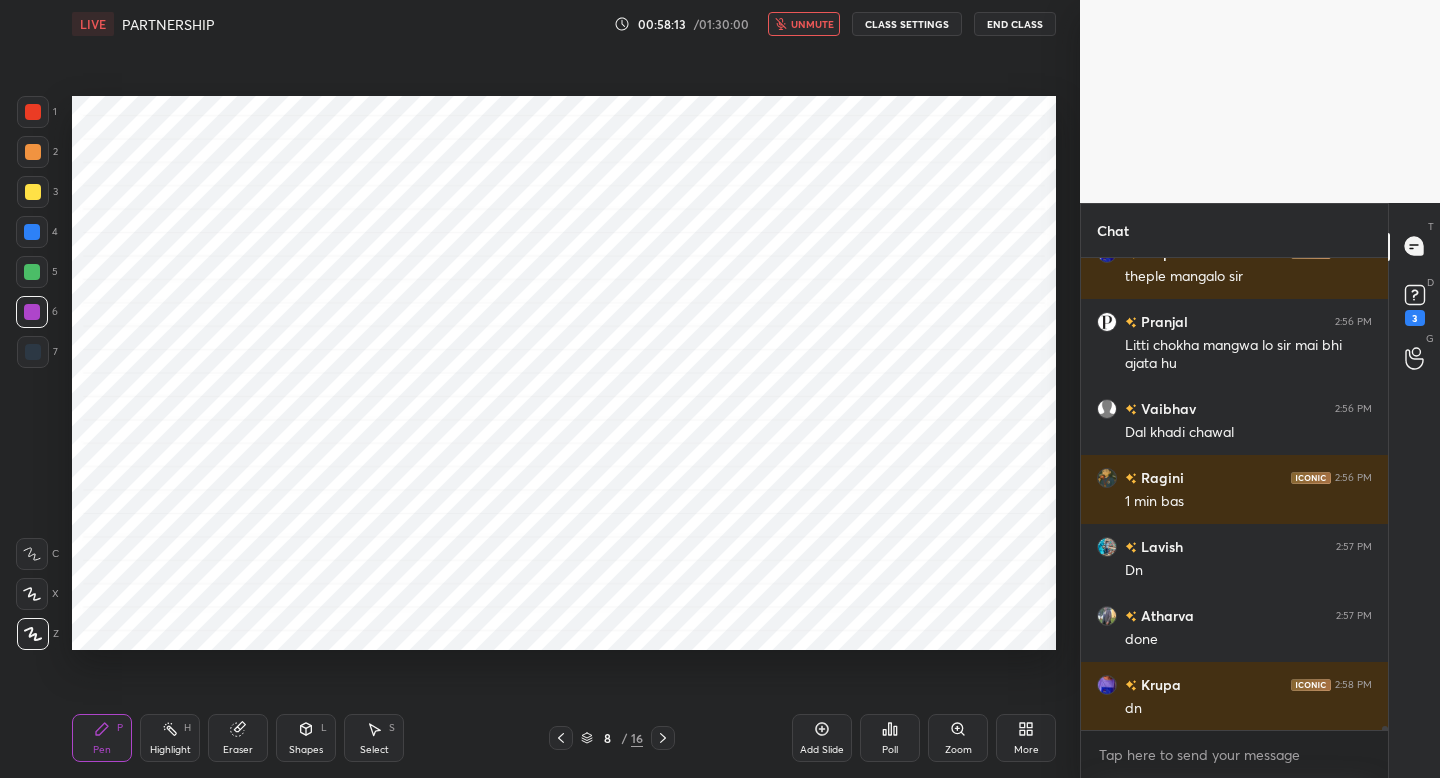 scroll, scrollTop: 49479, scrollLeft: 0, axis: vertical 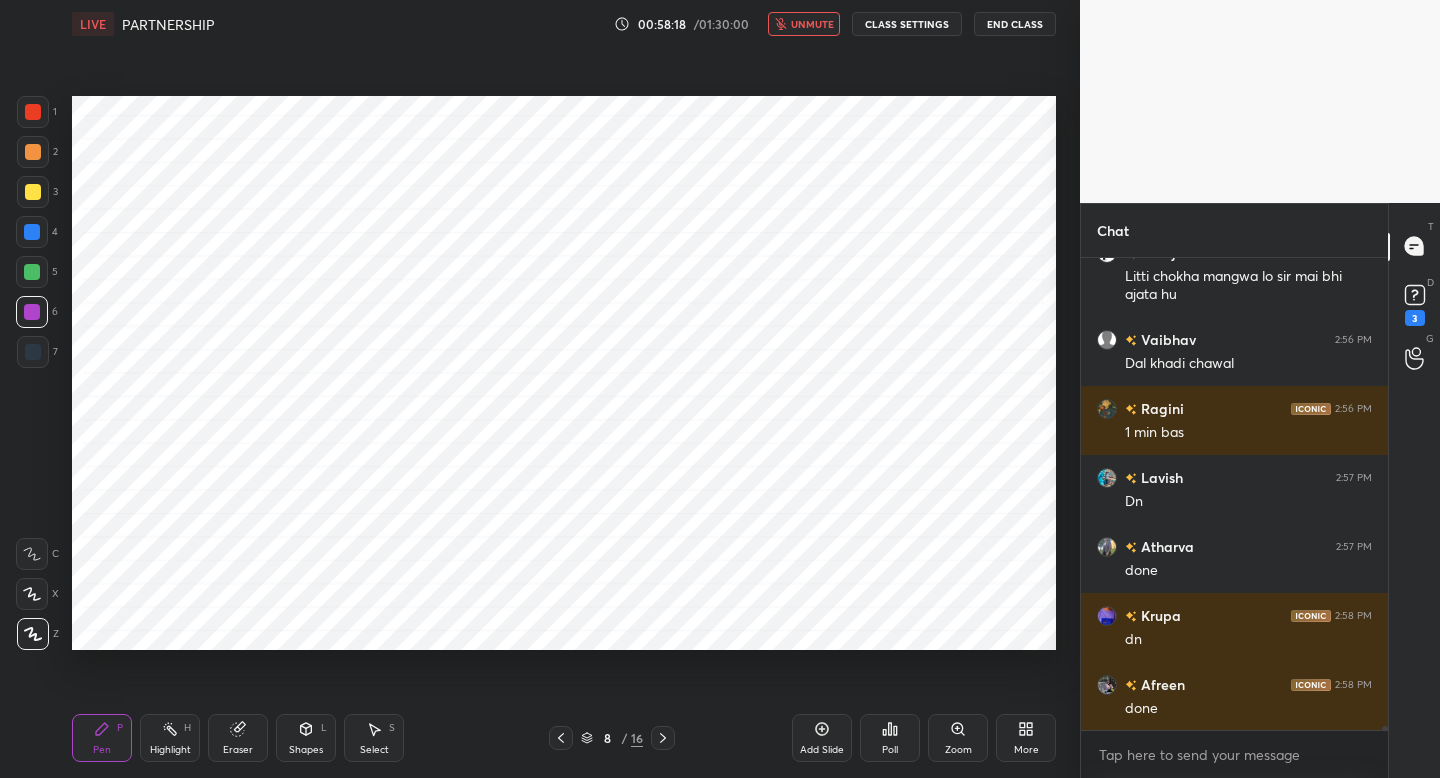 click on "unmute" at bounding box center [812, 24] 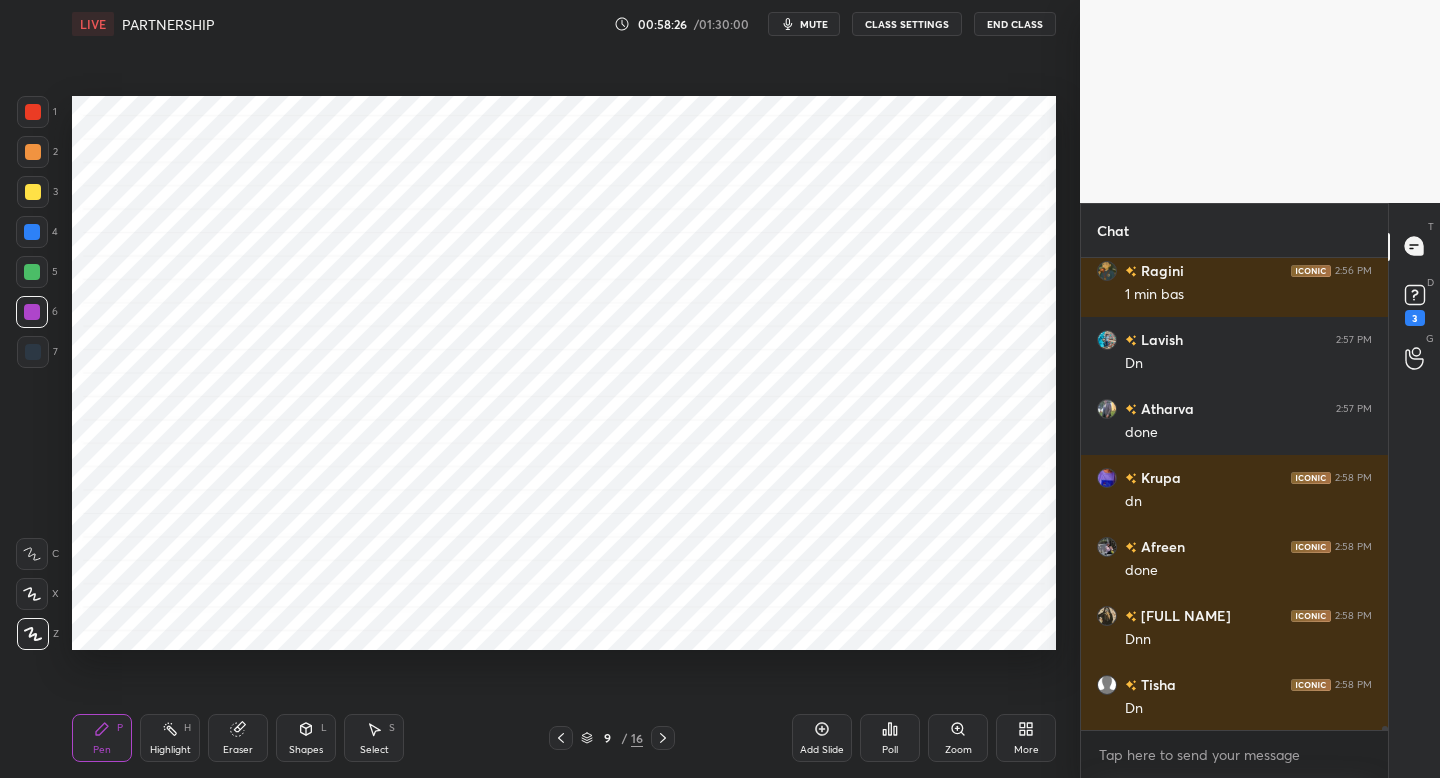 scroll, scrollTop: 49686, scrollLeft: 0, axis: vertical 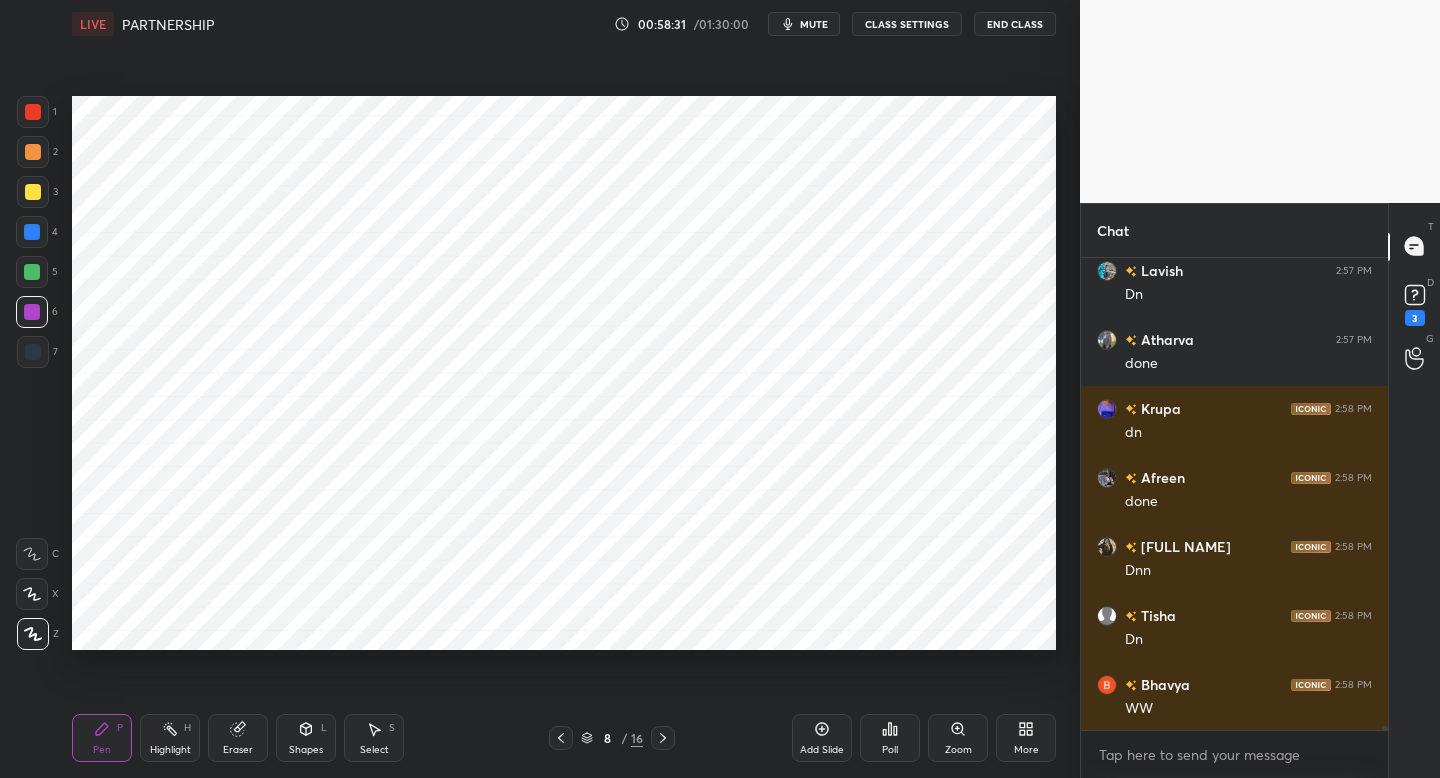 click 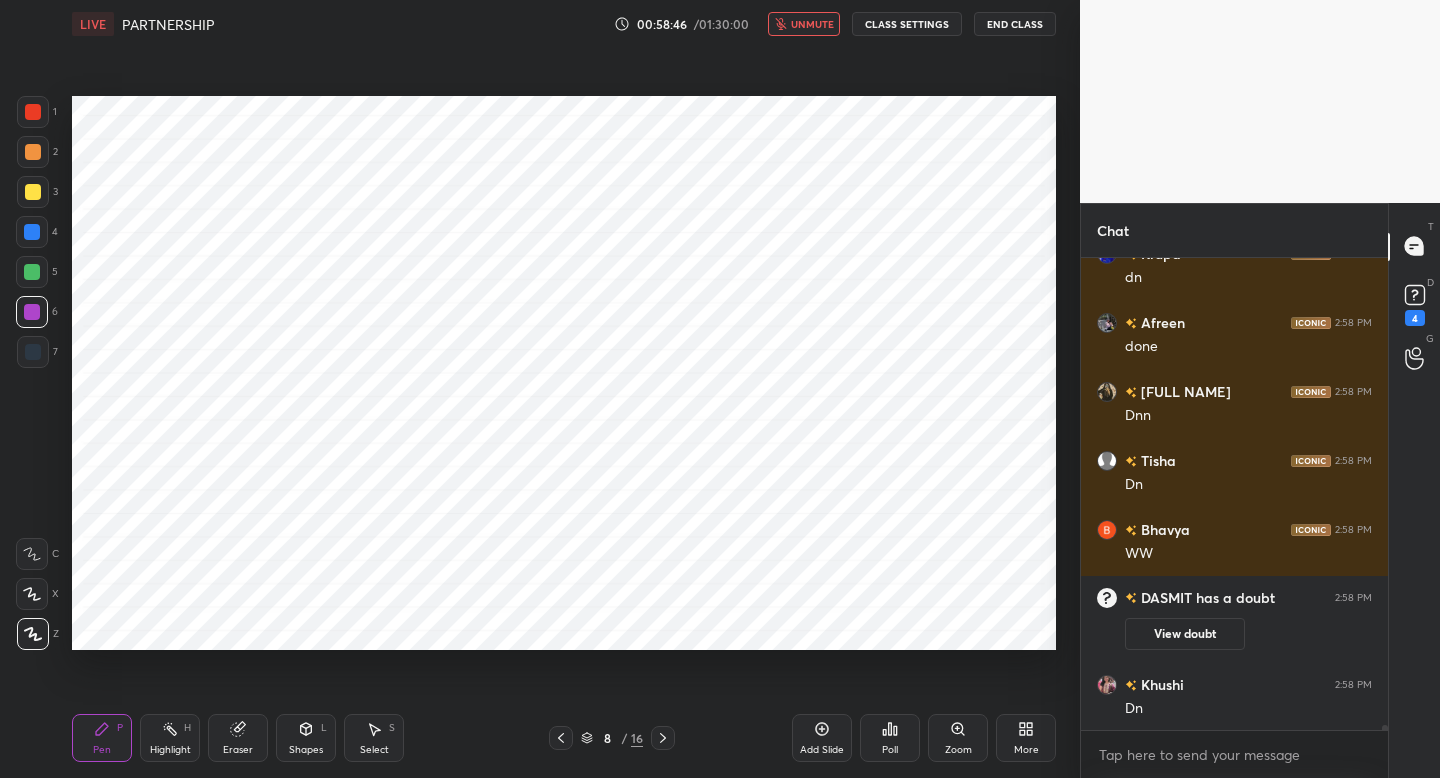 scroll, scrollTop: 43197, scrollLeft: 0, axis: vertical 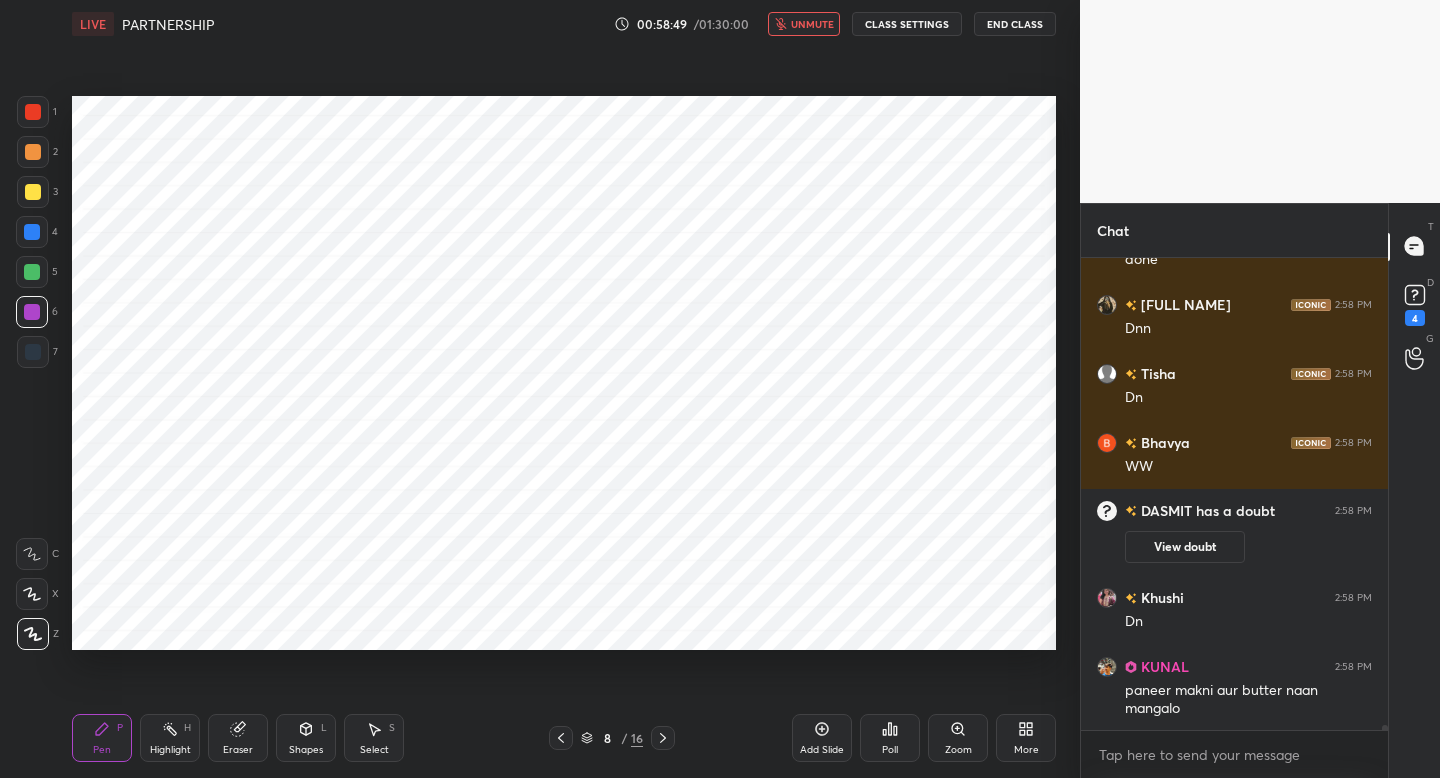 click on "unmute" at bounding box center [812, 24] 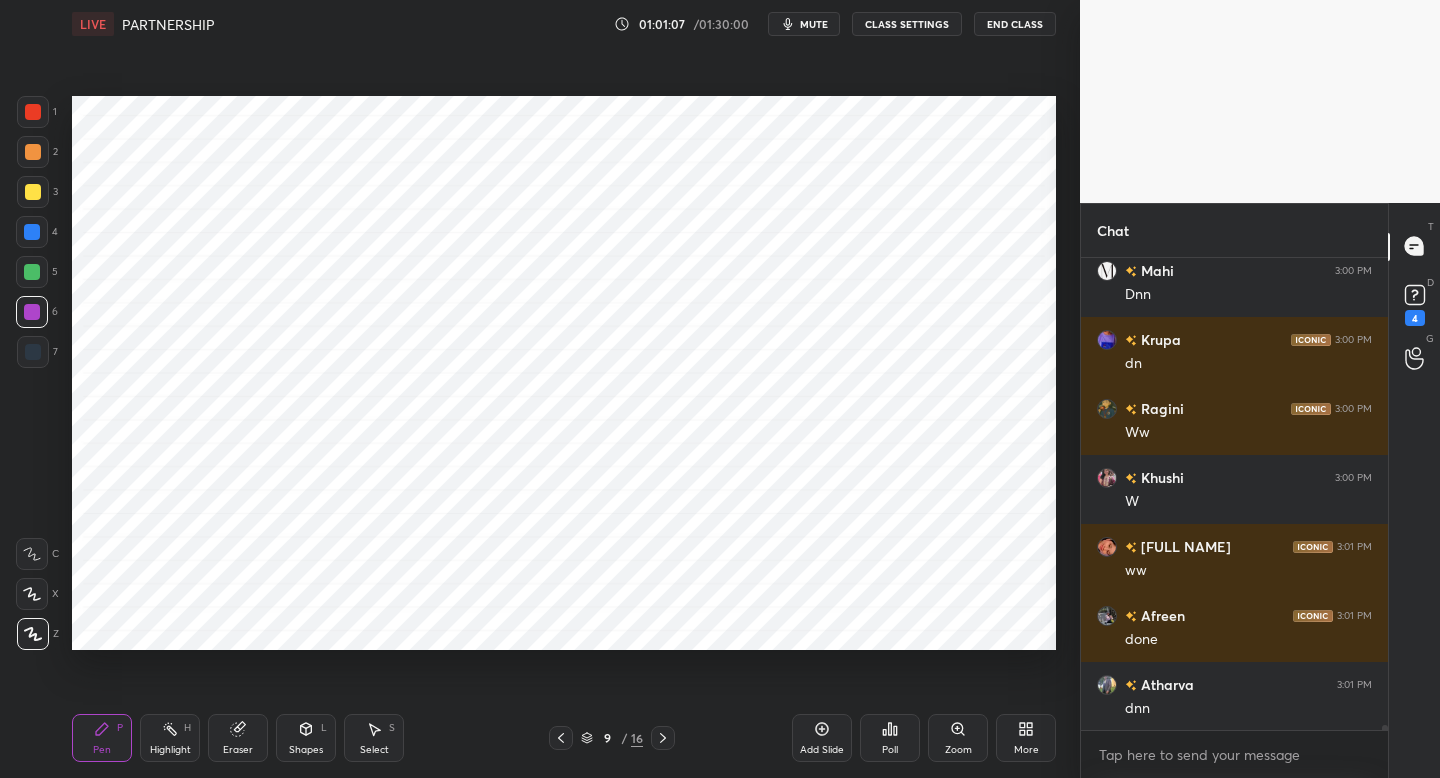 scroll, scrollTop: 44154, scrollLeft: 0, axis: vertical 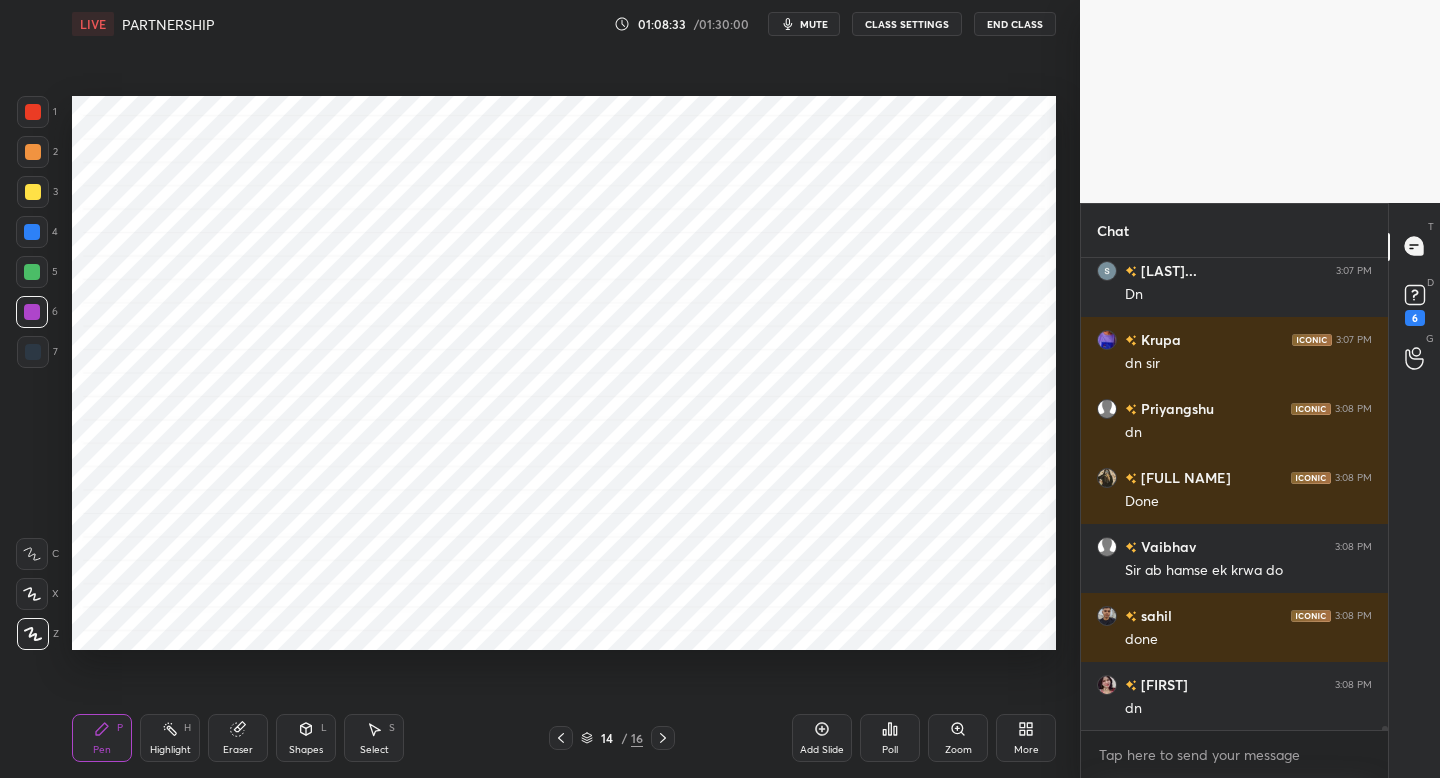 click on "mute" at bounding box center (814, 24) 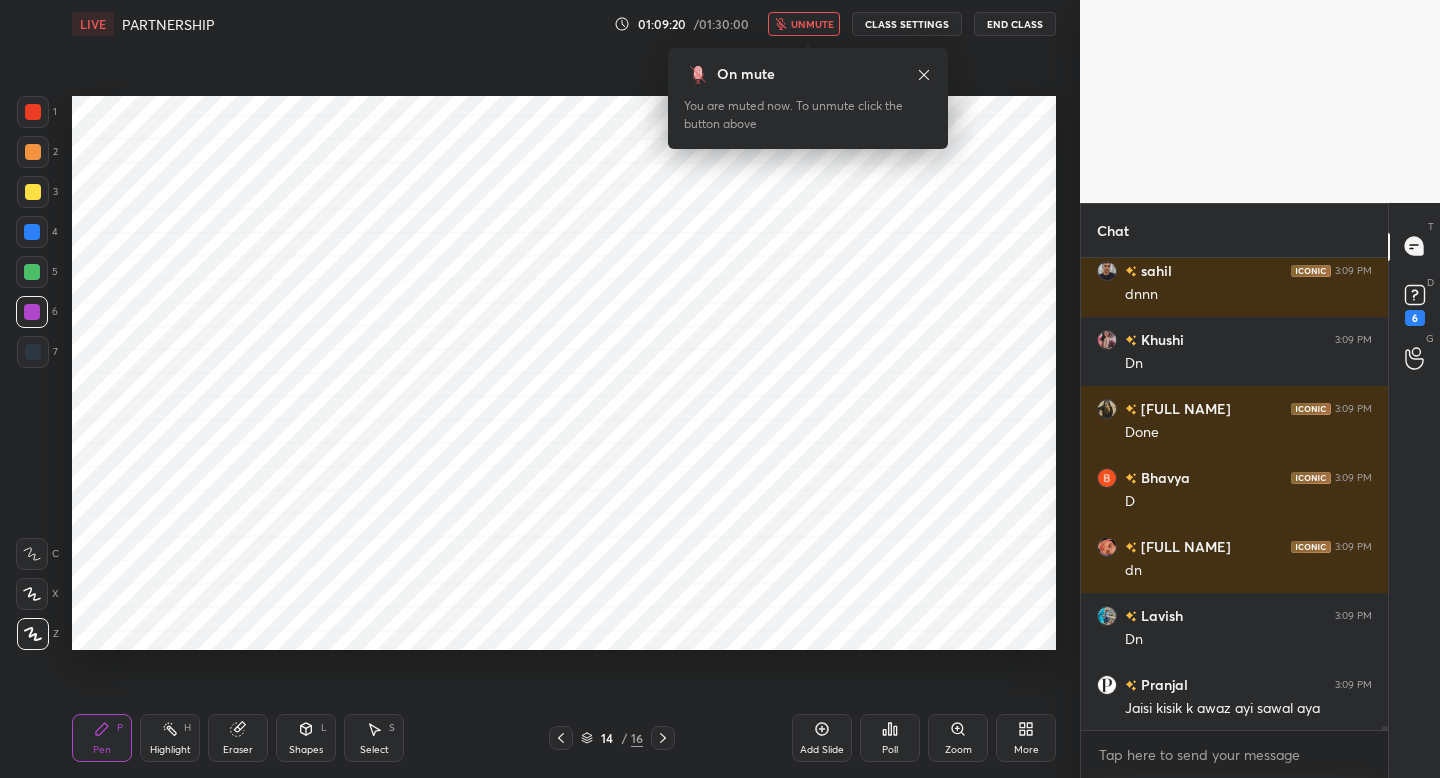 scroll, scrollTop: 51566, scrollLeft: 0, axis: vertical 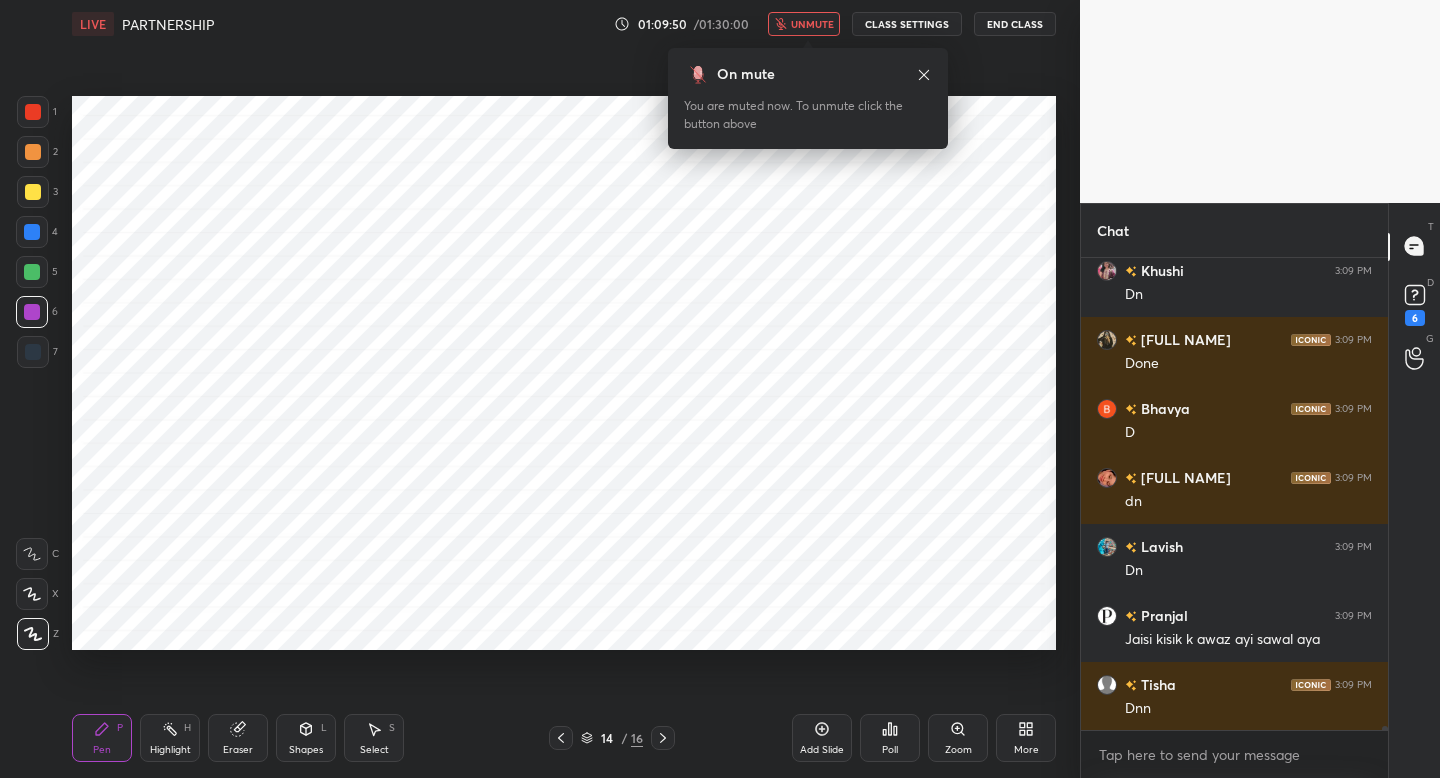 click on "unmute" at bounding box center [812, 24] 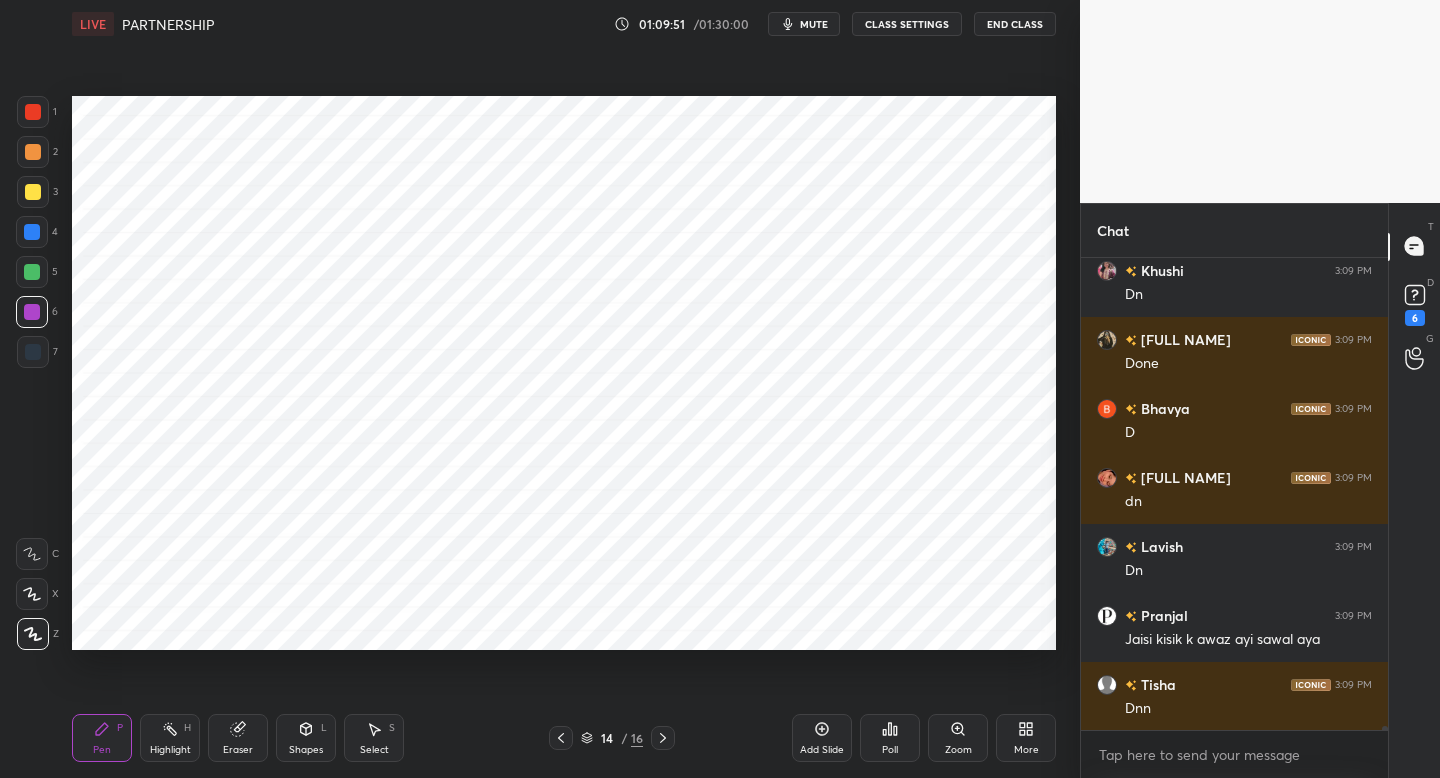 click 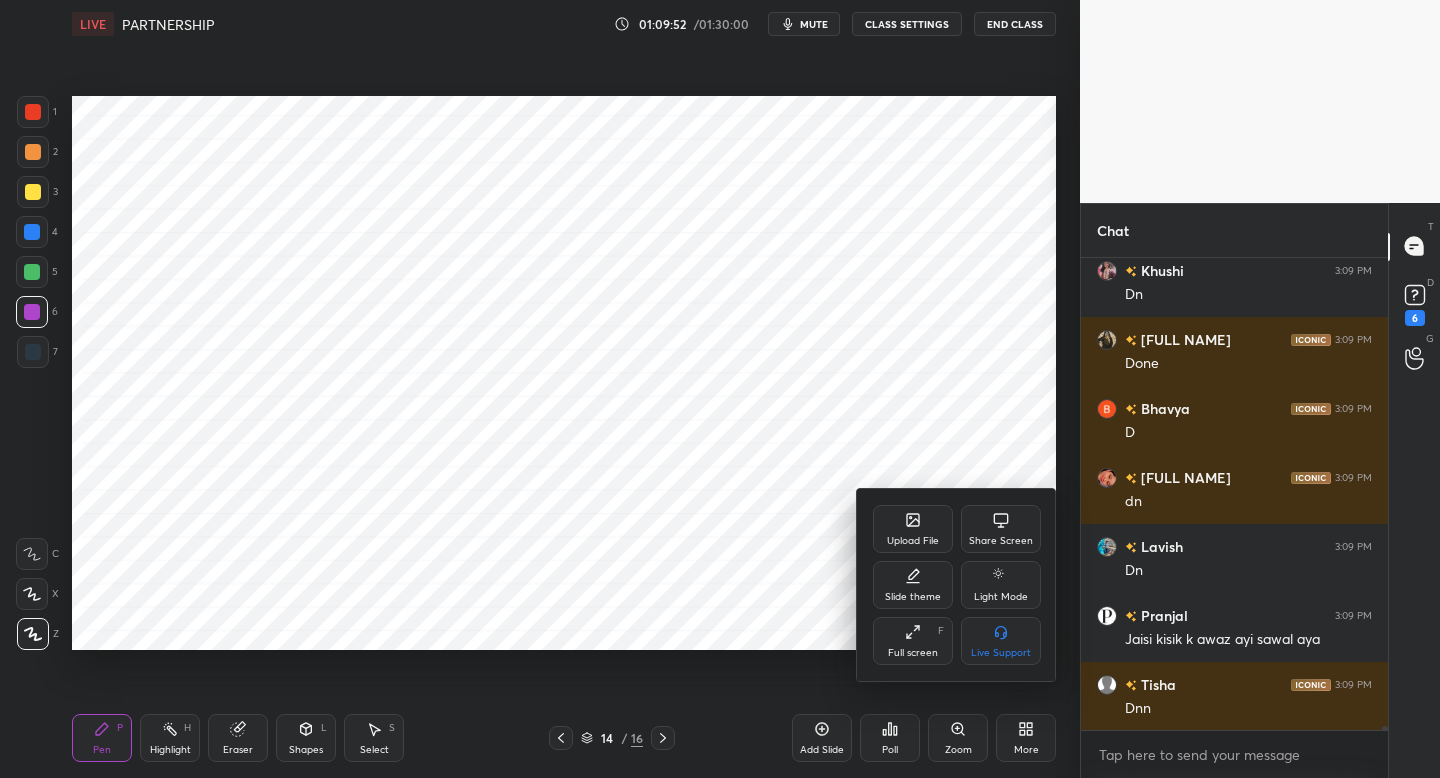 click 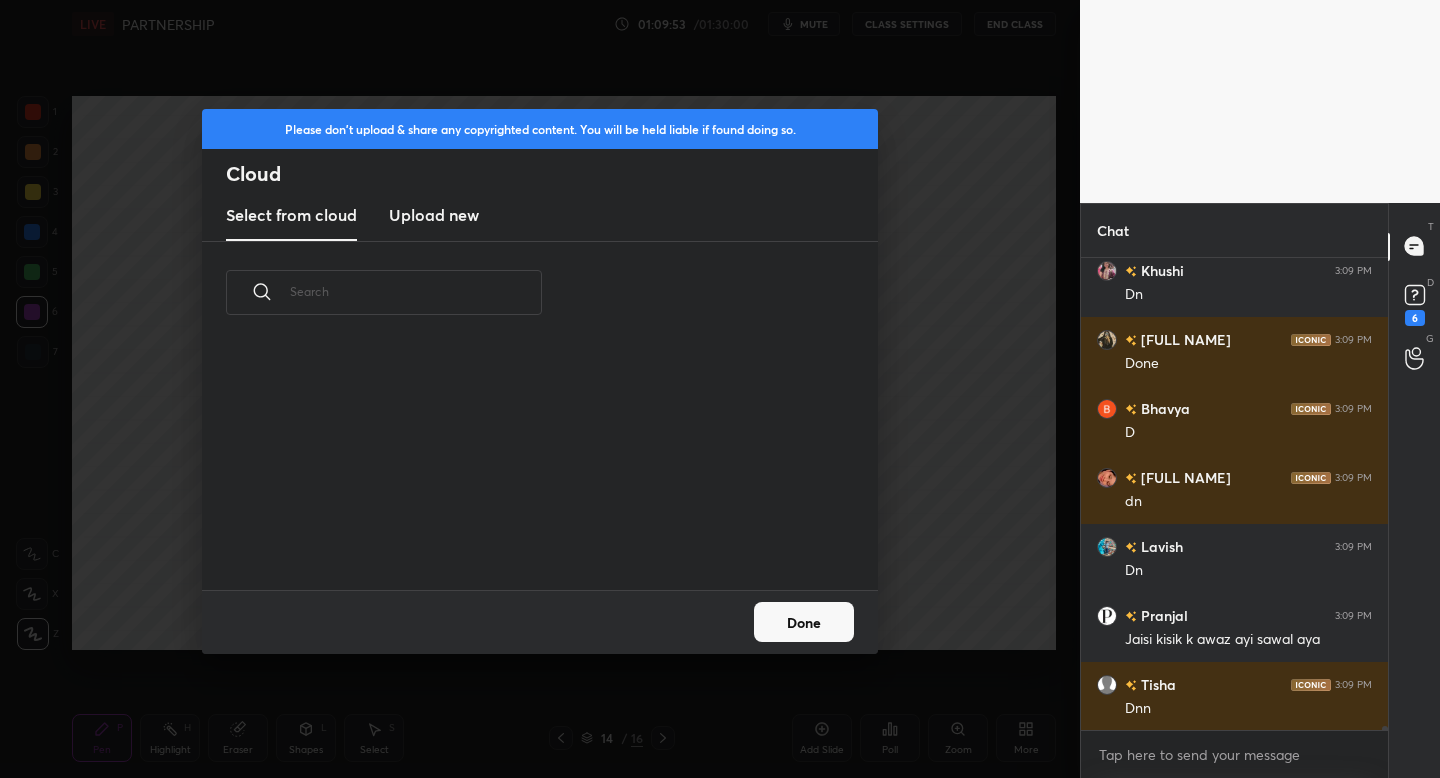 scroll, scrollTop: 7, scrollLeft: 11, axis: both 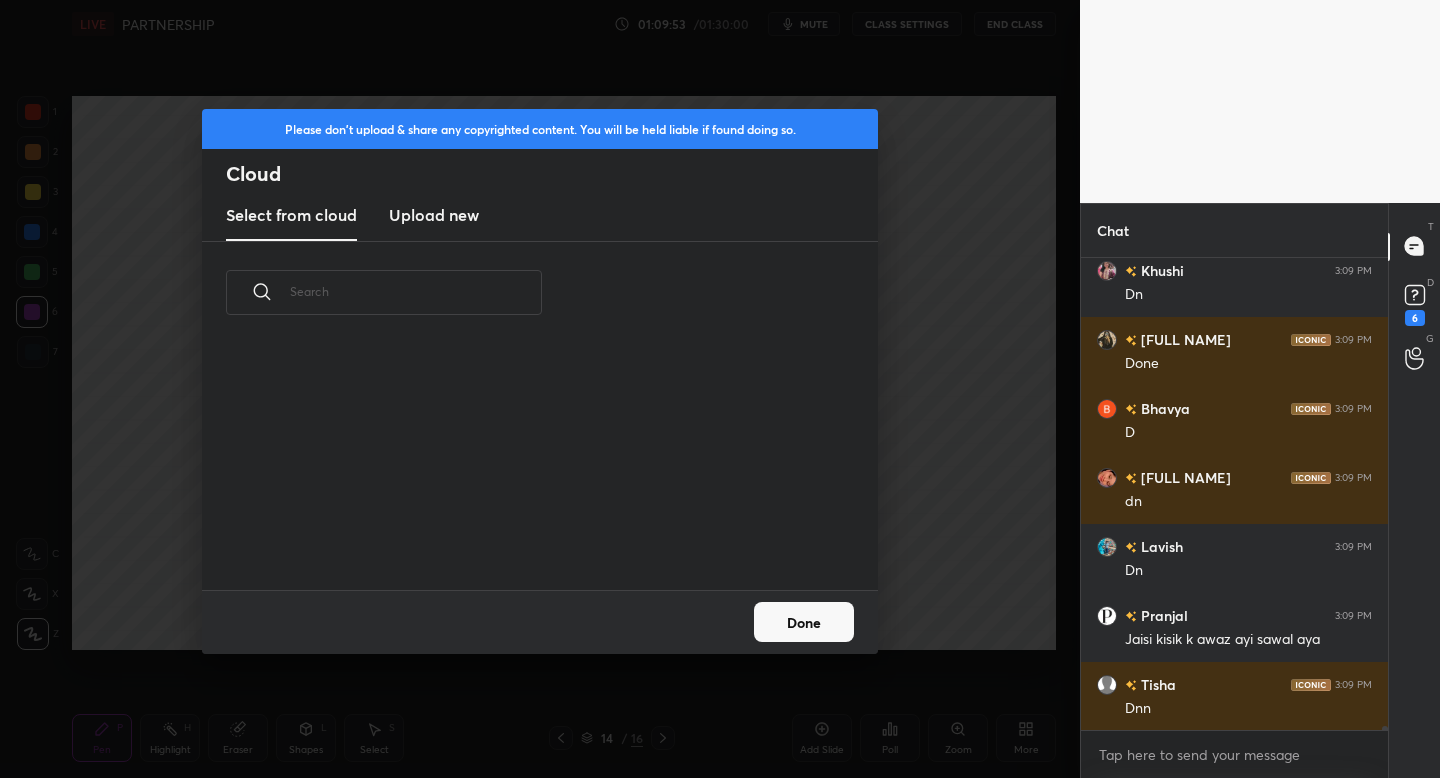 click on "Upload new" at bounding box center [434, 215] 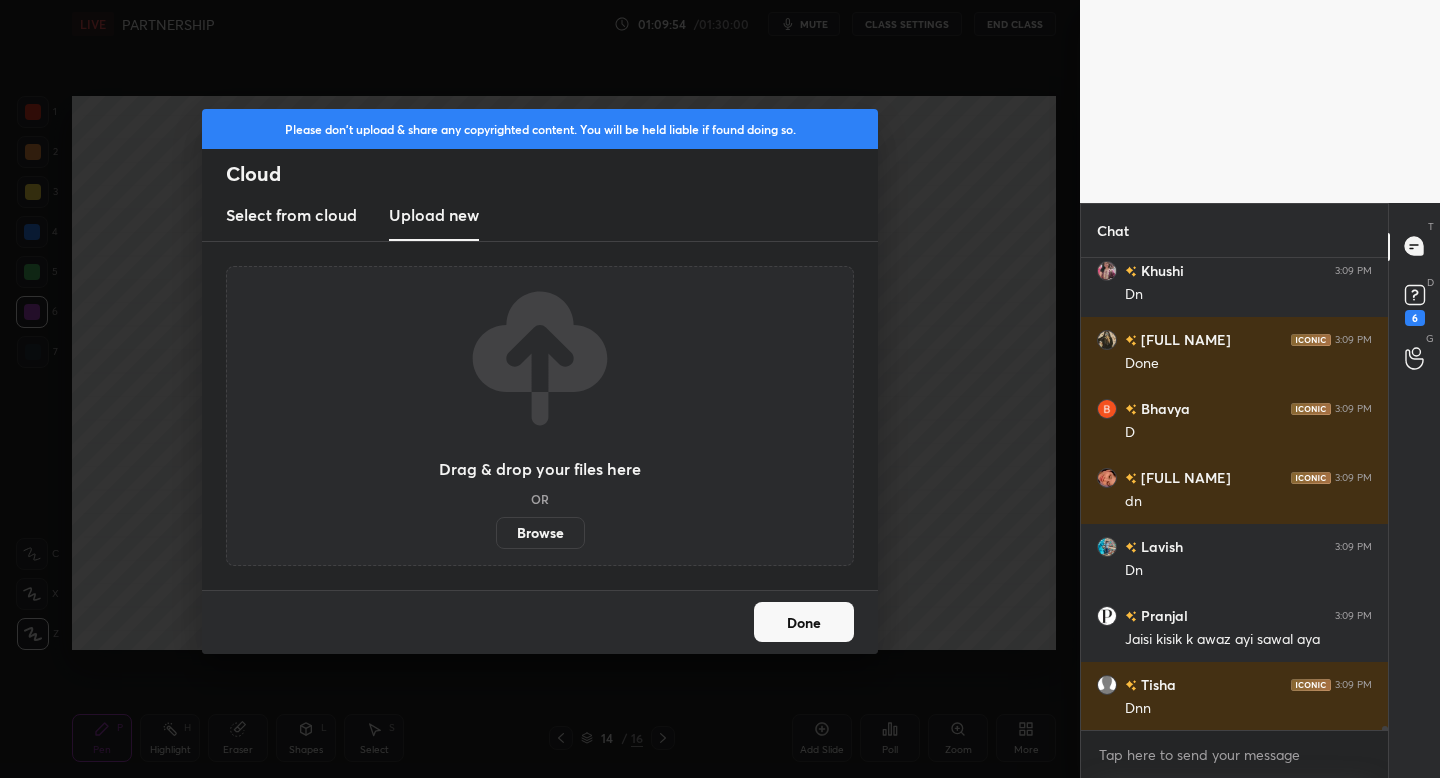 click on "Browse" at bounding box center (540, 533) 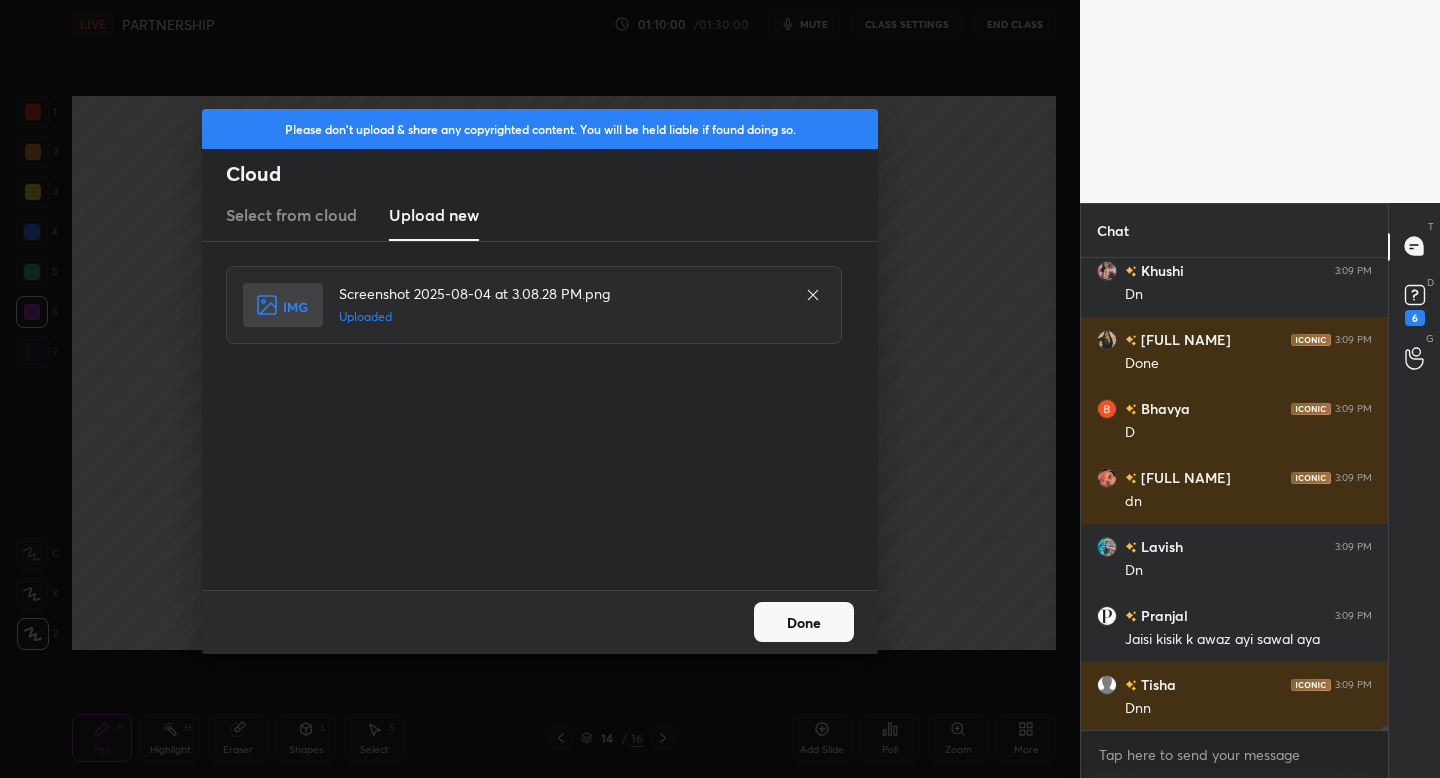 click on "Done" at bounding box center [804, 622] 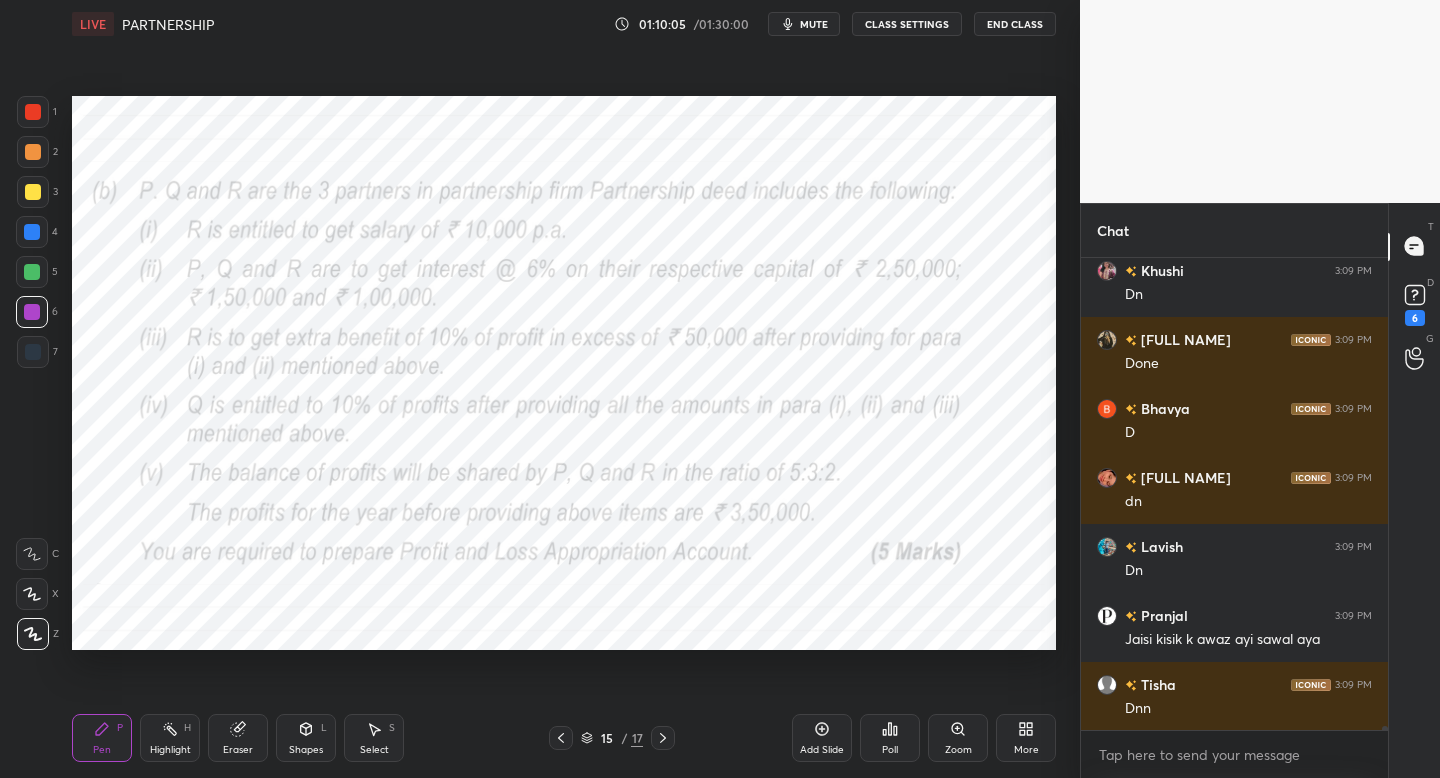 drag, startPoint x: 34, startPoint y: 115, endPoint x: 65, endPoint y: 127, distance: 33.24154 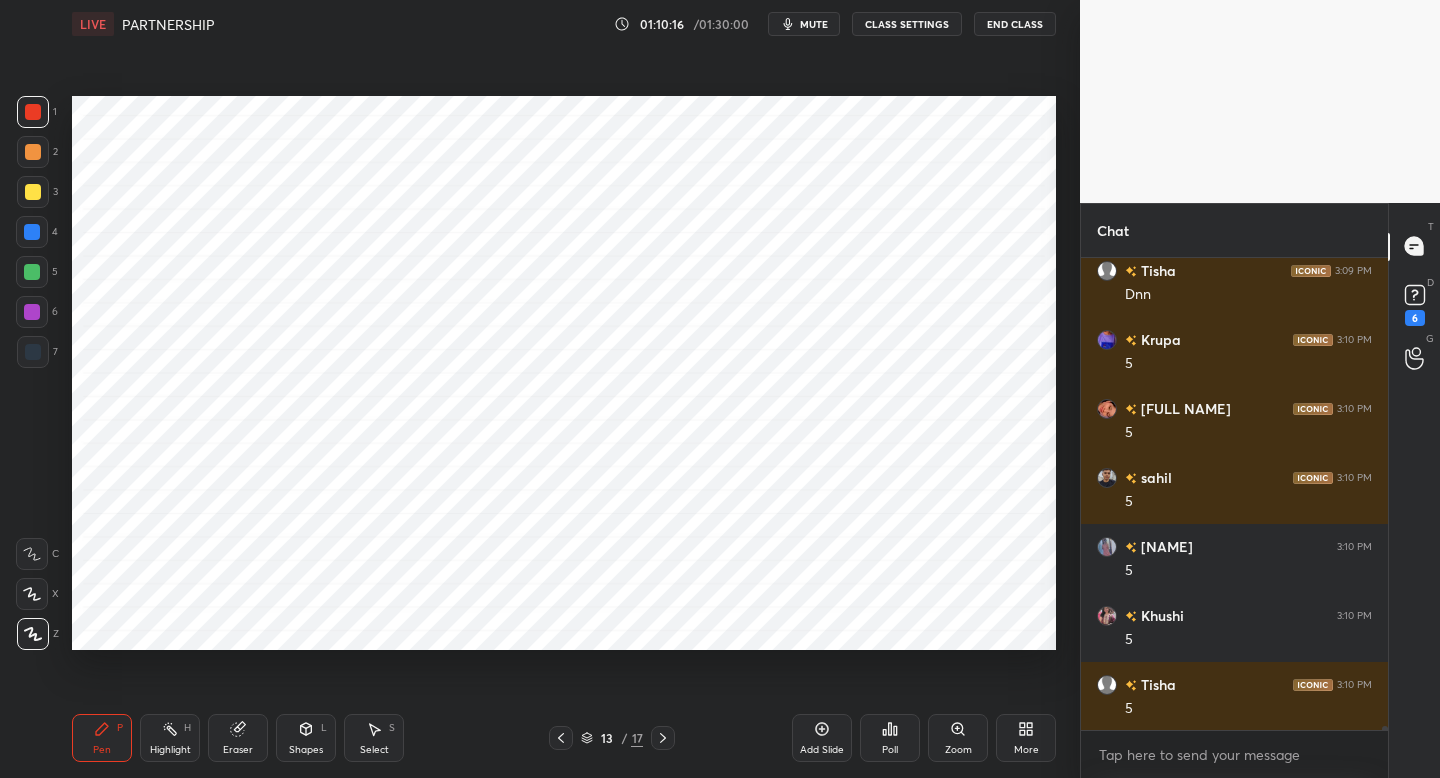scroll, scrollTop: 52049, scrollLeft: 0, axis: vertical 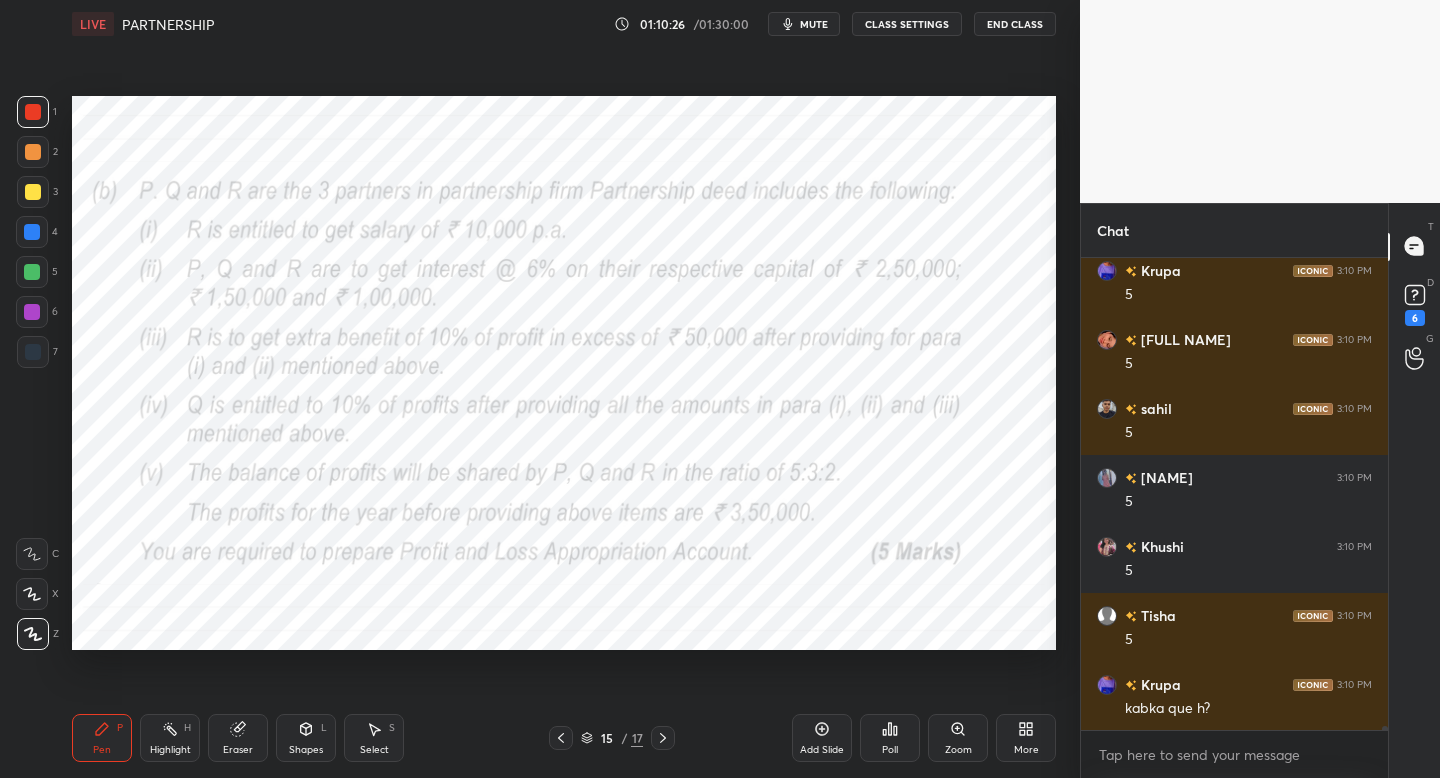 drag, startPoint x: 821, startPoint y: 24, endPoint x: 825, endPoint y: 5, distance: 19.416489 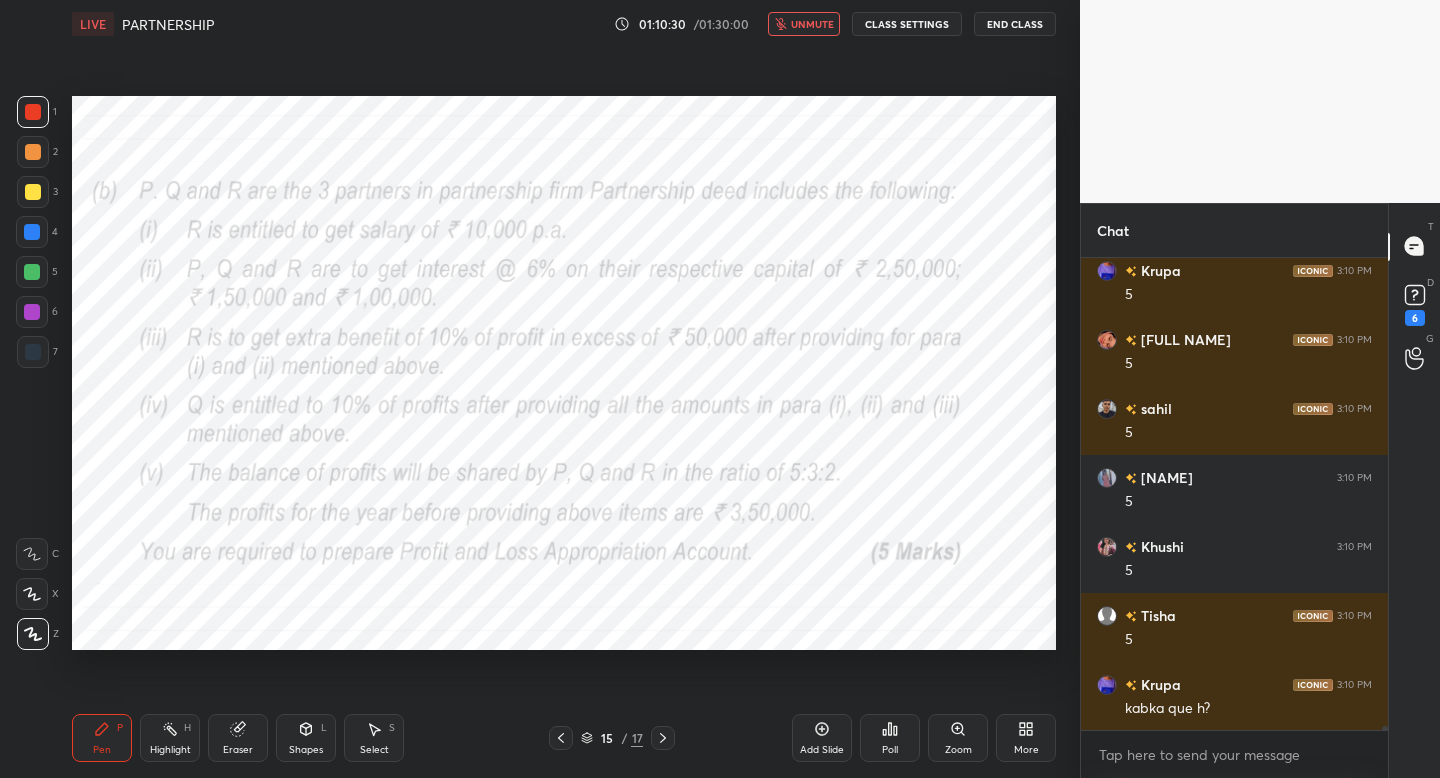 click on "unmute" at bounding box center (804, 24) 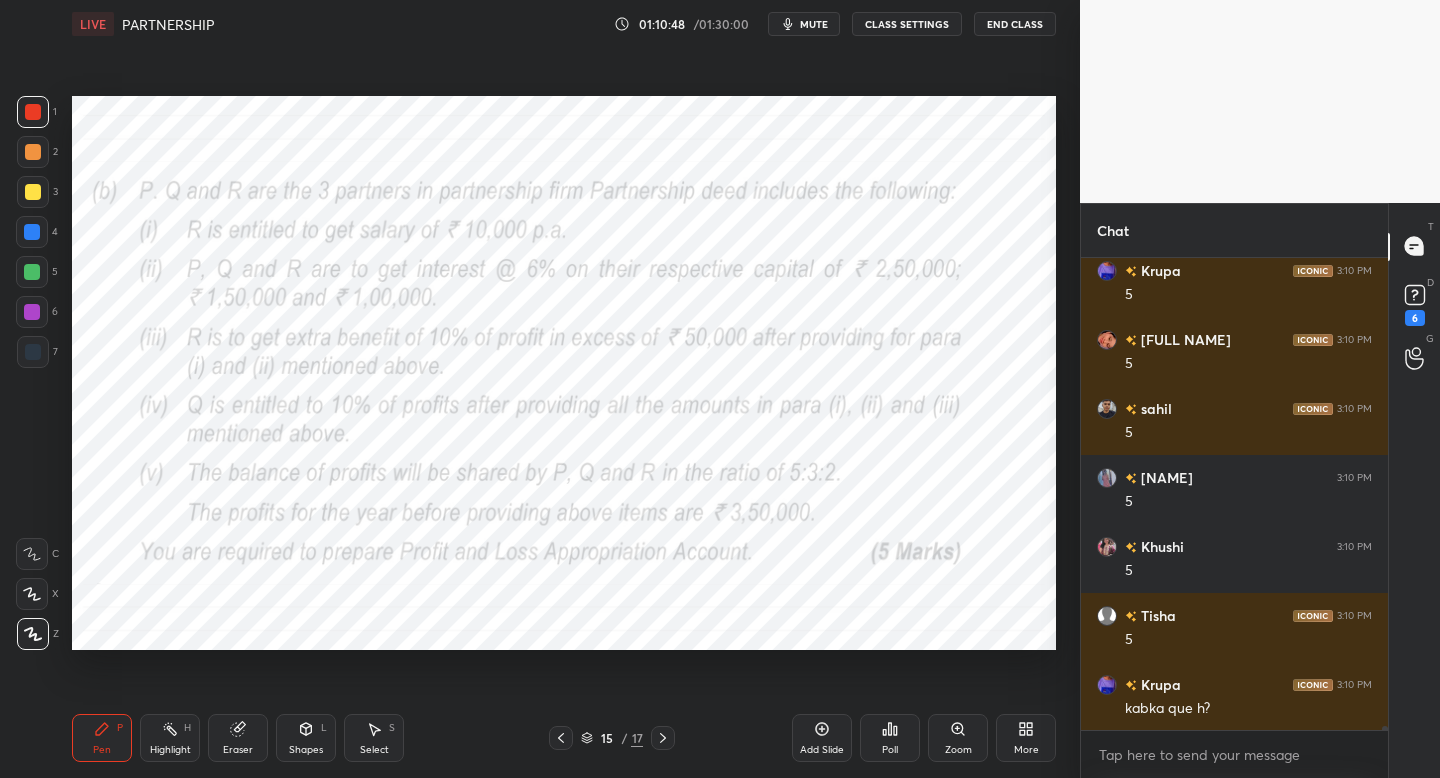click on "mute" at bounding box center (804, 24) 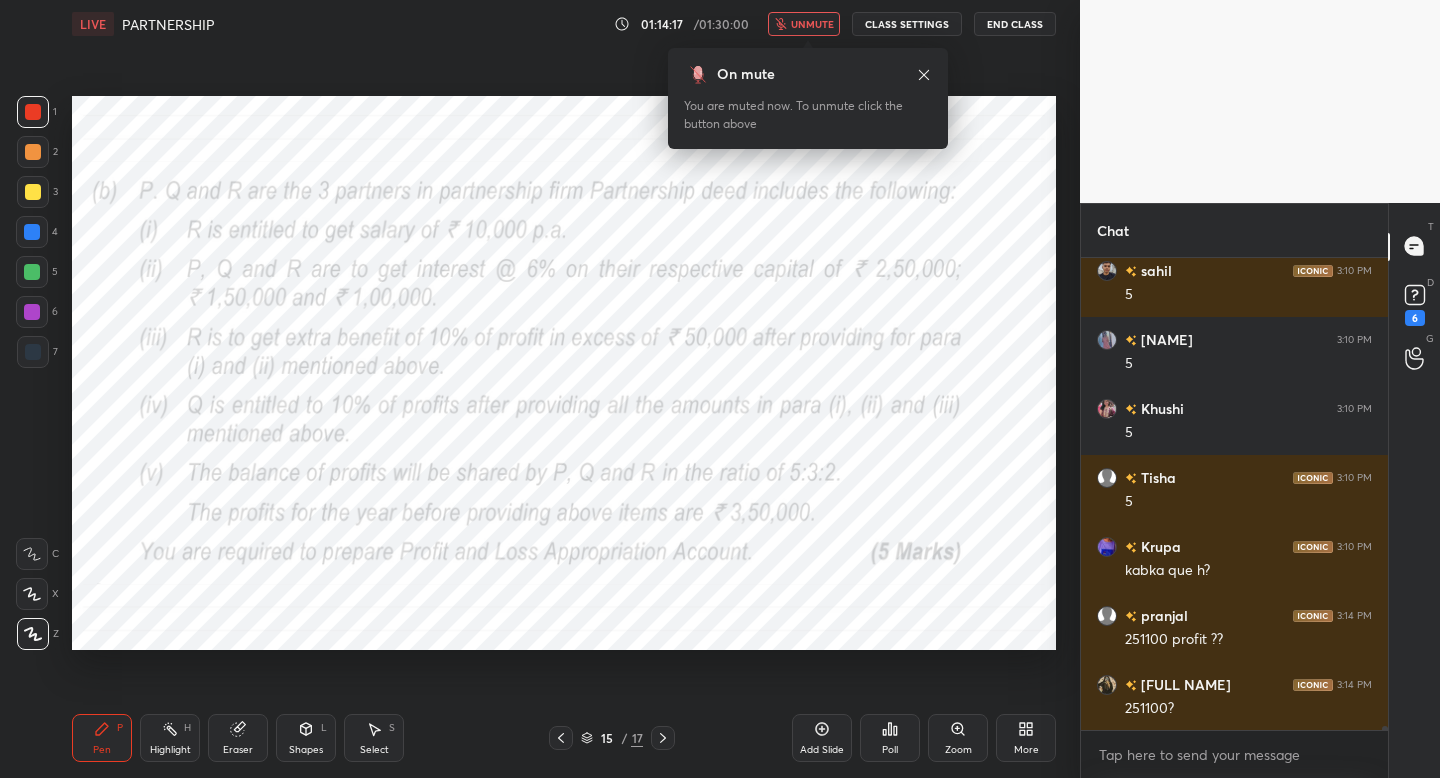 scroll, scrollTop: 52256, scrollLeft: 0, axis: vertical 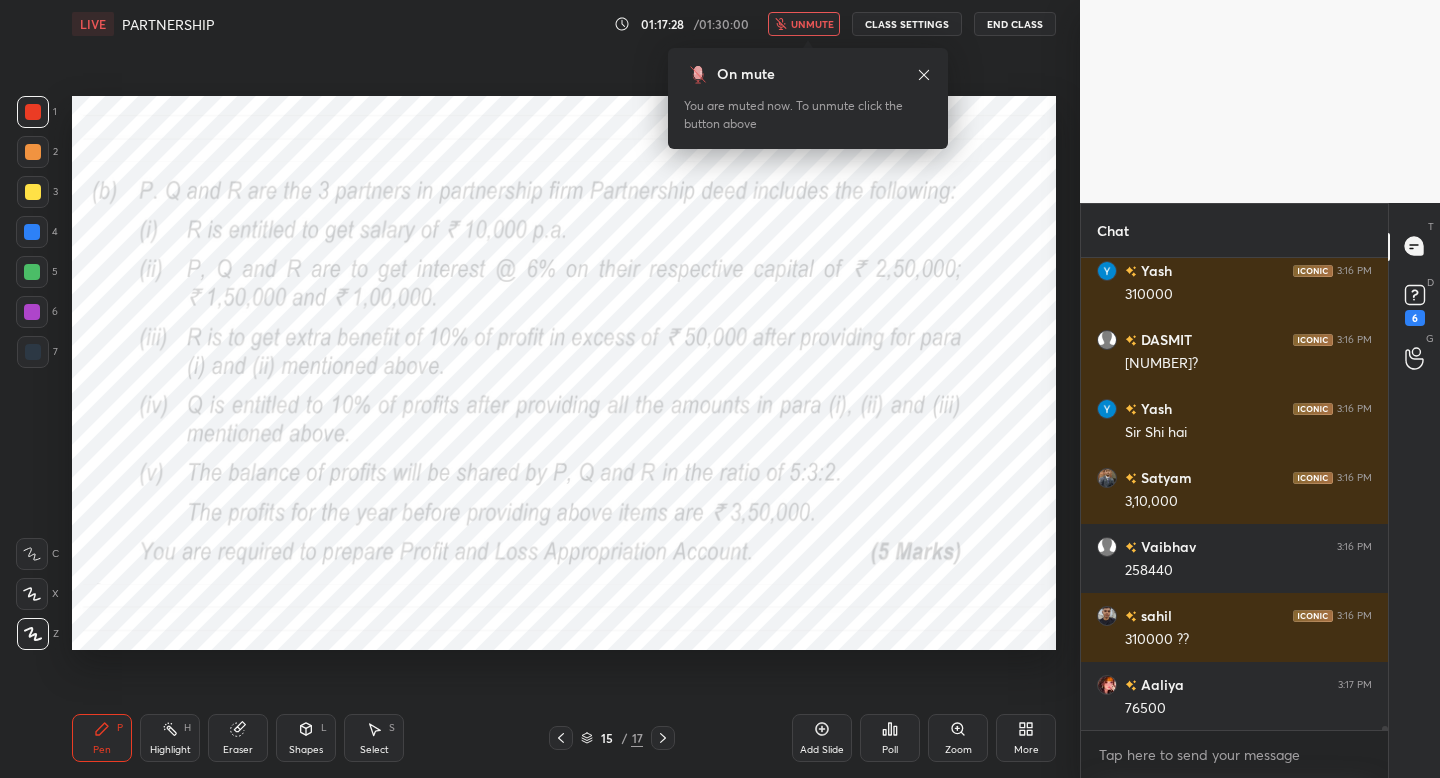 click on "unmute" at bounding box center [812, 24] 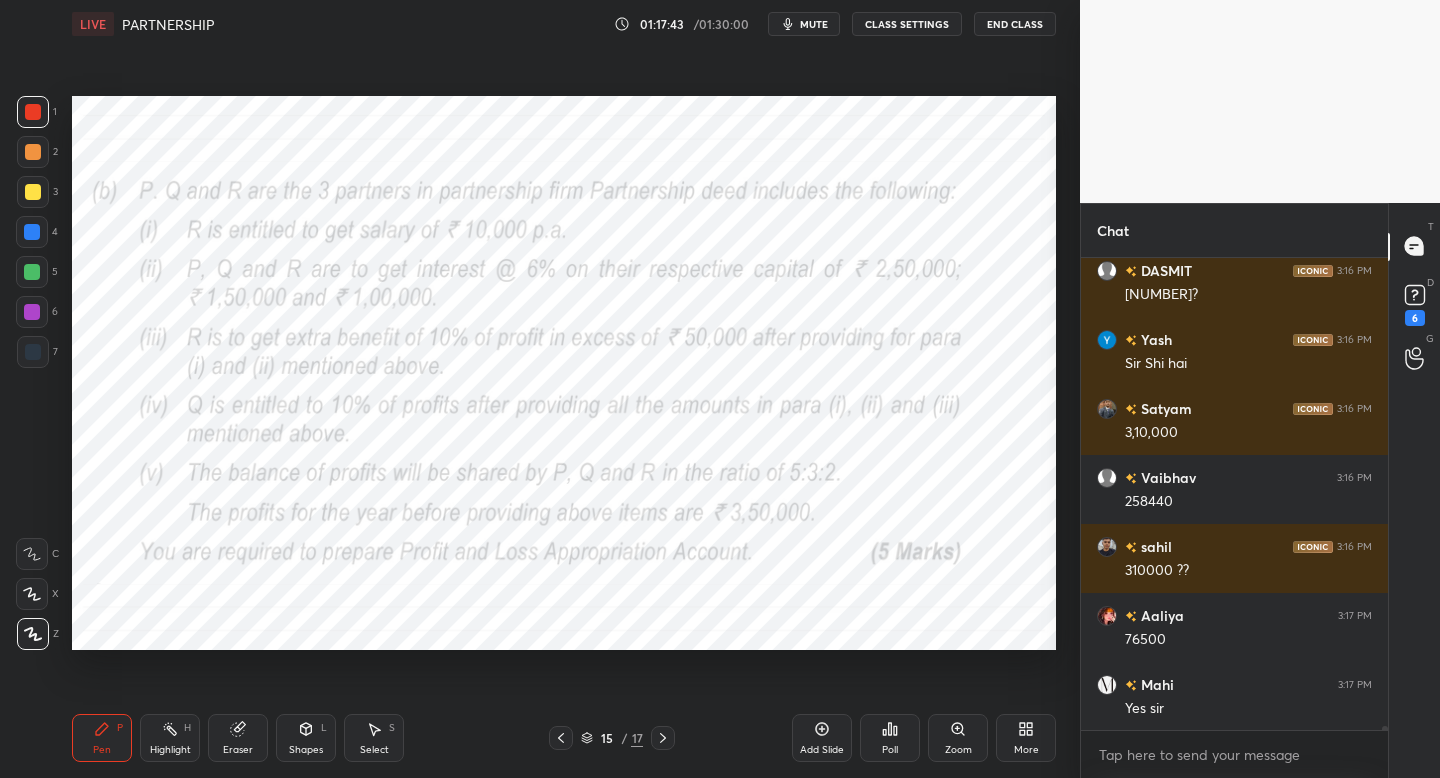 scroll, scrollTop: 53153, scrollLeft: 0, axis: vertical 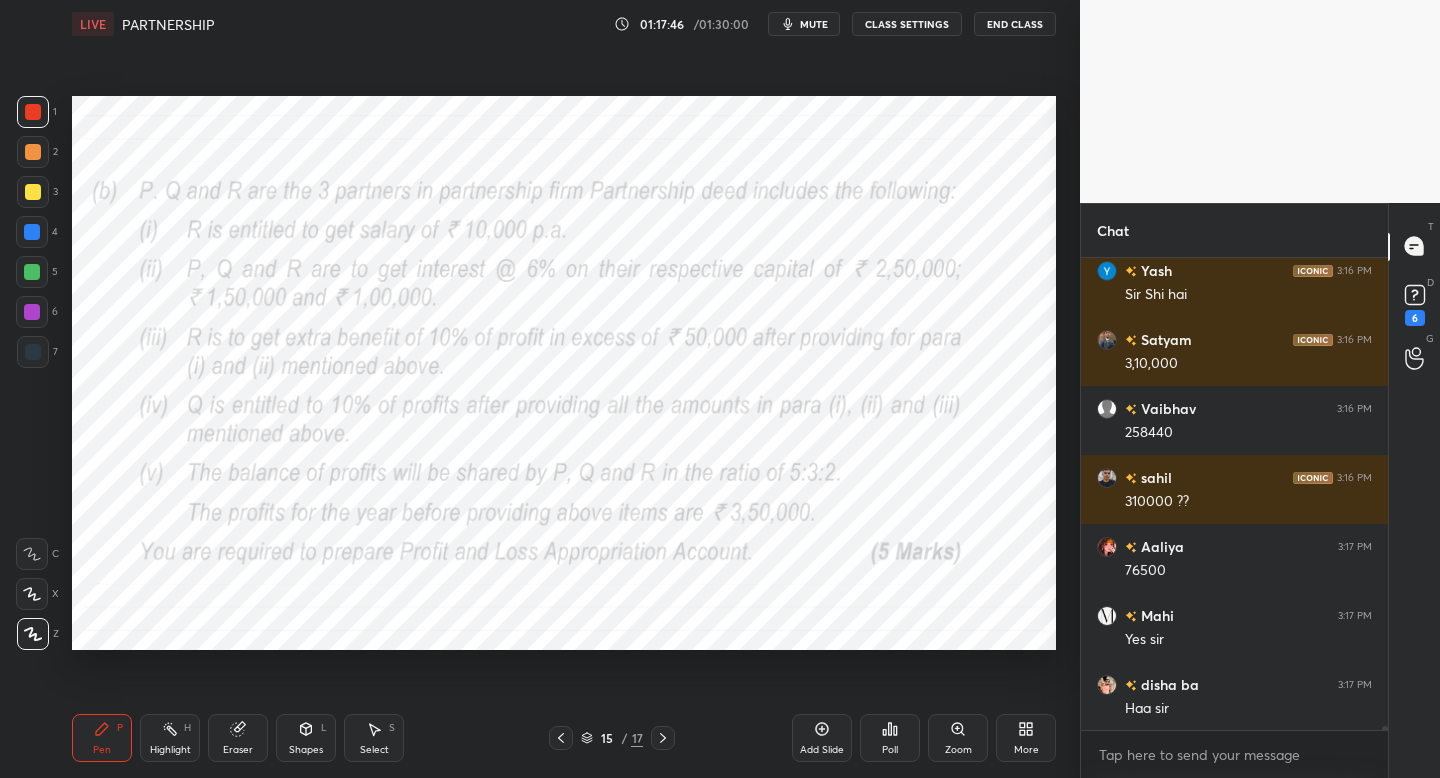drag, startPoint x: 821, startPoint y: 734, endPoint x: 812, endPoint y: 715, distance: 21.023796 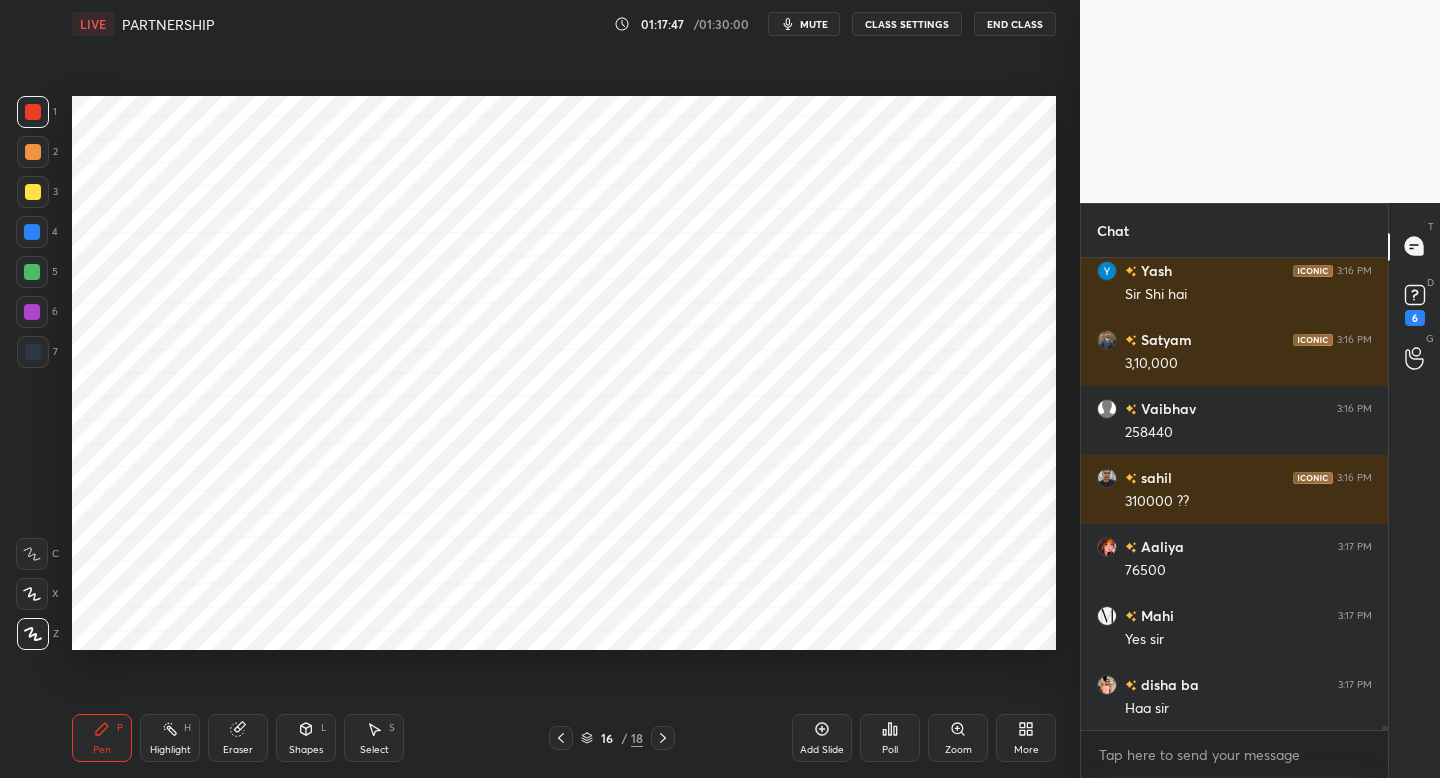 drag, startPoint x: 33, startPoint y: 351, endPoint x: 58, endPoint y: 340, distance: 27.313 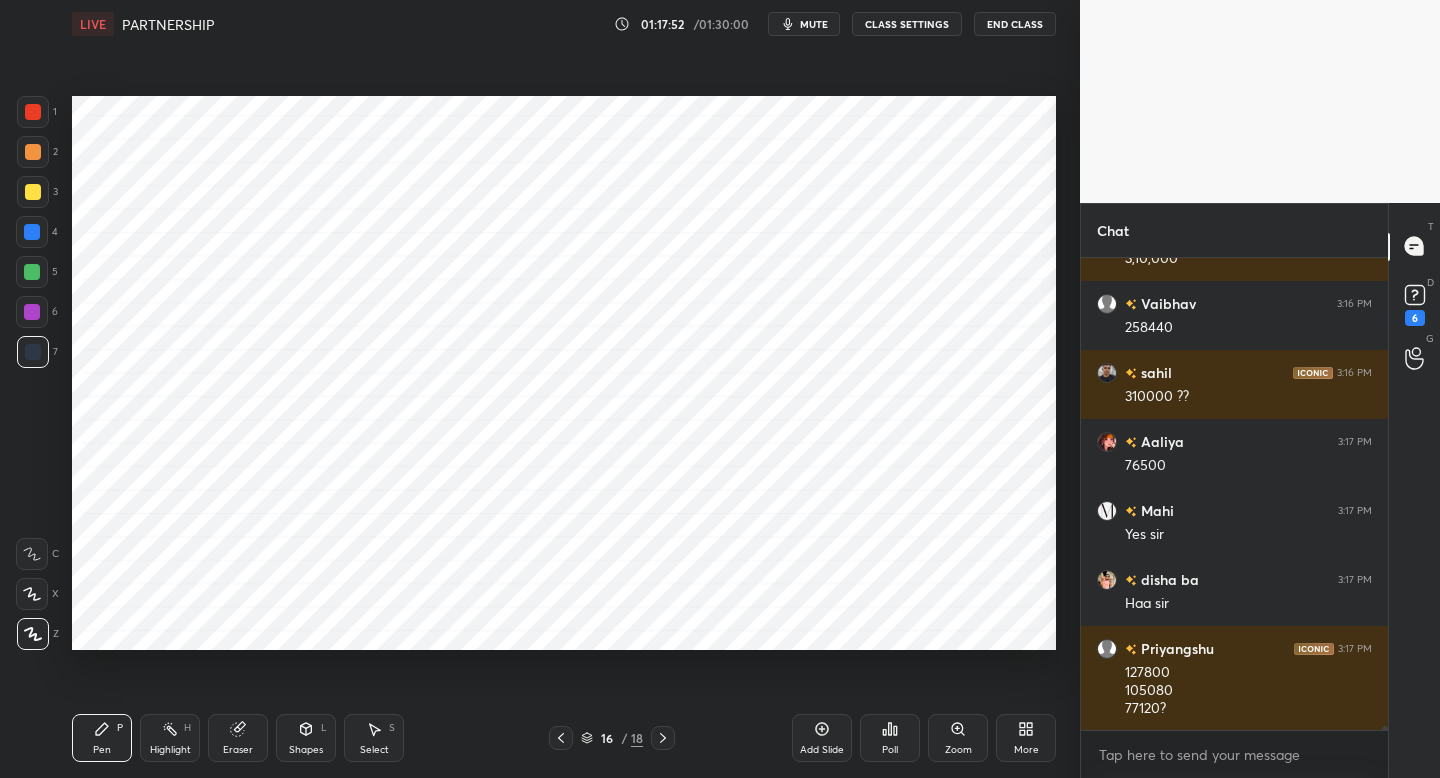 scroll, scrollTop: 53327, scrollLeft: 0, axis: vertical 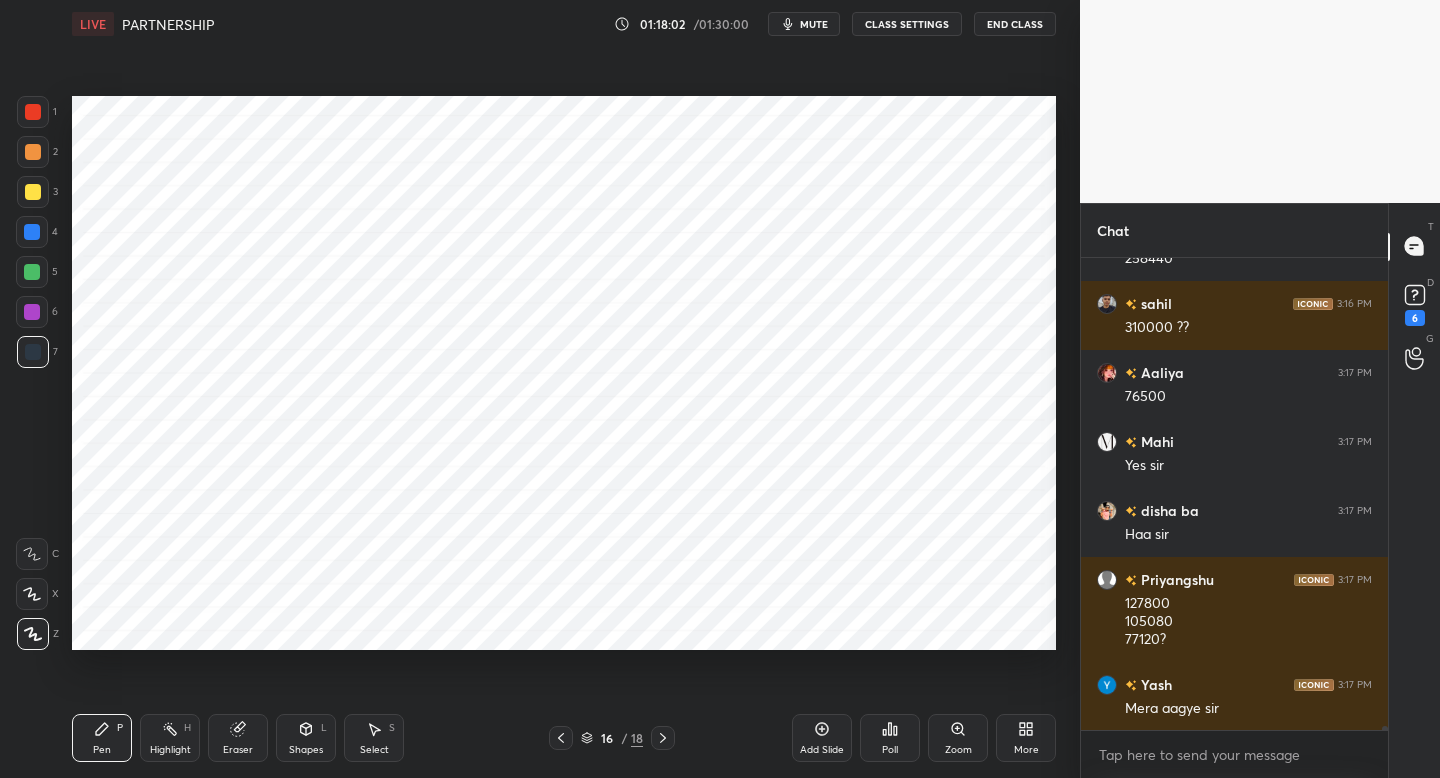 click on "Shapes L" at bounding box center [306, 738] 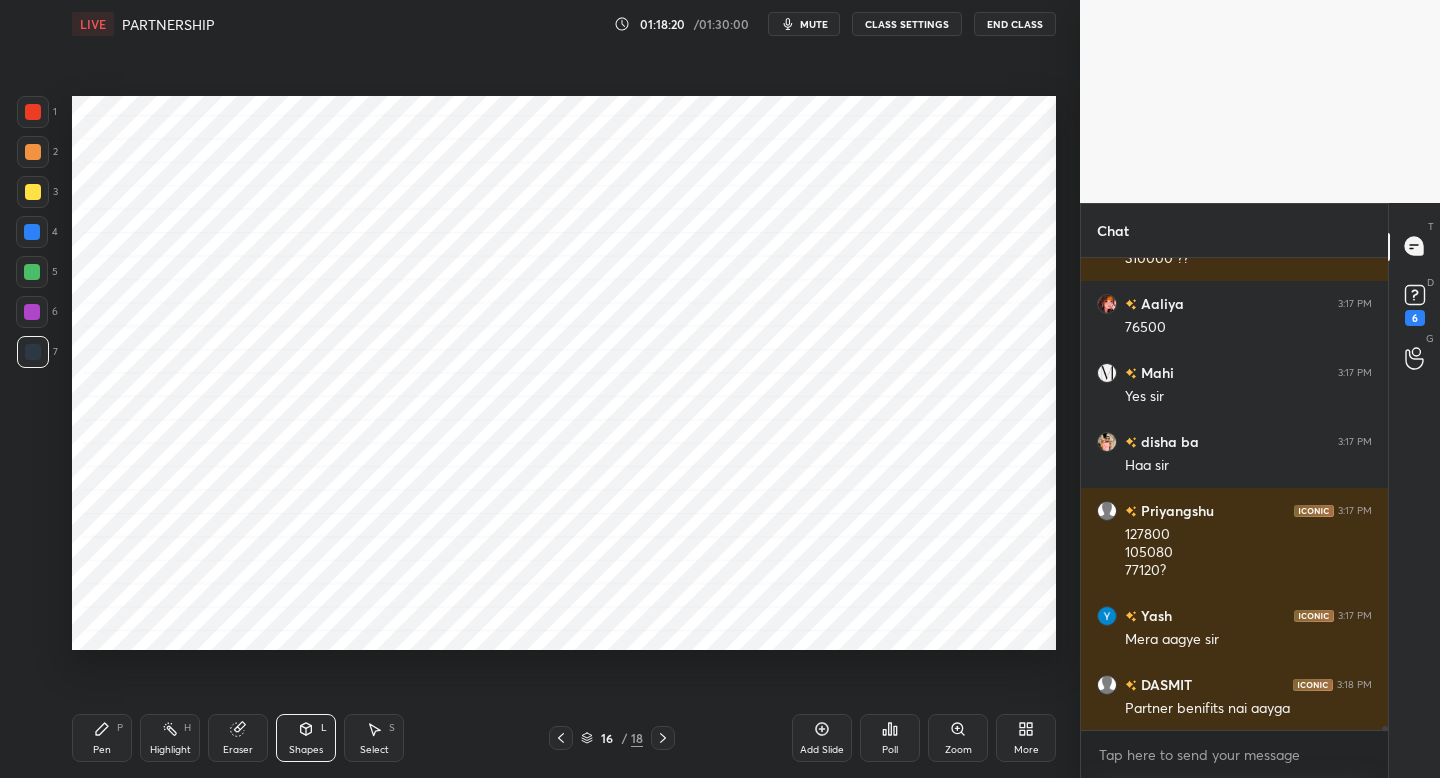 scroll, scrollTop: 53416, scrollLeft: 0, axis: vertical 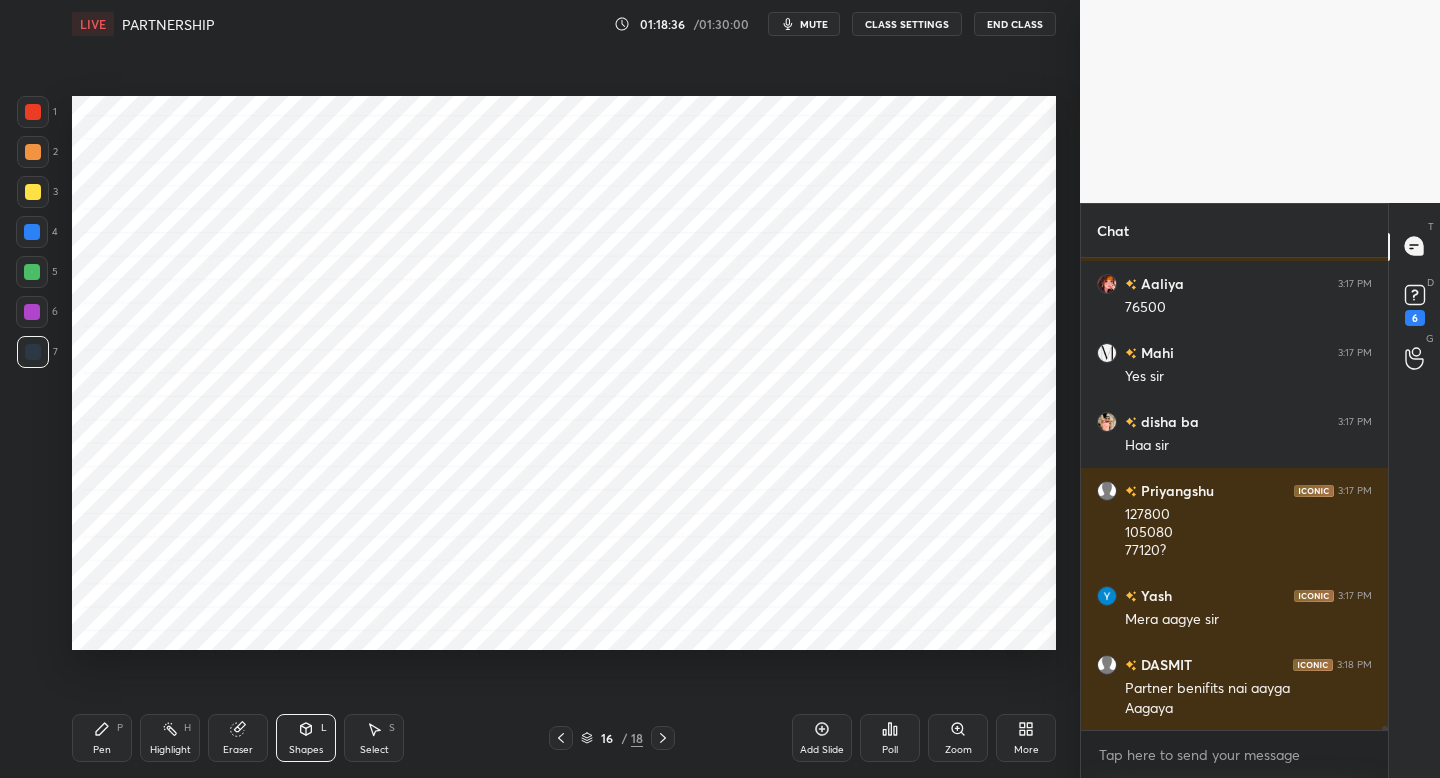 drag, startPoint x: 113, startPoint y: 723, endPoint x: 213, endPoint y: 719, distance: 100.07997 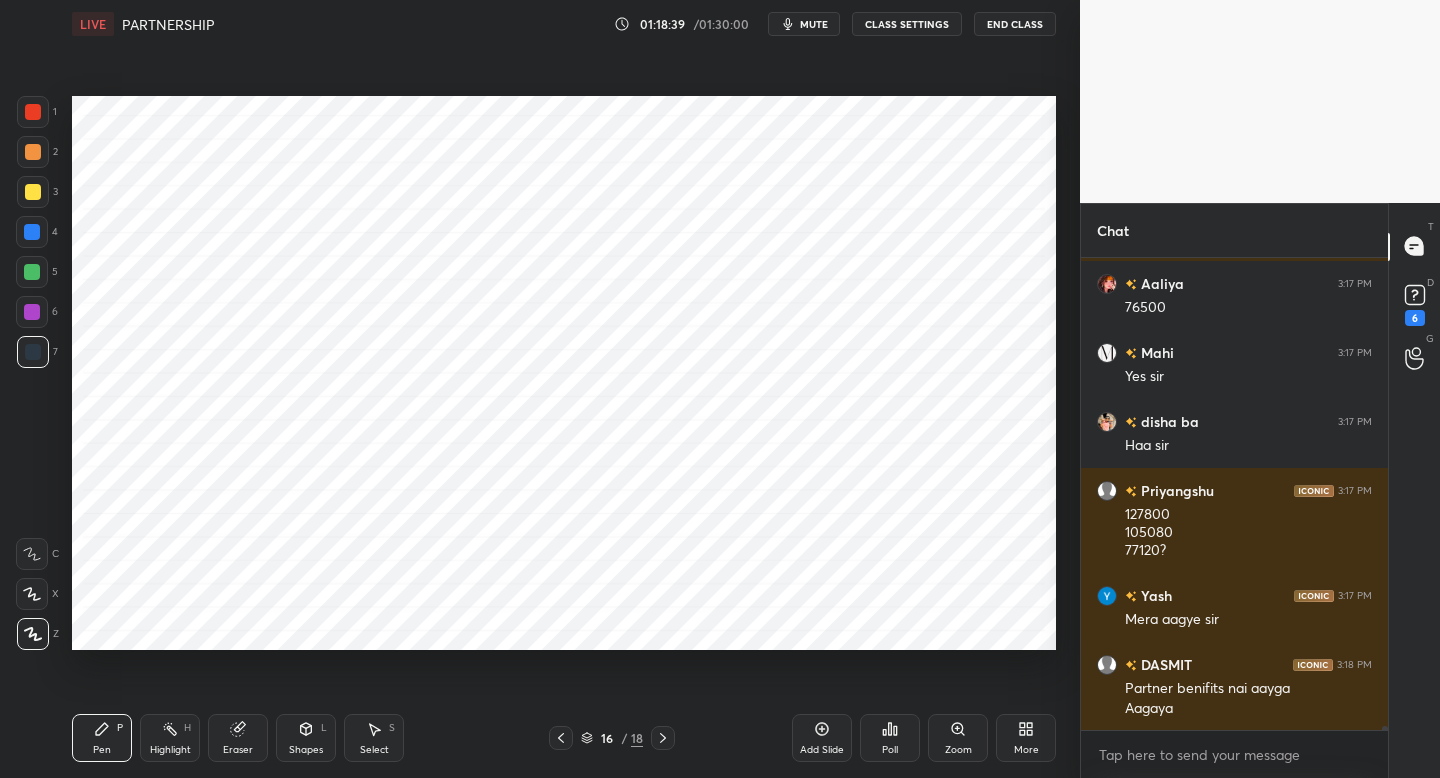 click at bounding box center (561, 738) 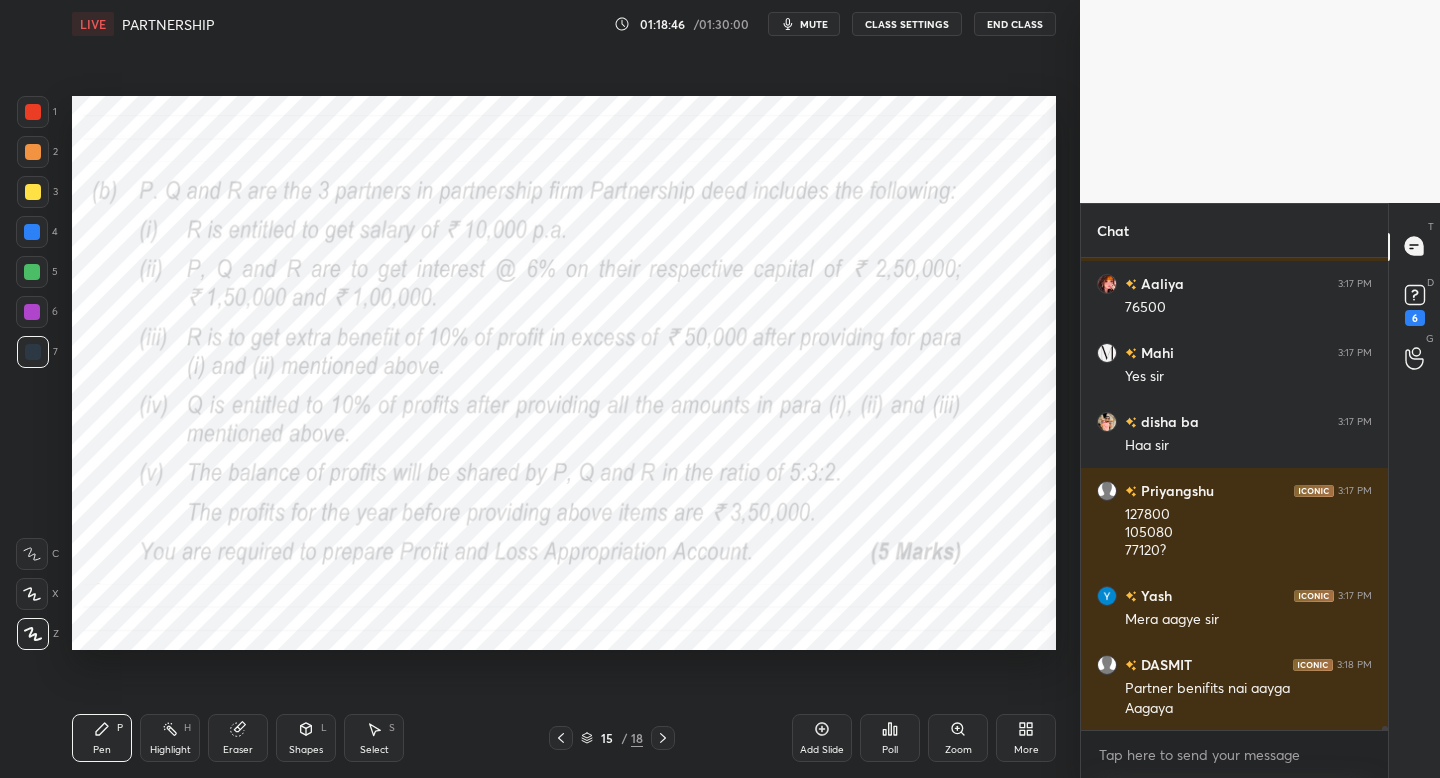 scroll, scrollTop: 53521, scrollLeft: 0, axis: vertical 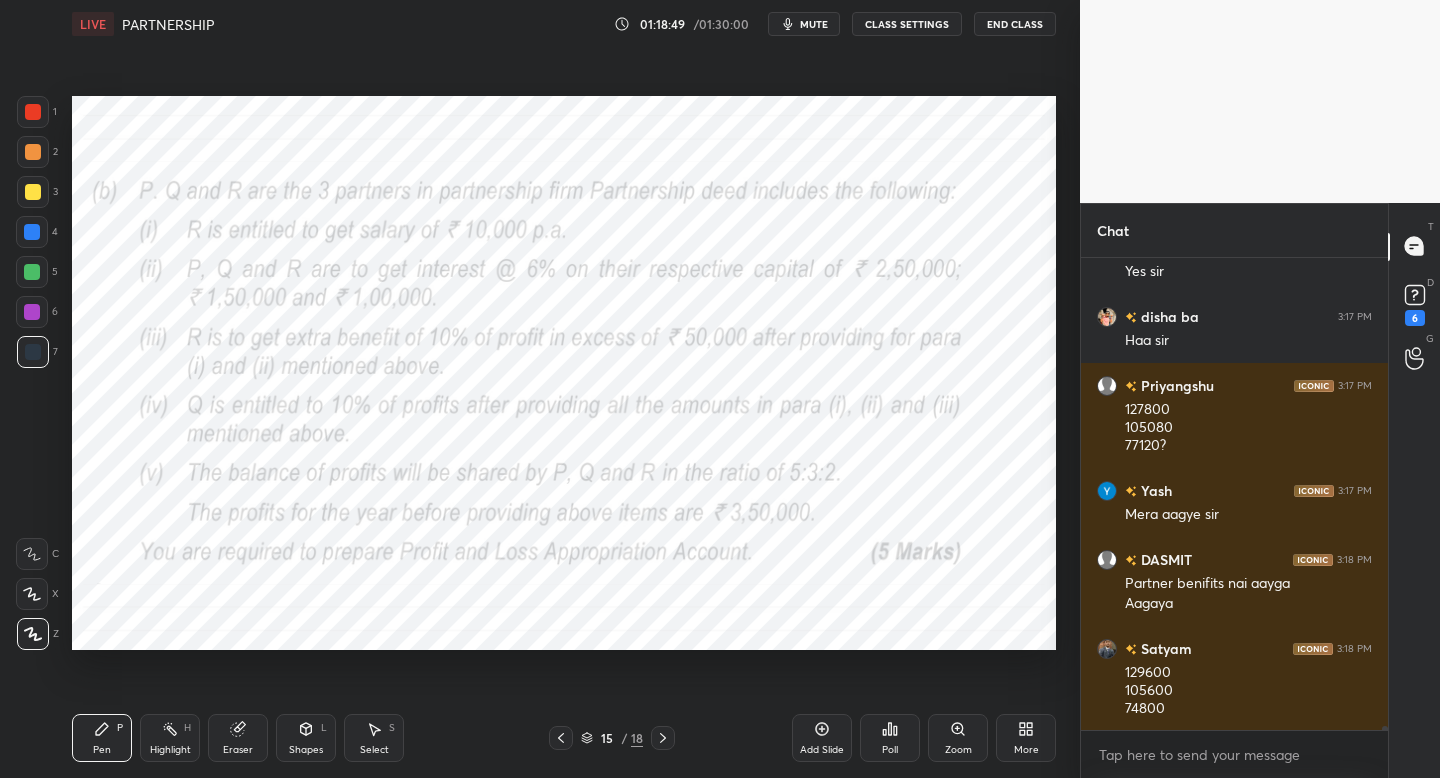 click 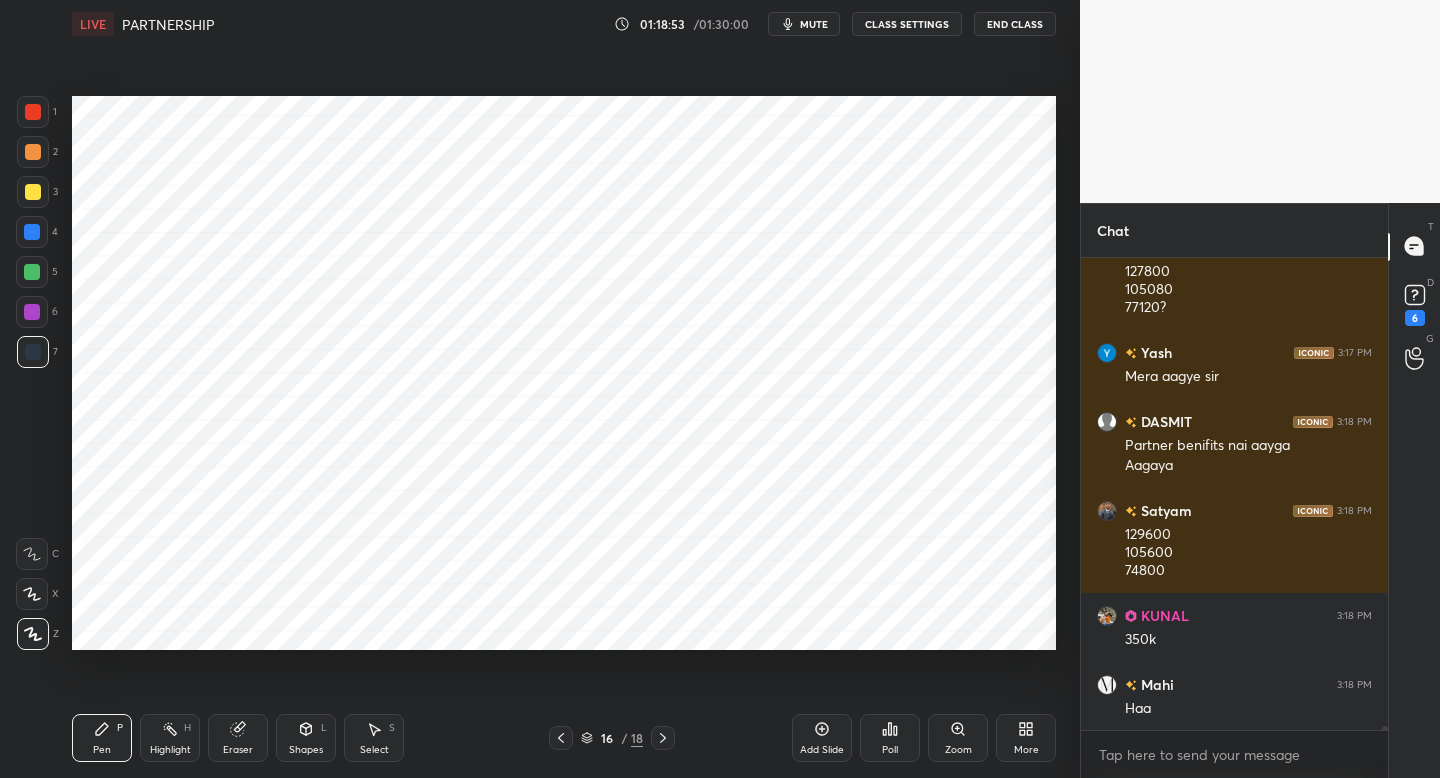 scroll, scrollTop: 53797, scrollLeft: 0, axis: vertical 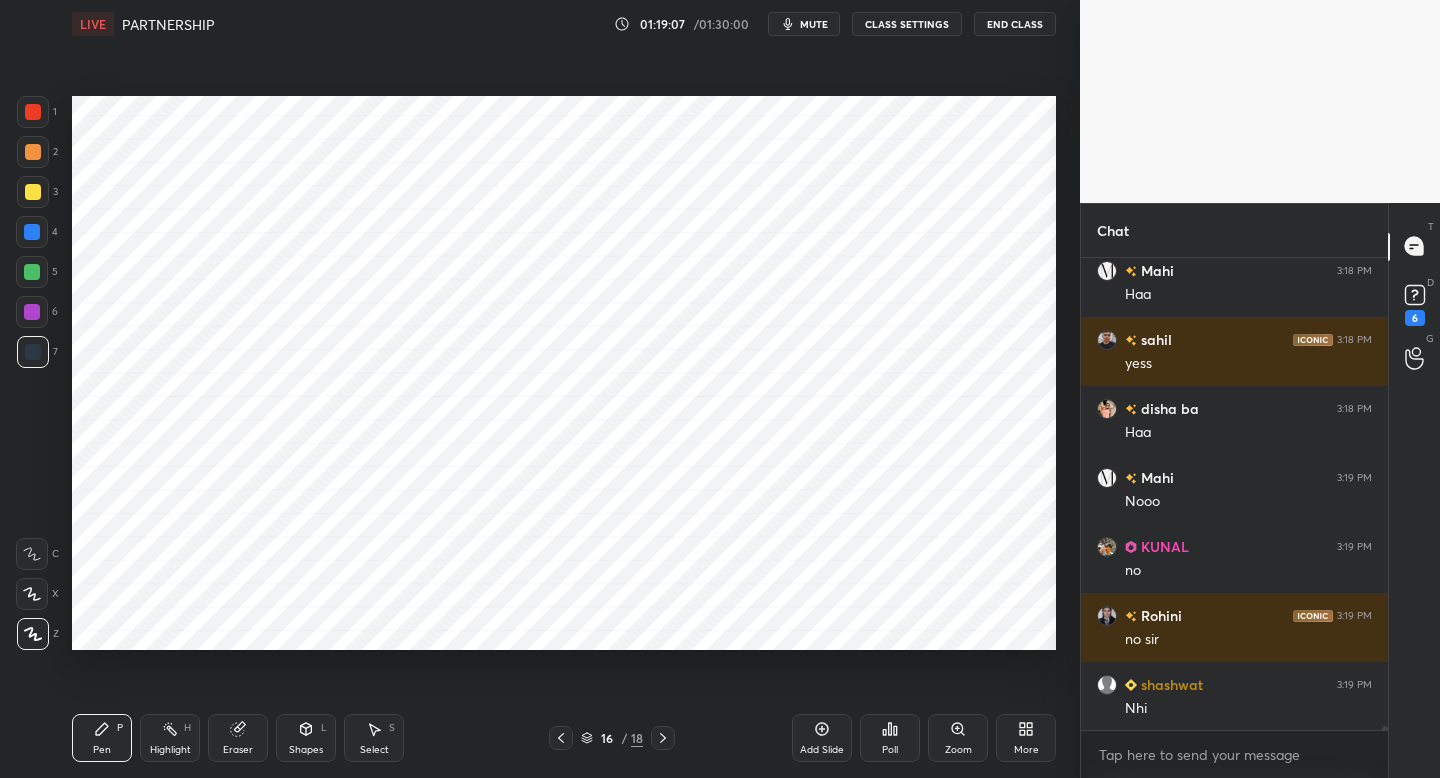 drag, startPoint x: 555, startPoint y: 735, endPoint x: 551, endPoint y: 716, distance: 19.416489 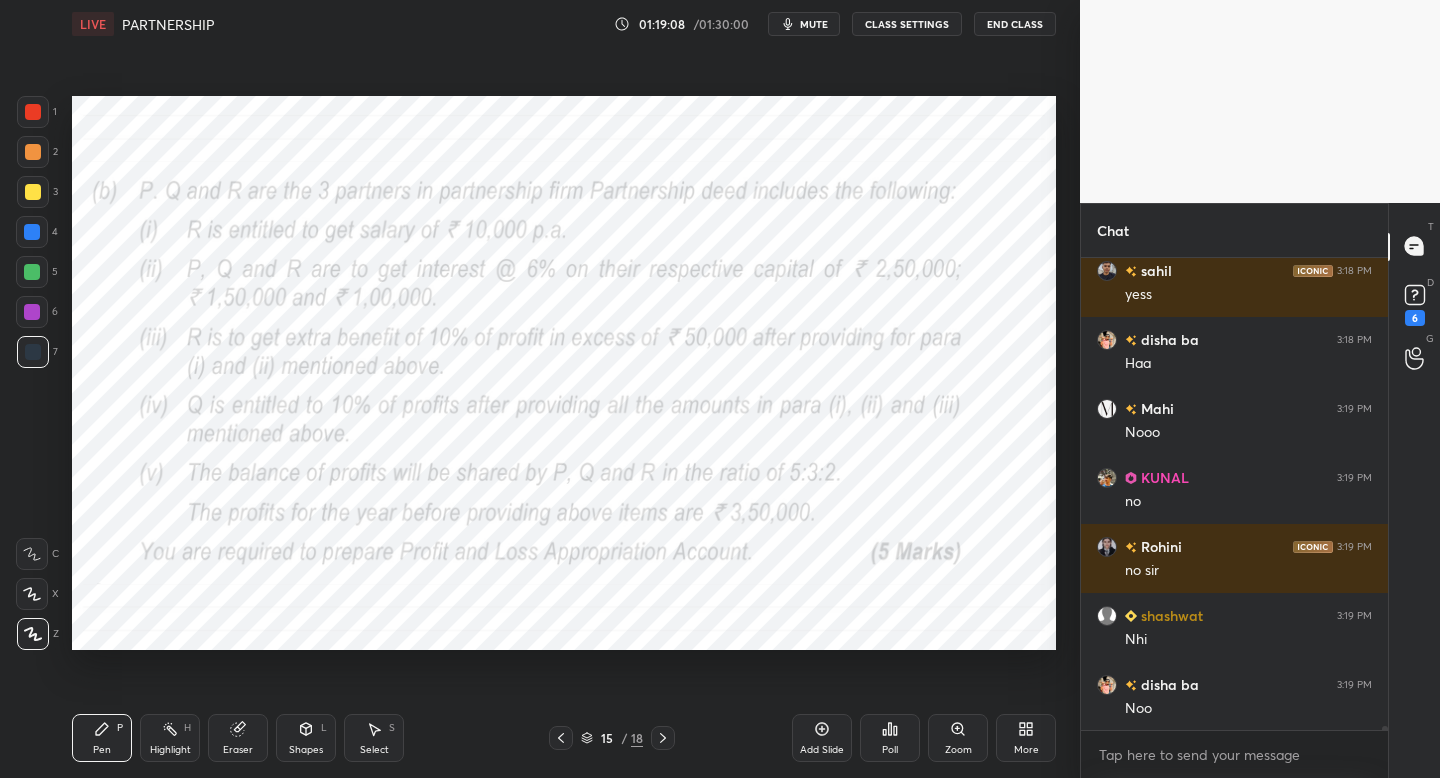 scroll, scrollTop: 54211, scrollLeft: 0, axis: vertical 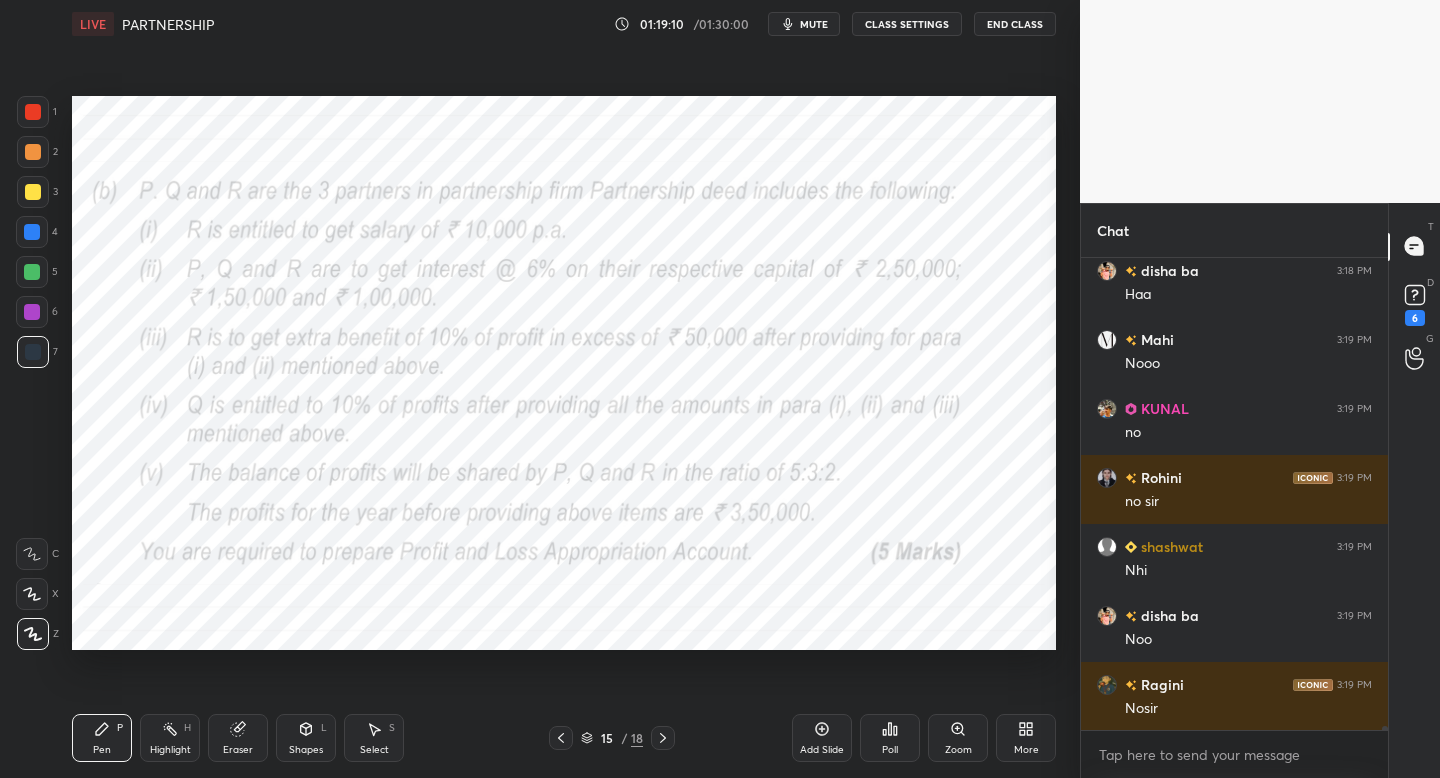 drag, startPoint x: 663, startPoint y: 739, endPoint x: 661, endPoint y: 713, distance: 26.076809 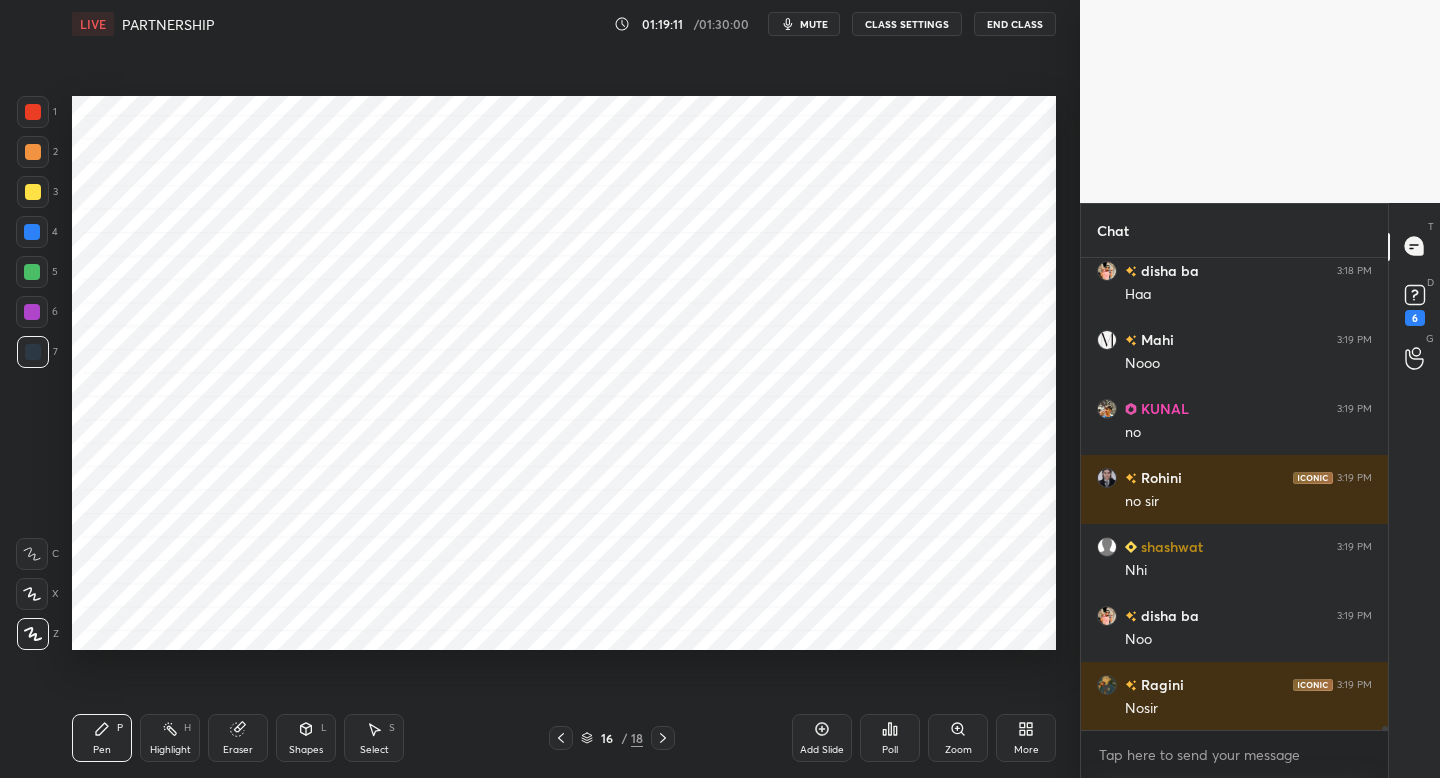 click at bounding box center (32, 232) 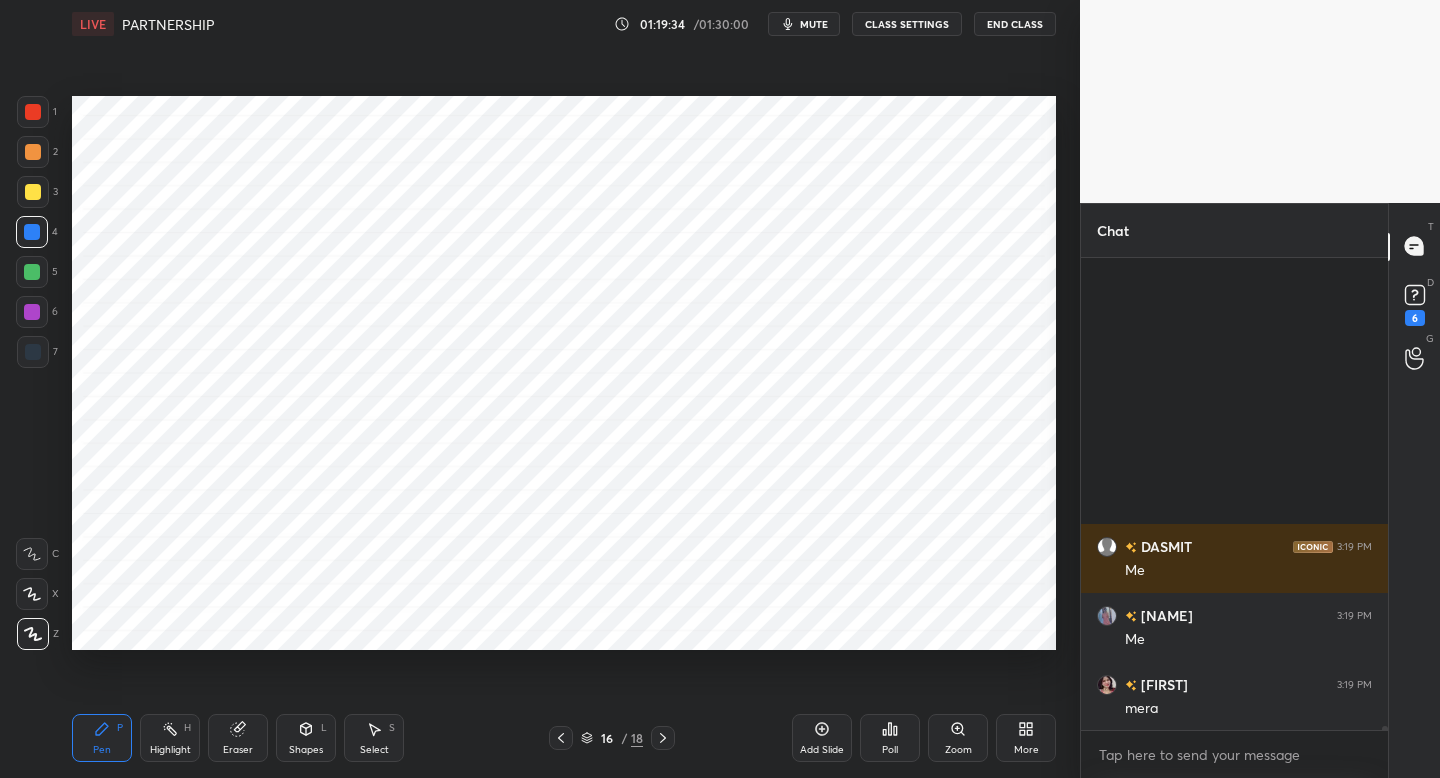 scroll, scrollTop: 55315, scrollLeft: 0, axis: vertical 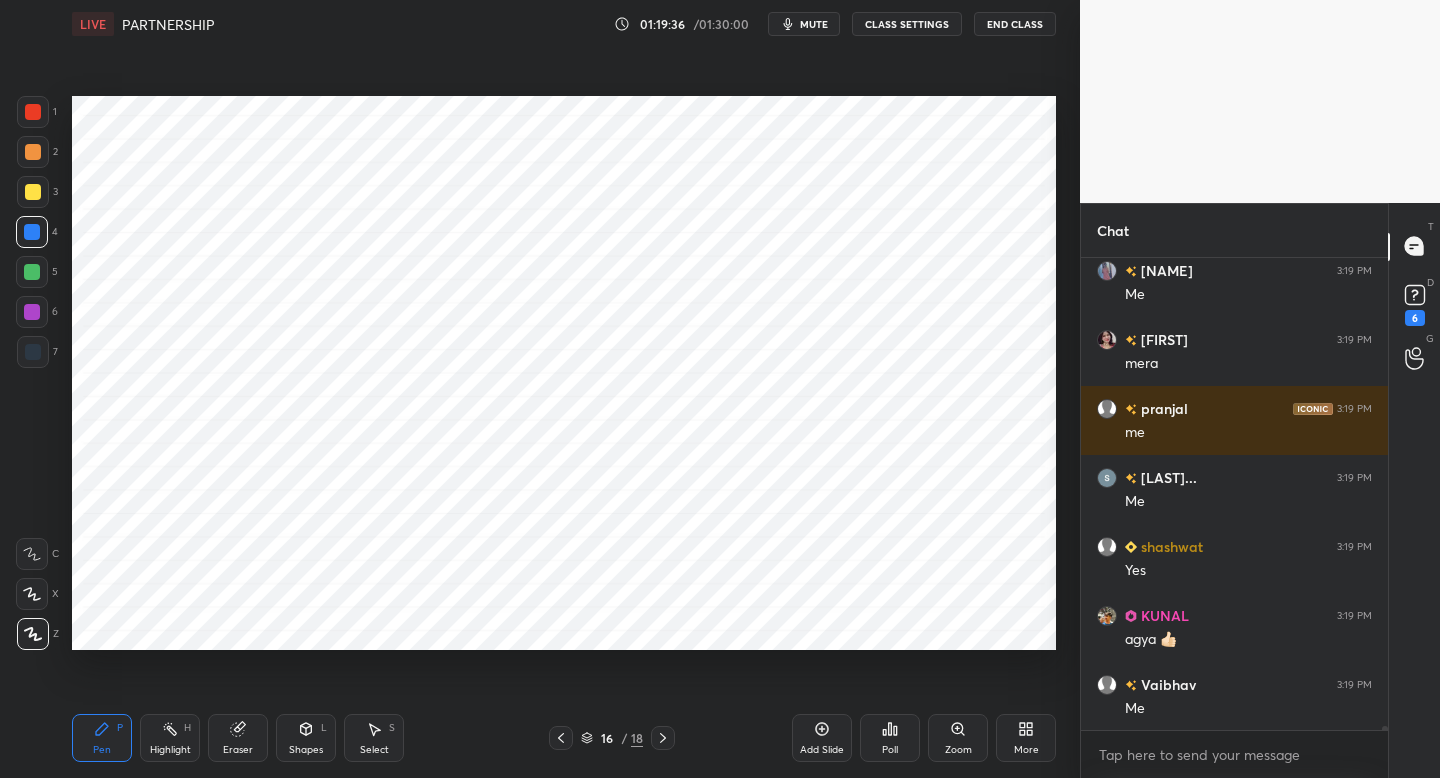click 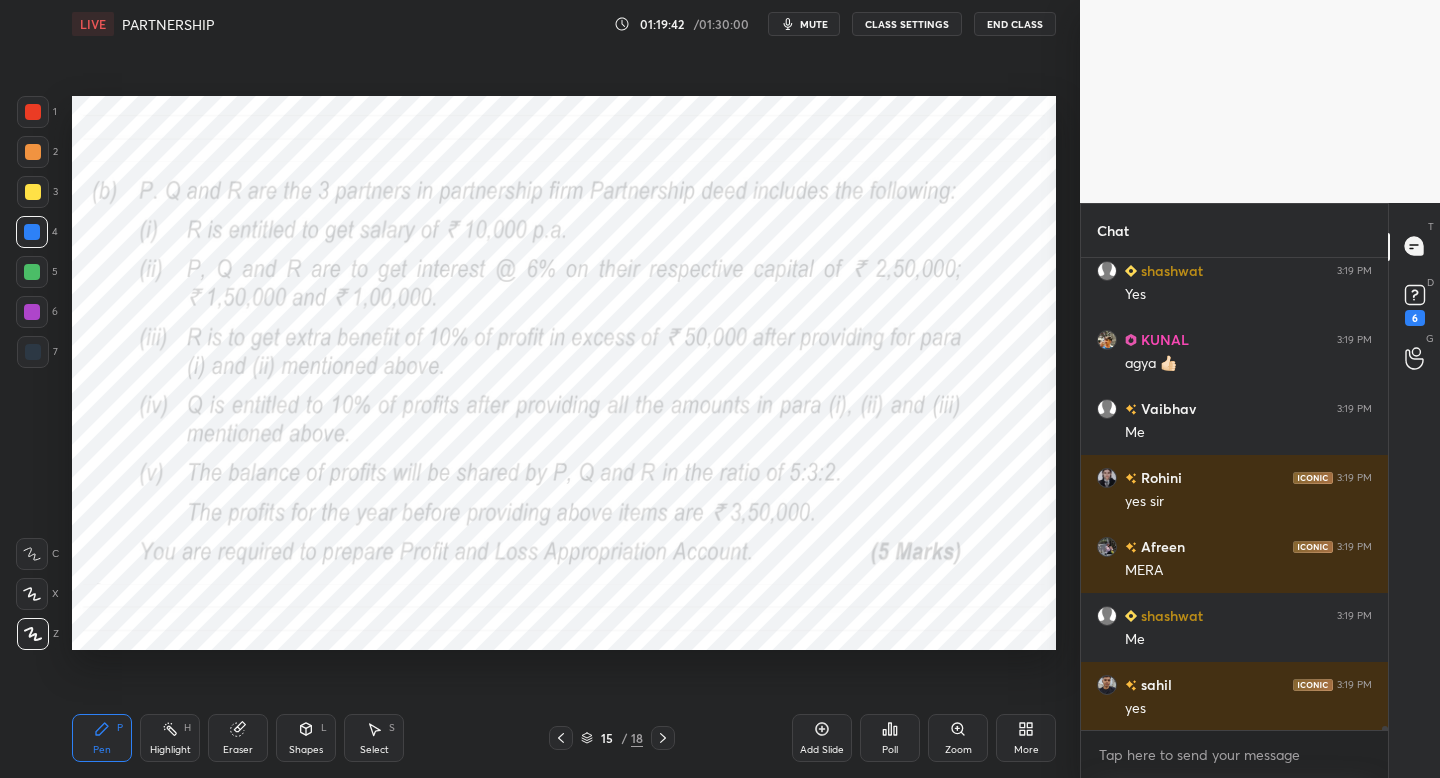 scroll, scrollTop: 55696, scrollLeft: 0, axis: vertical 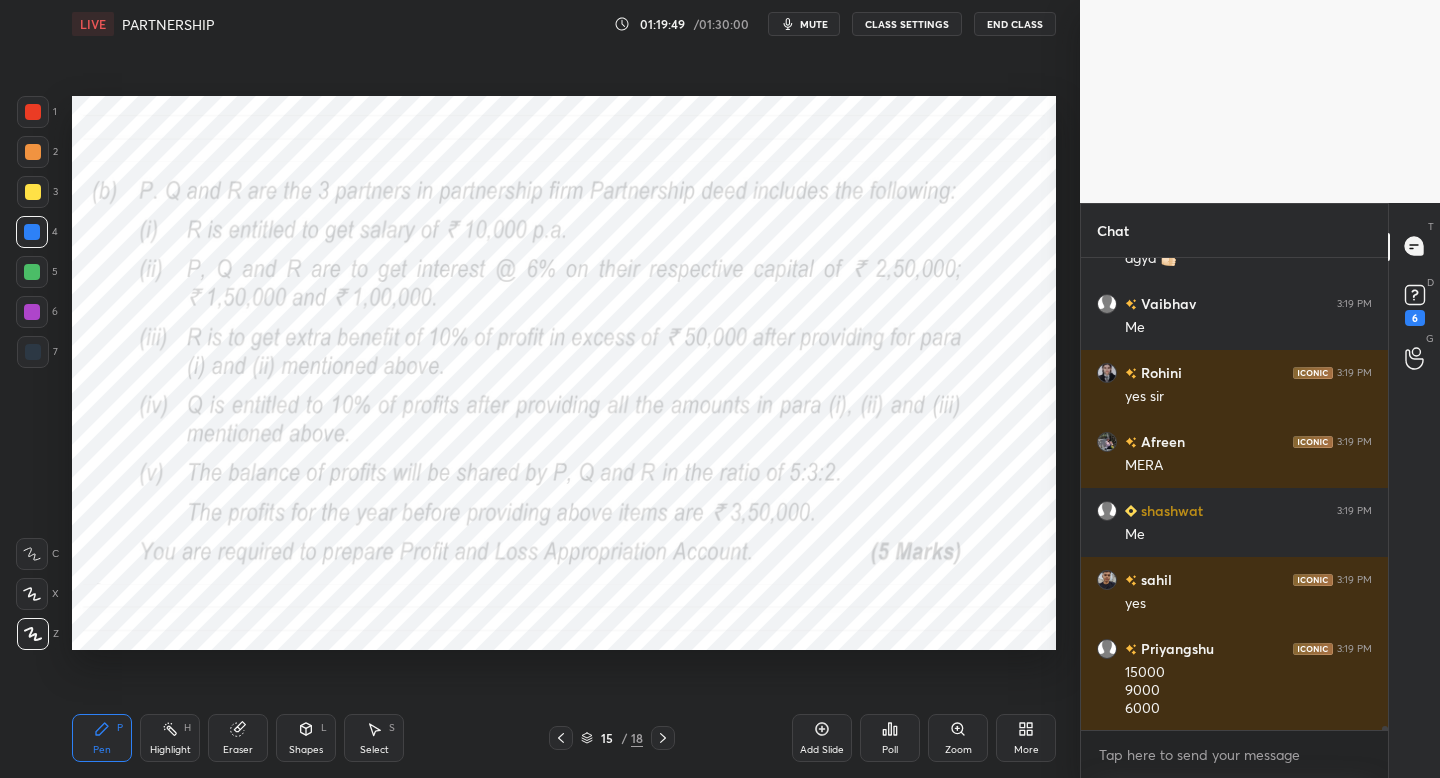 drag, startPoint x: 664, startPoint y: 735, endPoint x: 659, endPoint y: 711, distance: 24.5153 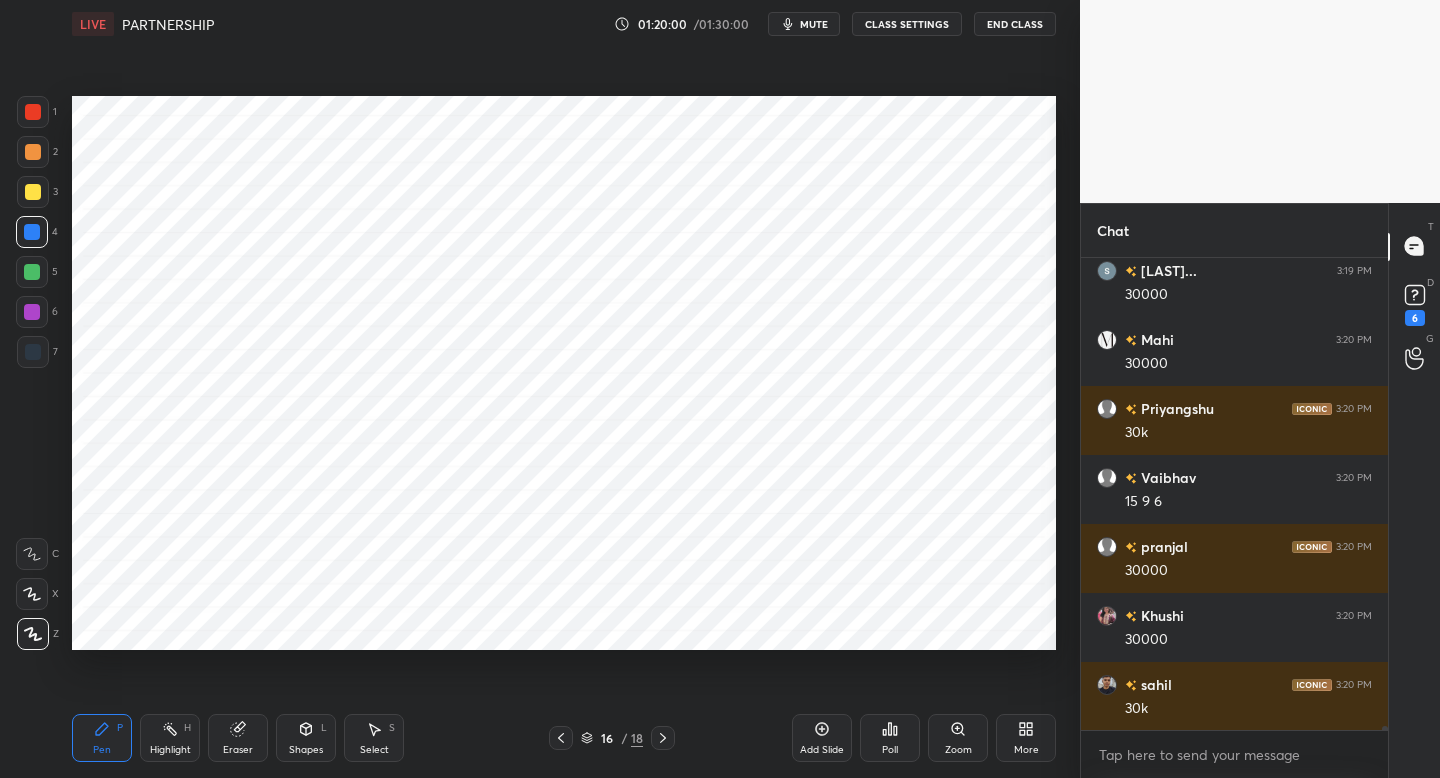 scroll, scrollTop: 56386, scrollLeft: 0, axis: vertical 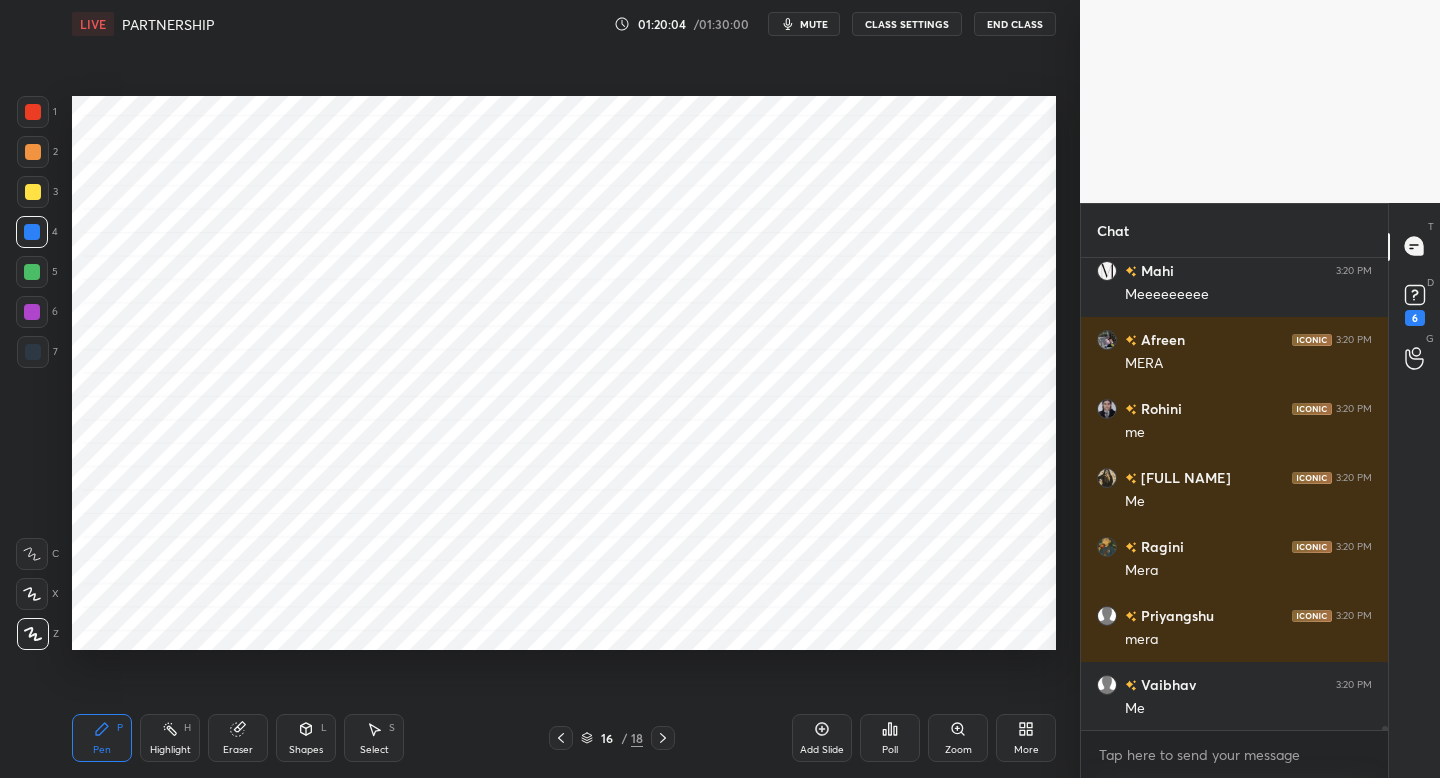 click 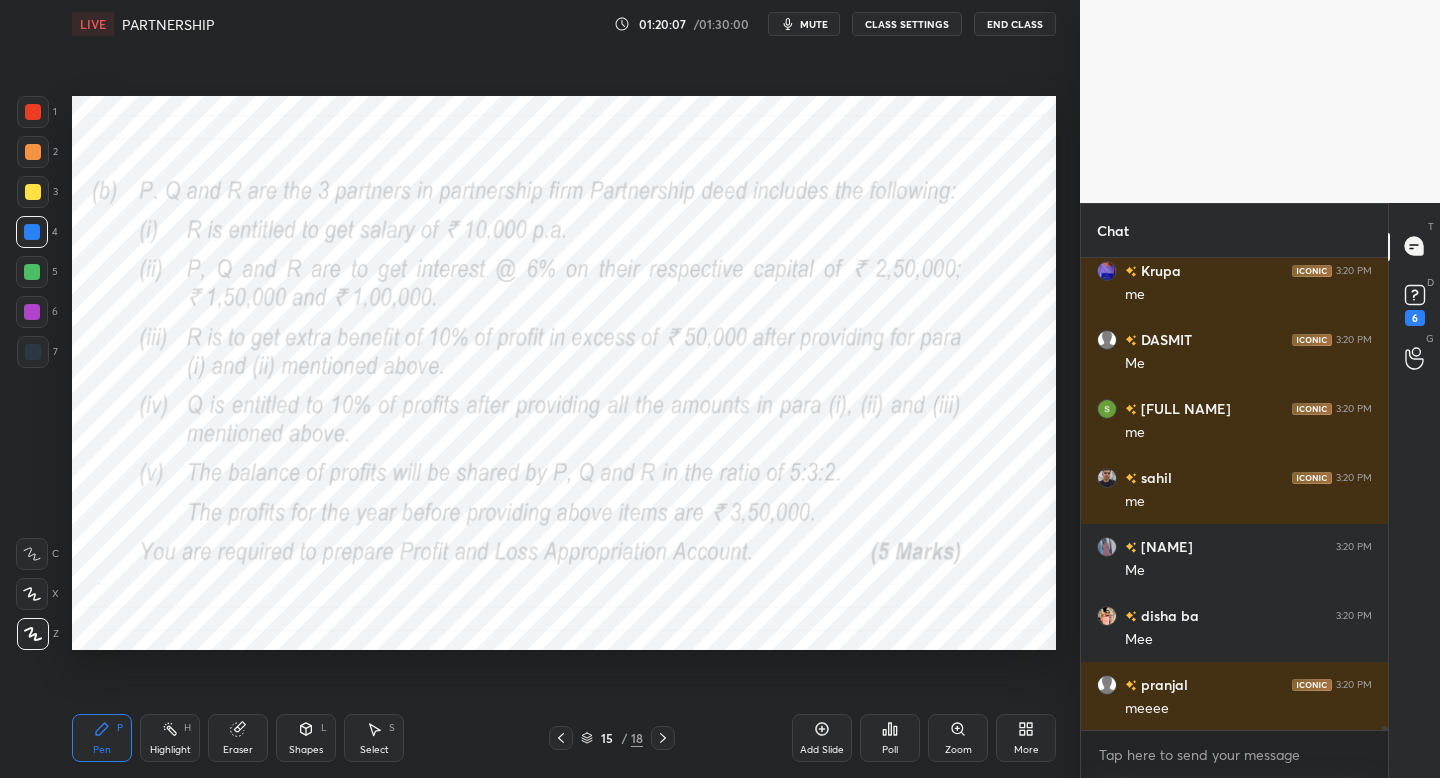 scroll, scrollTop: 57490, scrollLeft: 0, axis: vertical 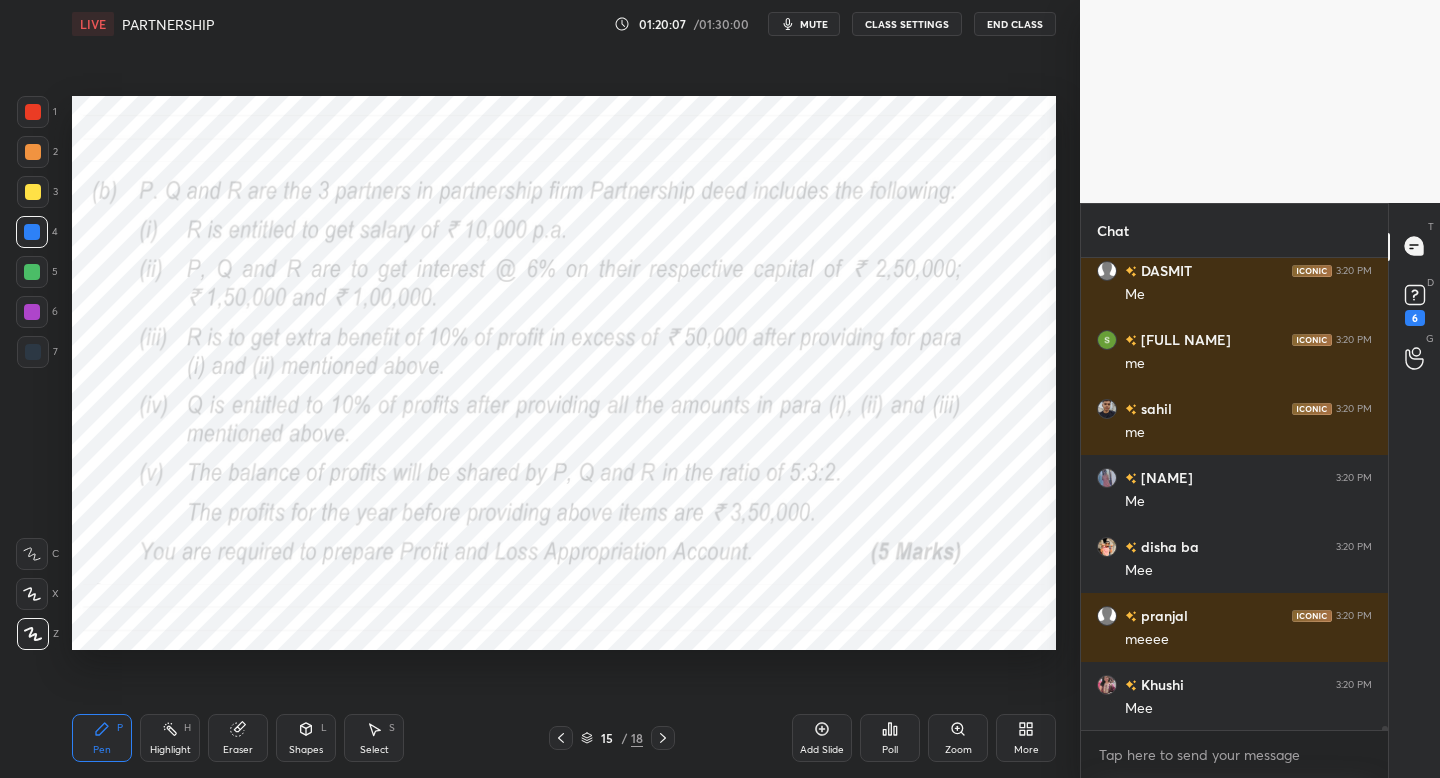 click on "1 2 3 4 5 6 7" at bounding box center [37, 236] 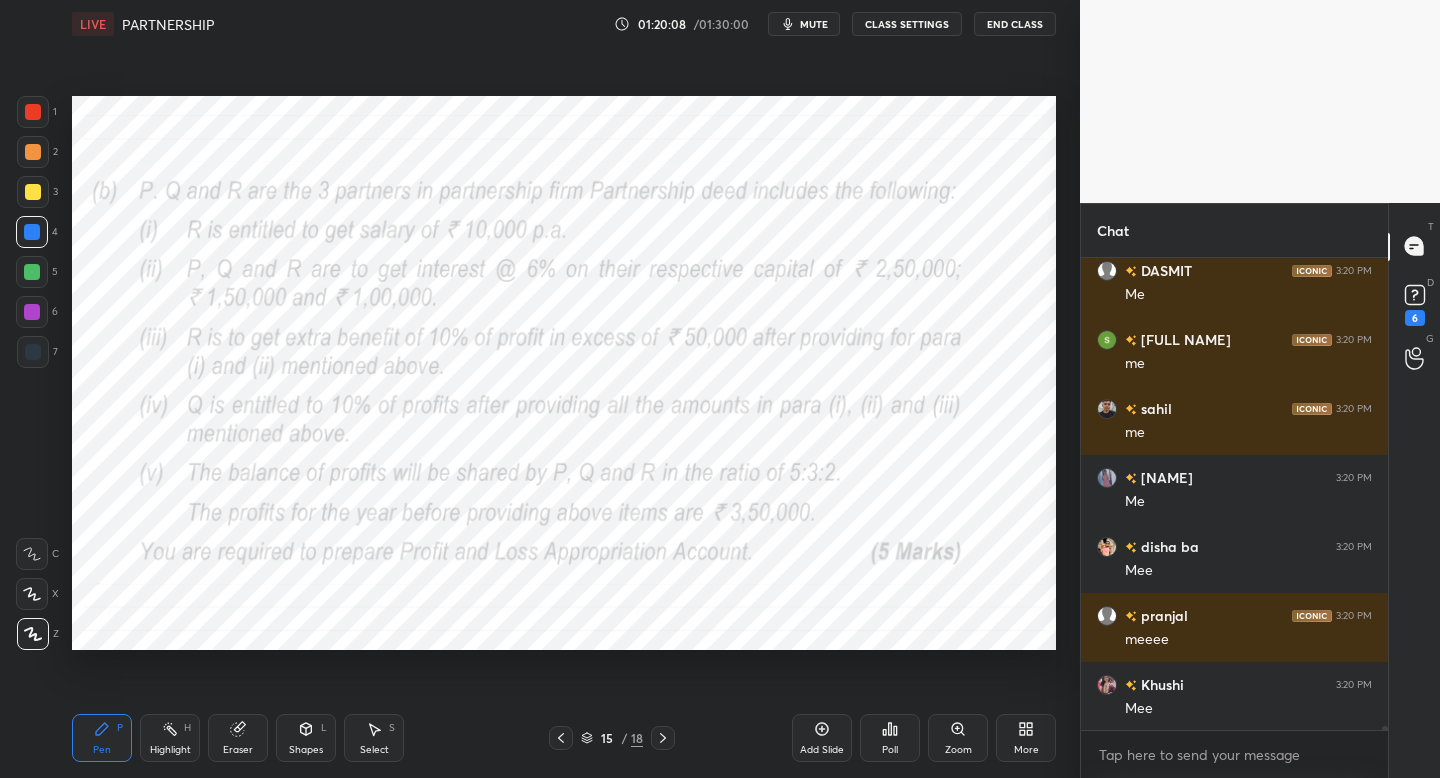 drag, startPoint x: 29, startPoint y: 321, endPoint x: 63, endPoint y: 325, distance: 34.234486 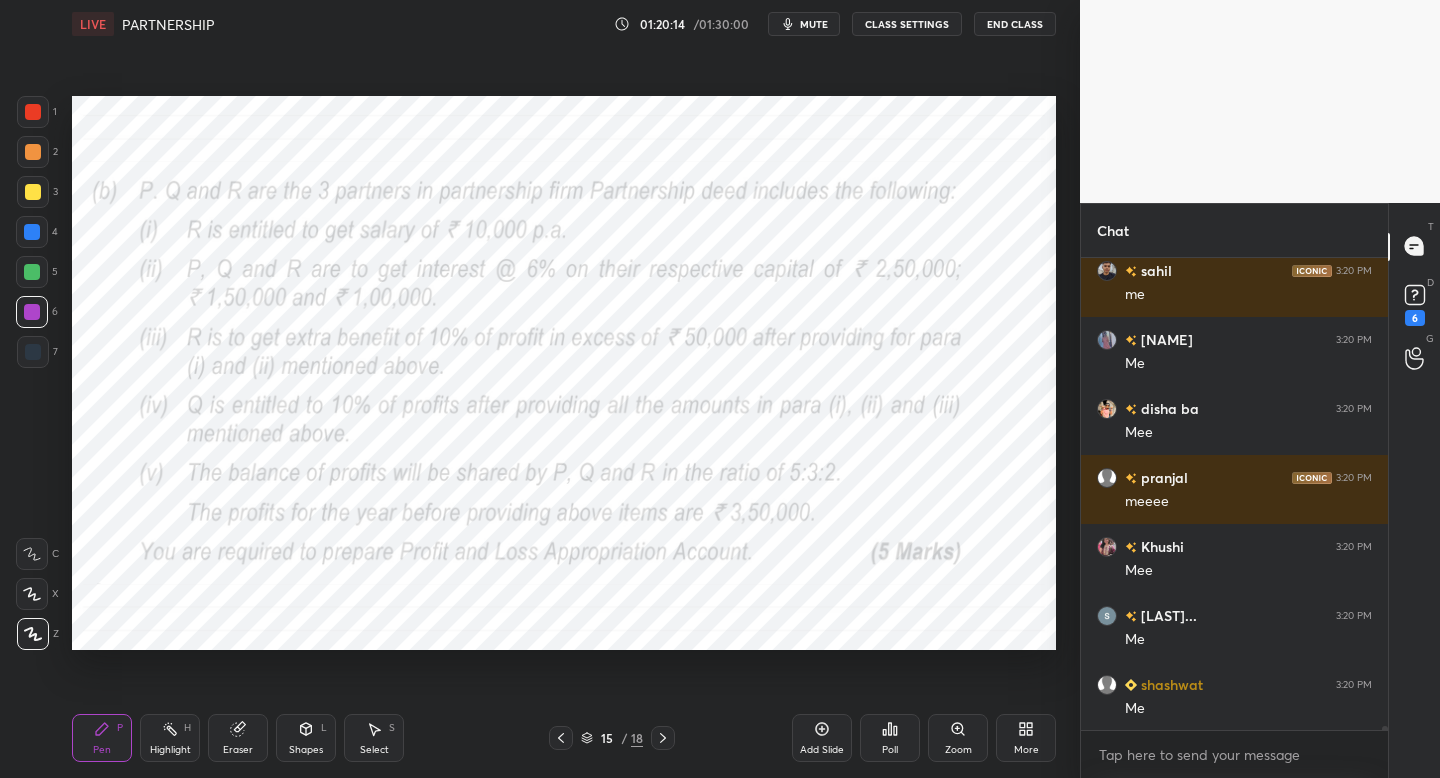 scroll, scrollTop: 57697, scrollLeft: 0, axis: vertical 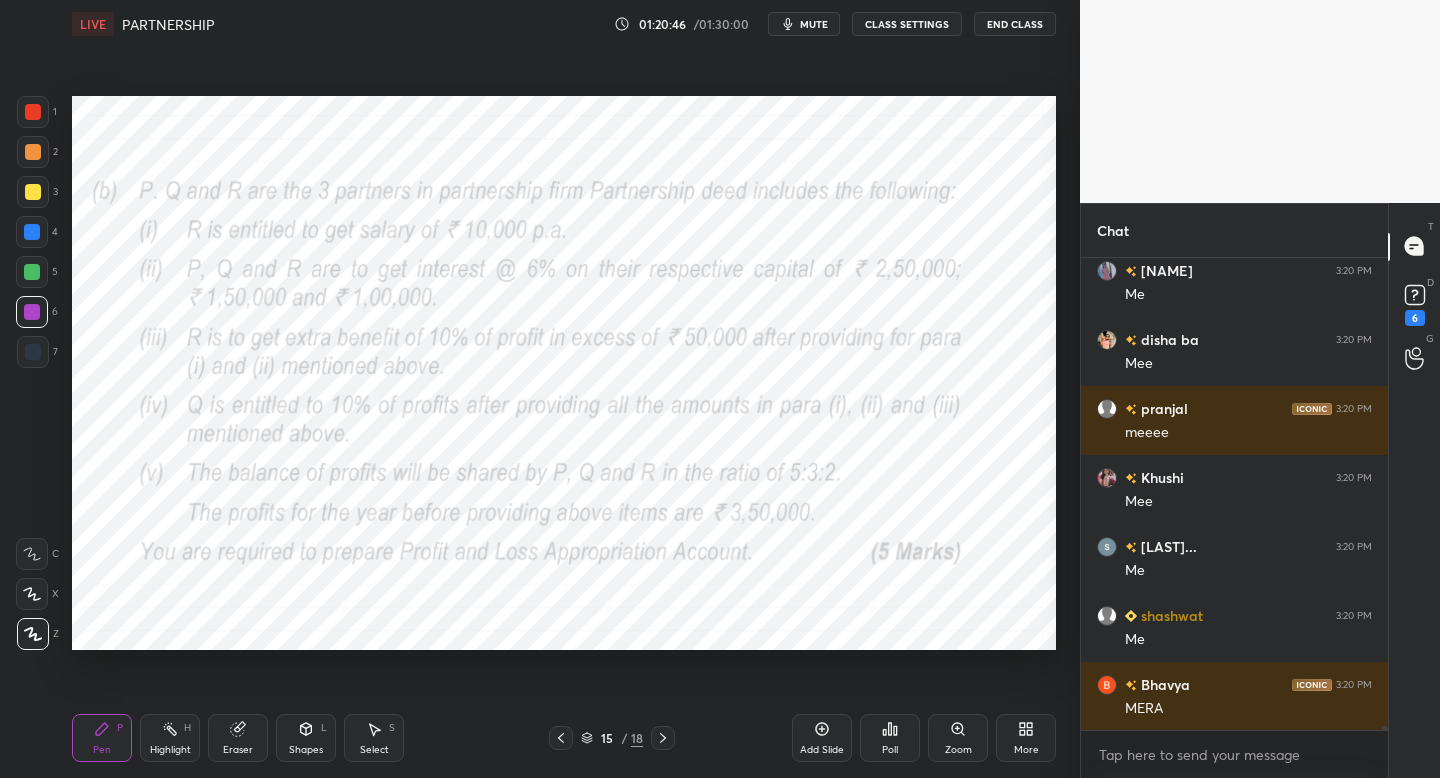 click 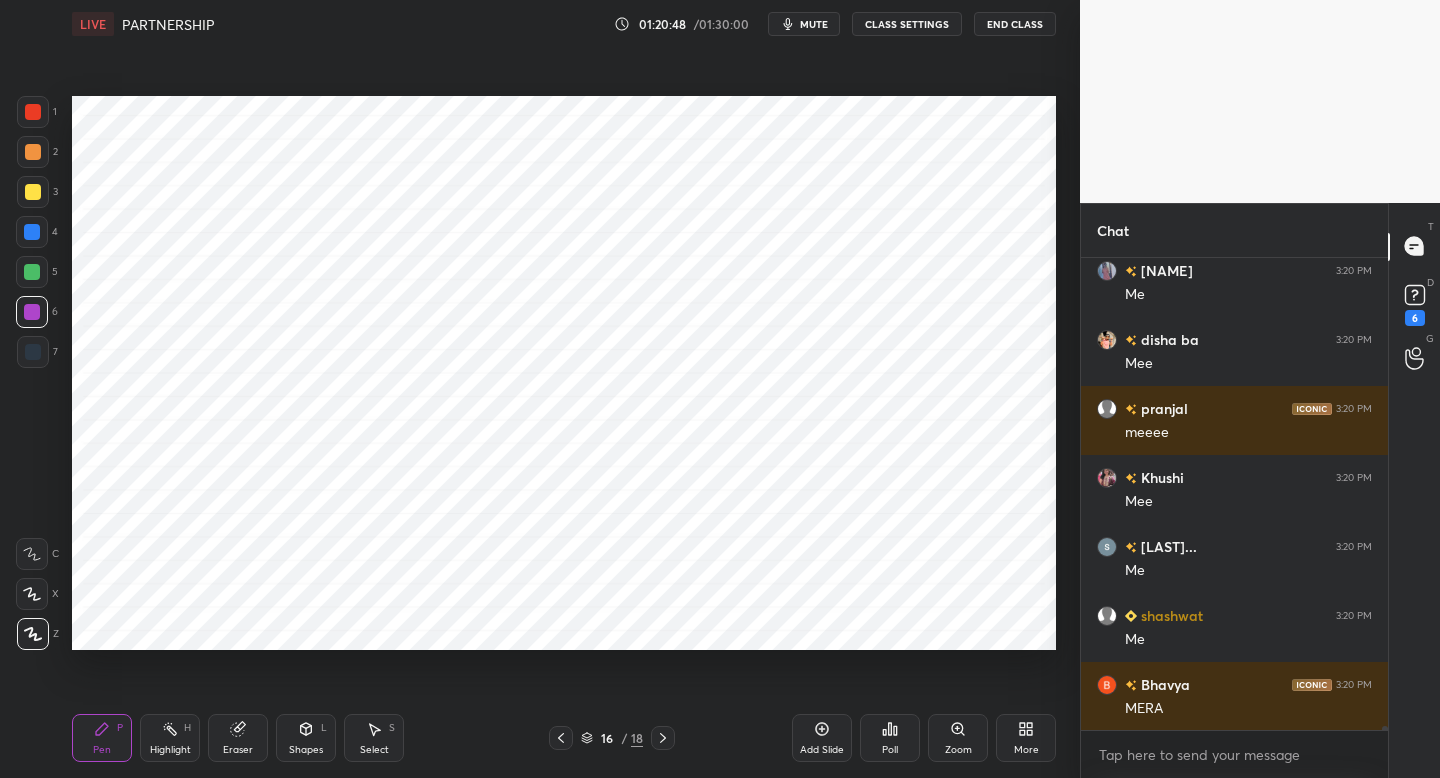 scroll, scrollTop: 57766, scrollLeft: 0, axis: vertical 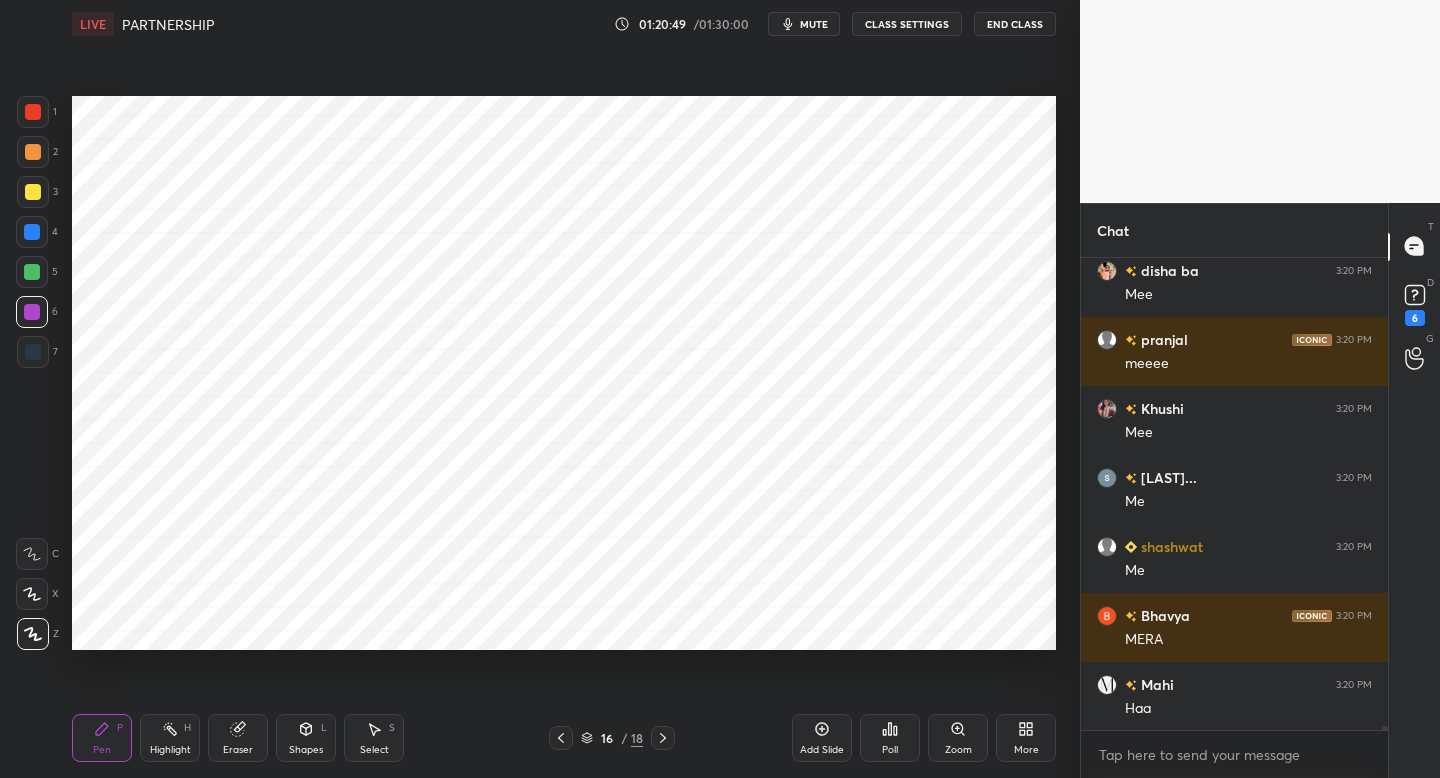 click 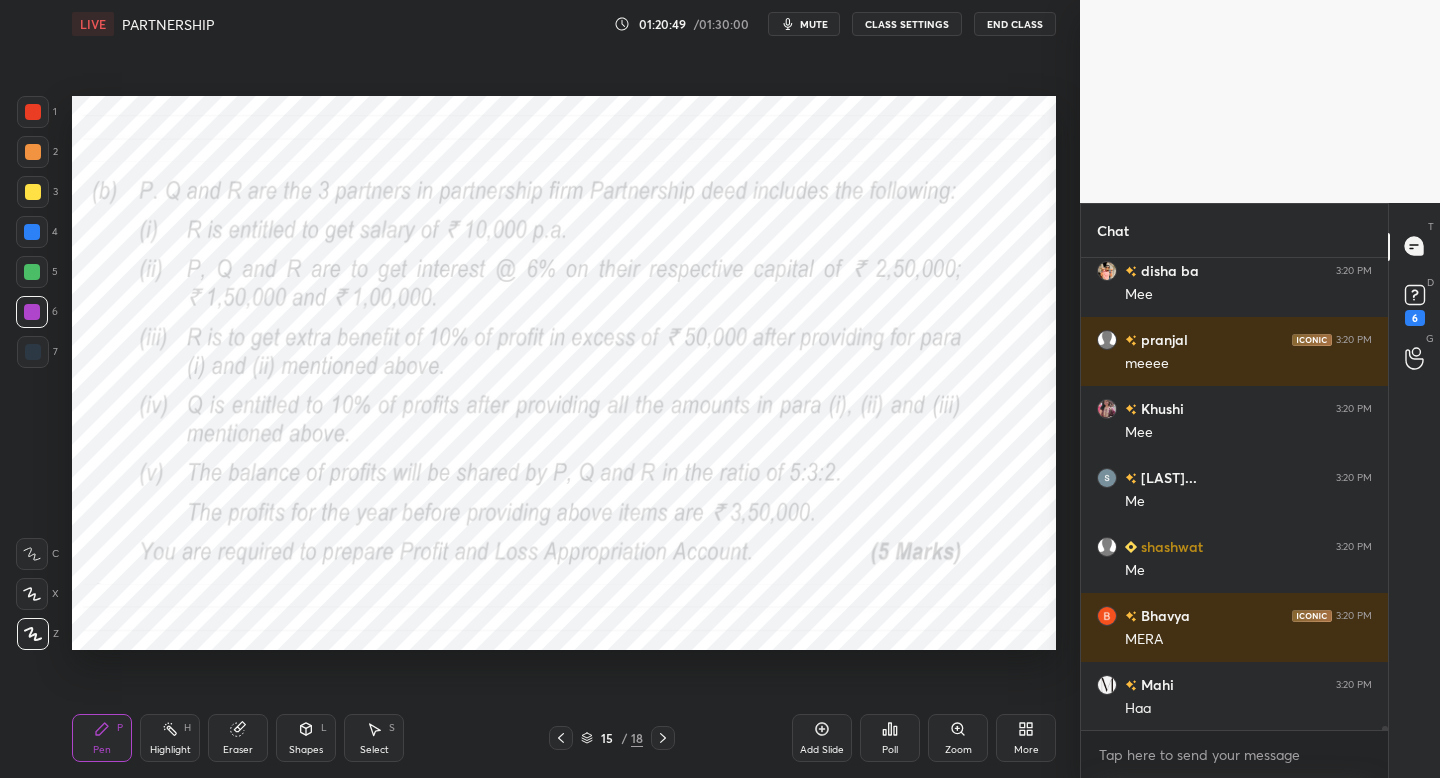 drag, startPoint x: 674, startPoint y: 744, endPoint x: 686, endPoint y: 739, distance: 13 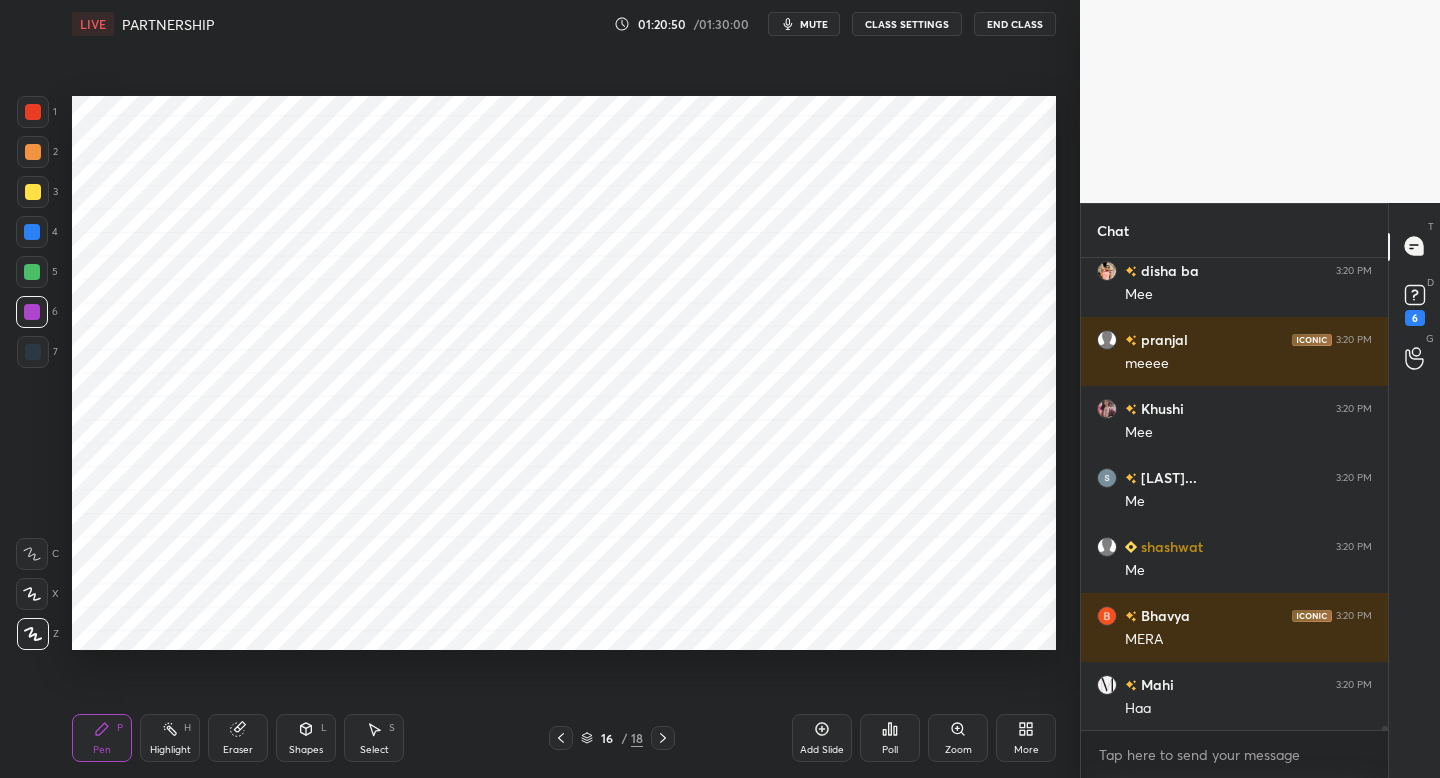 drag, startPoint x: 812, startPoint y: 732, endPoint x: 785, endPoint y: 700, distance: 41.868843 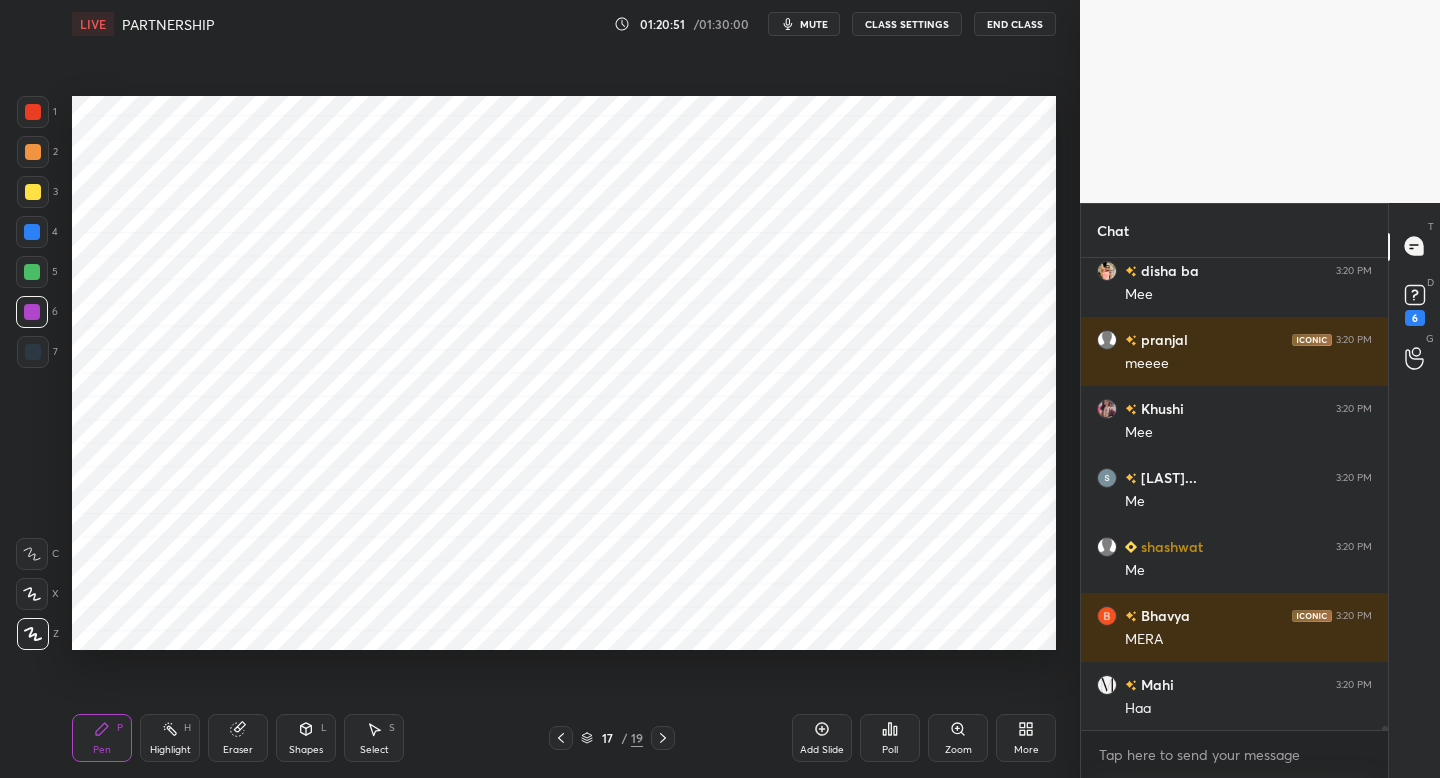 drag, startPoint x: 35, startPoint y: 361, endPoint x: 60, endPoint y: 340, distance: 32.649654 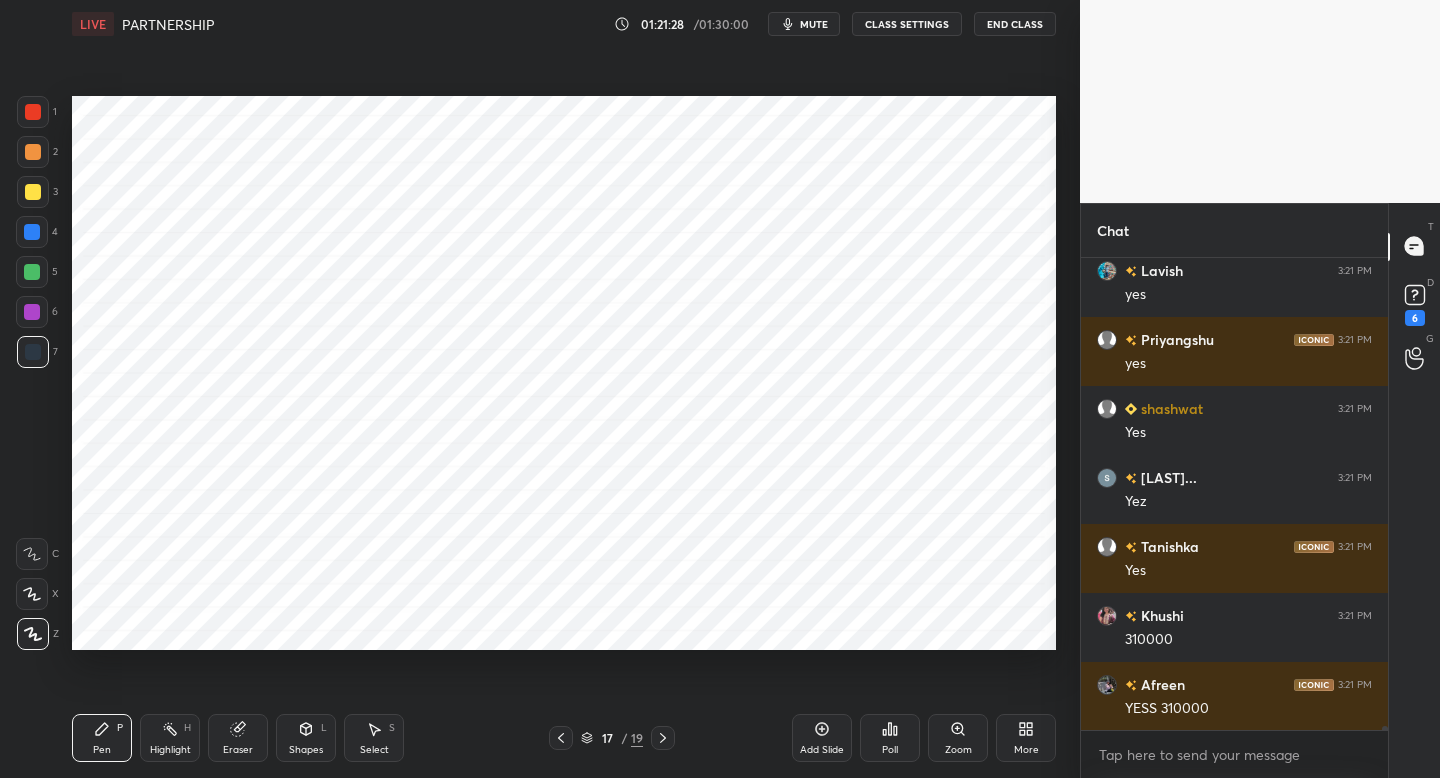 scroll, scrollTop: 58407, scrollLeft: 0, axis: vertical 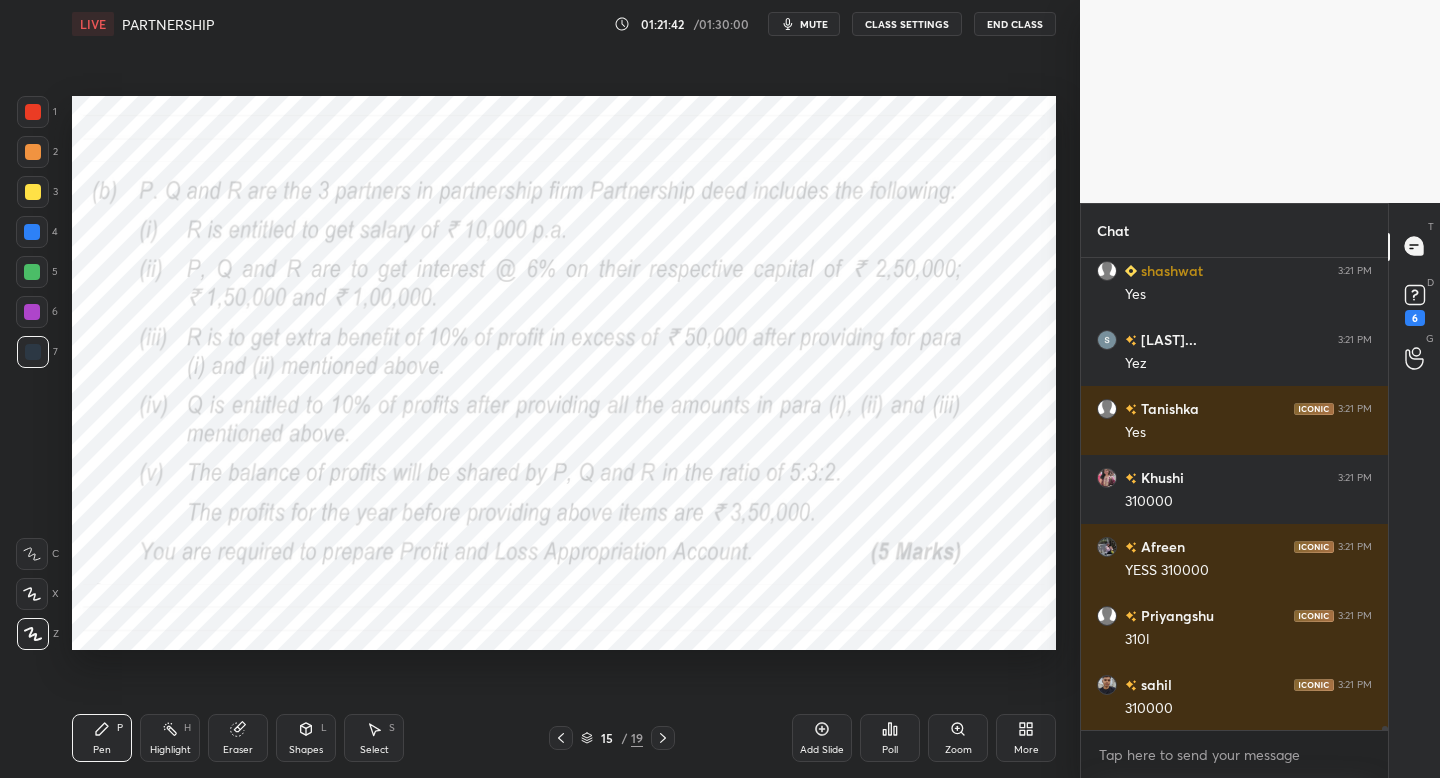 click on "Pen P Highlight H Eraser Shapes L Select S 15 / 19 Add Slide Poll Zoom More" at bounding box center [564, 738] 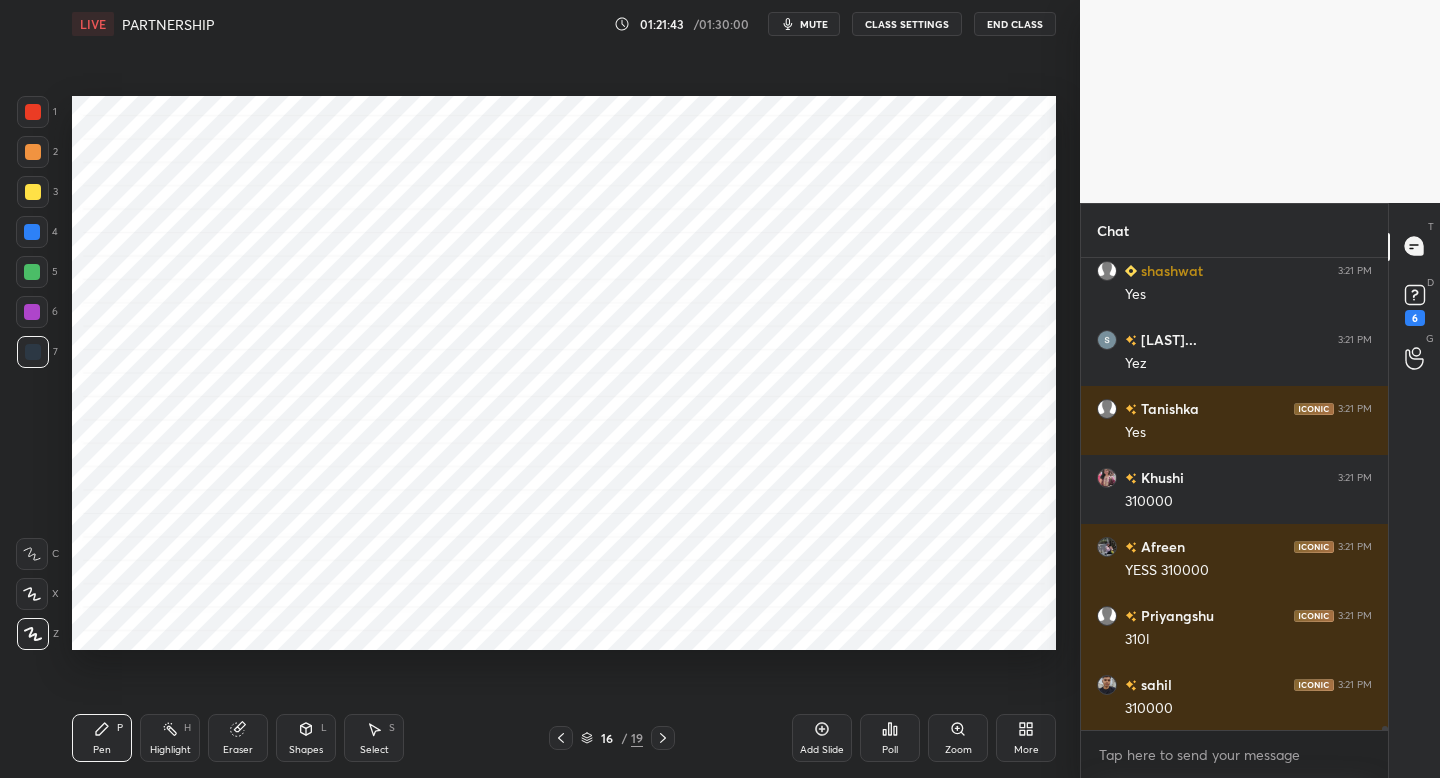 click 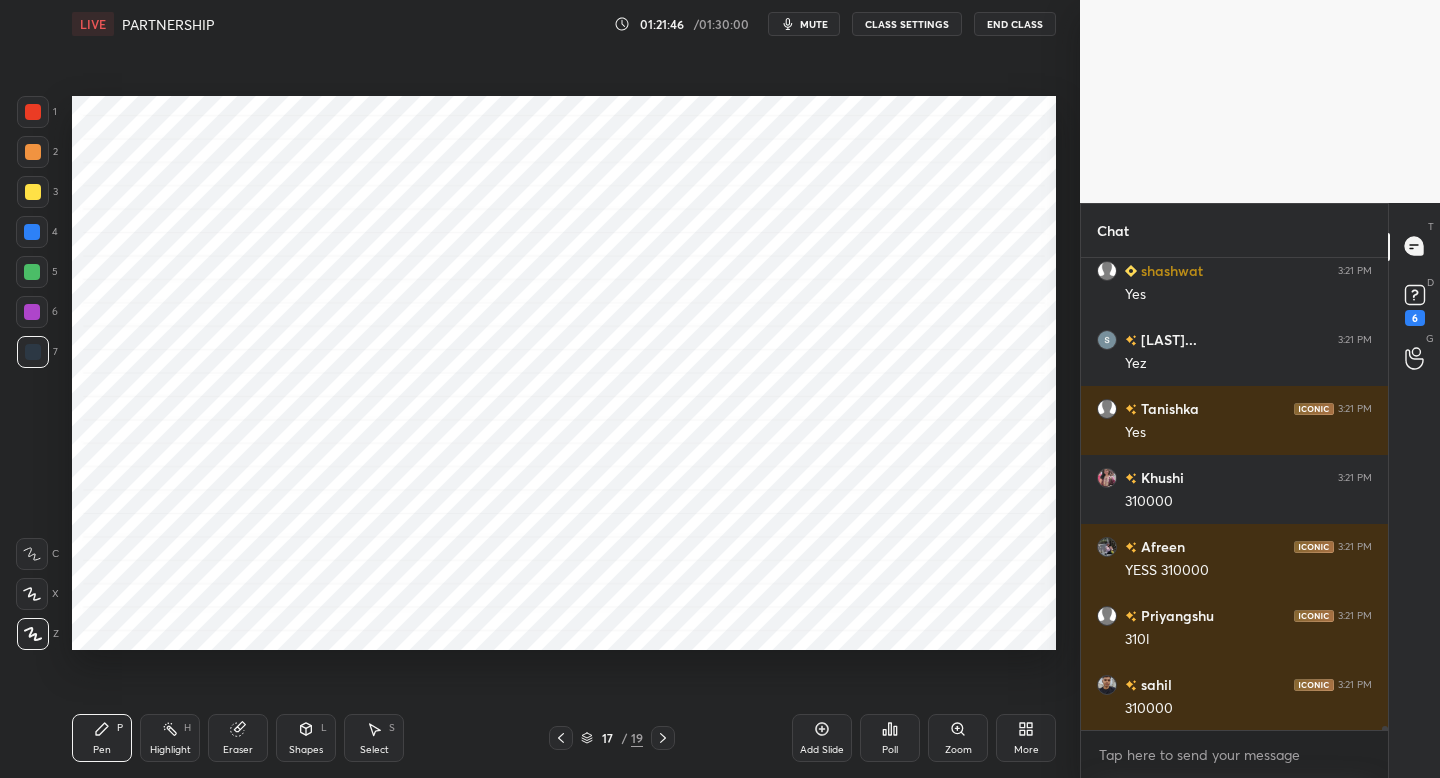 click at bounding box center (32, 312) 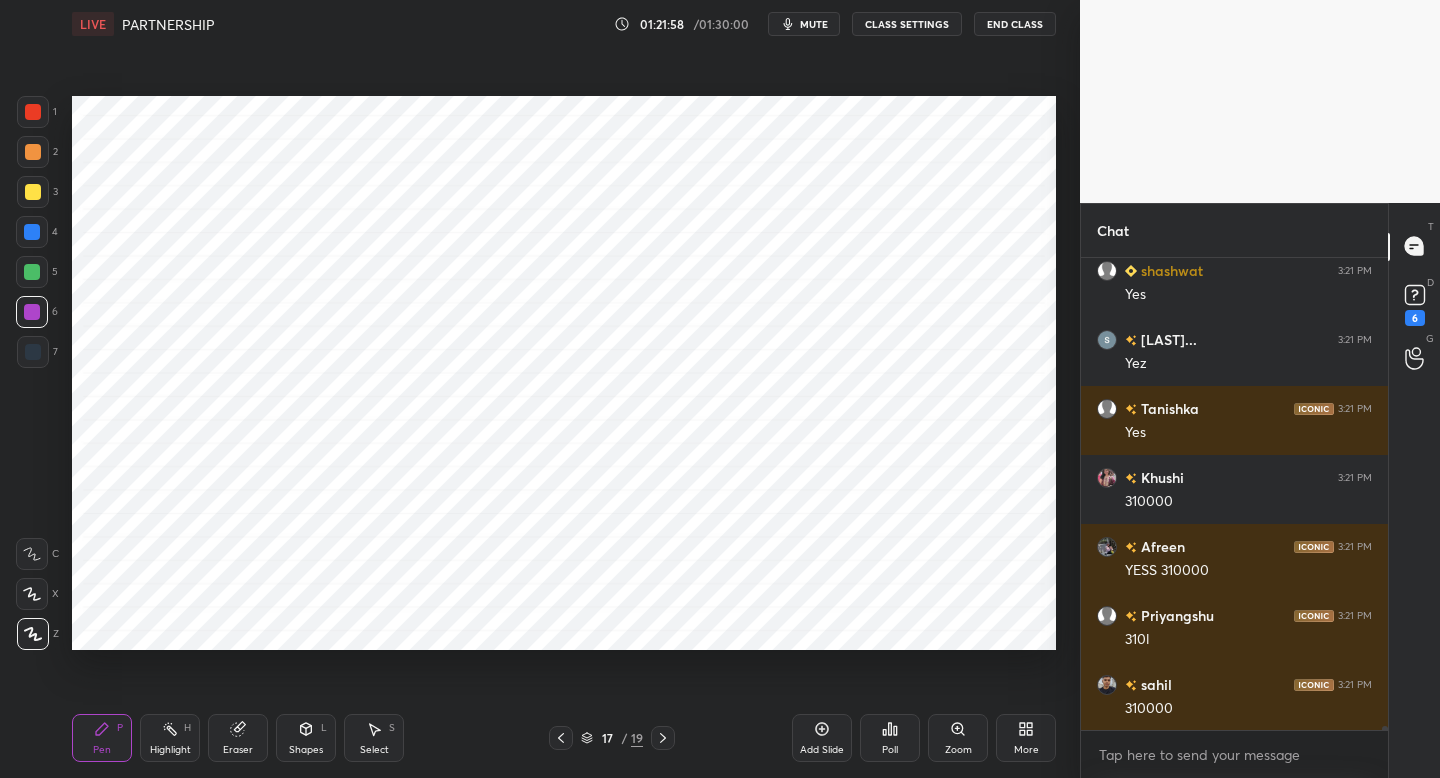 scroll, scrollTop: 58545, scrollLeft: 0, axis: vertical 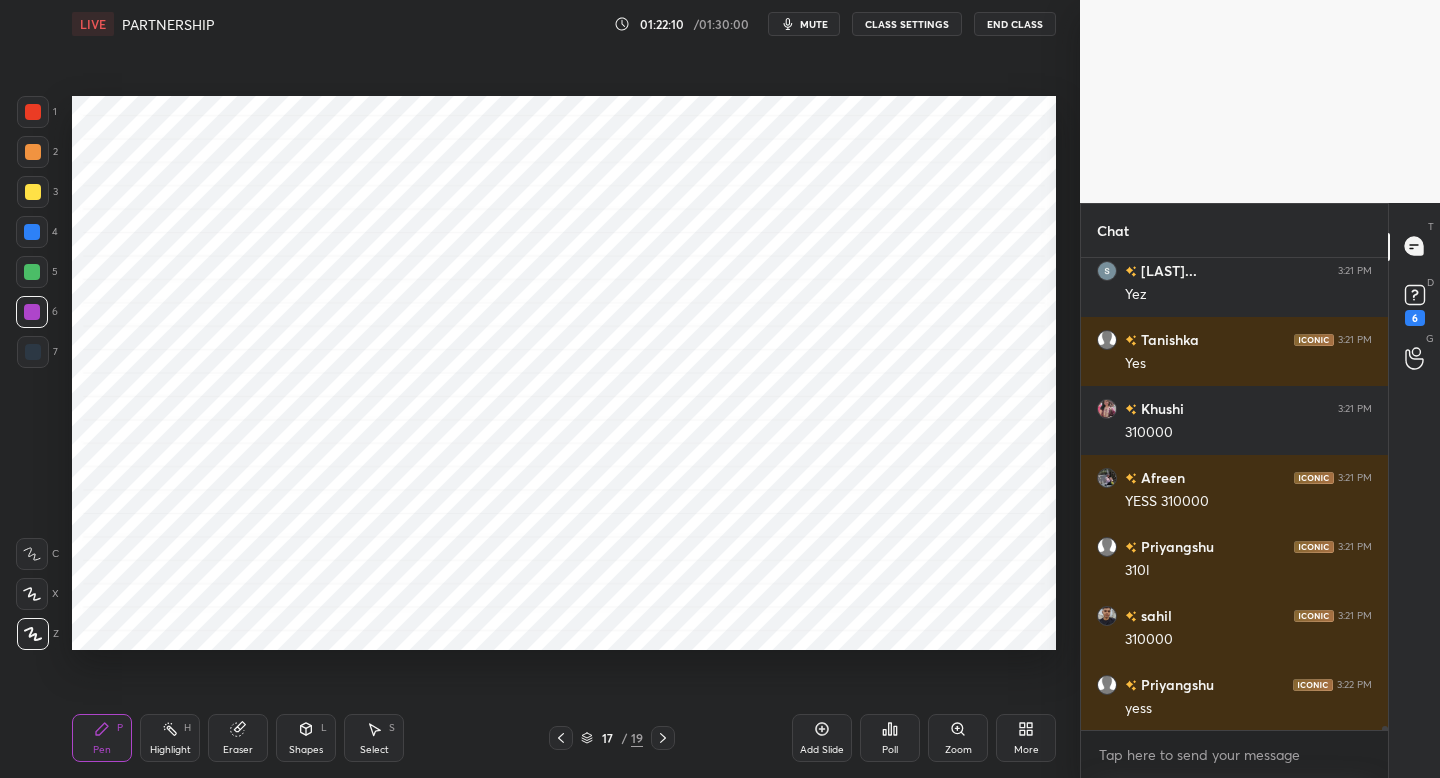 click 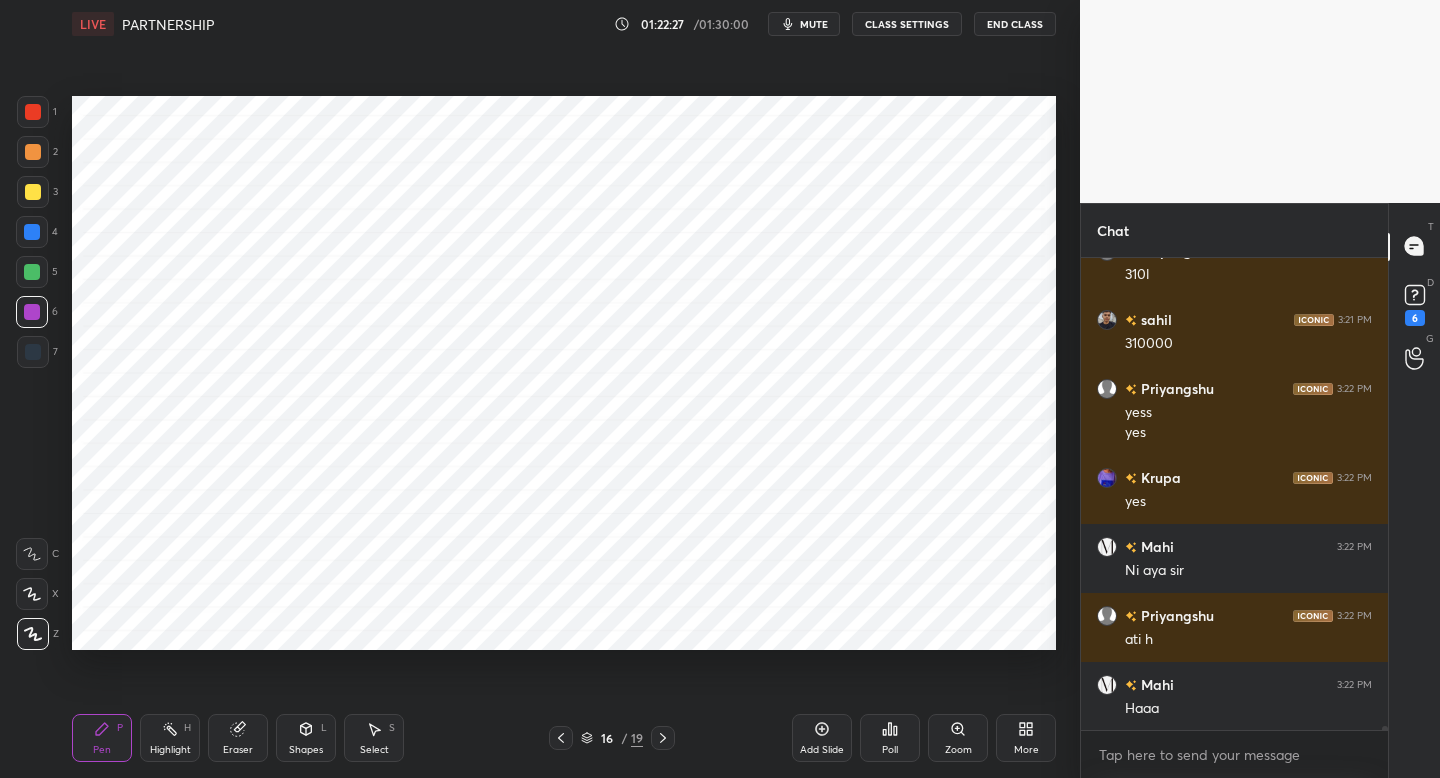 scroll, scrollTop: 58910, scrollLeft: 0, axis: vertical 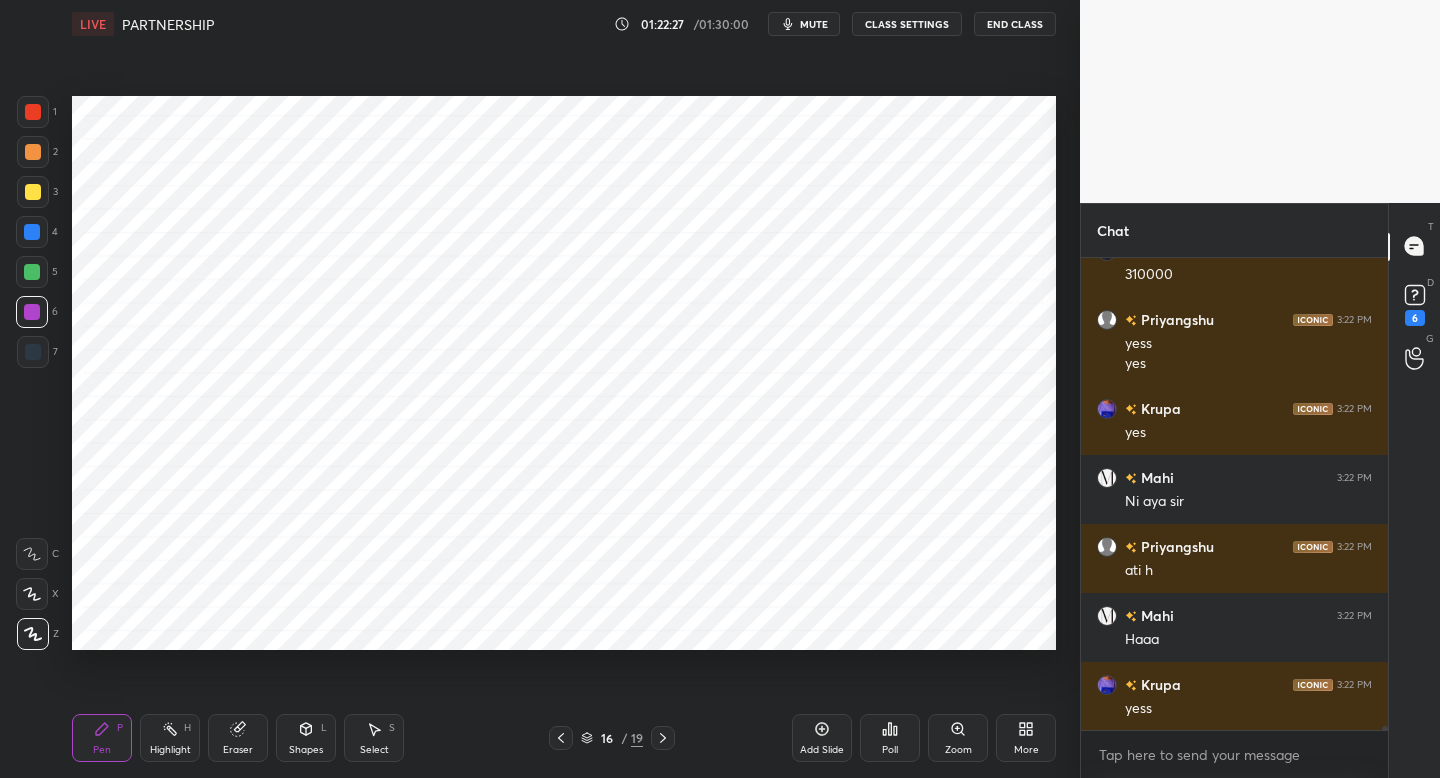 click 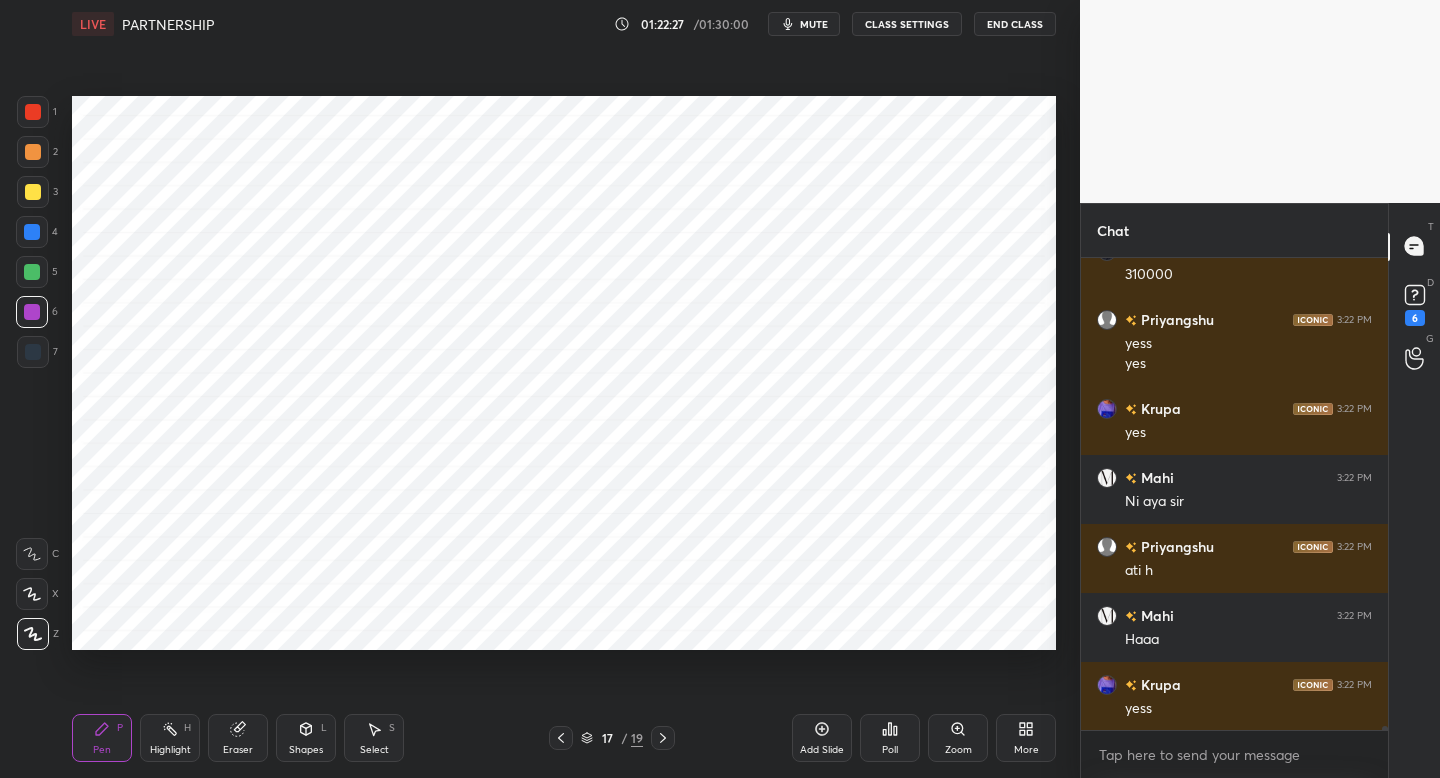 click 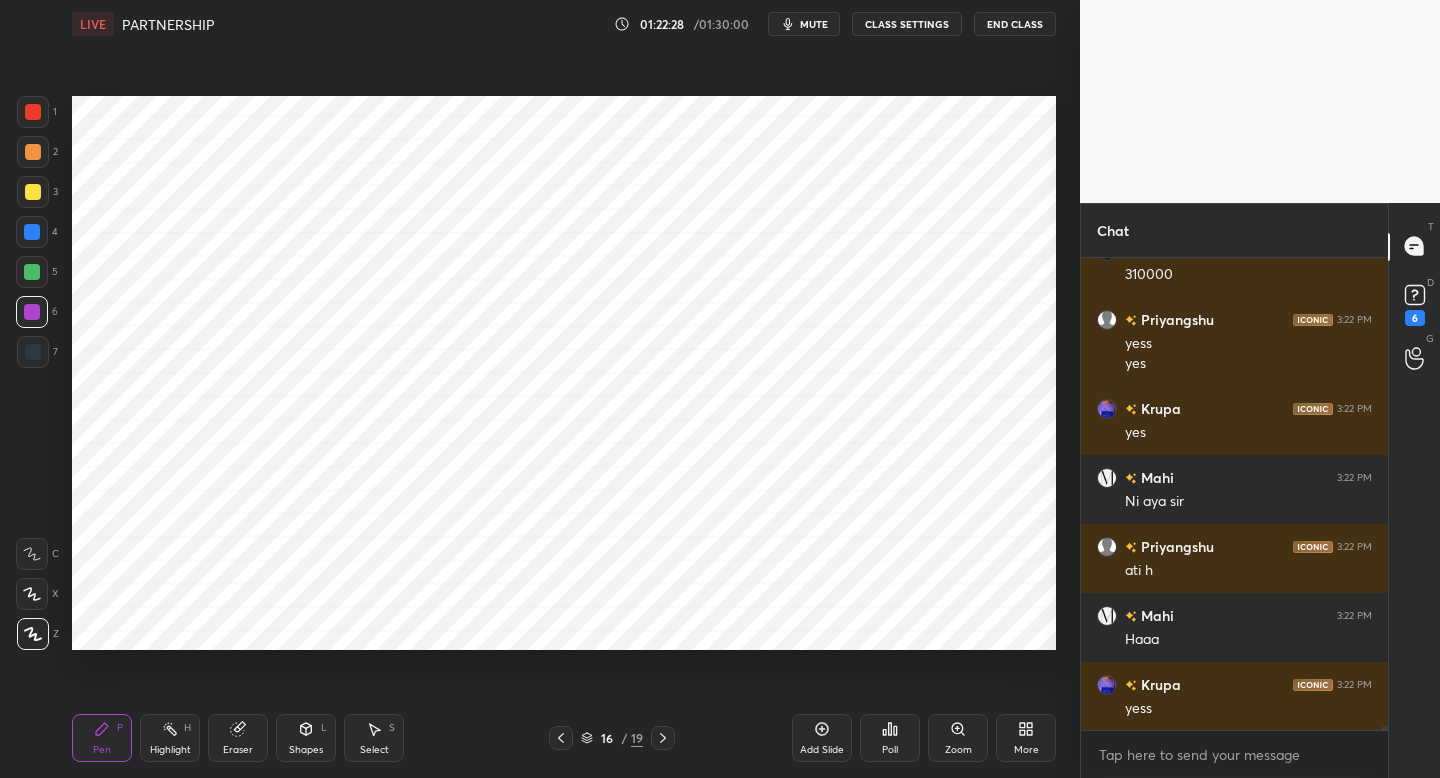 scroll, scrollTop: 58979, scrollLeft: 0, axis: vertical 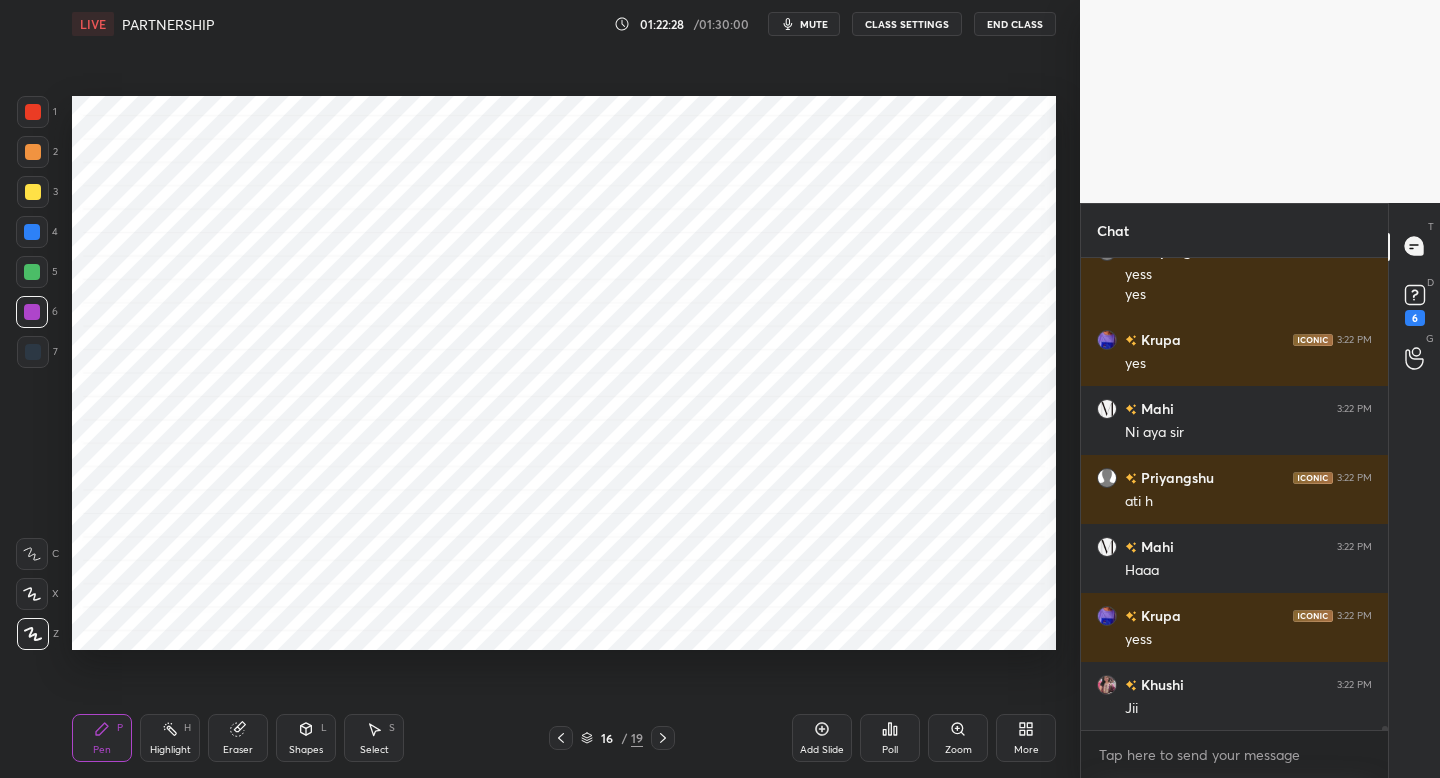click 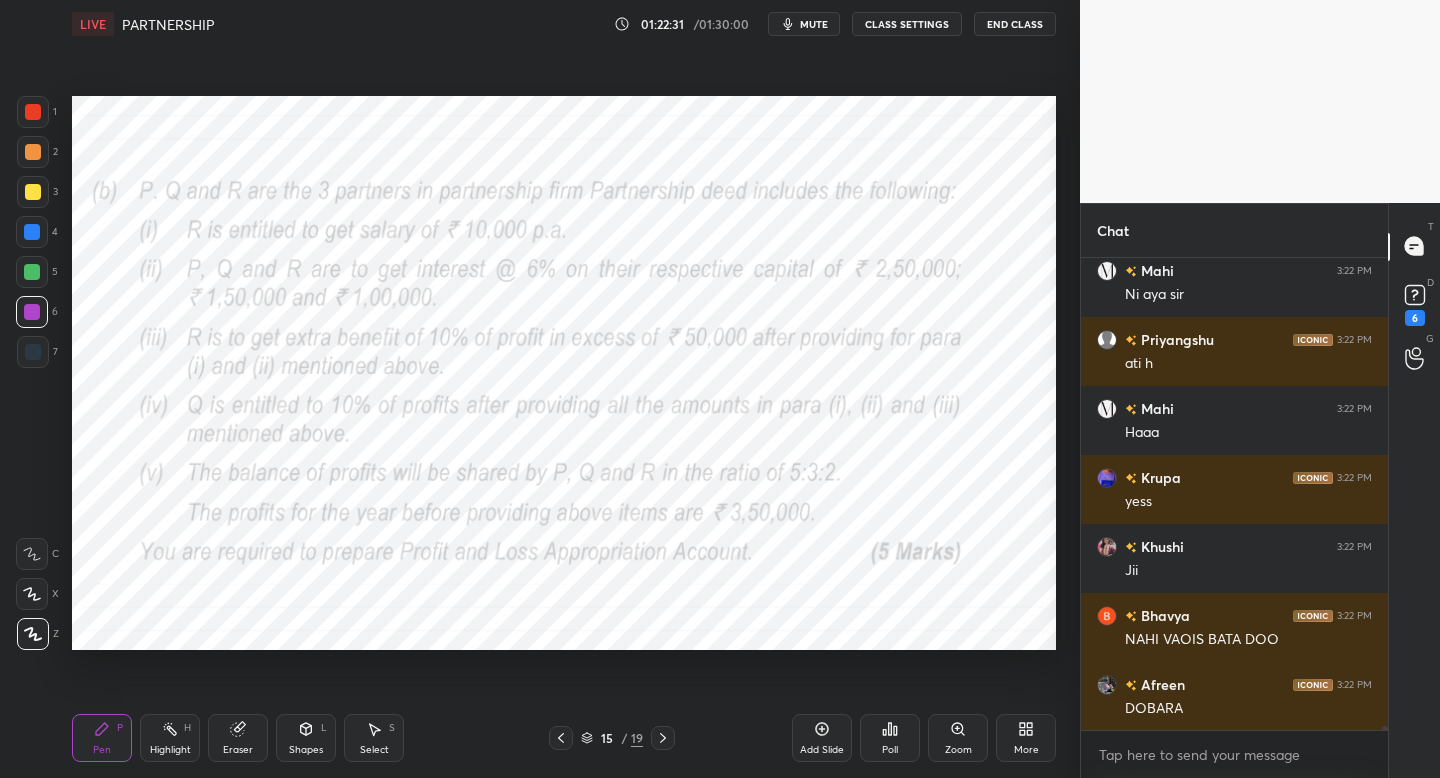 scroll, scrollTop: 59186, scrollLeft: 0, axis: vertical 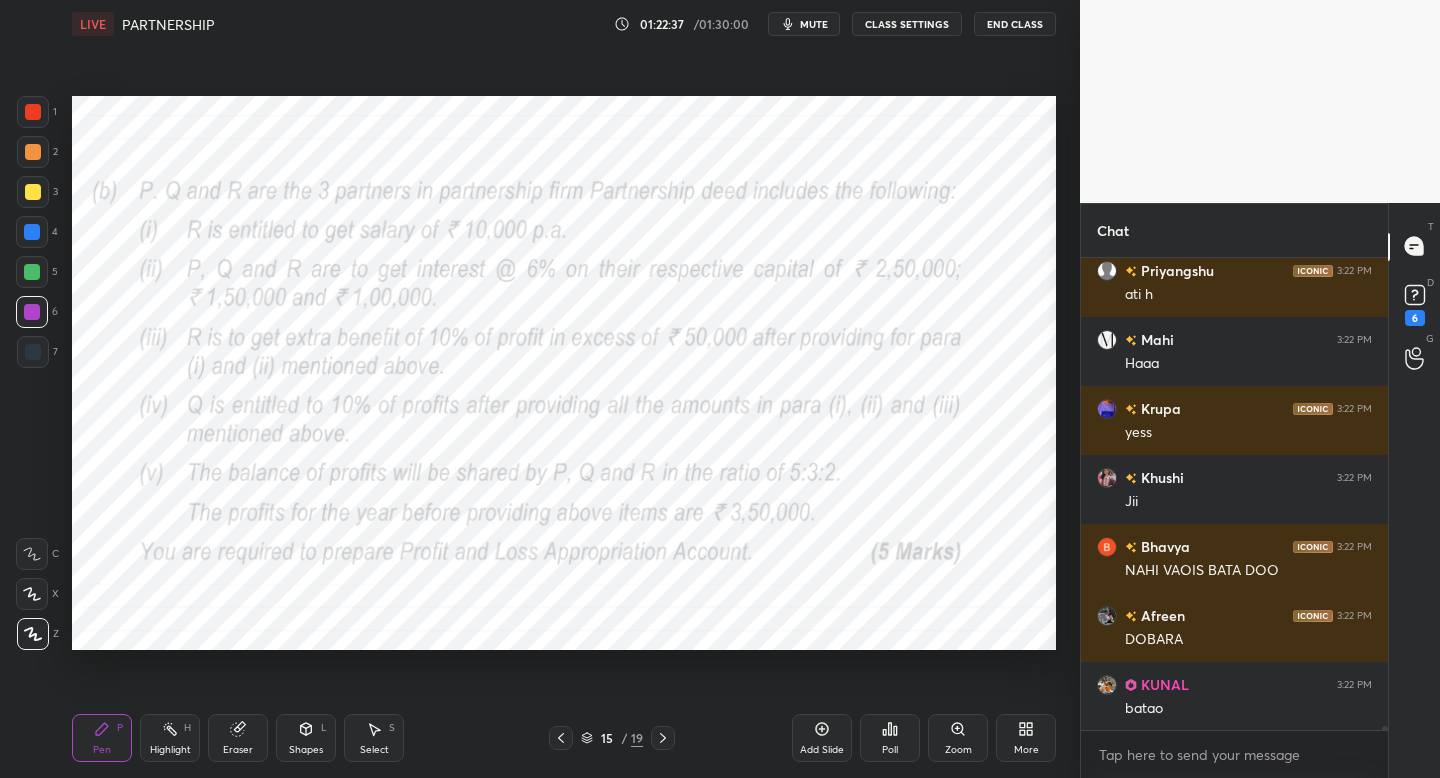 click 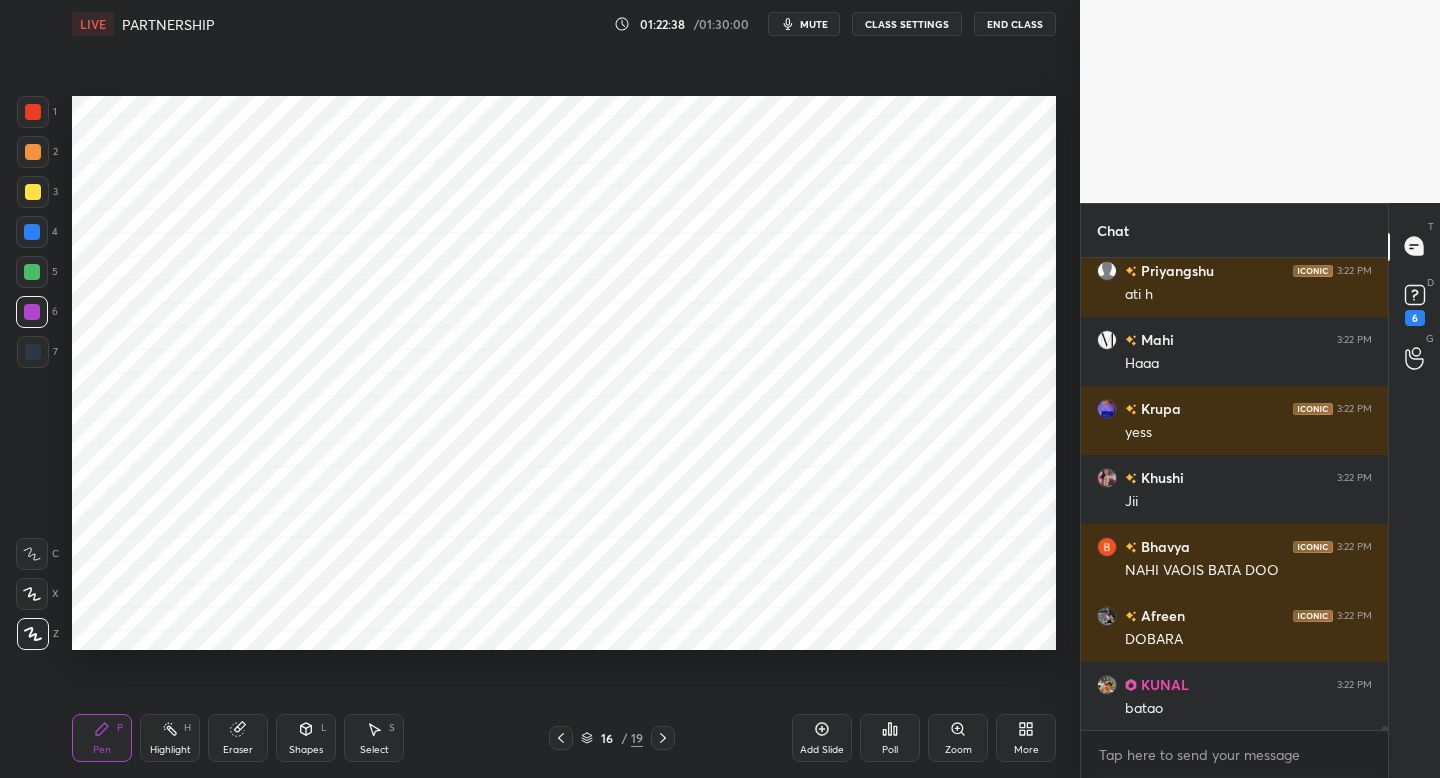 drag, startPoint x: 236, startPoint y: 735, endPoint x: 297, endPoint y: 650, distance: 104.62313 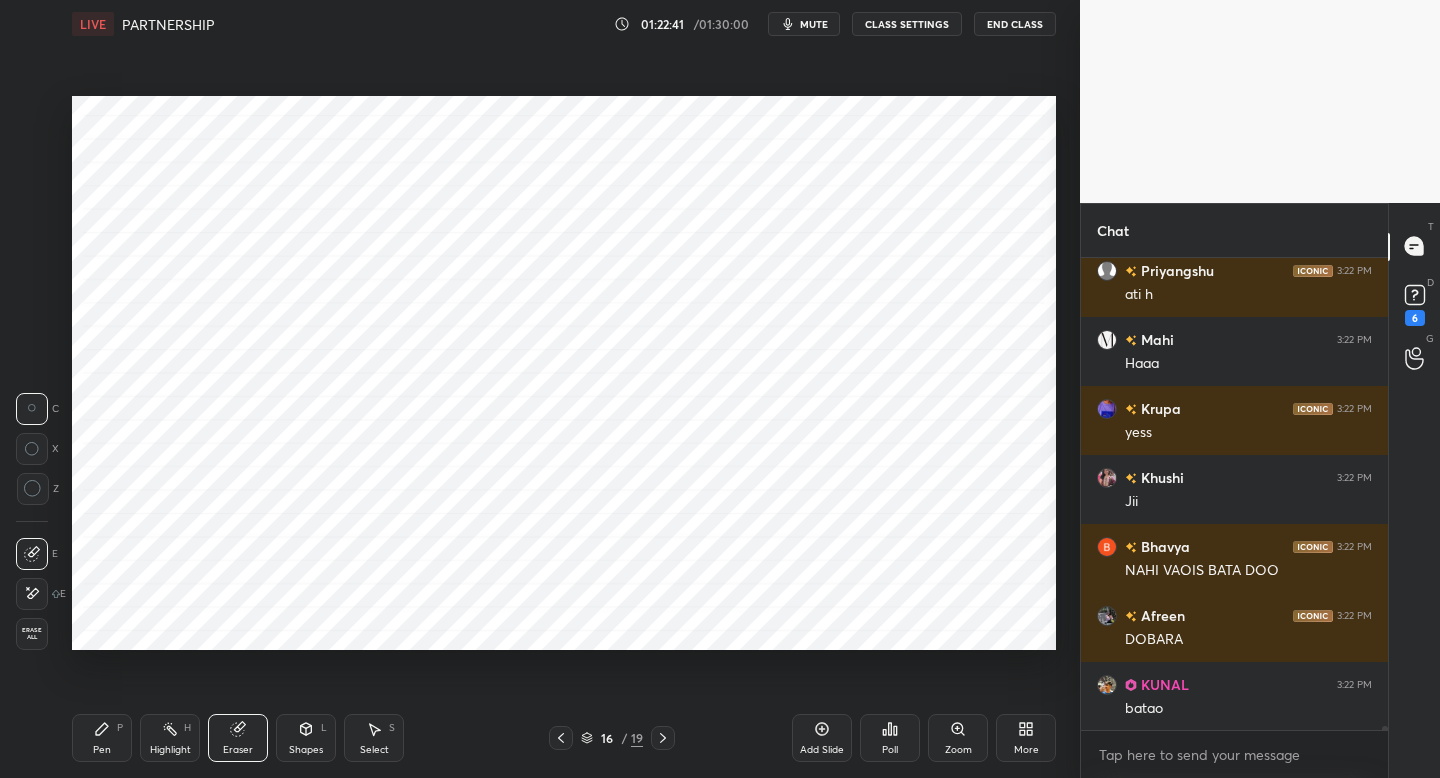 drag, startPoint x: 103, startPoint y: 730, endPoint x: 113, endPoint y: 713, distance: 19.723083 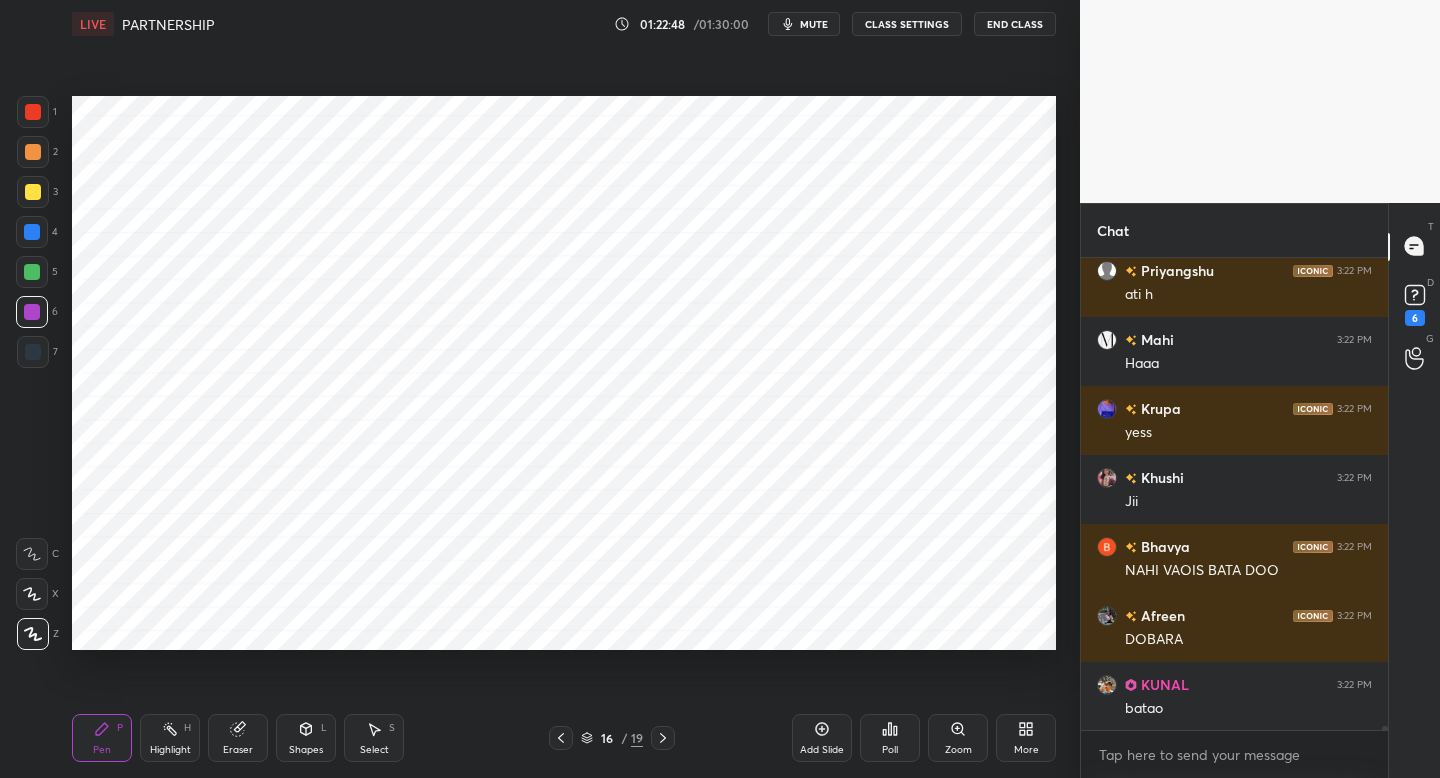 click at bounding box center [561, 738] 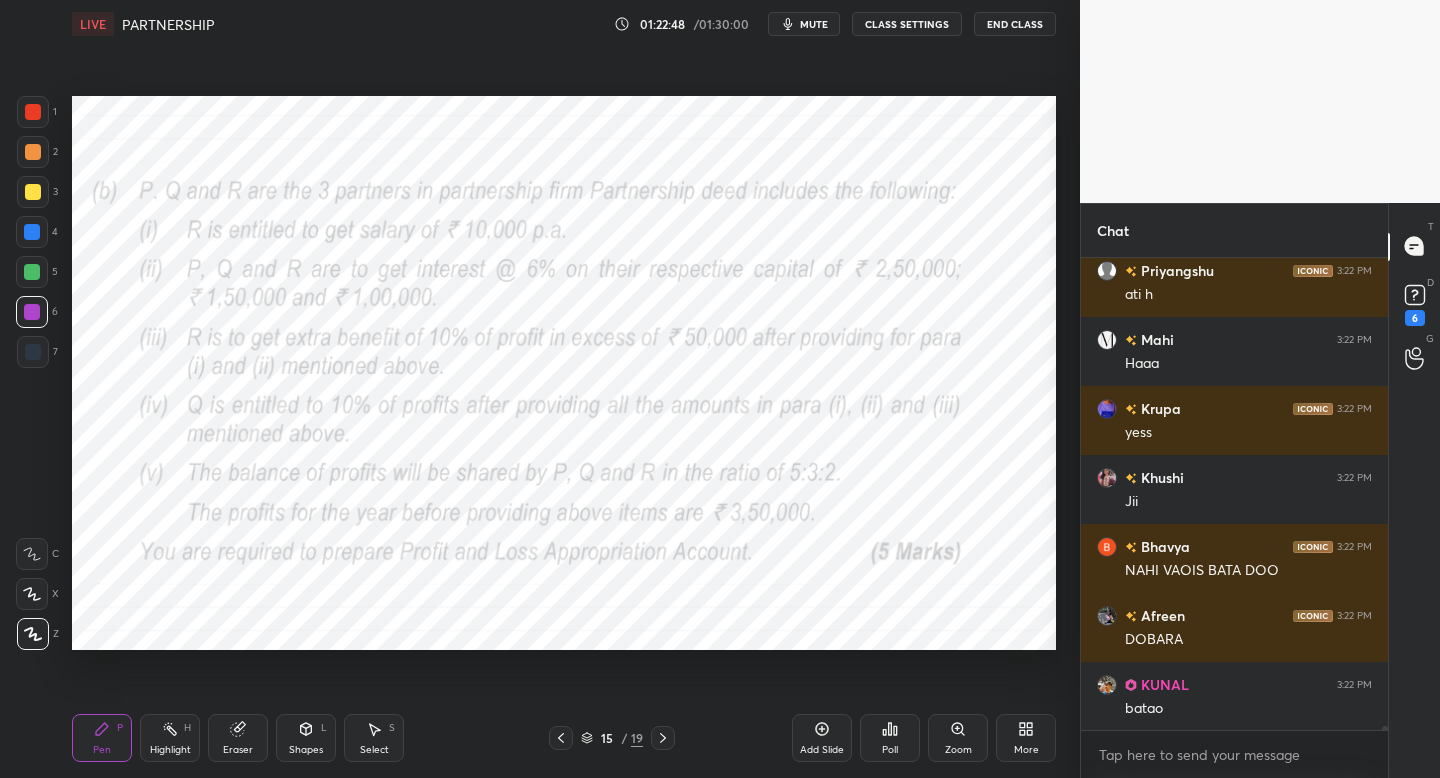 click at bounding box center [561, 738] 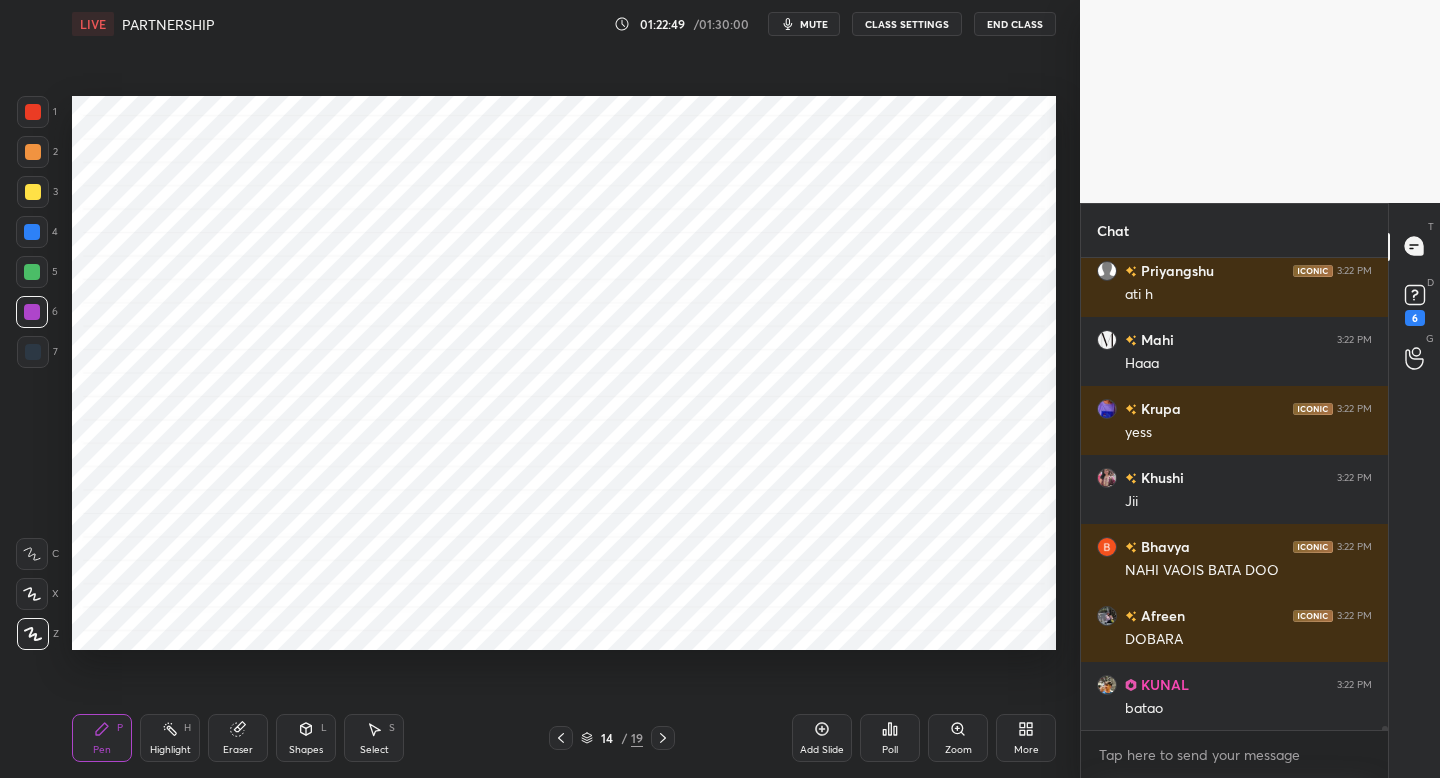 click 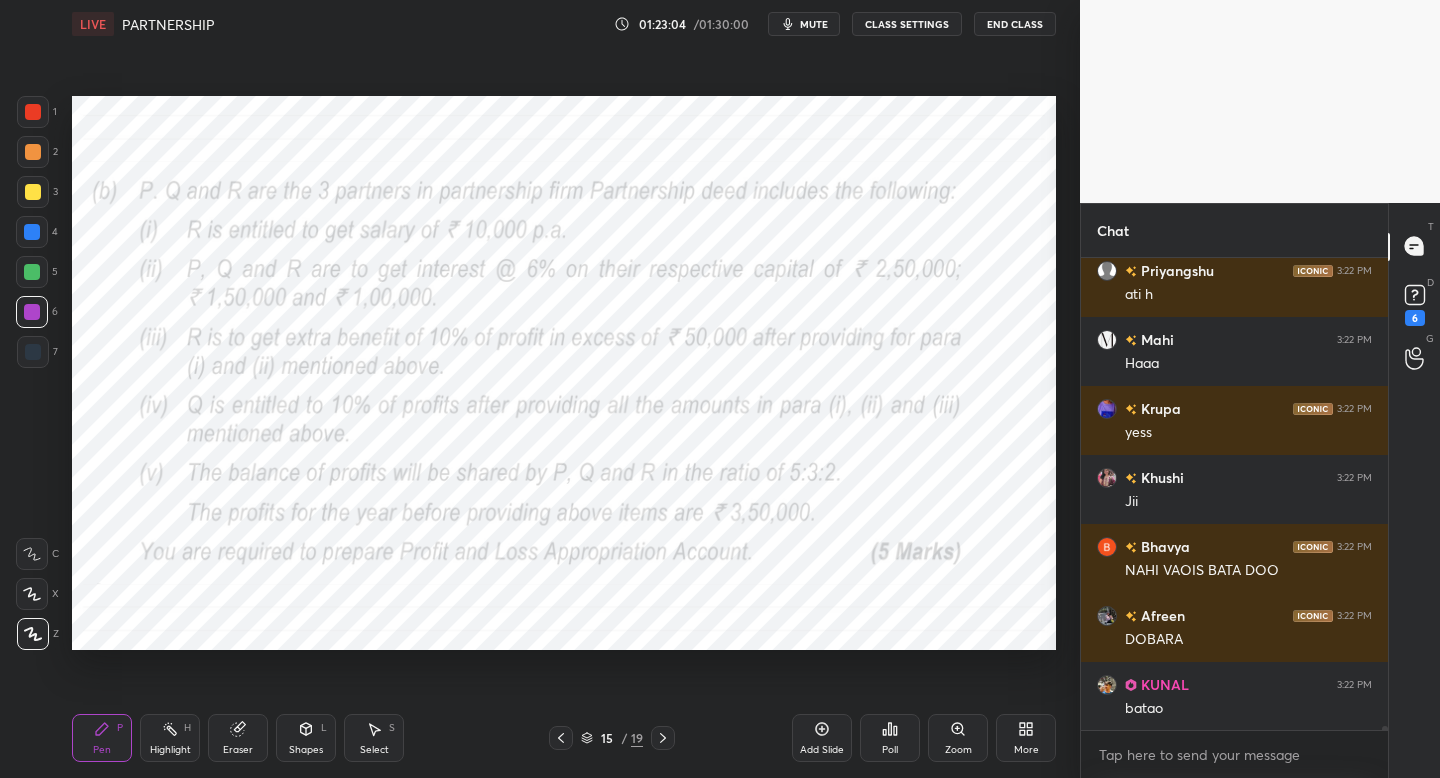 click 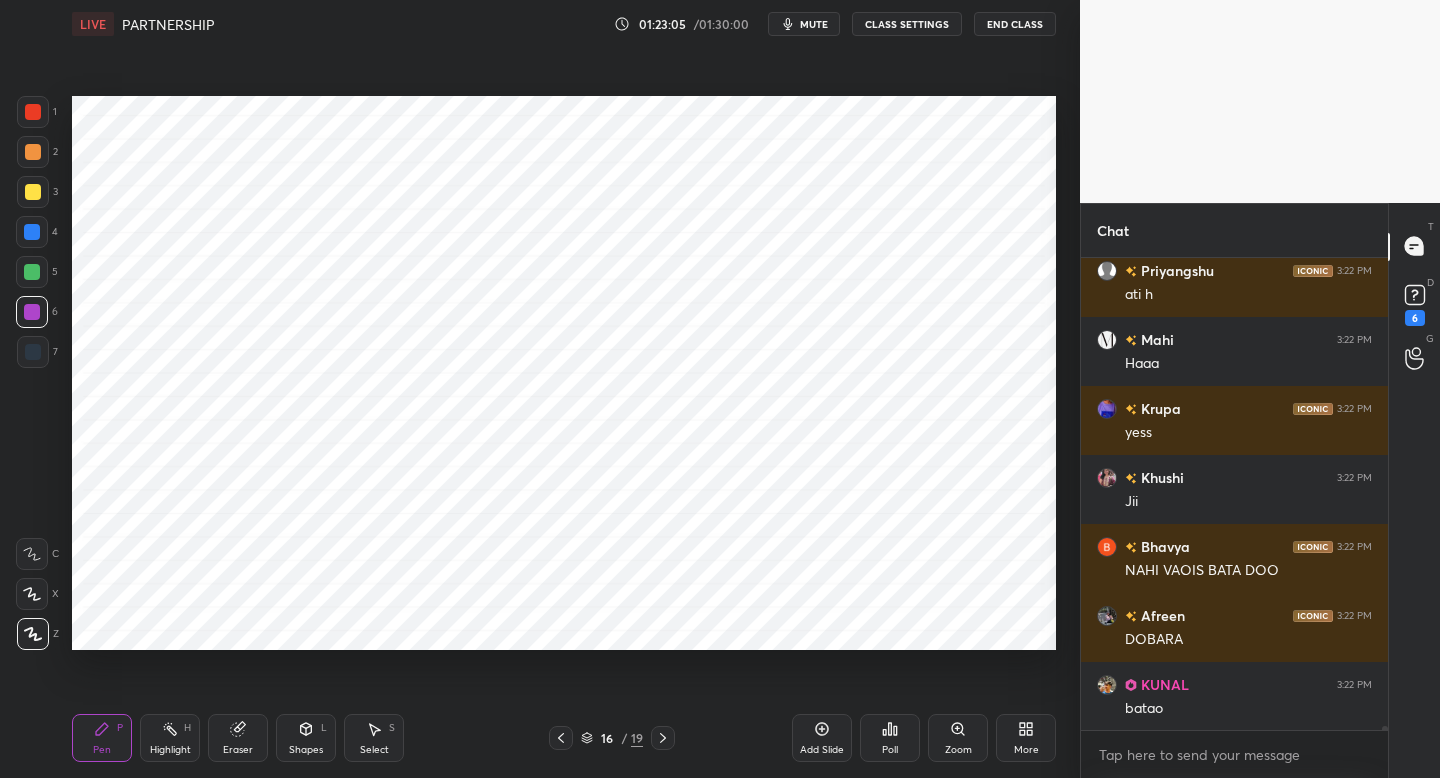 click at bounding box center [663, 738] 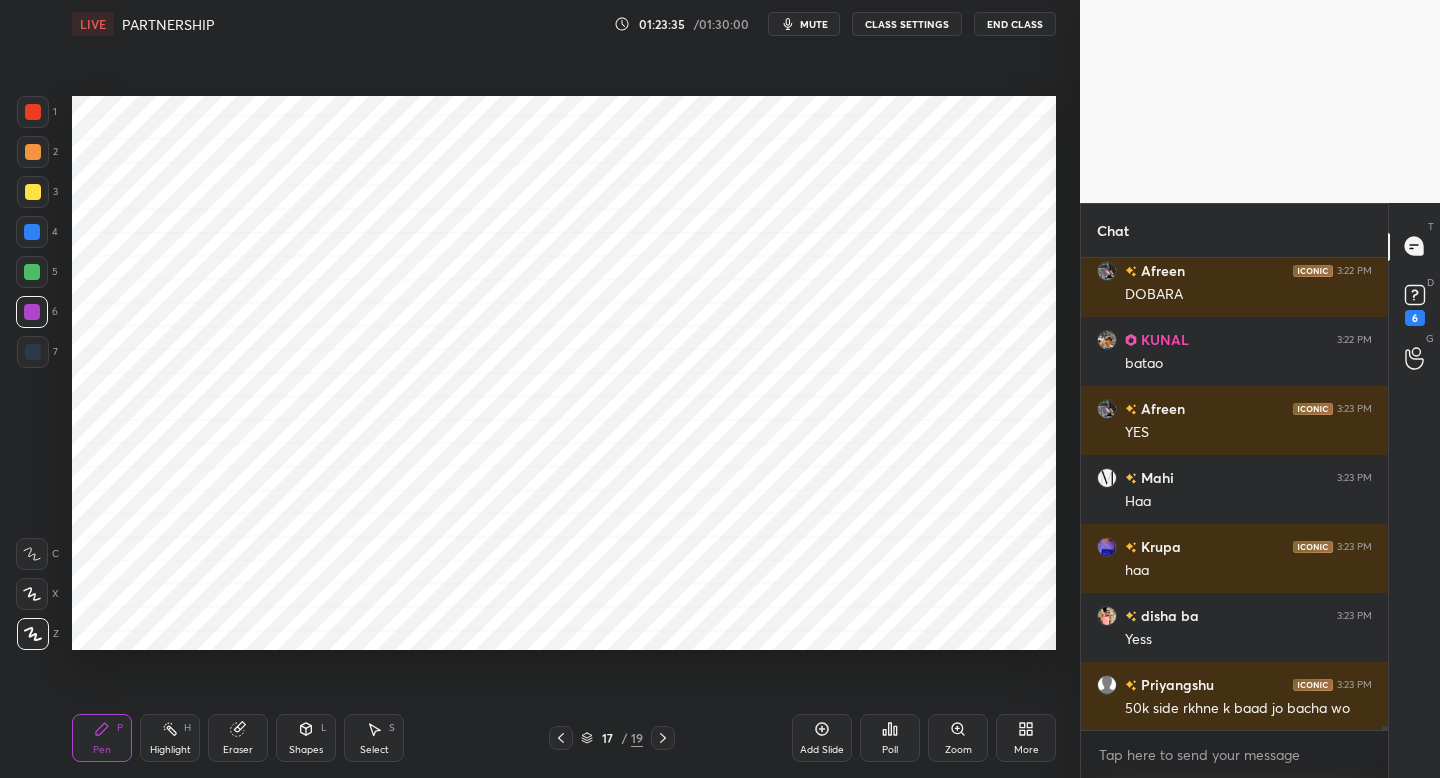 scroll, scrollTop: 59600, scrollLeft: 0, axis: vertical 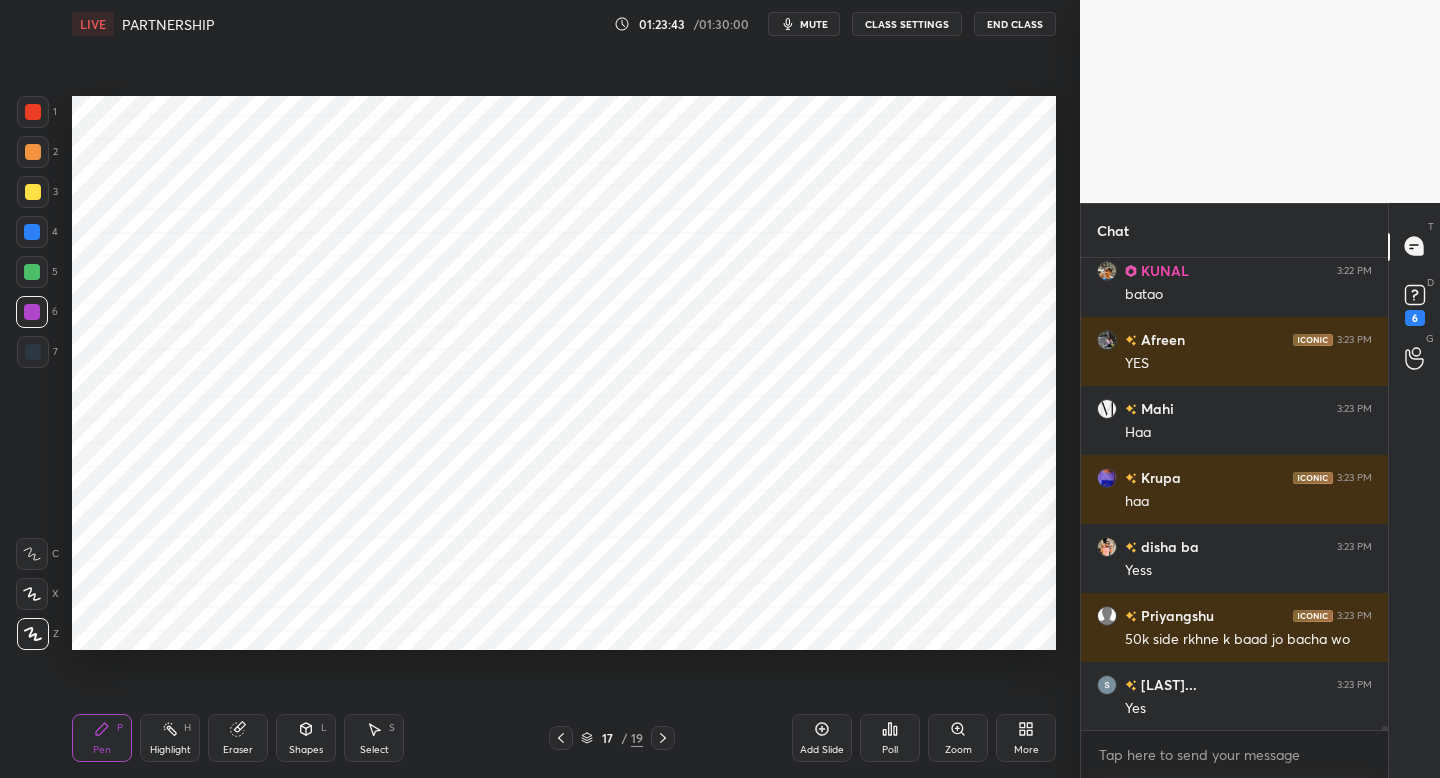click 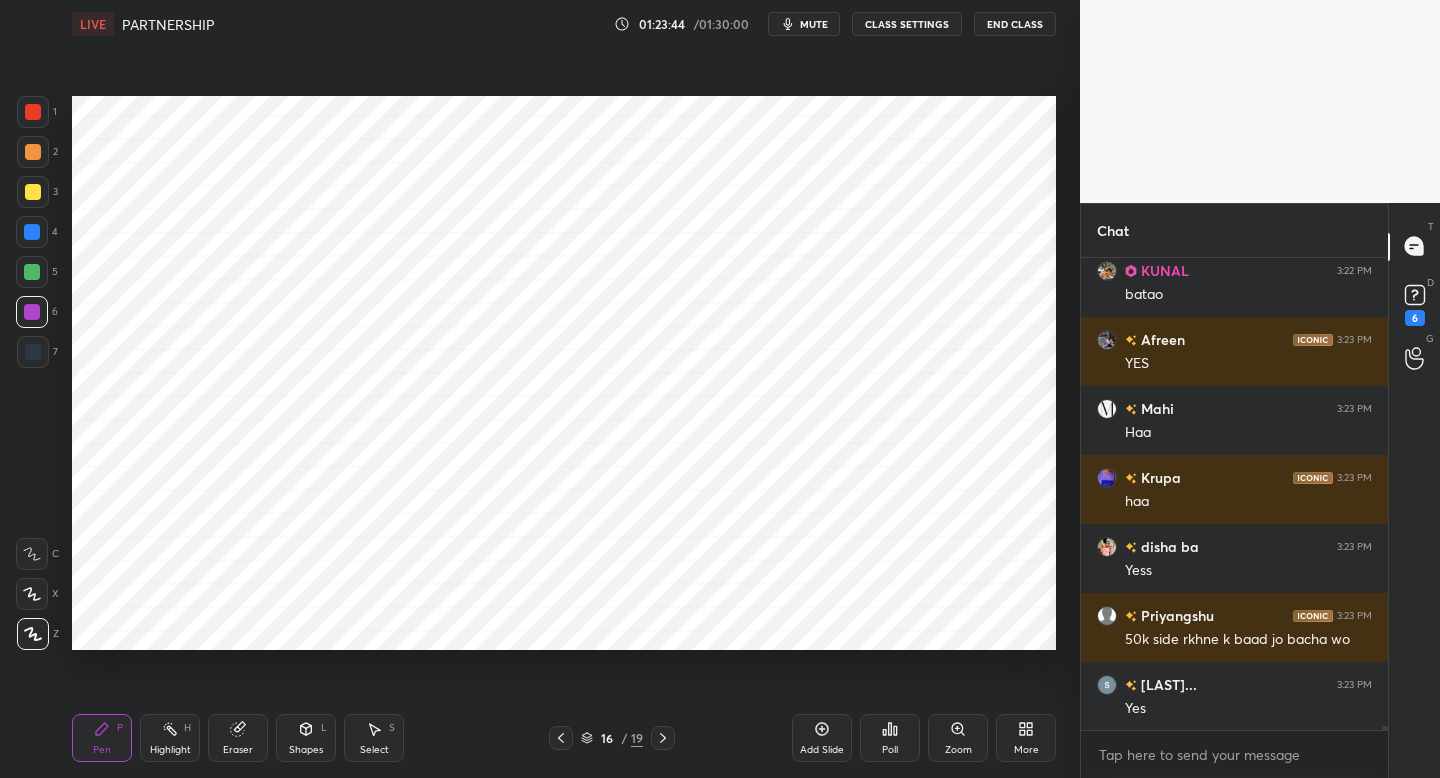 scroll, scrollTop: 59669, scrollLeft: 0, axis: vertical 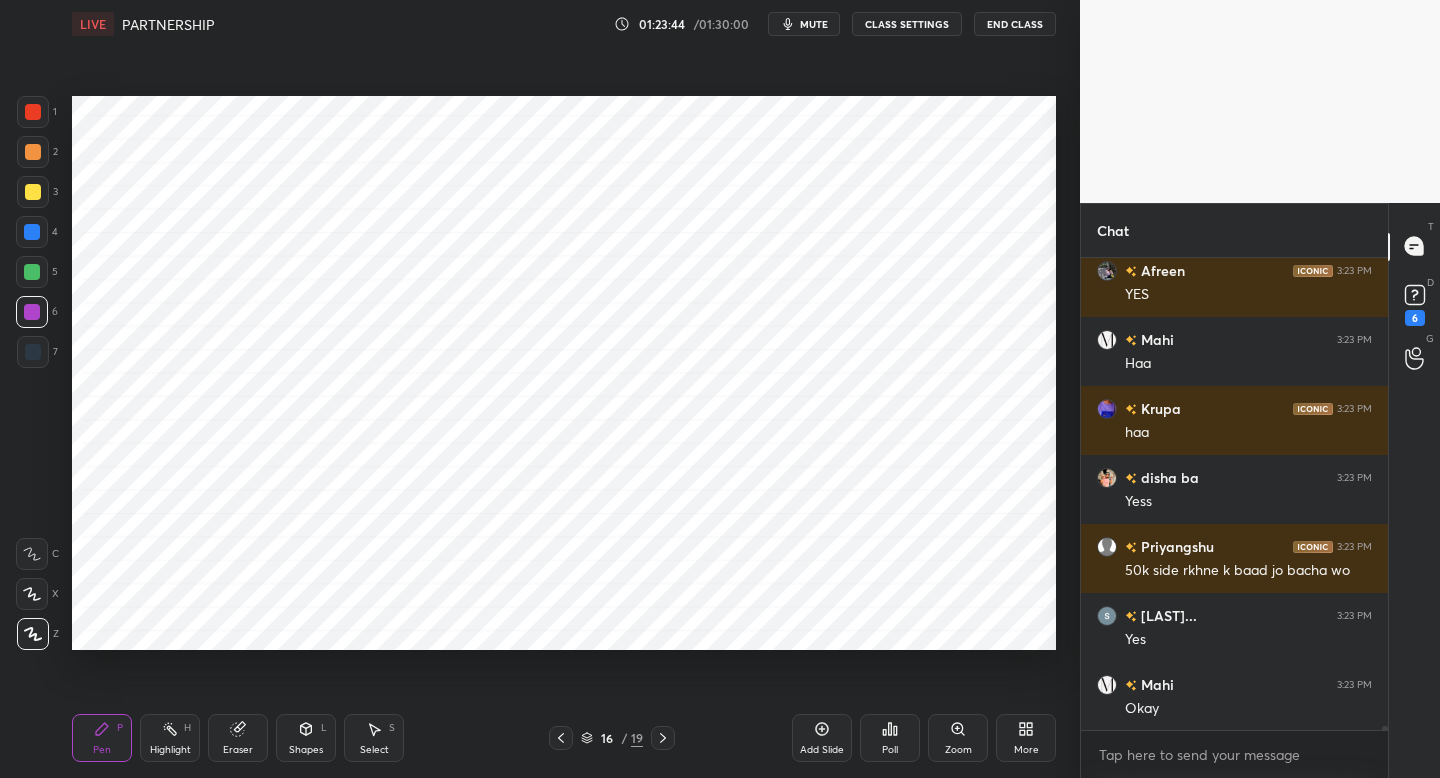 click at bounding box center [561, 738] 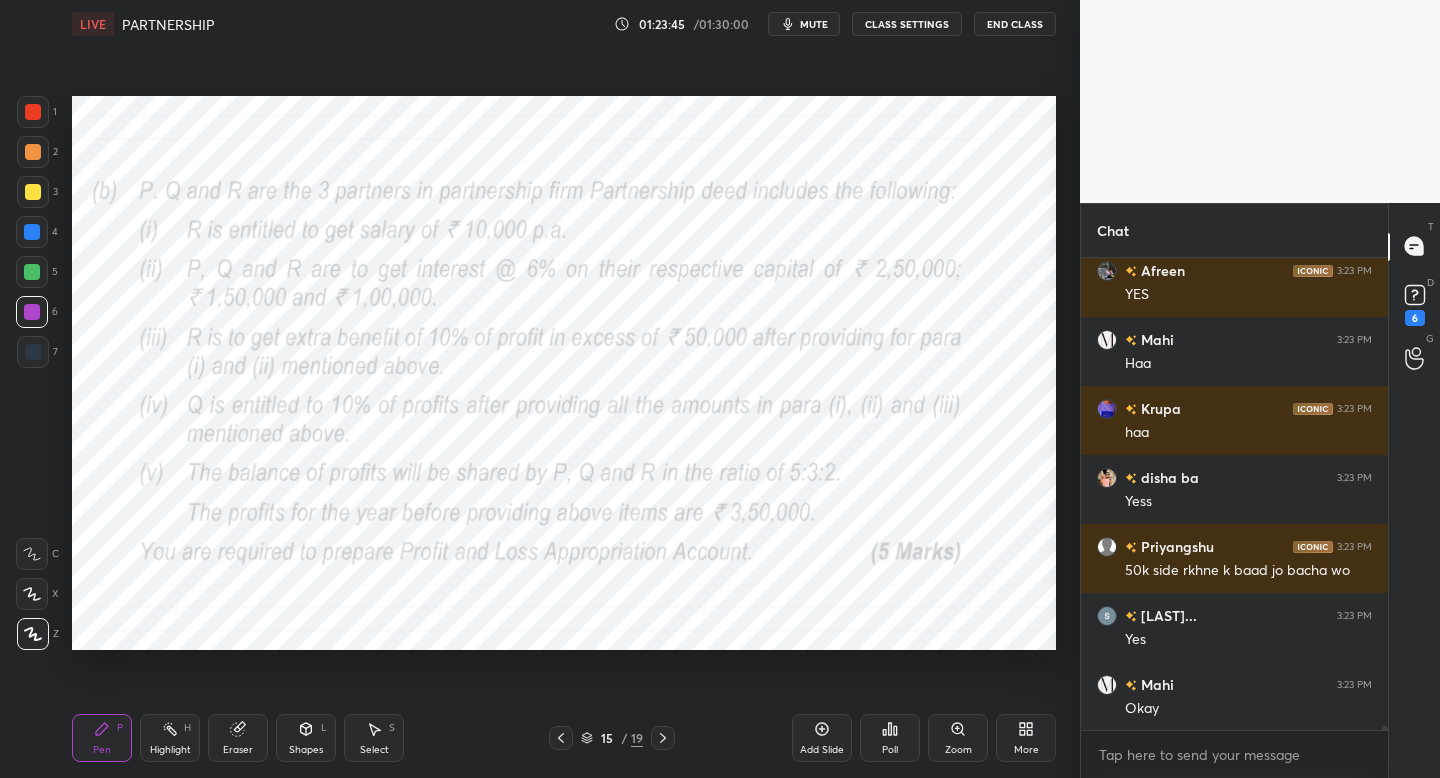 scroll, scrollTop: 59738, scrollLeft: 0, axis: vertical 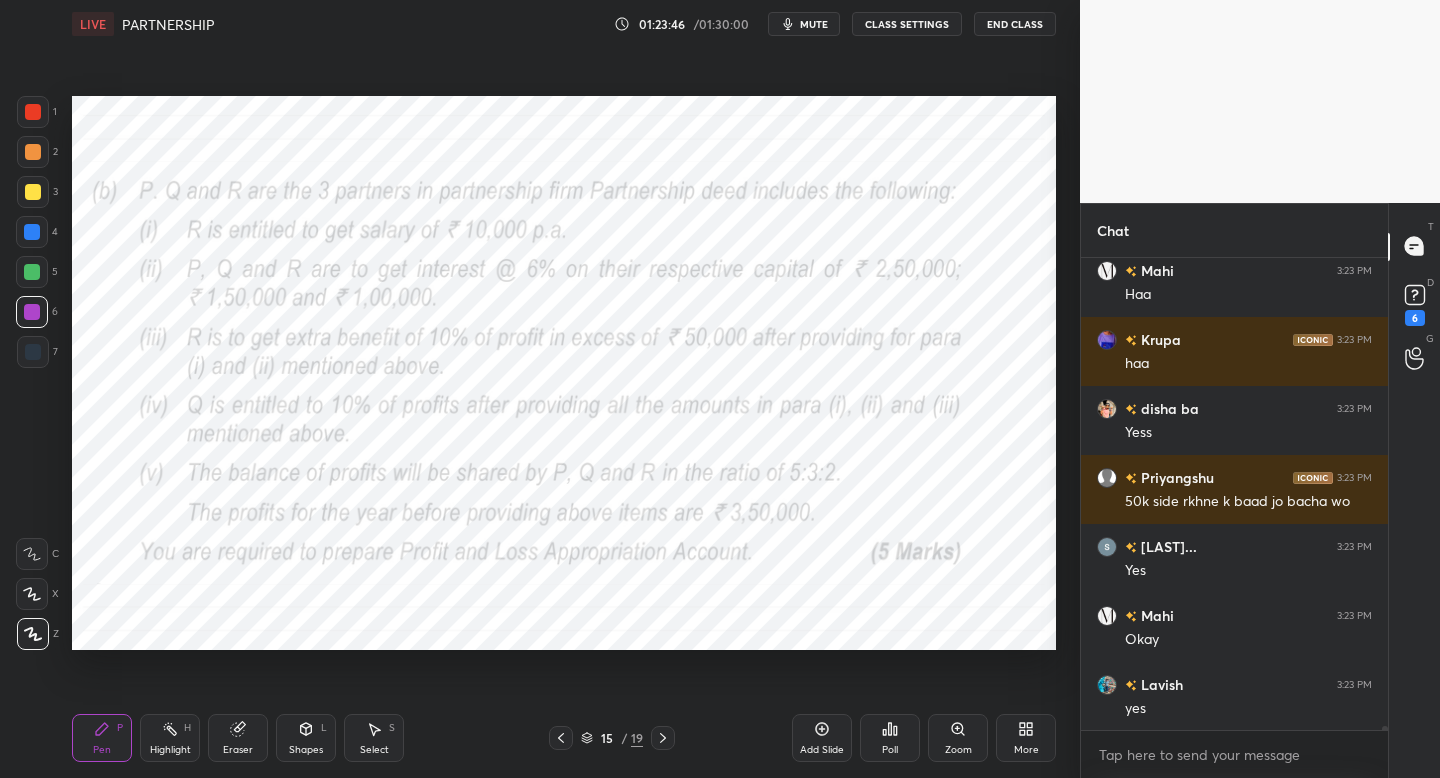 drag, startPoint x: 36, startPoint y: 279, endPoint x: 53, endPoint y: 306, distance: 31.906113 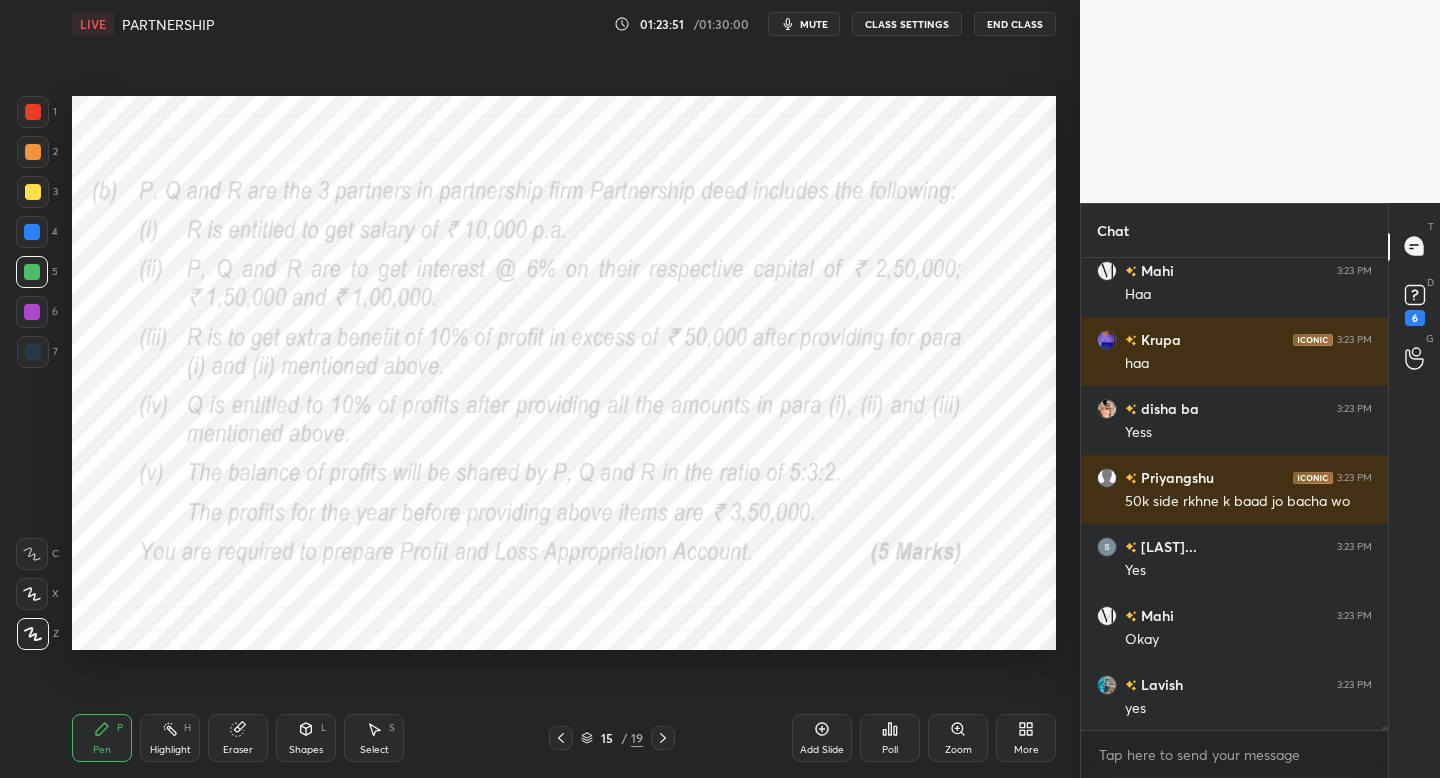 click 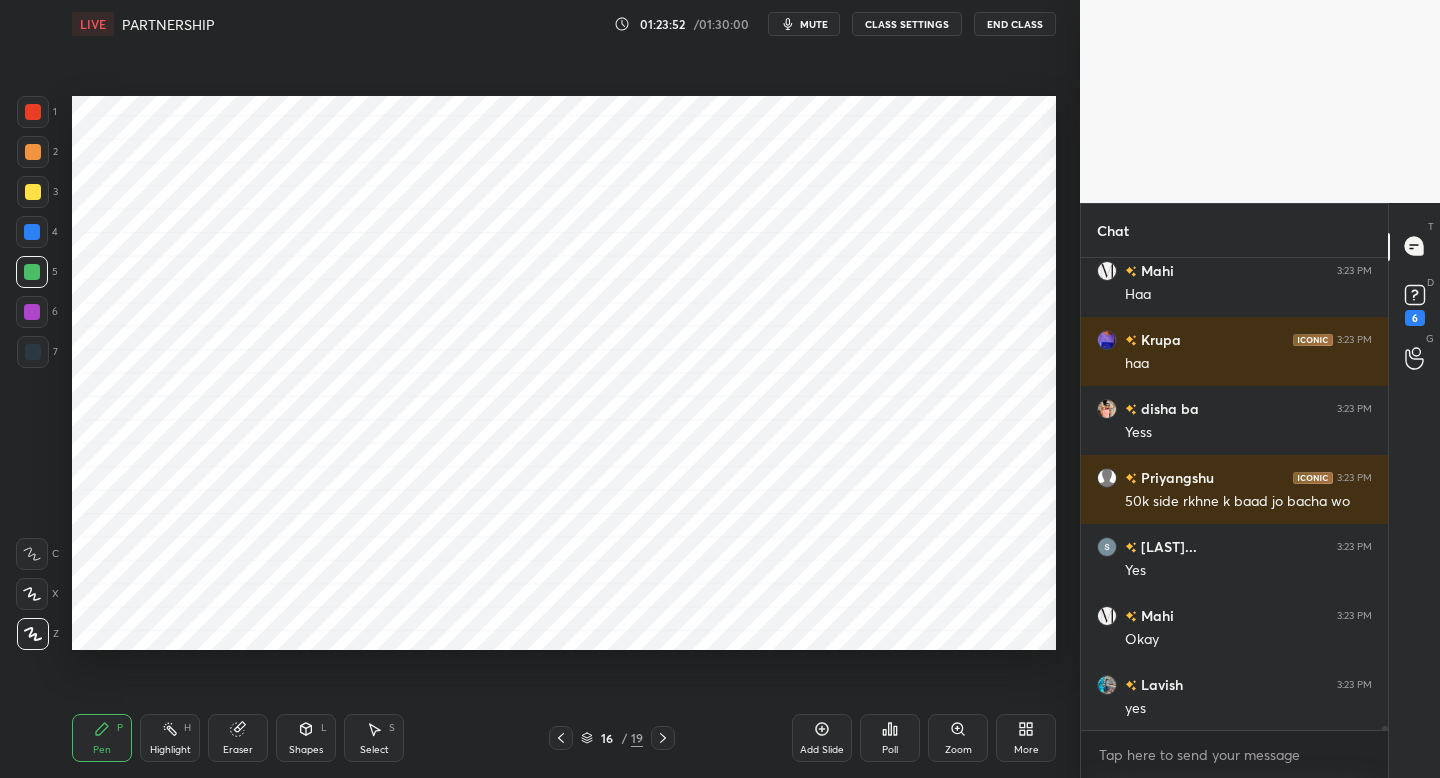 scroll, scrollTop: 59807, scrollLeft: 0, axis: vertical 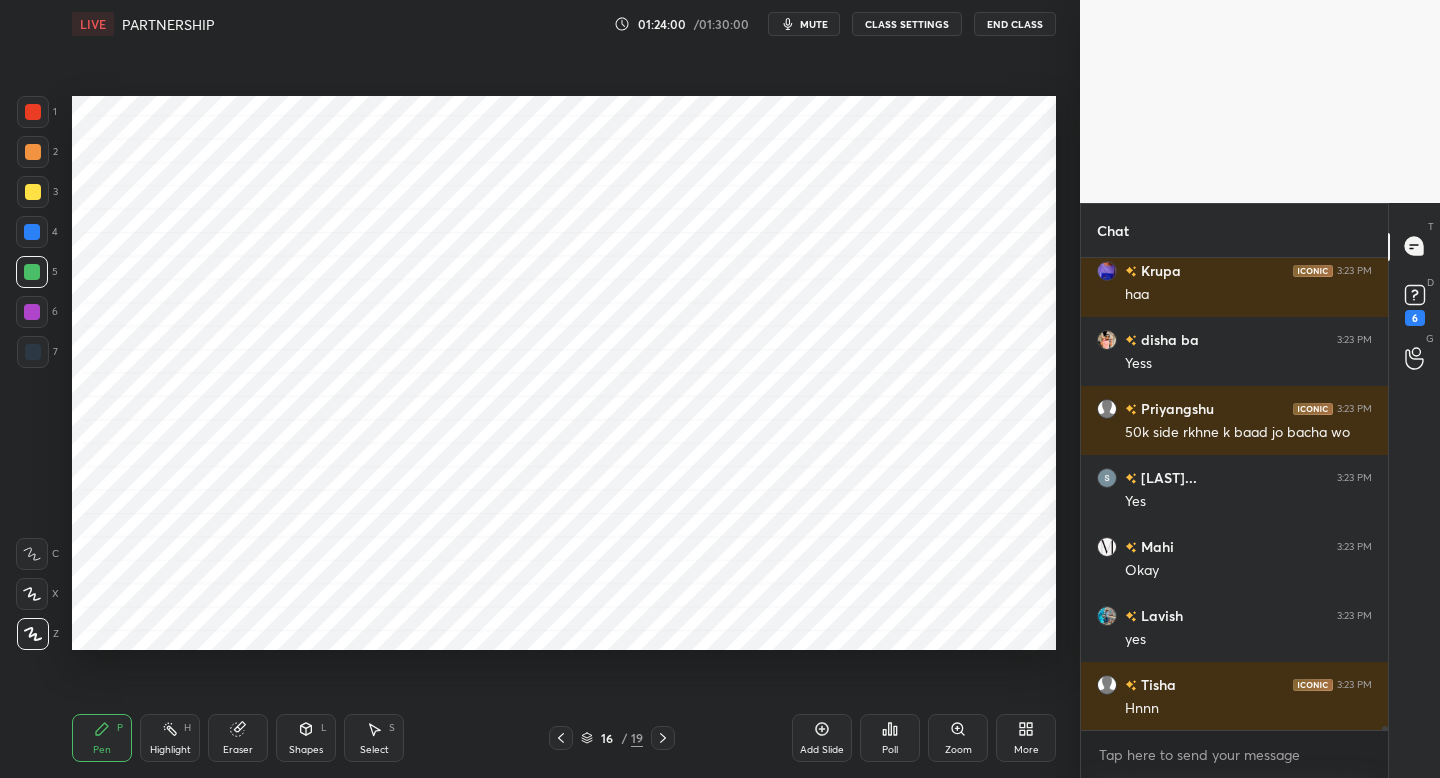 click 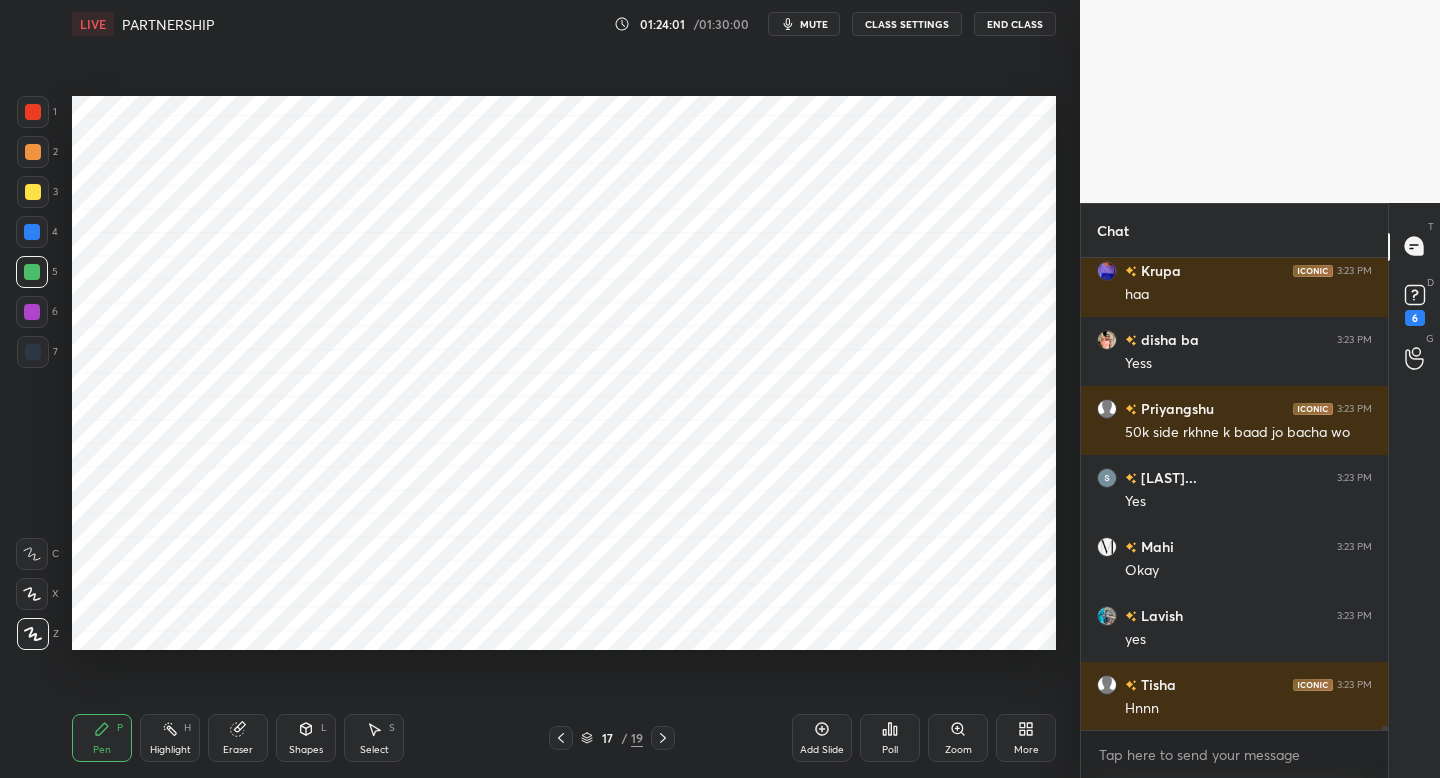 drag, startPoint x: 833, startPoint y: 739, endPoint x: 796, endPoint y: 701, distance: 53.037724 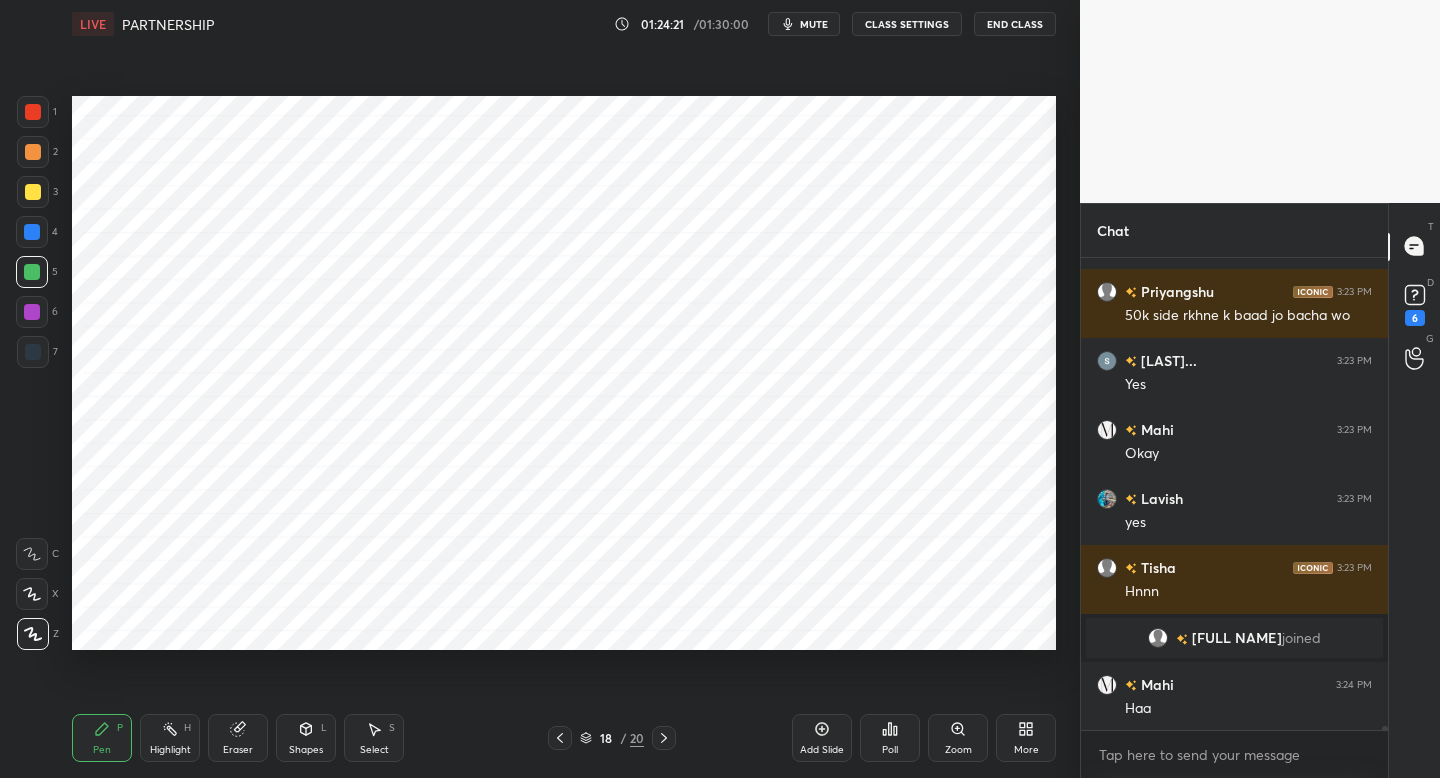scroll, scrollTop: 53586, scrollLeft: 0, axis: vertical 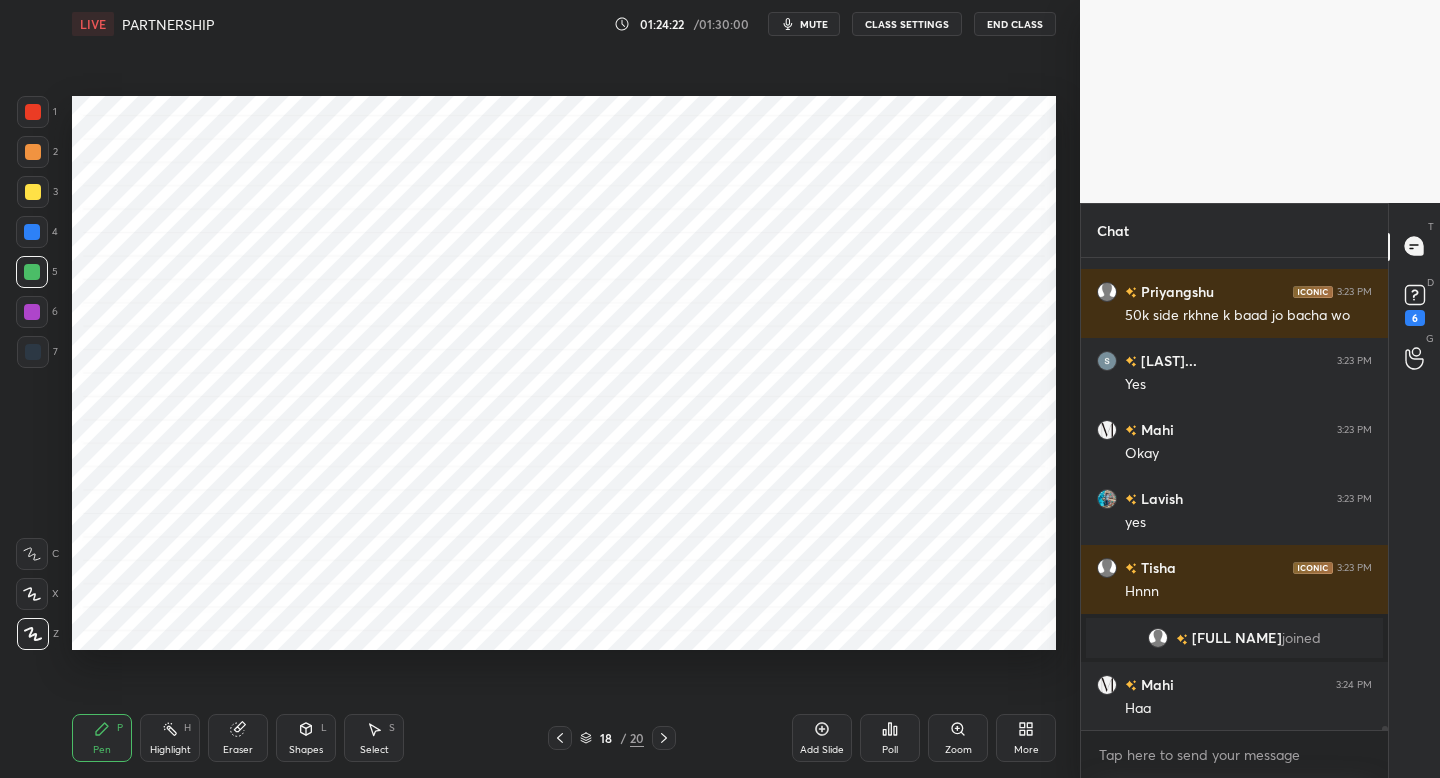 drag, startPoint x: 55, startPoint y: 342, endPoint x: 64, endPoint y: 352, distance: 13.453624 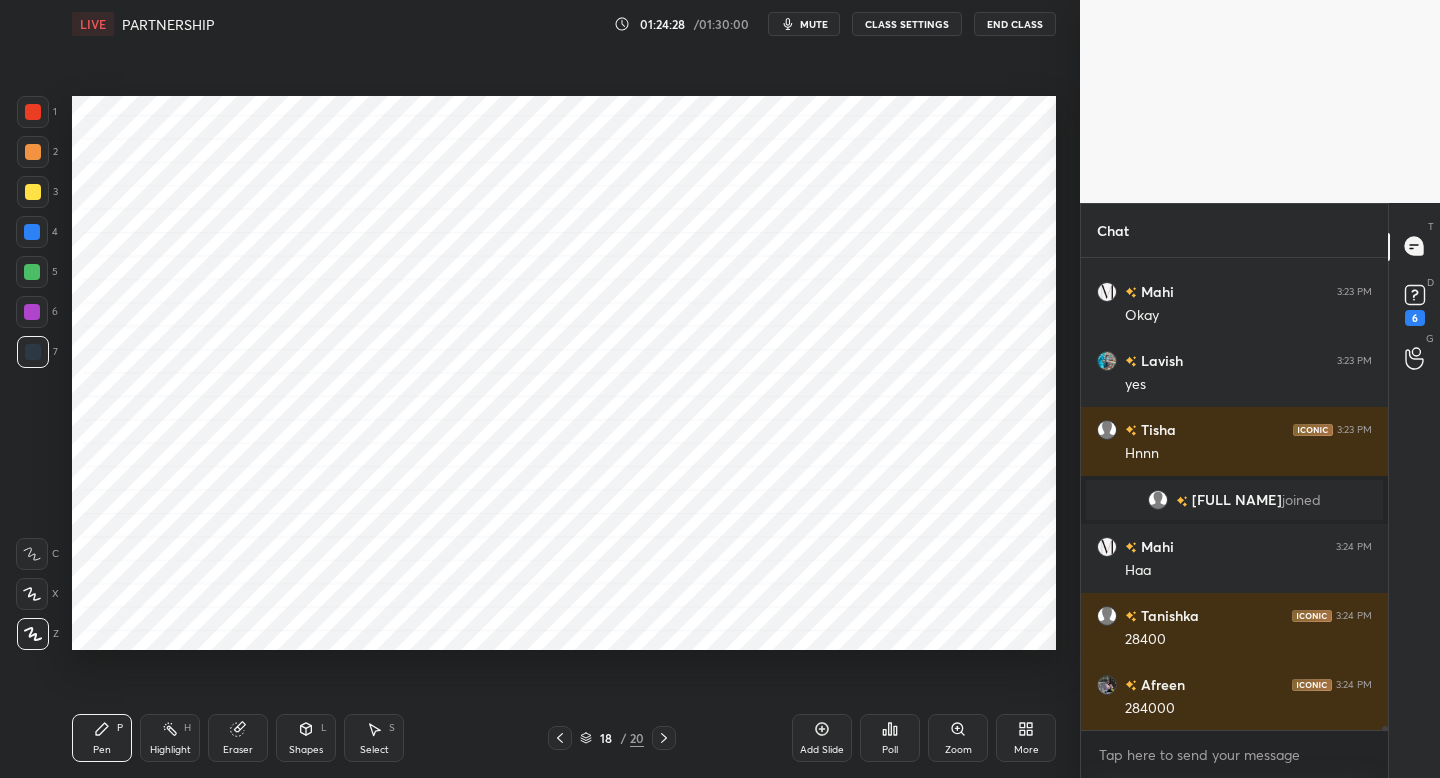 scroll, scrollTop: 53793, scrollLeft: 0, axis: vertical 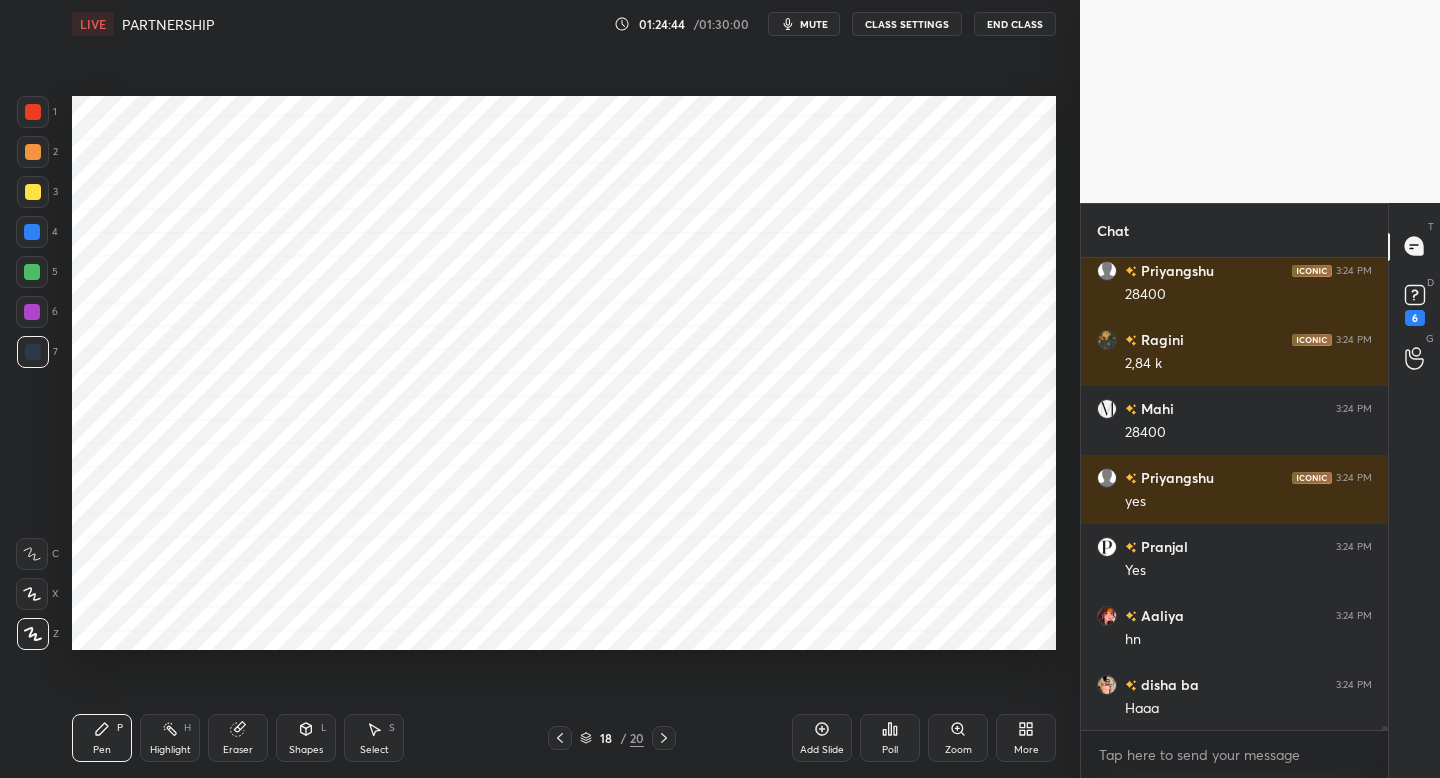 click 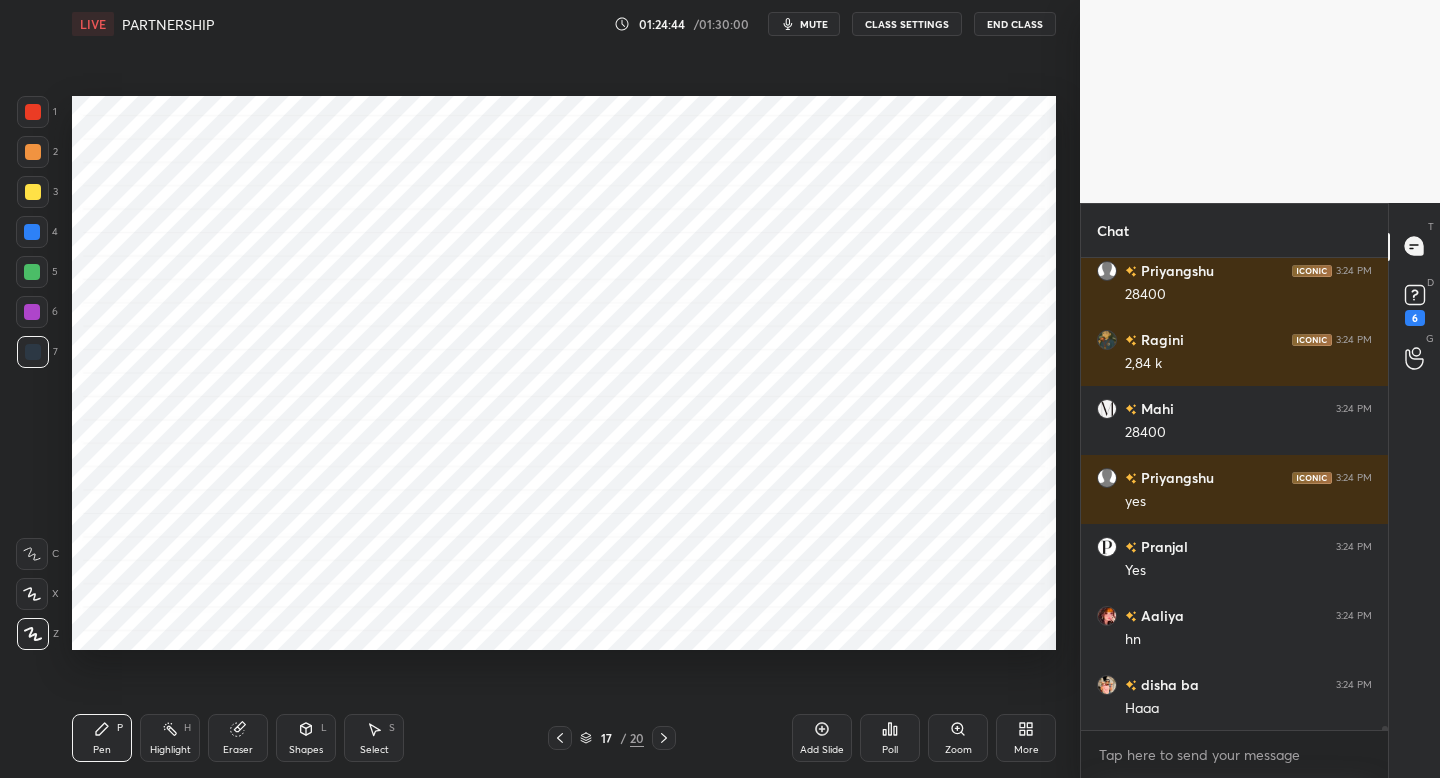 click 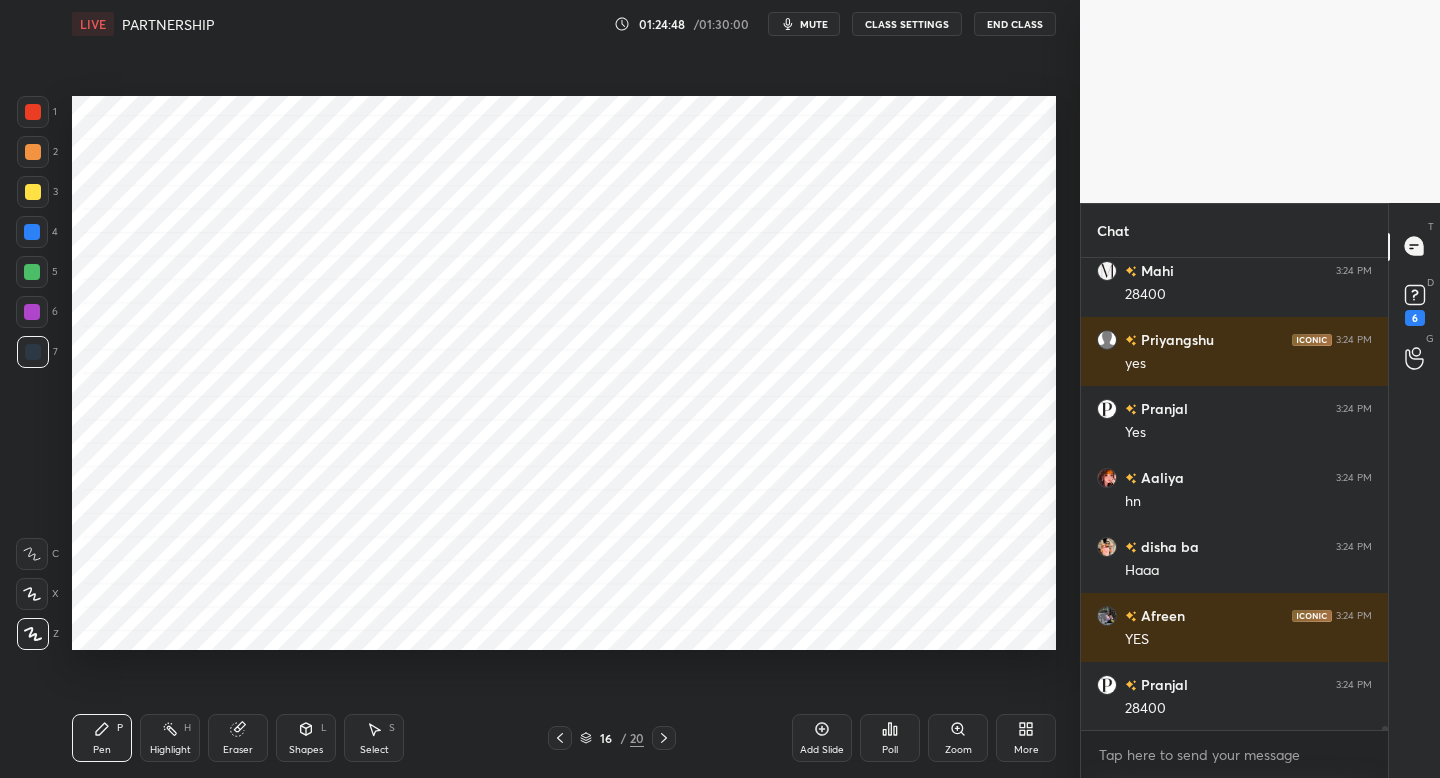 scroll, scrollTop: 54414, scrollLeft: 0, axis: vertical 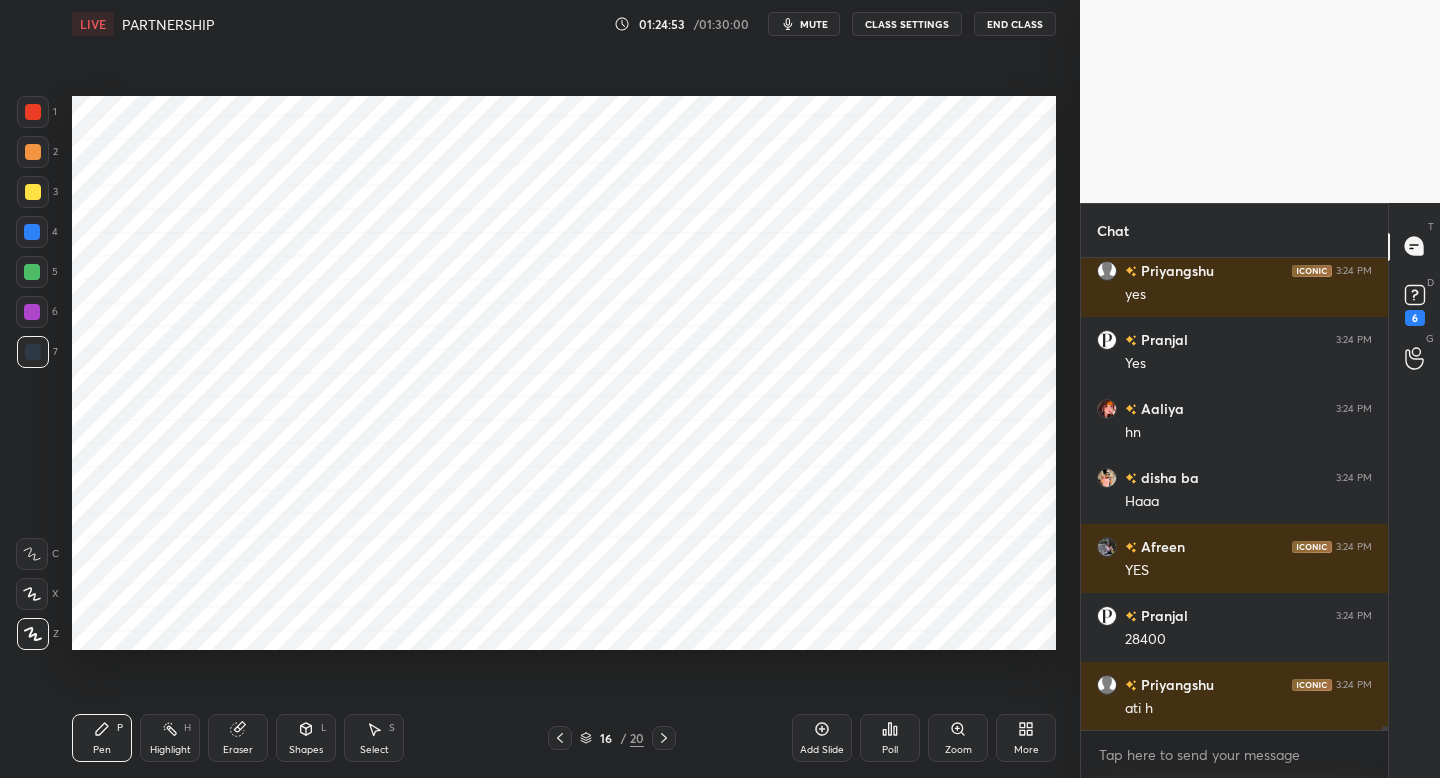 drag, startPoint x: 40, startPoint y: 320, endPoint x: 61, endPoint y: 339, distance: 28.319605 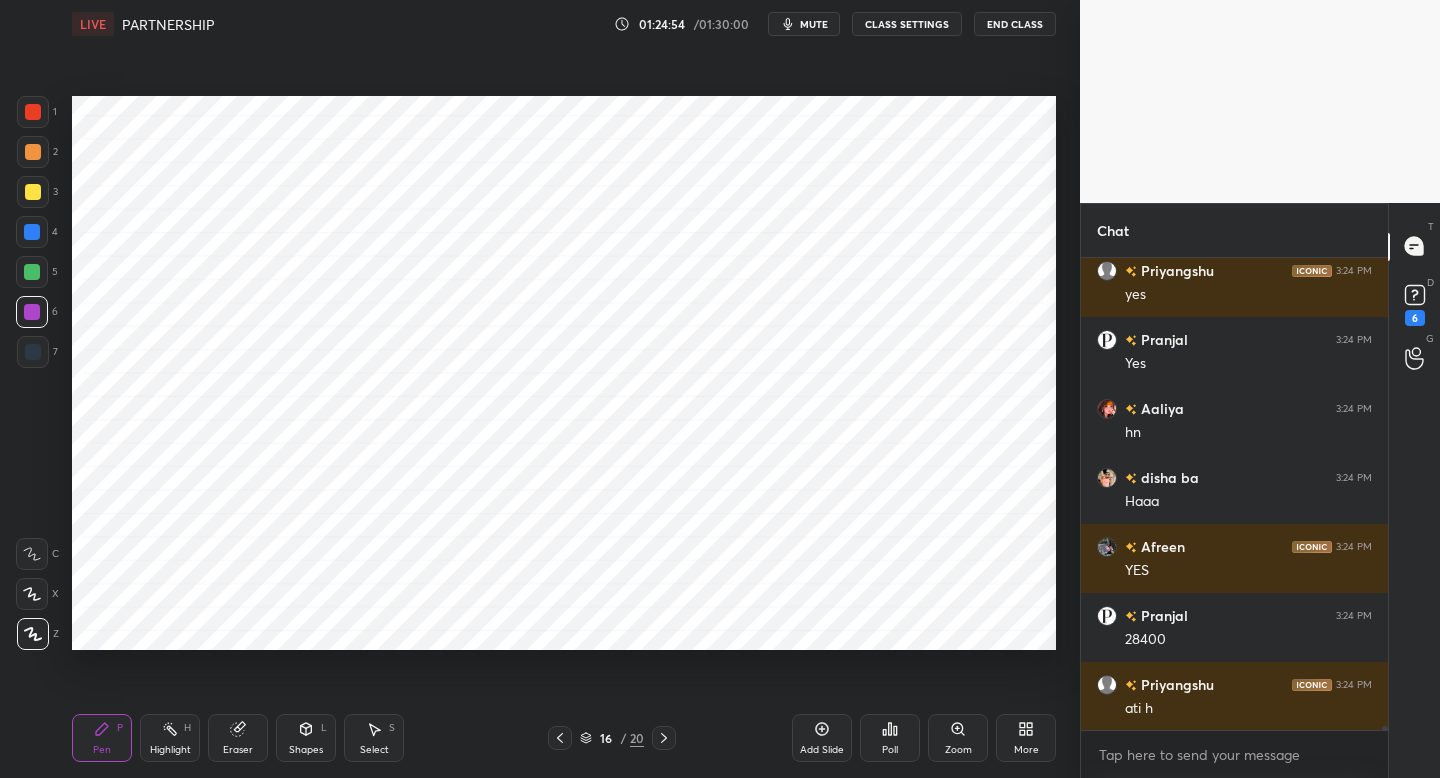 scroll, scrollTop: 54483, scrollLeft: 0, axis: vertical 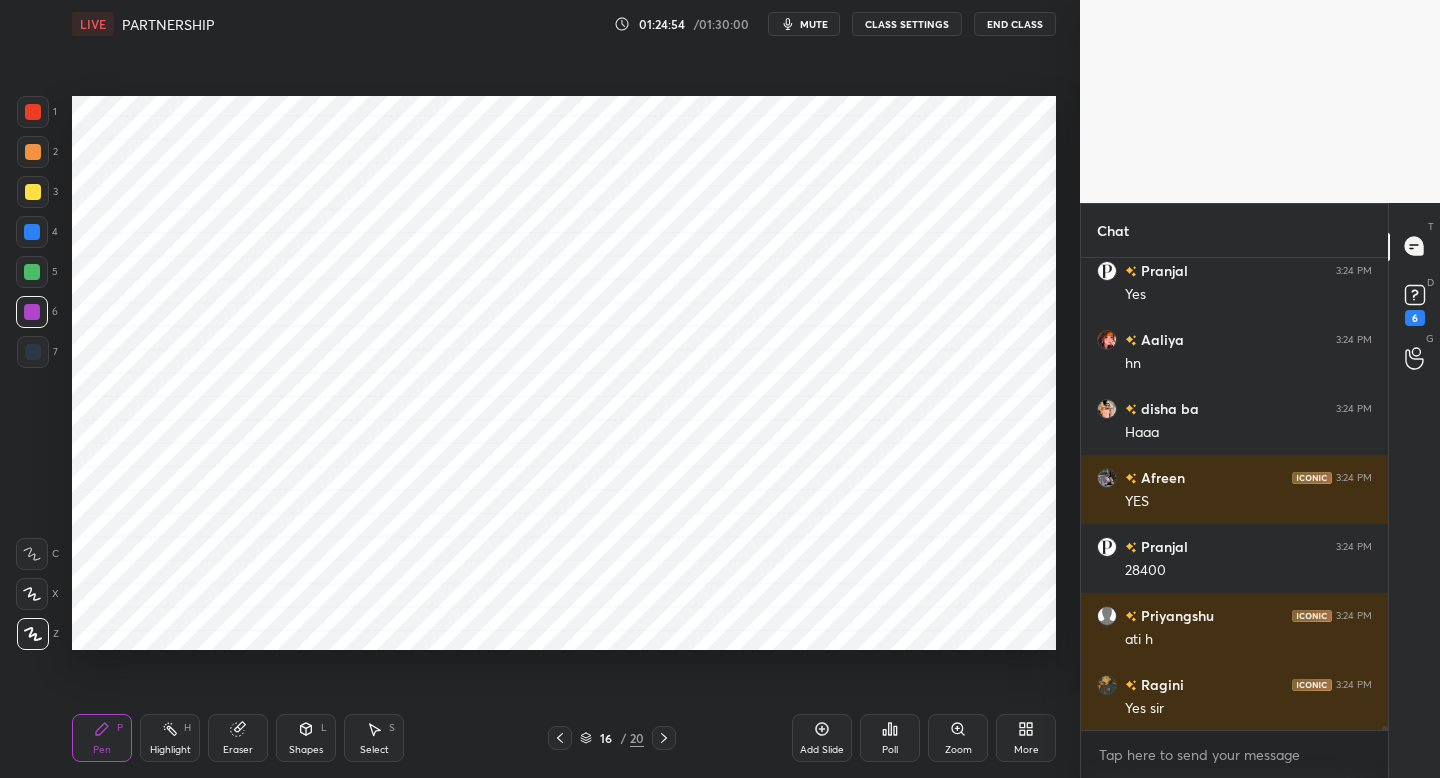 click at bounding box center [560, 738] 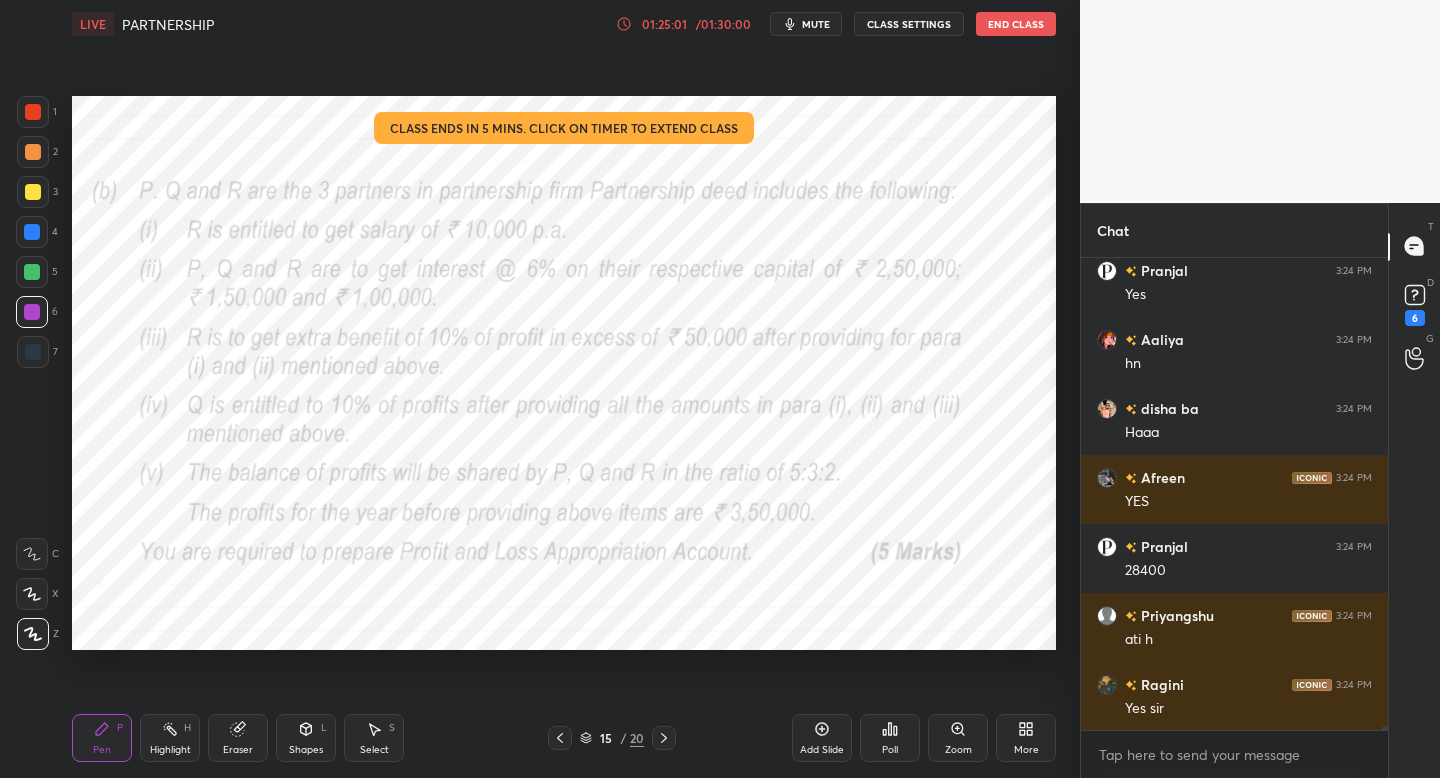 click at bounding box center (664, 738) 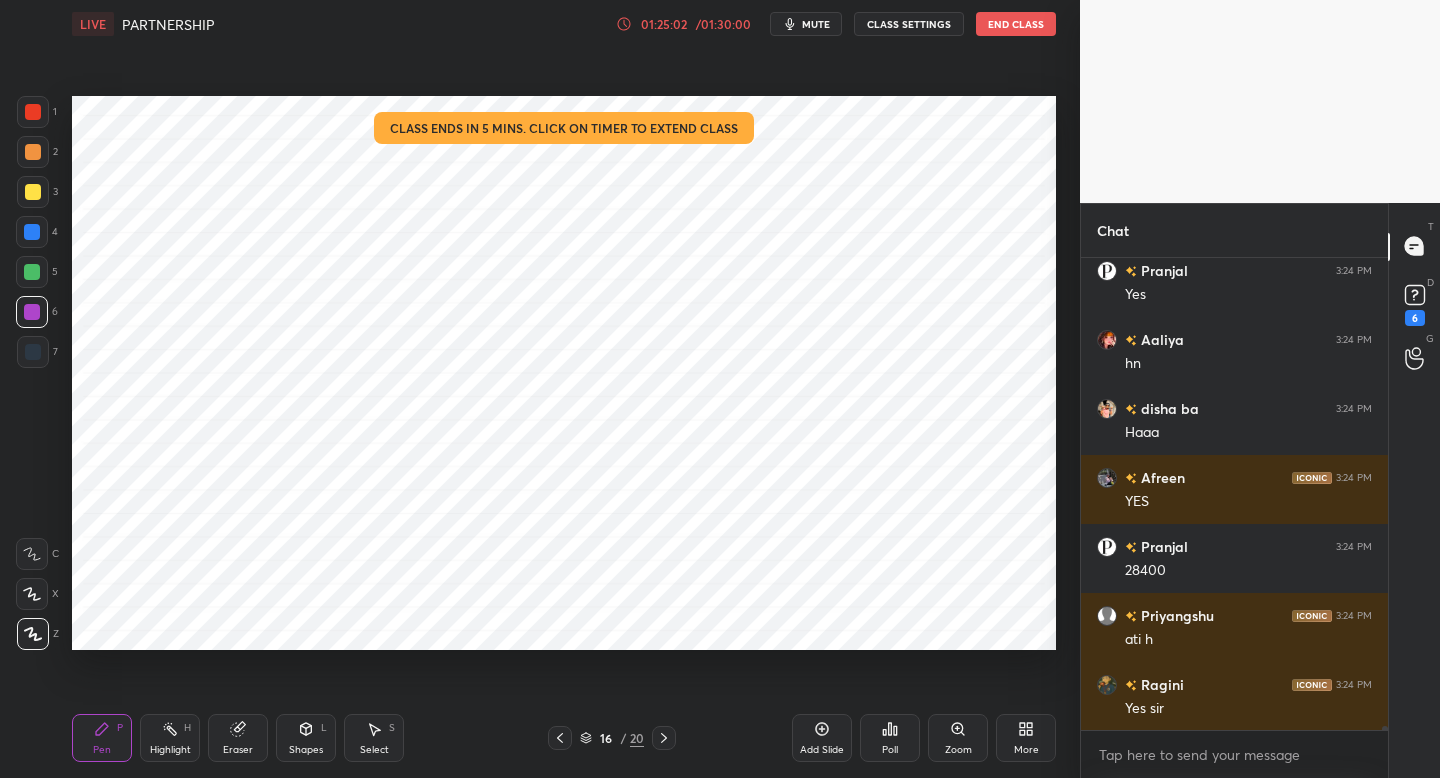 click 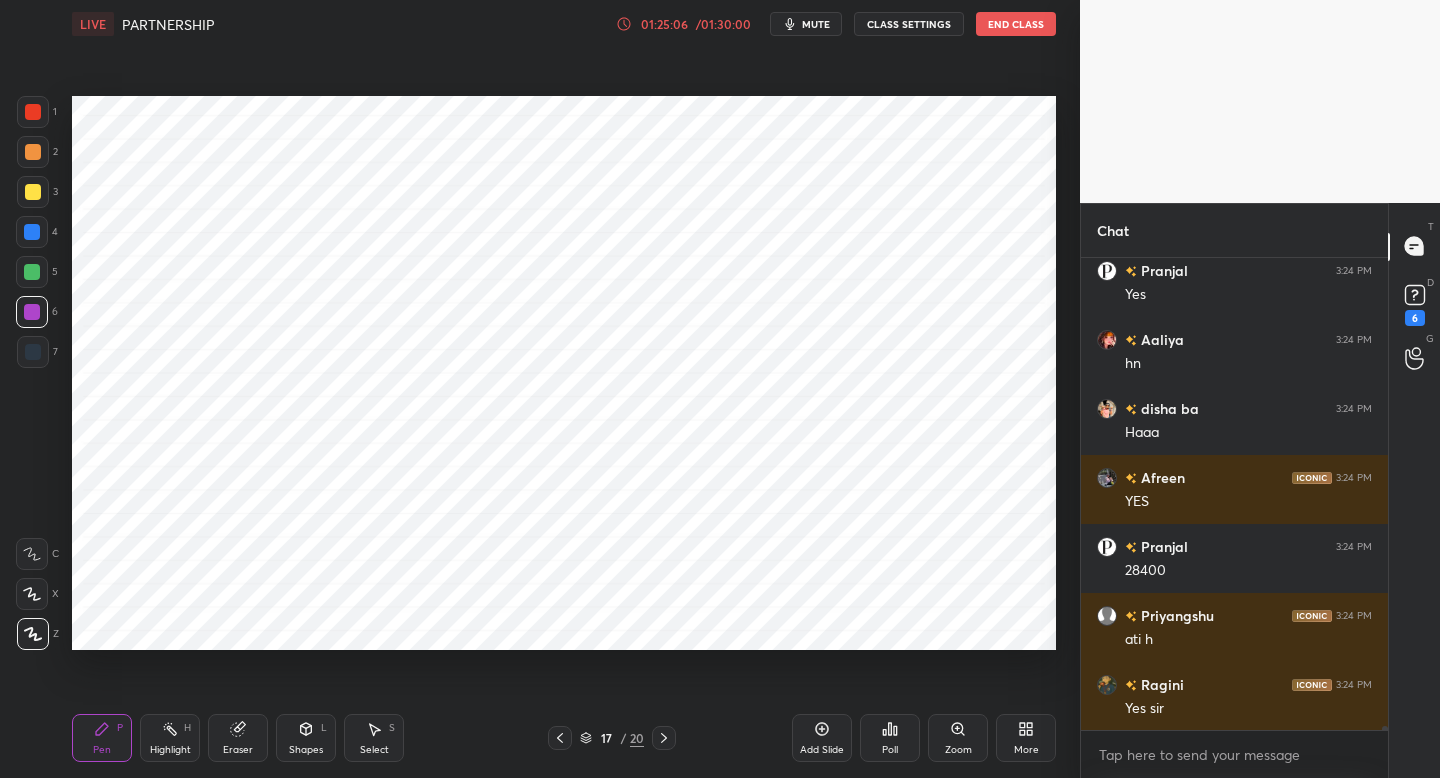 click 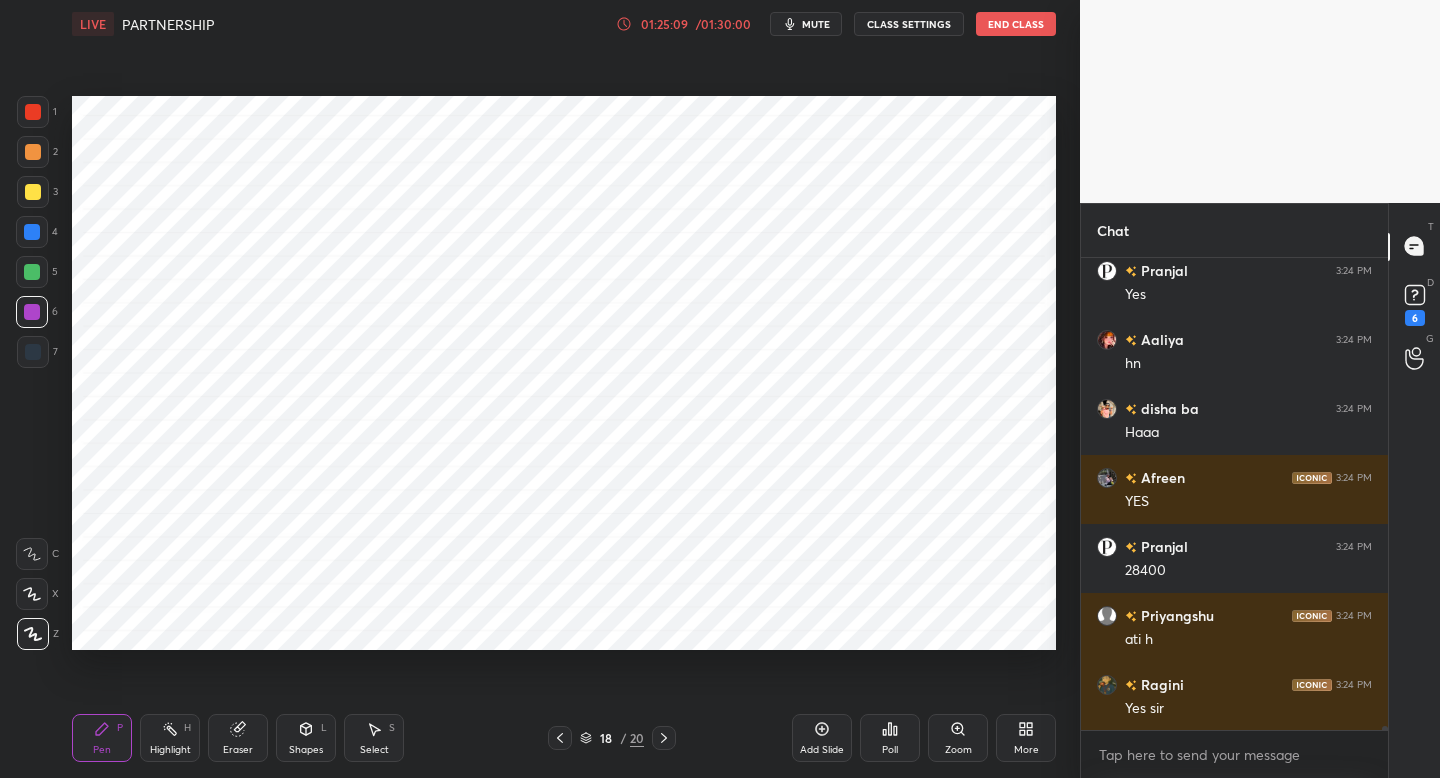 click on "Add Slide" at bounding box center [822, 738] 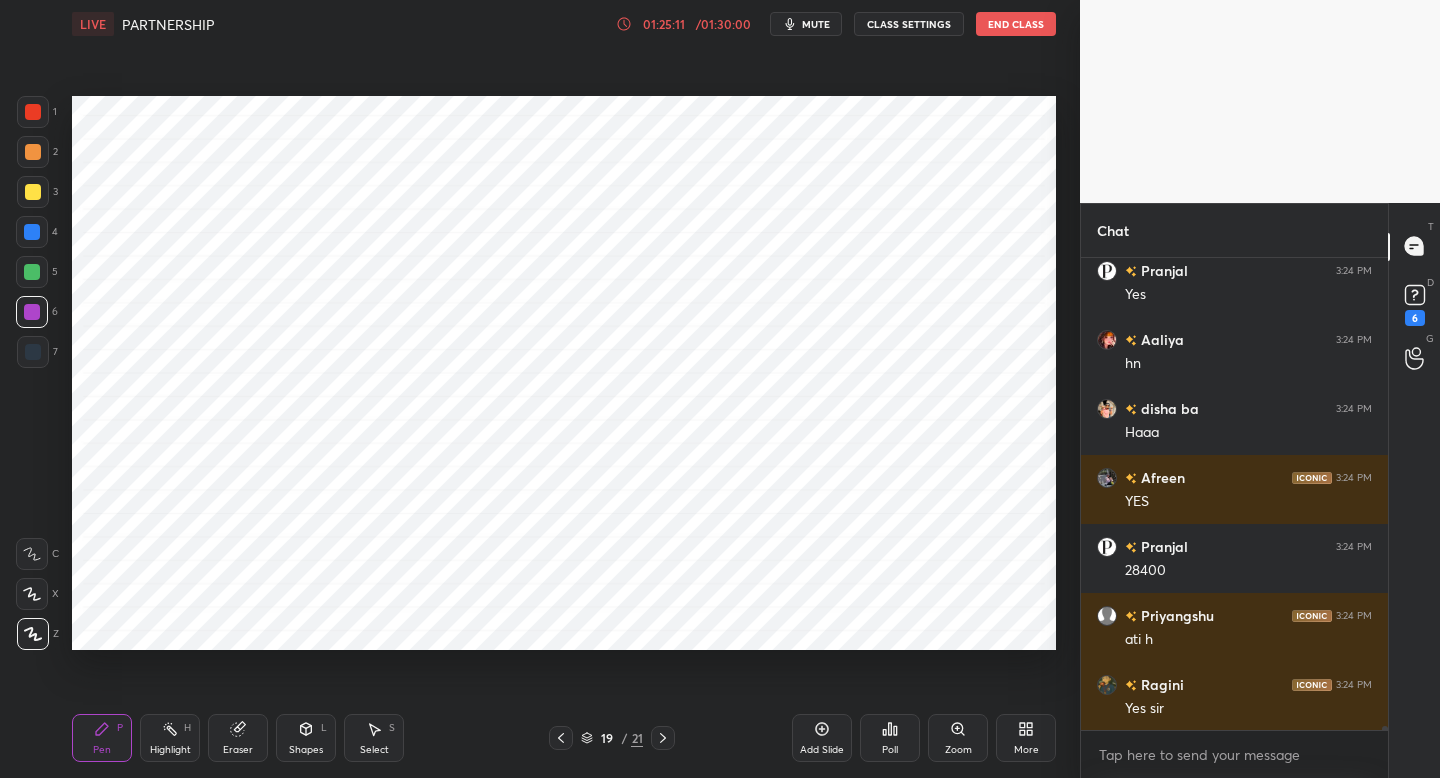 drag, startPoint x: 40, startPoint y: 366, endPoint x: 63, endPoint y: 333, distance: 40.22437 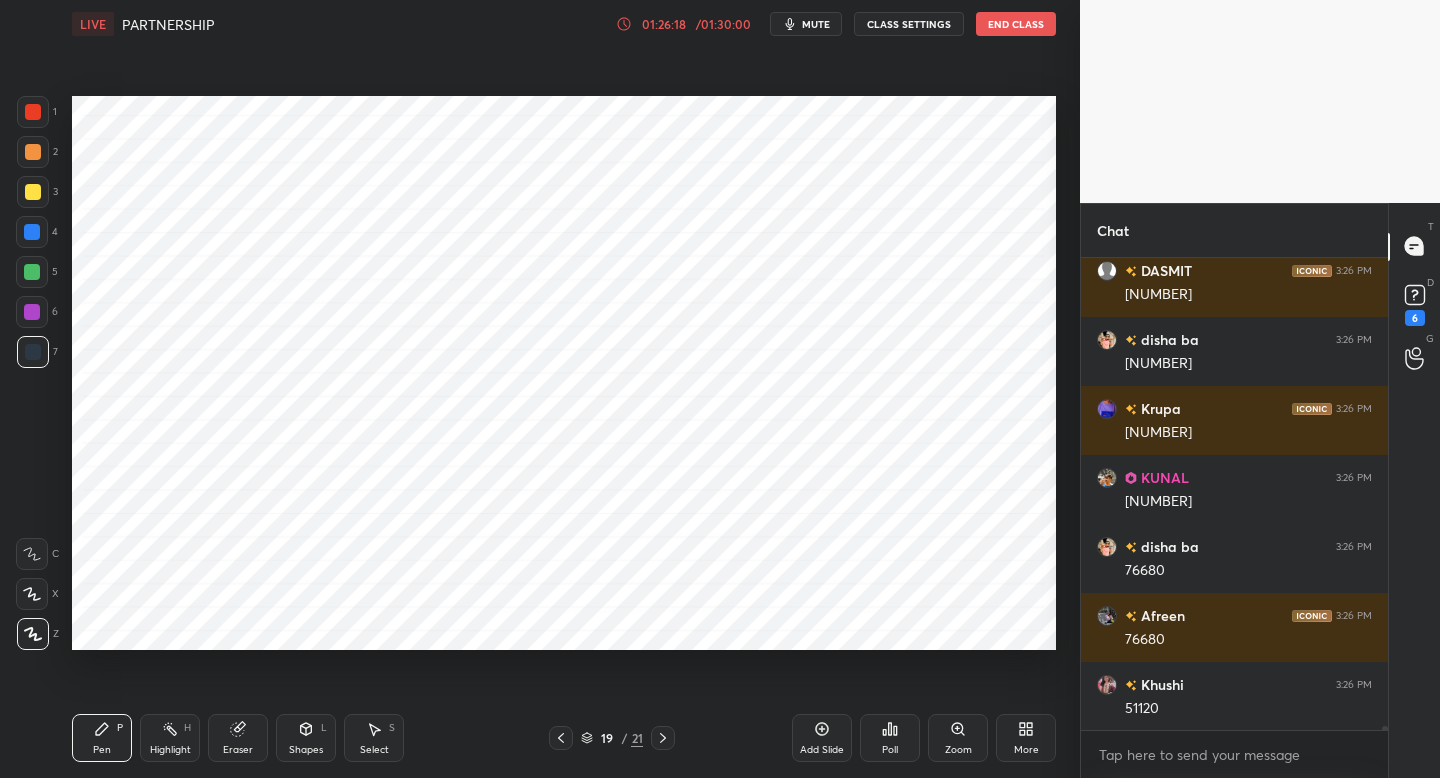scroll, scrollTop: 55725, scrollLeft: 0, axis: vertical 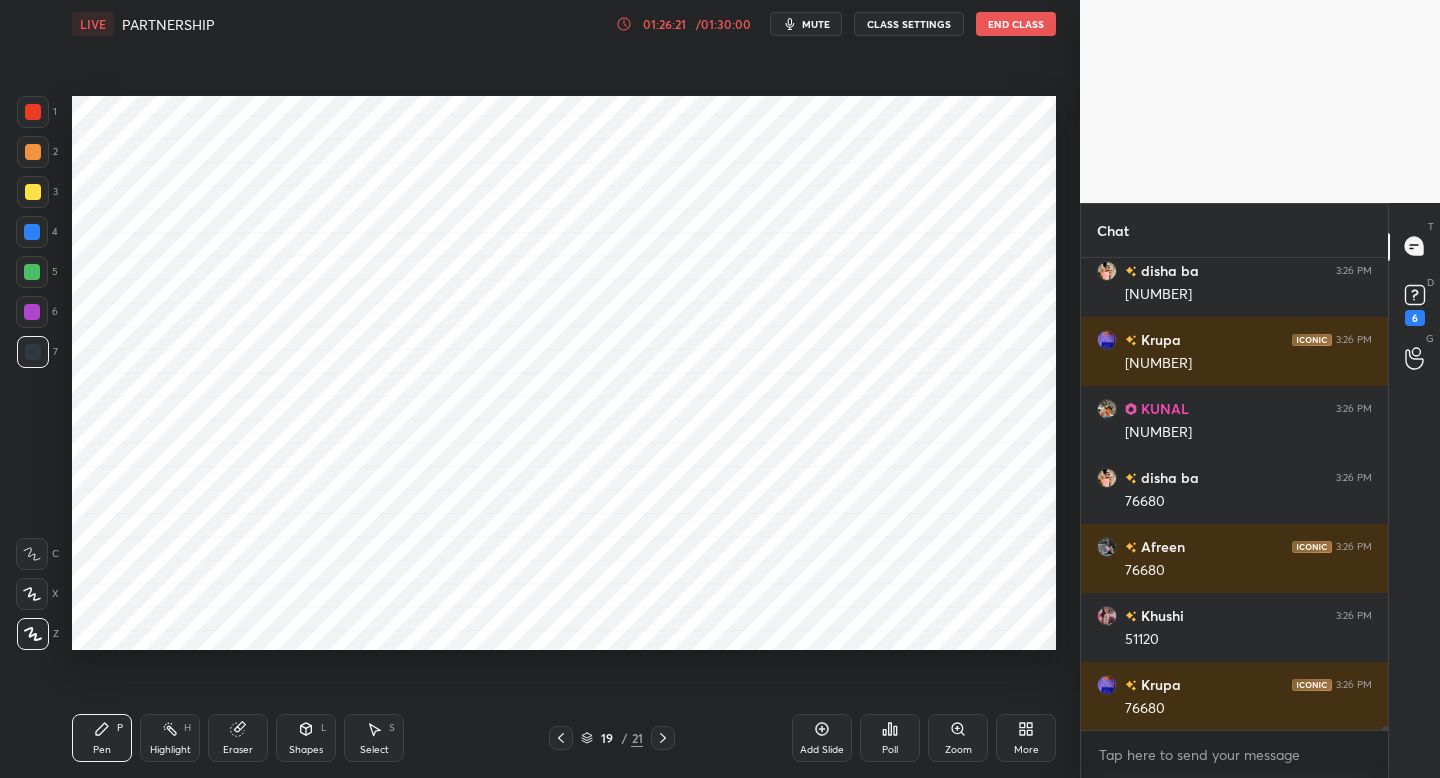 click 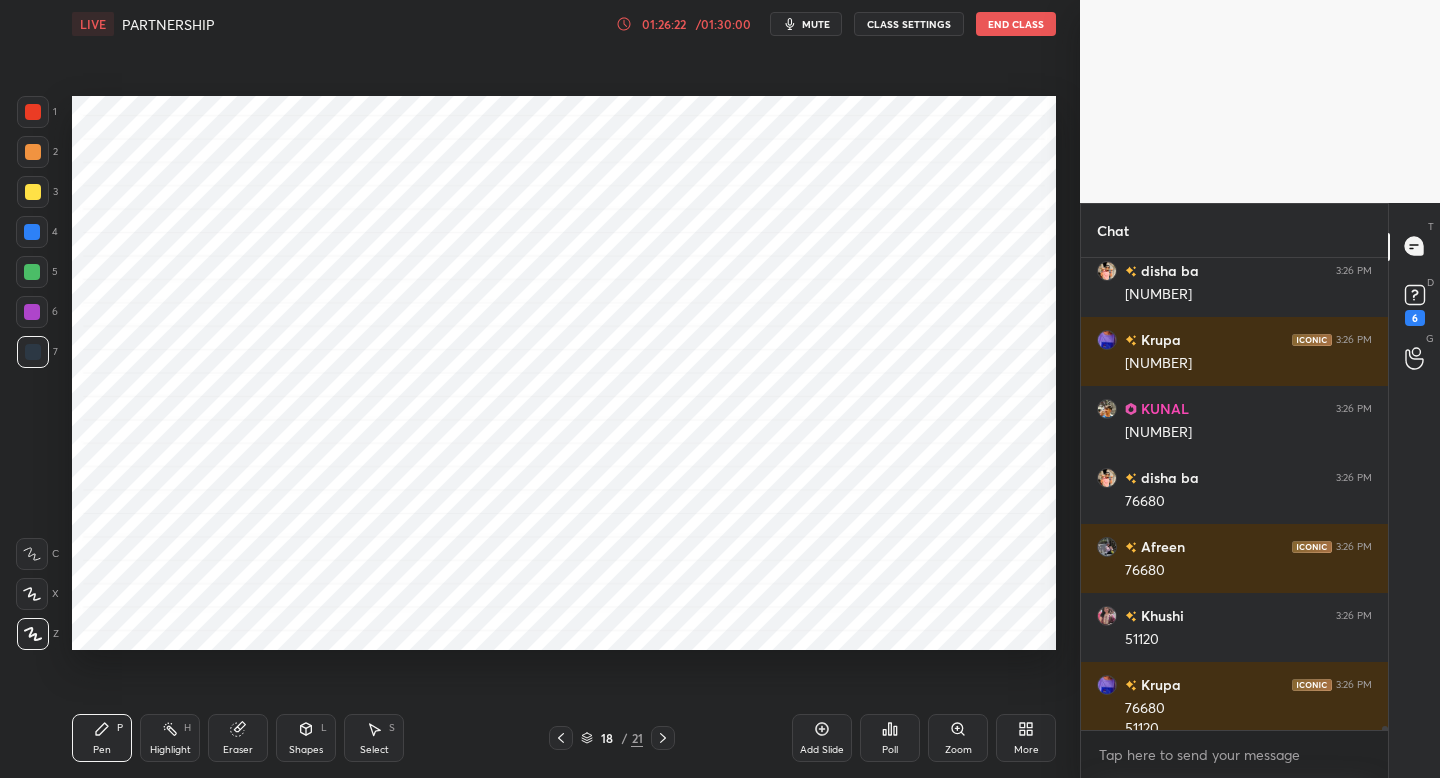 scroll, scrollTop: 55745, scrollLeft: 0, axis: vertical 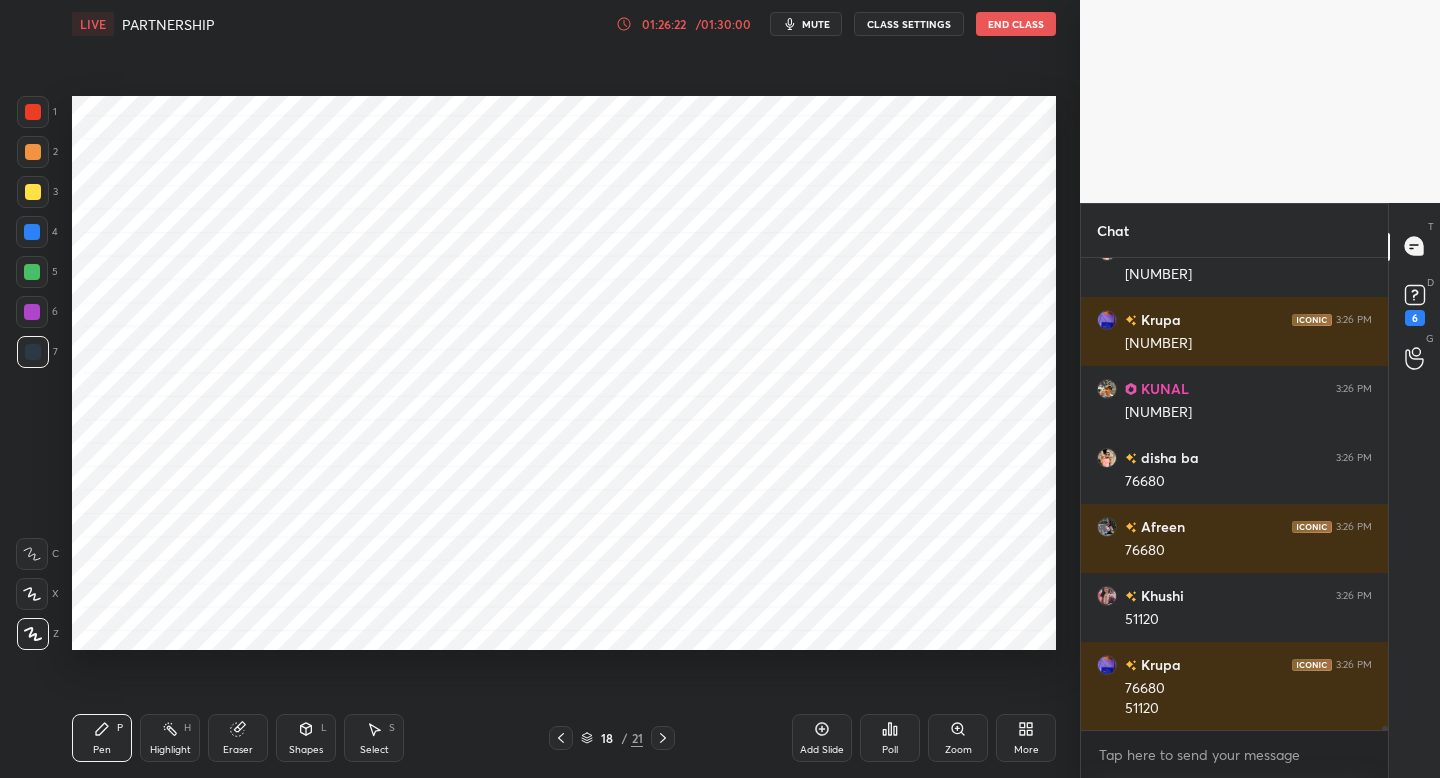 click 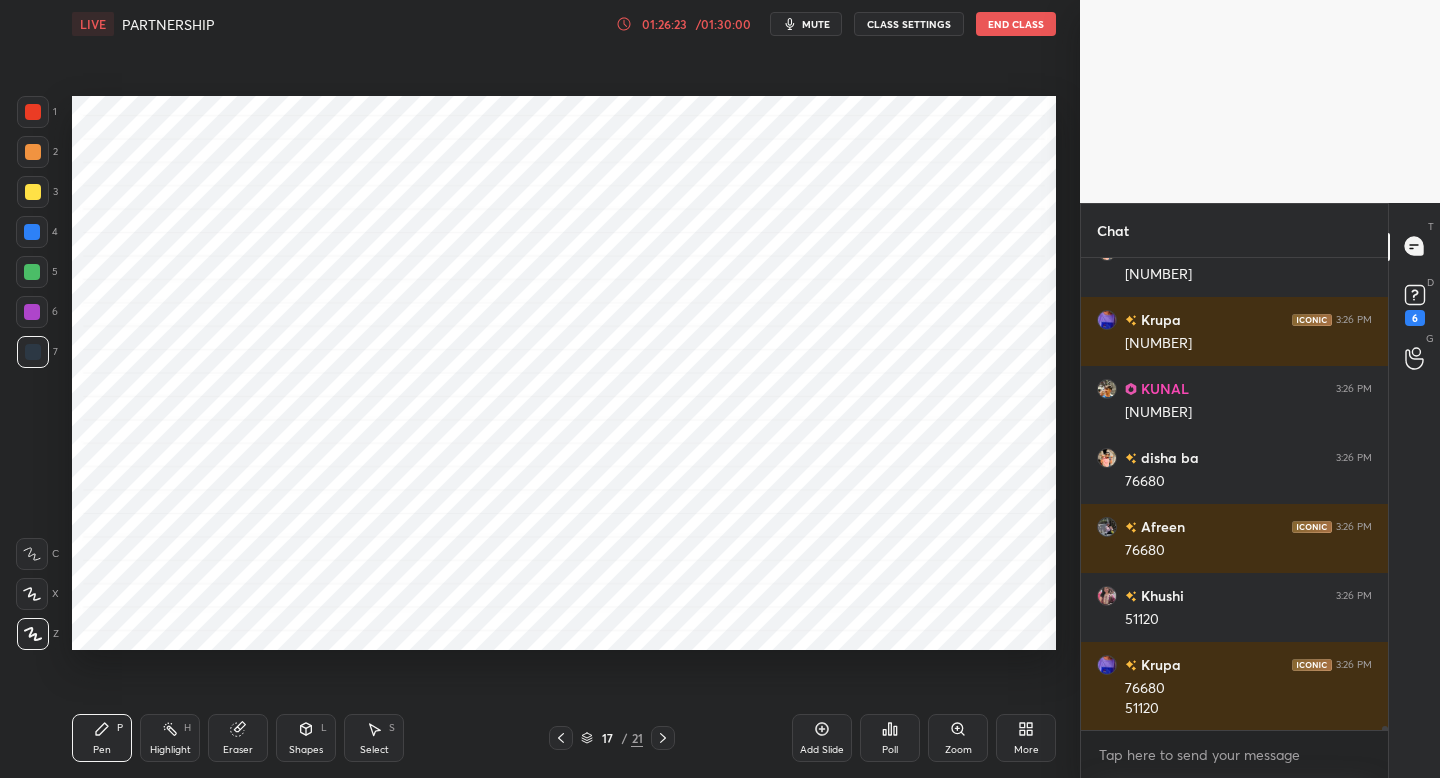 click 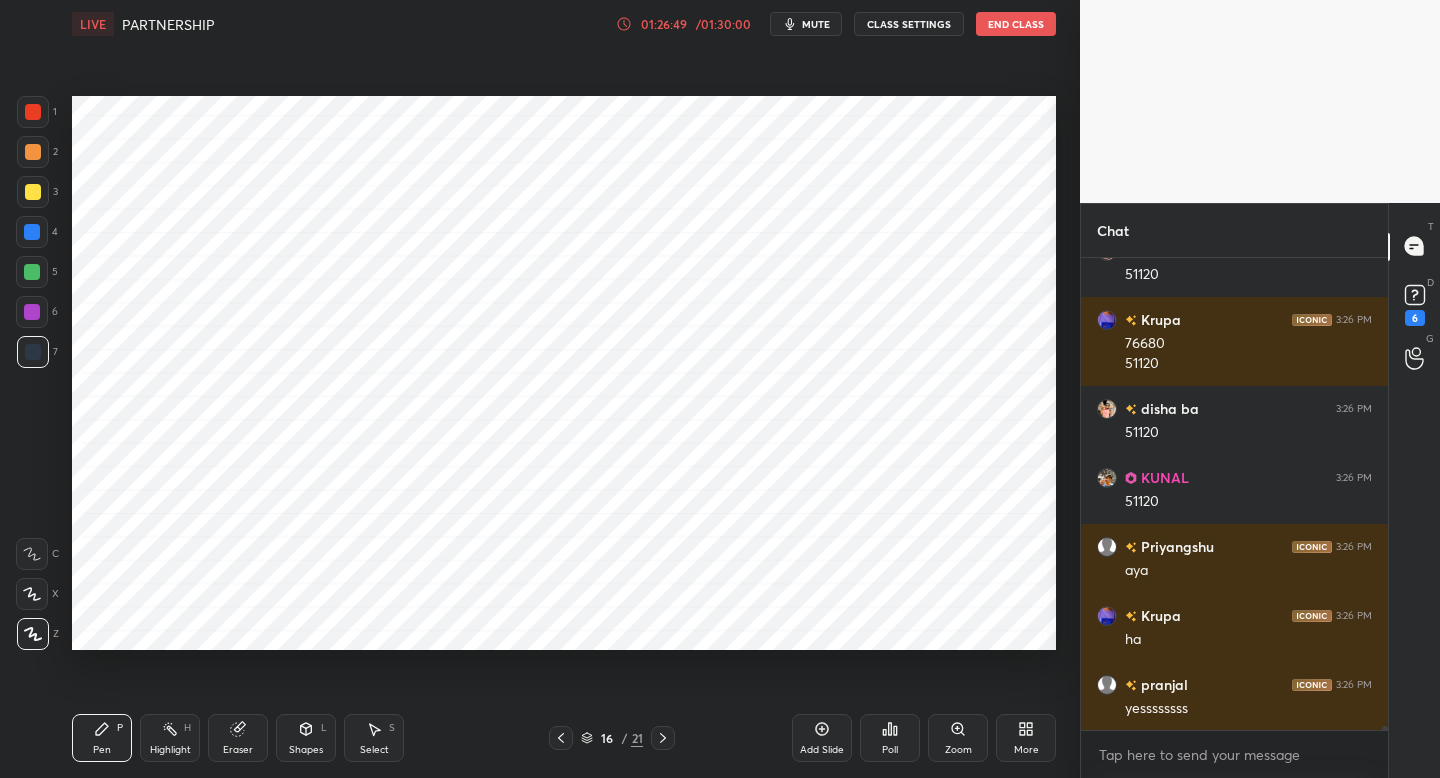 scroll, scrollTop: 56159, scrollLeft: 0, axis: vertical 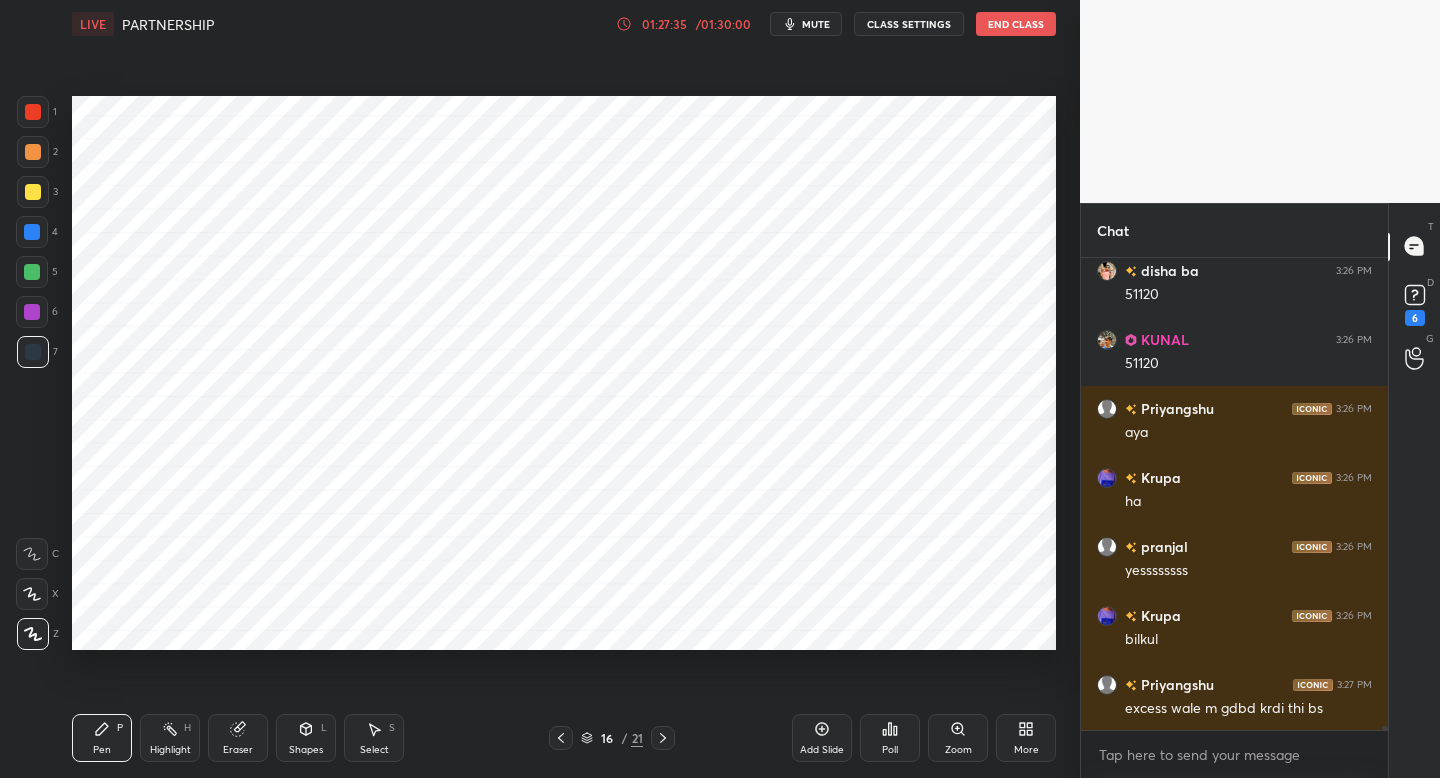 click at bounding box center (33, 112) 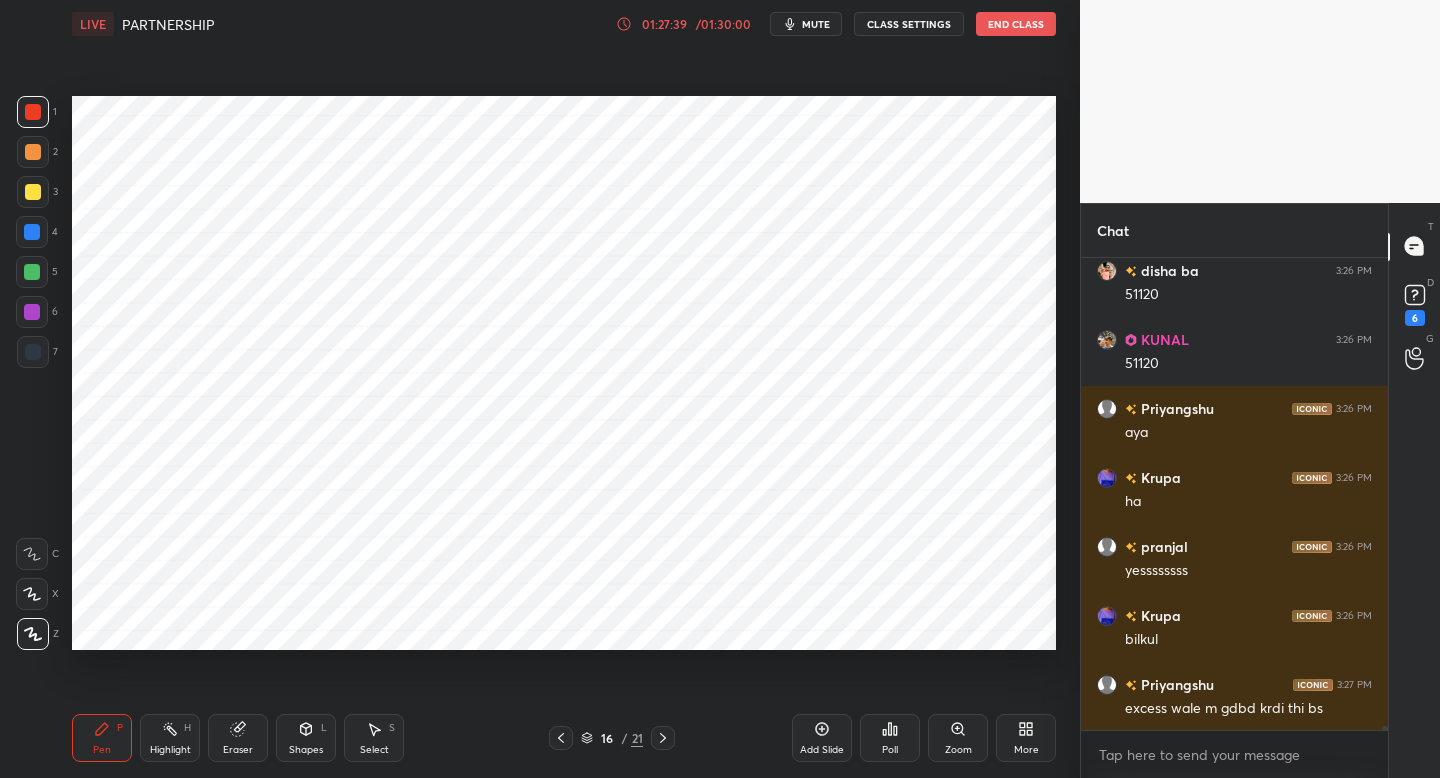 scroll, scrollTop: 56297, scrollLeft: 0, axis: vertical 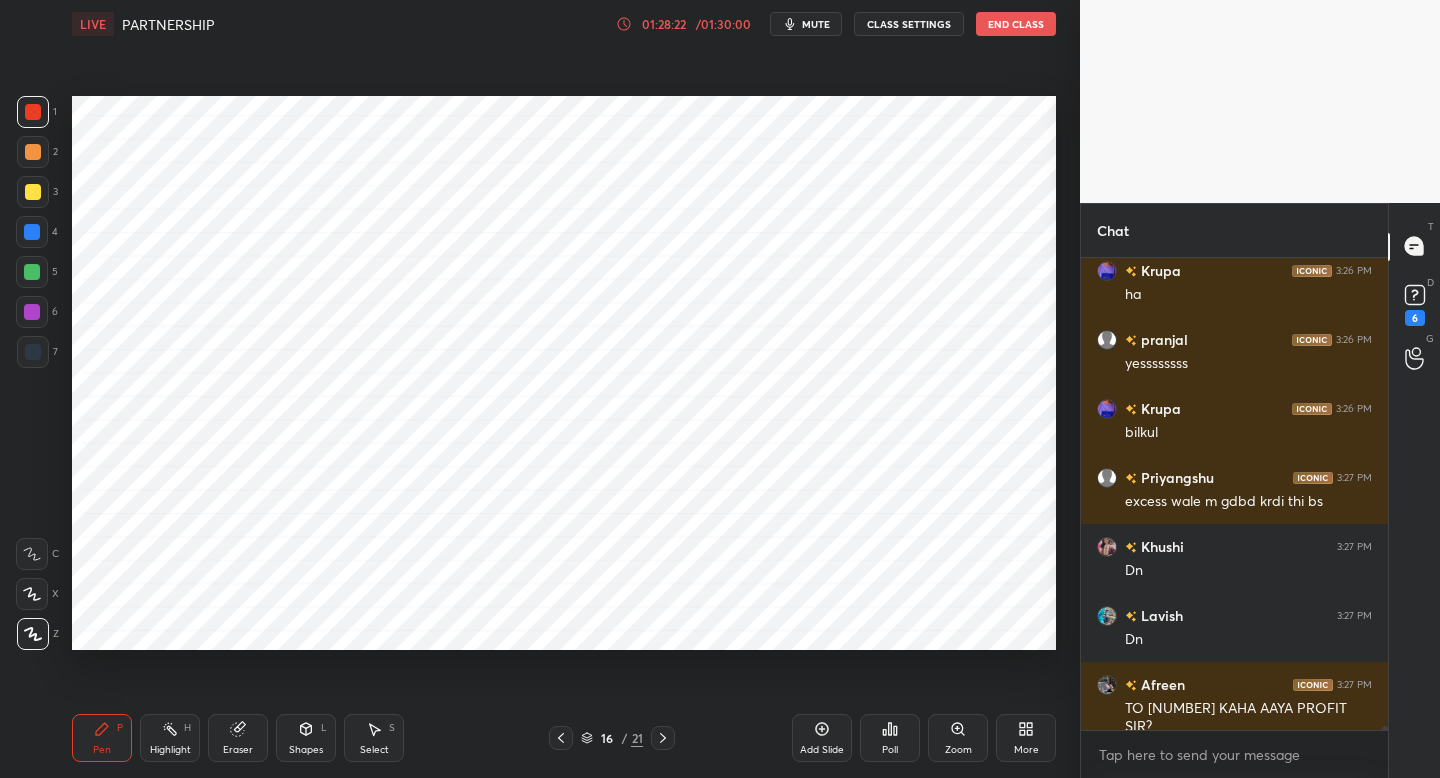 click at bounding box center [32, 312] 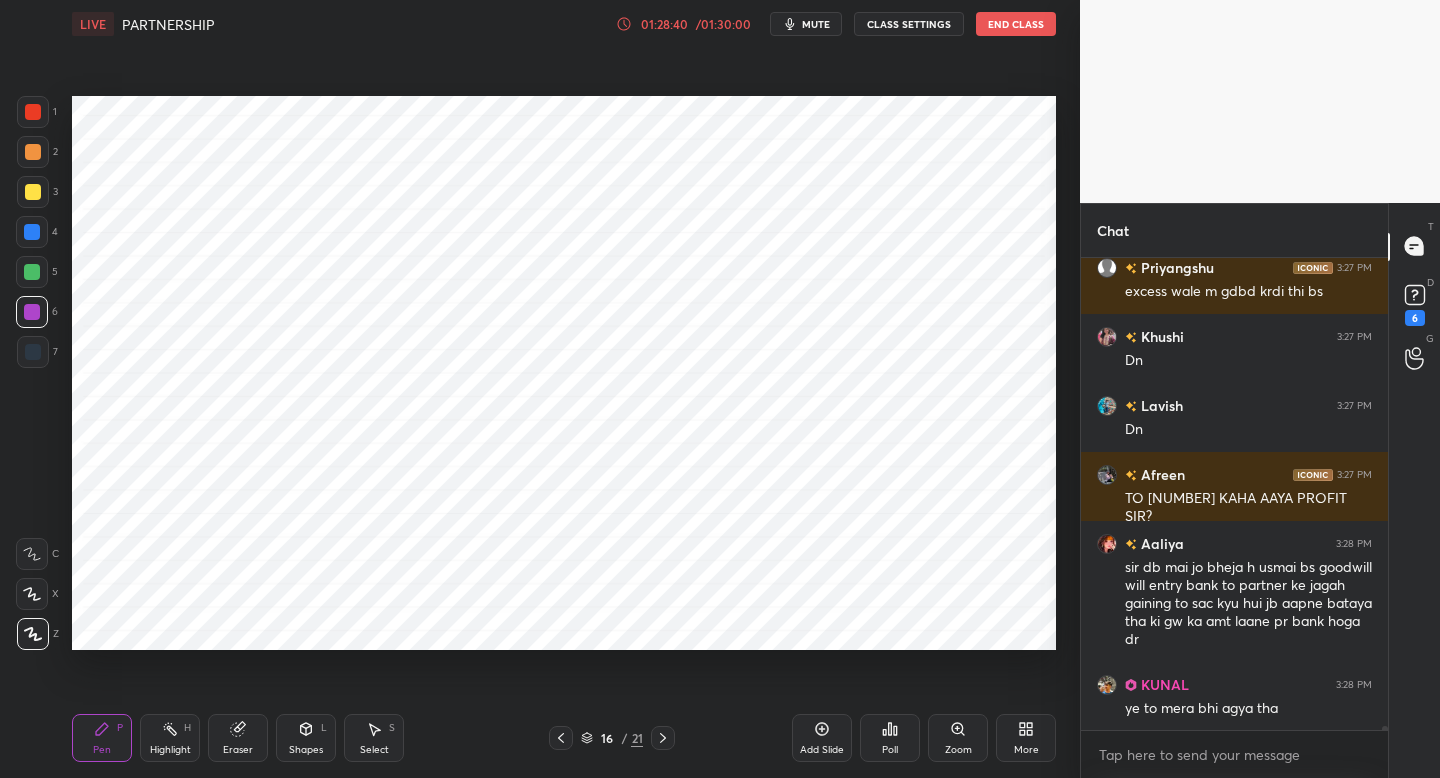 scroll, scrollTop: 55899, scrollLeft: 0, axis: vertical 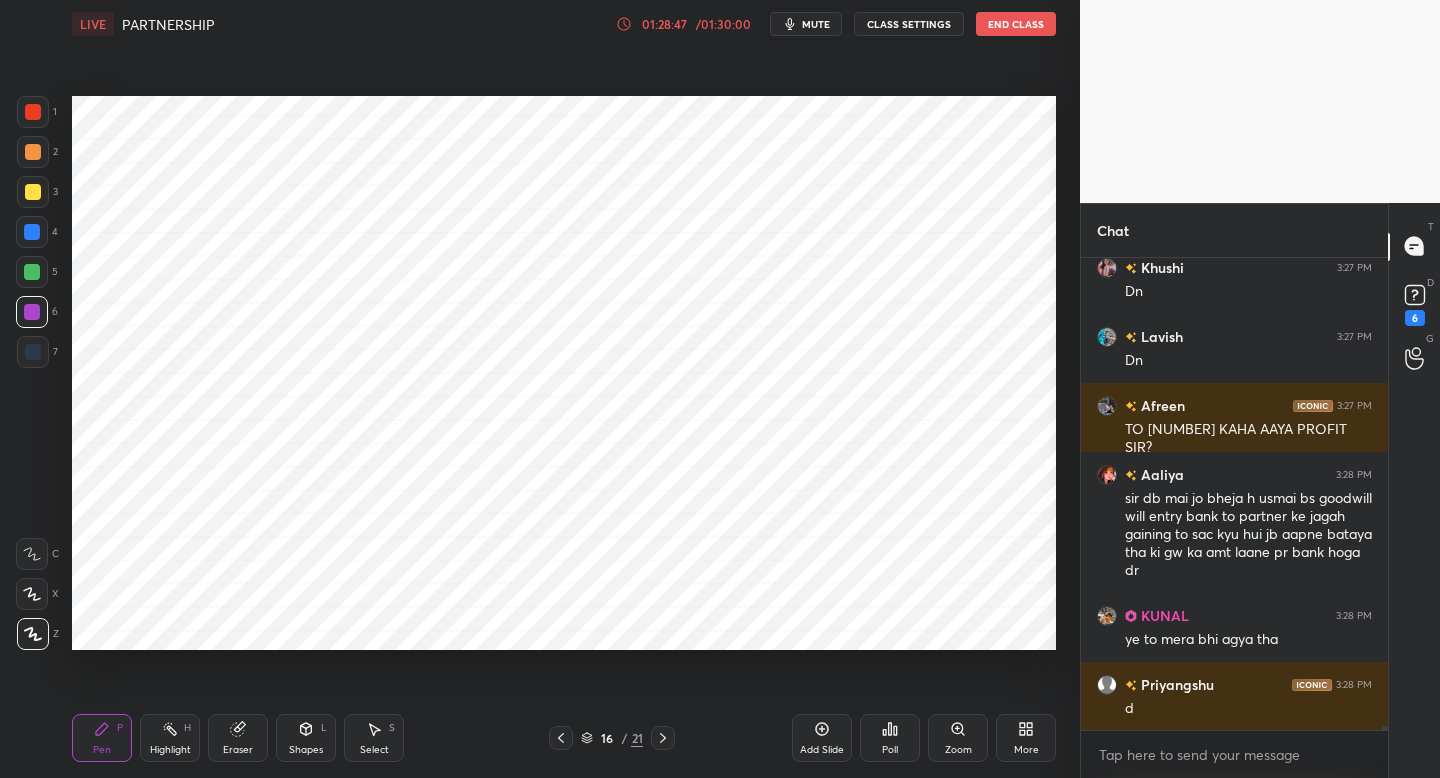 click 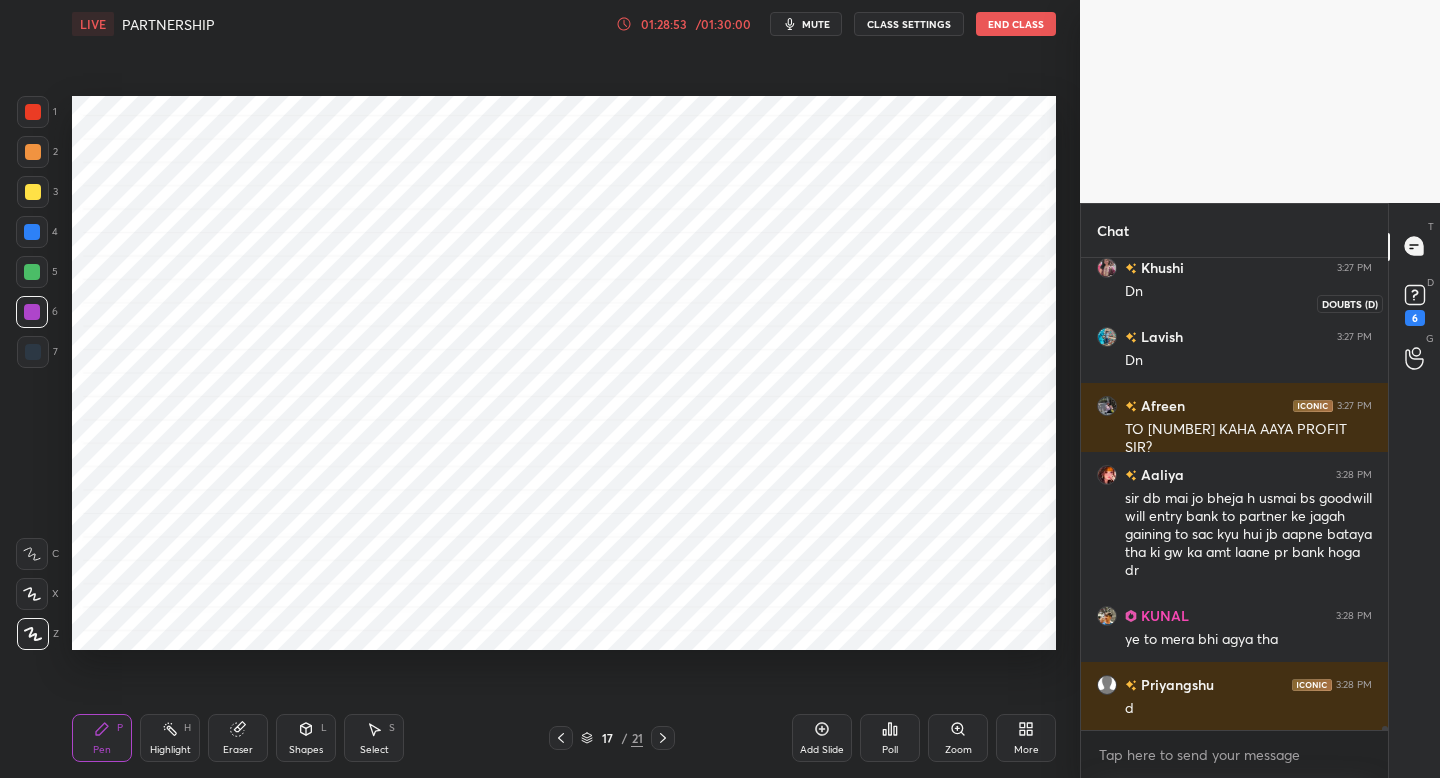 click 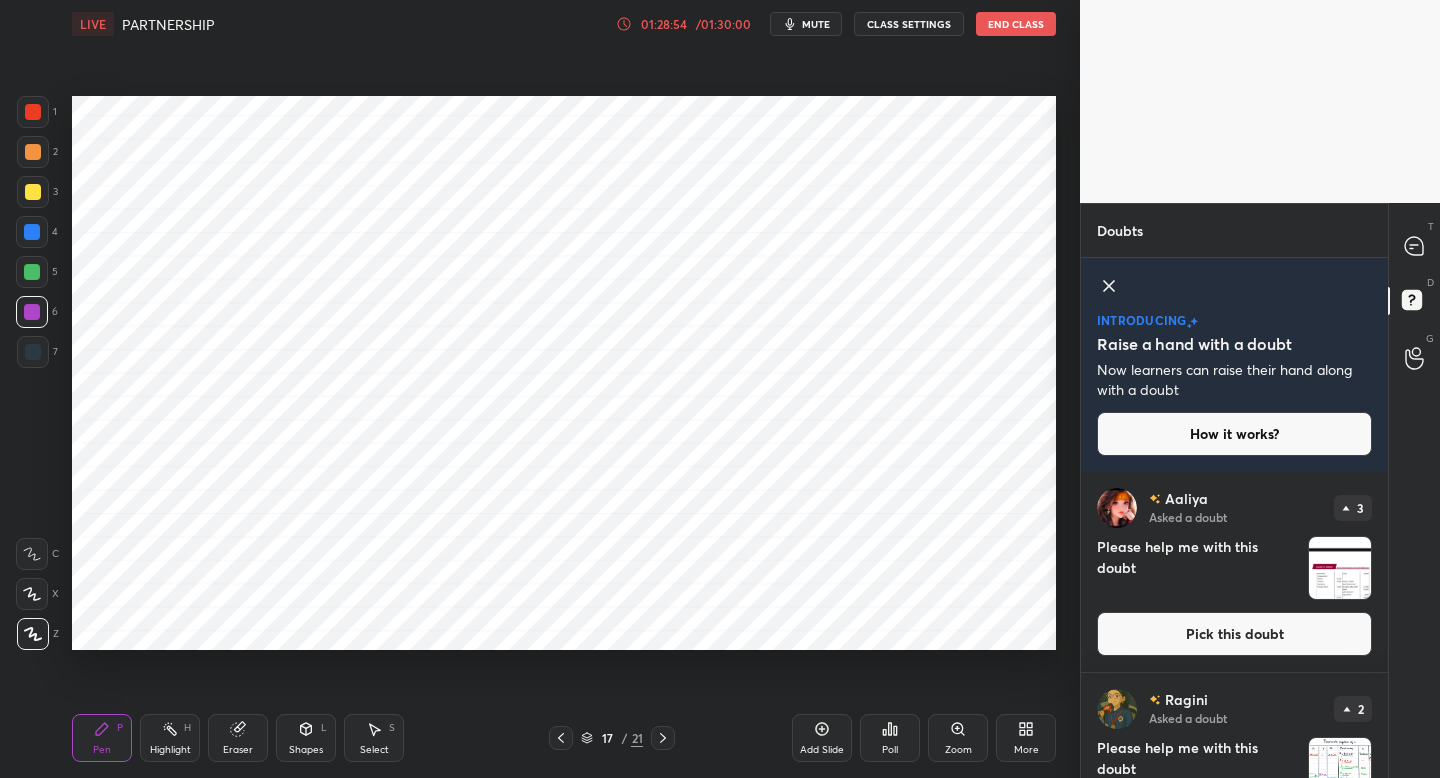 click on "Pick this doubt" at bounding box center [1234, 634] 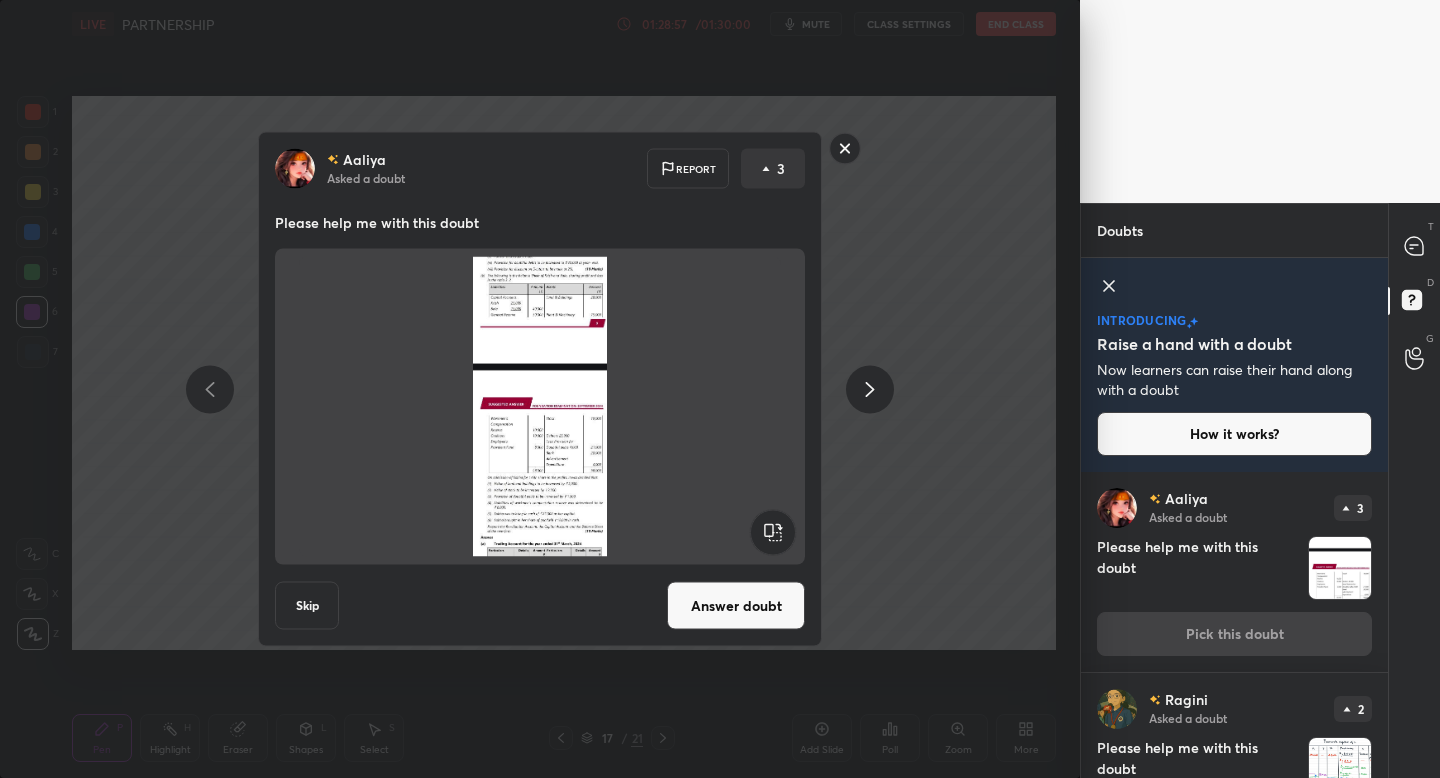 click 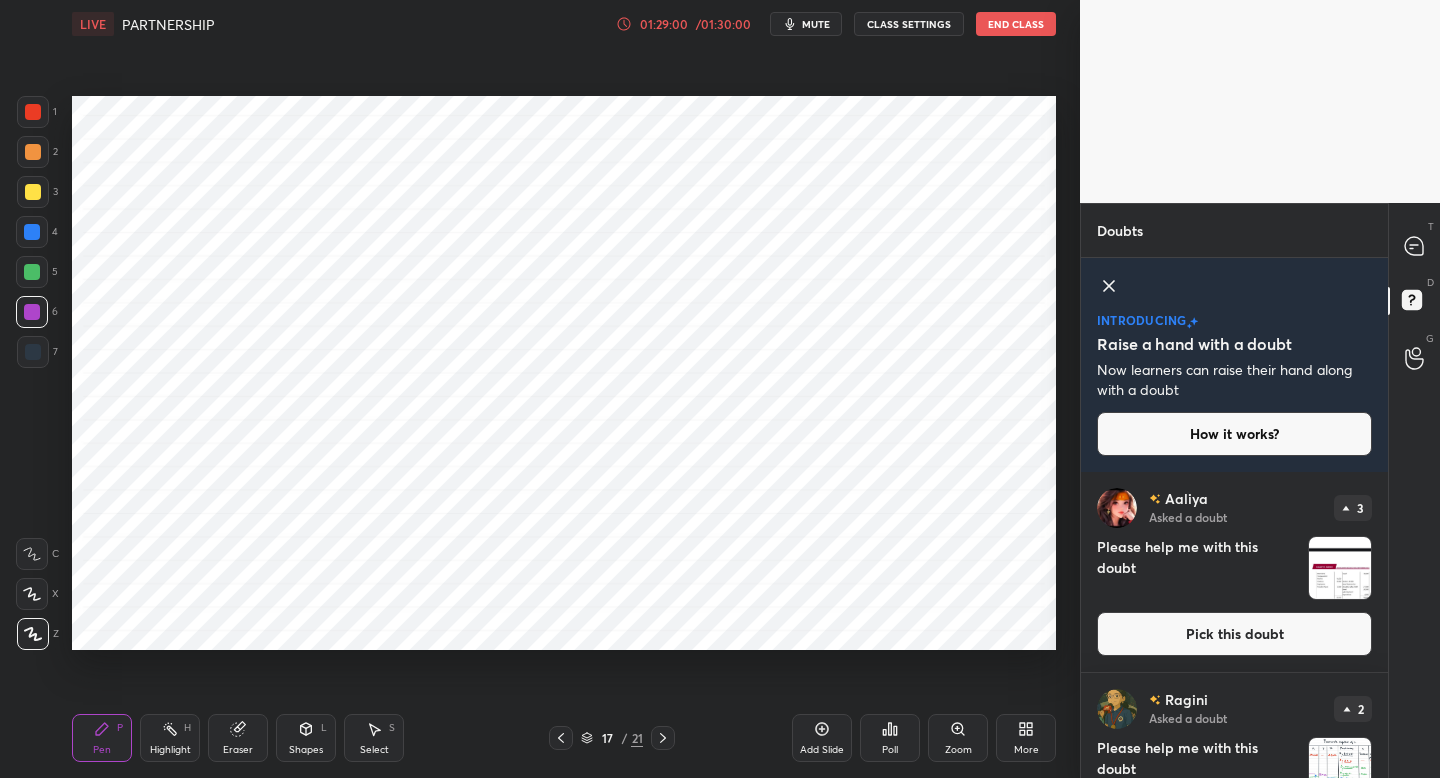 click on "Raise a hand with a doubt" at bounding box center [1194, 344] 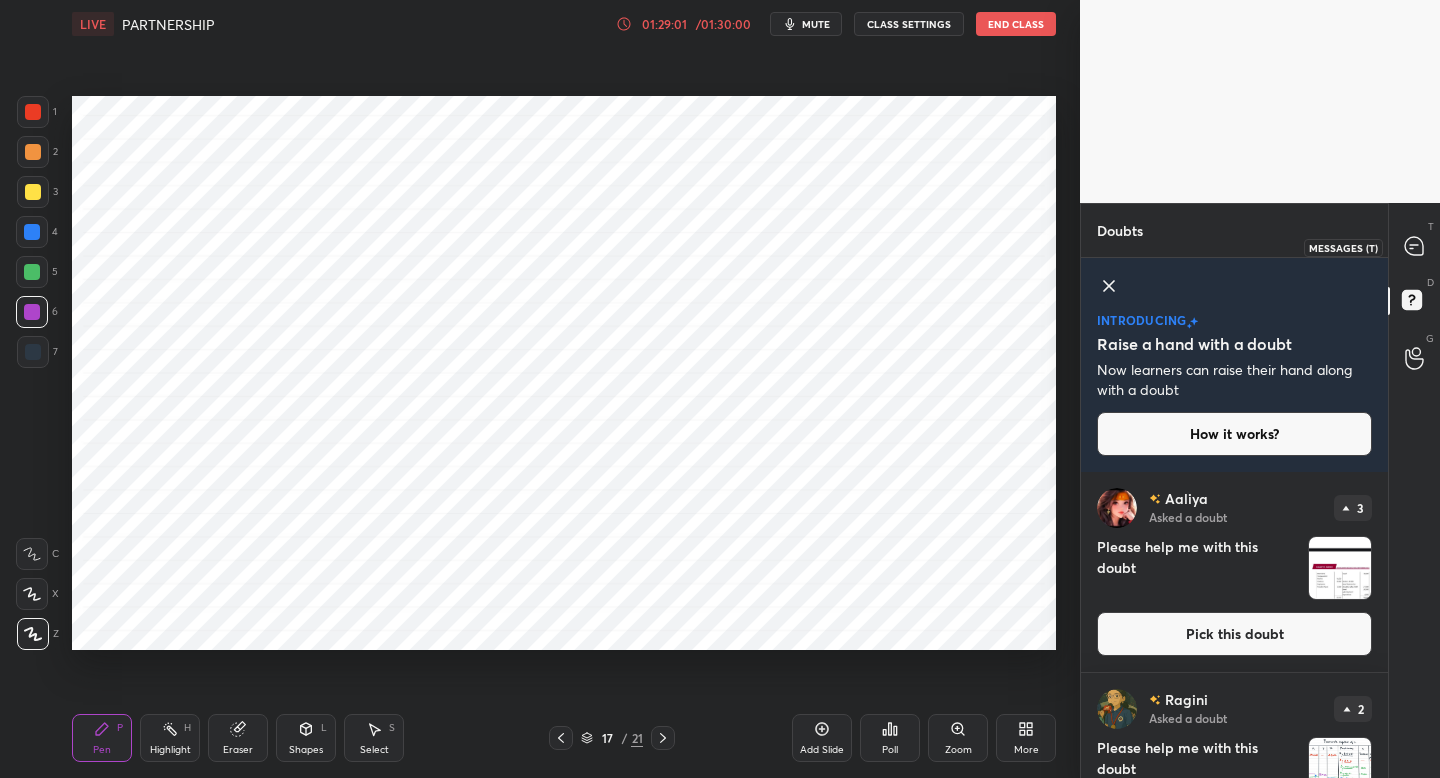 click 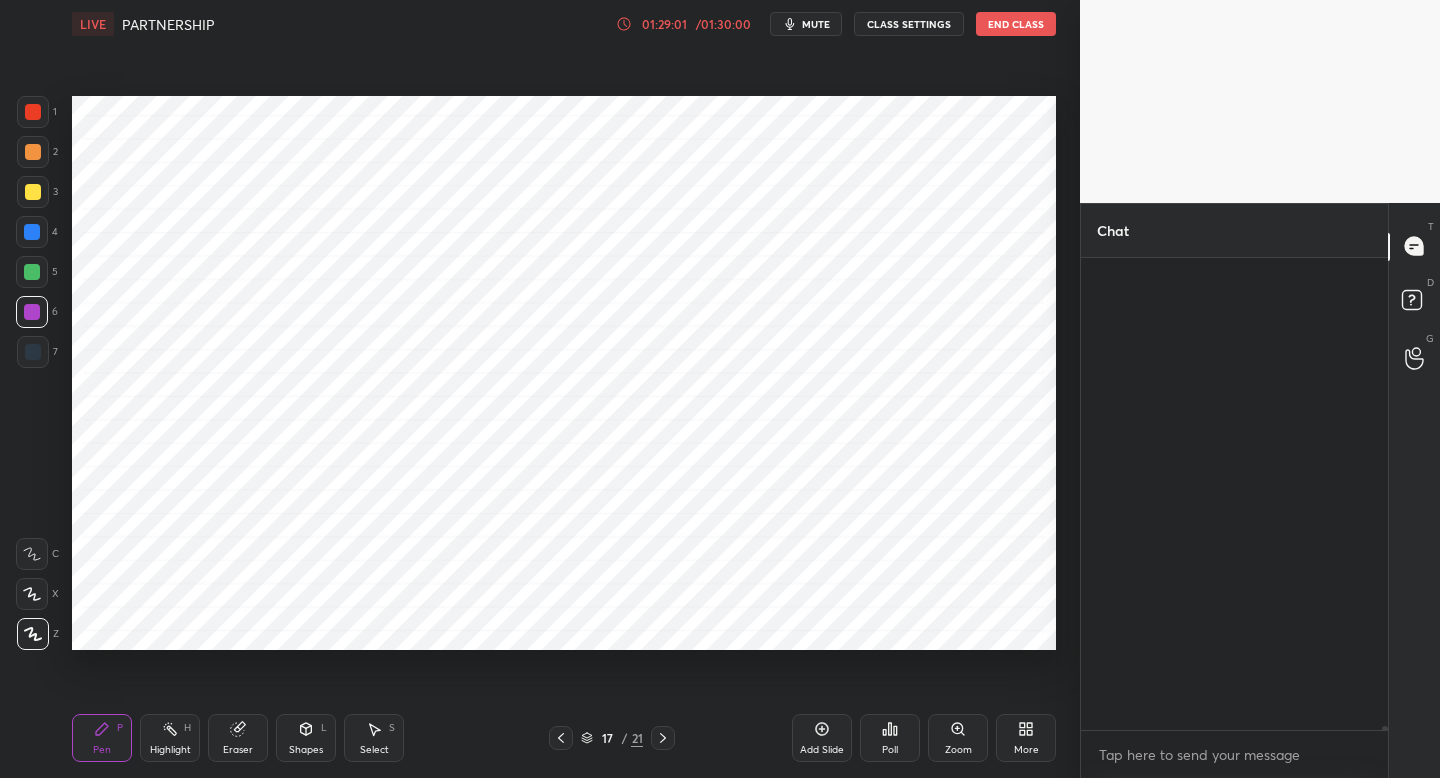 scroll, scrollTop: 55951, scrollLeft: 0, axis: vertical 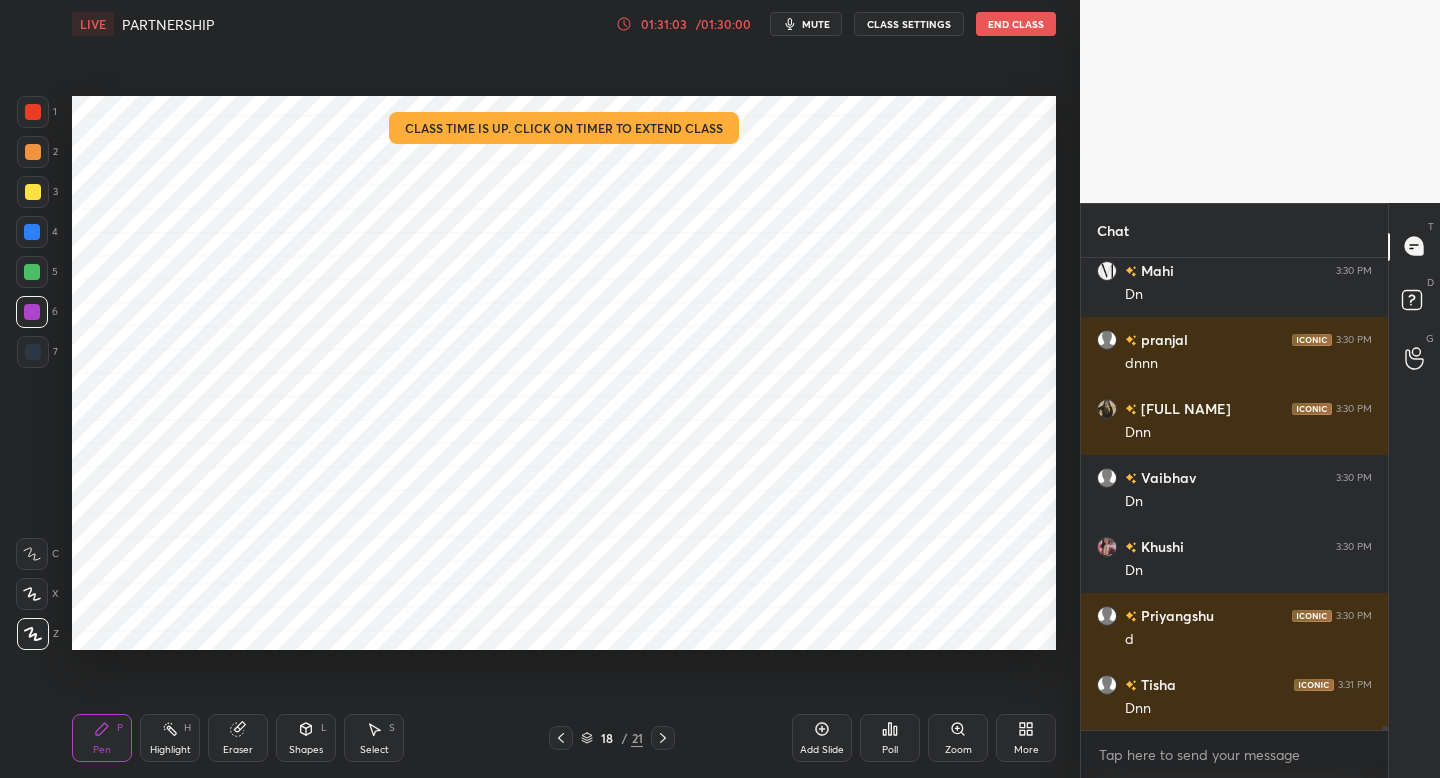 click on "End Class" at bounding box center (1016, 24) 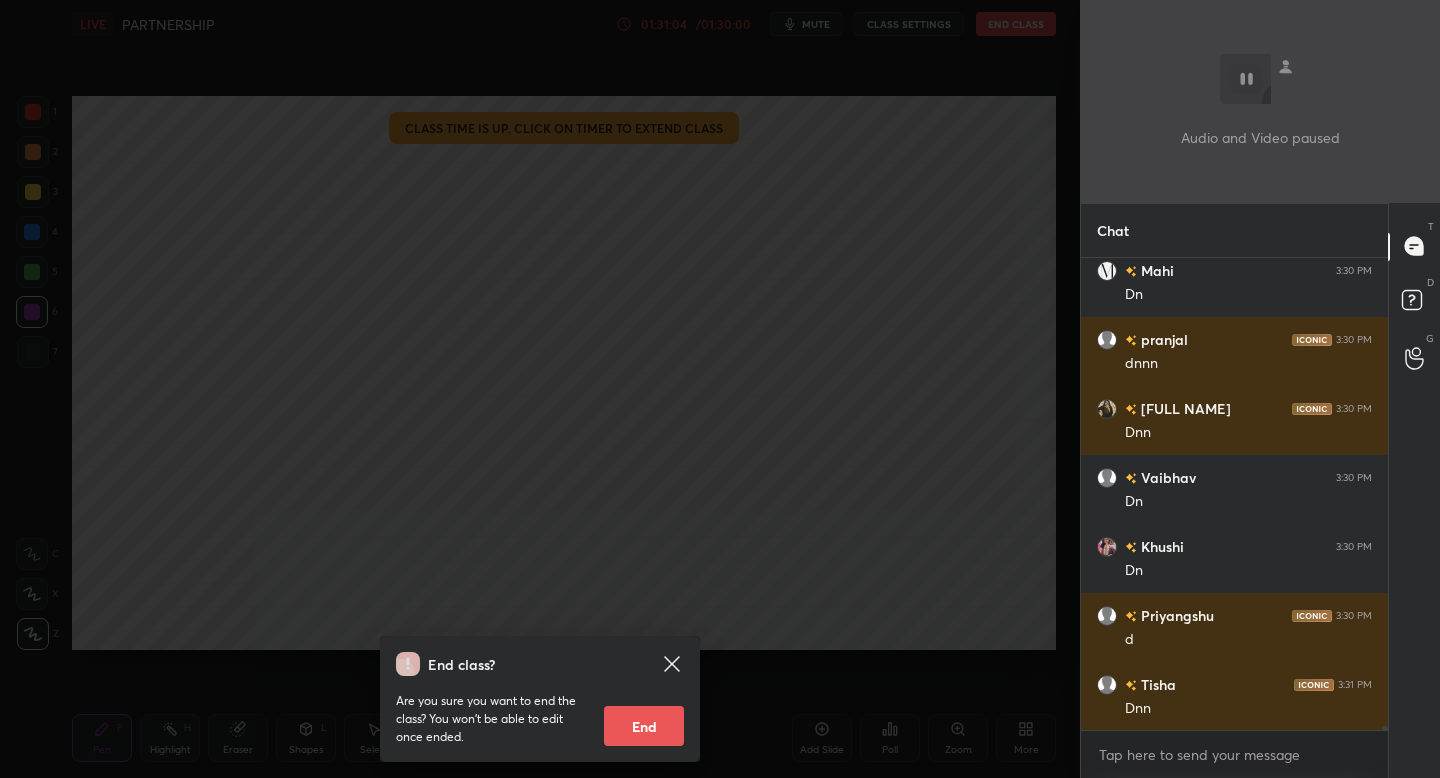 scroll, scrollTop: 56866, scrollLeft: 0, axis: vertical 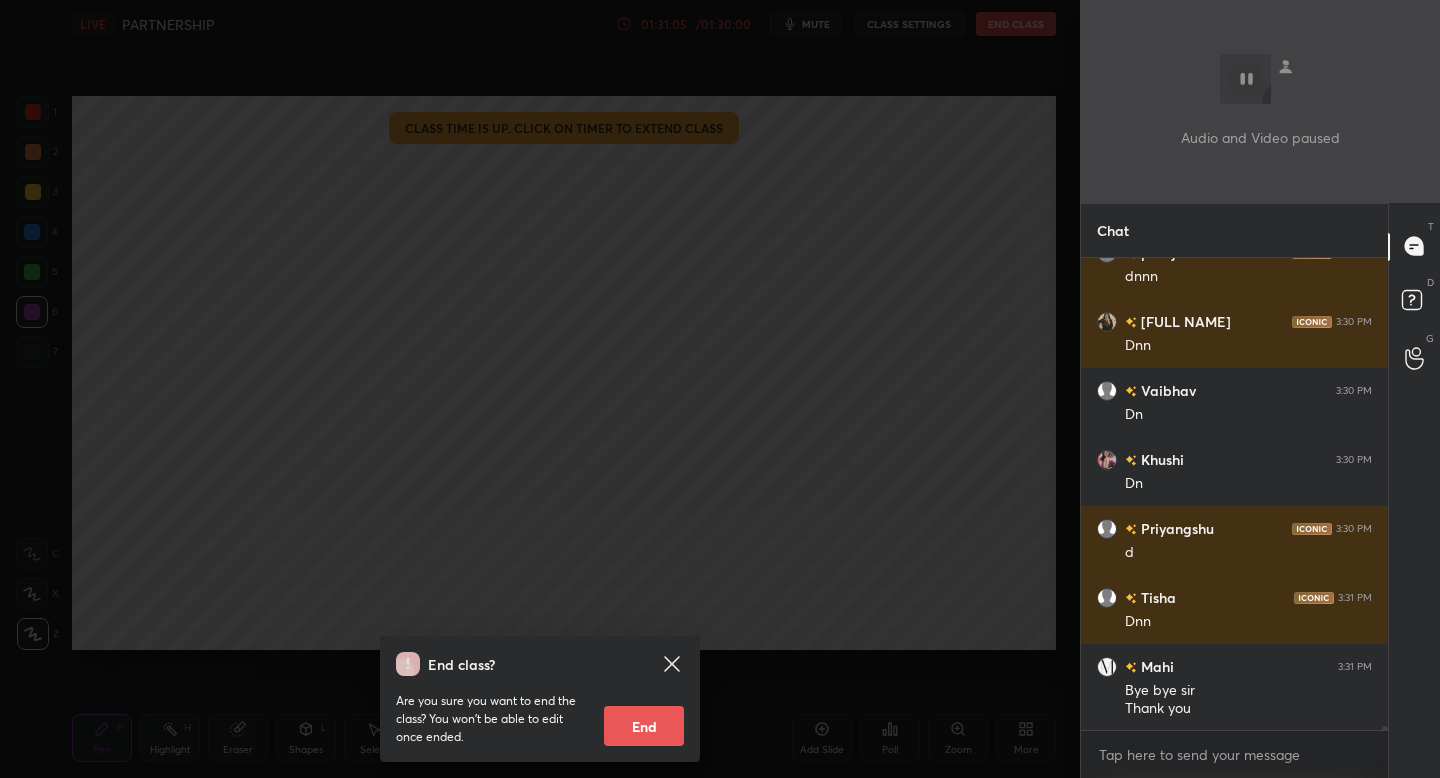 click on "End" at bounding box center (644, 726) 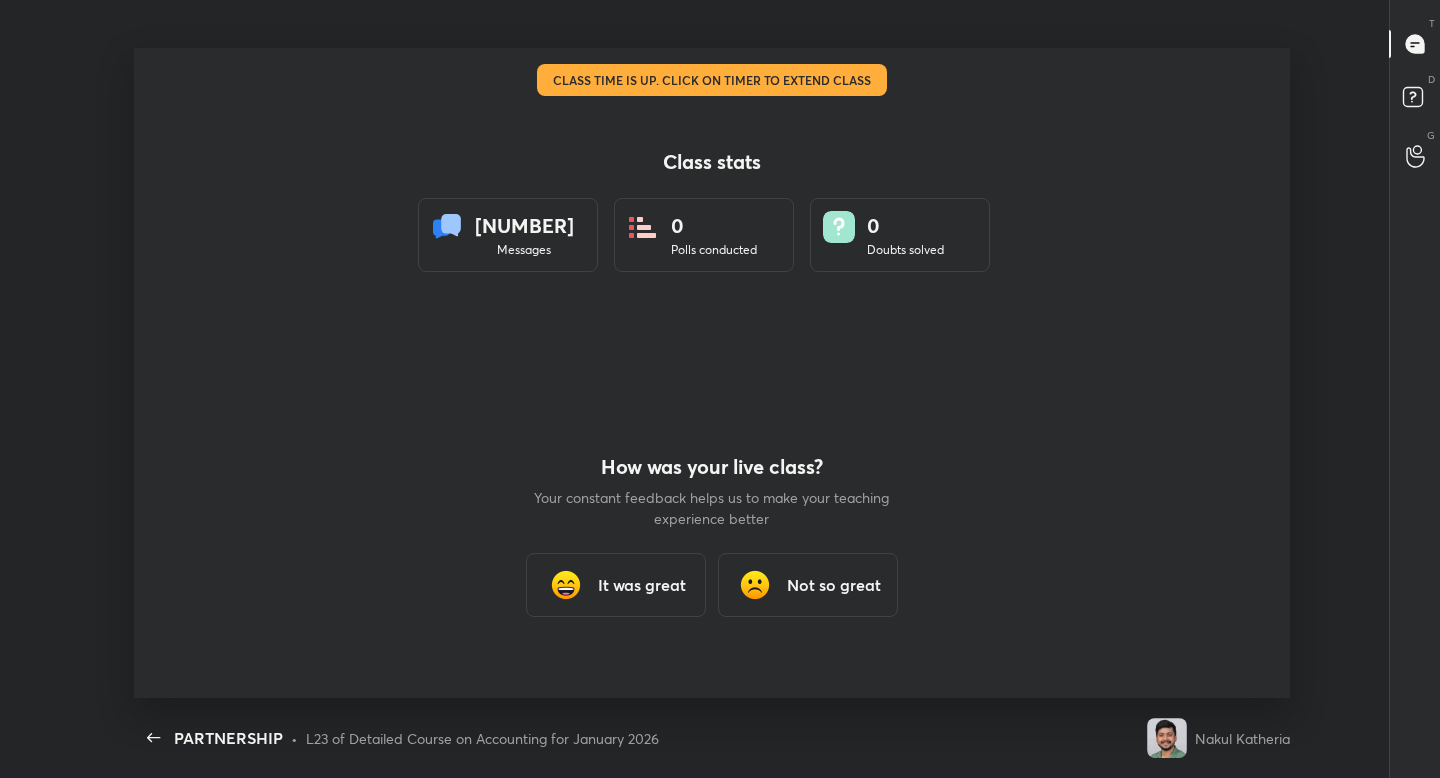 scroll, scrollTop: 99350, scrollLeft: 98579, axis: both 